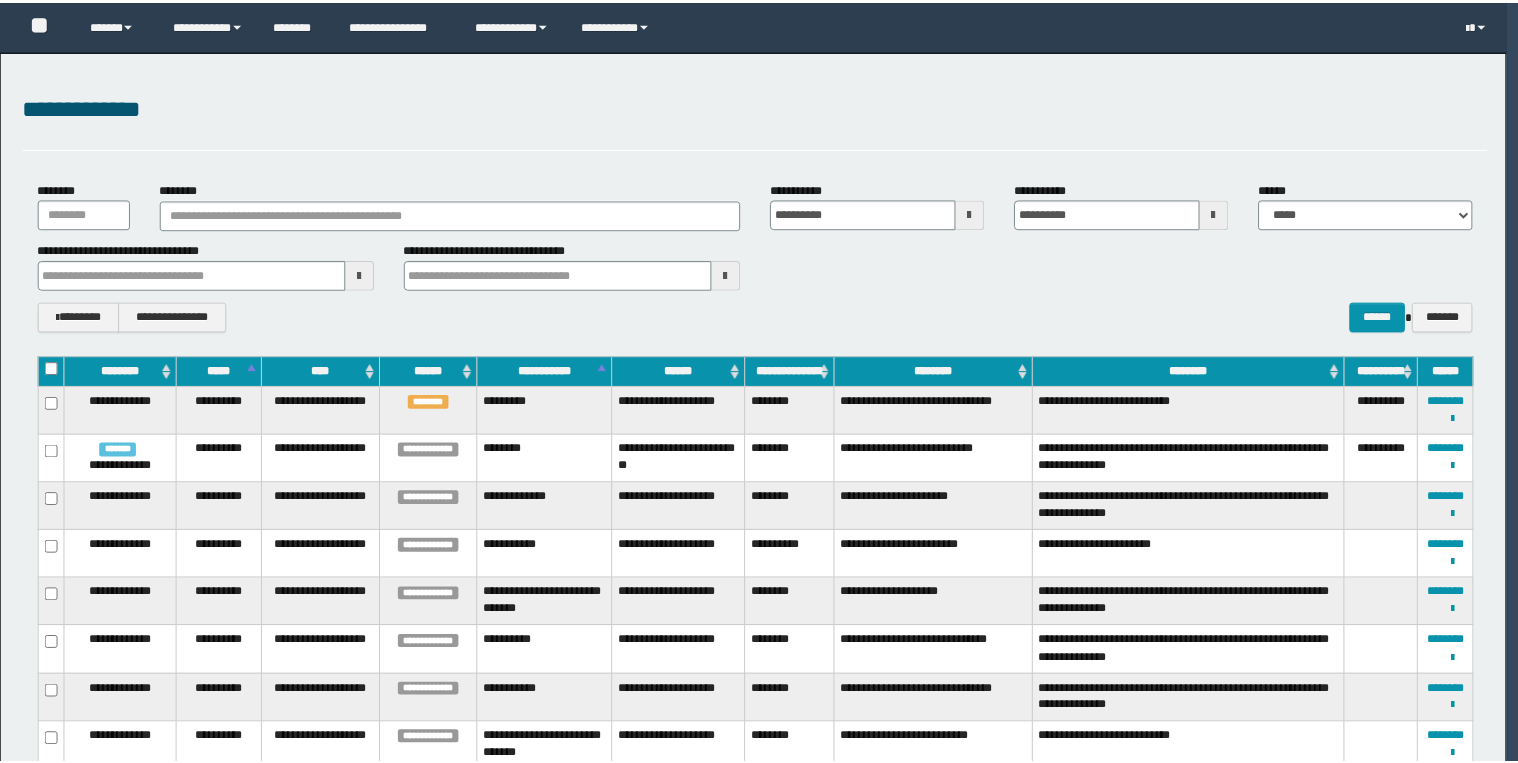 scroll, scrollTop: 0, scrollLeft: 0, axis: both 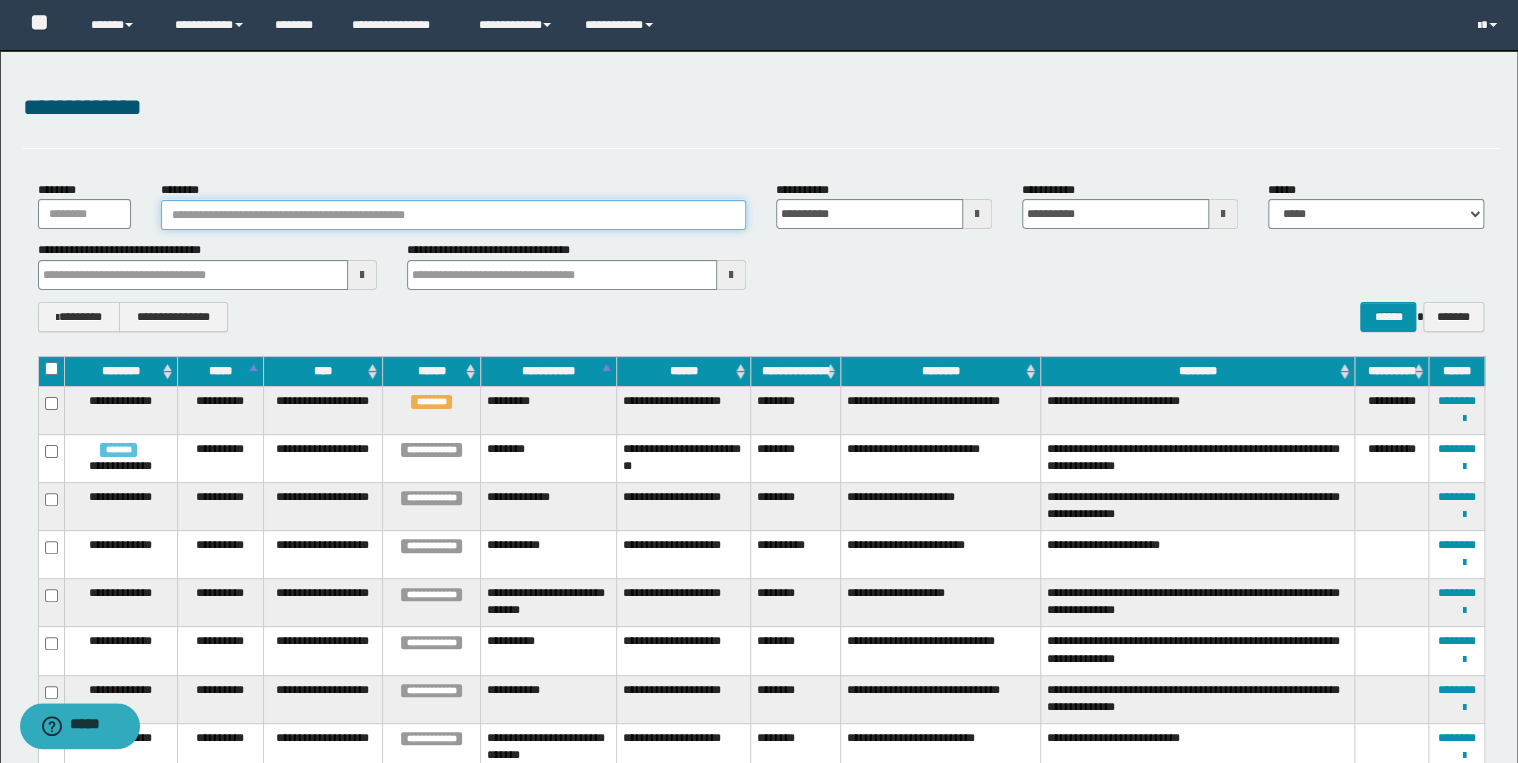click on "********" at bounding box center [453, 215] 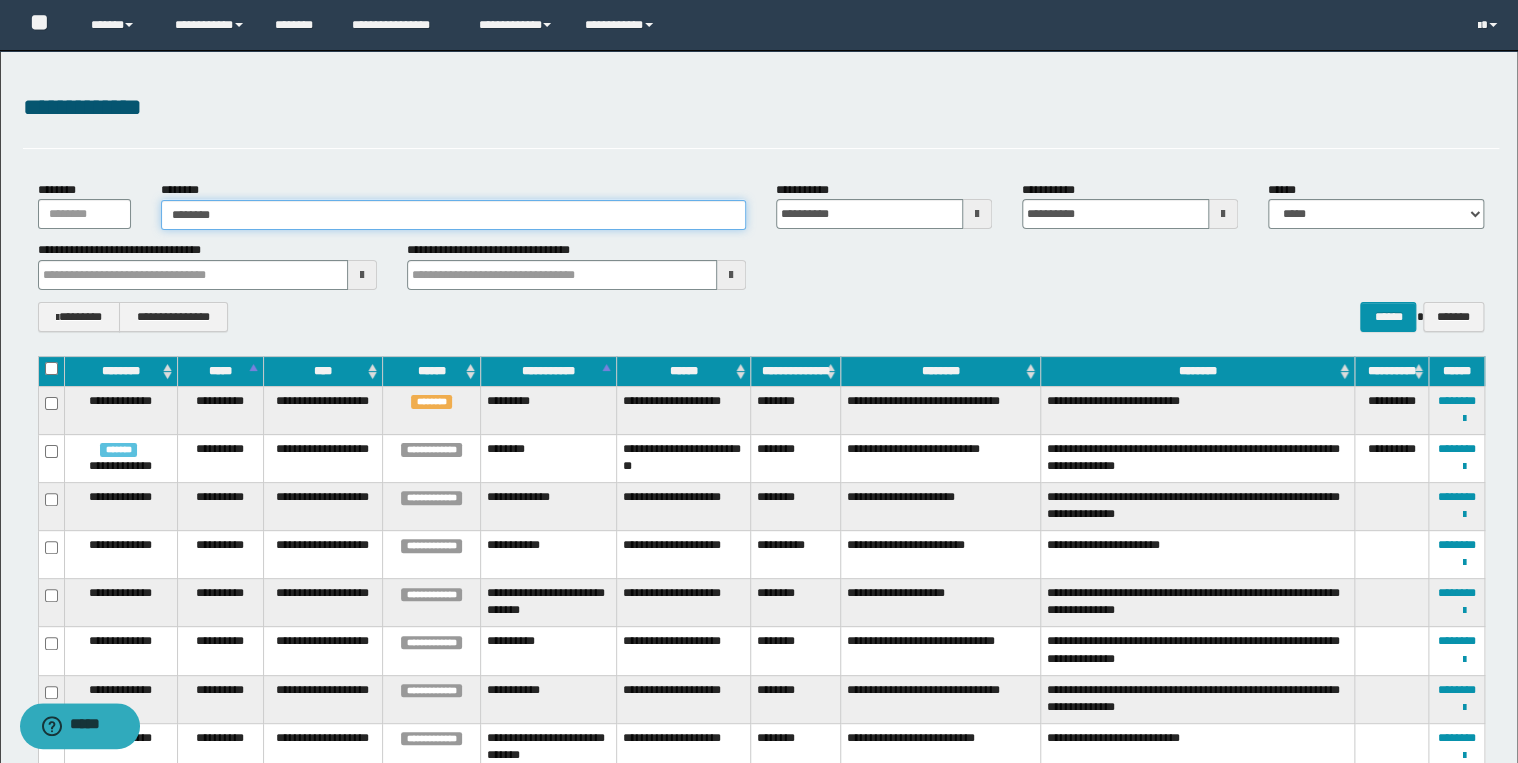 type on "********" 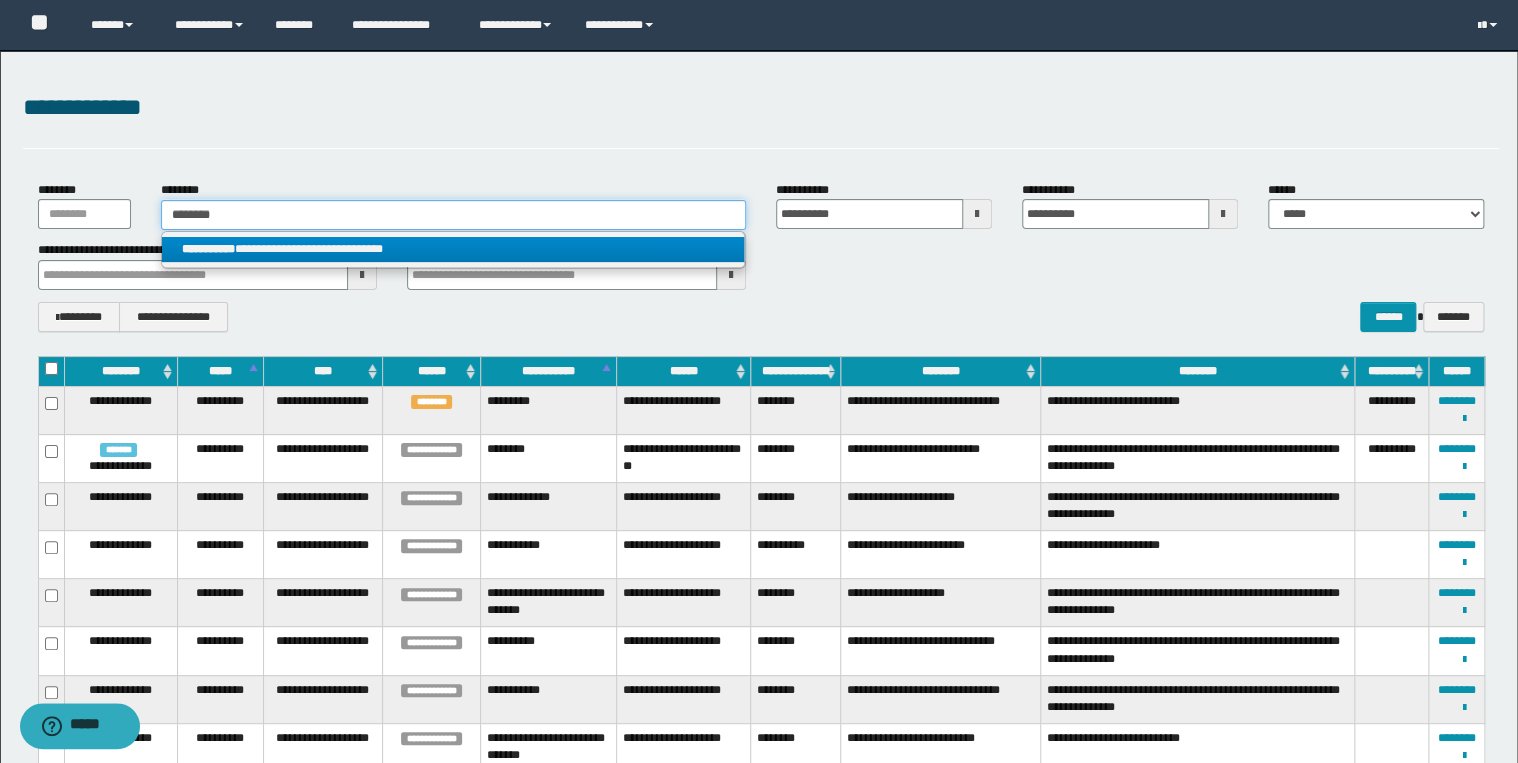 type on "********" 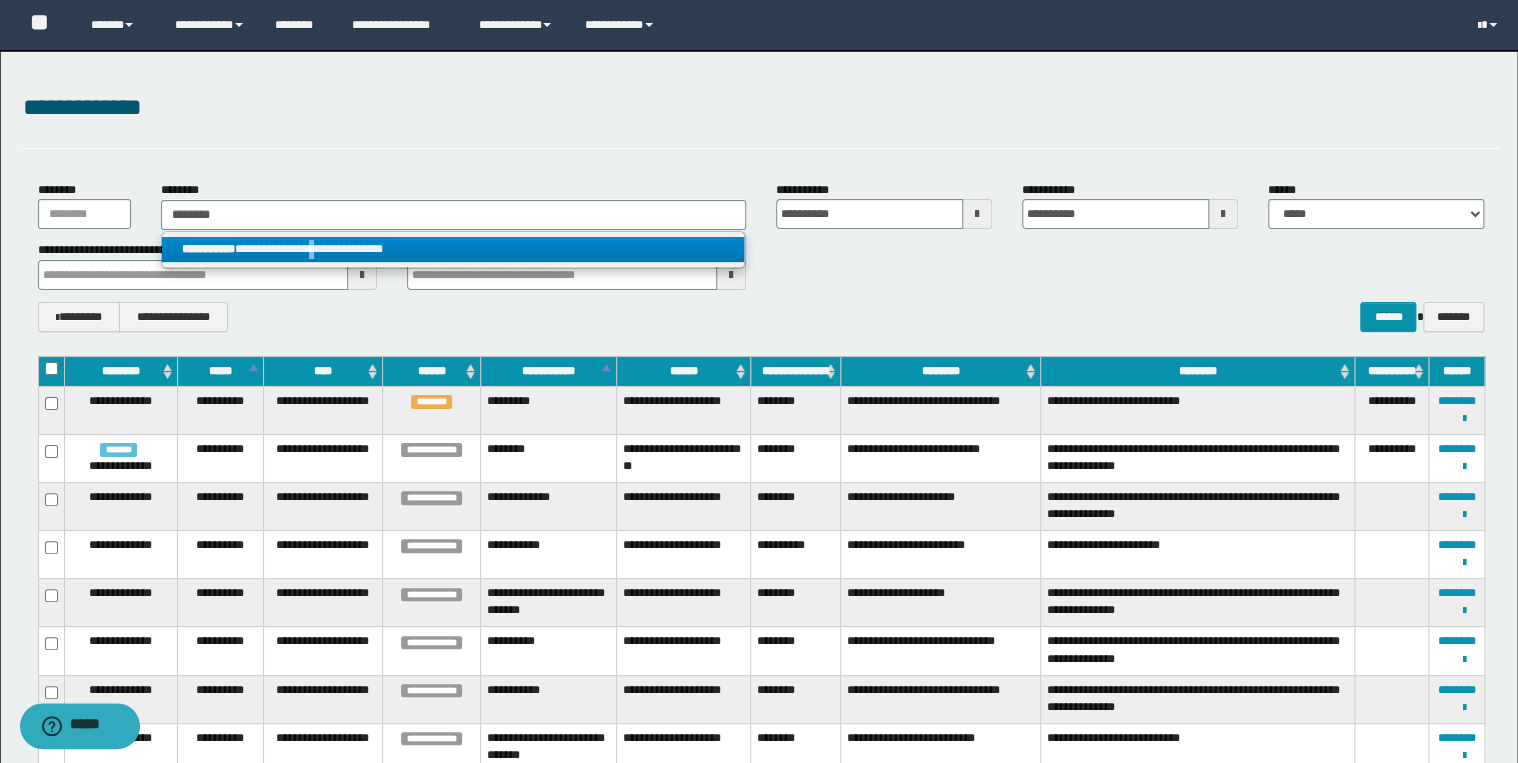 click on "**********" at bounding box center (453, 249) 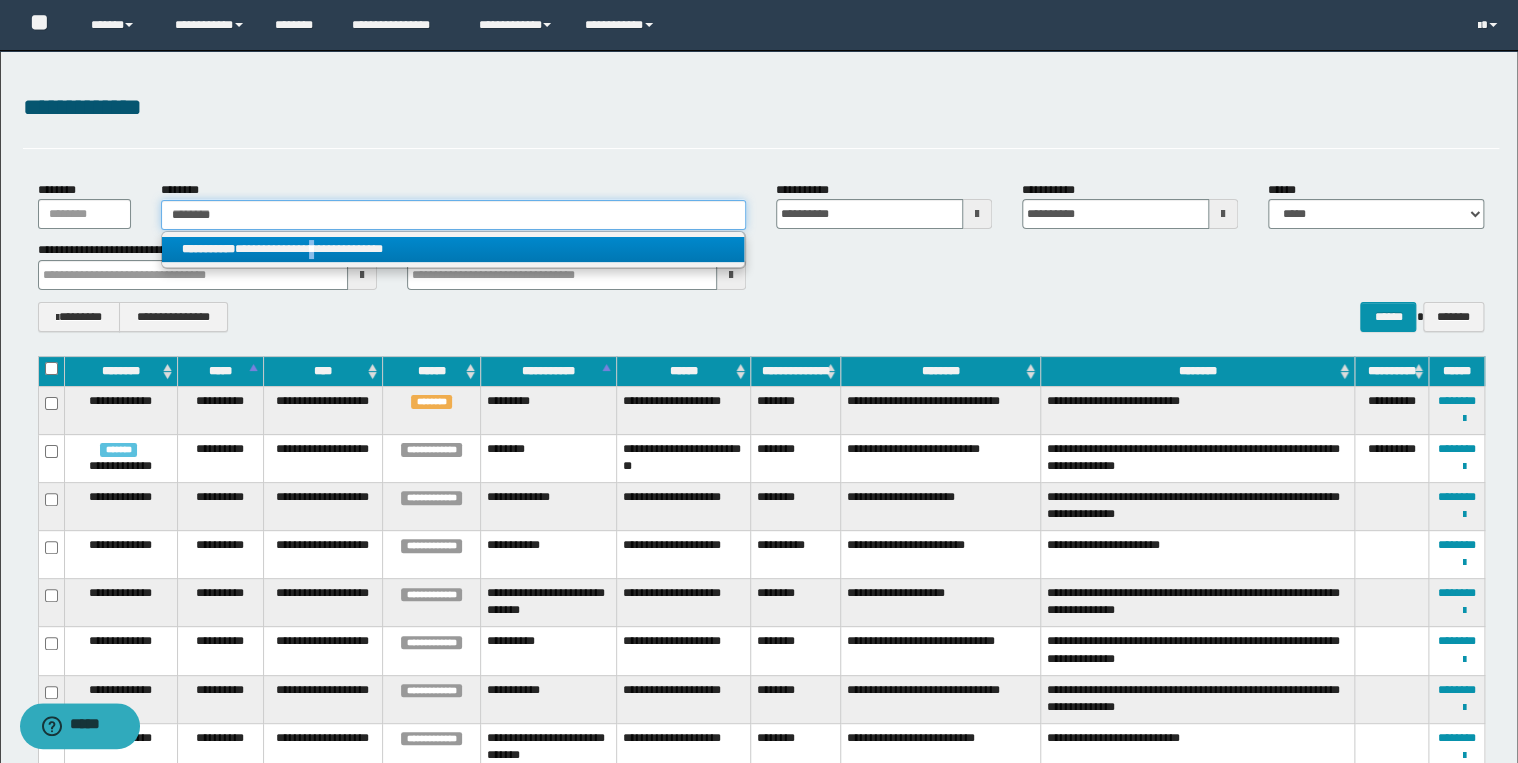 type 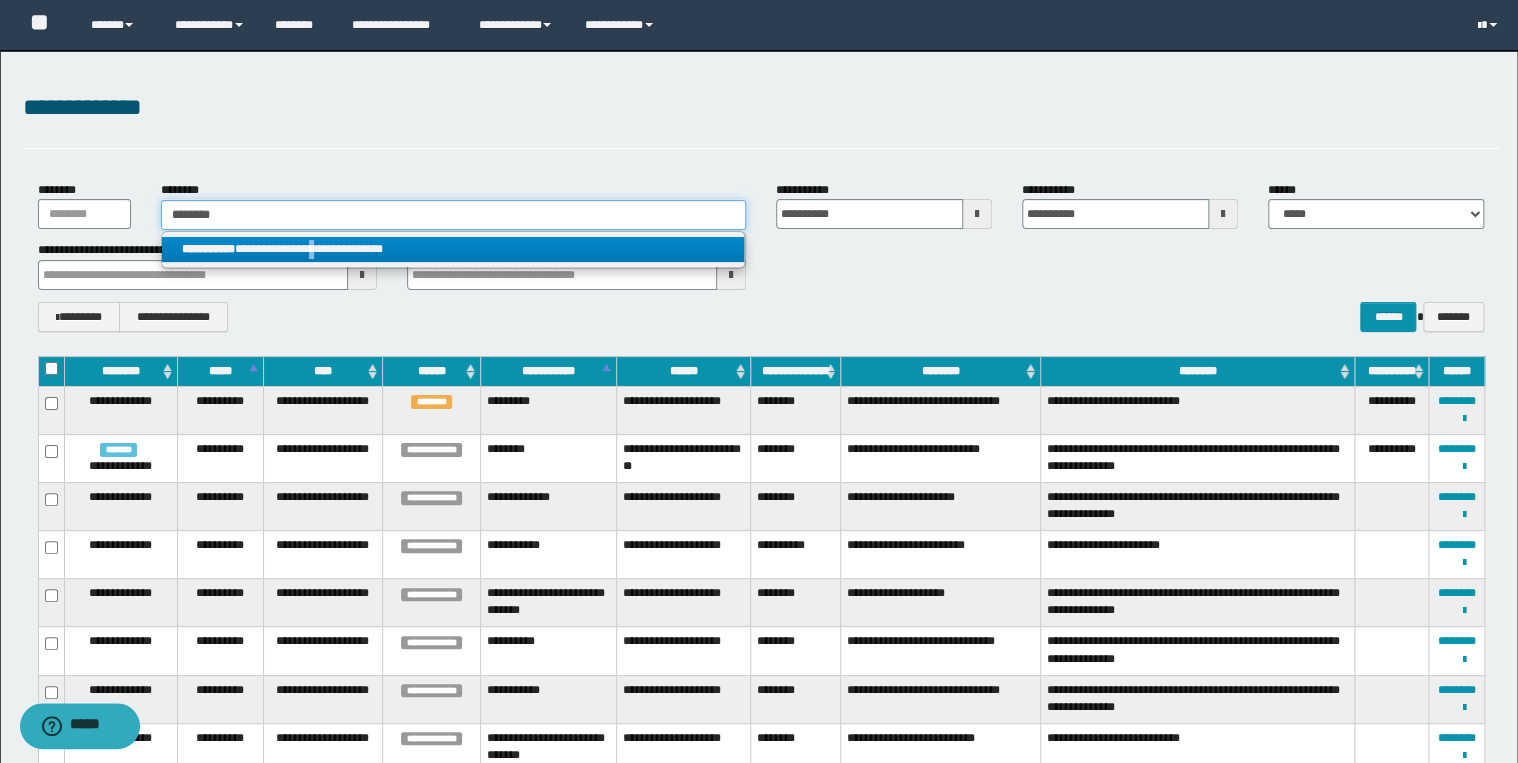 type on "**********" 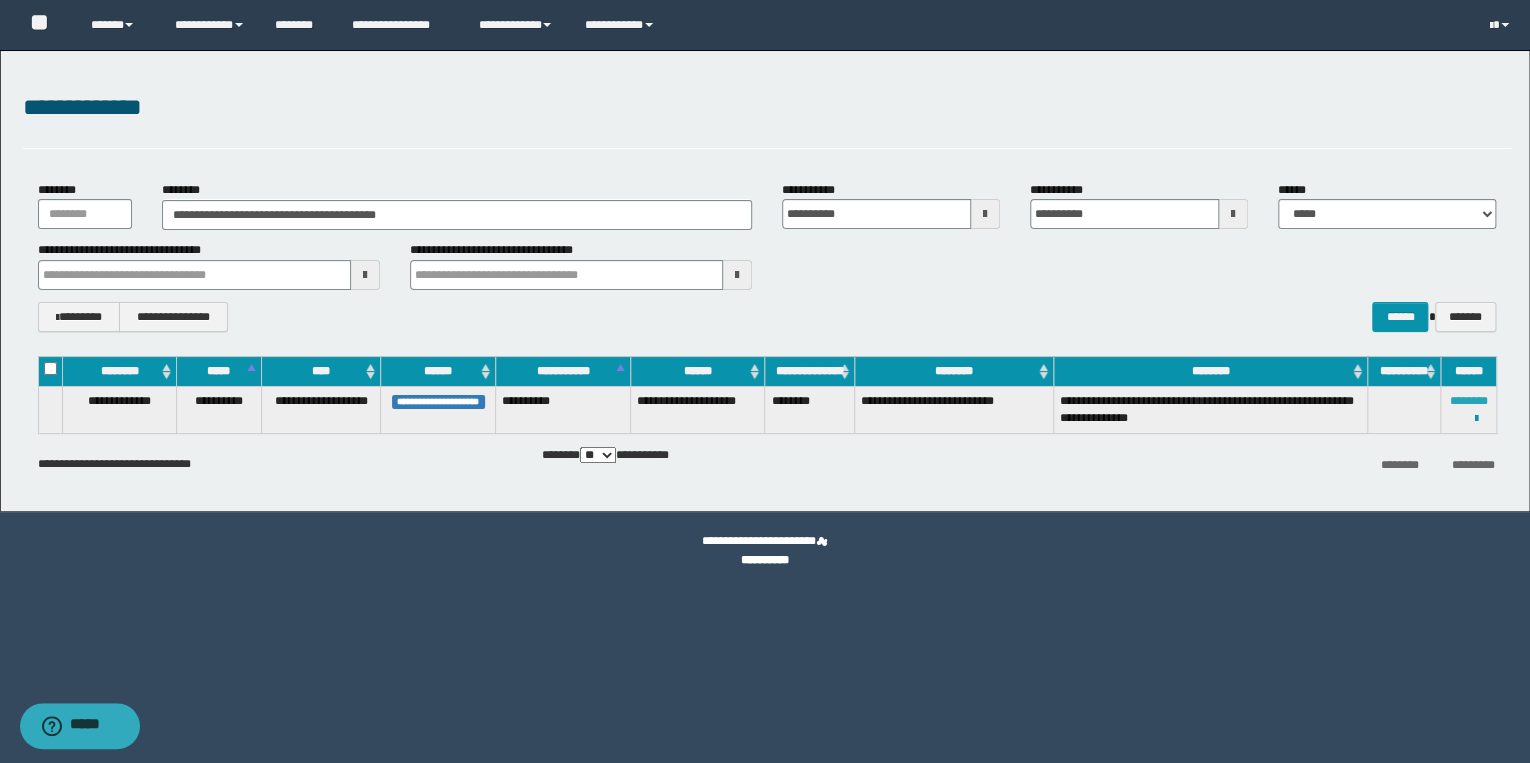 click on "********" at bounding box center [1468, 401] 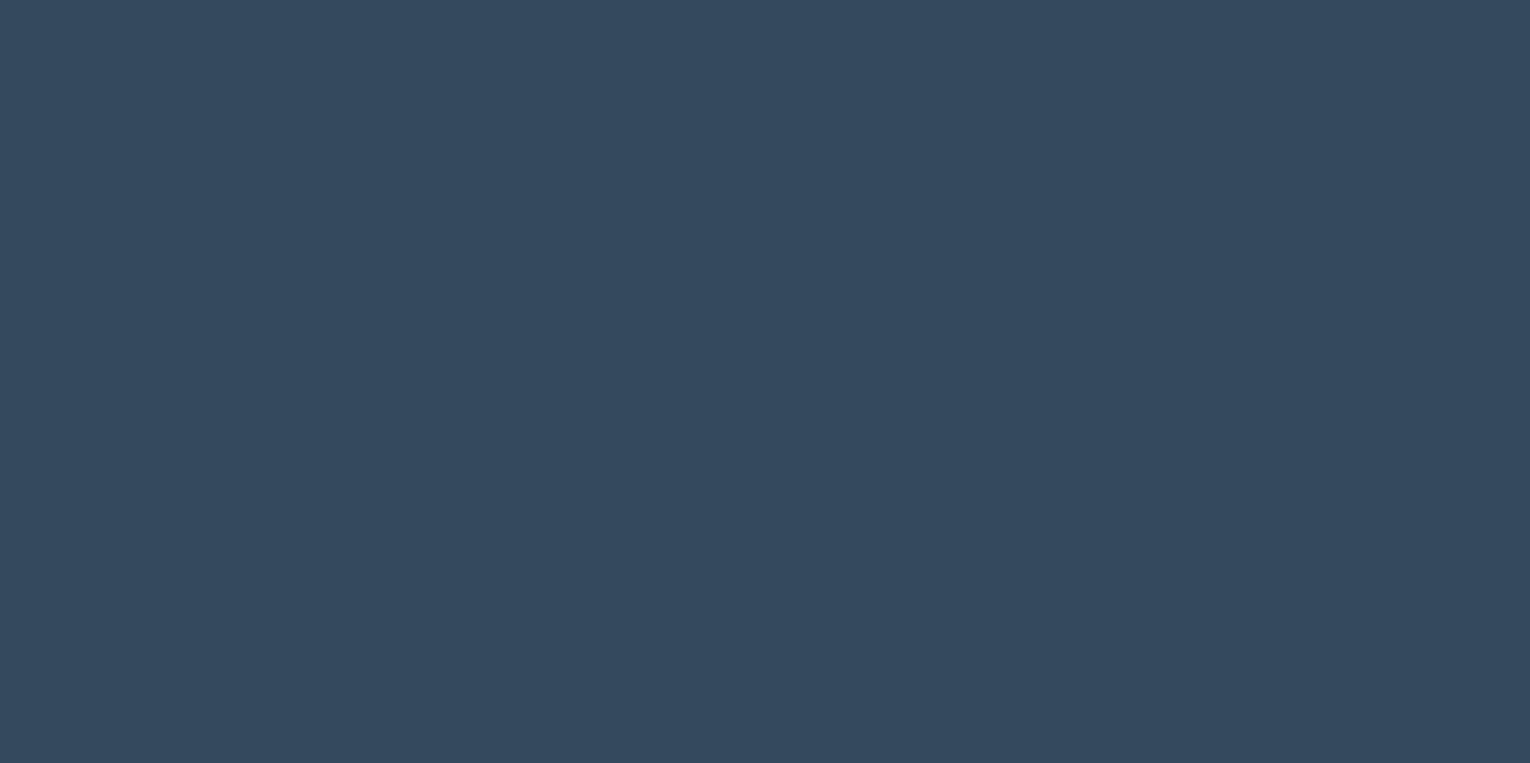 scroll, scrollTop: 0, scrollLeft: 0, axis: both 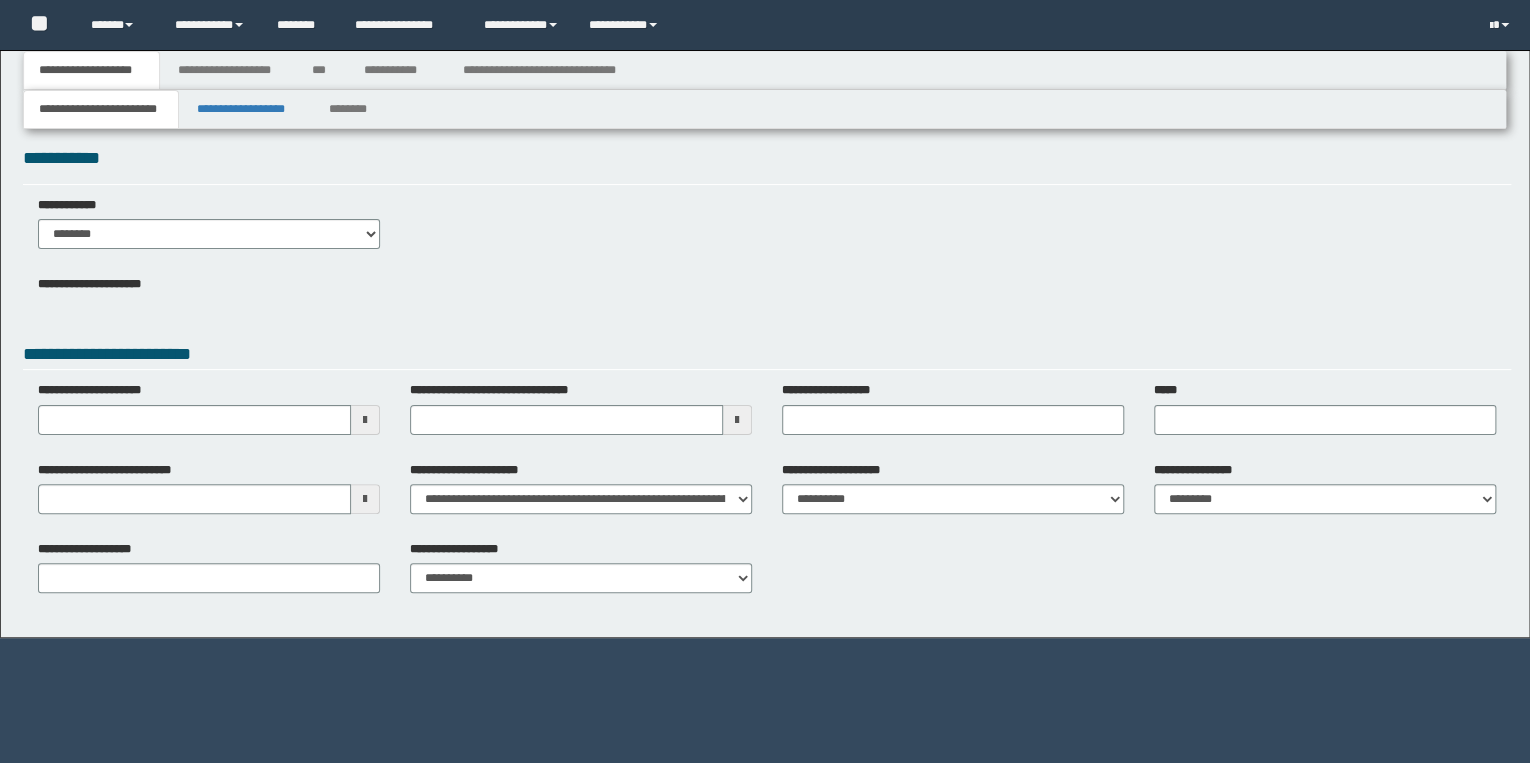 type 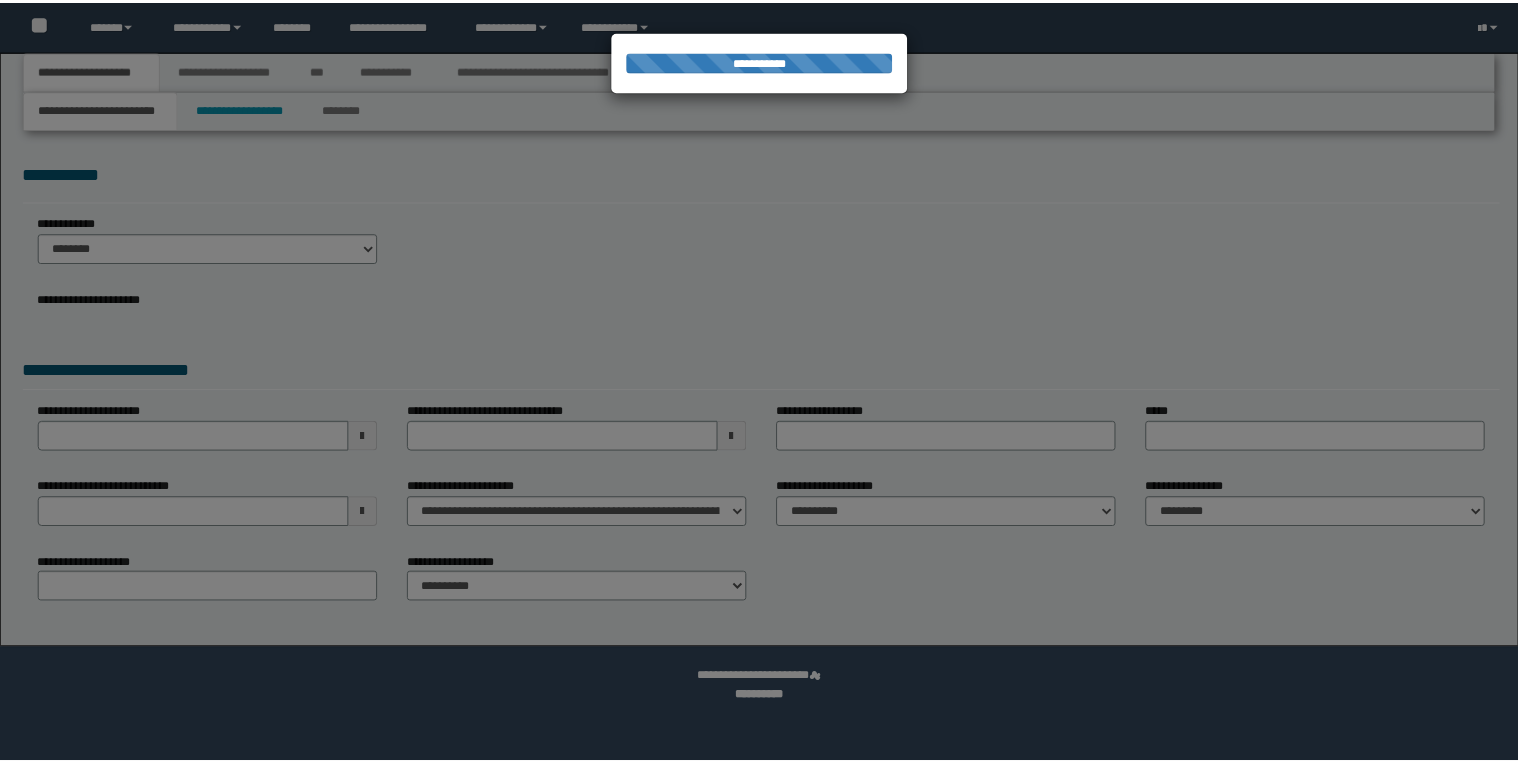 scroll, scrollTop: 0, scrollLeft: 0, axis: both 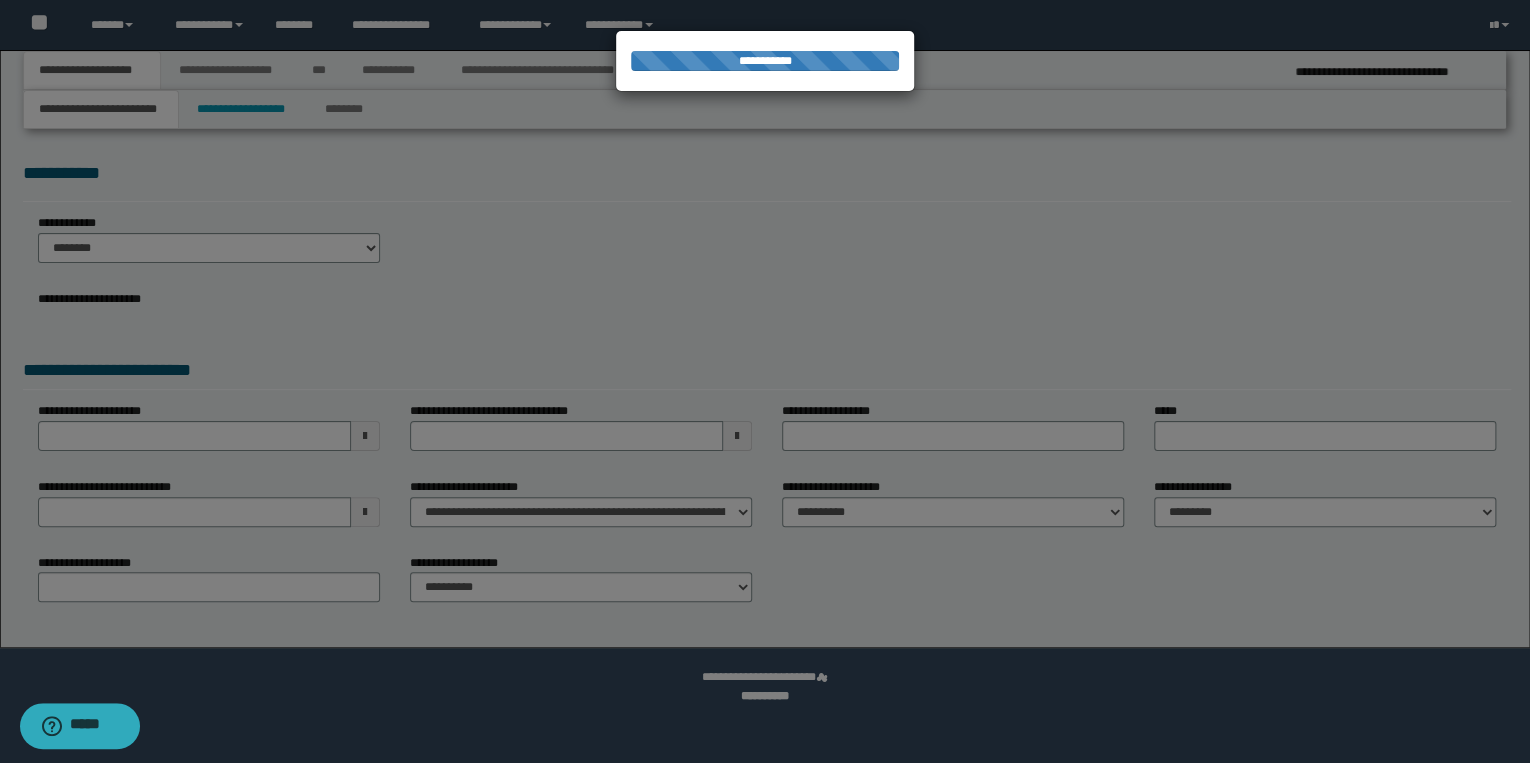 type on "**********" 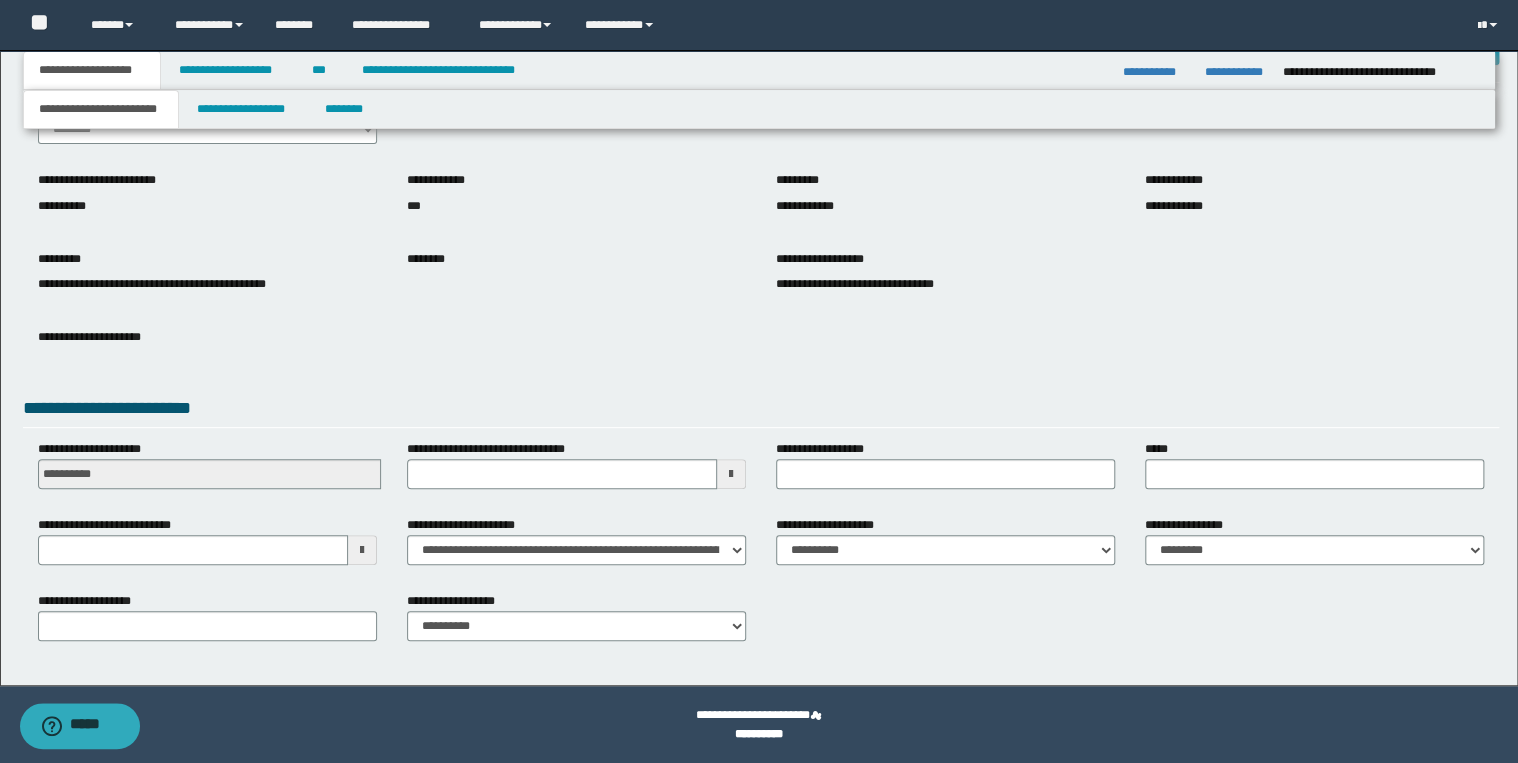 scroll, scrollTop: 120, scrollLeft: 0, axis: vertical 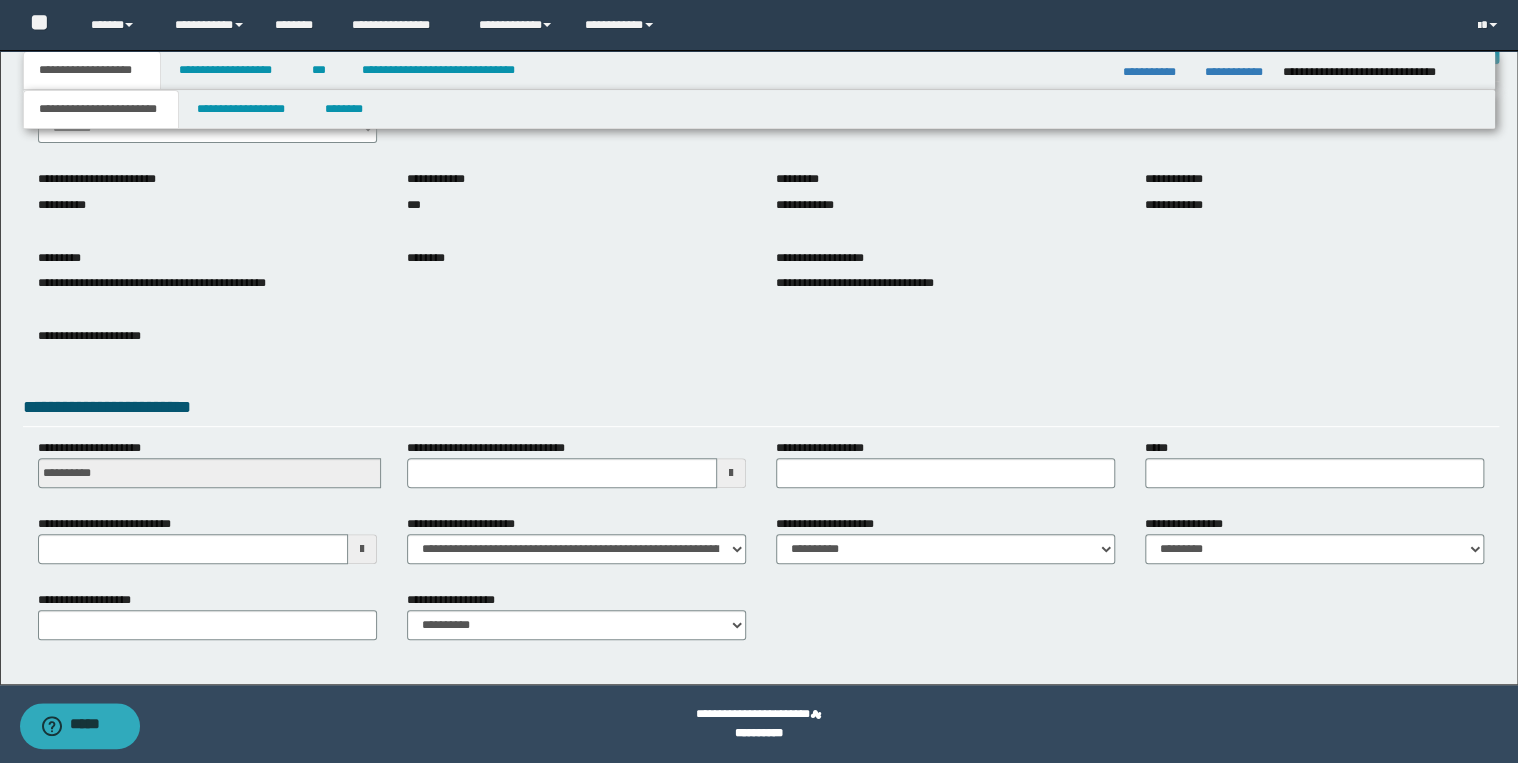 click on "**********" at bounding box center (759, 307) 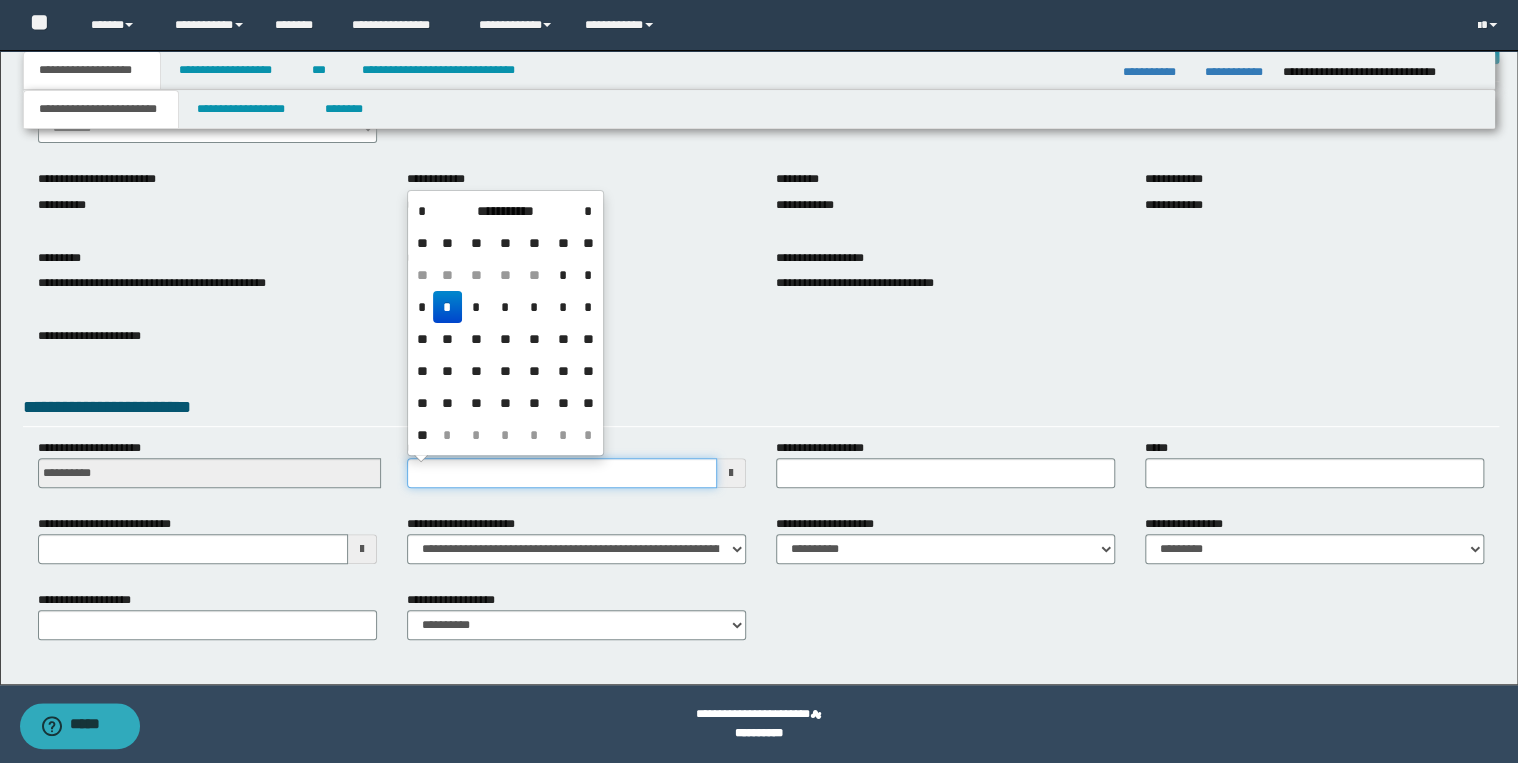 click on "**********" at bounding box center (562, 473) 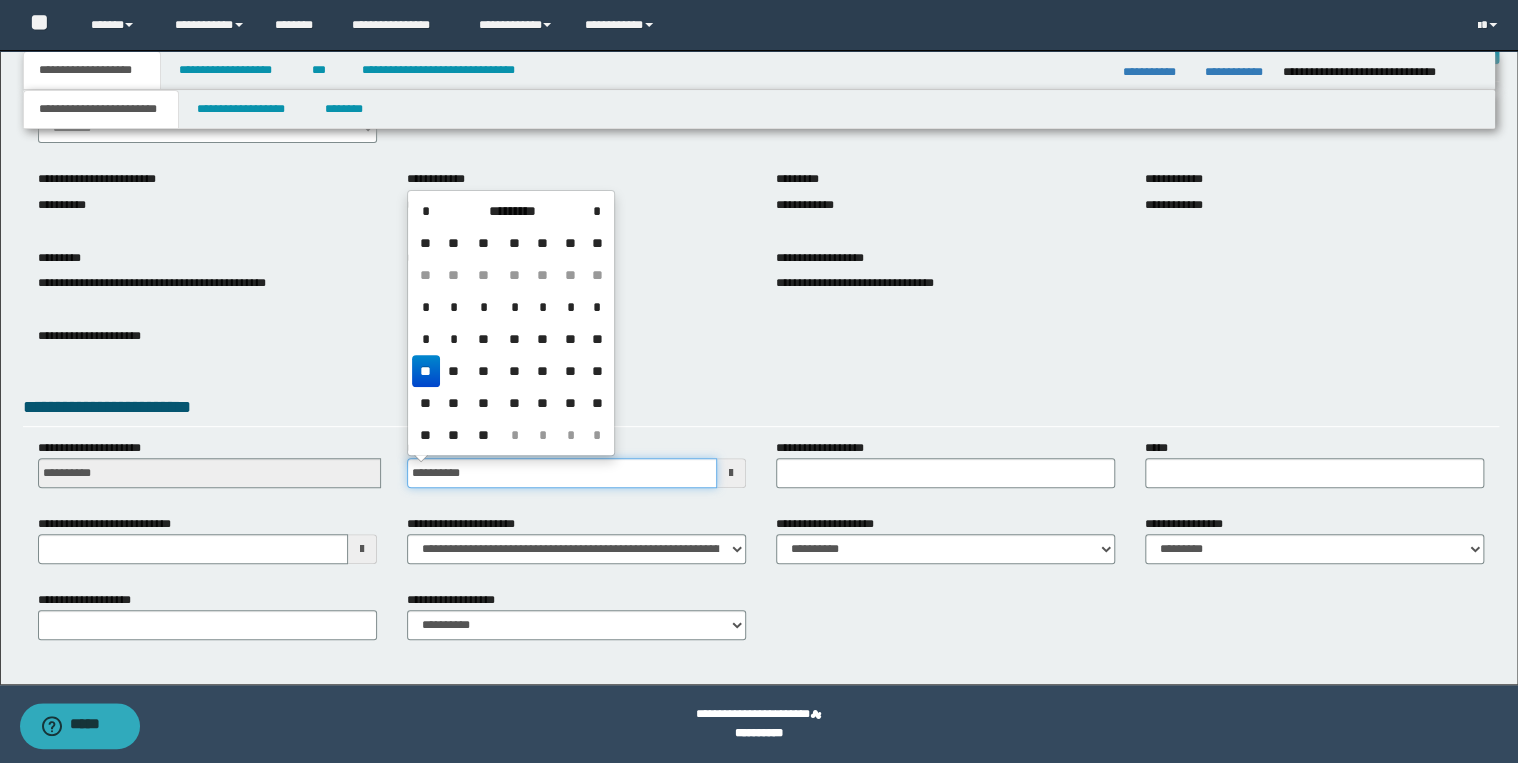 type on "**********" 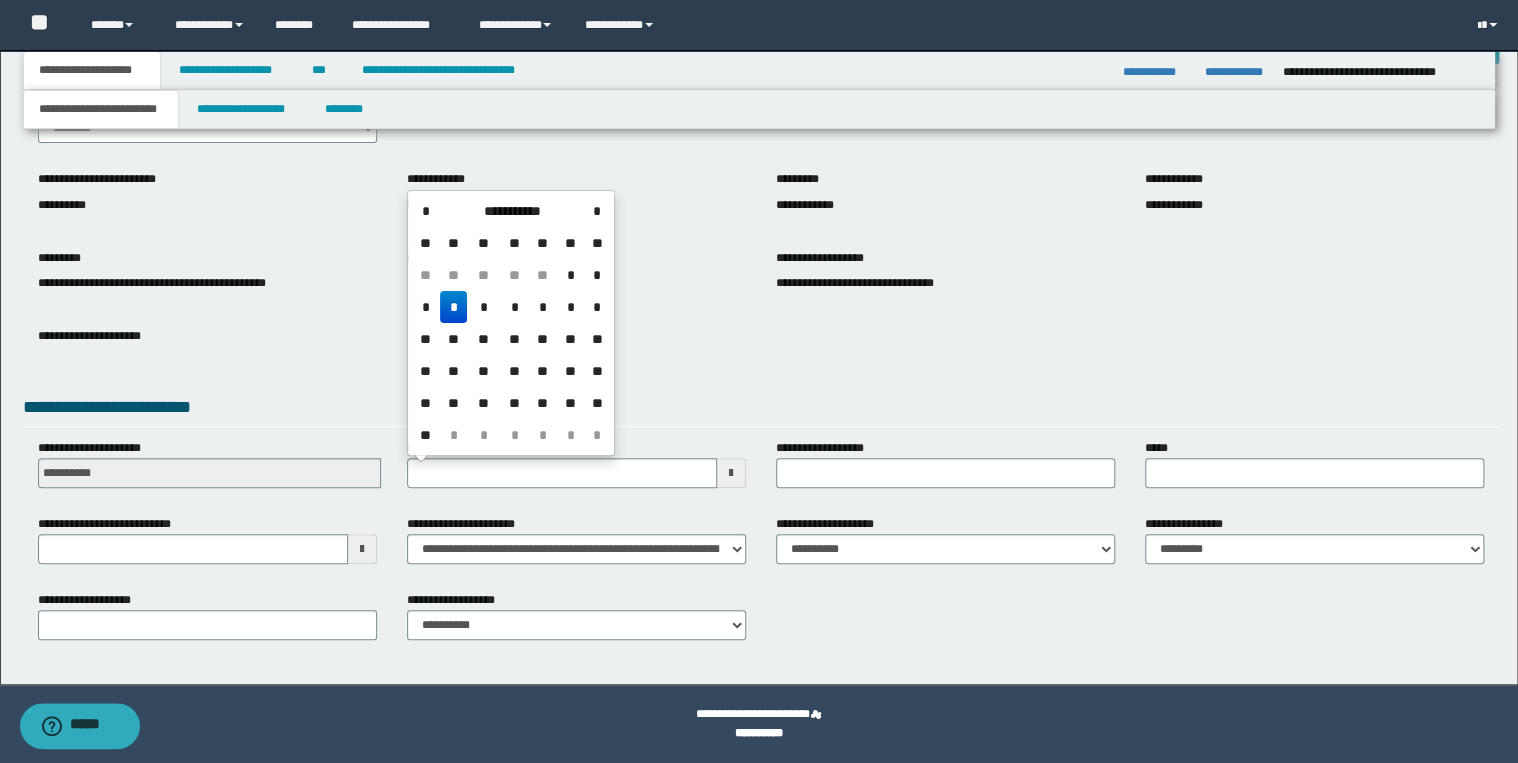 click on "**********" at bounding box center (207, 471) 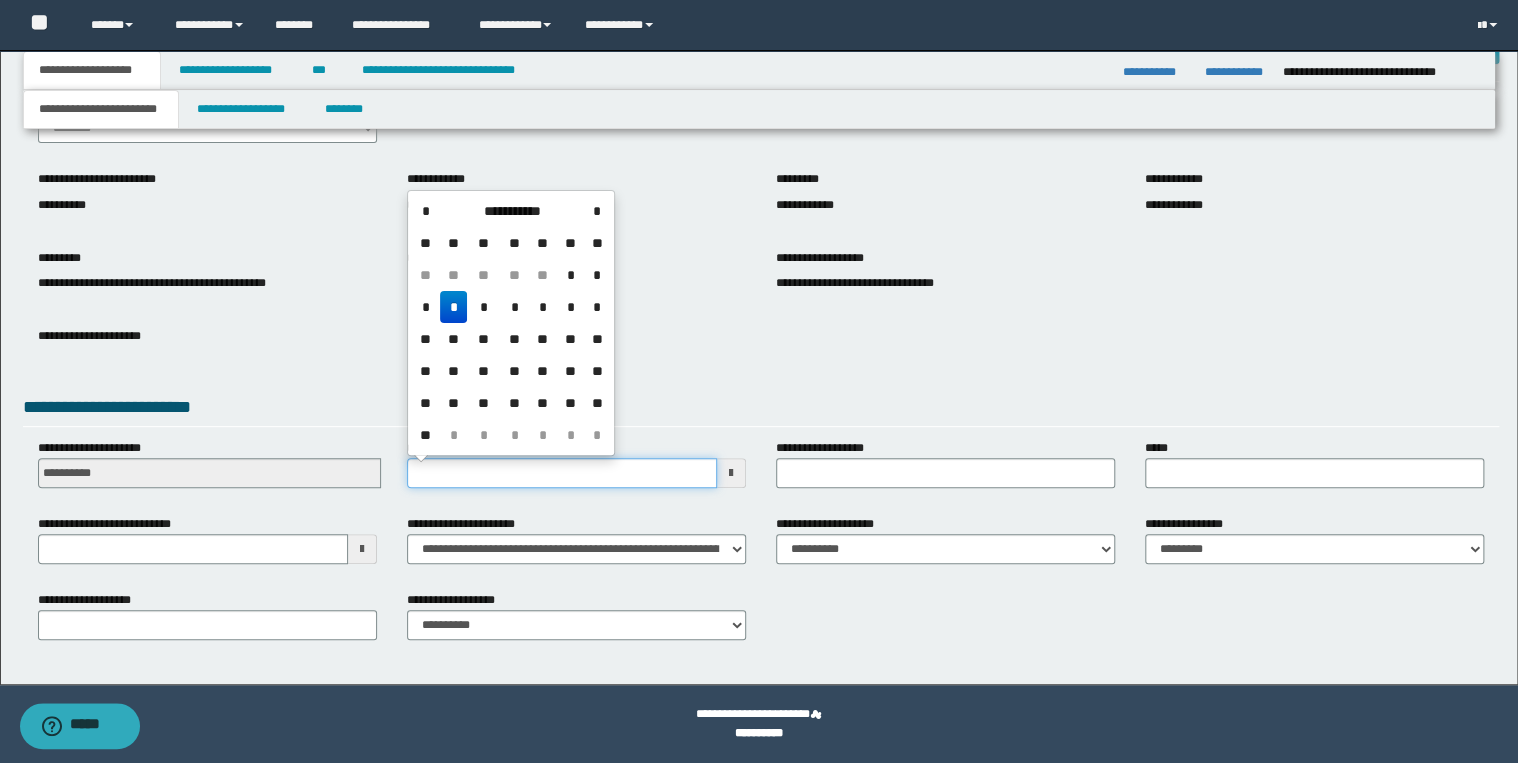 click on "**********" at bounding box center (562, 473) 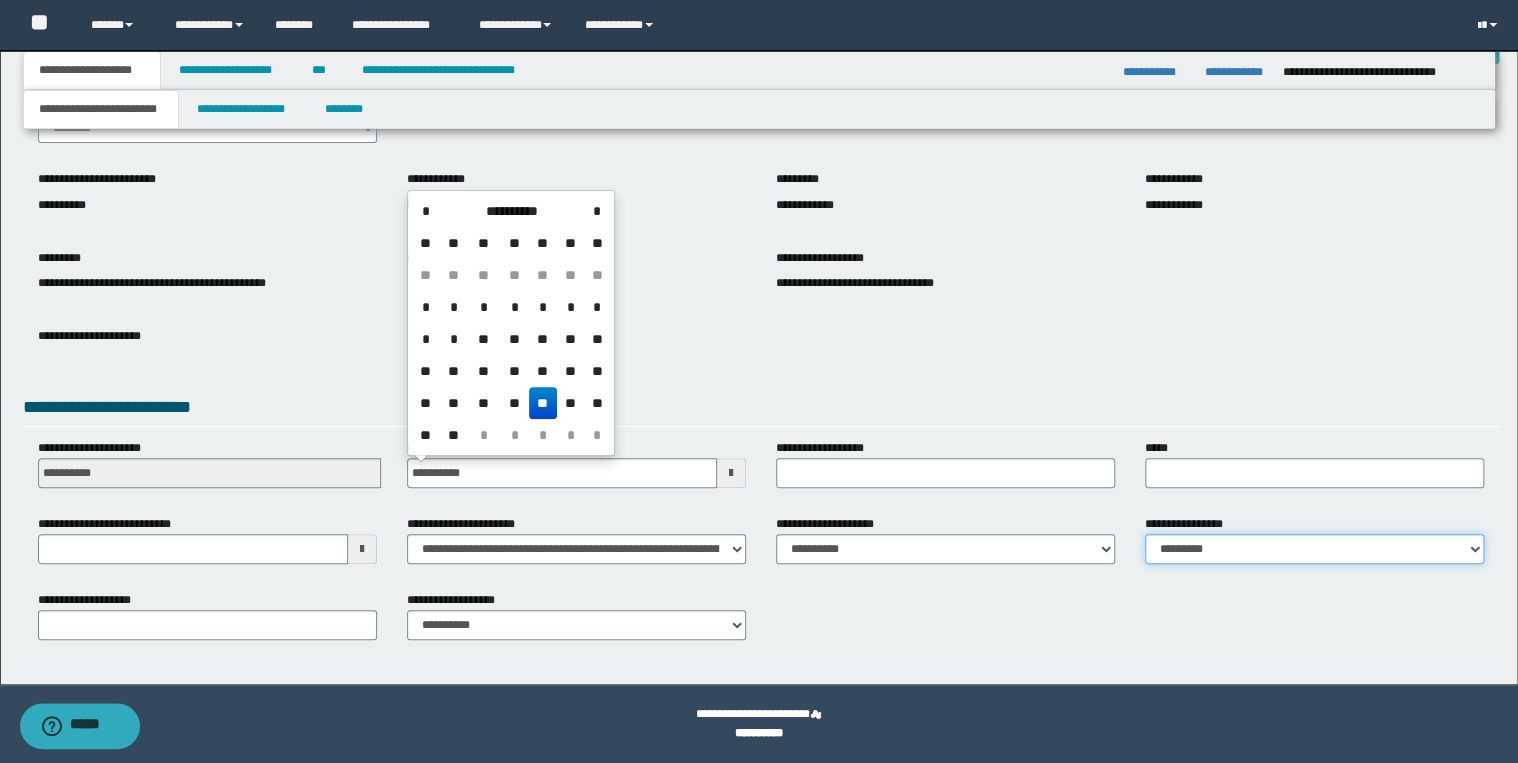 type on "**********" 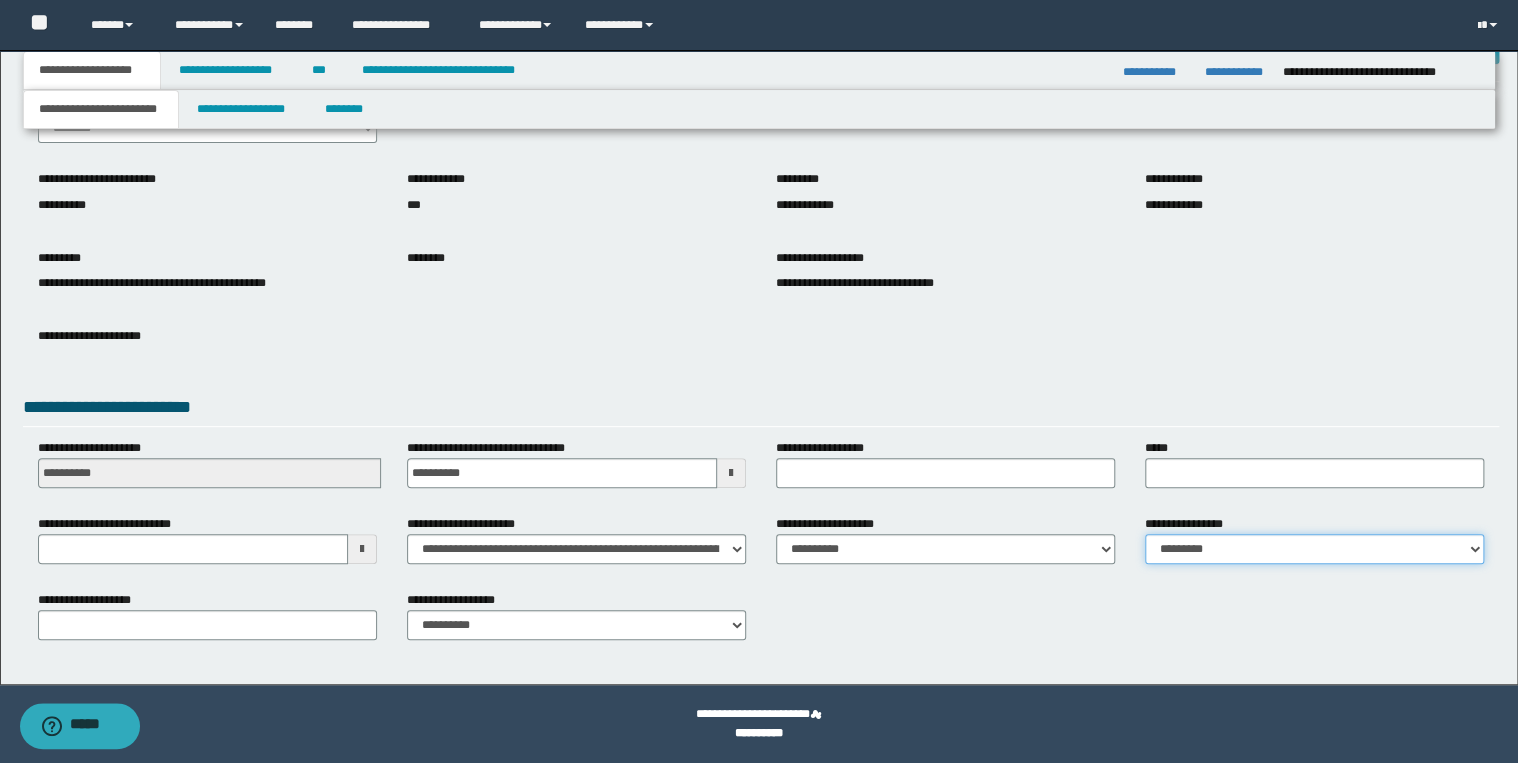 click on "**********" at bounding box center (1314, 549) 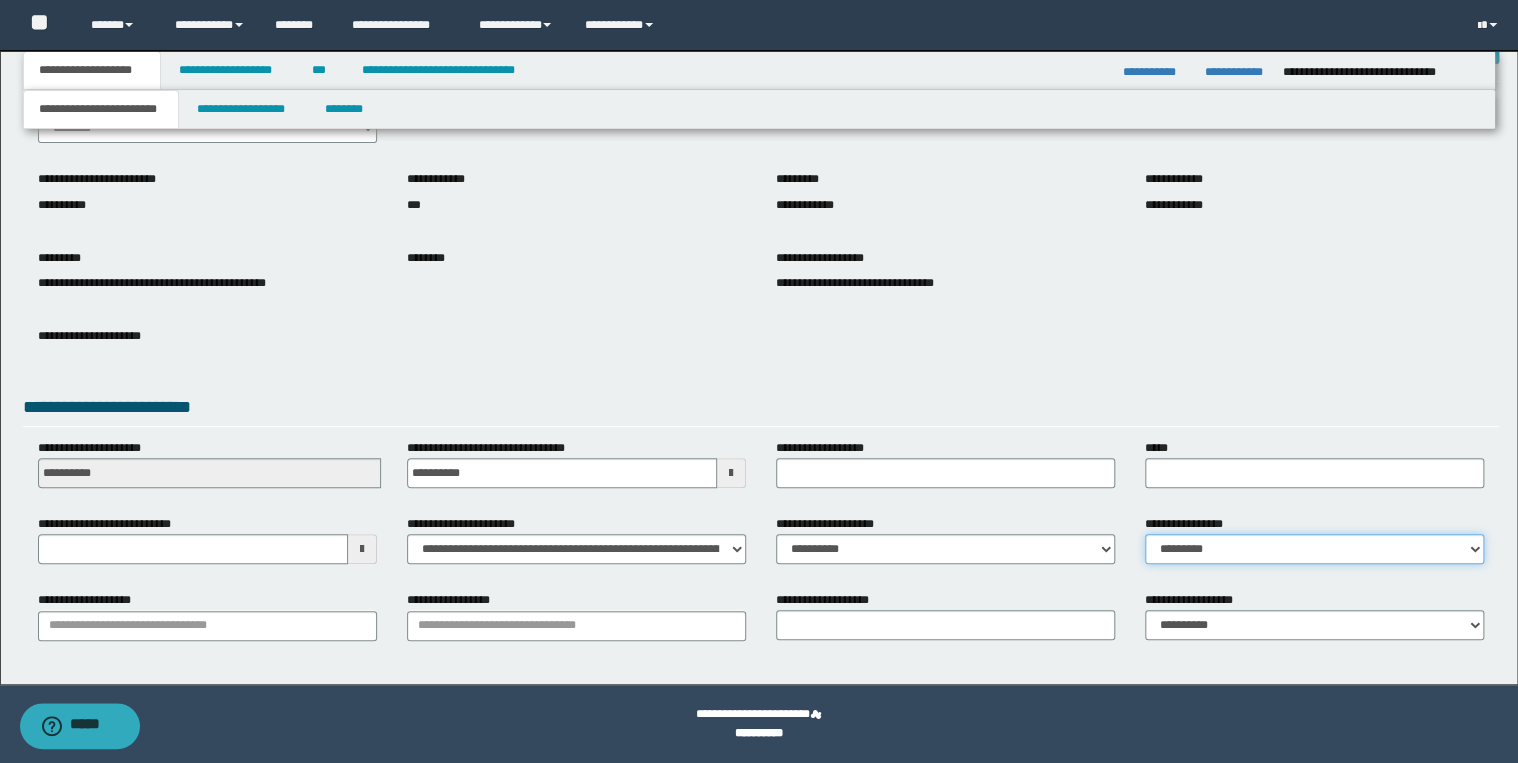 type 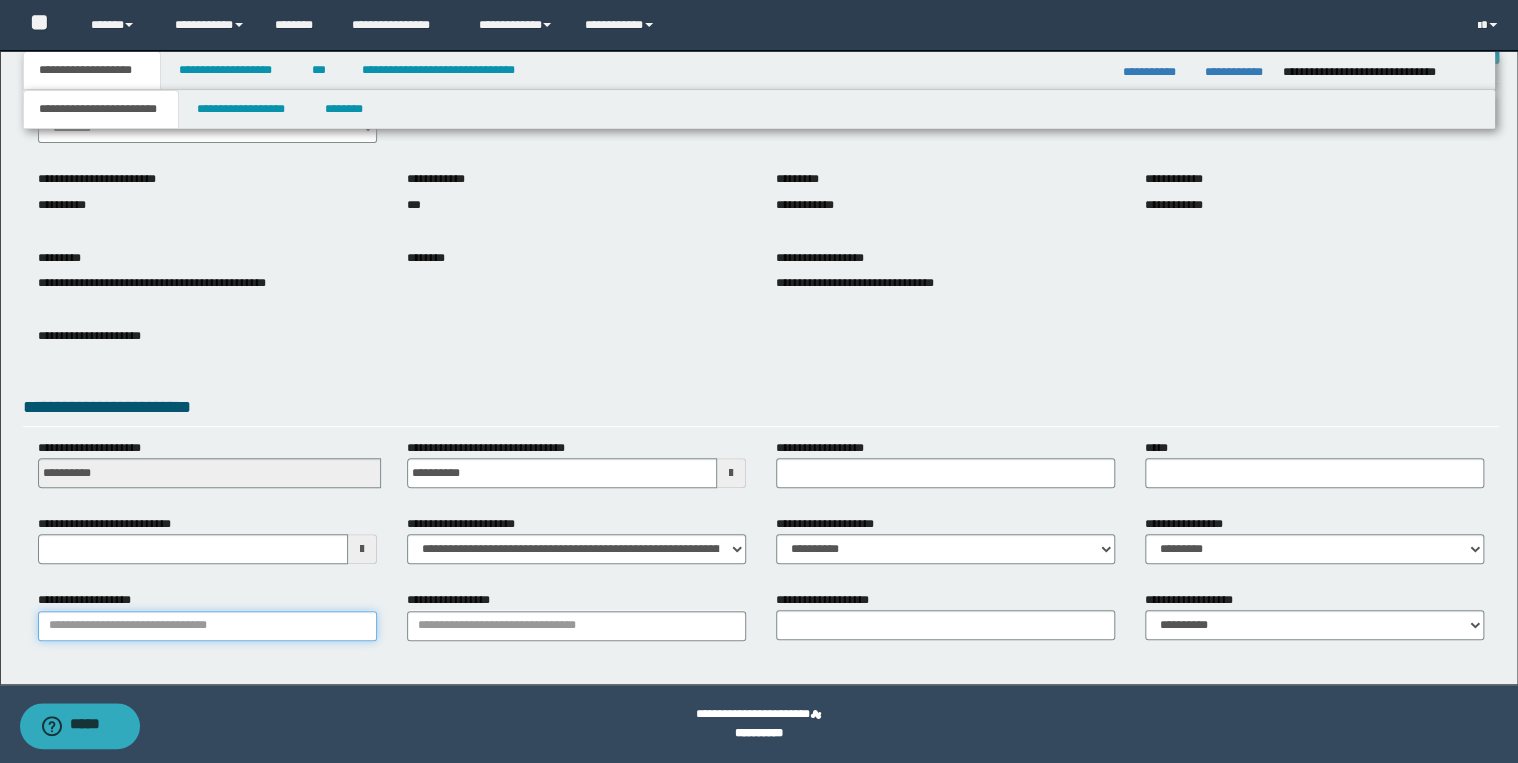 click on "**********" at bounding box center [207, 626] 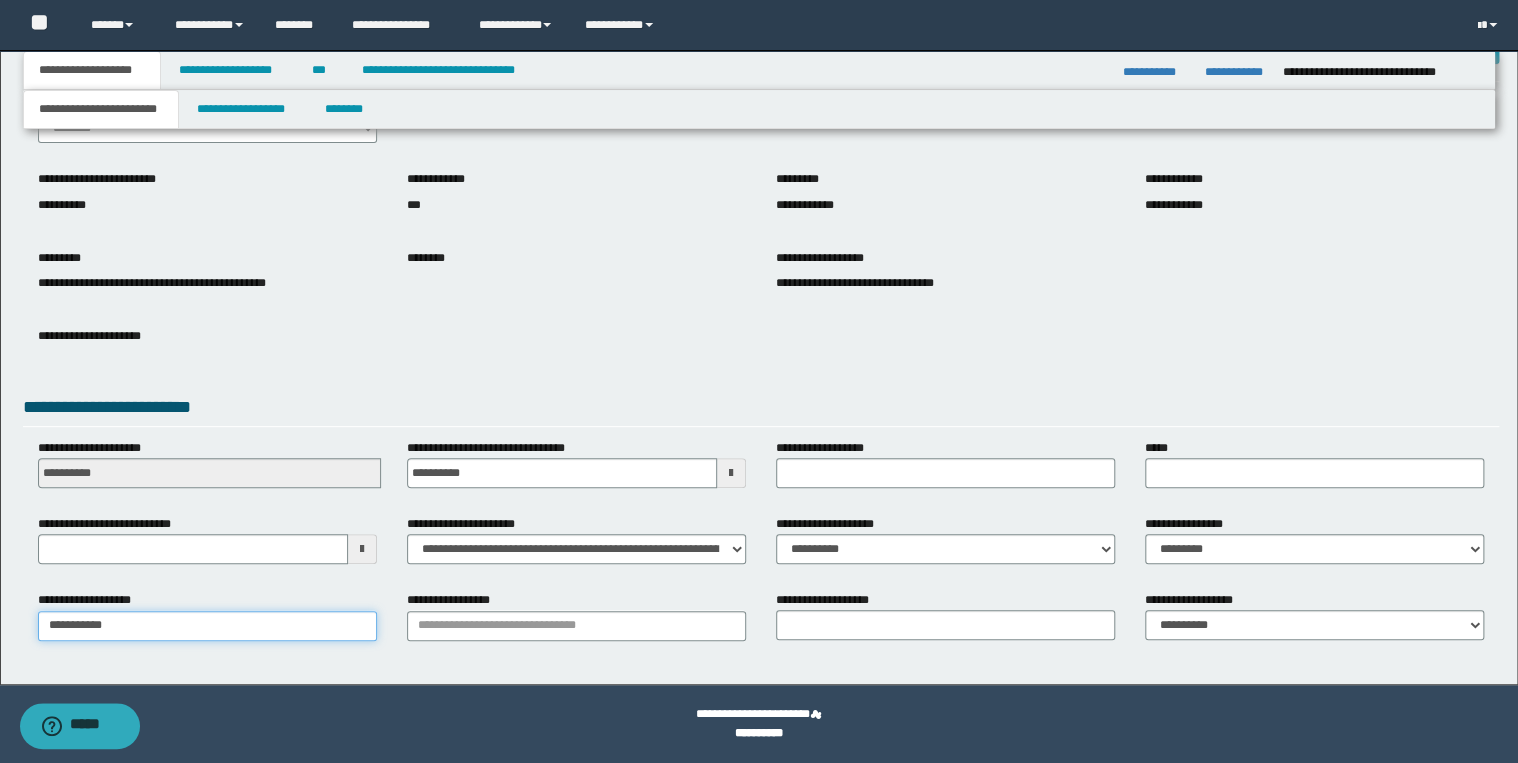 type on "**********" 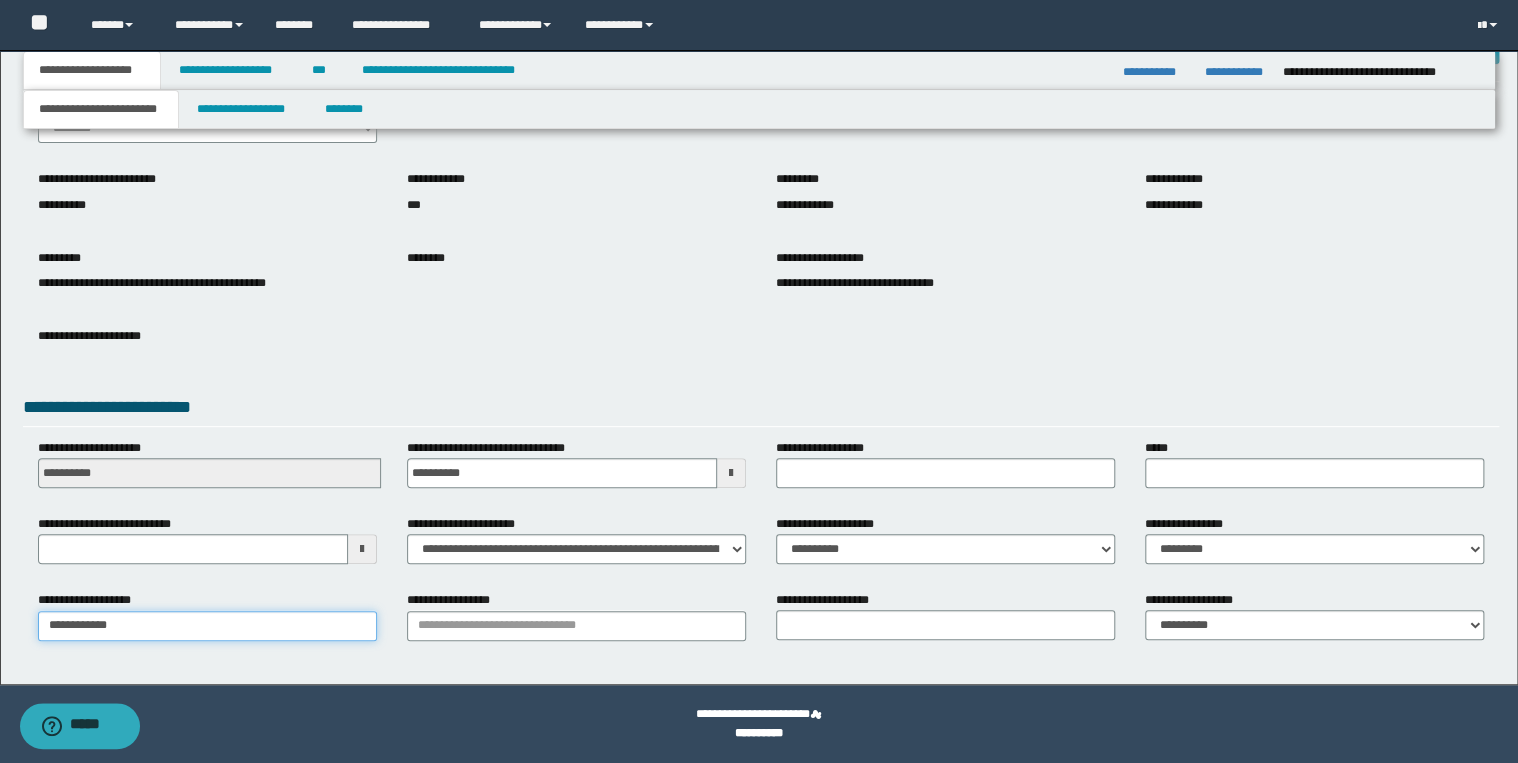 type on "**********" 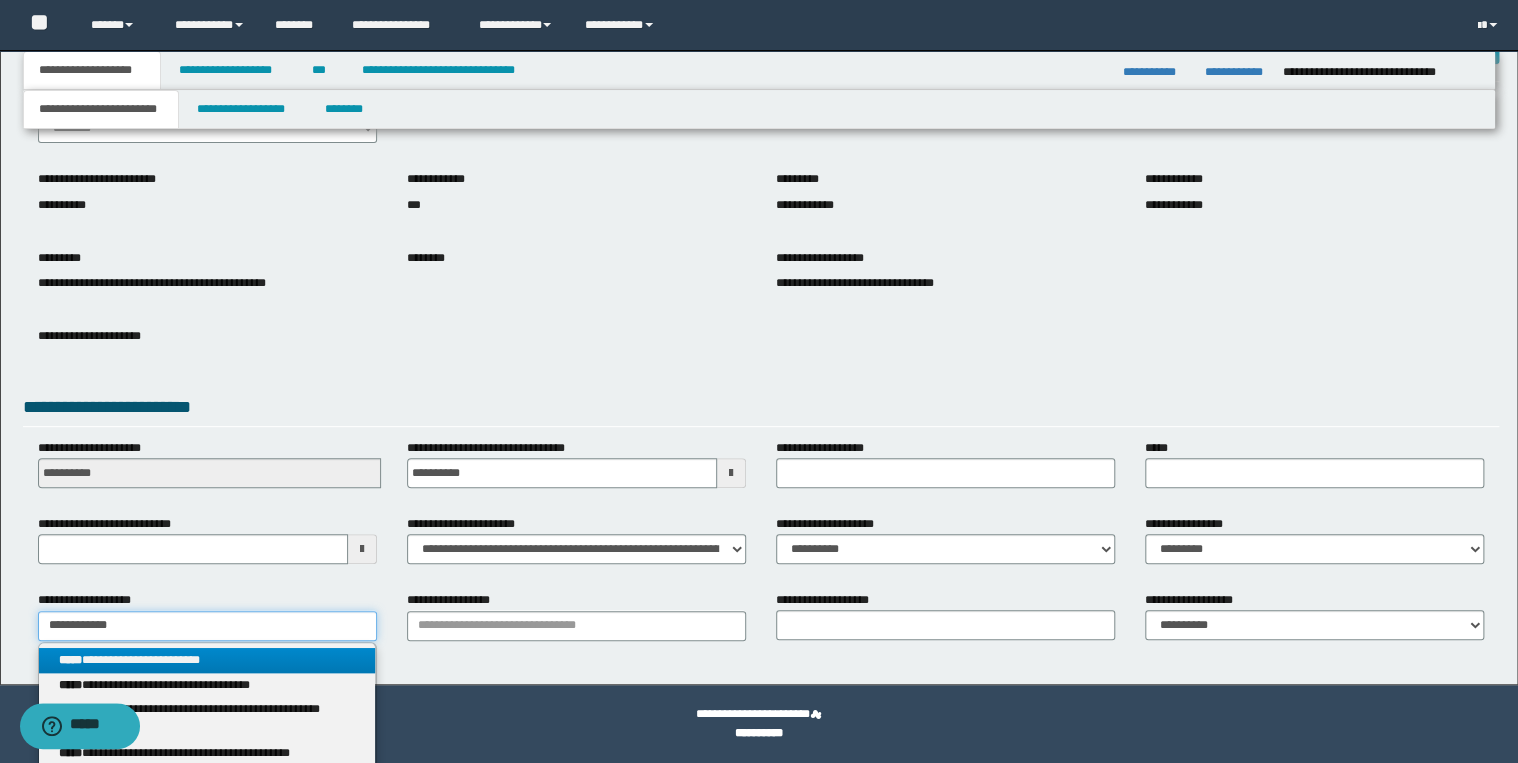 type on "**********" 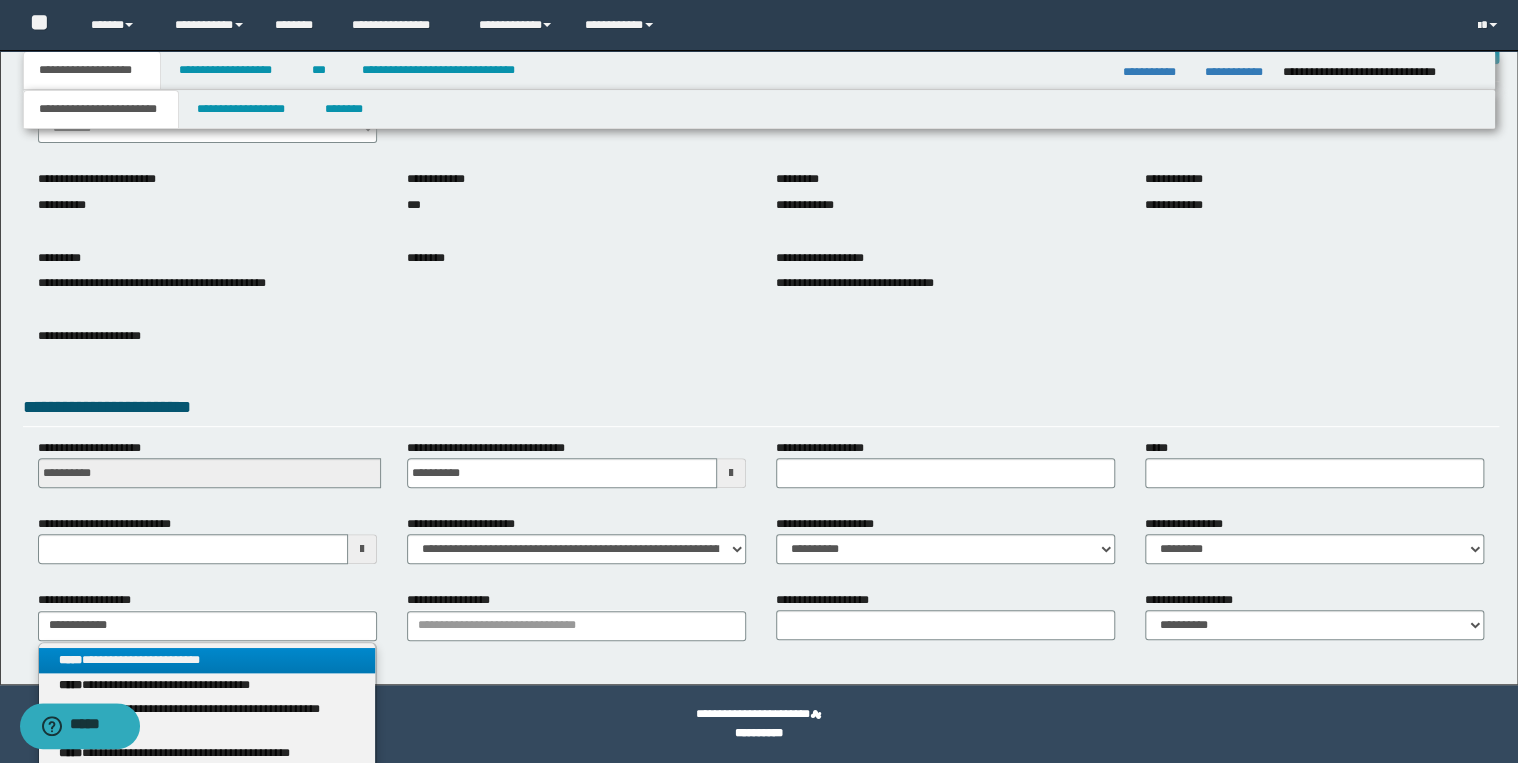 click on "**********" at bounding box center (207, 660) 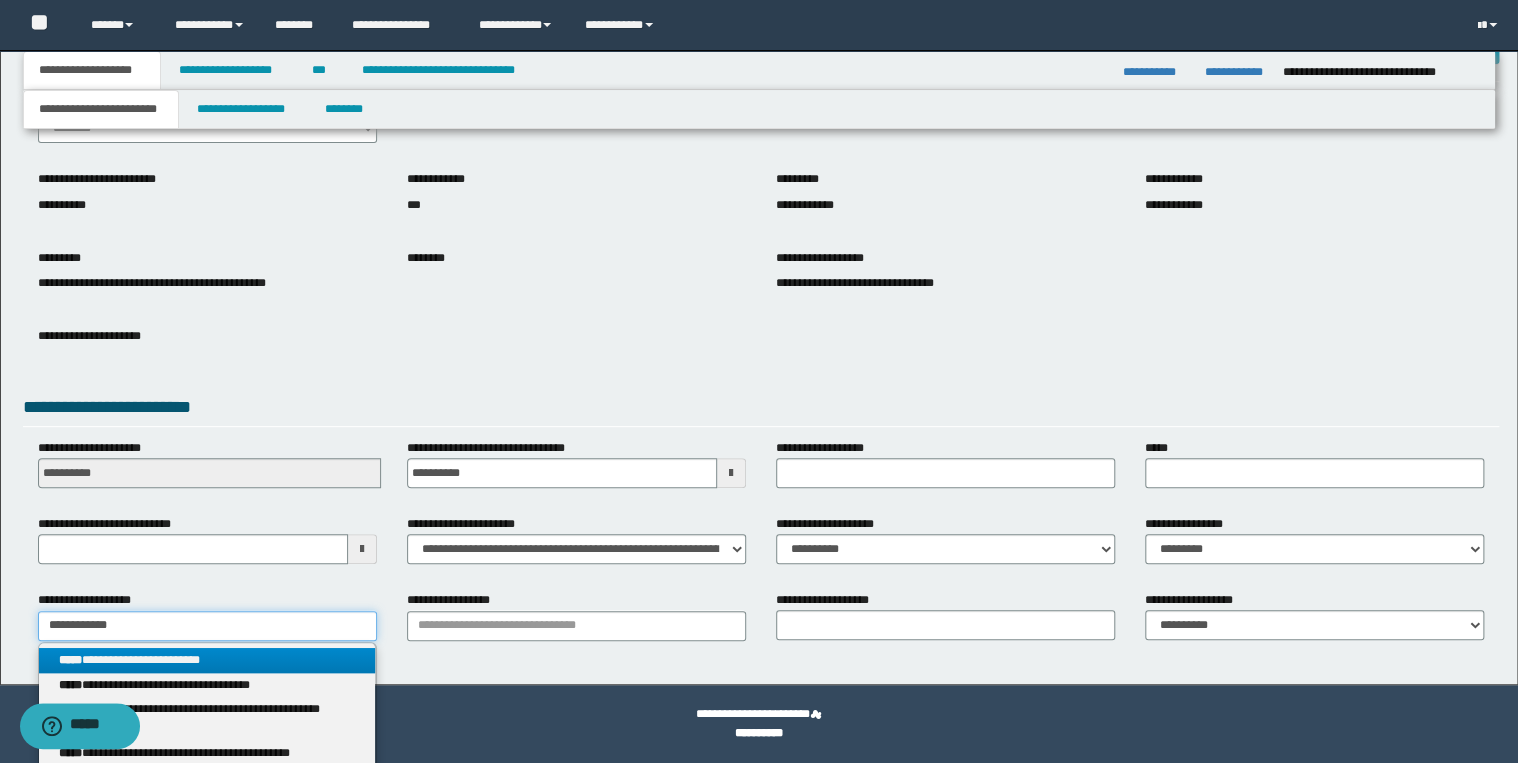 type 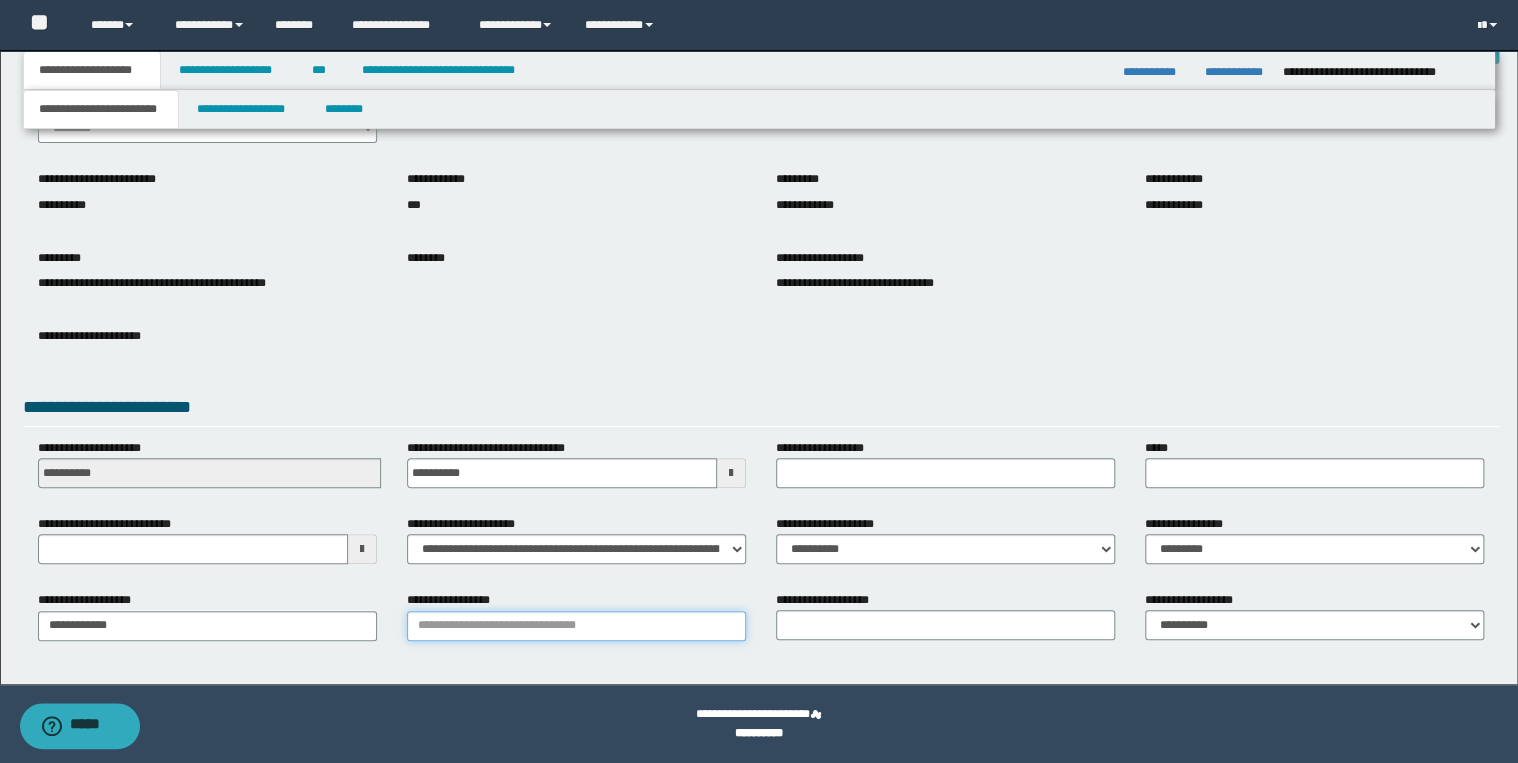 click on "**********" at bounding box center [576, 626] 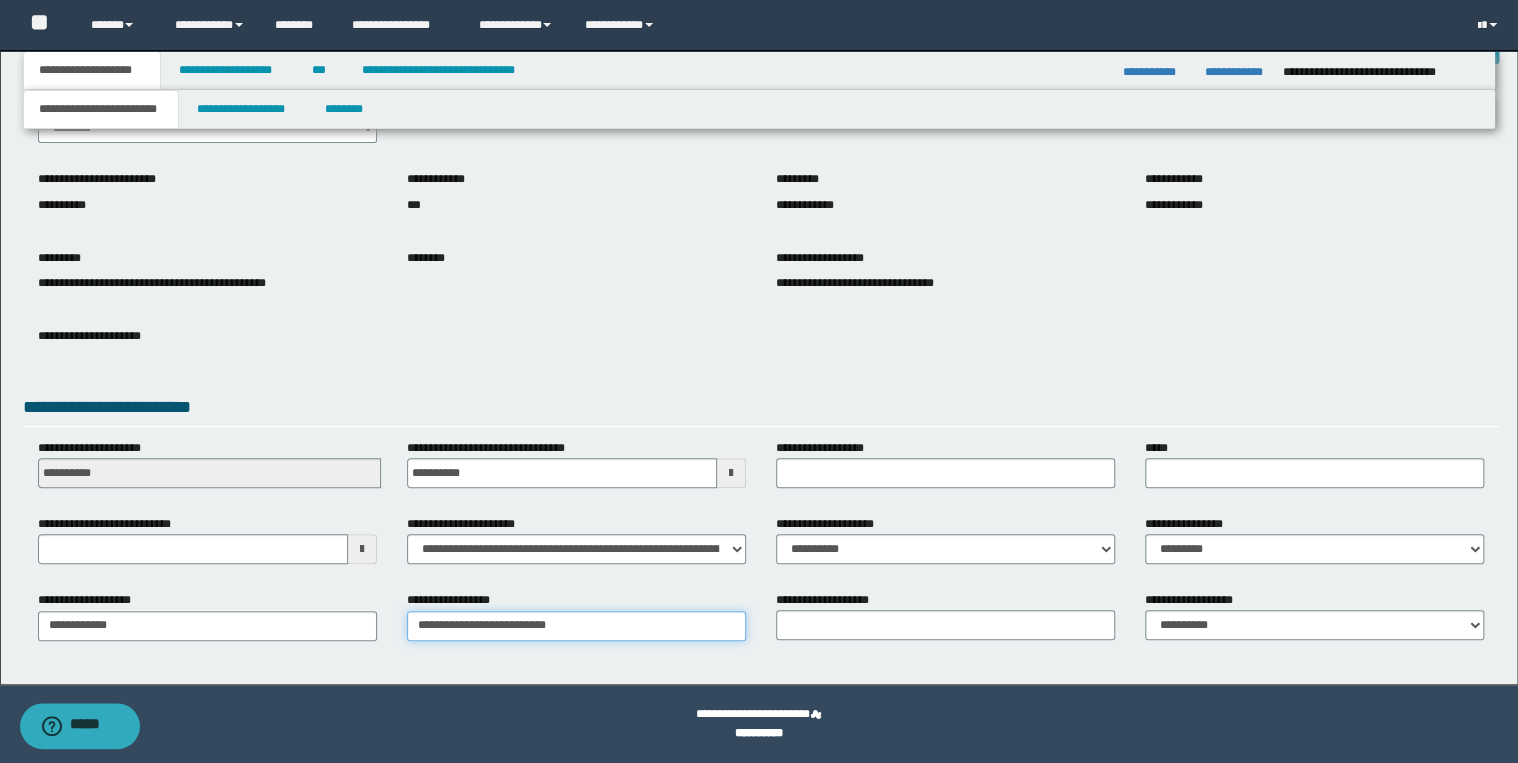 type on "**********" 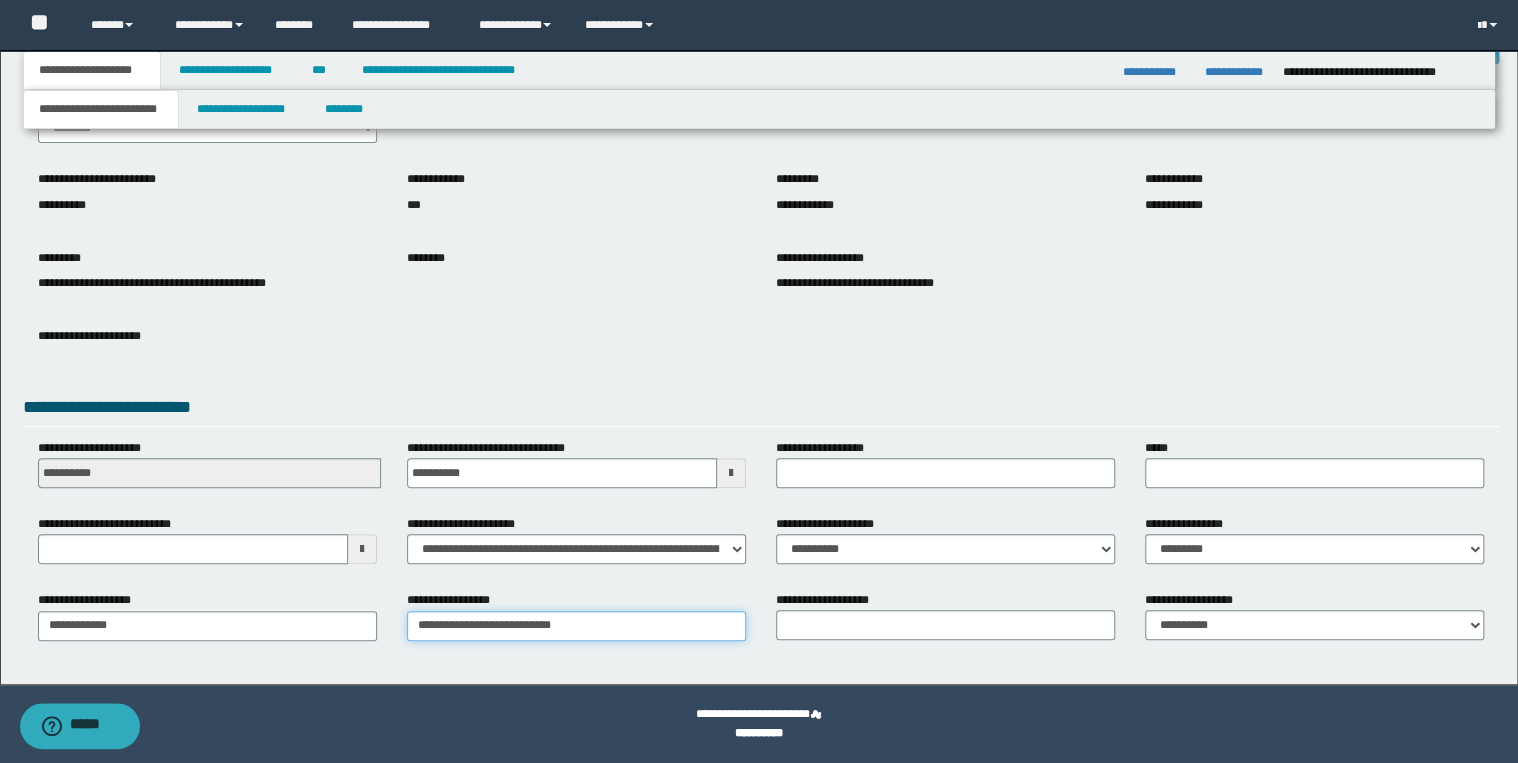 type on "**********" 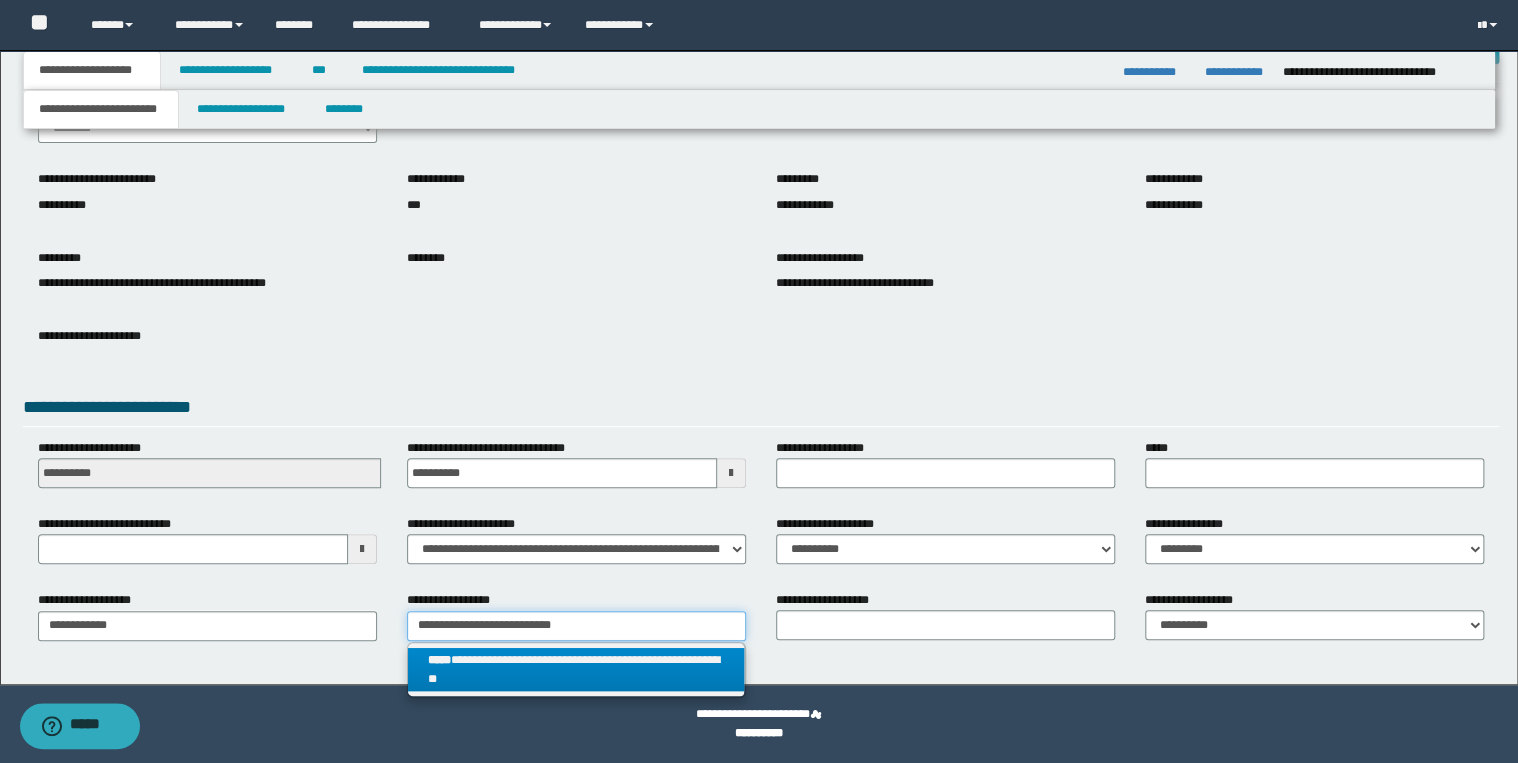type on "**********" 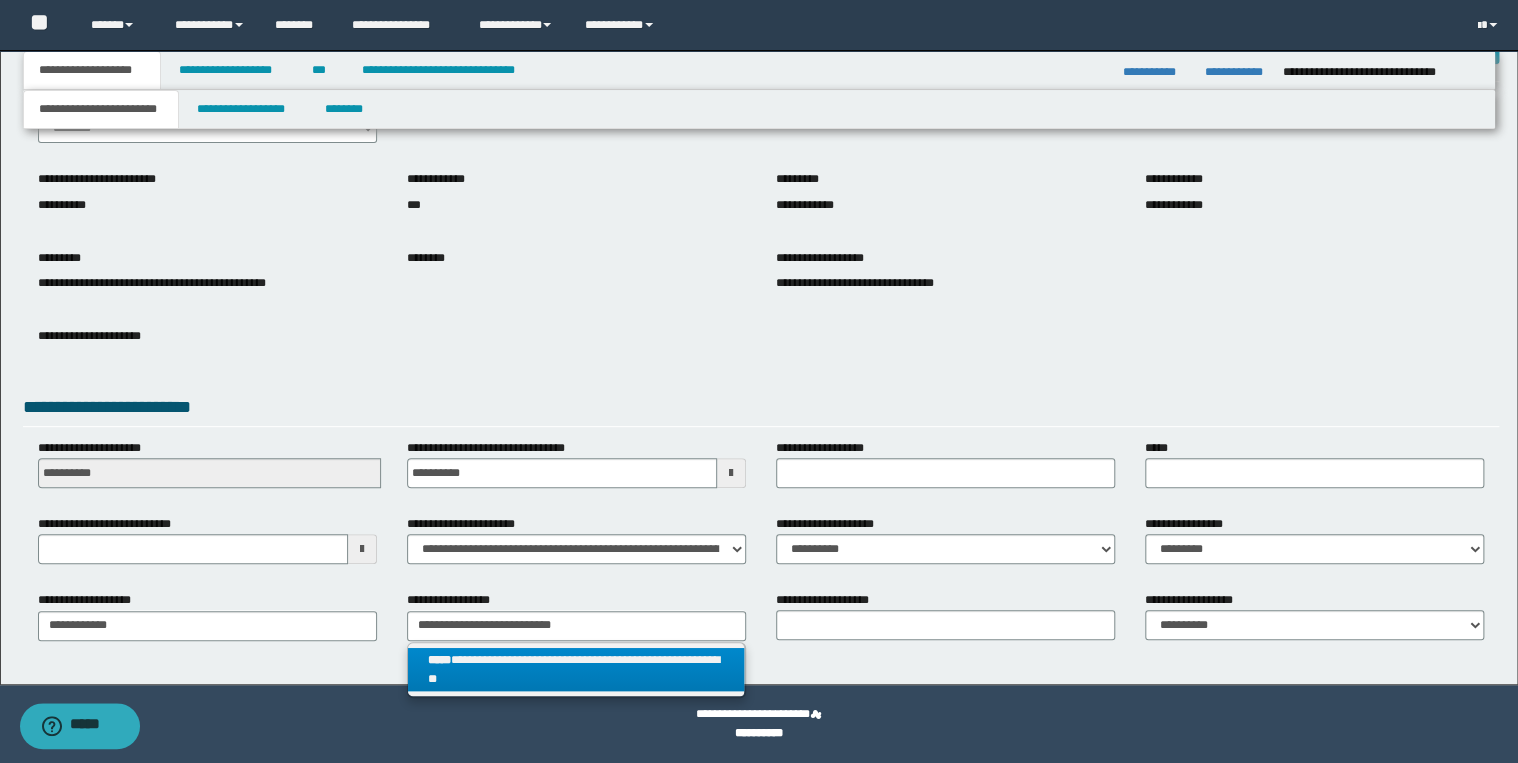 click on "**********" at bounding box center [576, 670] 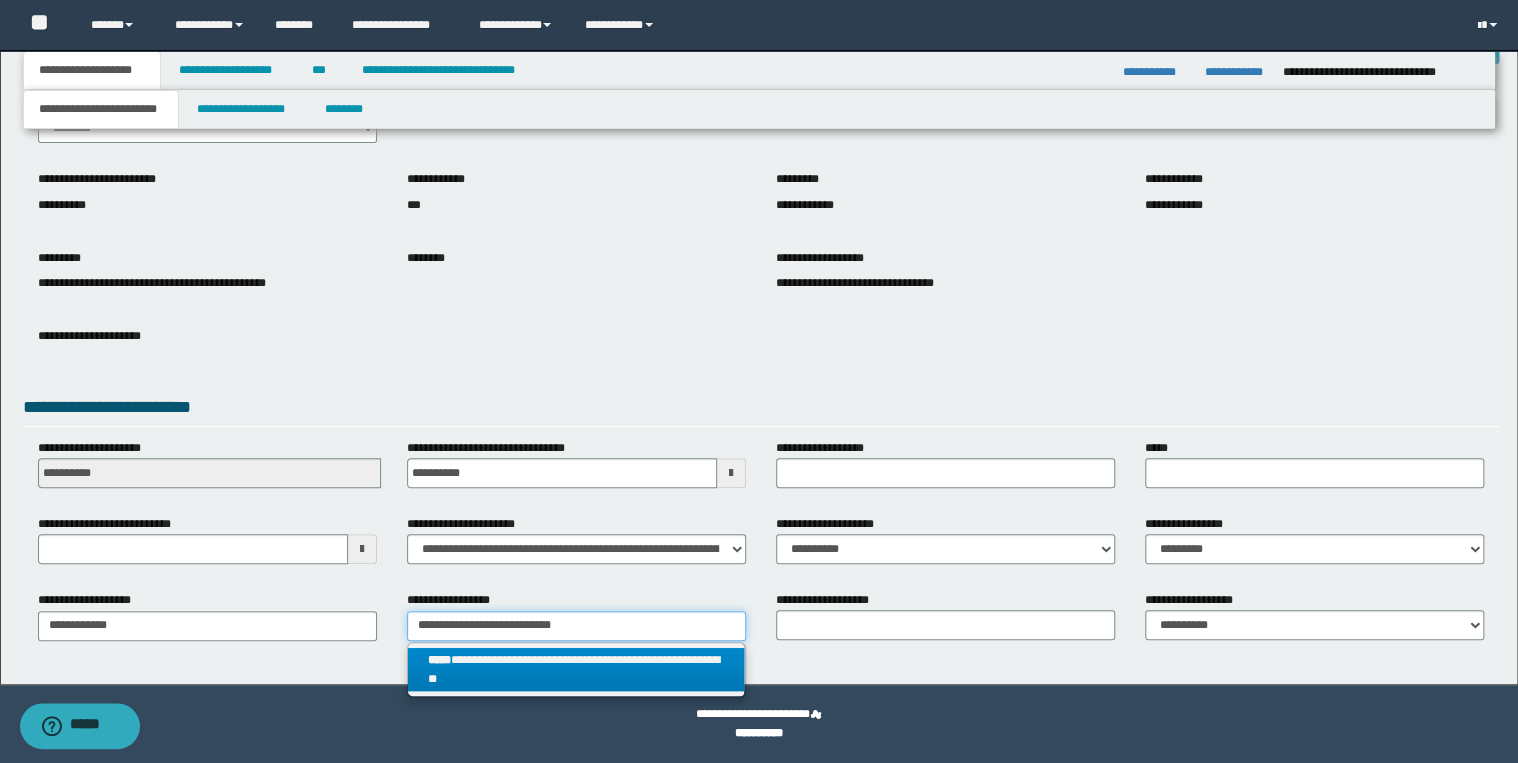 type 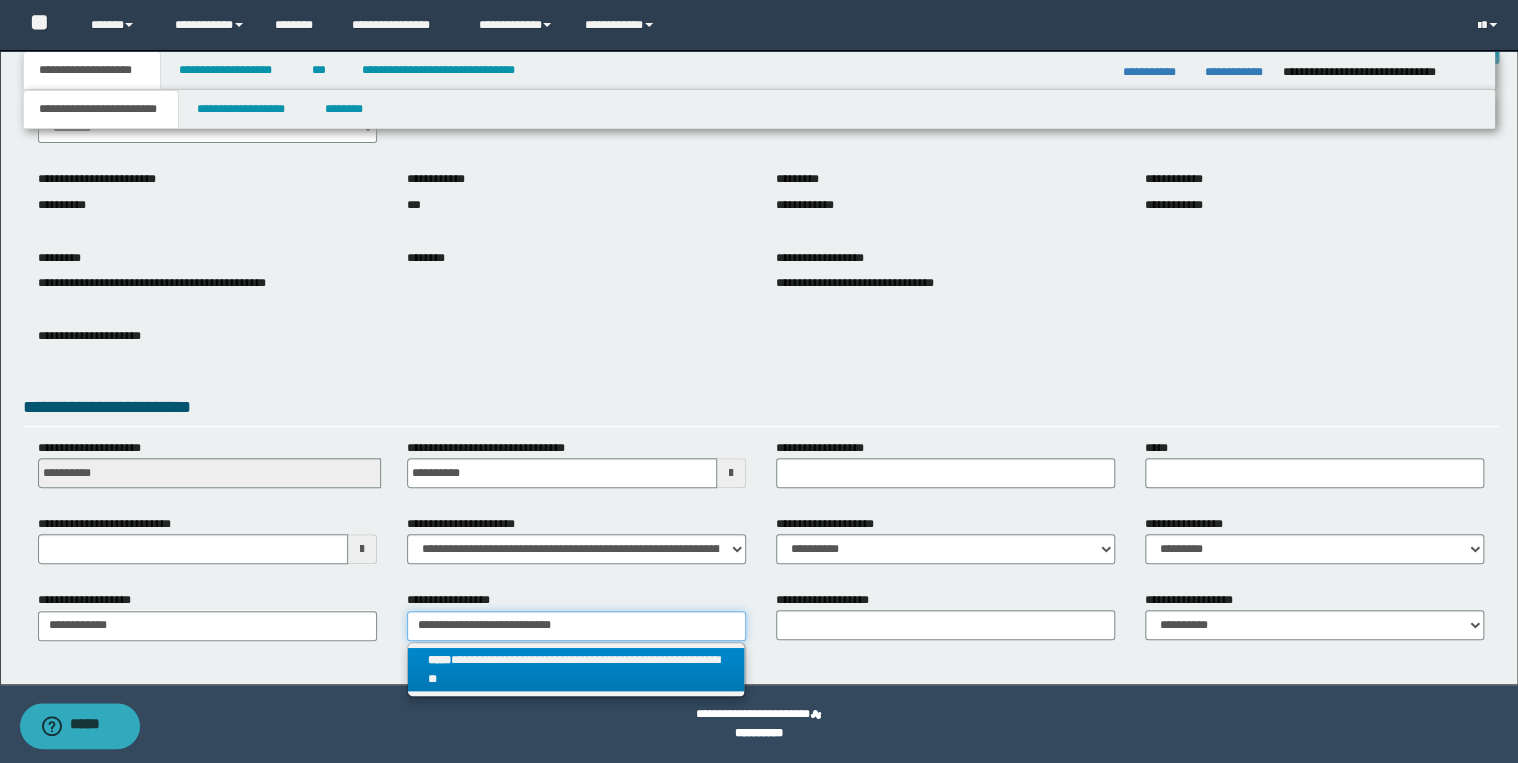 type on "**********" 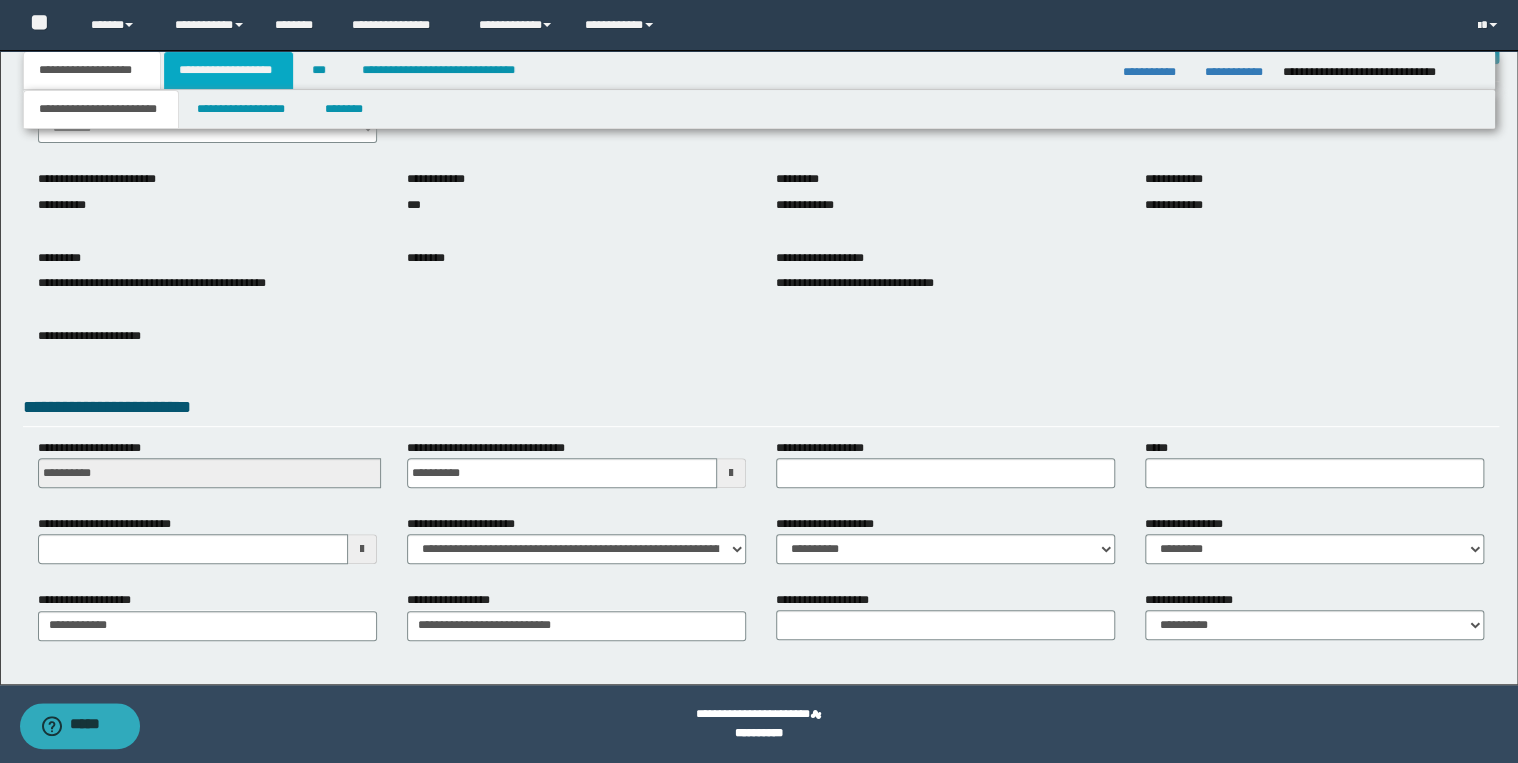 click on "**********" at bounding box center [228, 70] 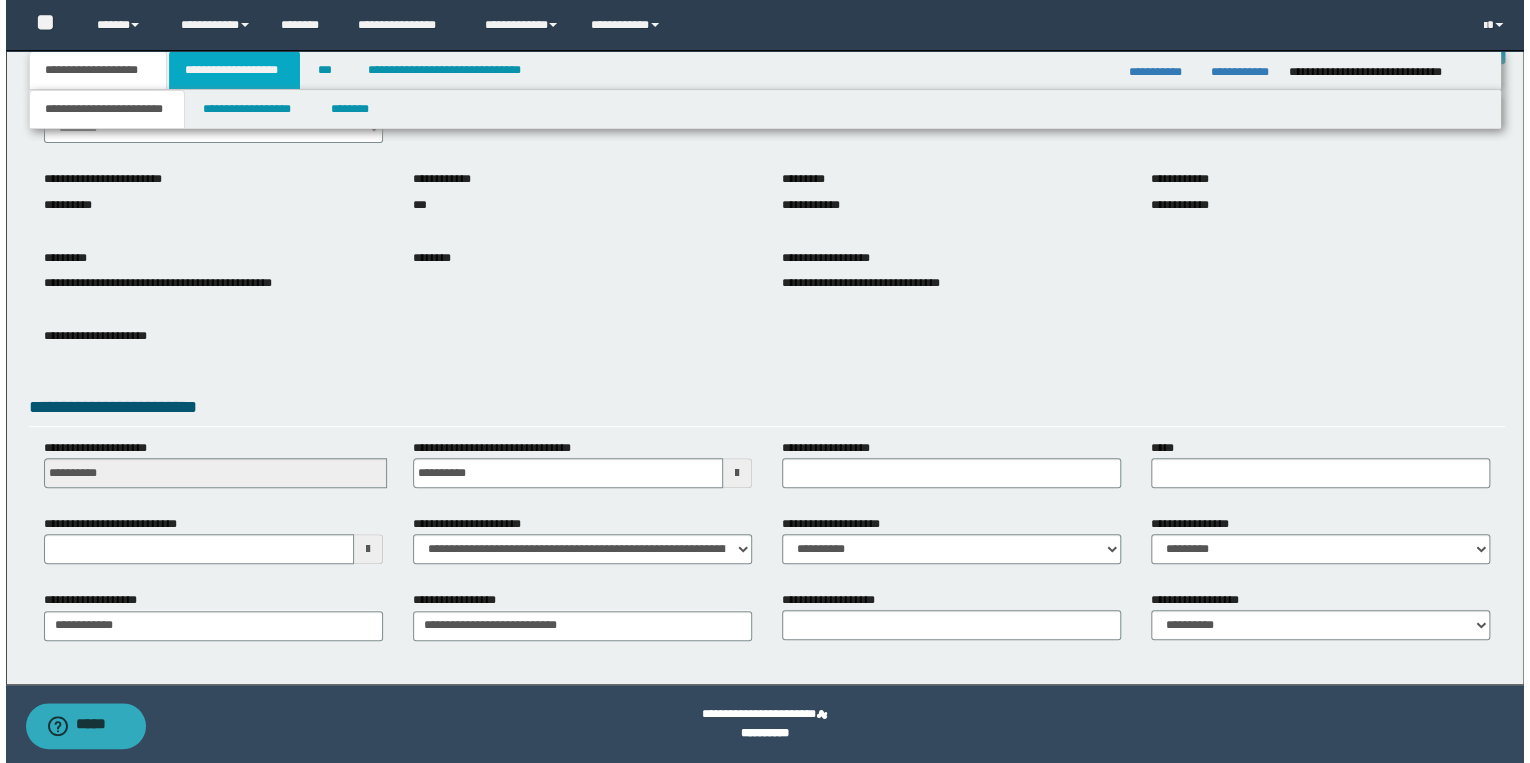scroll, scrollTop: 0, scrollLeft: 0, axis: both 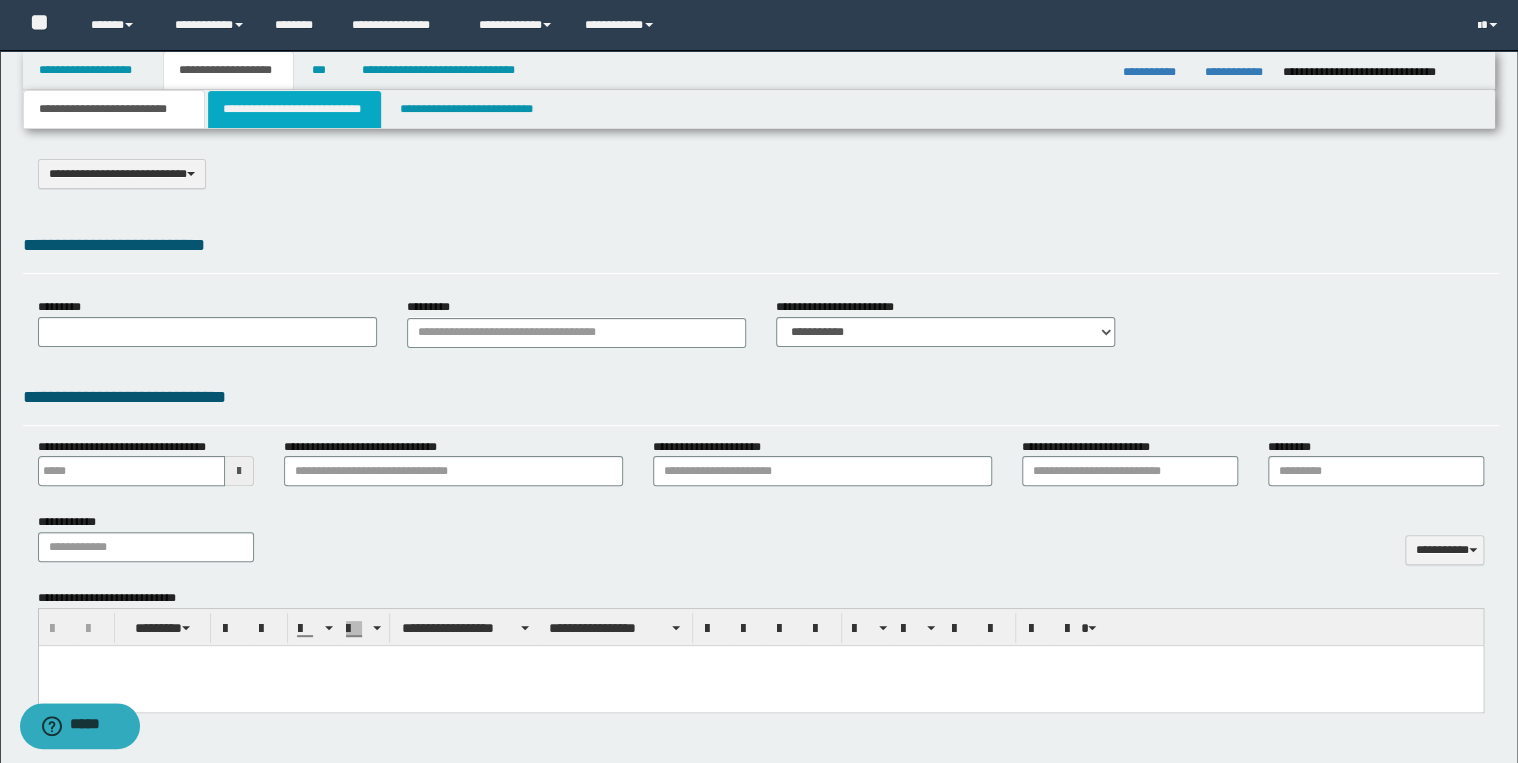 click on "**********" at bounding box center [294, 109] 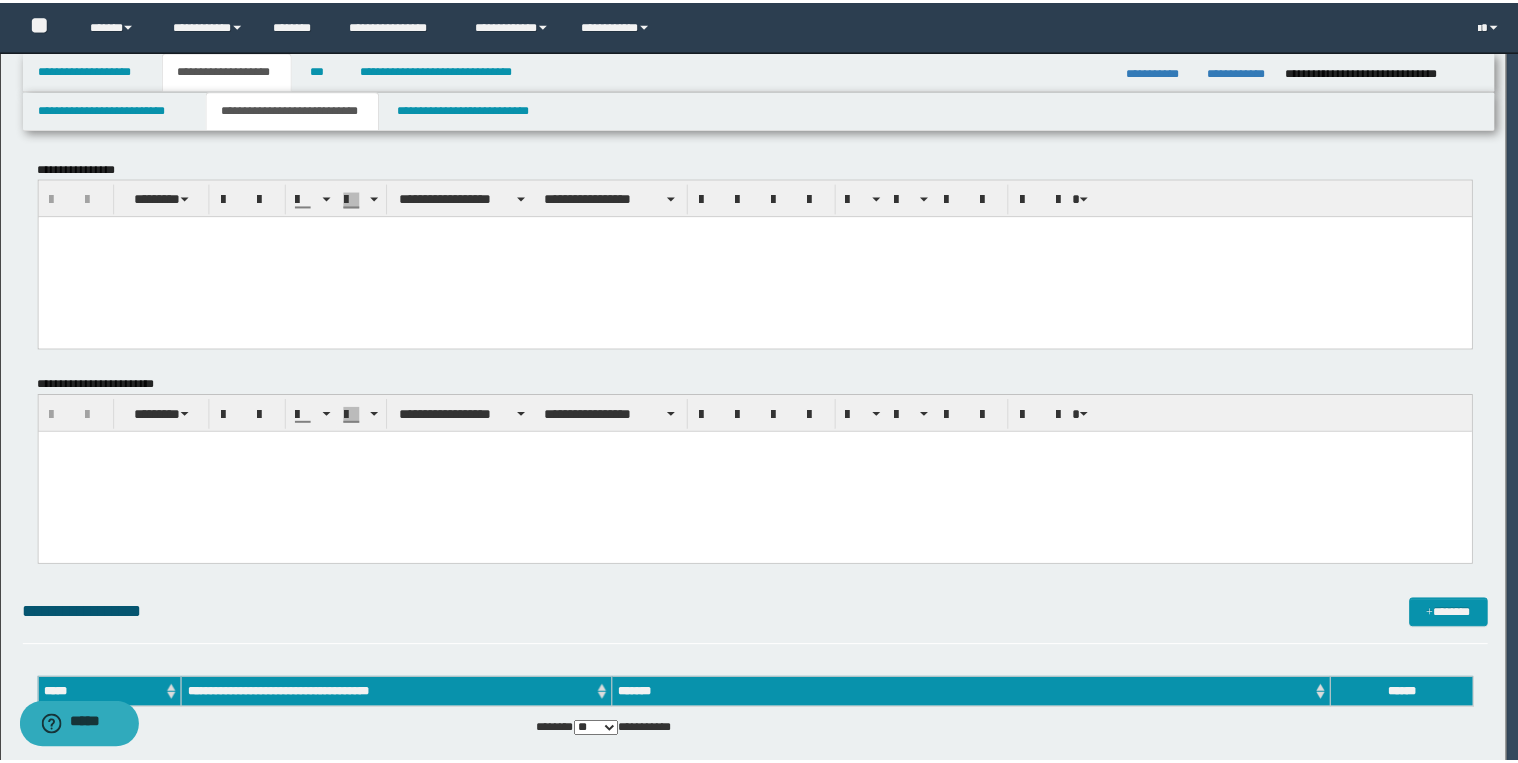 scroll, scrollTop: 0, scrollLeft: 0, axis: both 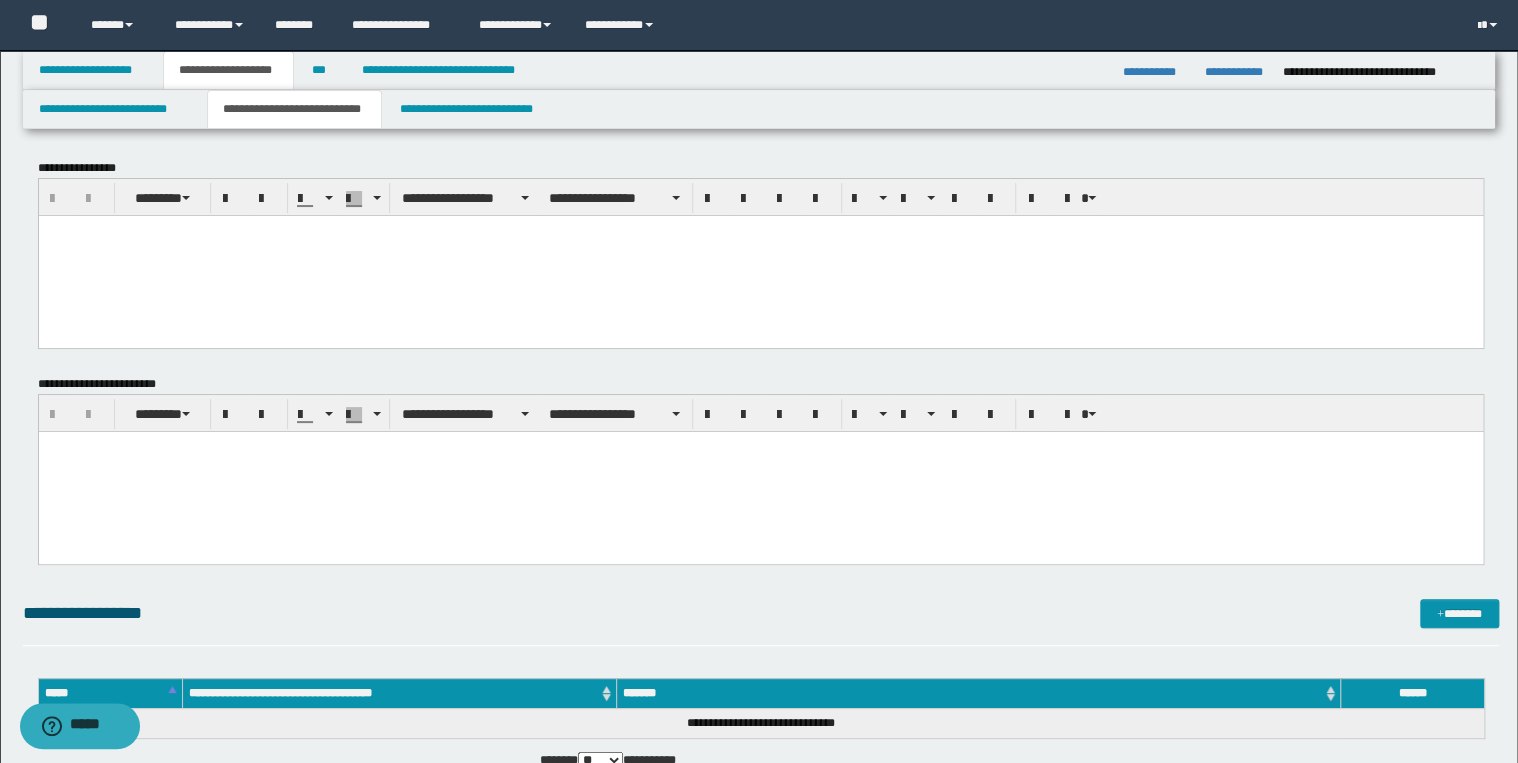 click at bounding box center (760, 255) 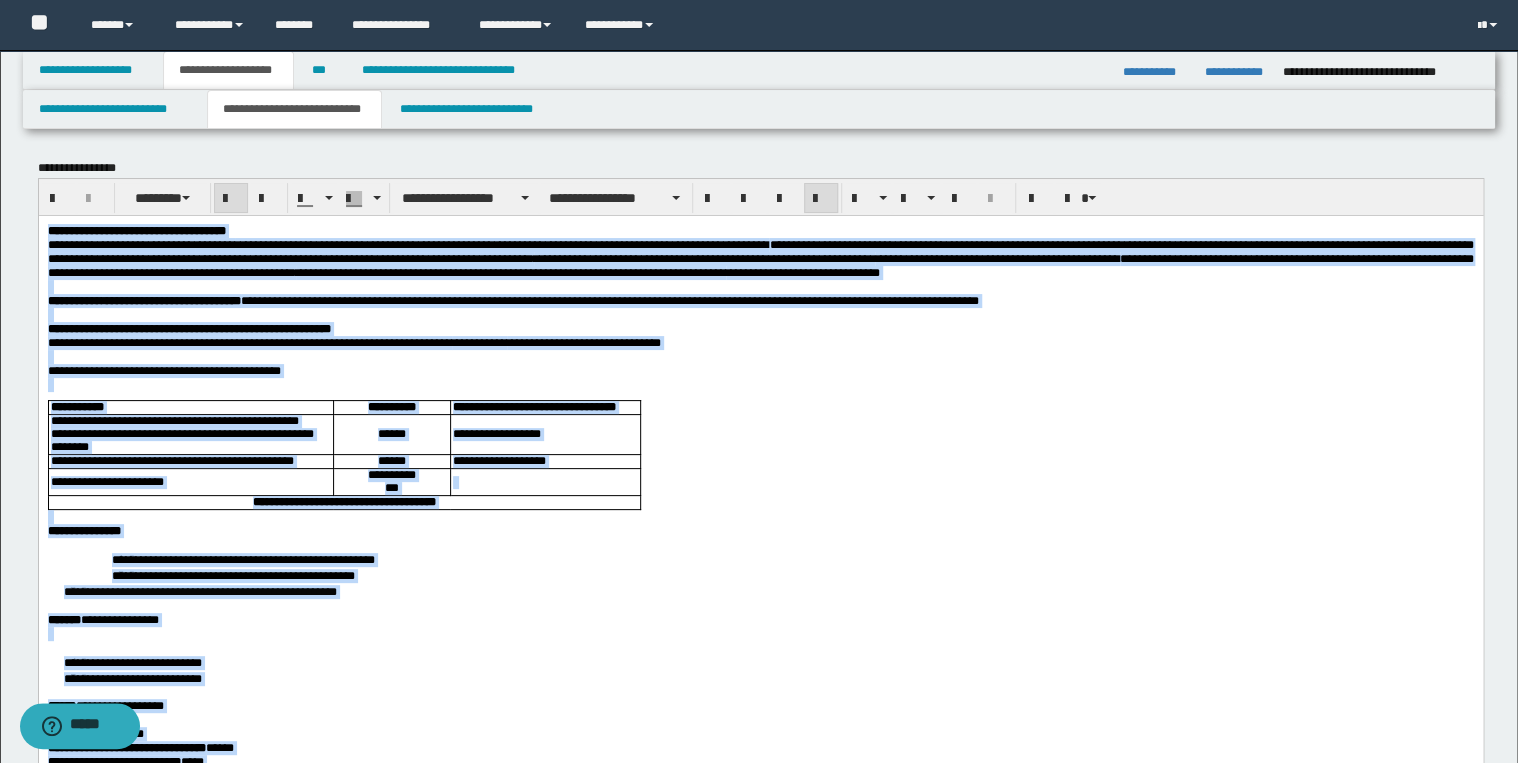 click at bounding box center (821, 199) 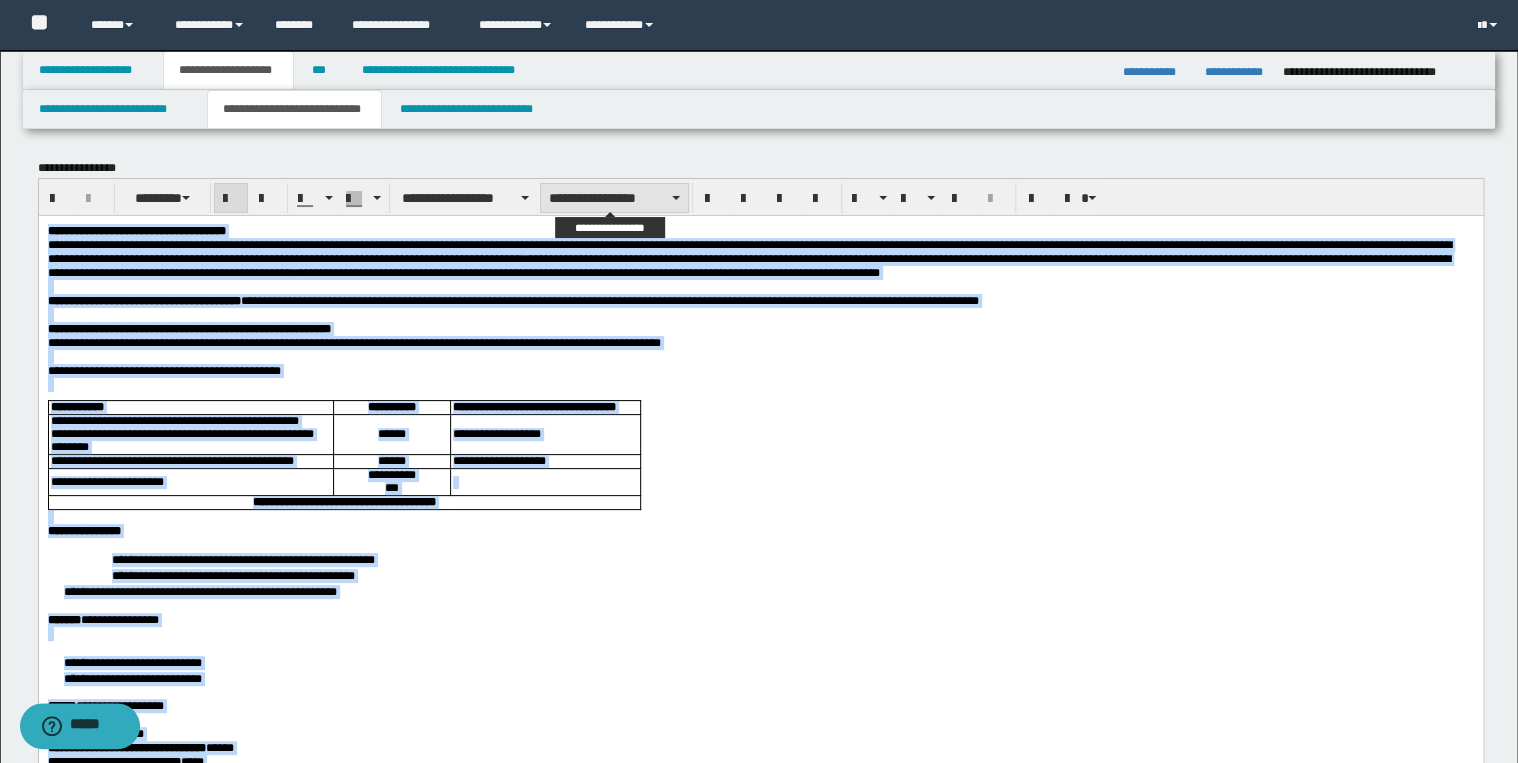 click on "**********" at bounding box center [614, 198] 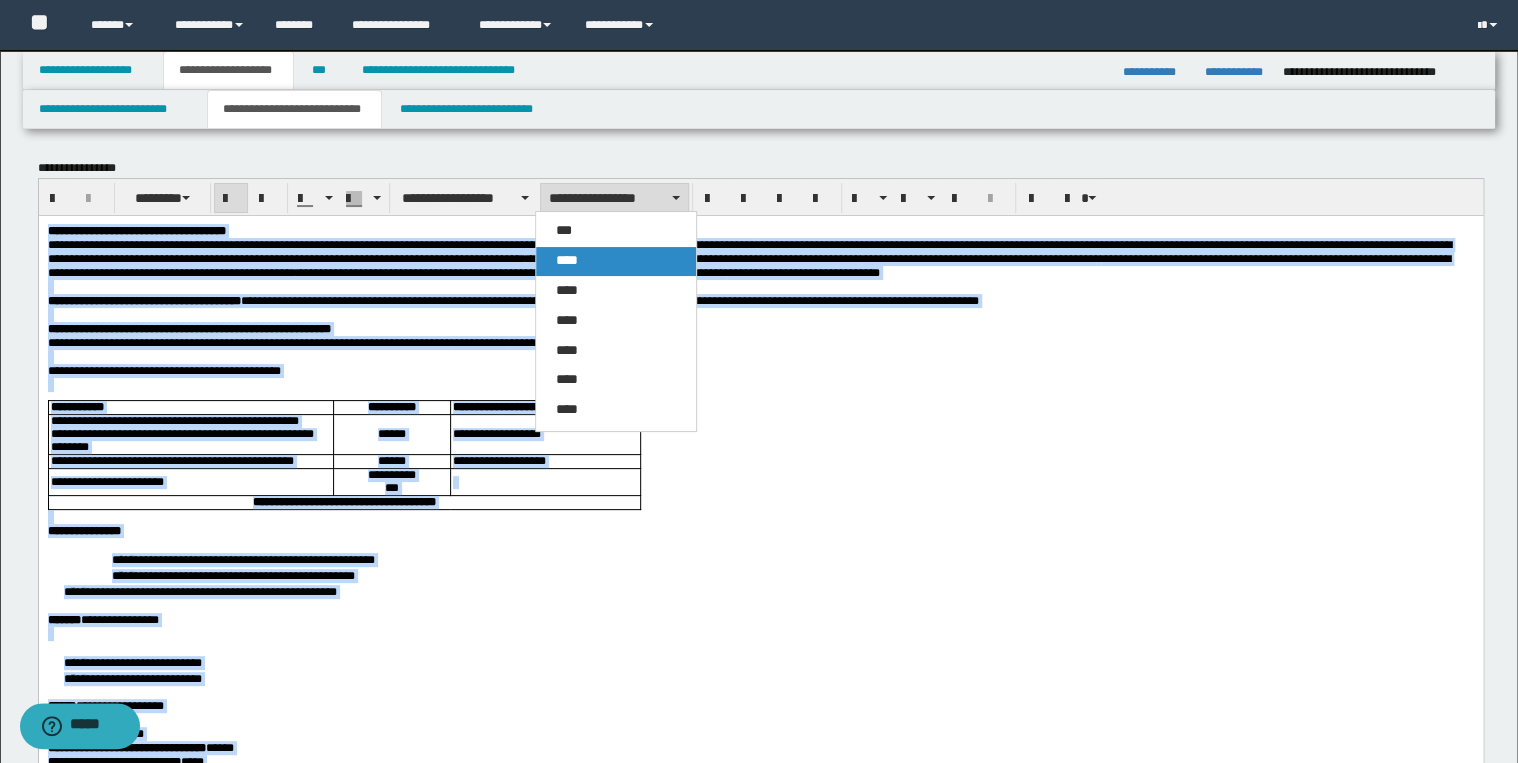 click on "****" at bounding box center (616, 261) 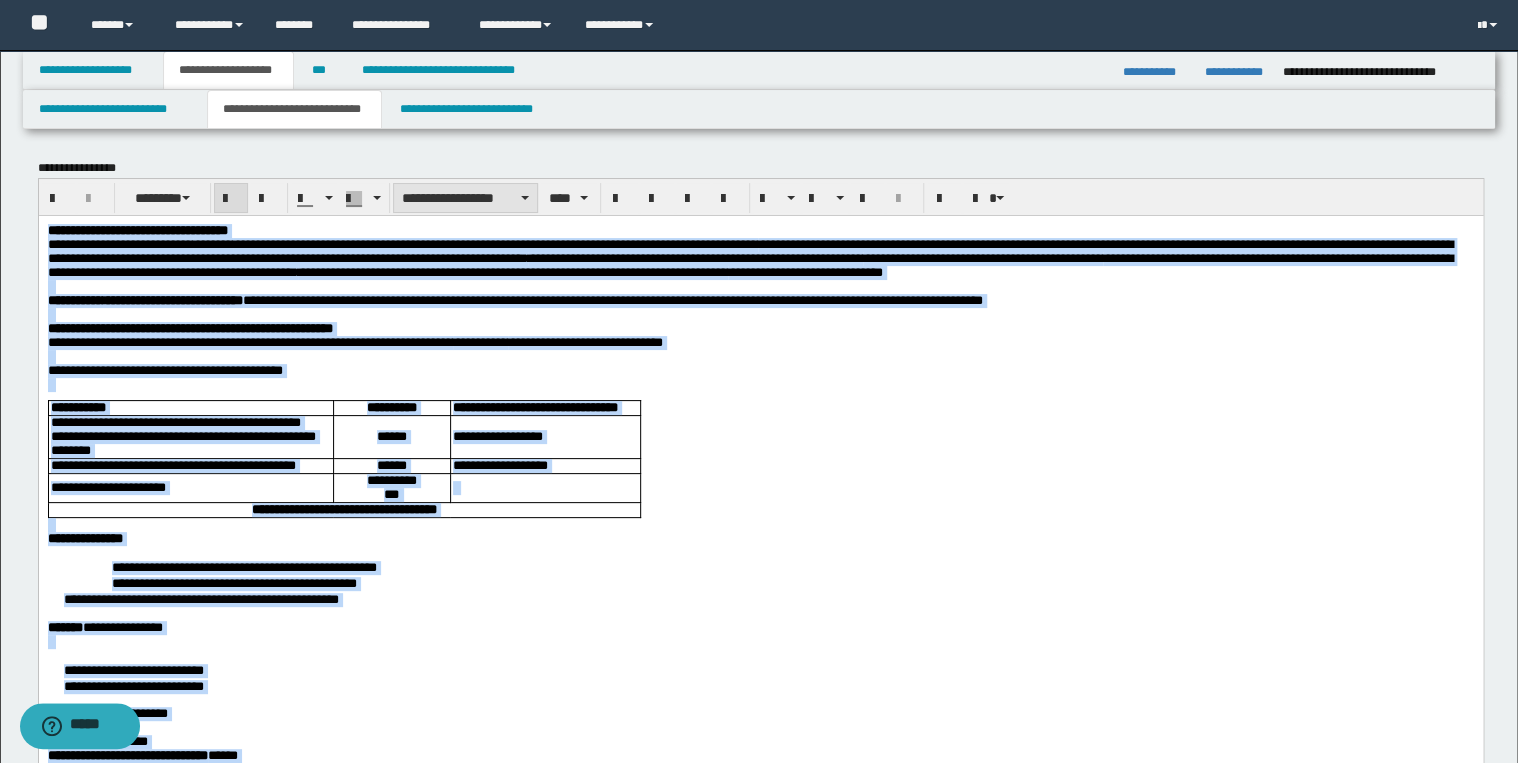click on "**********" at bounding box center (465, 198) 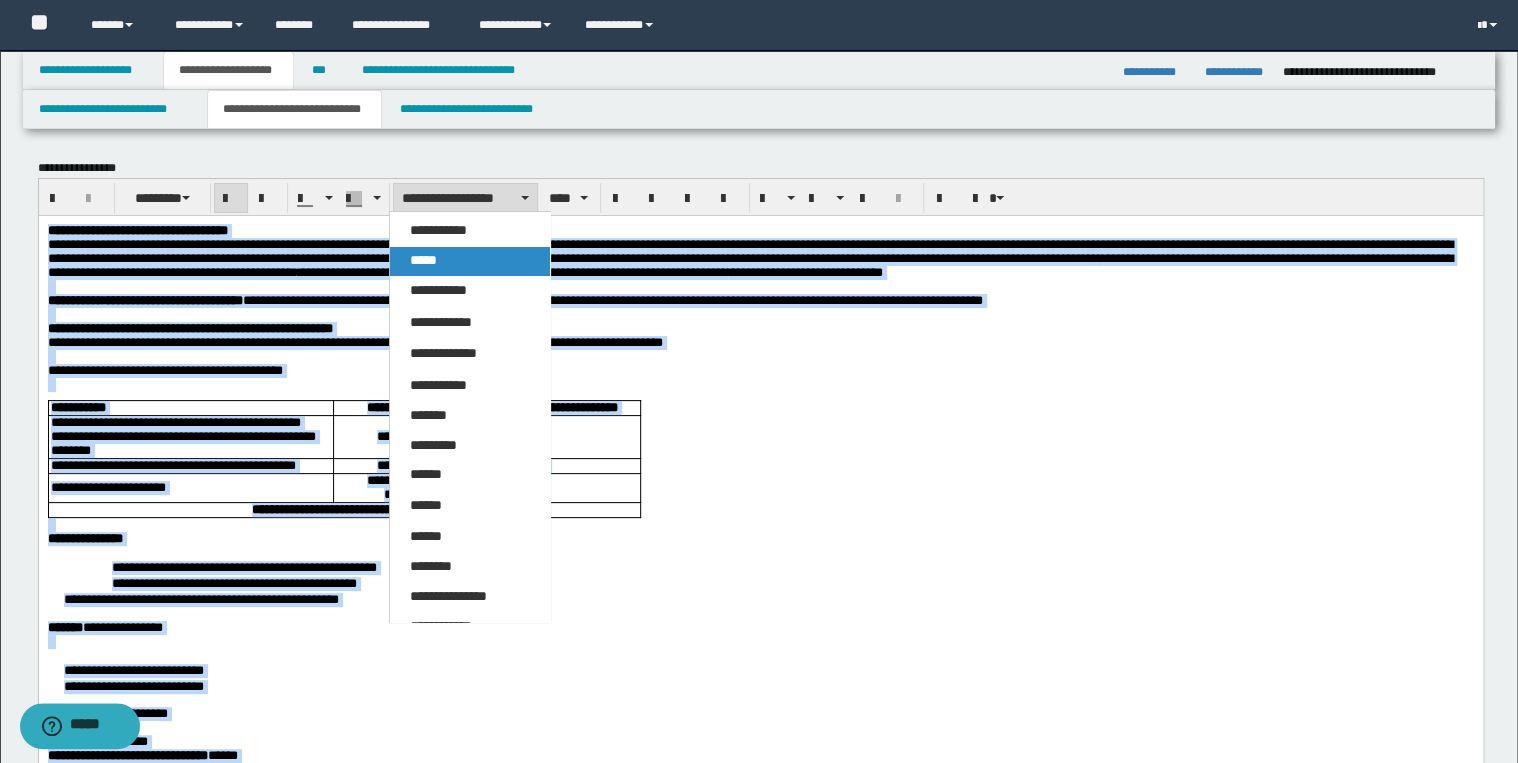 click on "*****" at bounding box center (470, 261) 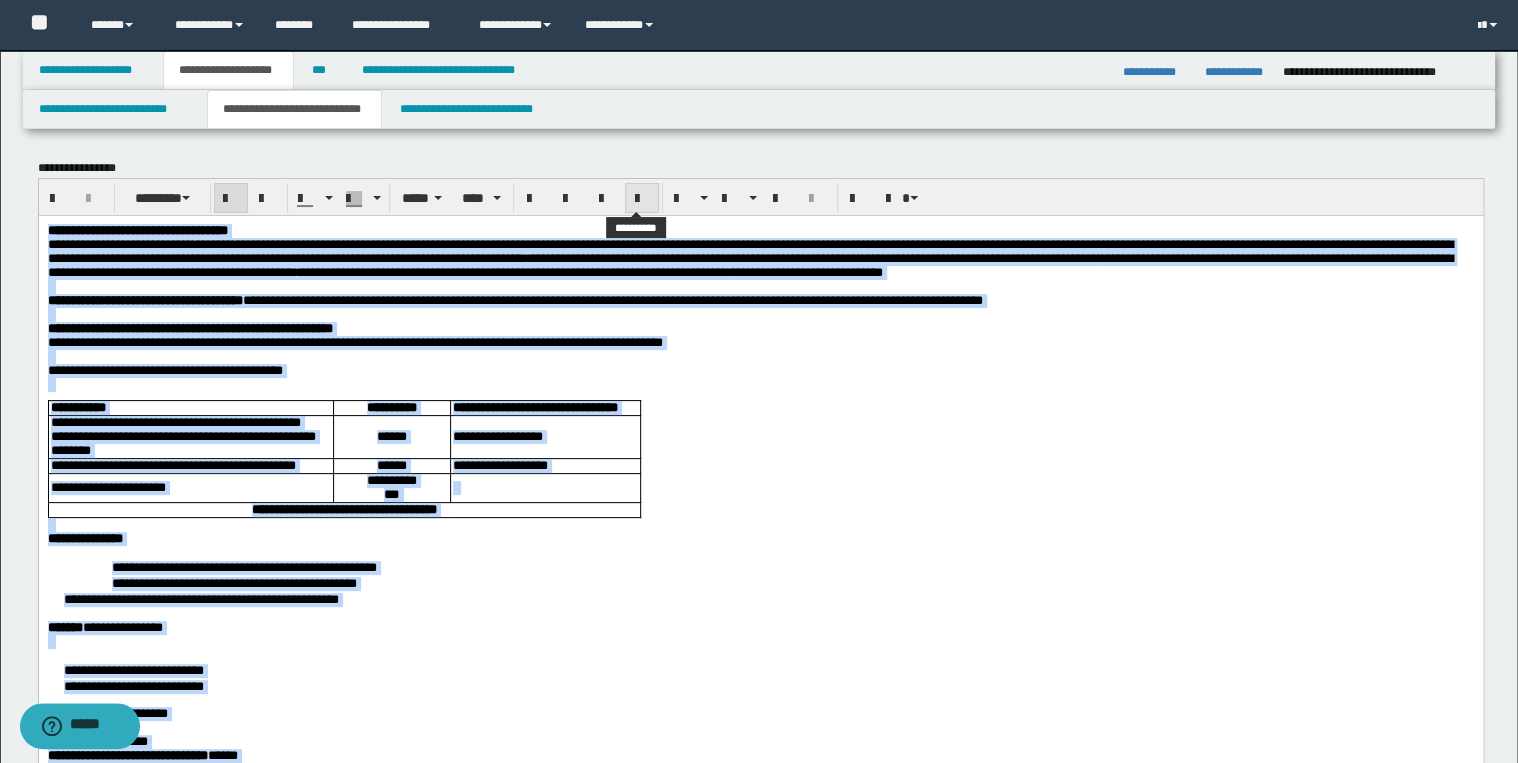 click at bounding box center (642, 199) 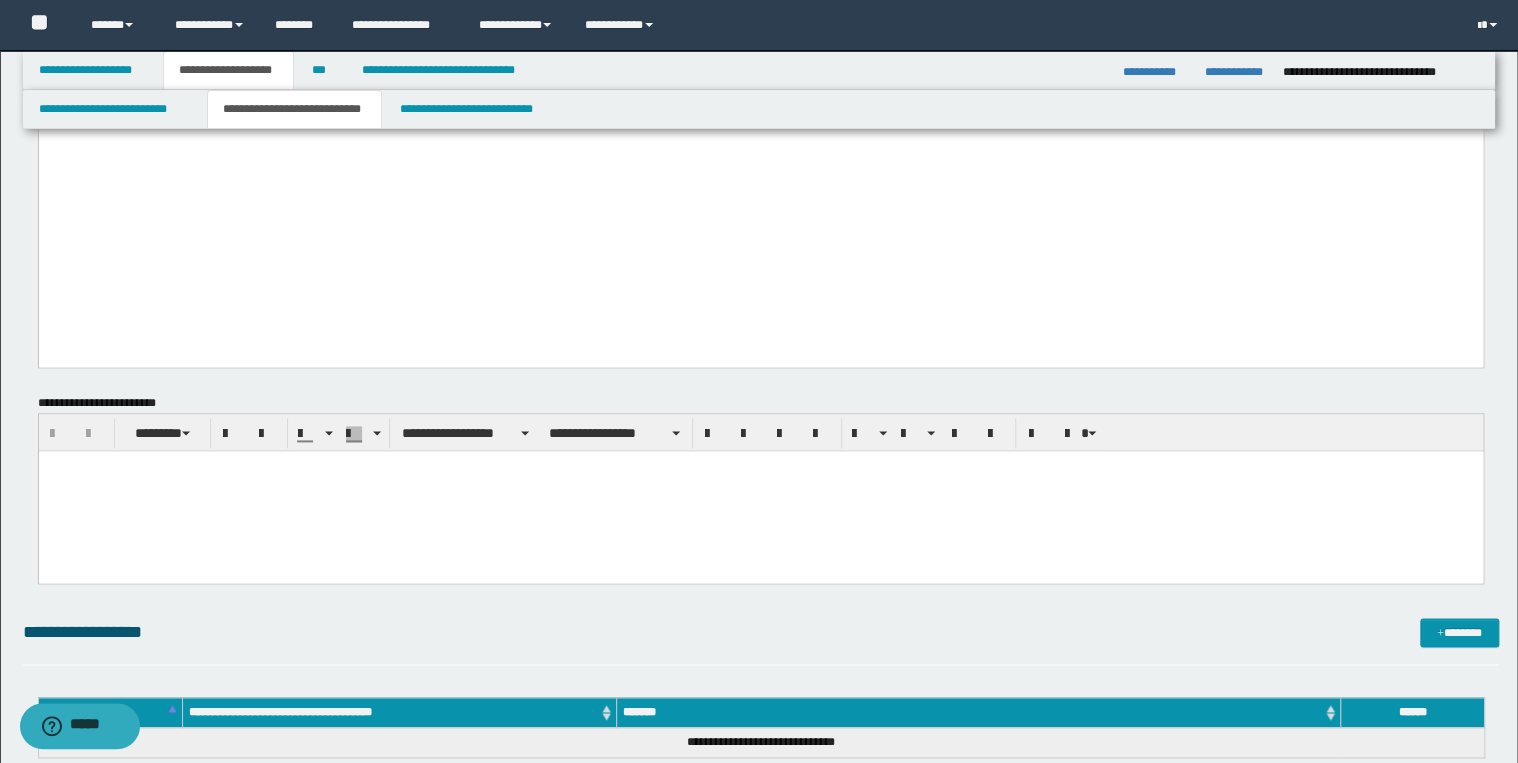 scroll, scrollTop: 1120, scrollLeft: 0, axis: vertical 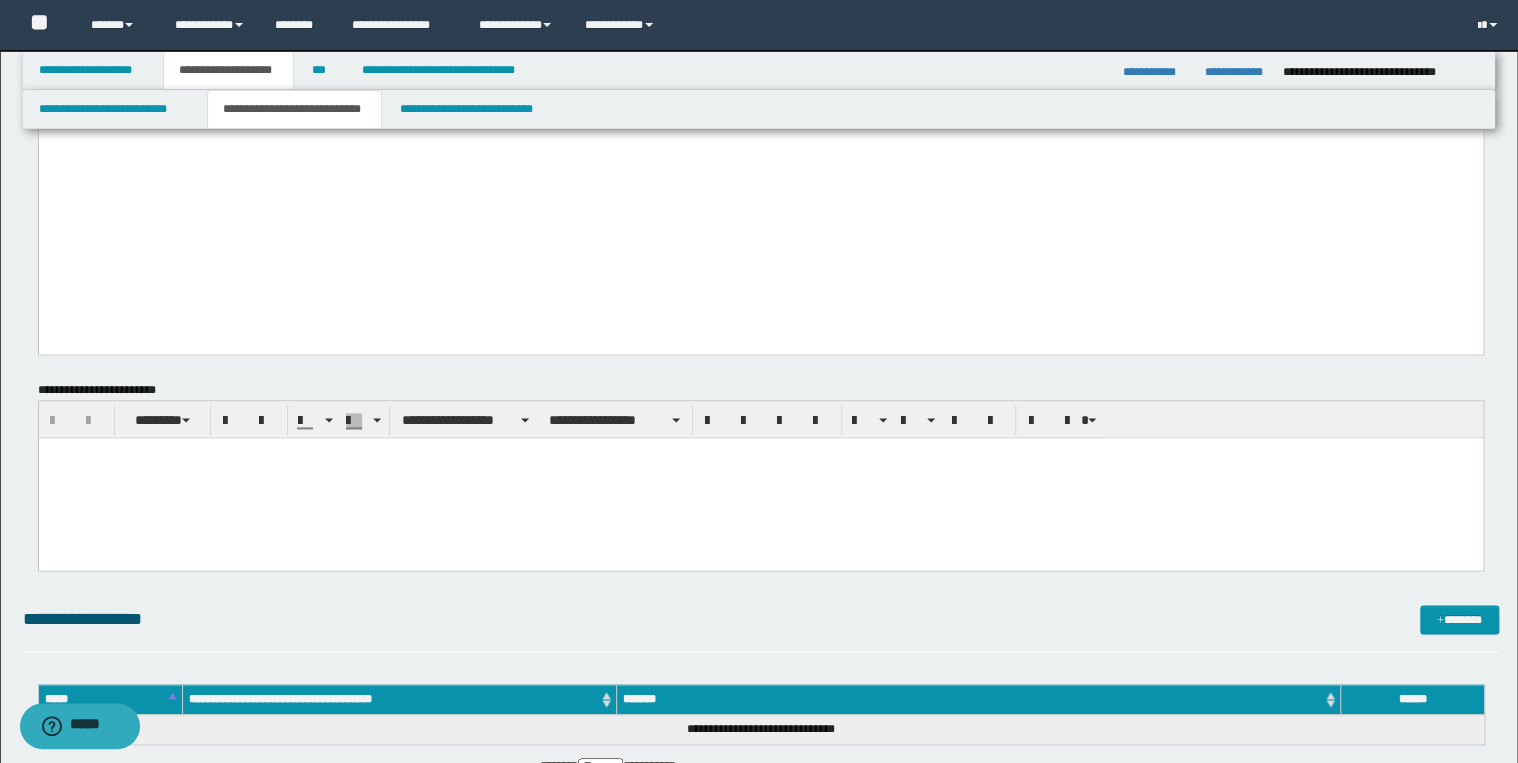 click at bounding box center [760, 477] 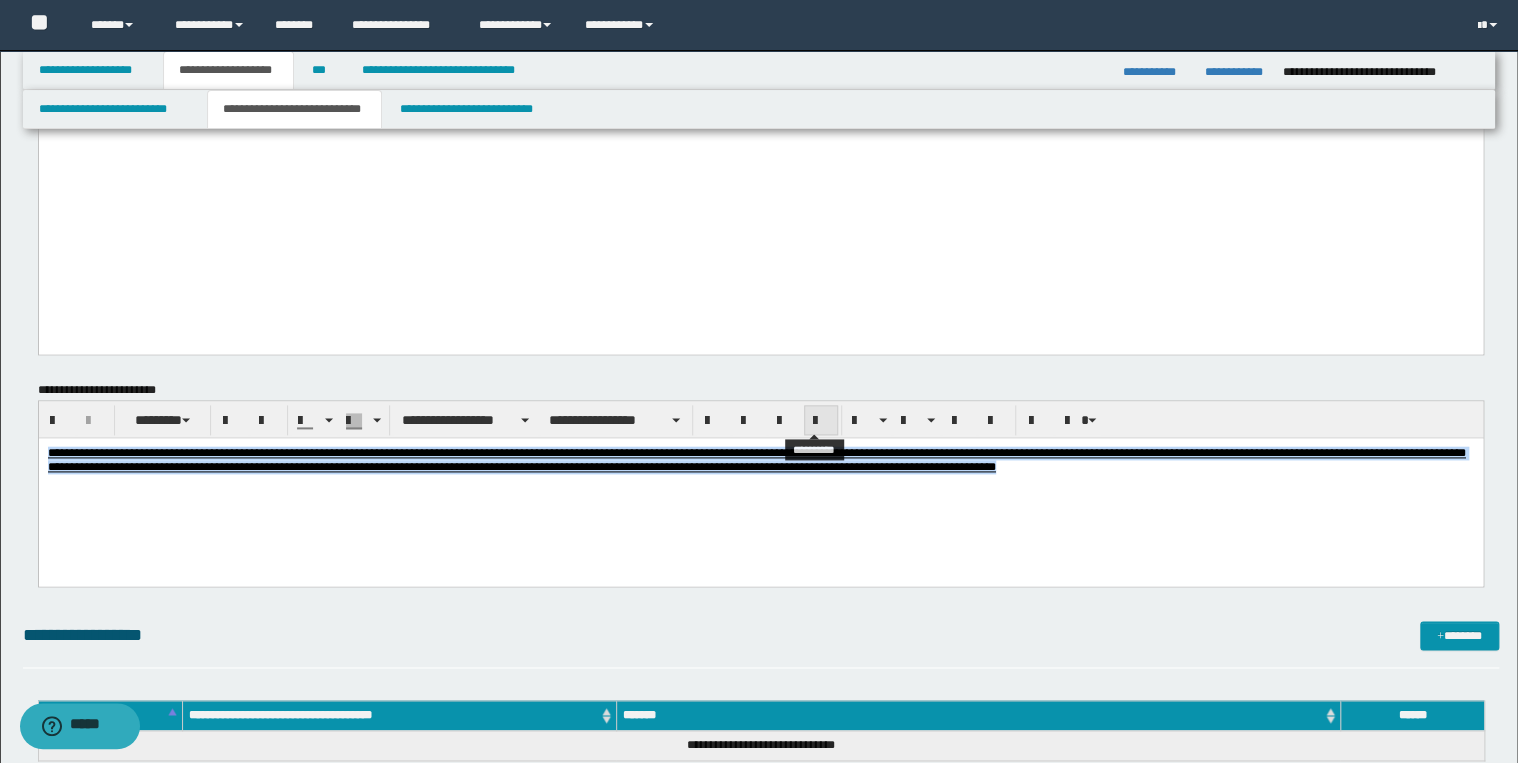 click at bounding box center (821, 421) 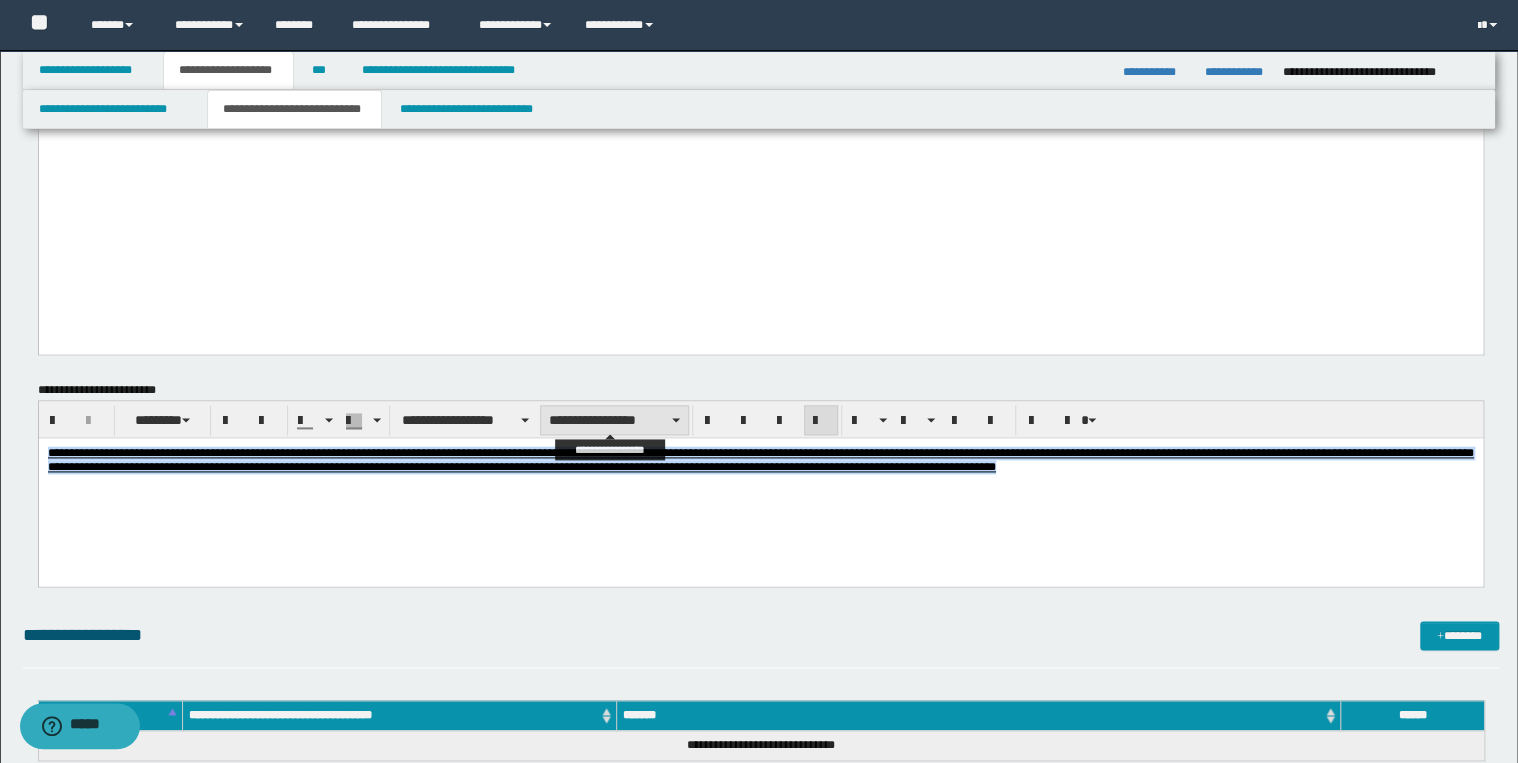 click on "**********" at bounding box center [614, 420] 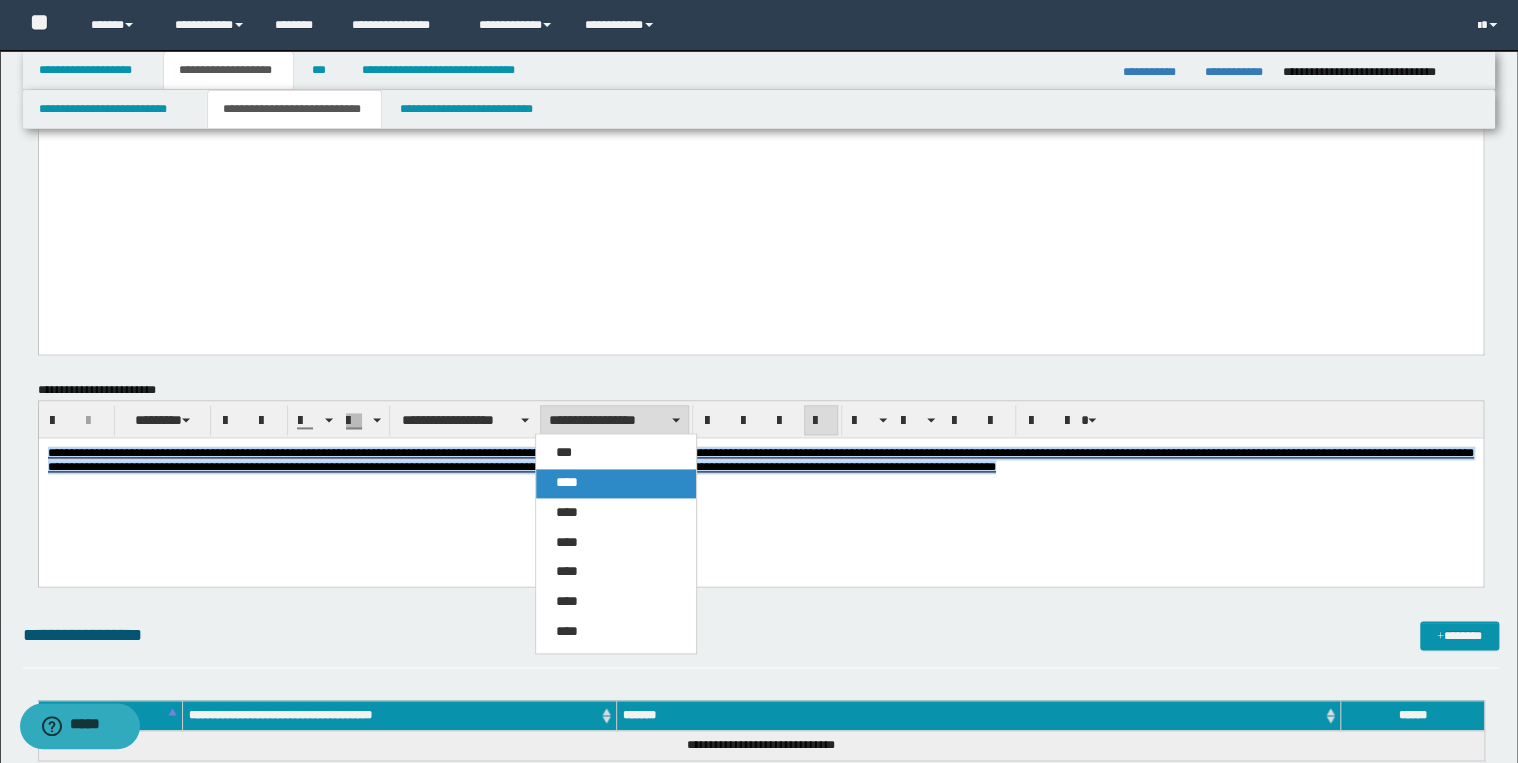 click on "****" at bounding box center (616, 483) 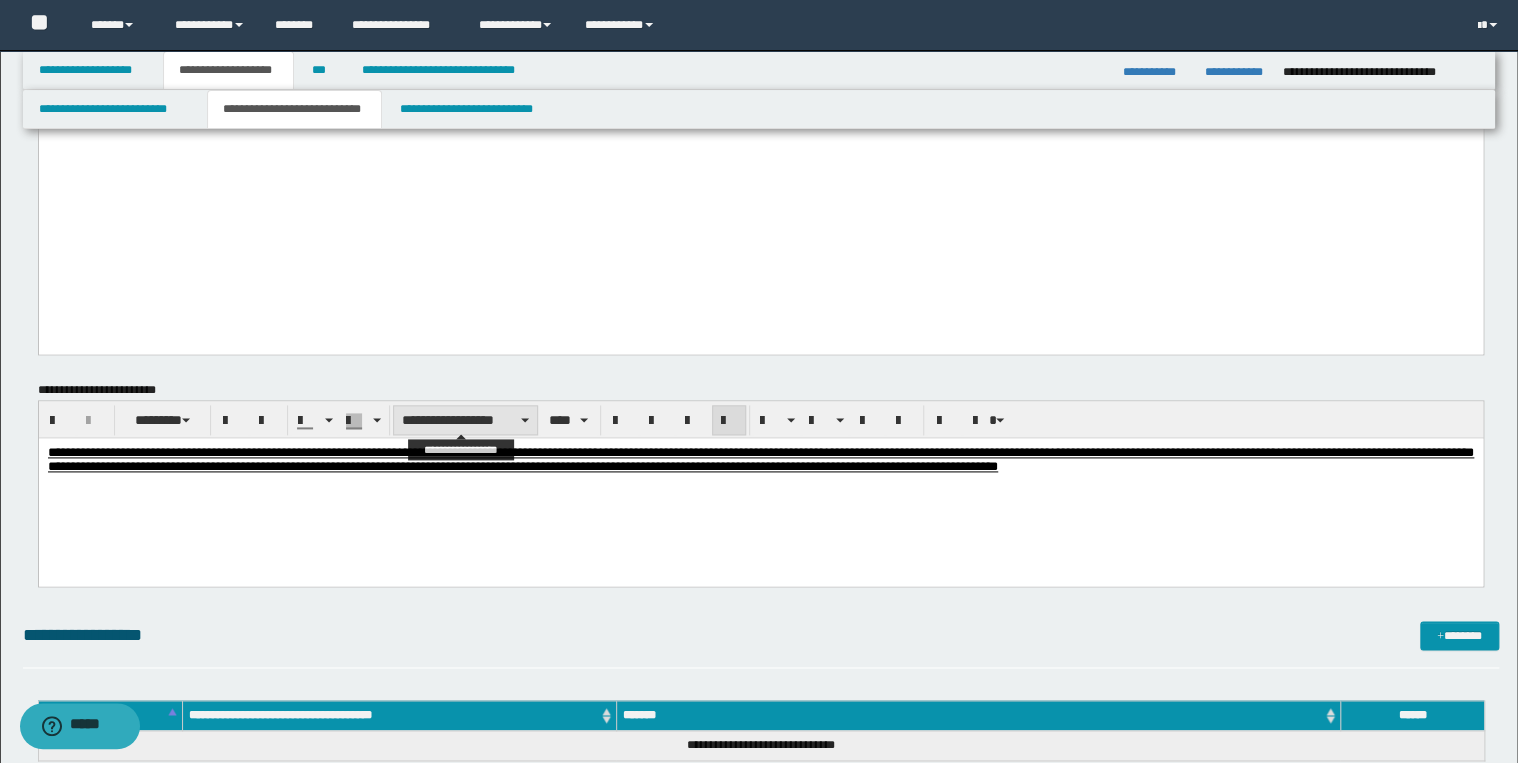 click on "**********" at bounding box center [465, 420] 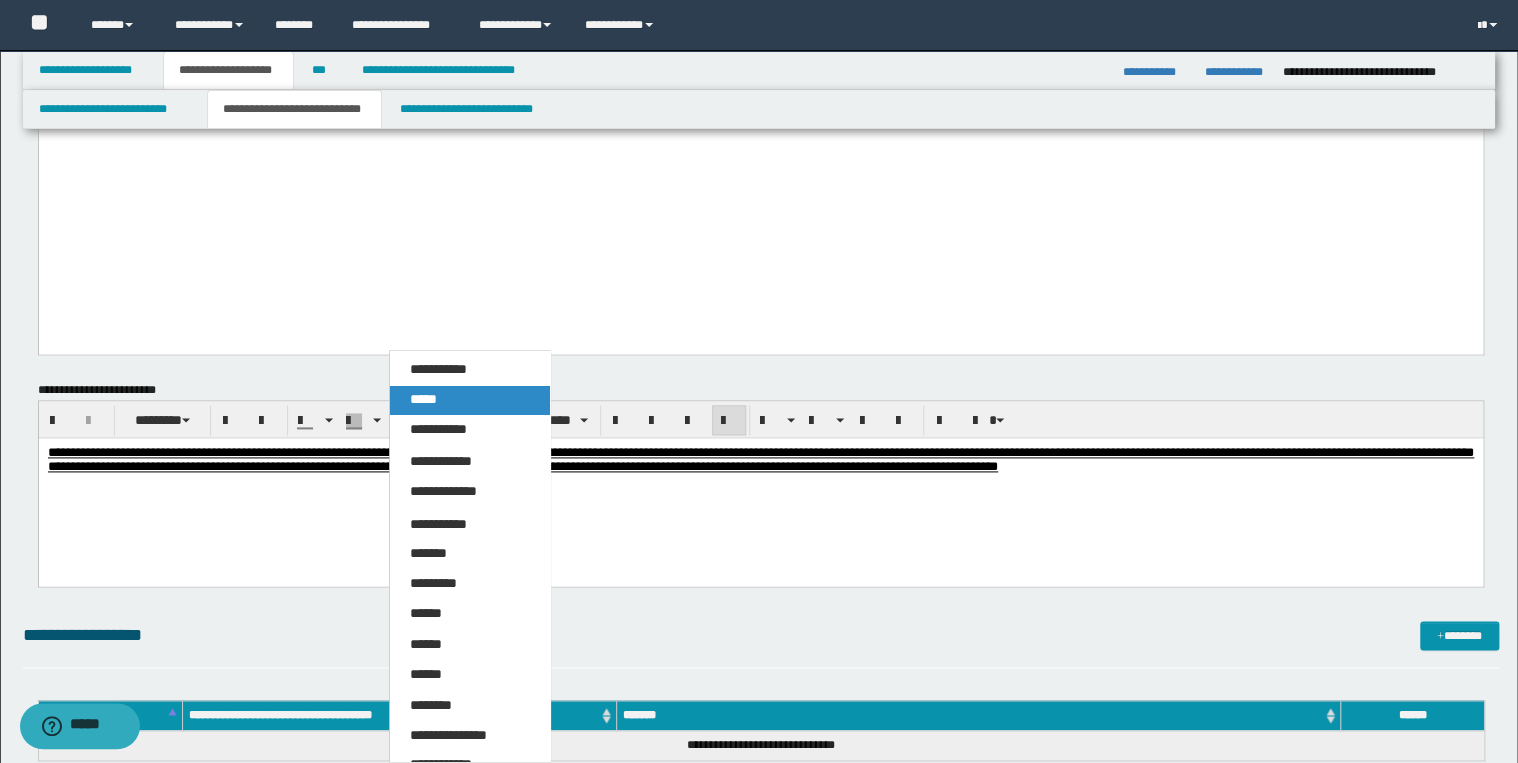 click on "*****" at bounding box center (470, 400) 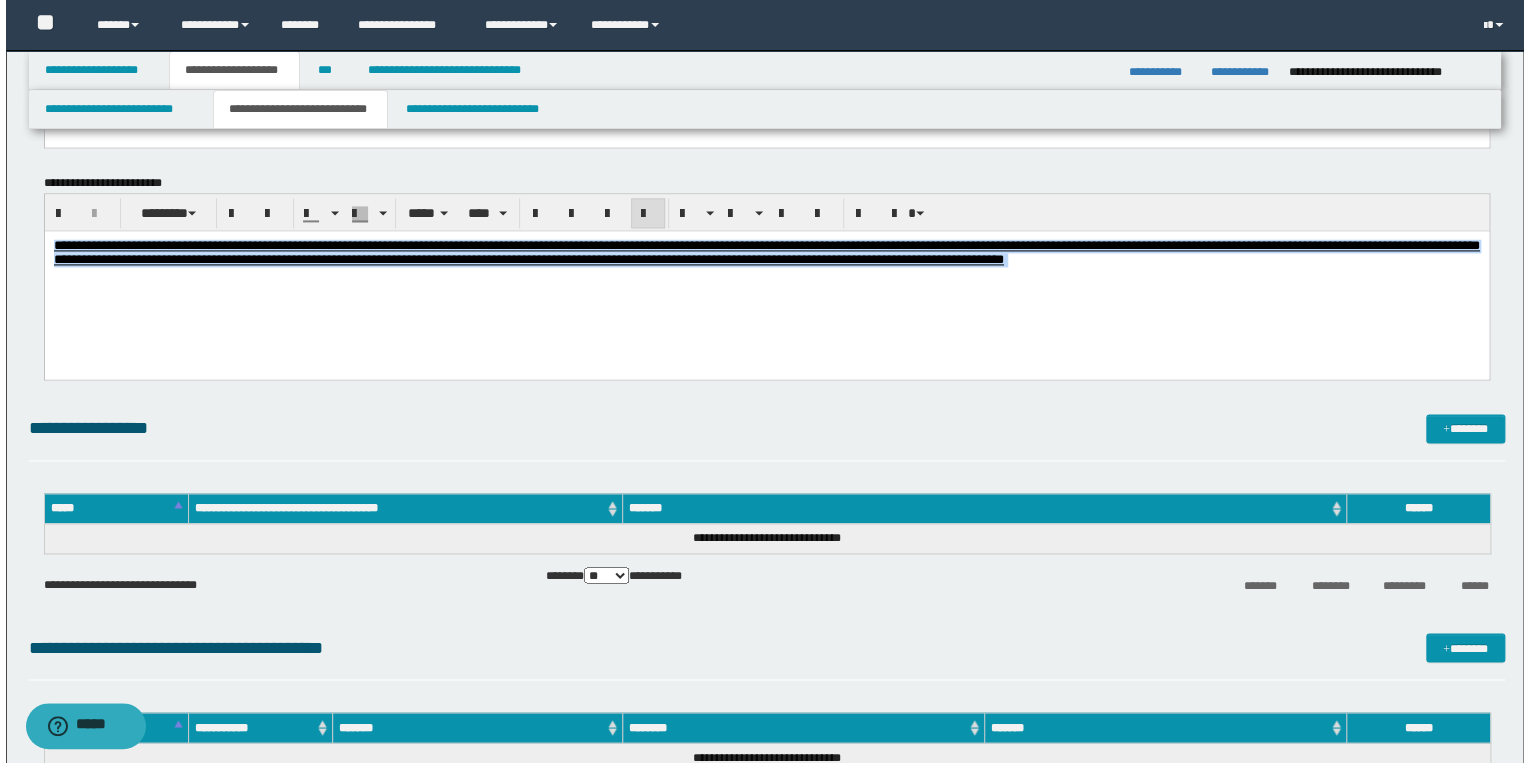 scroll, scrollTop: 1520, scrollLeft: 0, axis: vertical 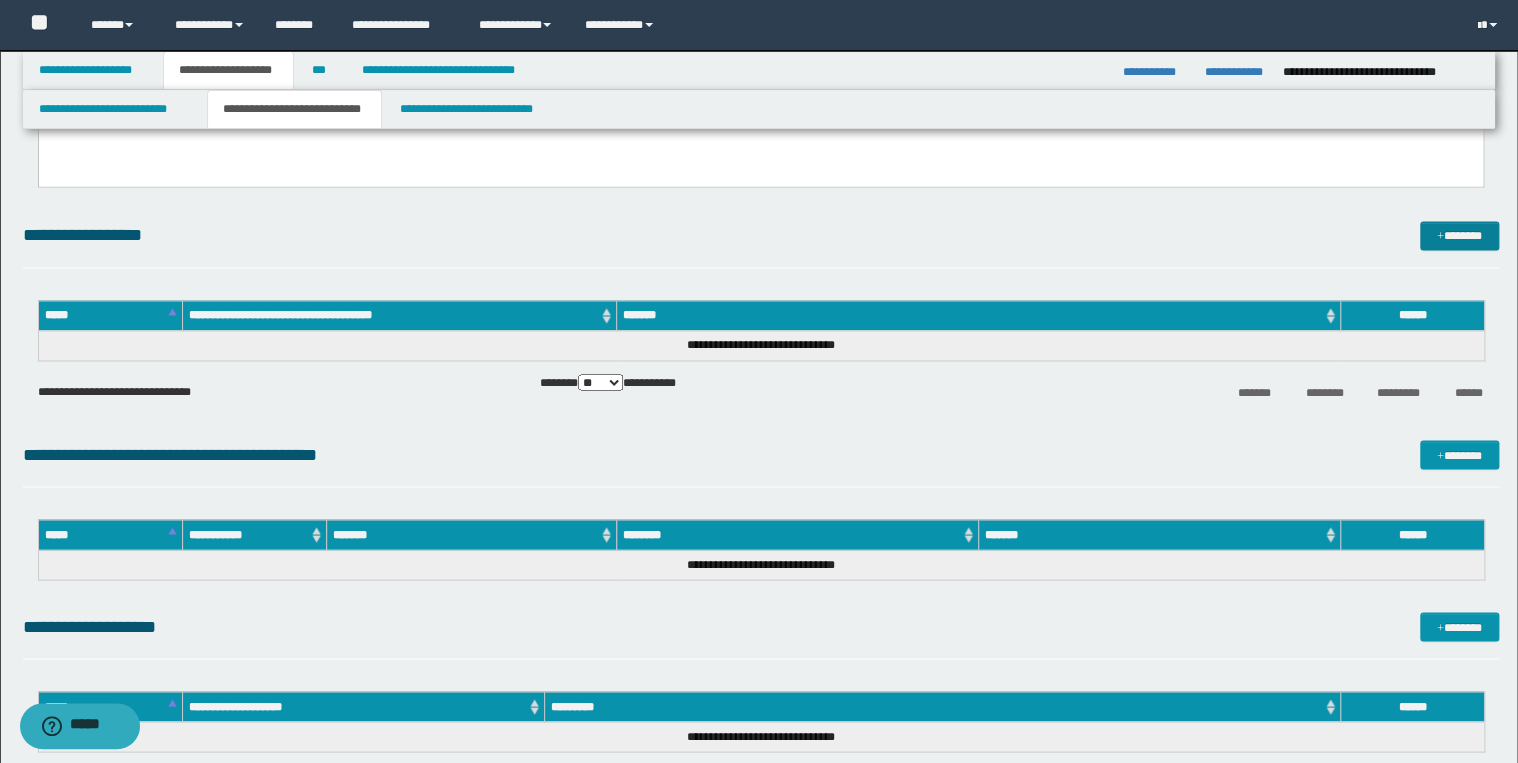click on "*******" at bounding box center (1459, 236) 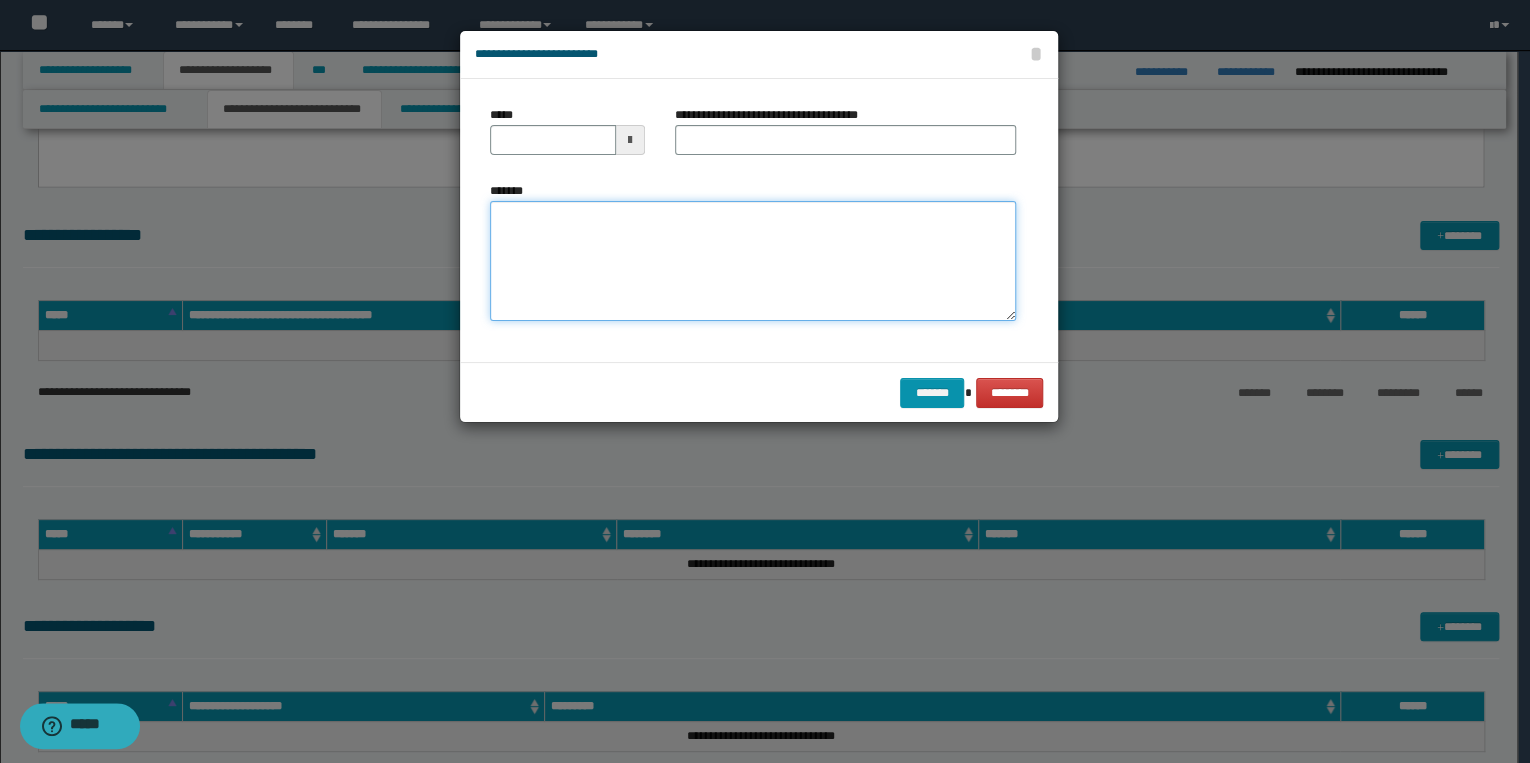 click on "*******" at bounding box center [753, 261] 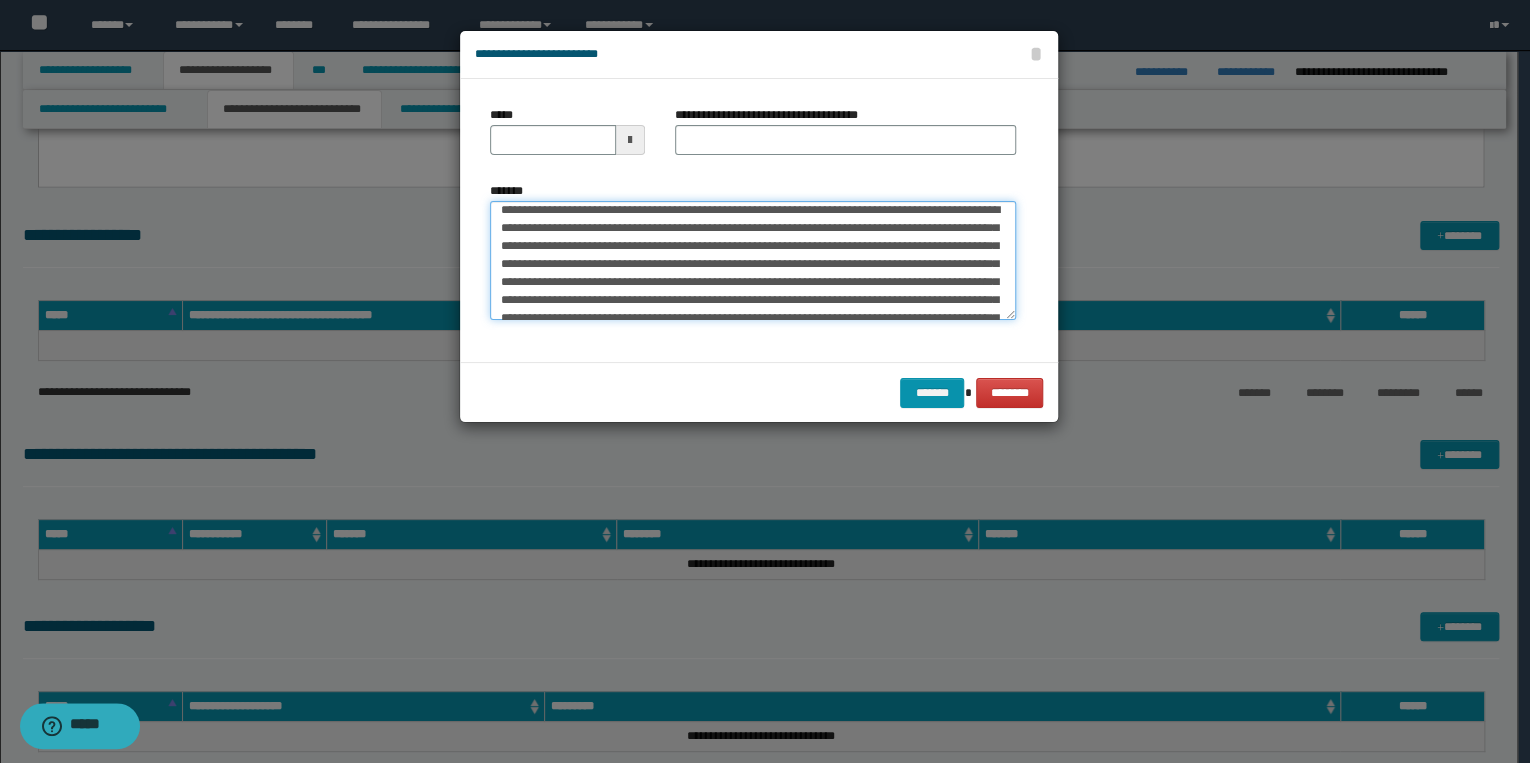 scroll, scrollTop: 0, scrollLeft: 0, axis: both 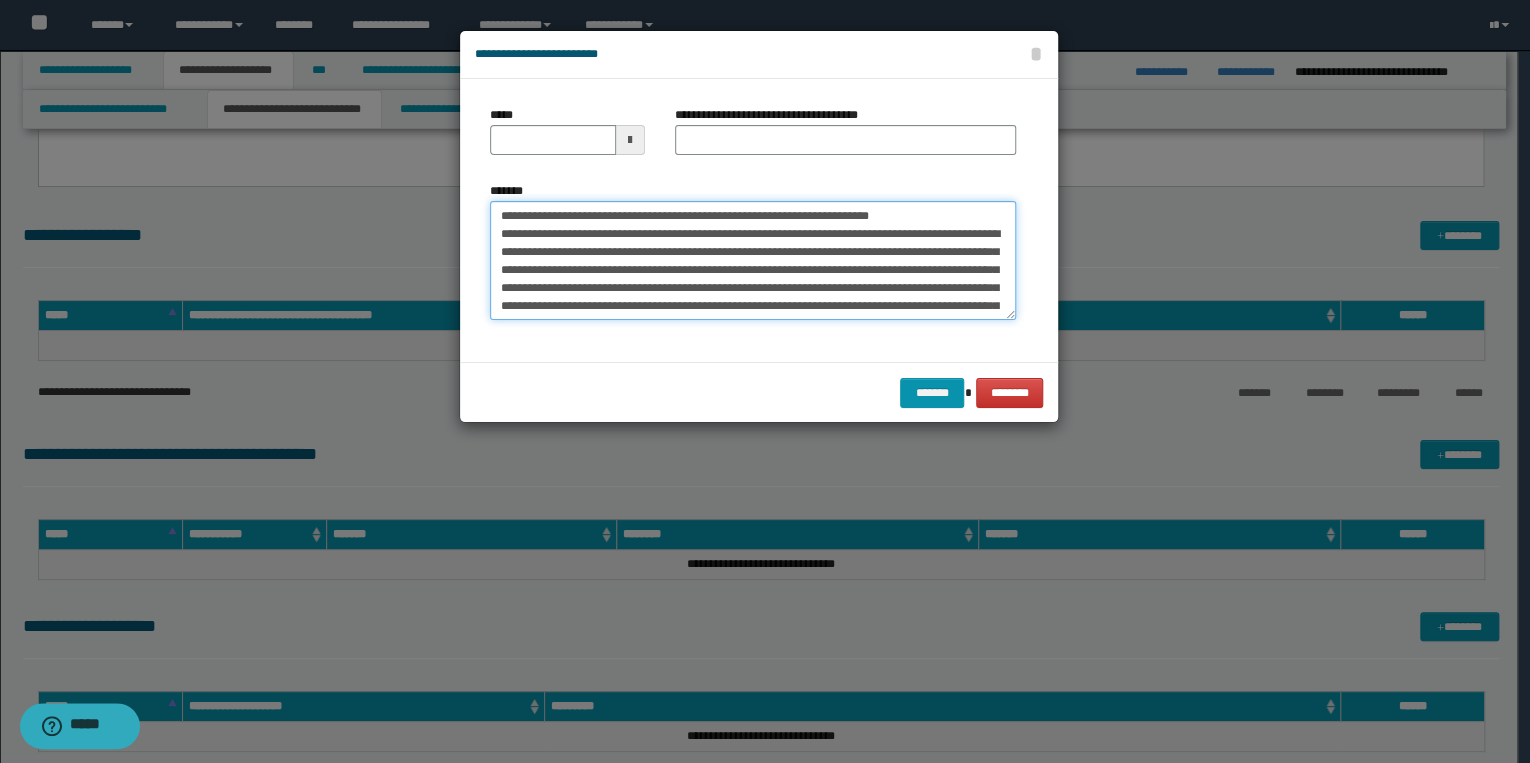 drag, startPoint x: 563, startPoint y: 216, endPoint x: 491, endPoint y: 211, distance: 72.1734 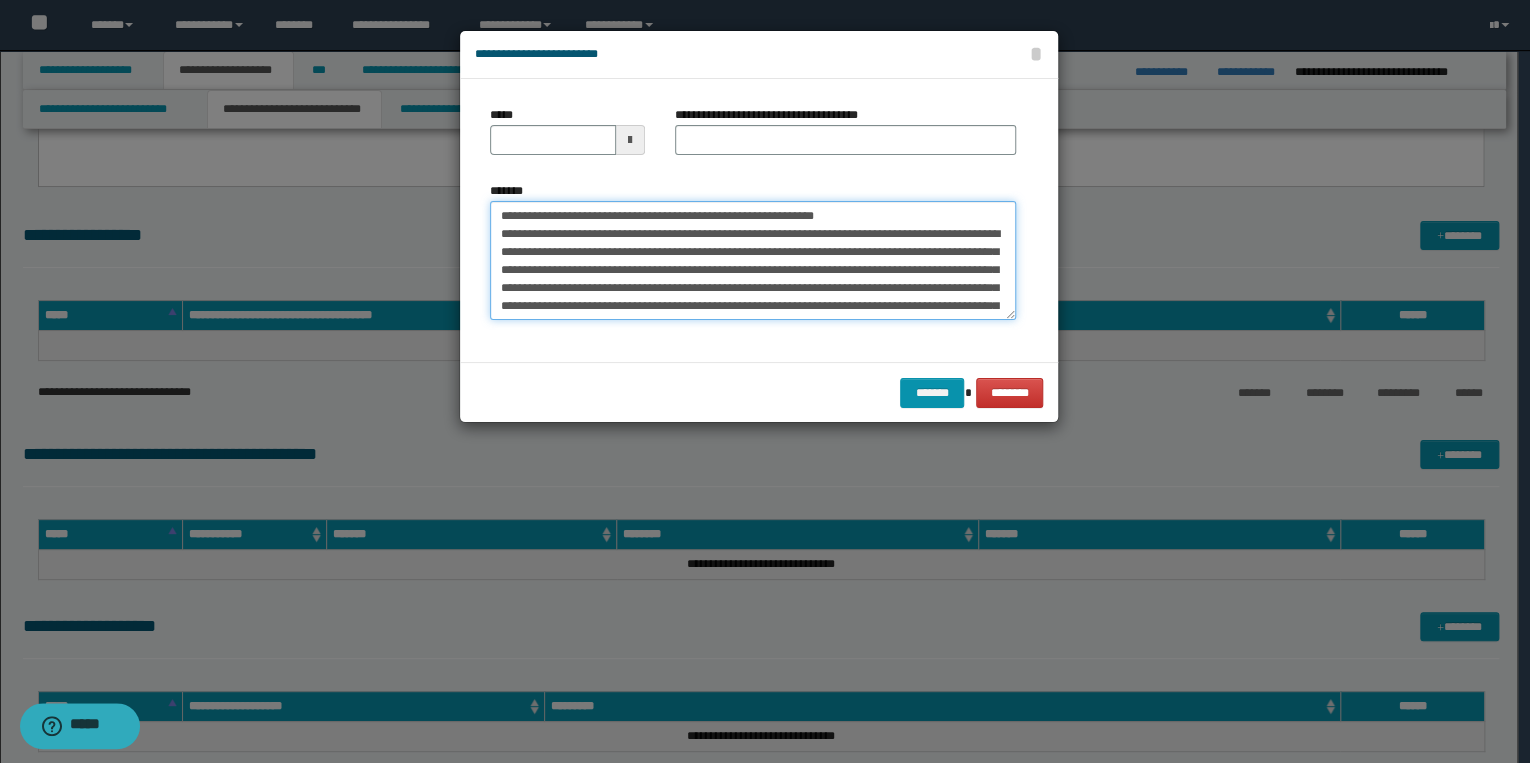type 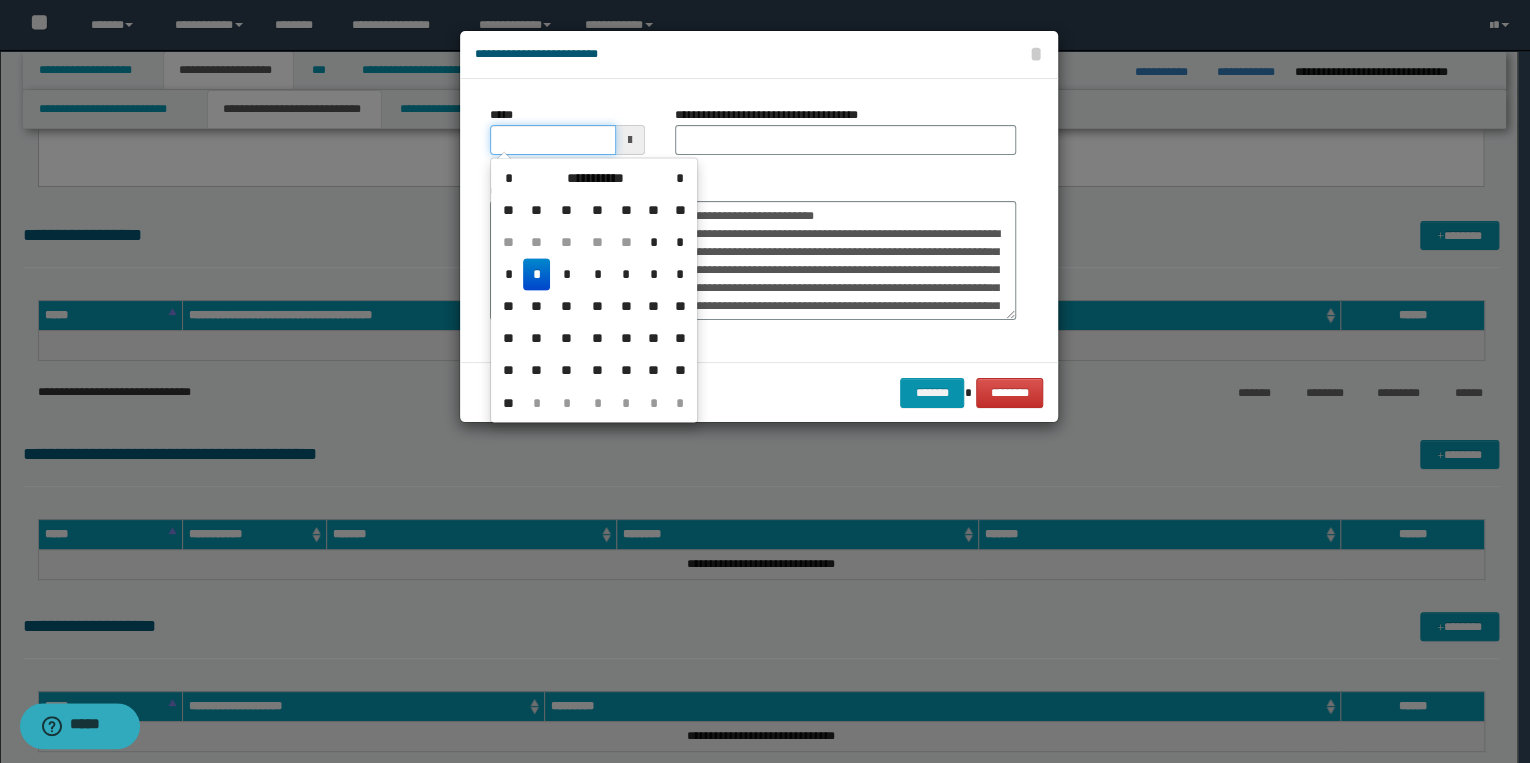 click on "*****" at bounding box center (553, 140) 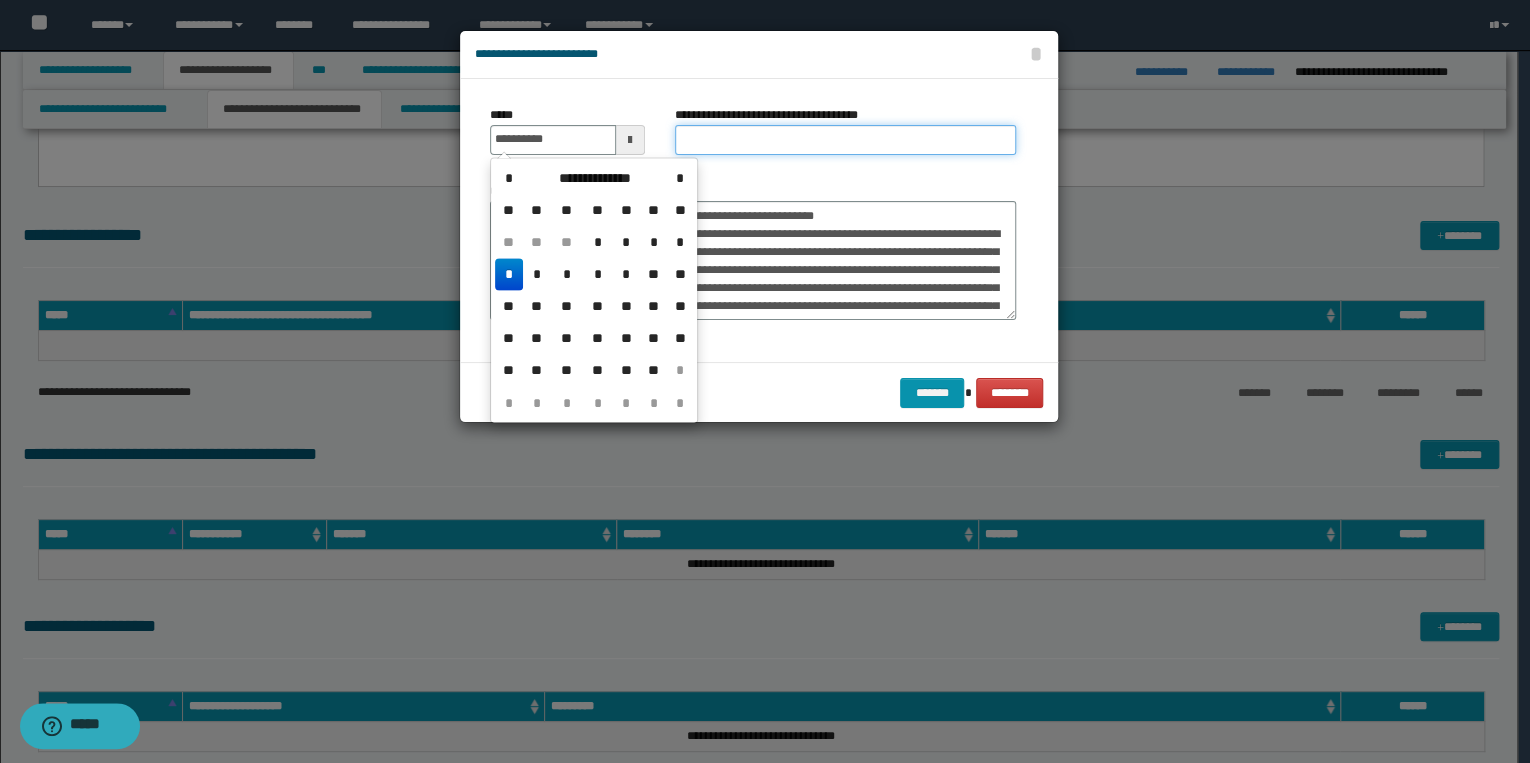type on "**********" 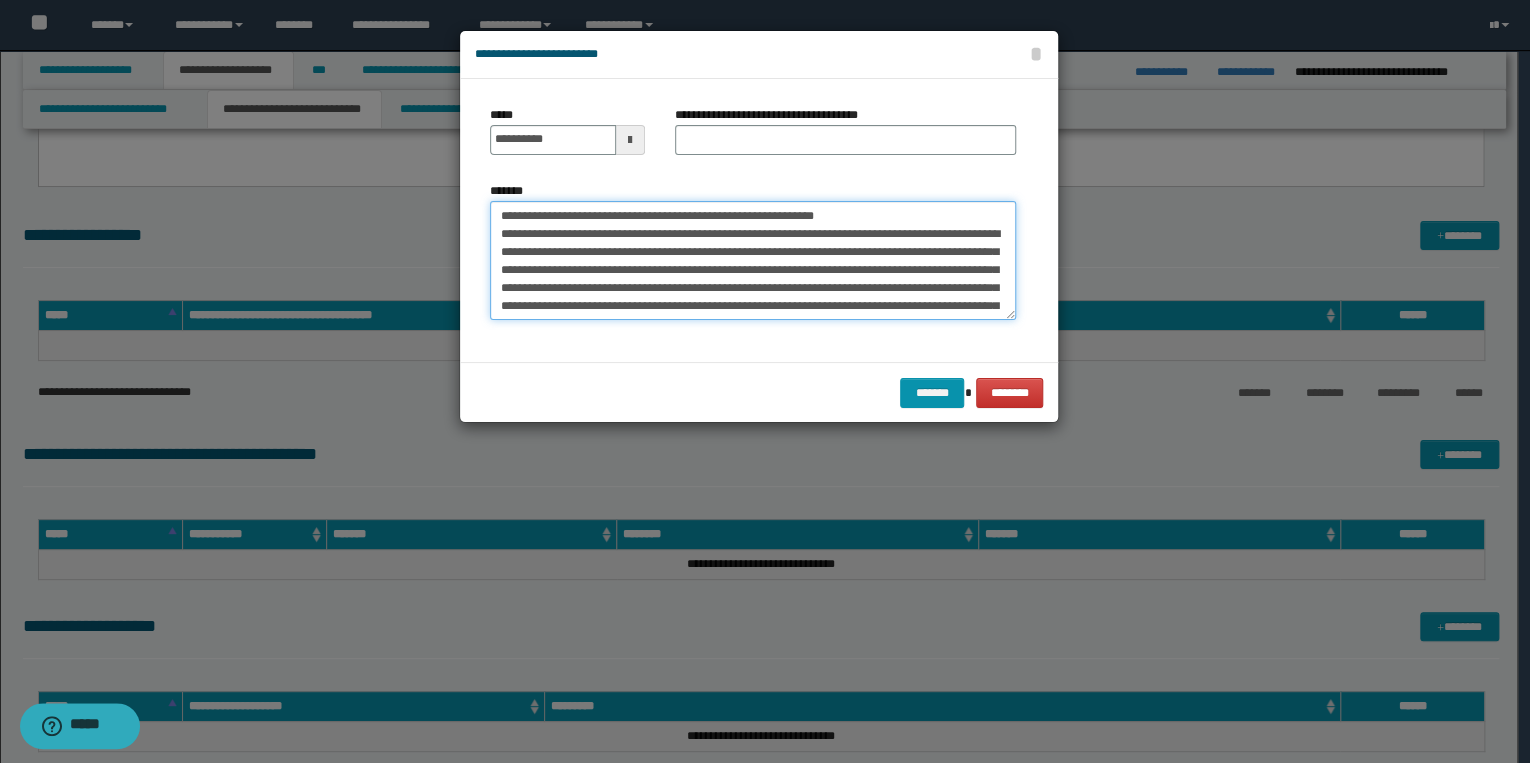 drag, startPoint x: 507, startPoint y: 214, endPoint x: 920, endPoint y: 214, distance: 413 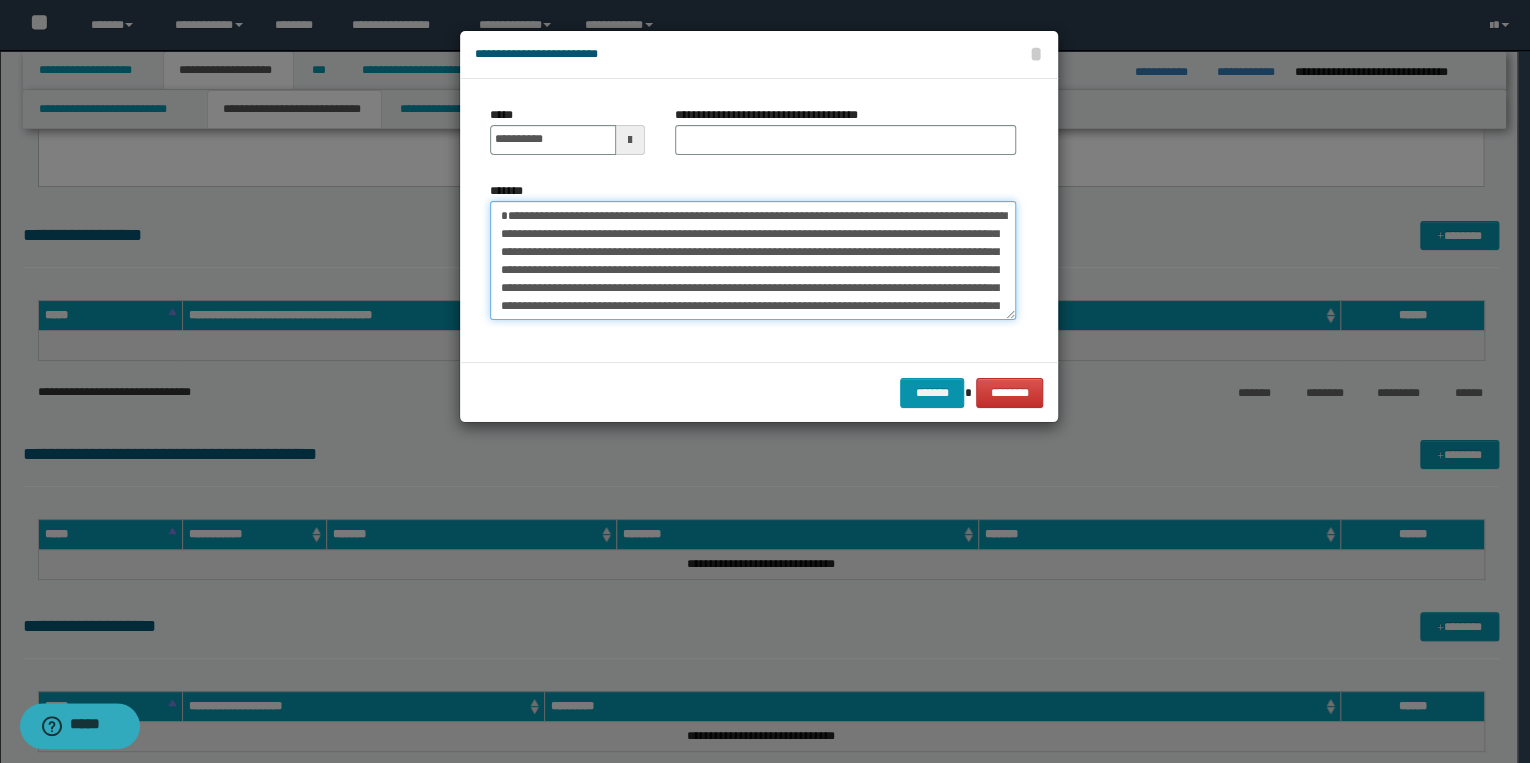 type on "**********" 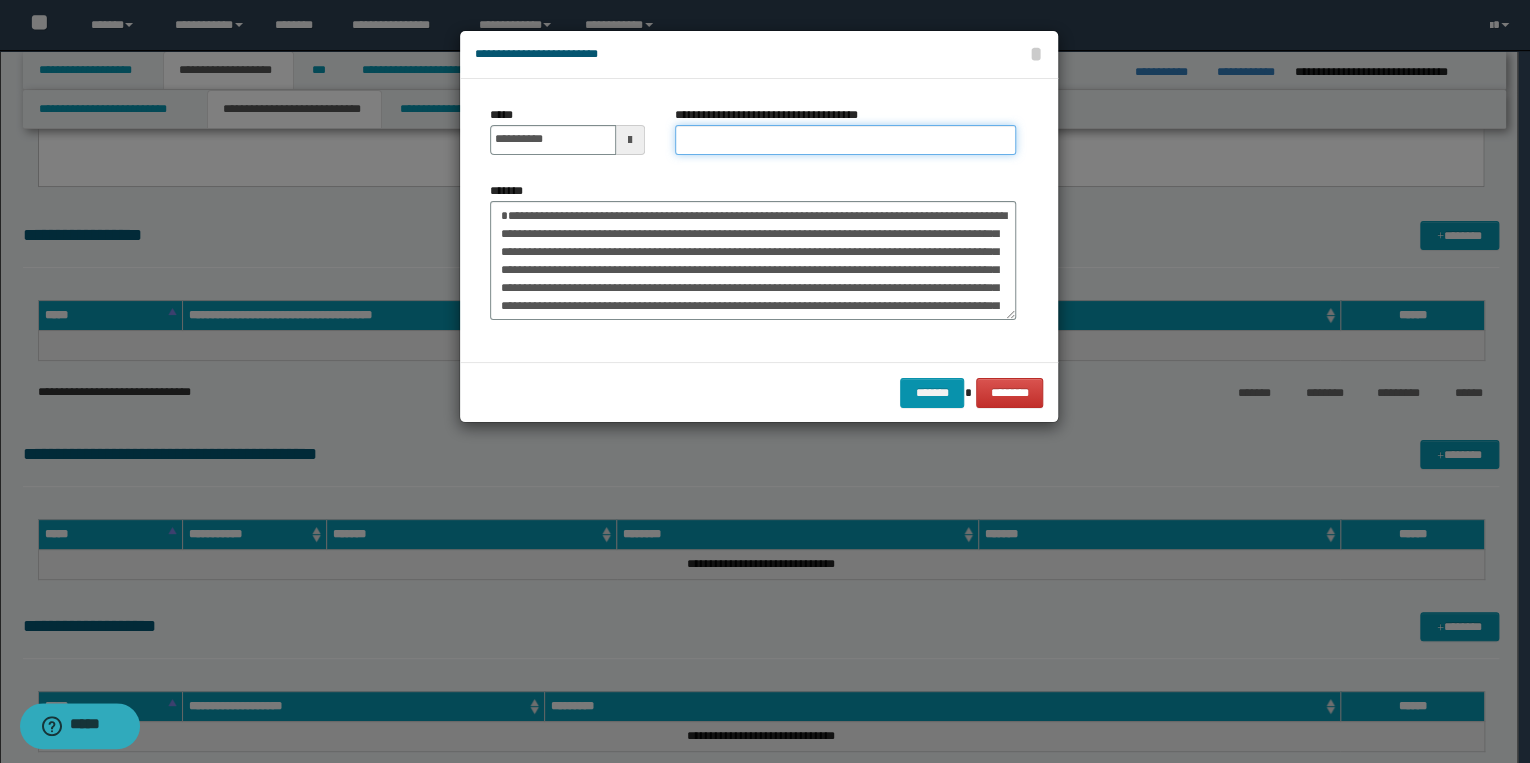 click on "**********" at bounding box center [845, 140] 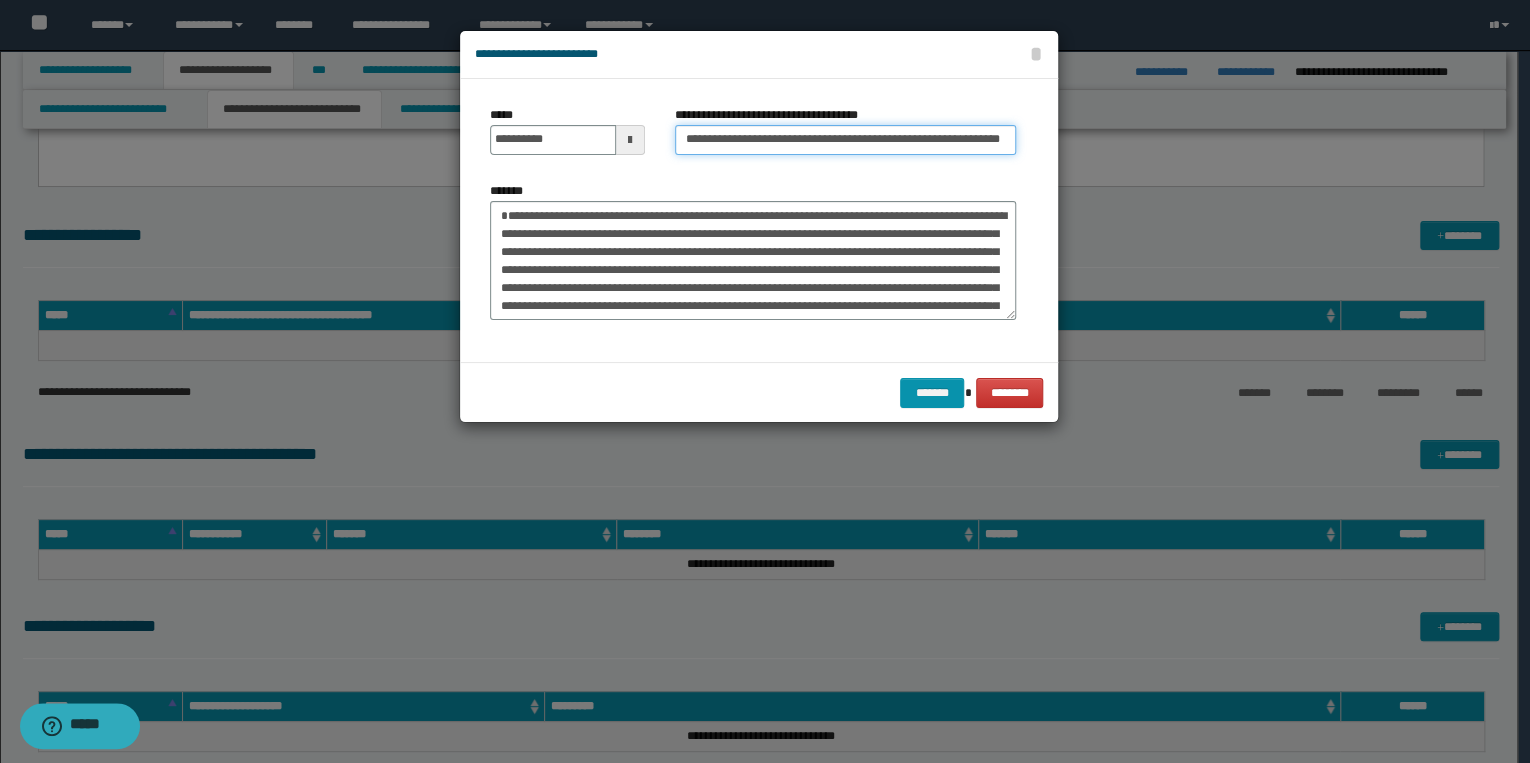 scroll, scrollTop: 0, scrollLeft: 67, axis: horizontal 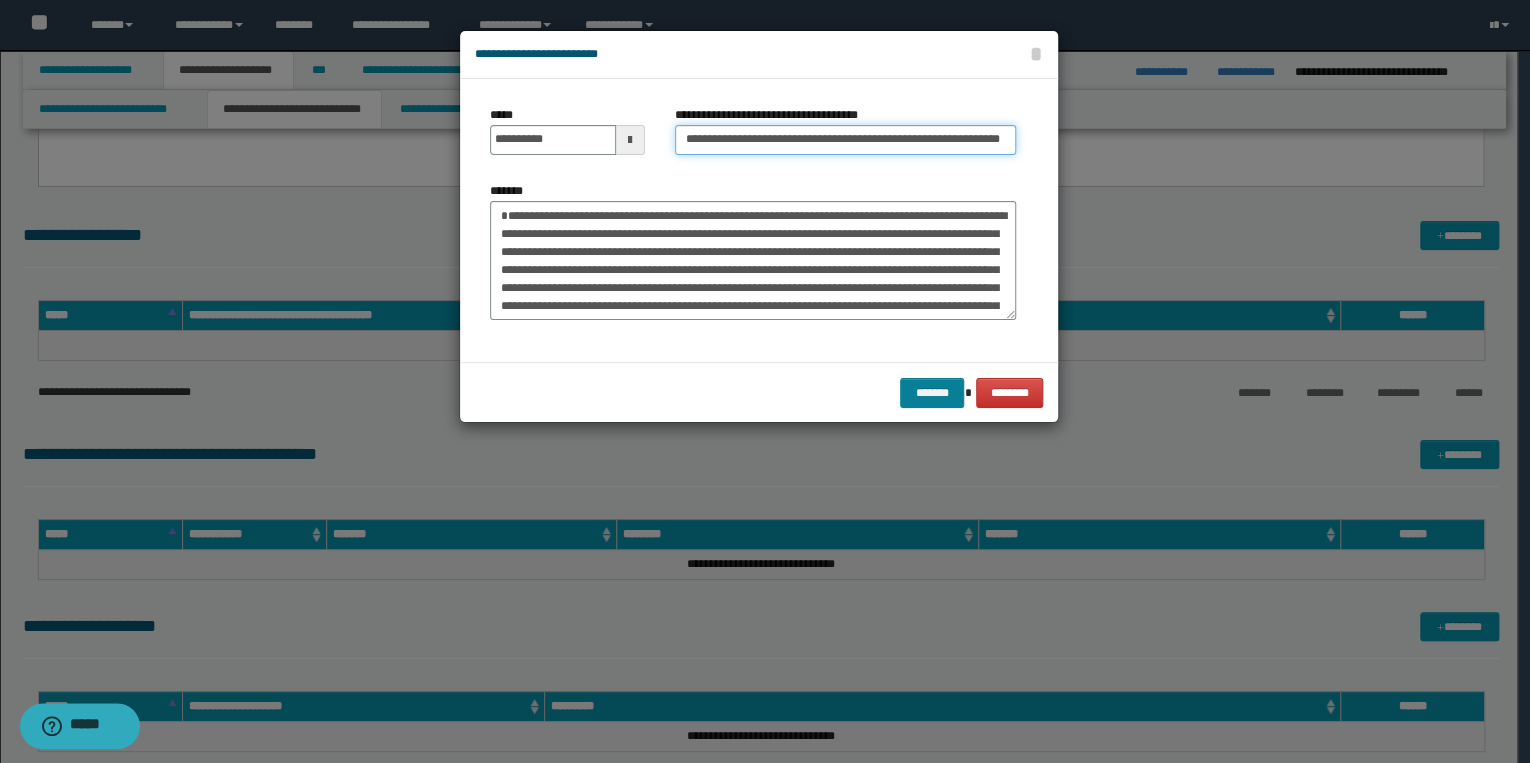 type on "**********" 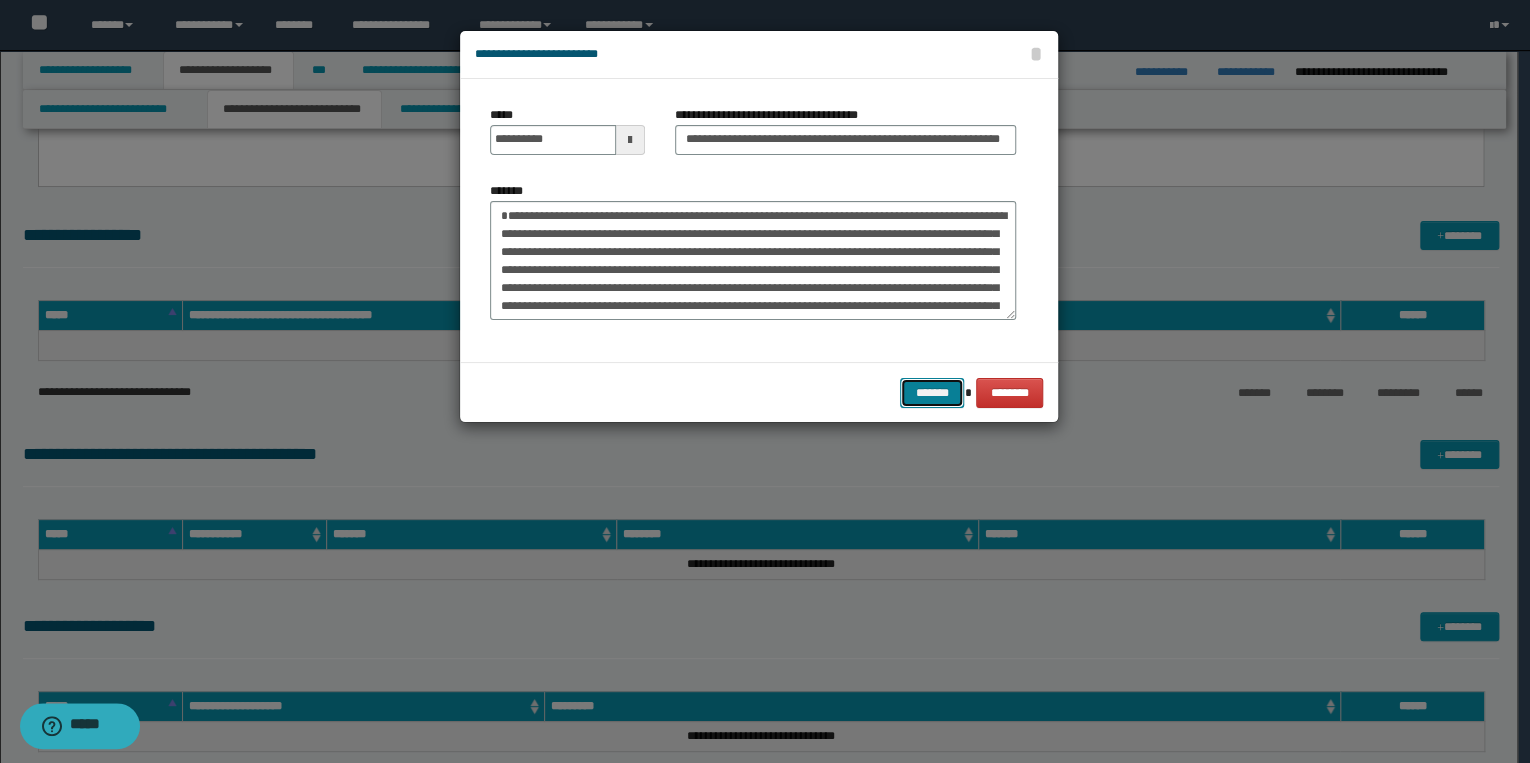 scroll, scrollTop: 0, scrollLeft: 0, axis: both 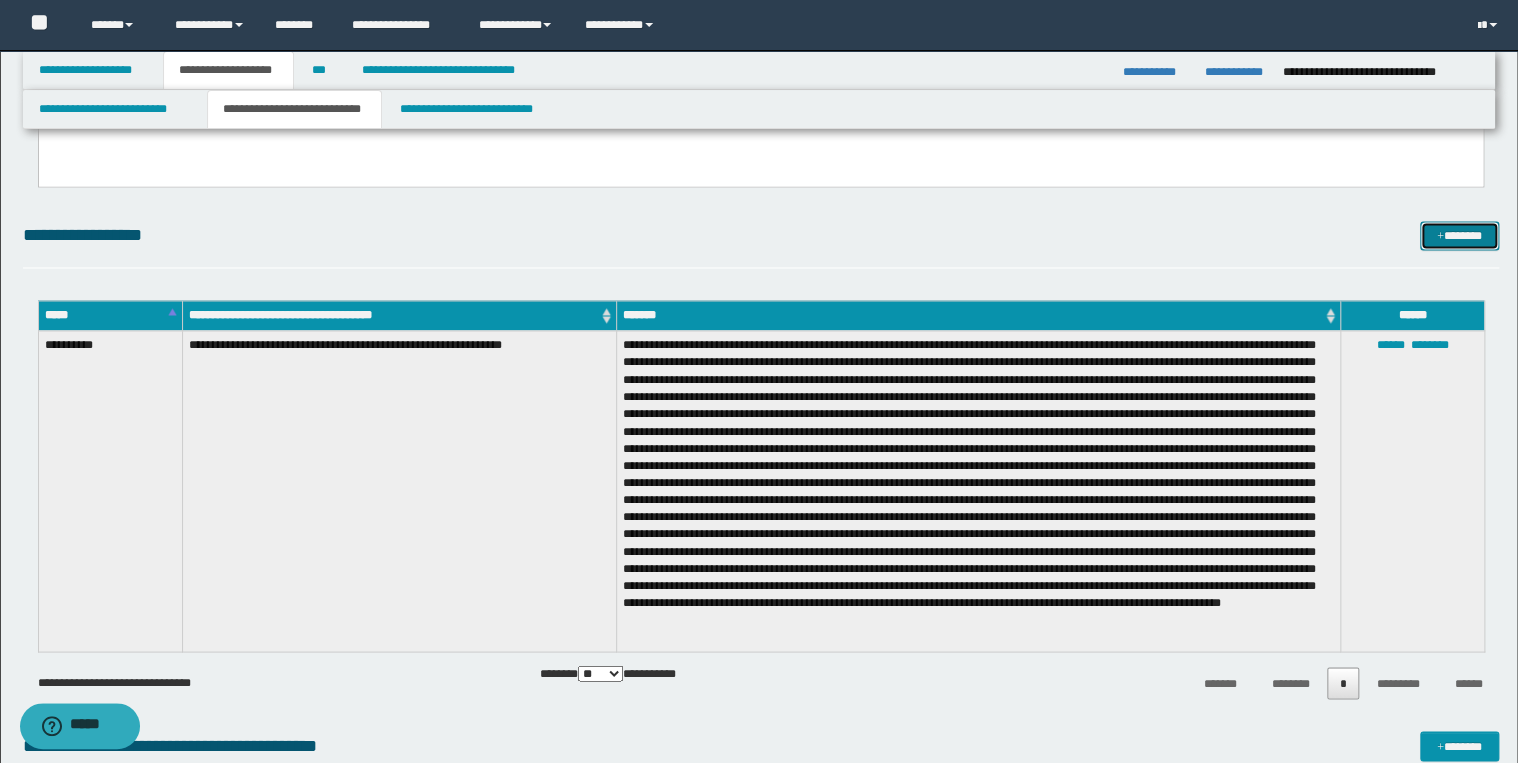 click on "*******" at bounding box center (1459, 236) 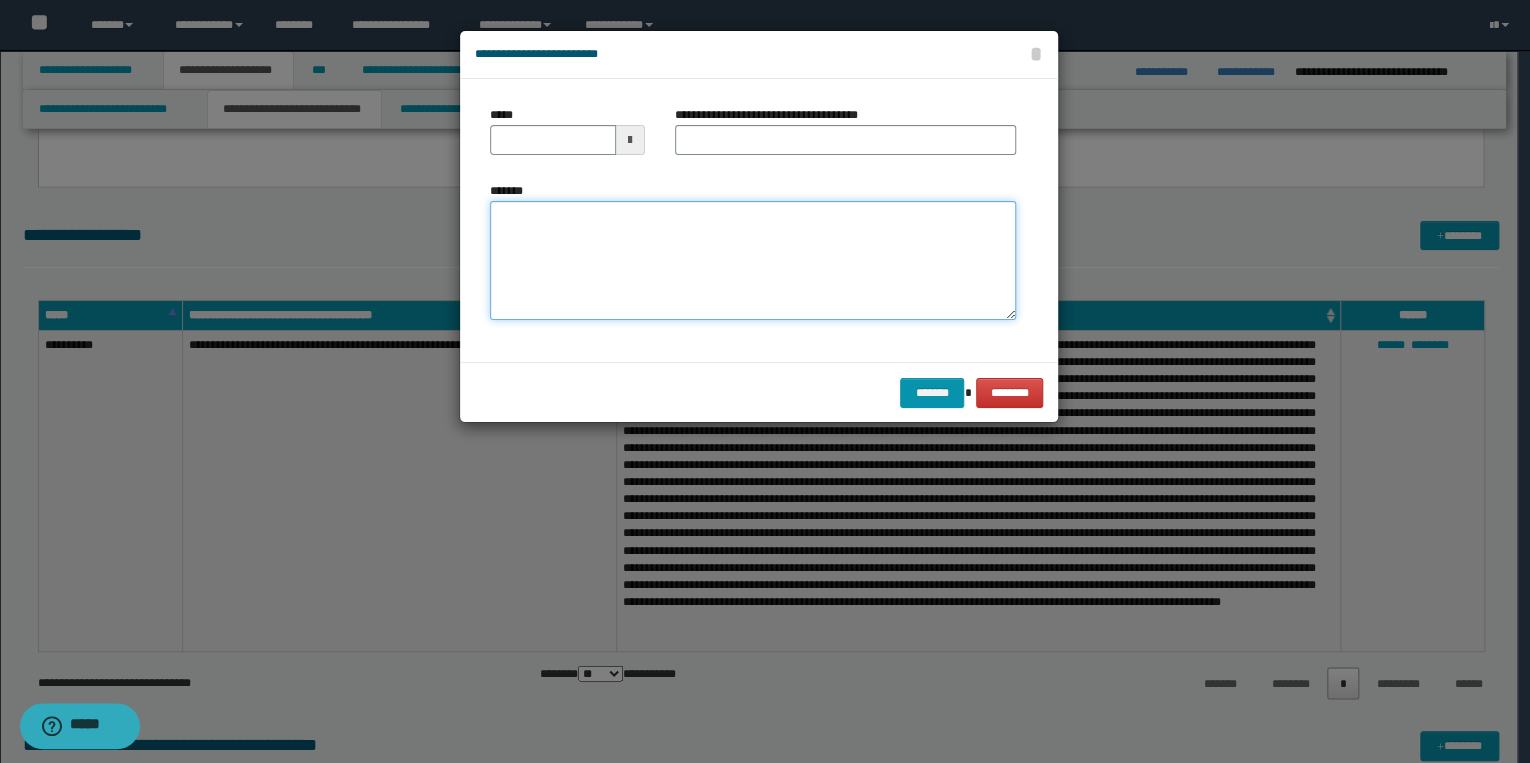 click on "*******" at bounding box center (753, 261) 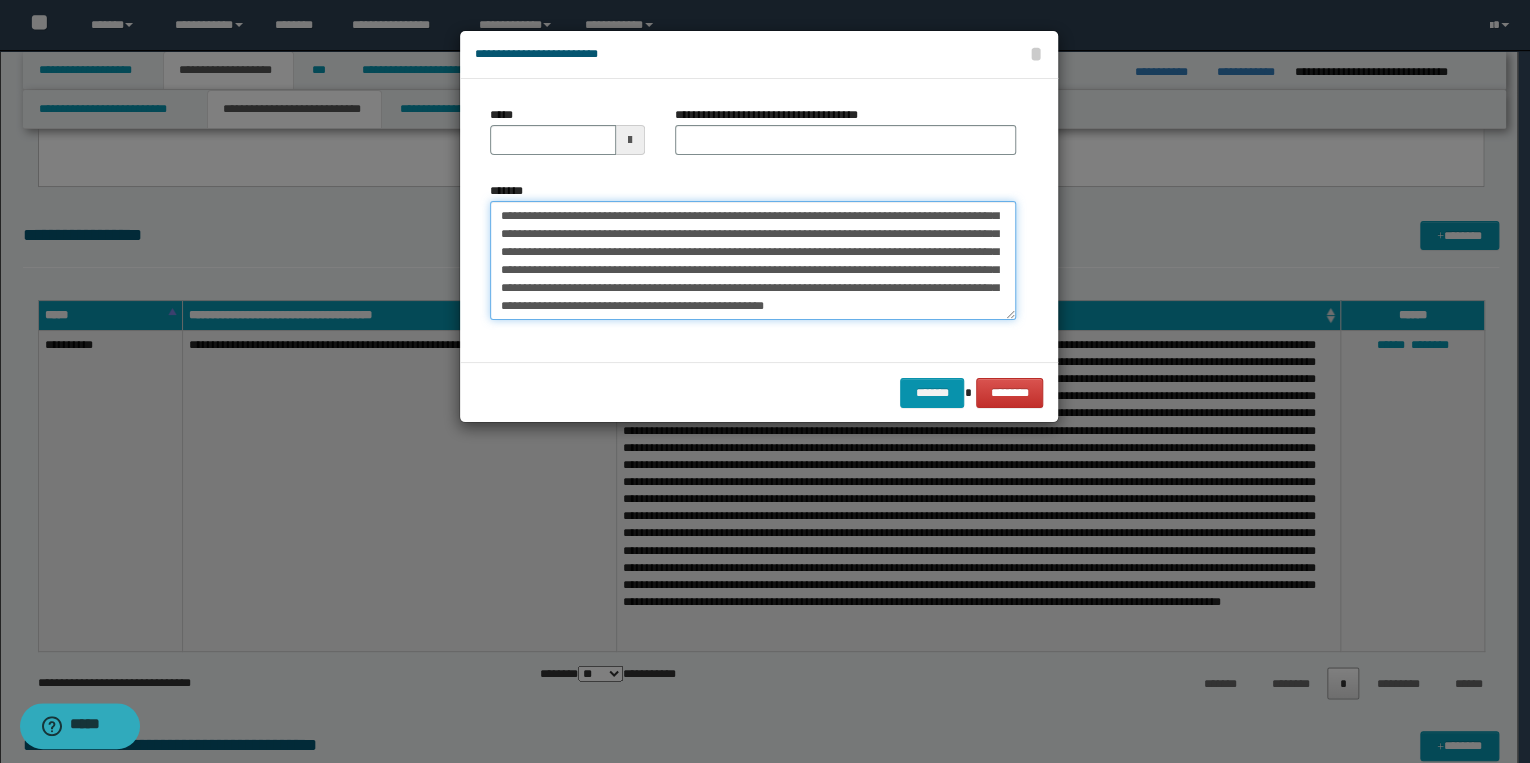 scroll, scrollTop: 0, scrollLeft: 0, axis: both 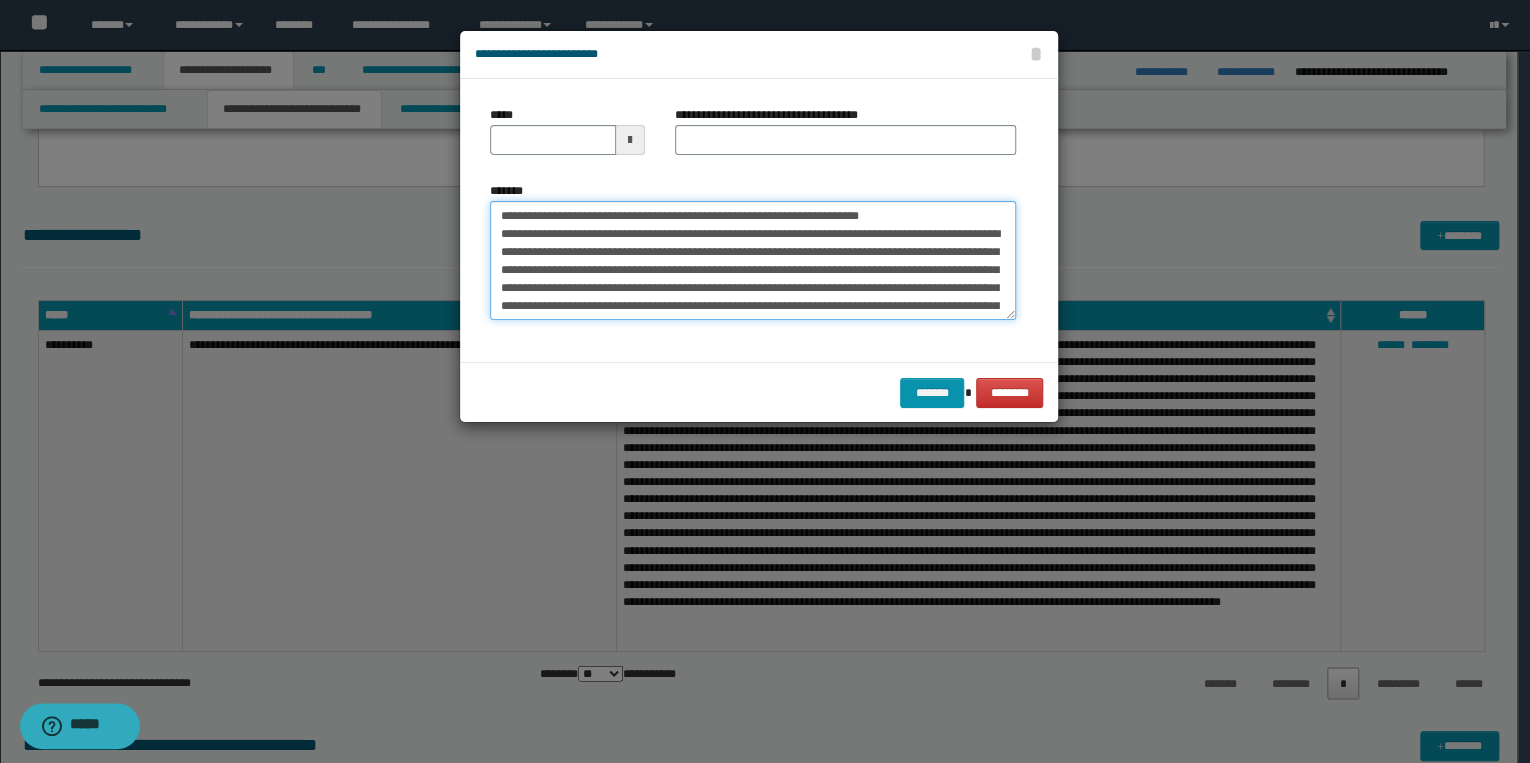 drag, startPoint x: 562, startPoint y: 211, endPoint x: 485, endPoint y: 213, distance: 77.02597 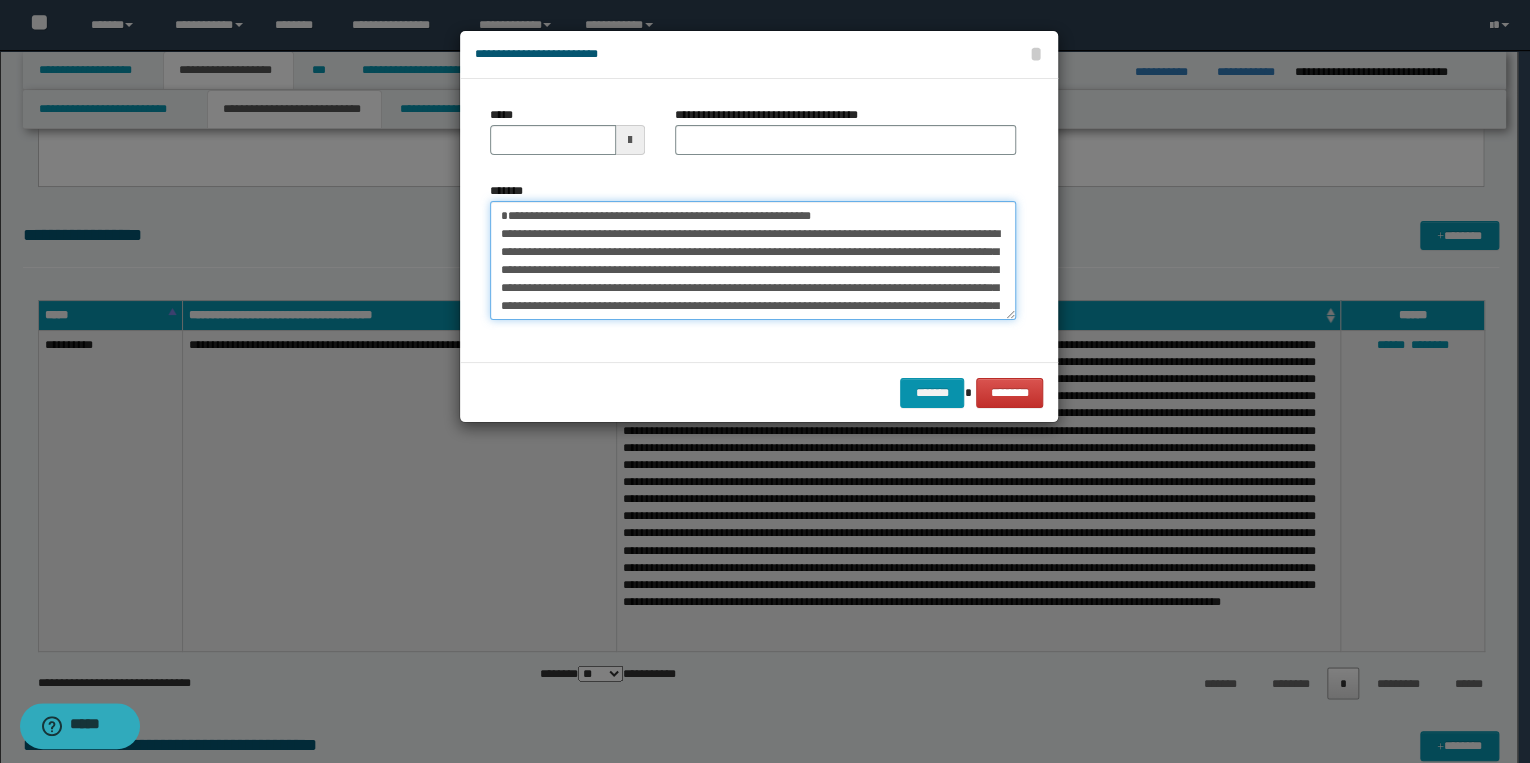 type 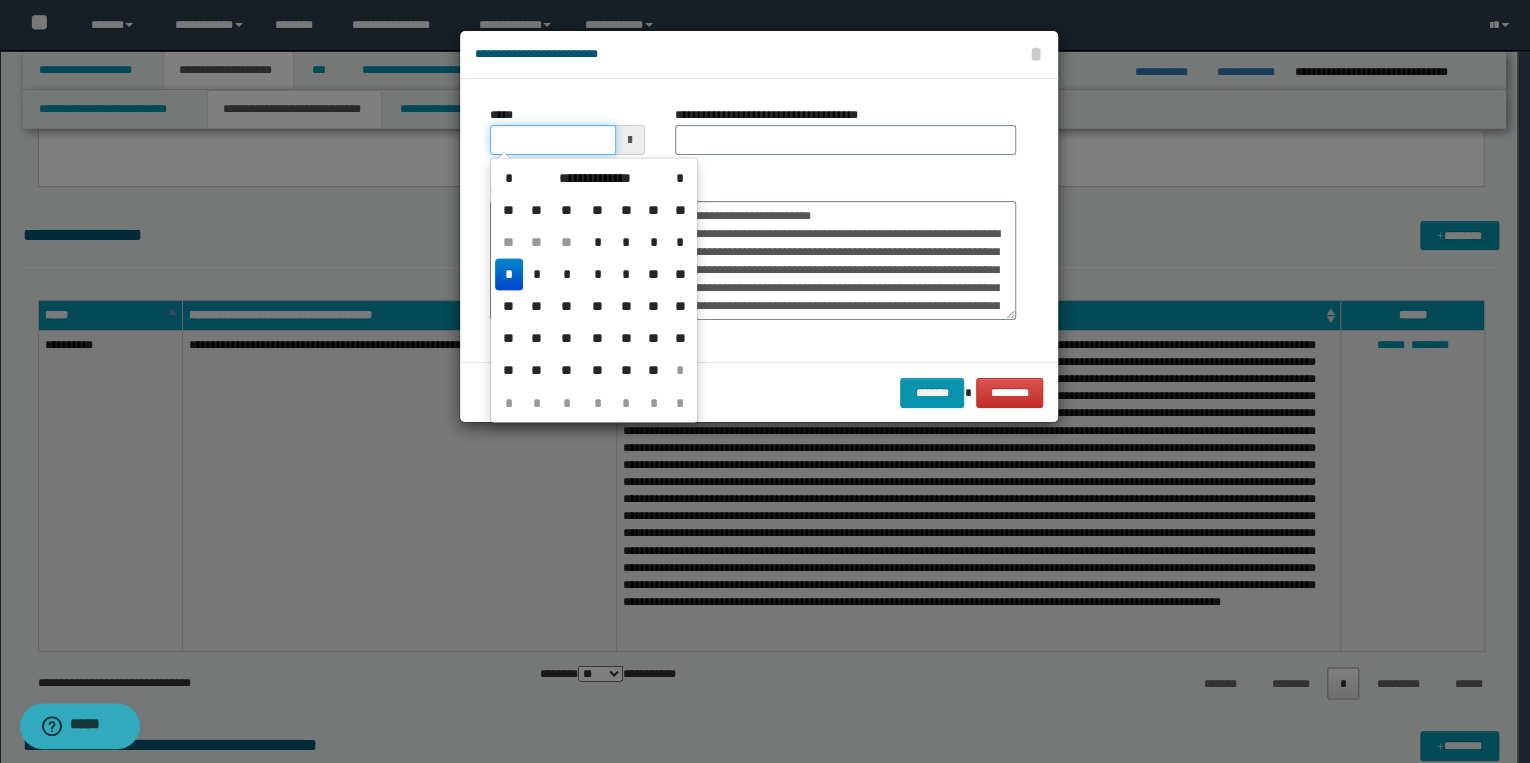 click on "*****" at bounding box center [553, 140] 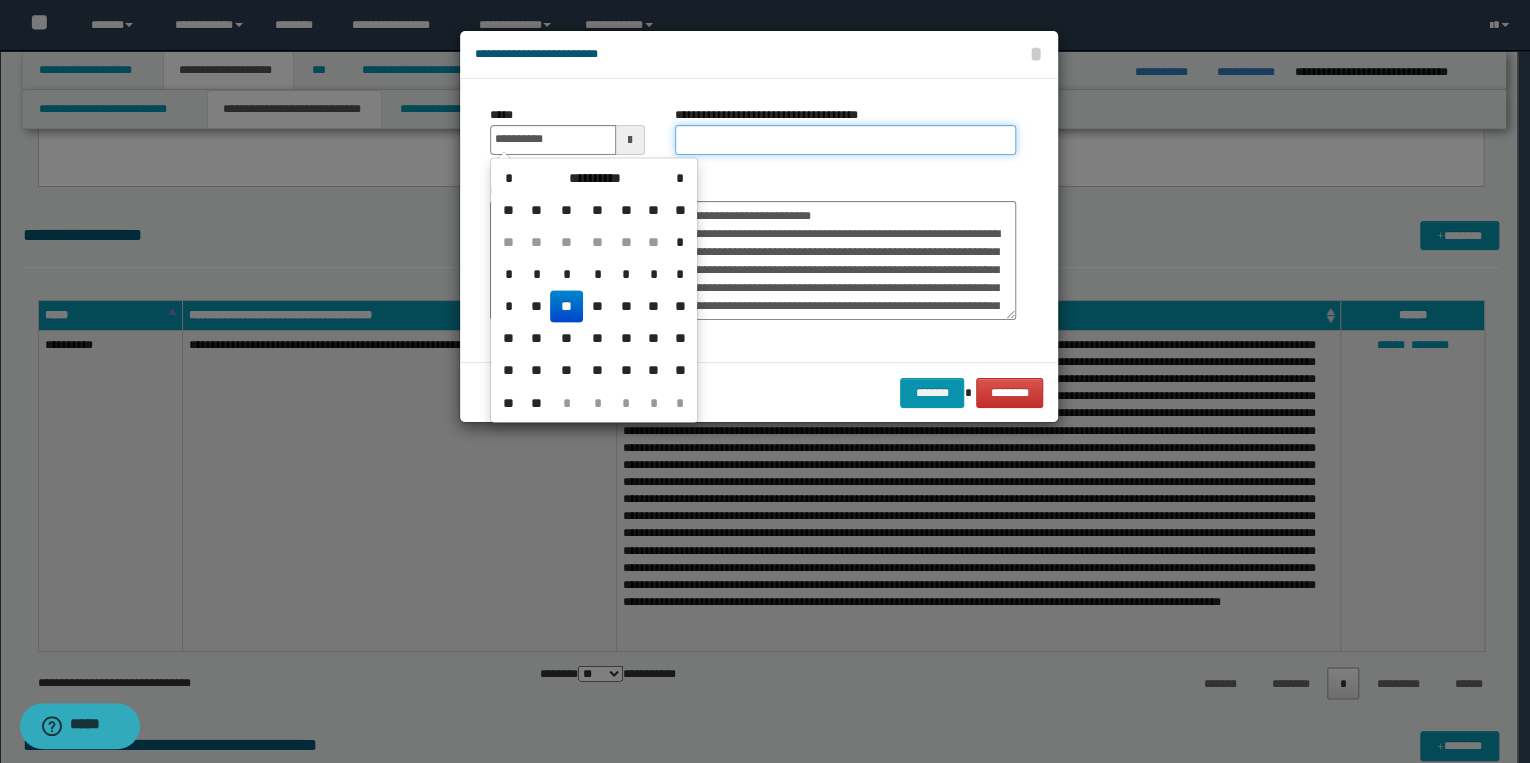 type on "**********" 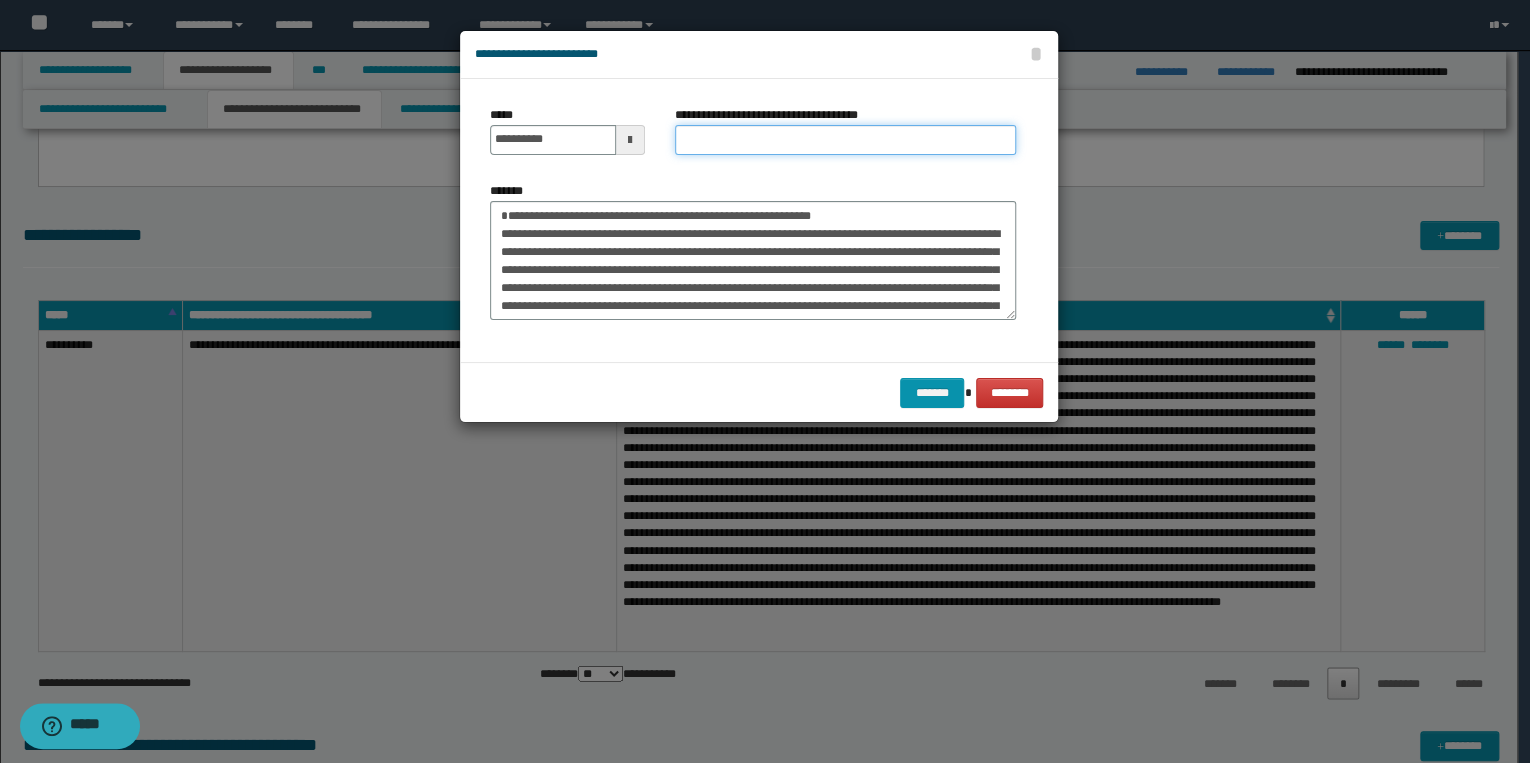drag, startPoint x: 695, startPoint y: 144, endPoint x: 678, endPoint y: 156, distance: 20.808653 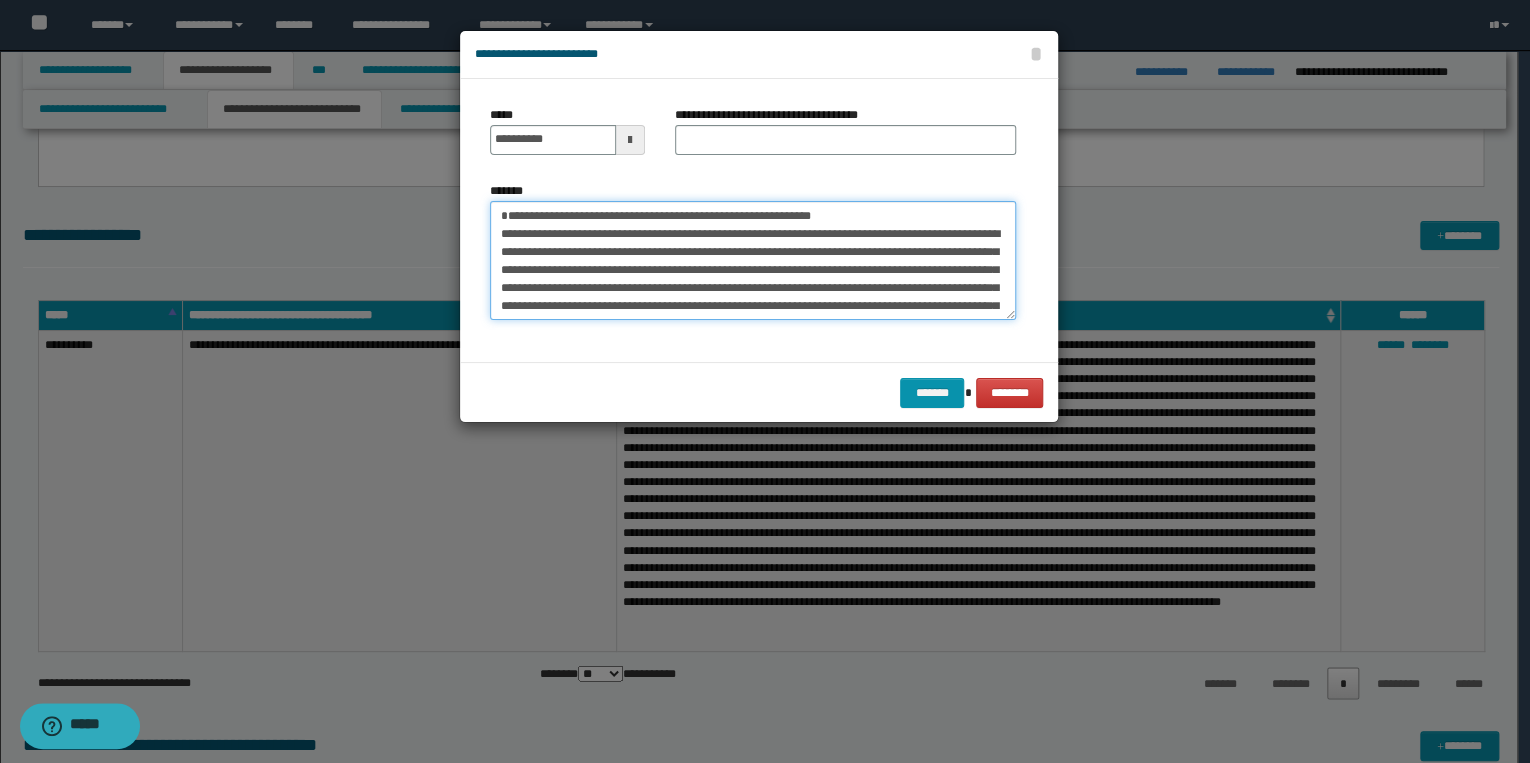 click on "**********" at bounding box center (753, 261) 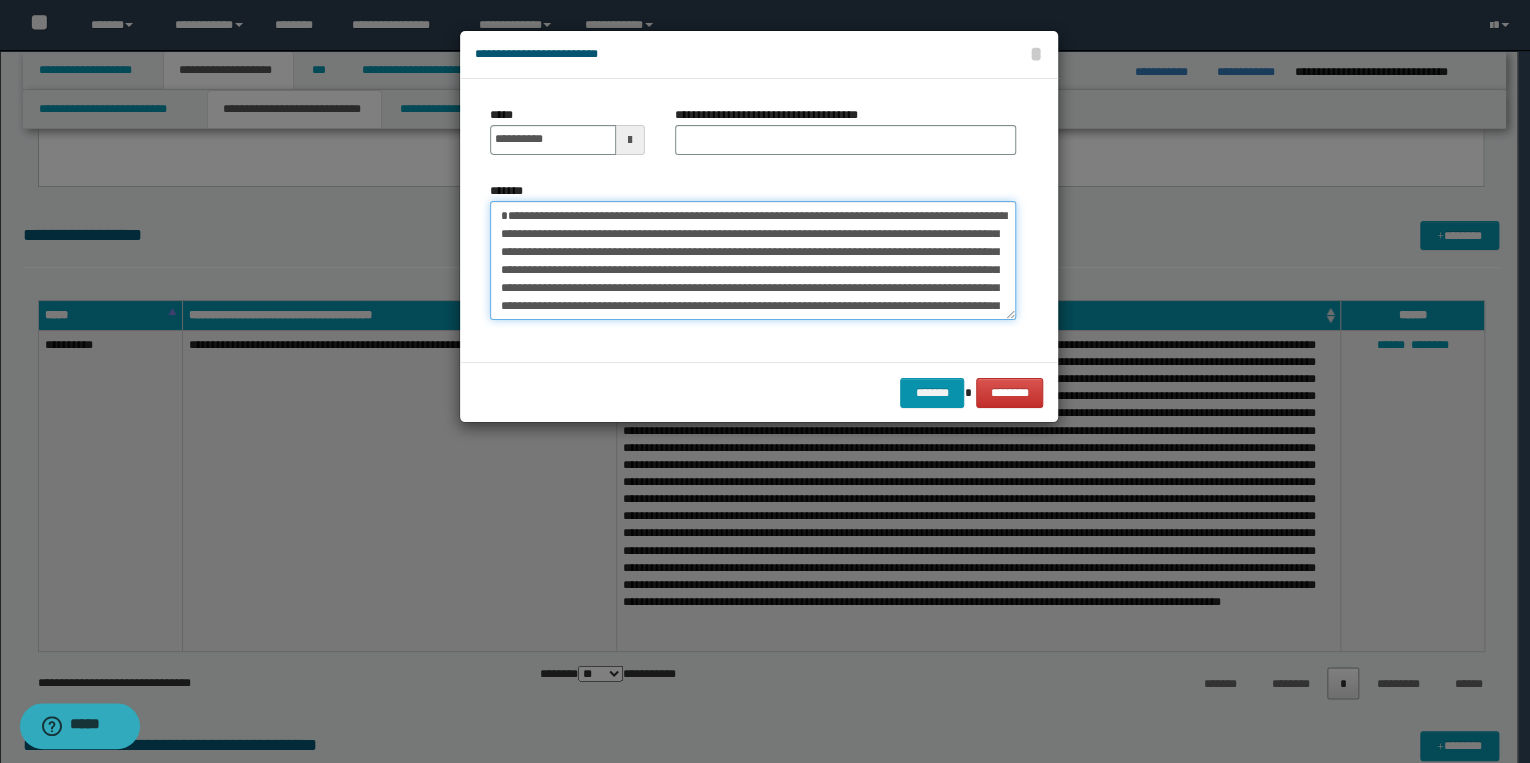 type on "**********" 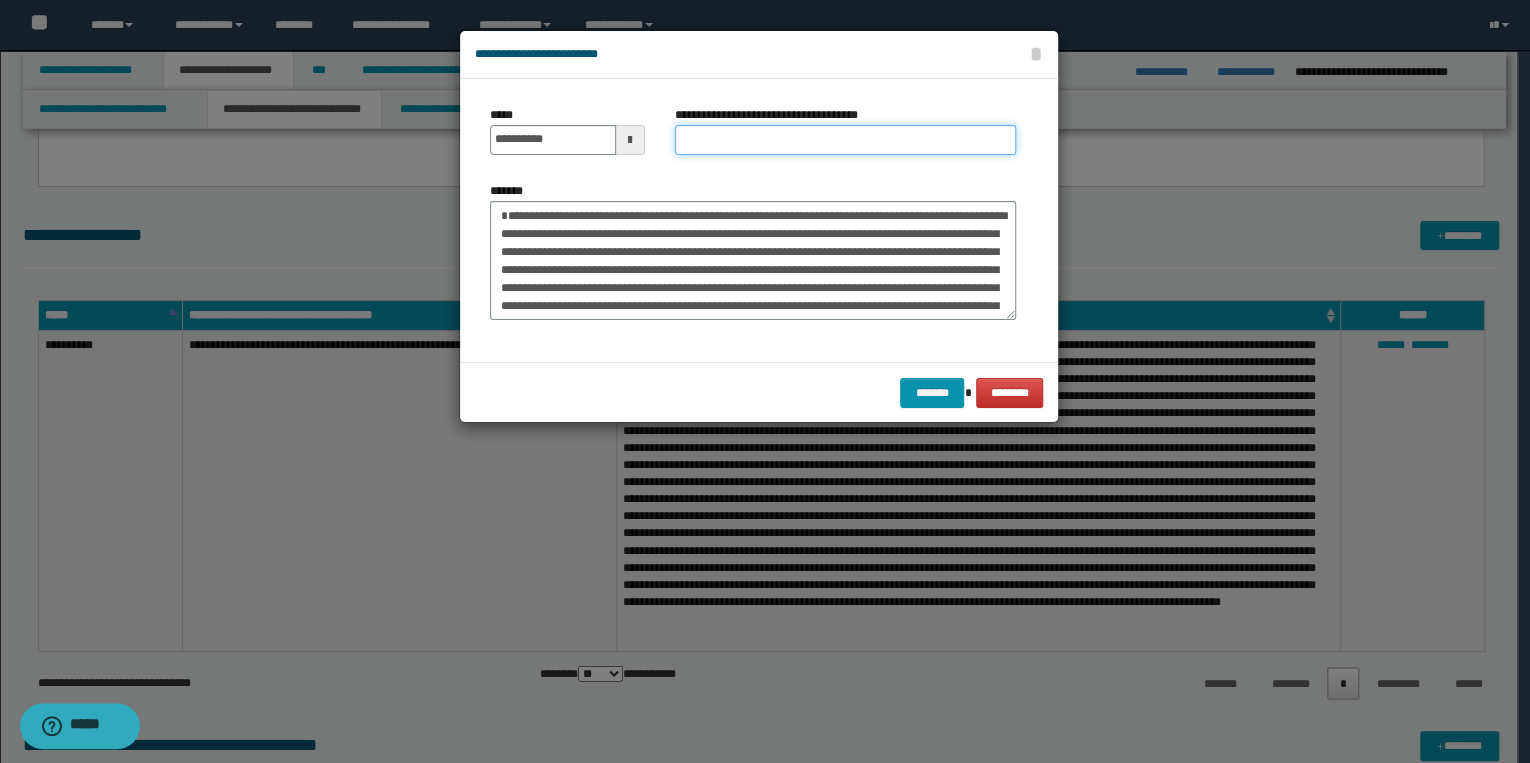 click on "**********" at bounding box center (845, 140) 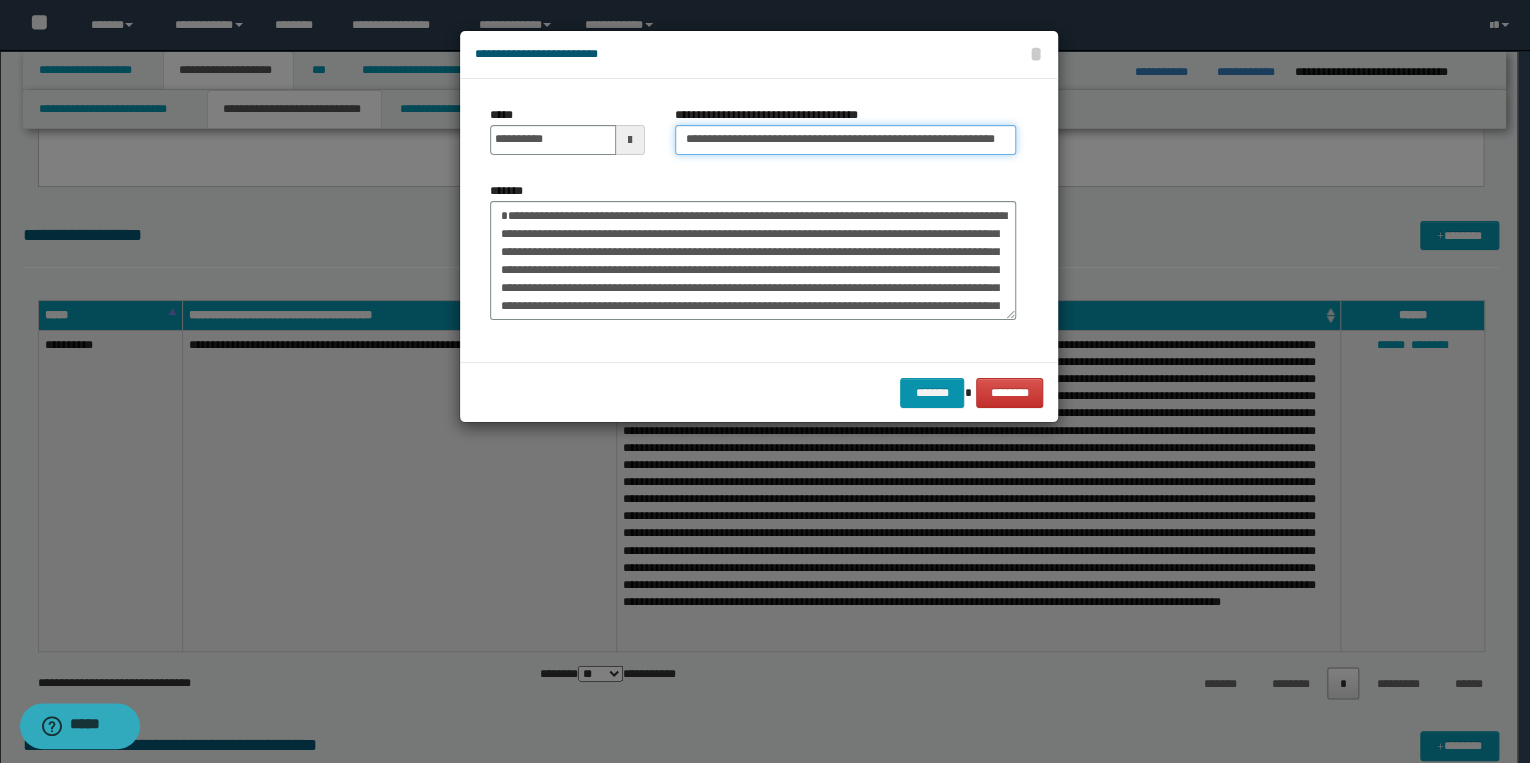 scroll, scrollTop: 0, scrollLeft: 51, axis: horizontal 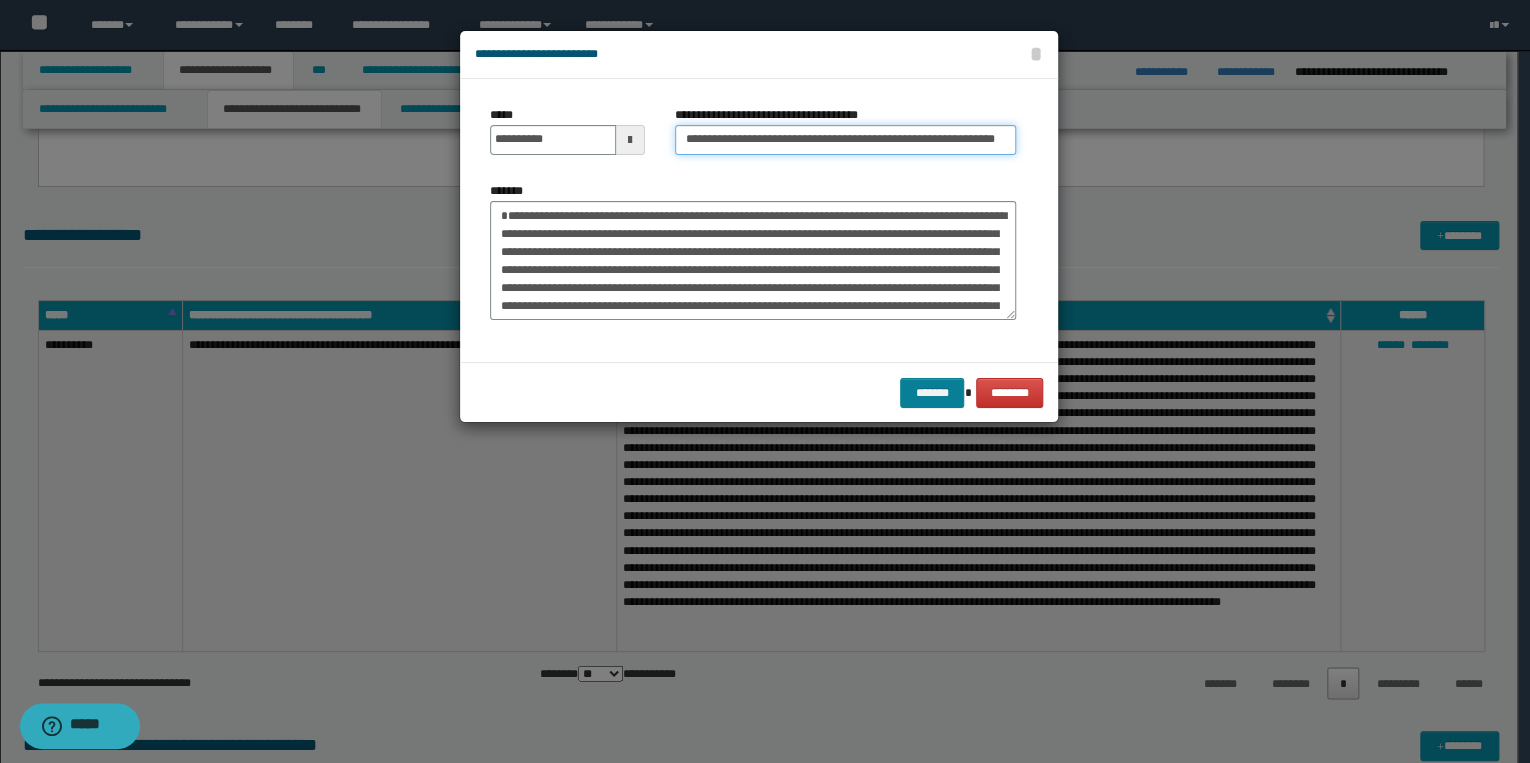 type on "**********" 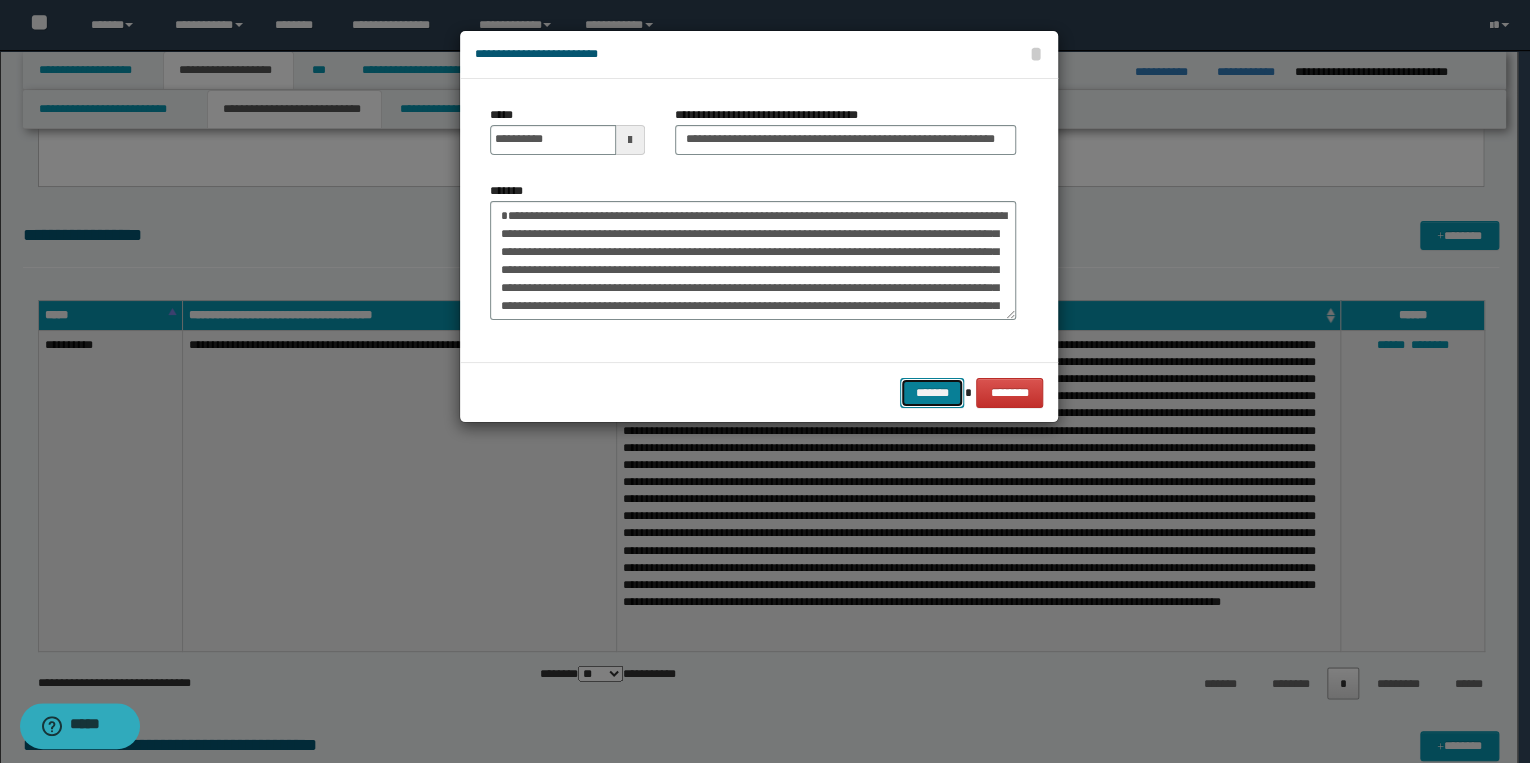 click on "*******" at bounding box center [932, 393] 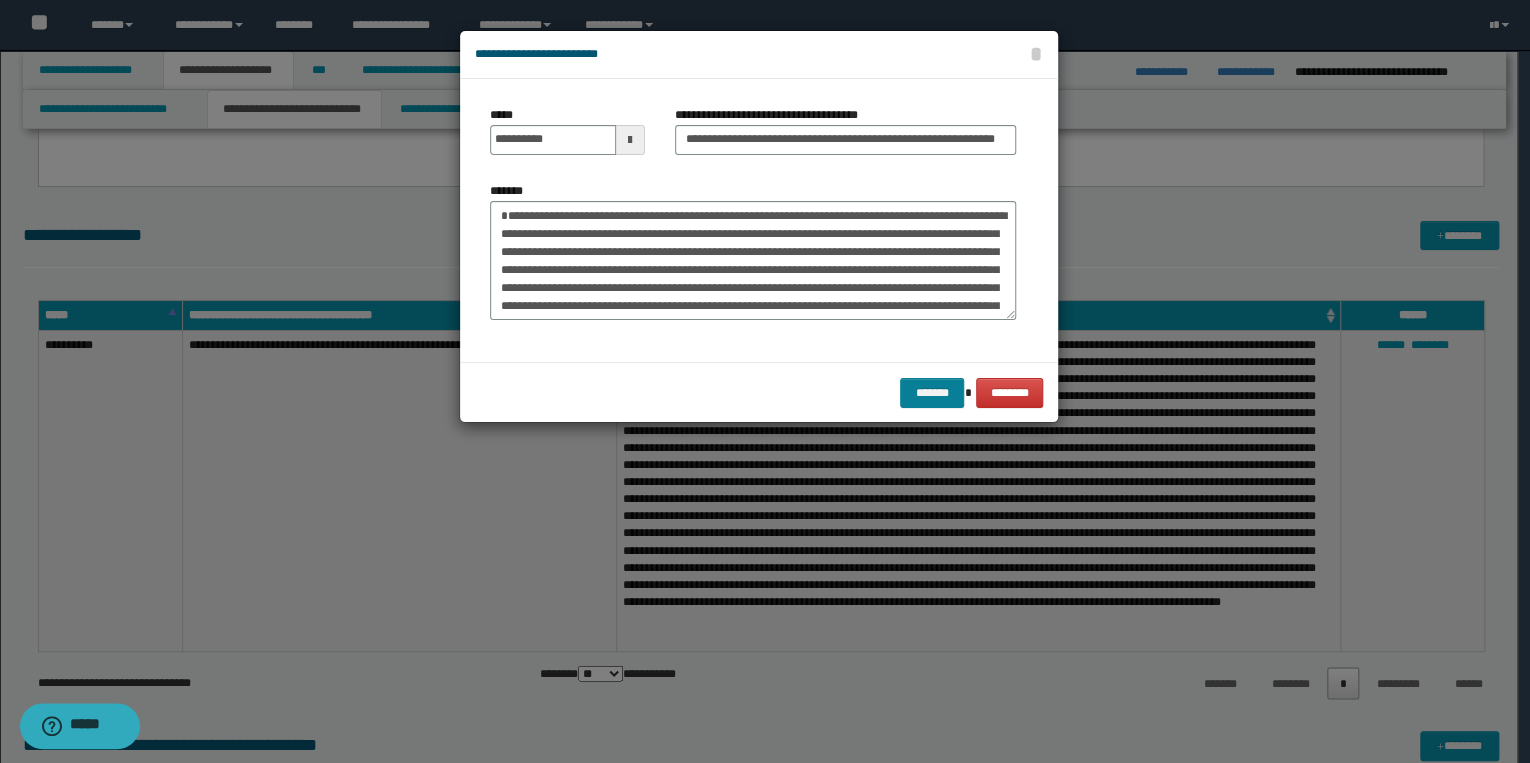scroll, scrollTop: 0, scrollLeft: 0, axis: both 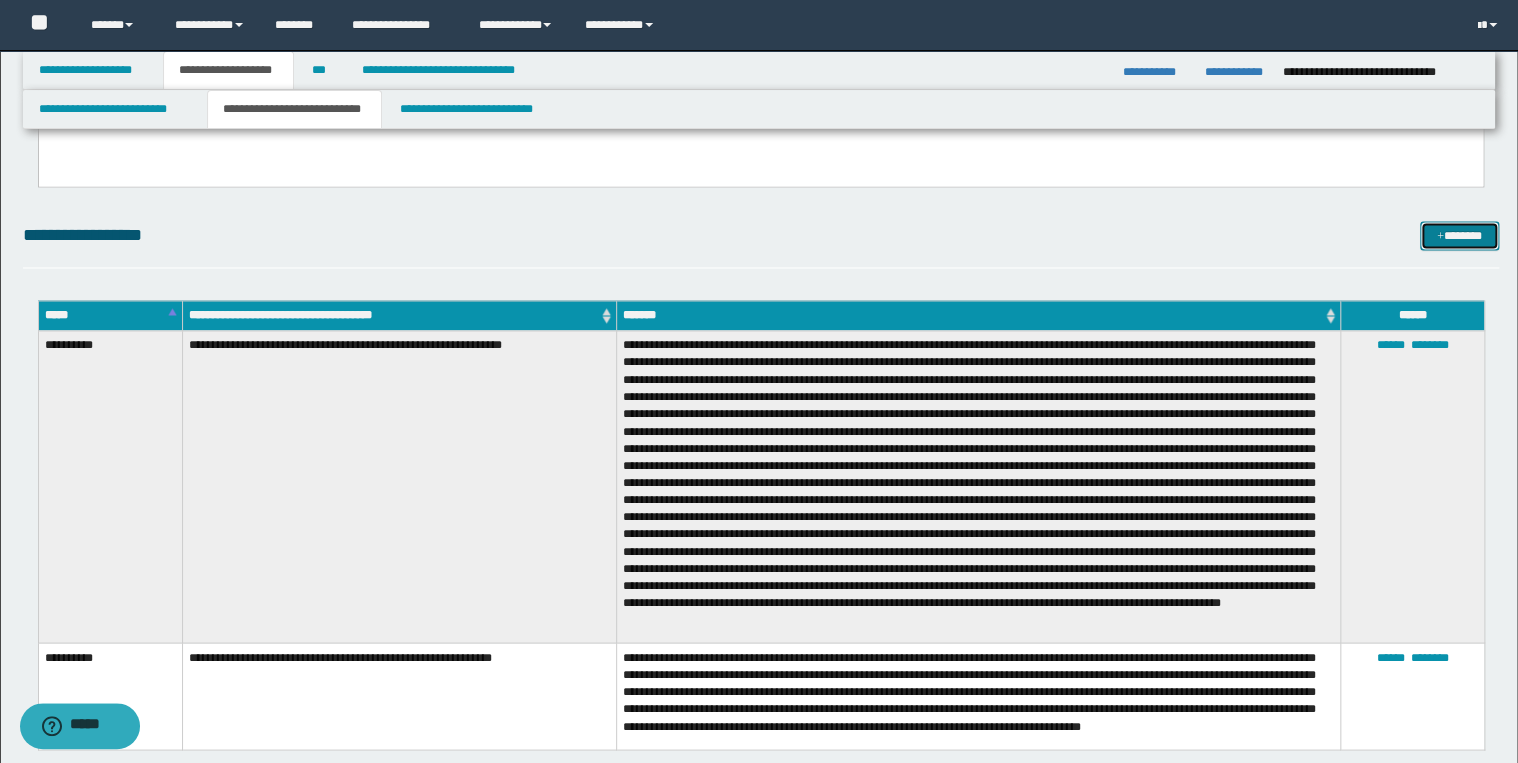 click on "*******" at bounding box center (1459, 236) 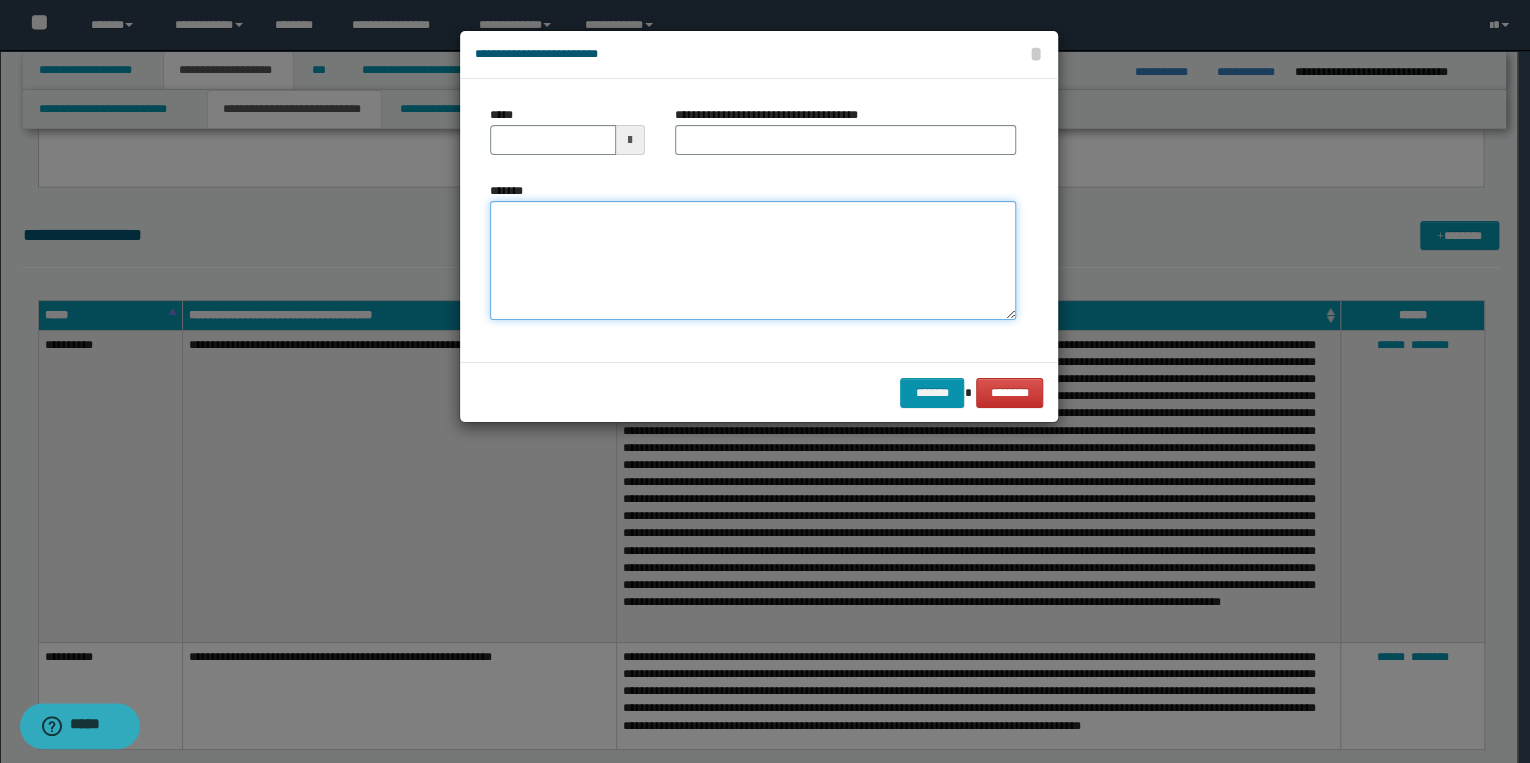 click on "*******" at bounding box center (753, 261) 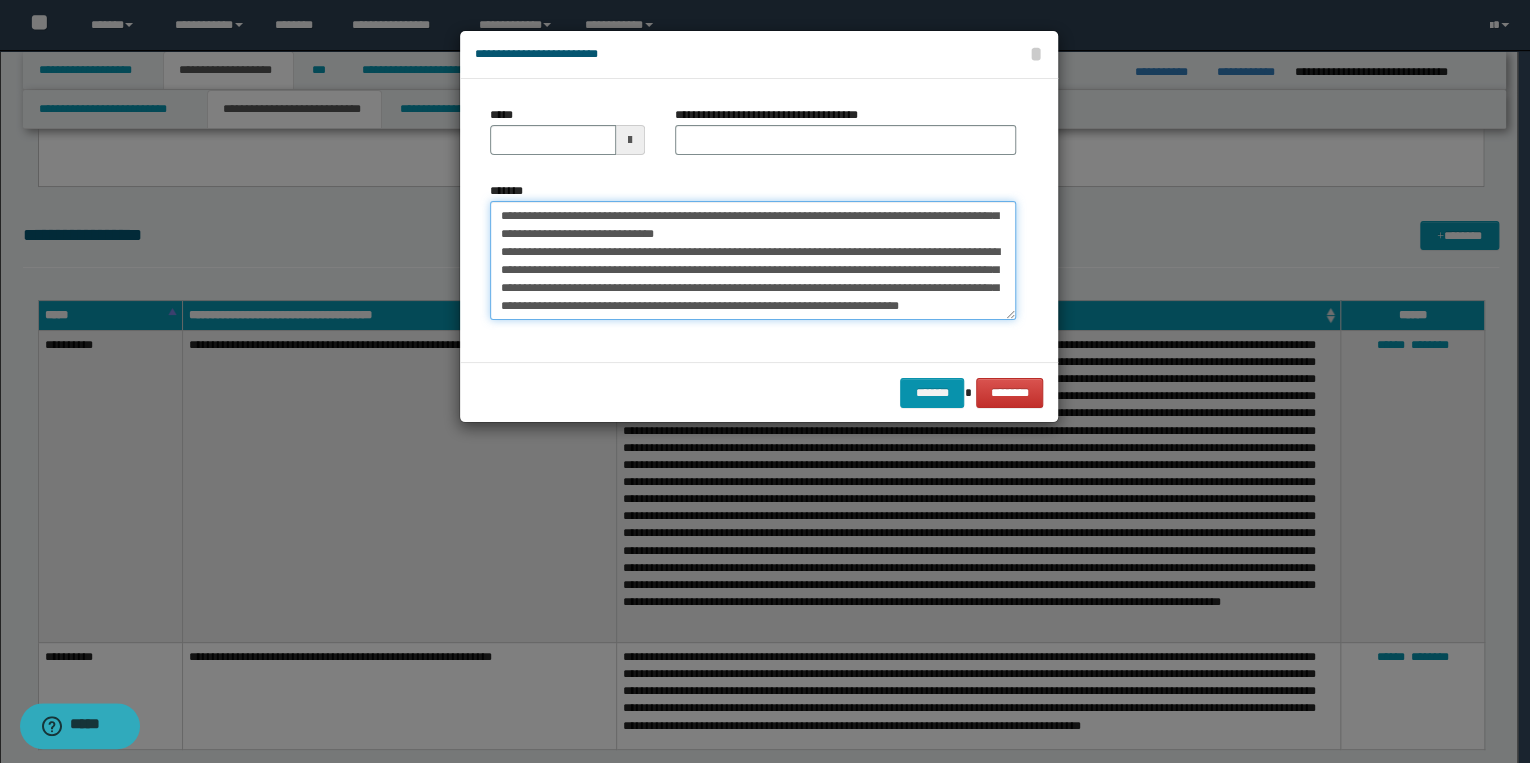 scroll, scrollTop: 0, scrollLeft: 0, axis: both 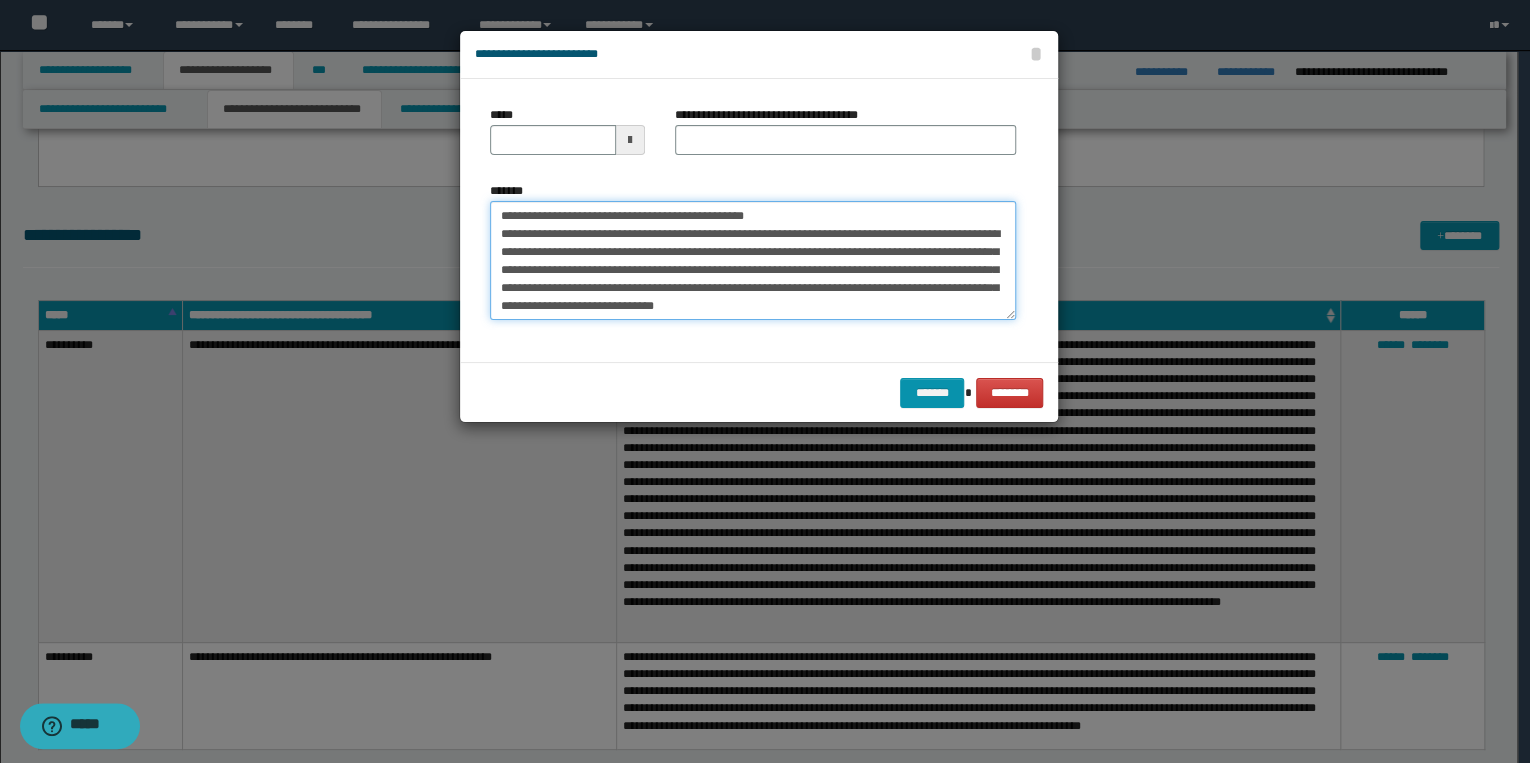 drag, startPoint x: 558, startPoint y: 213, endPoint x: 492, endPoint y: 213, distance: 66 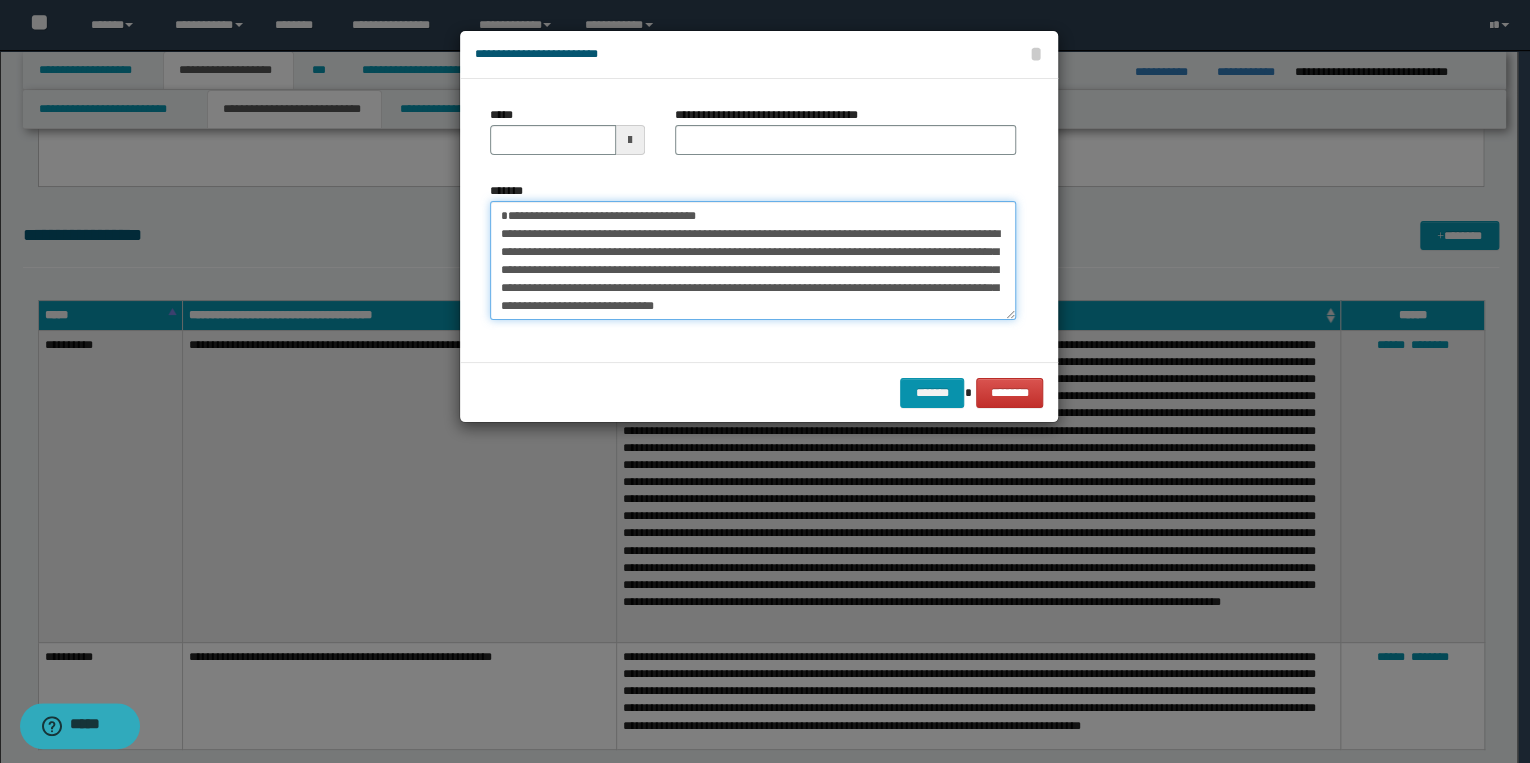 type 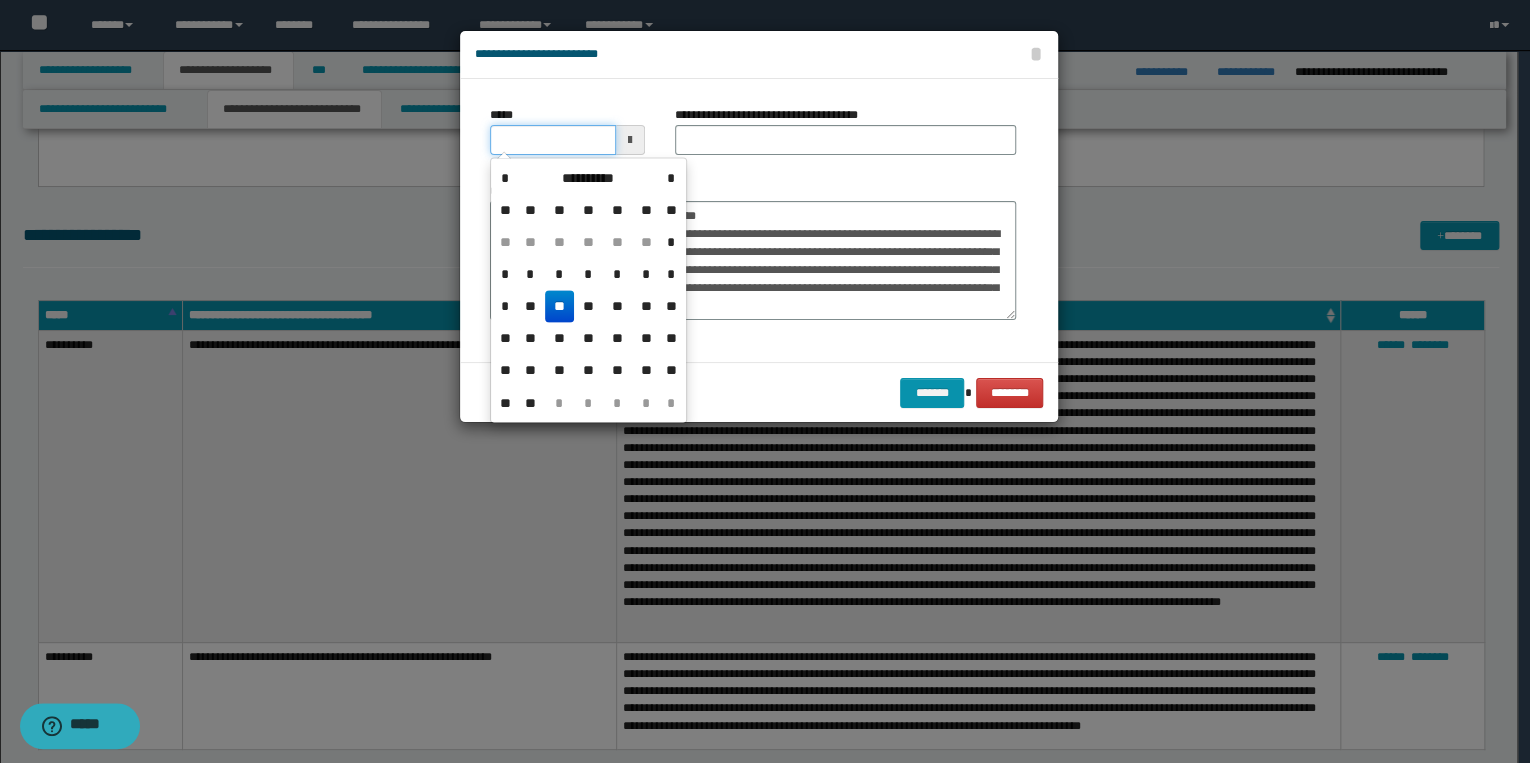 click on "*****" at bounding box center (553, 140) 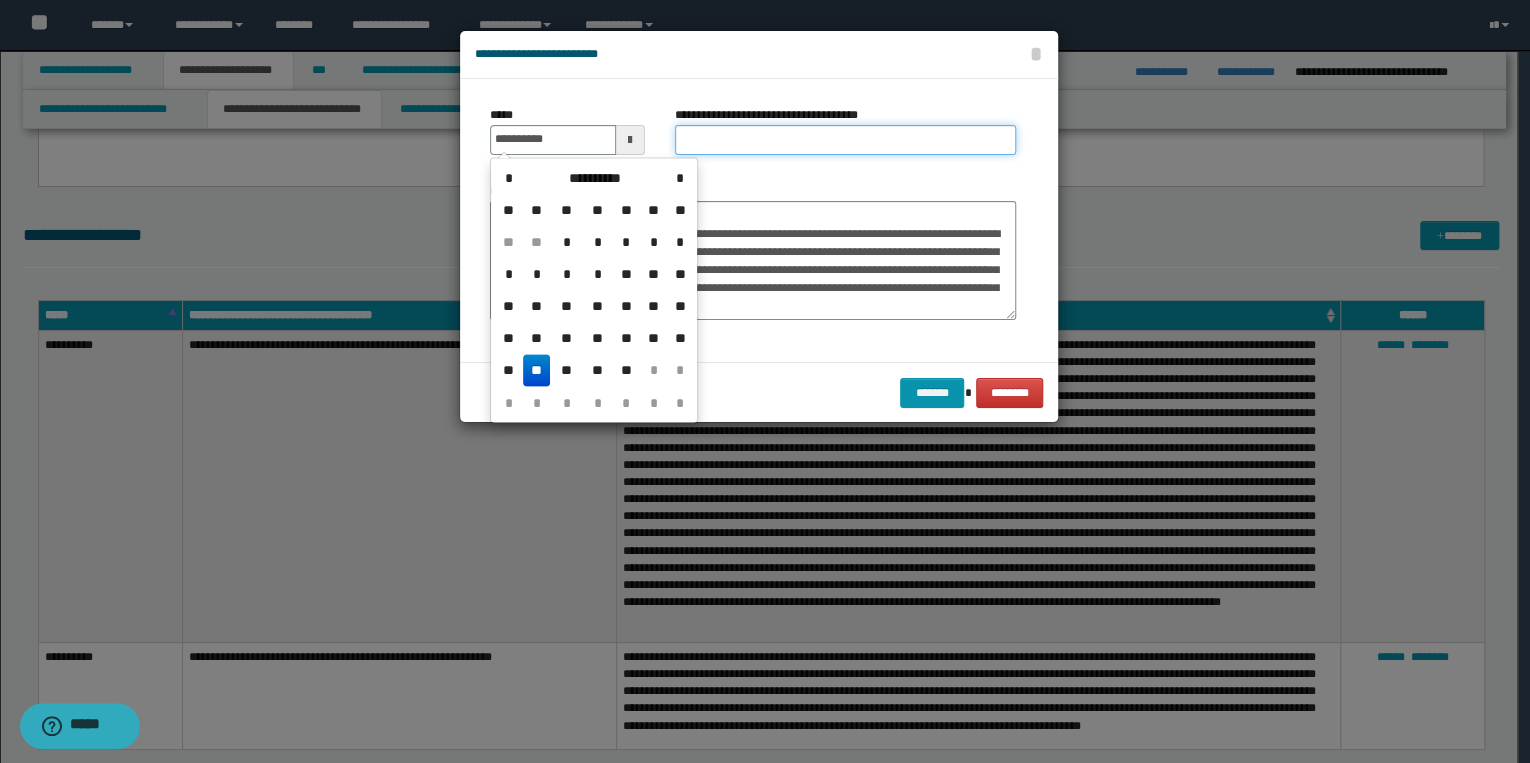 type on "**********" 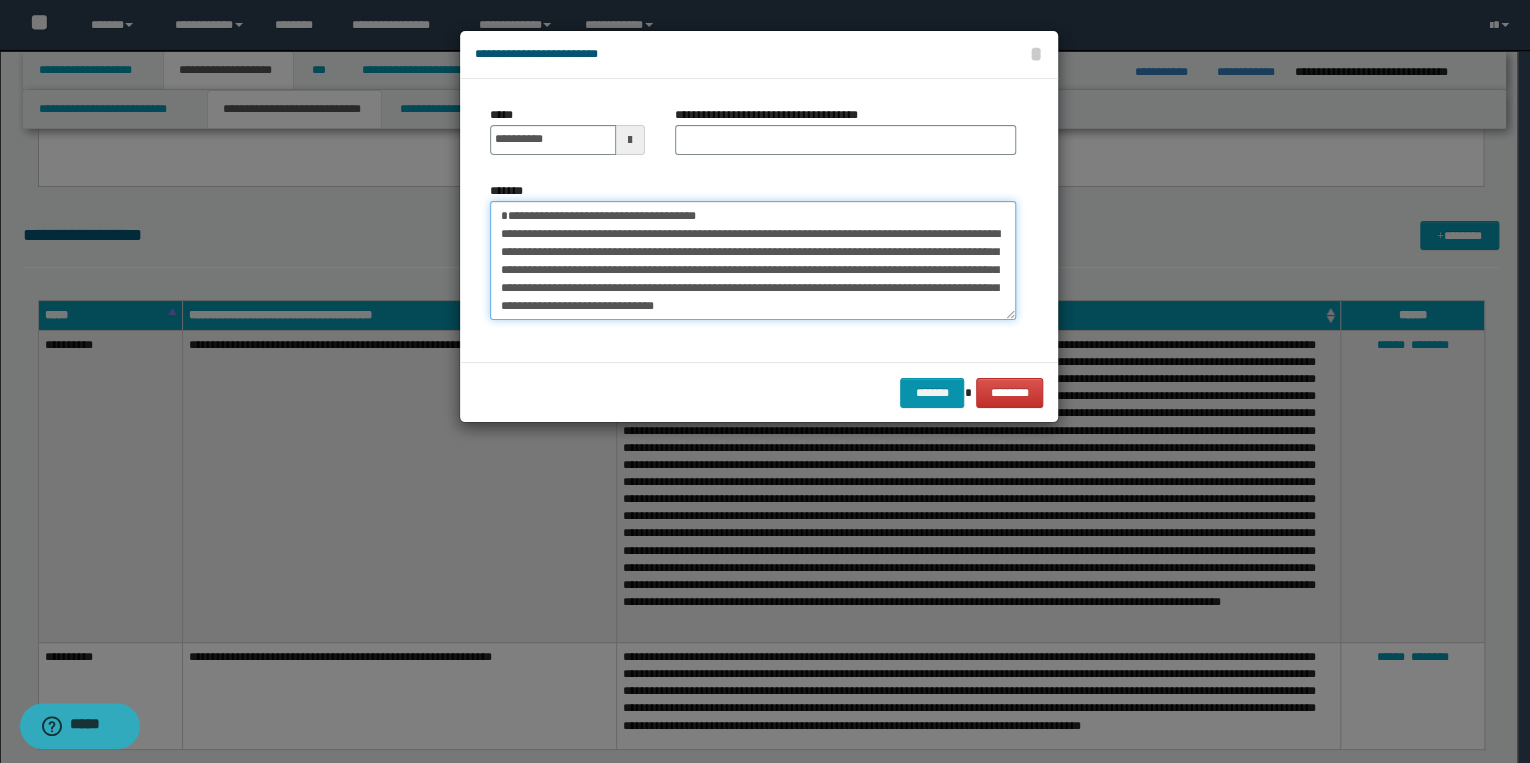 drag, startPoint x: 503, startPoint y: 212, endPoint x: 755, endPoint y: 207, distance: 252.04959 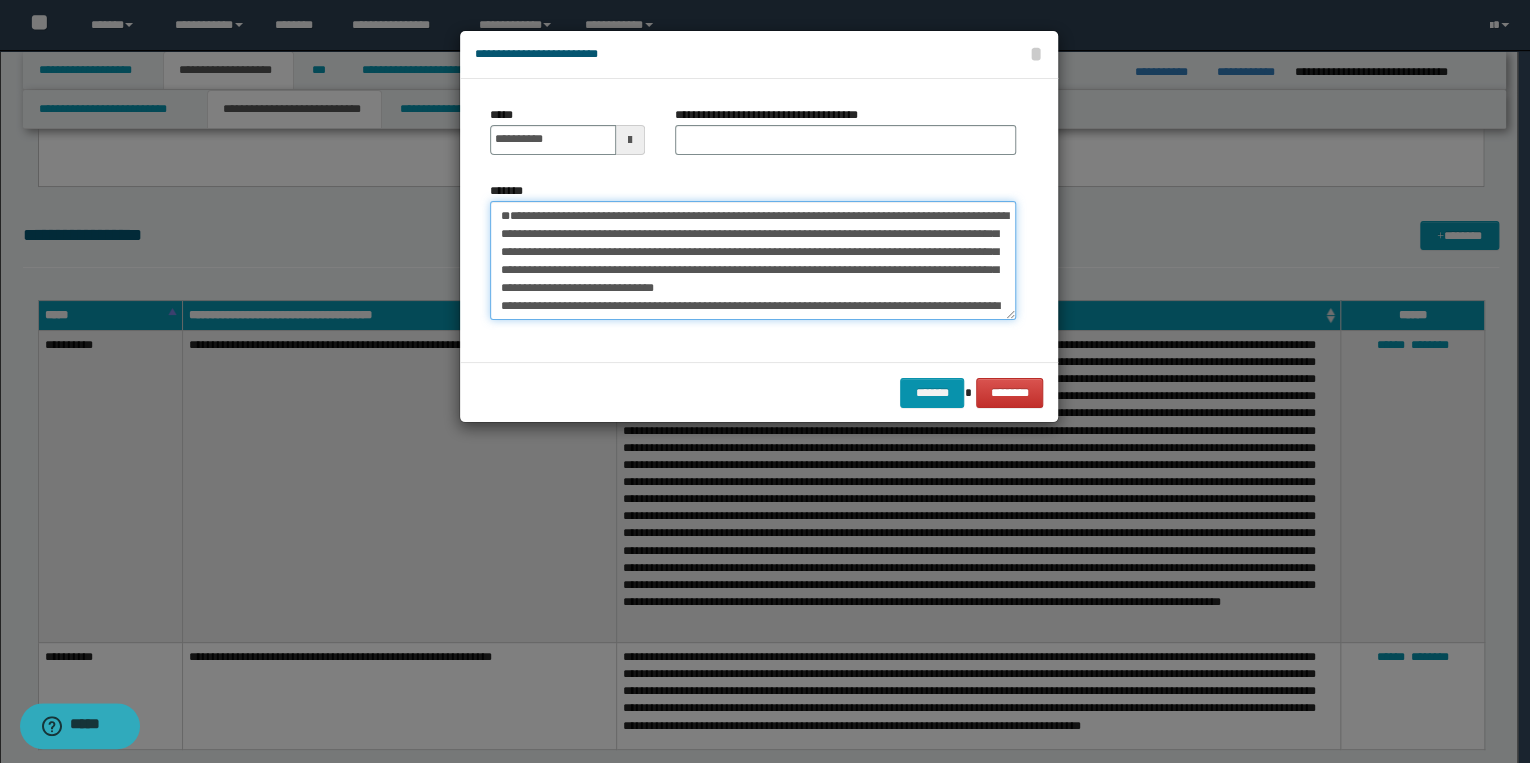 type on "**********" 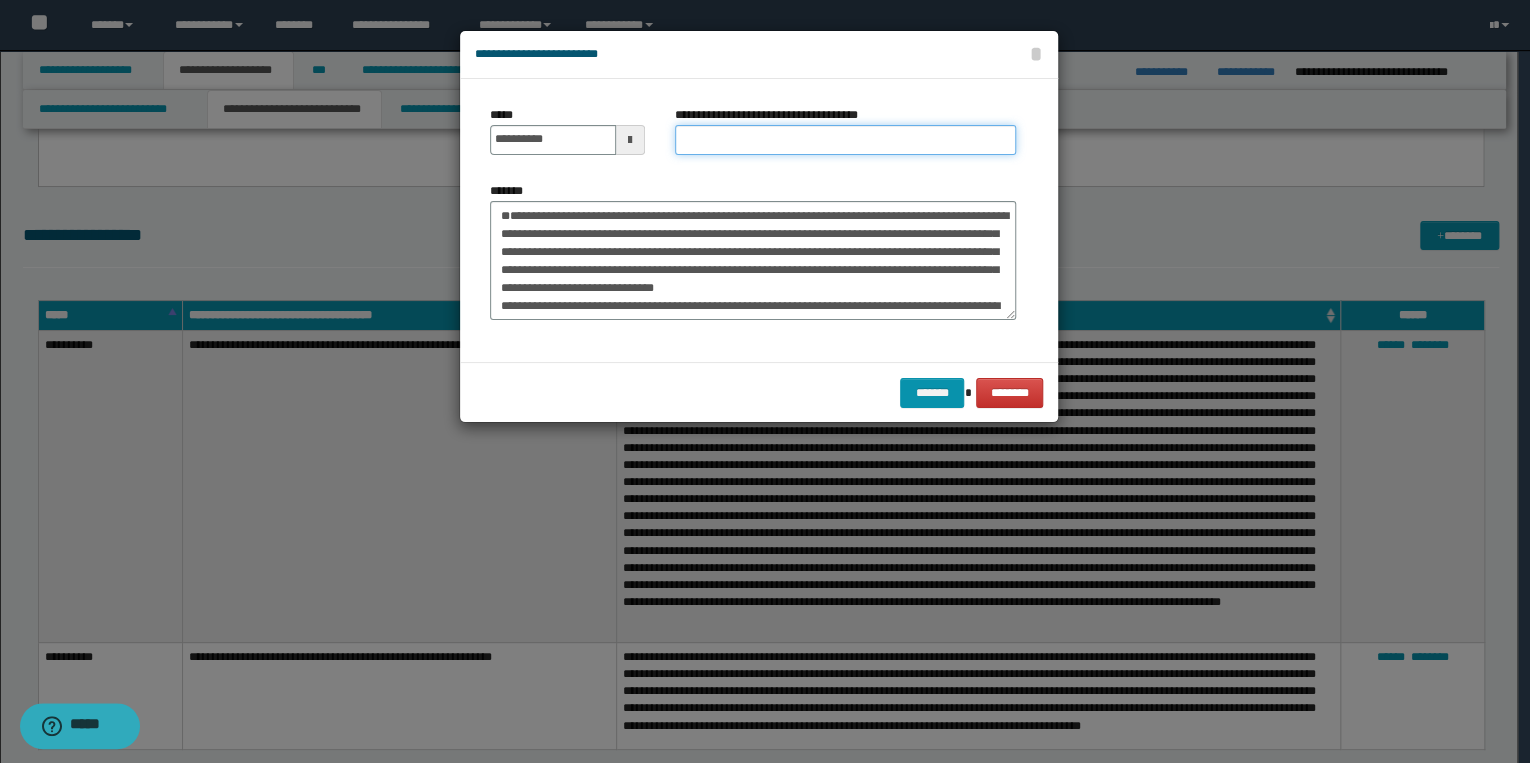 click on "**********" at bounding box center (845, 140) 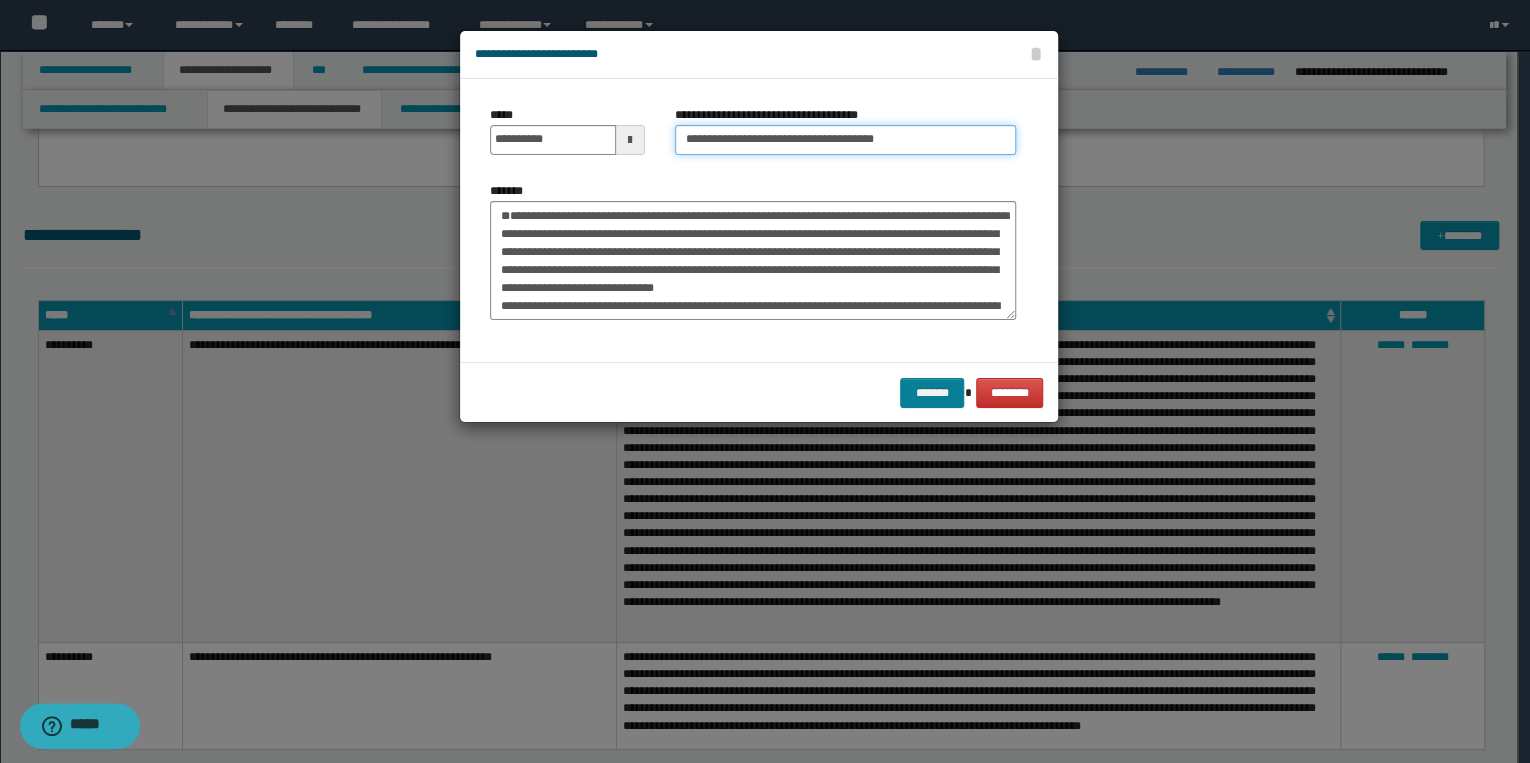 type on "**********" 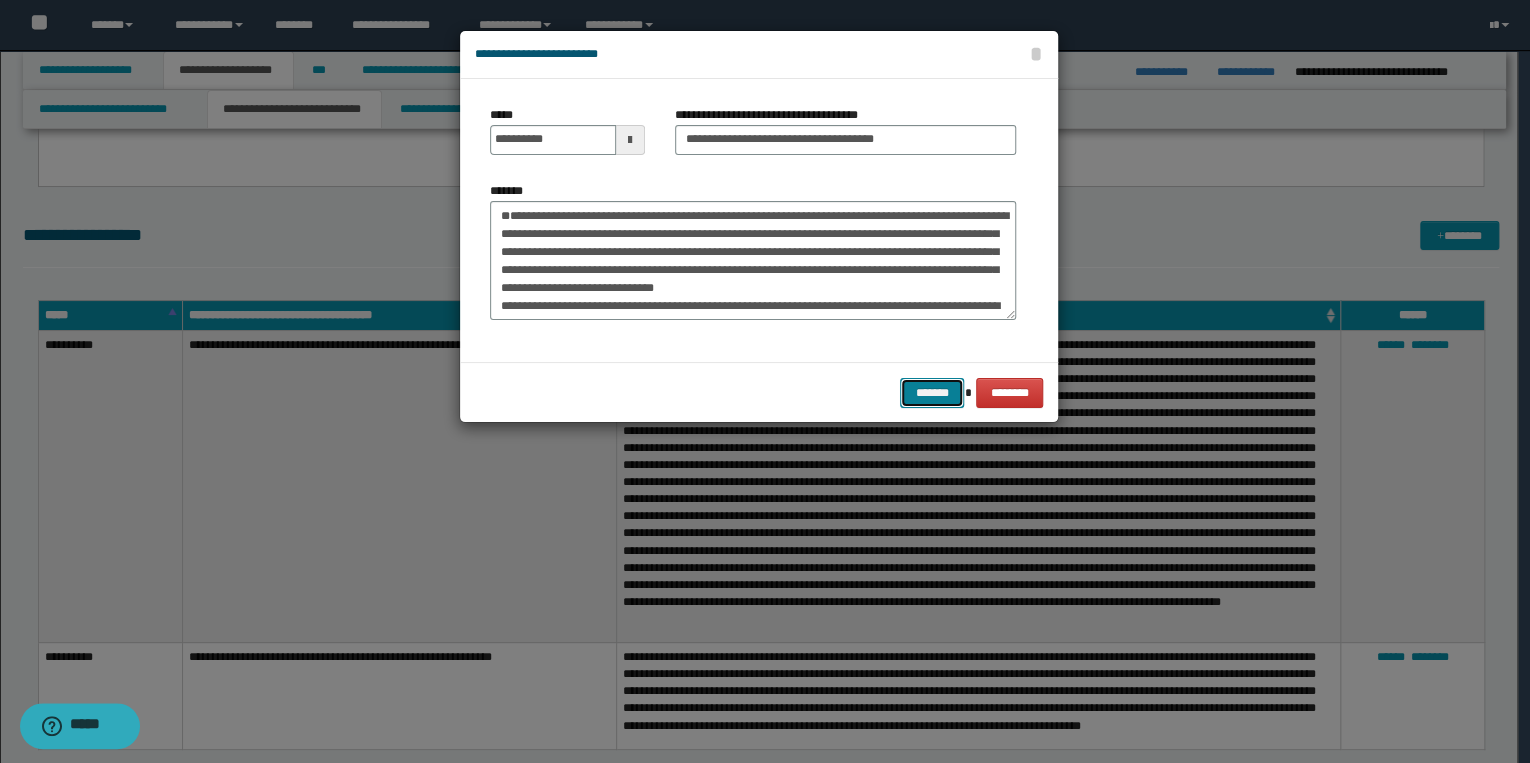 click on "*******" at bounding box center (932, 393) 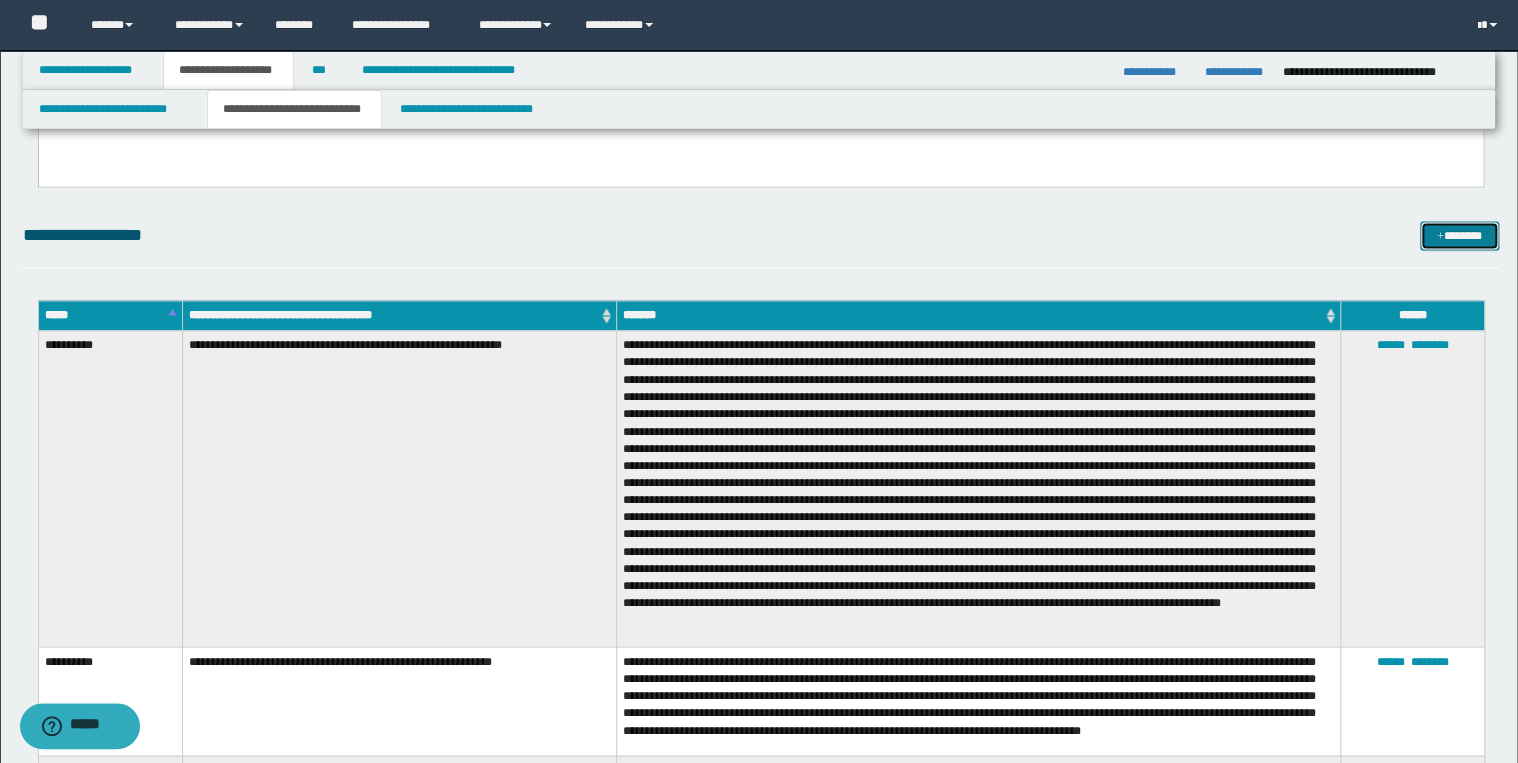 click on "*******" at bounding box center (1459, 236) 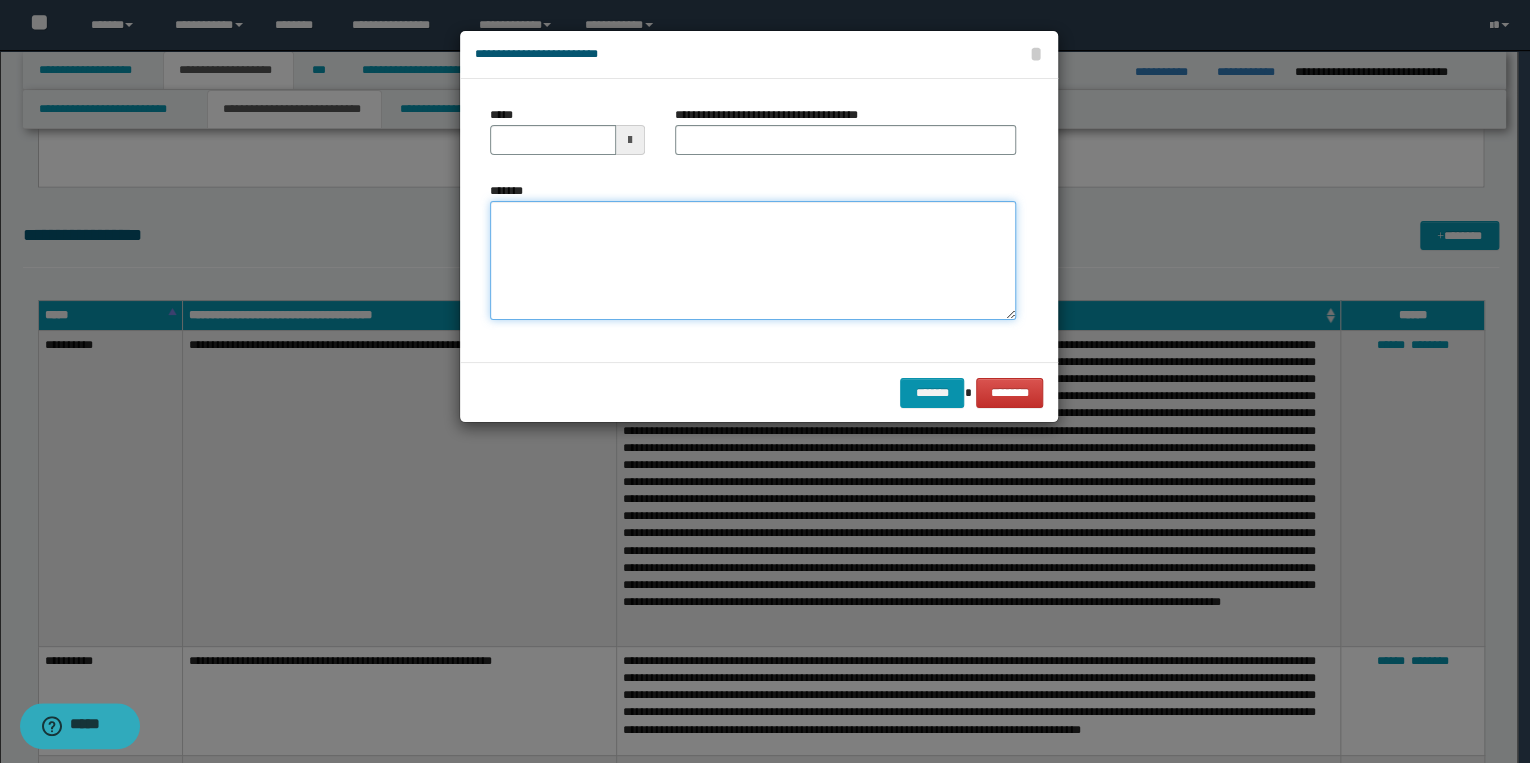 click on "*******" at bounding box center [753, 261] 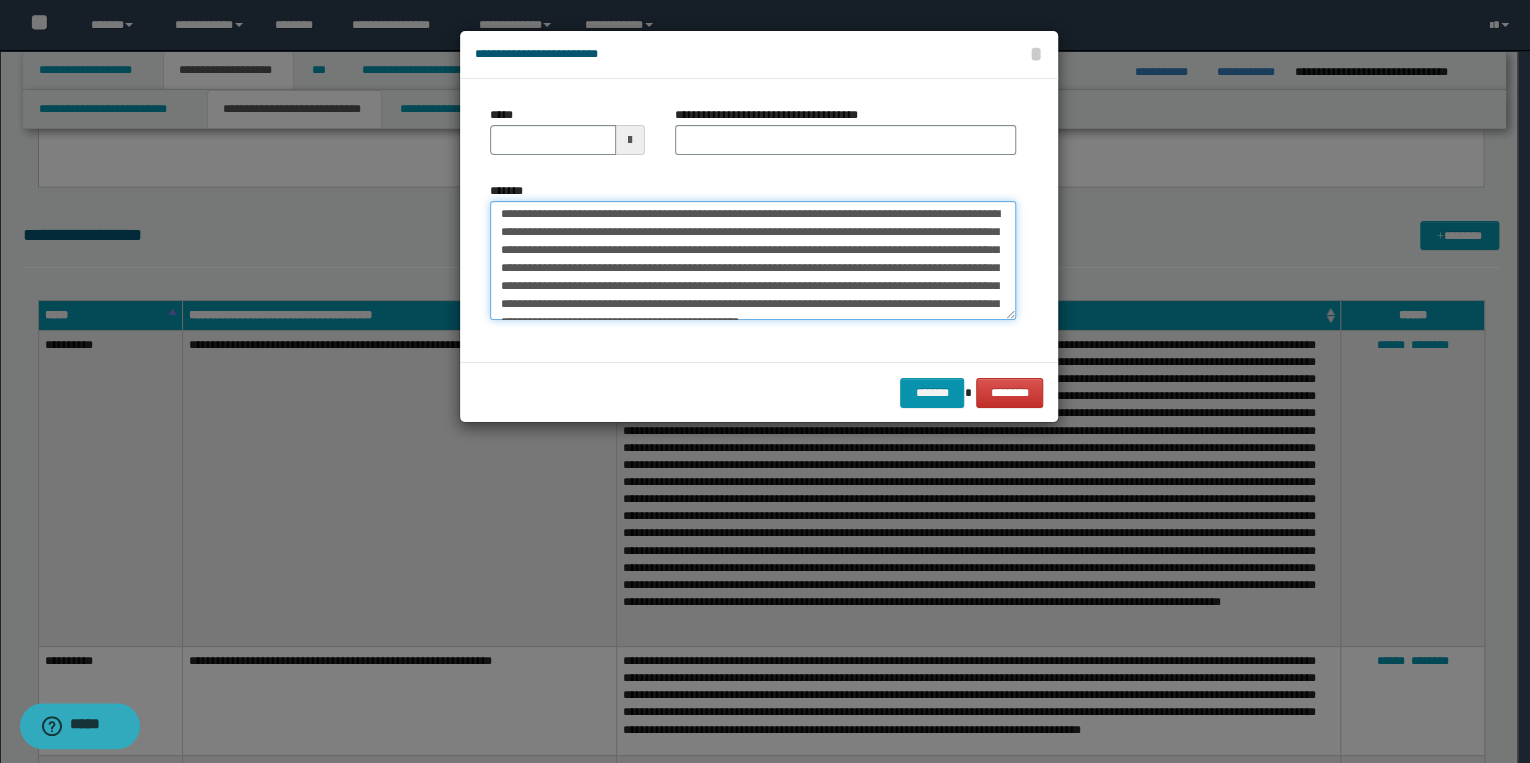 scroll, scrollTop: 0, scrollLeft: 0, axis: both 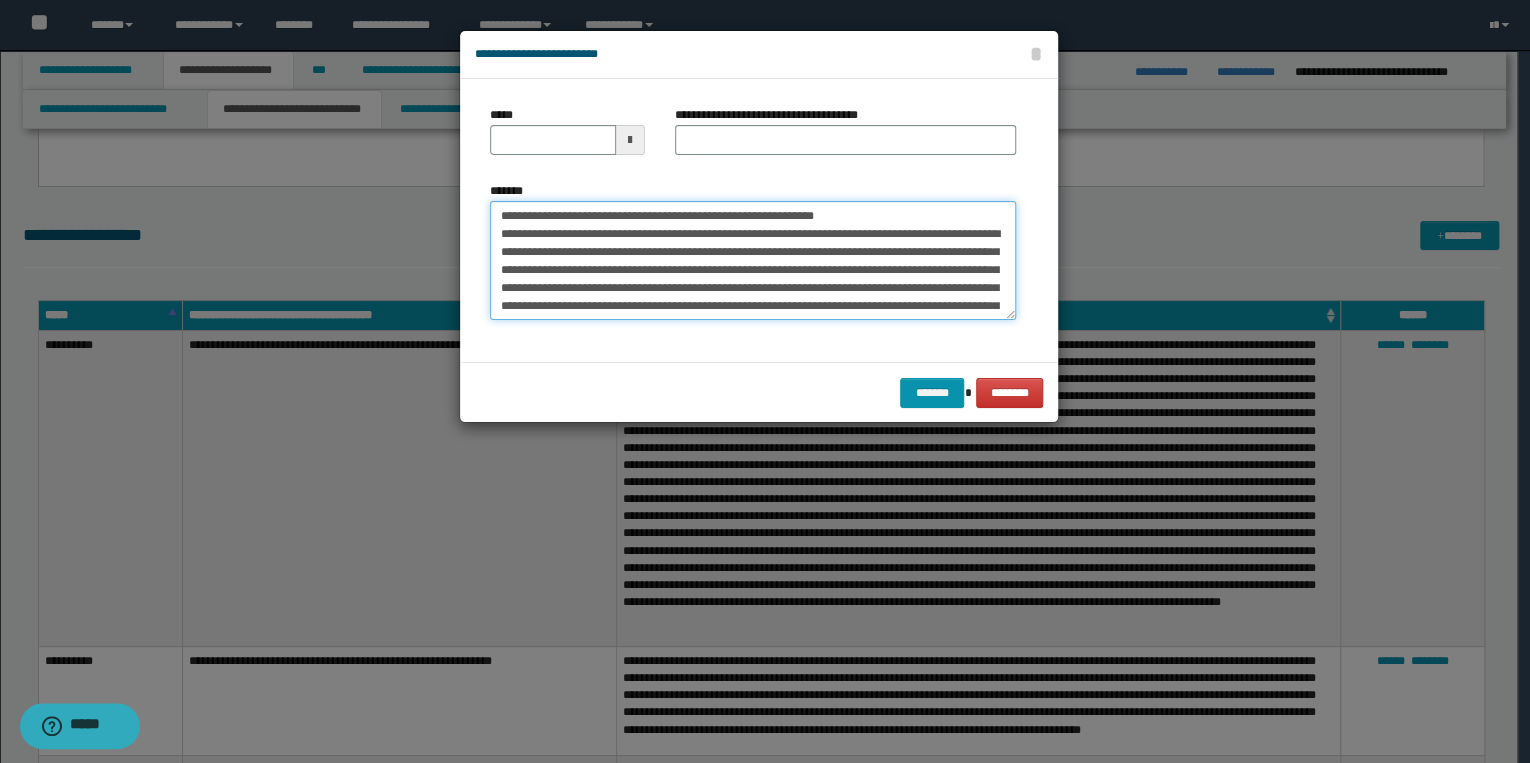drag, startPoint x: 560, startPoint y: 215, endPoint x: 493, endPoint y: 208, distance: 67.36468 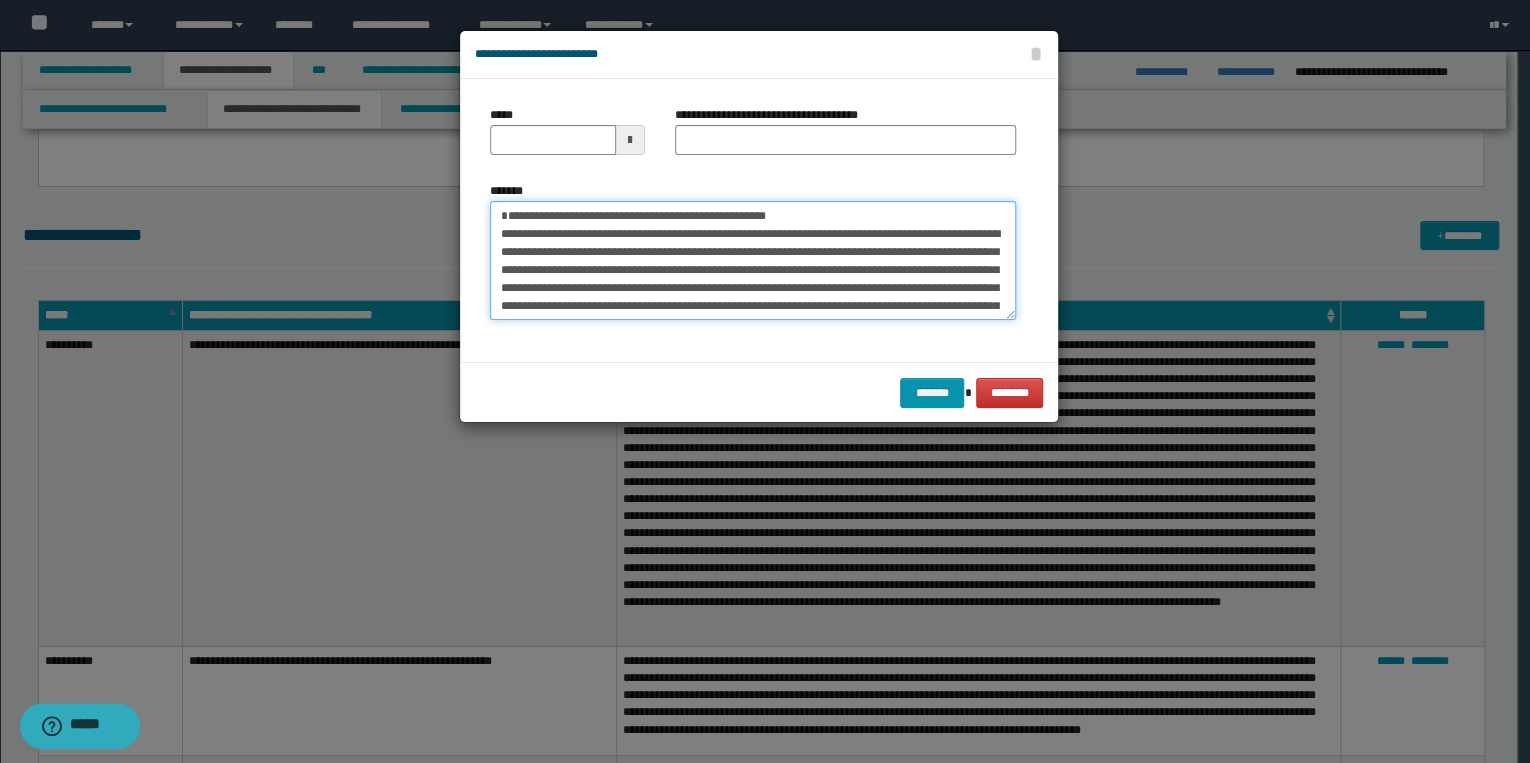 type 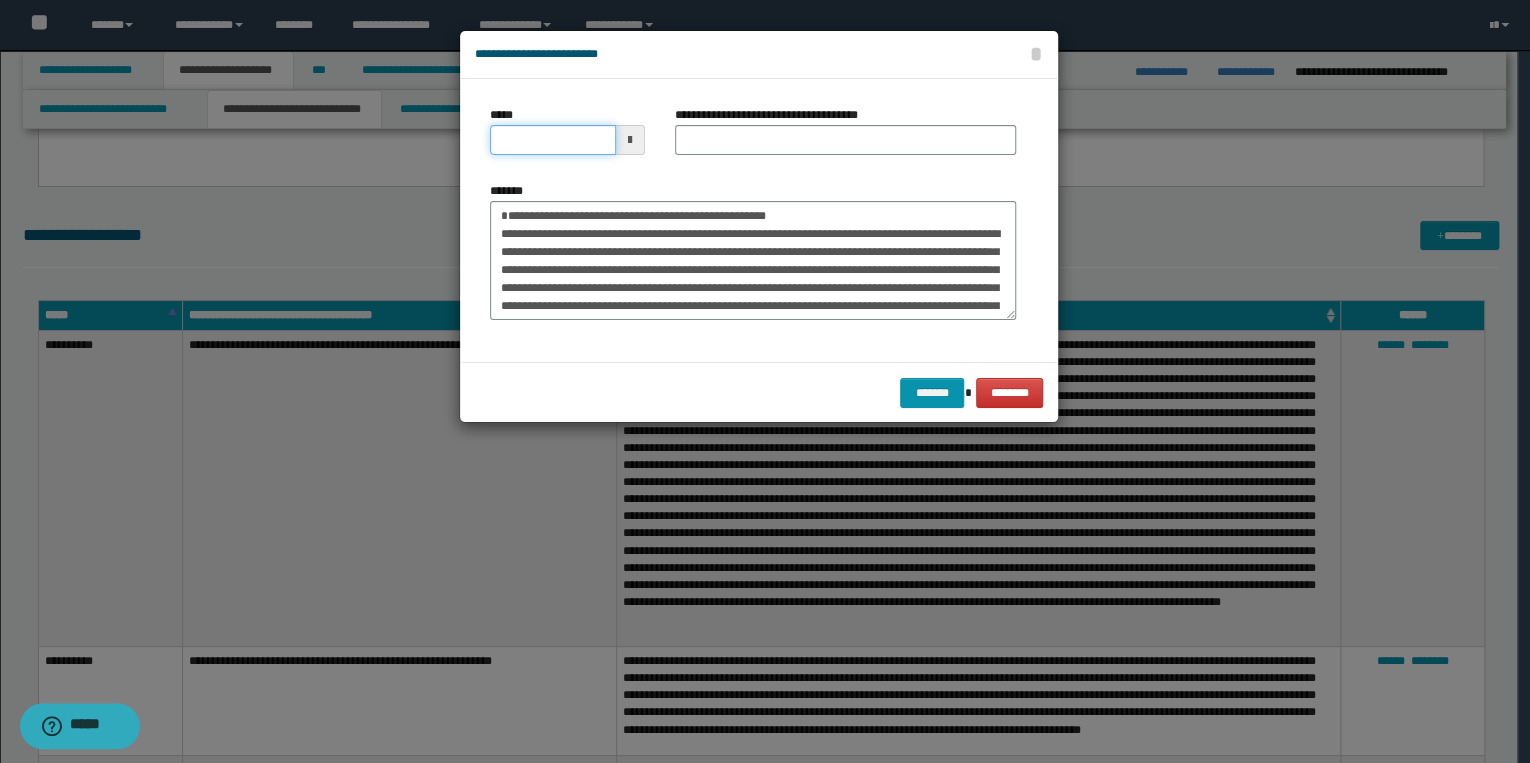 click on "*****" at bounding box center [553, 140] 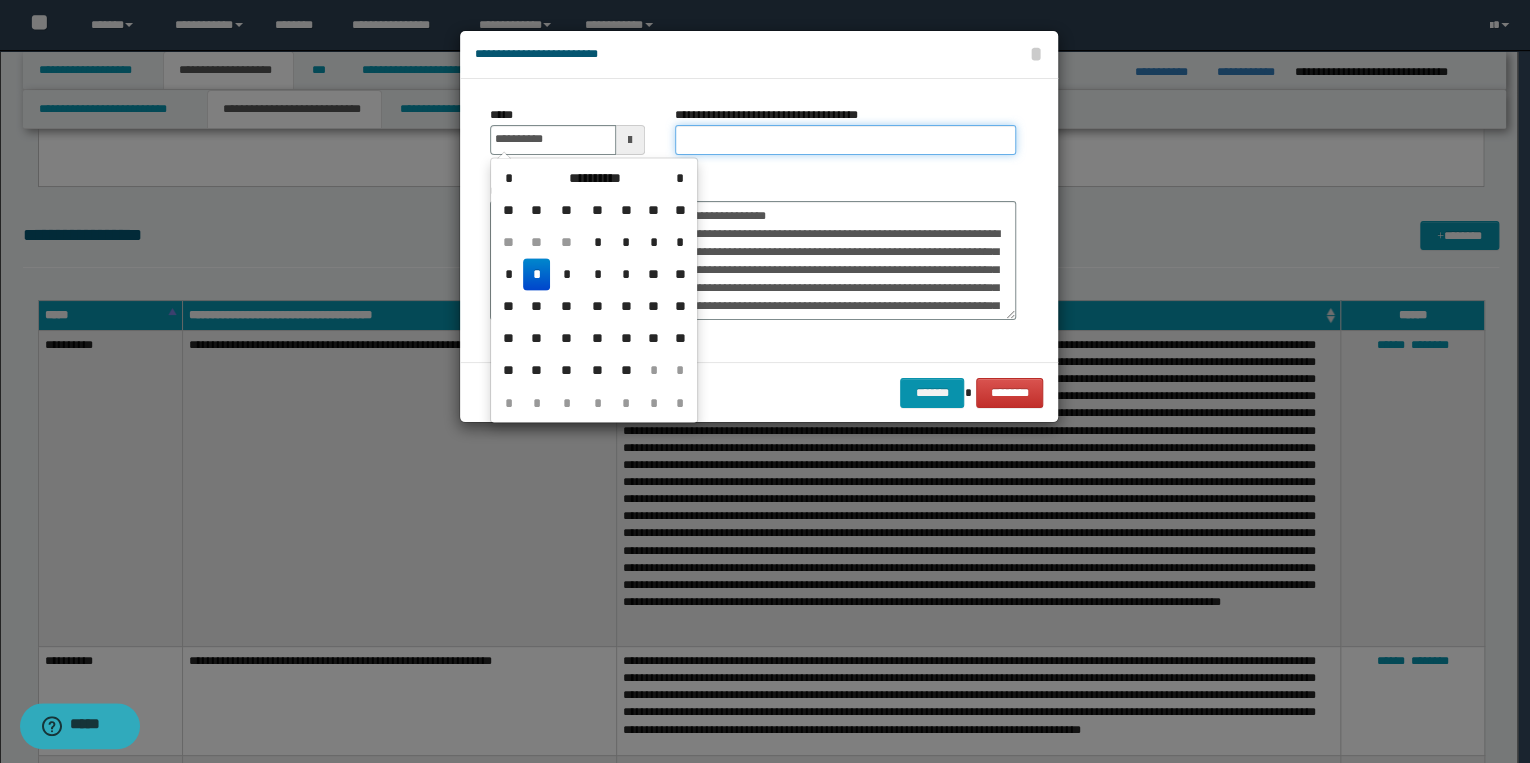 type on "**********" 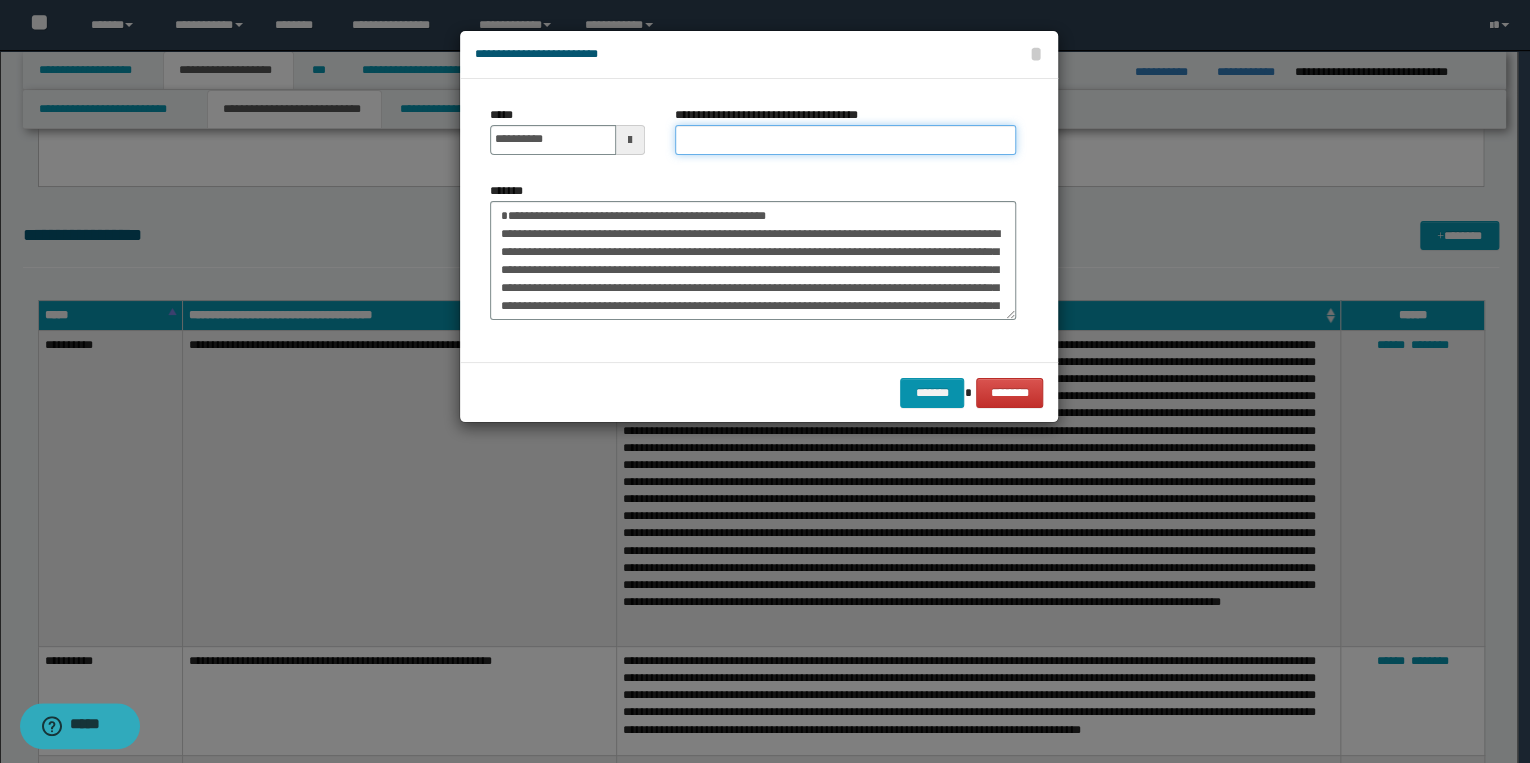 click on "**********" at bounding box center [845, 140] 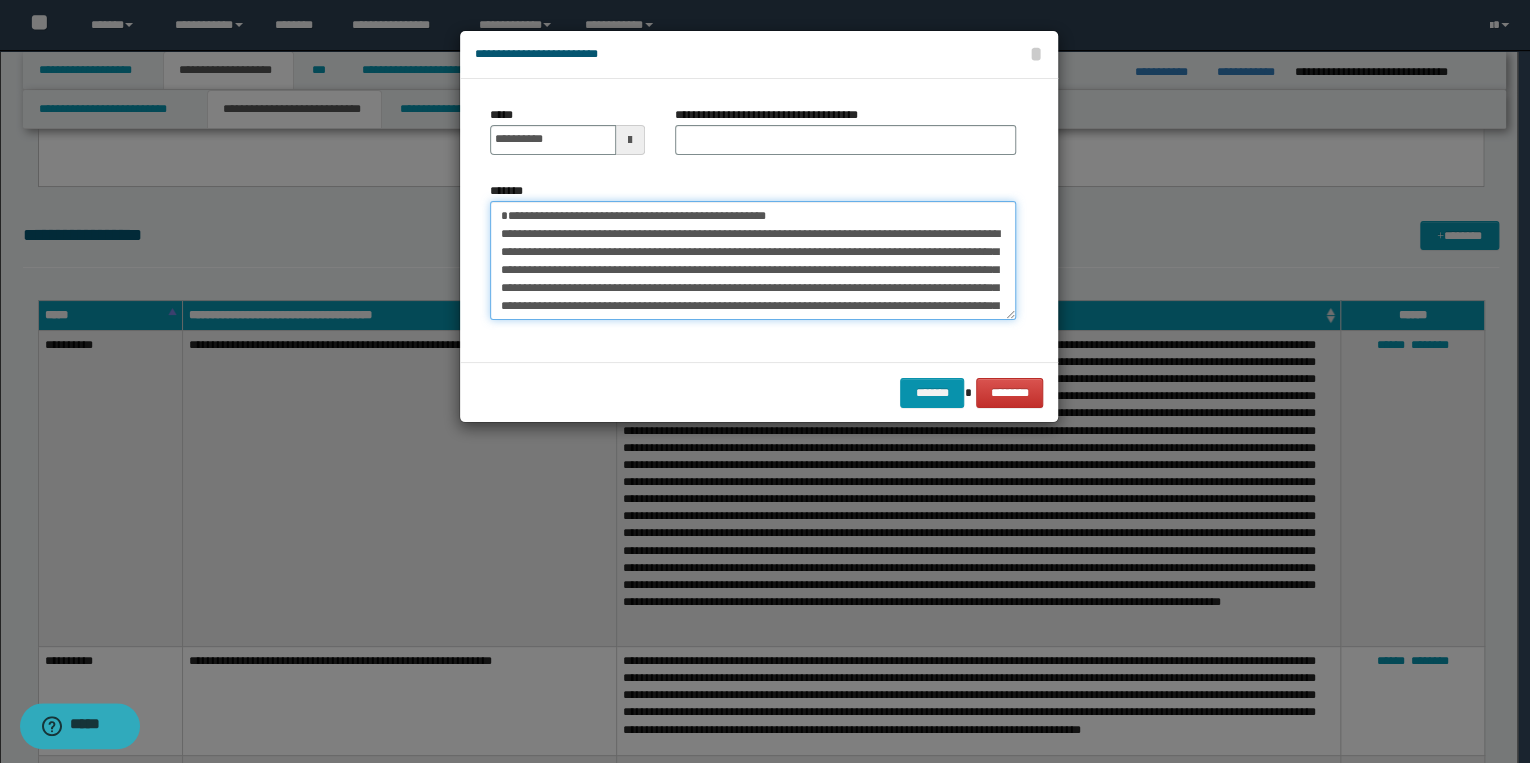 drag, startPoint x: 515, startPoint y: 214, endPoint x: 832, endPoint y: 213, distance: 317.0016 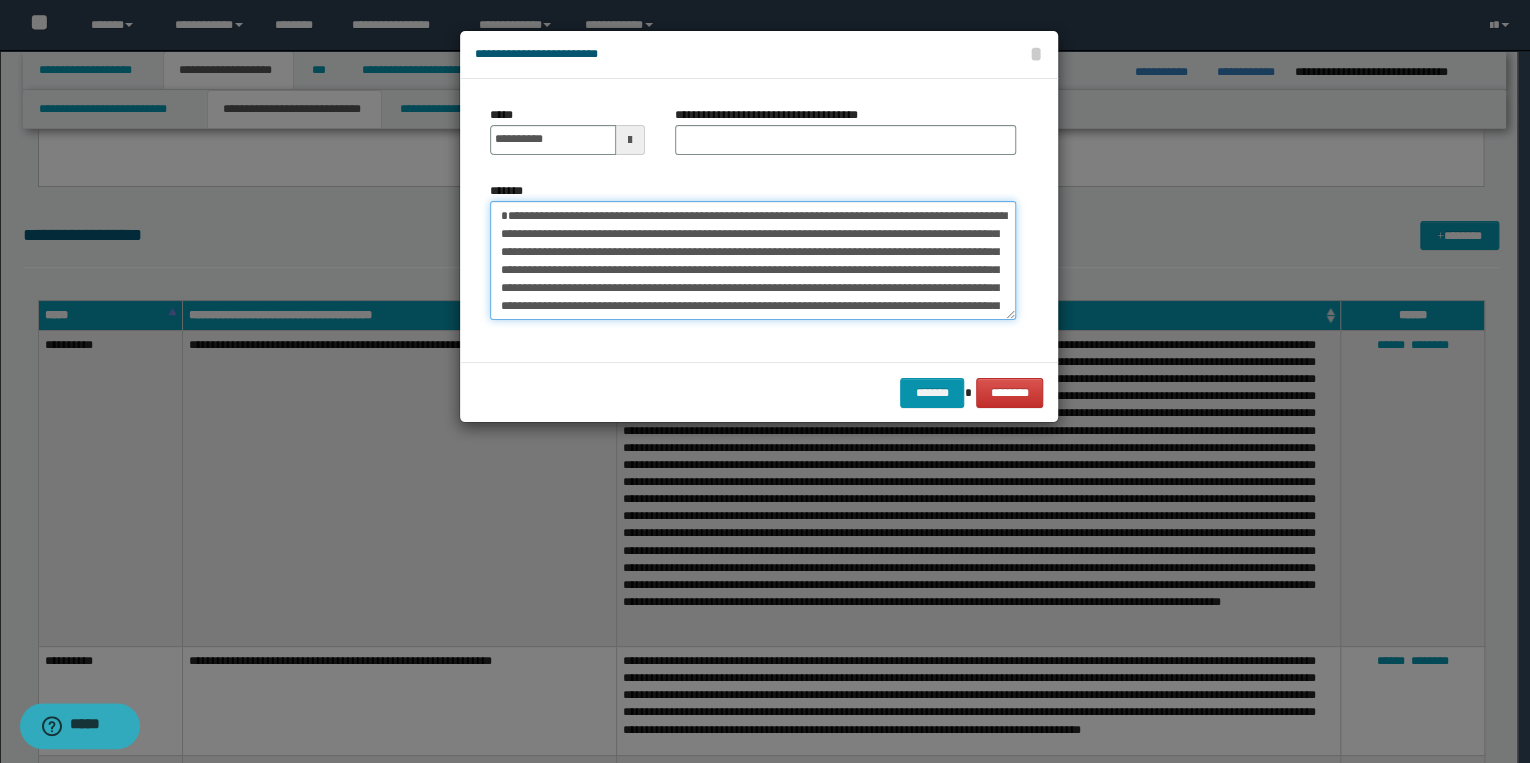type on "**********" 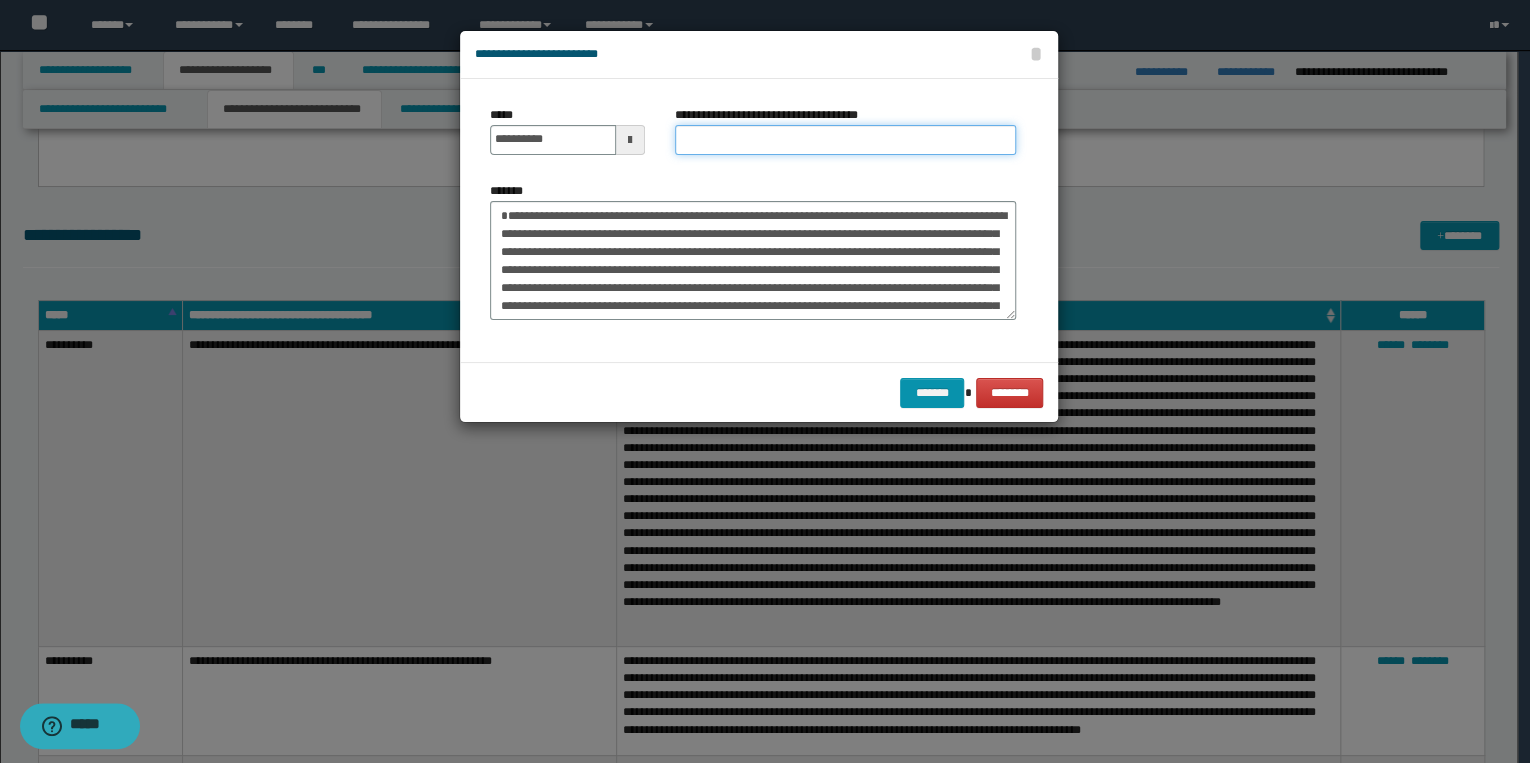 click on "**********" at bounding box center [845, 140] 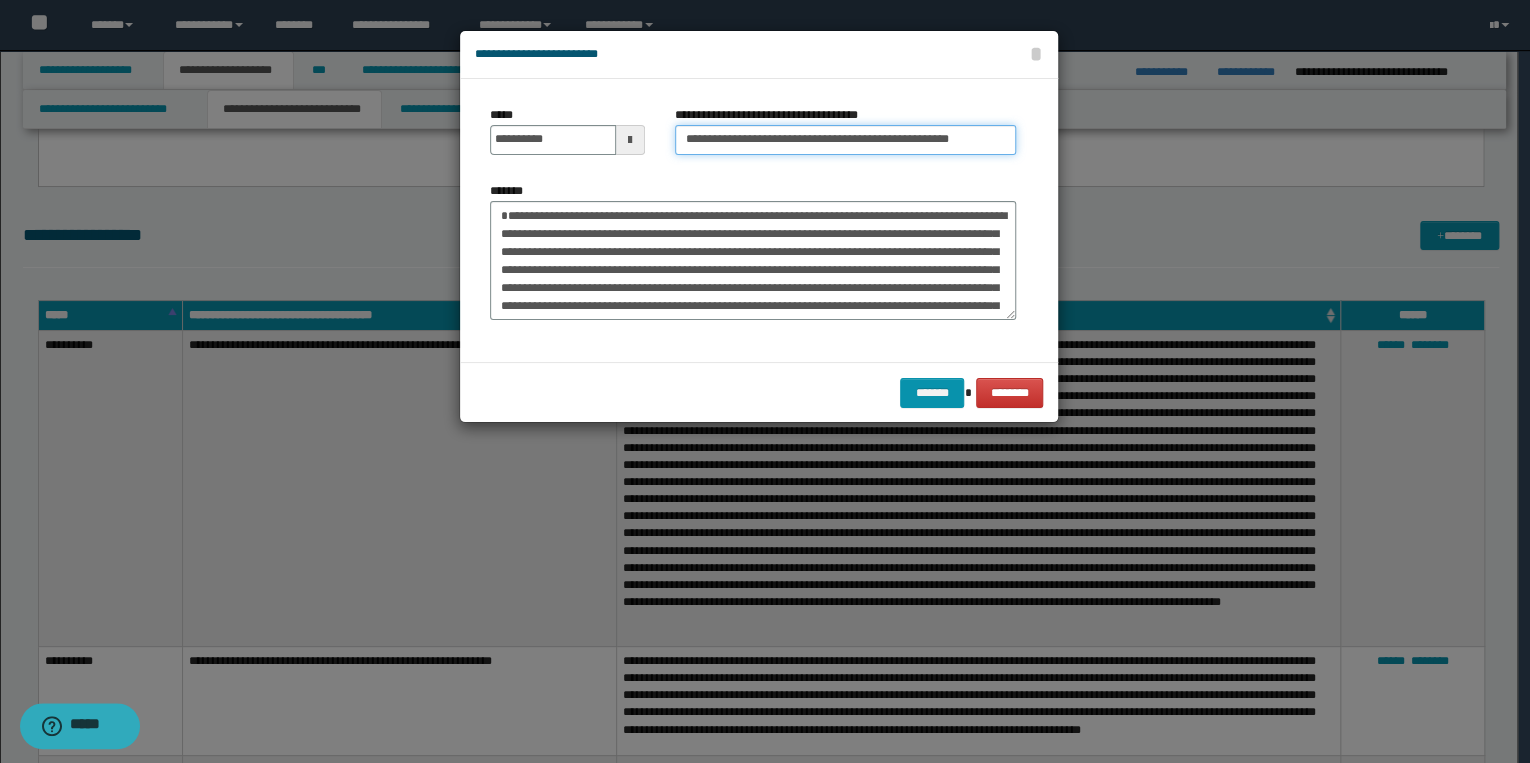 scroll, scrollTop: 0, scrollLeft: 3, axis: horizontal 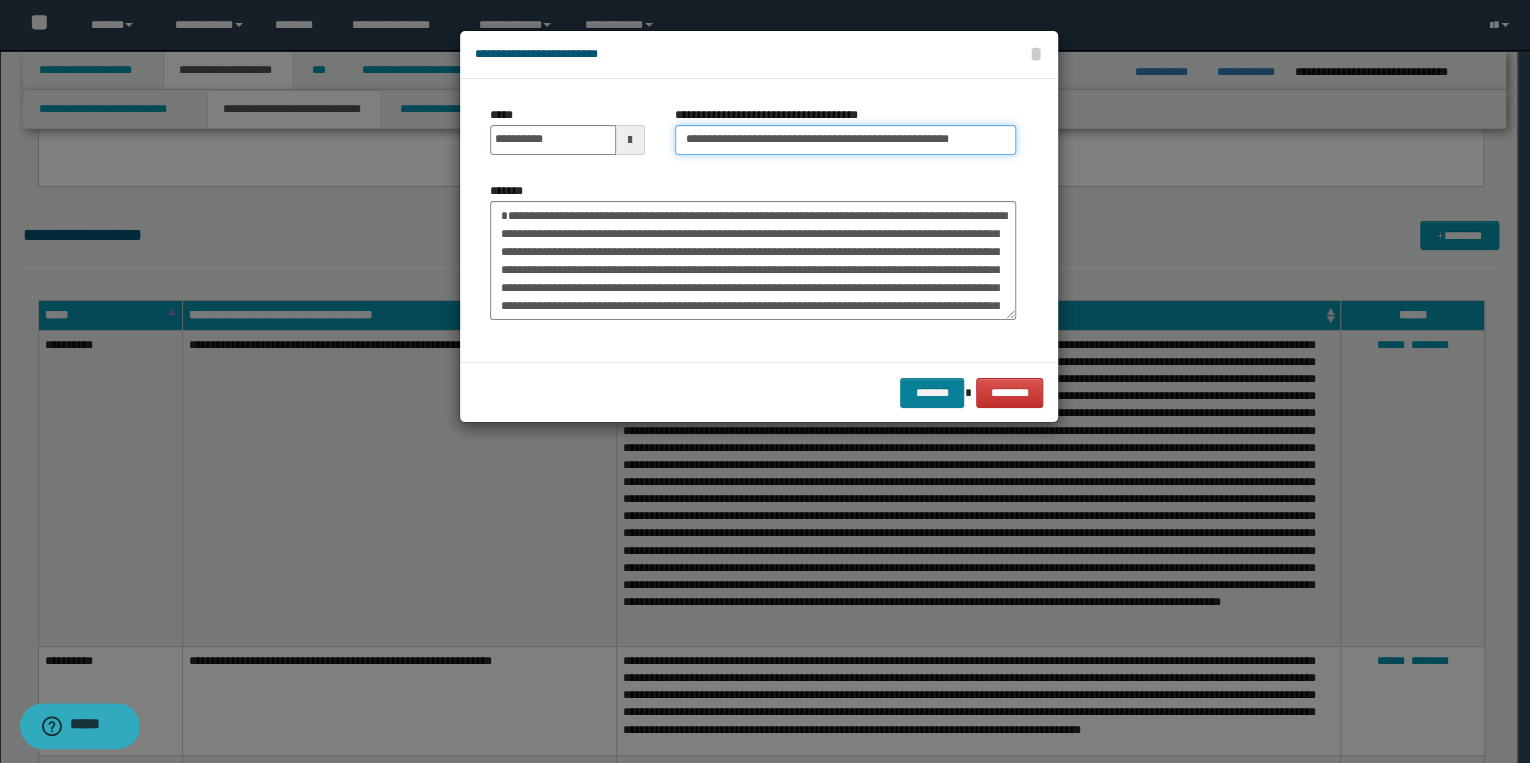 type on "**********" 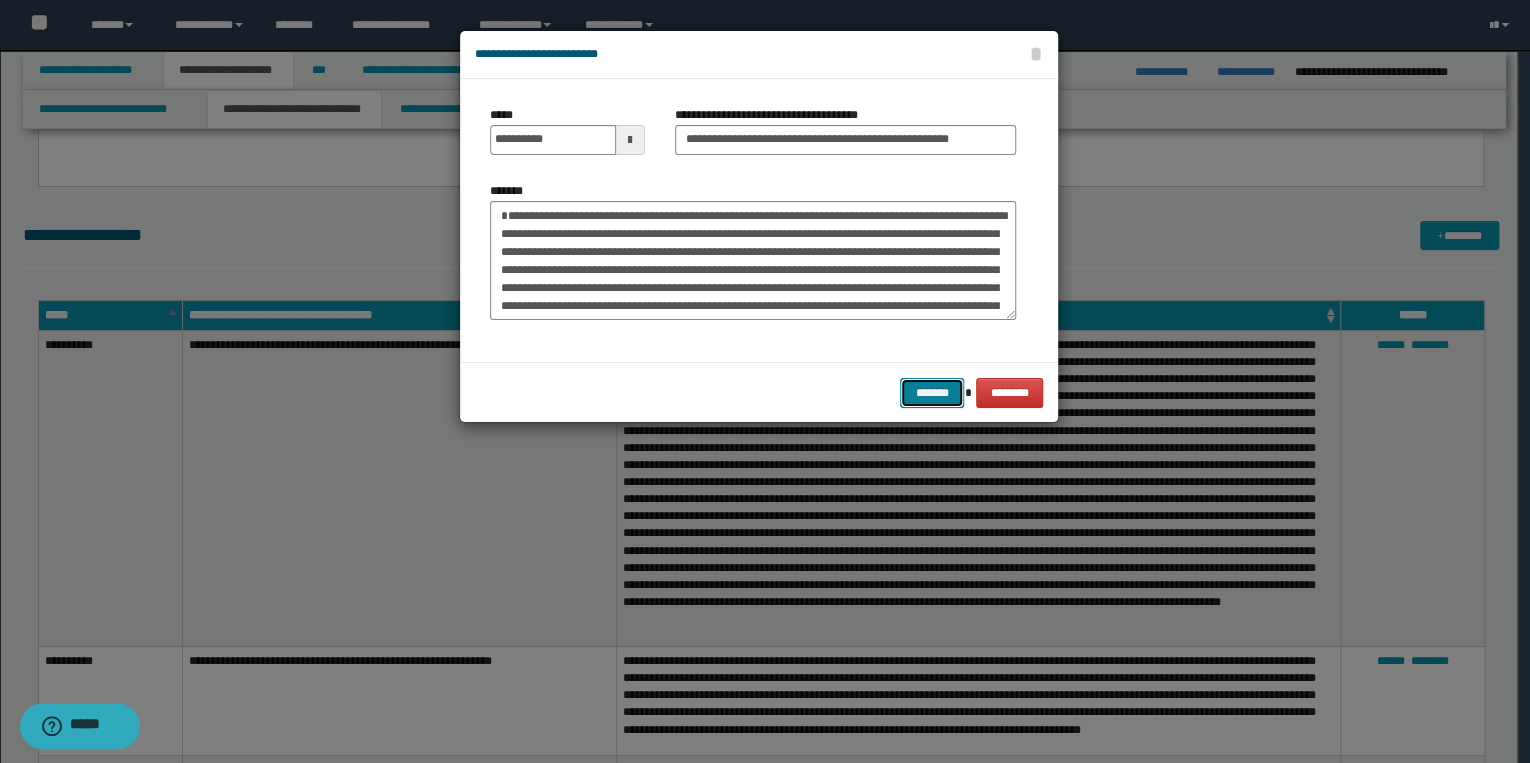 click on "*******" at bounding box center [932, 393] 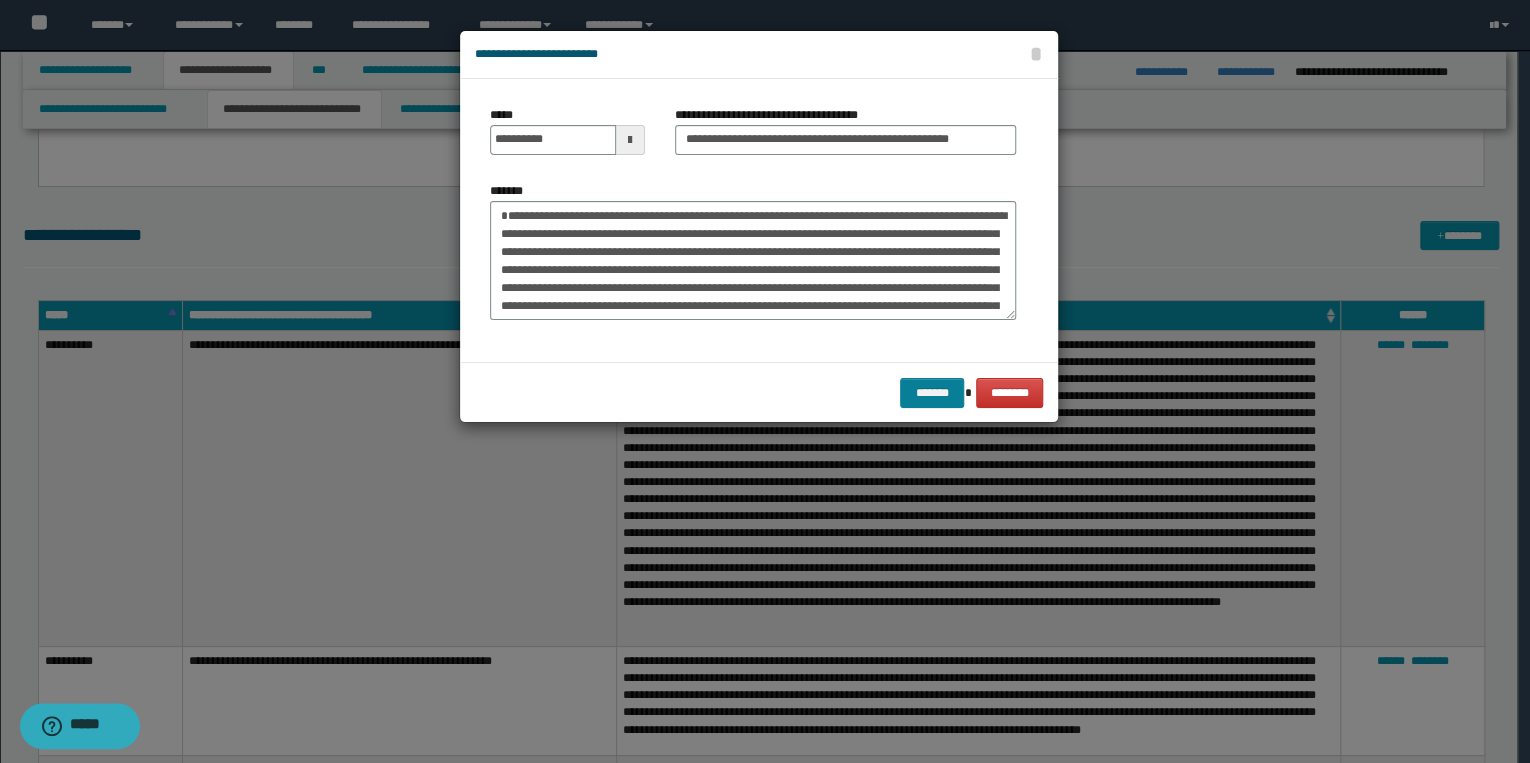 scroll, scrollTop: 0, scrollLeft: 0, axis: both 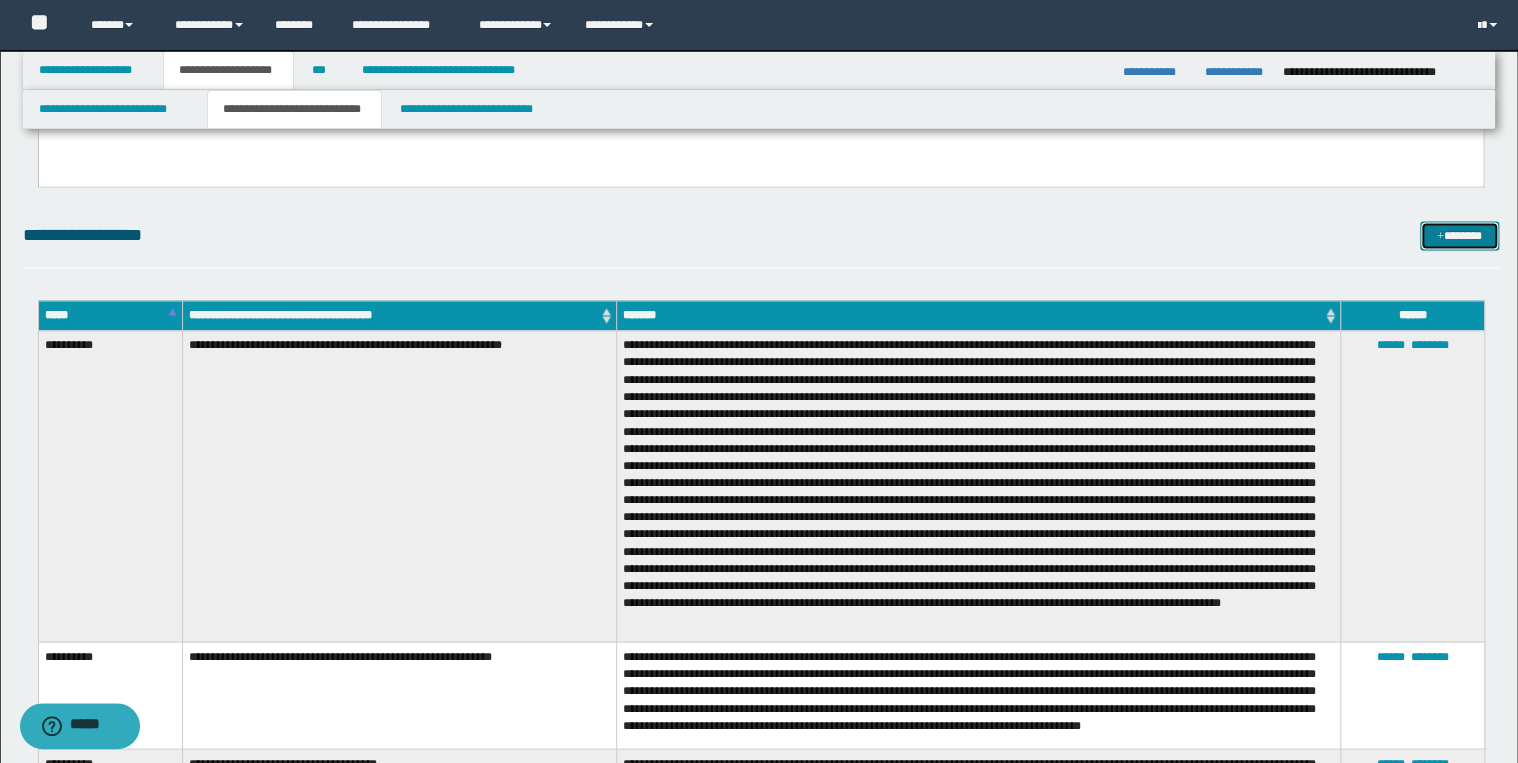 click on "*******" at bounding box center (1459, 236) 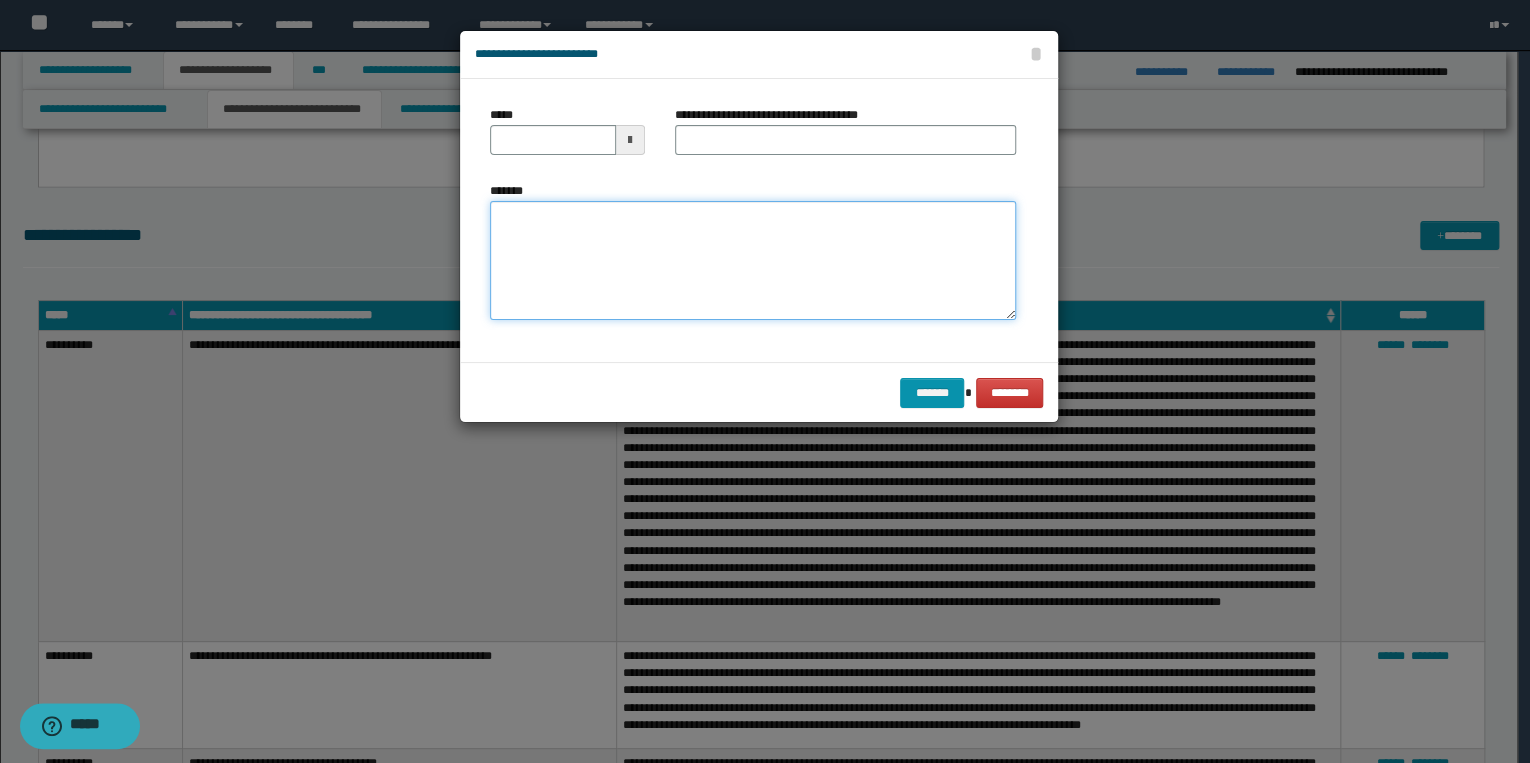 click on "*******" at bounding box center (753, 261) 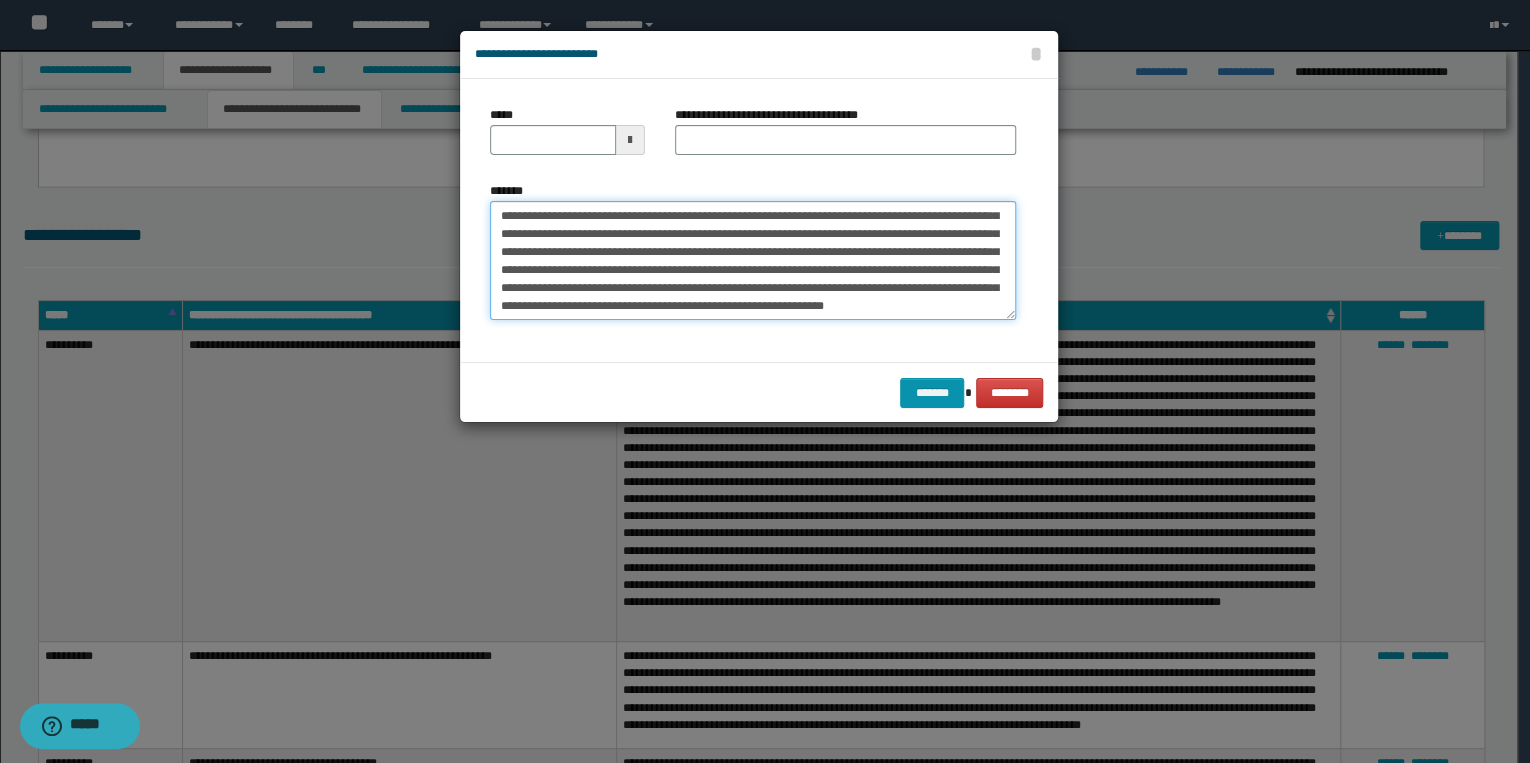 scroll, scrollTop: 0, scrollLeft: 0, axis: both 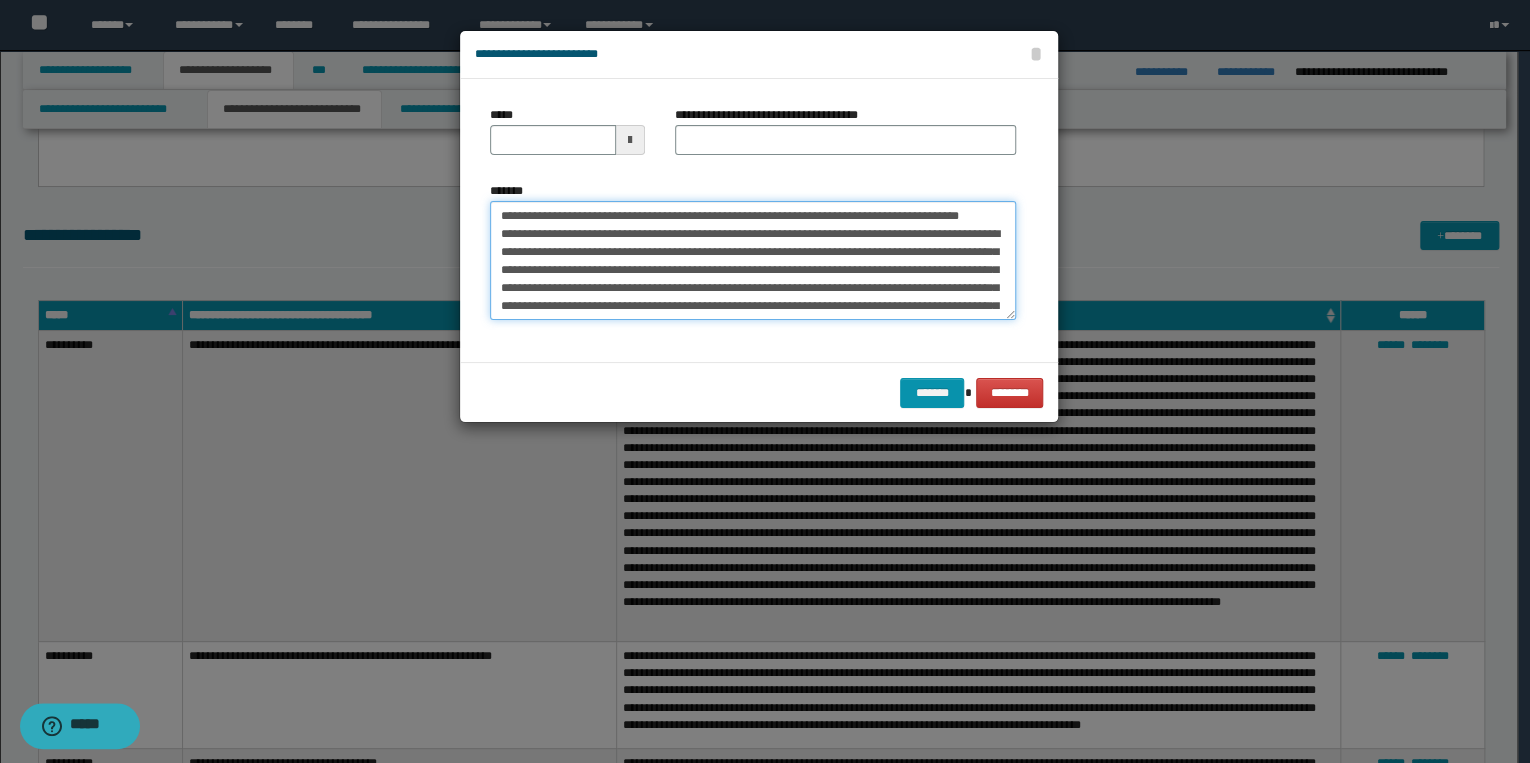 drag, startPoint x: 562, startPoint y: 216, endPoint x: 486, endPoint y: 216, distance: 76 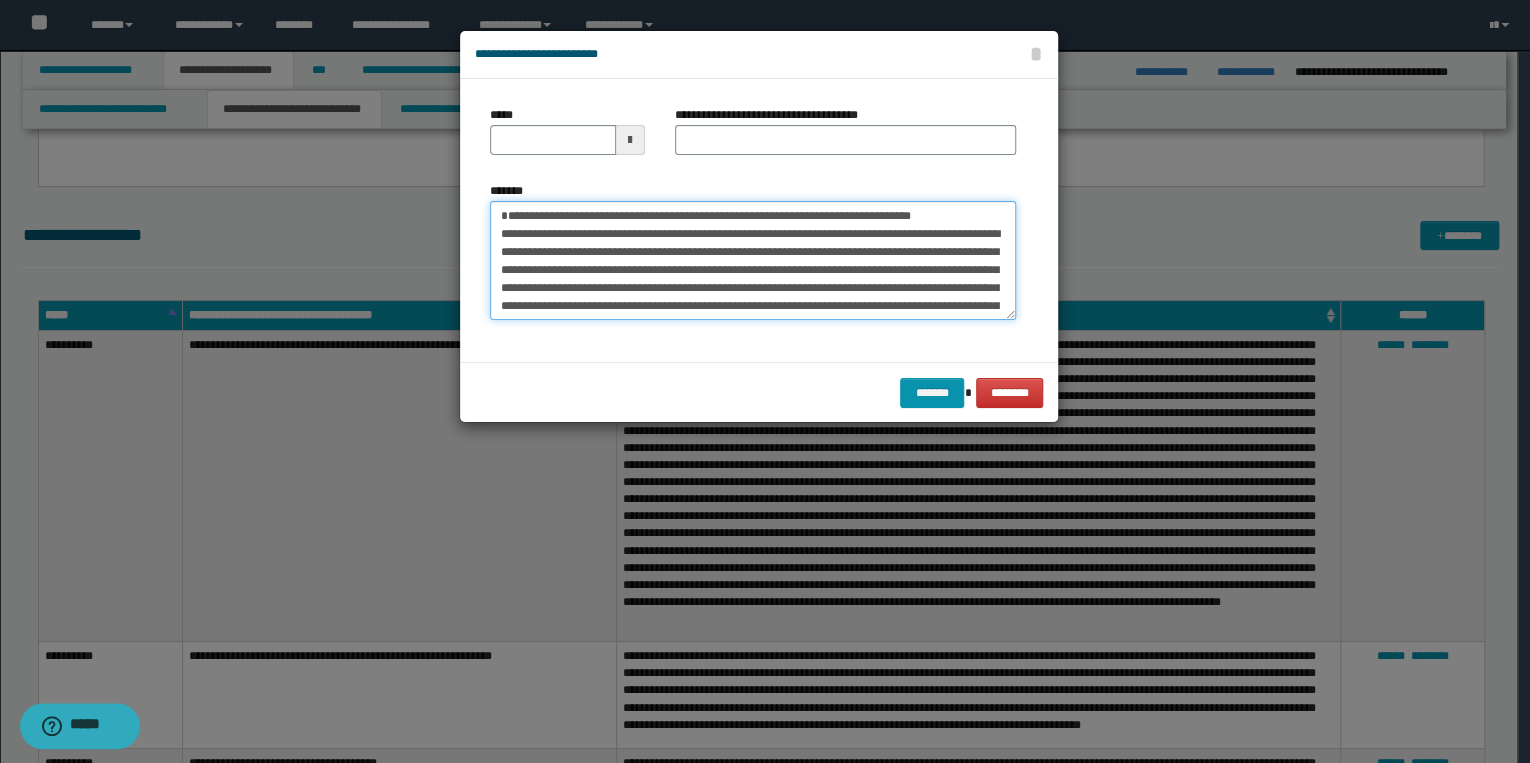 type 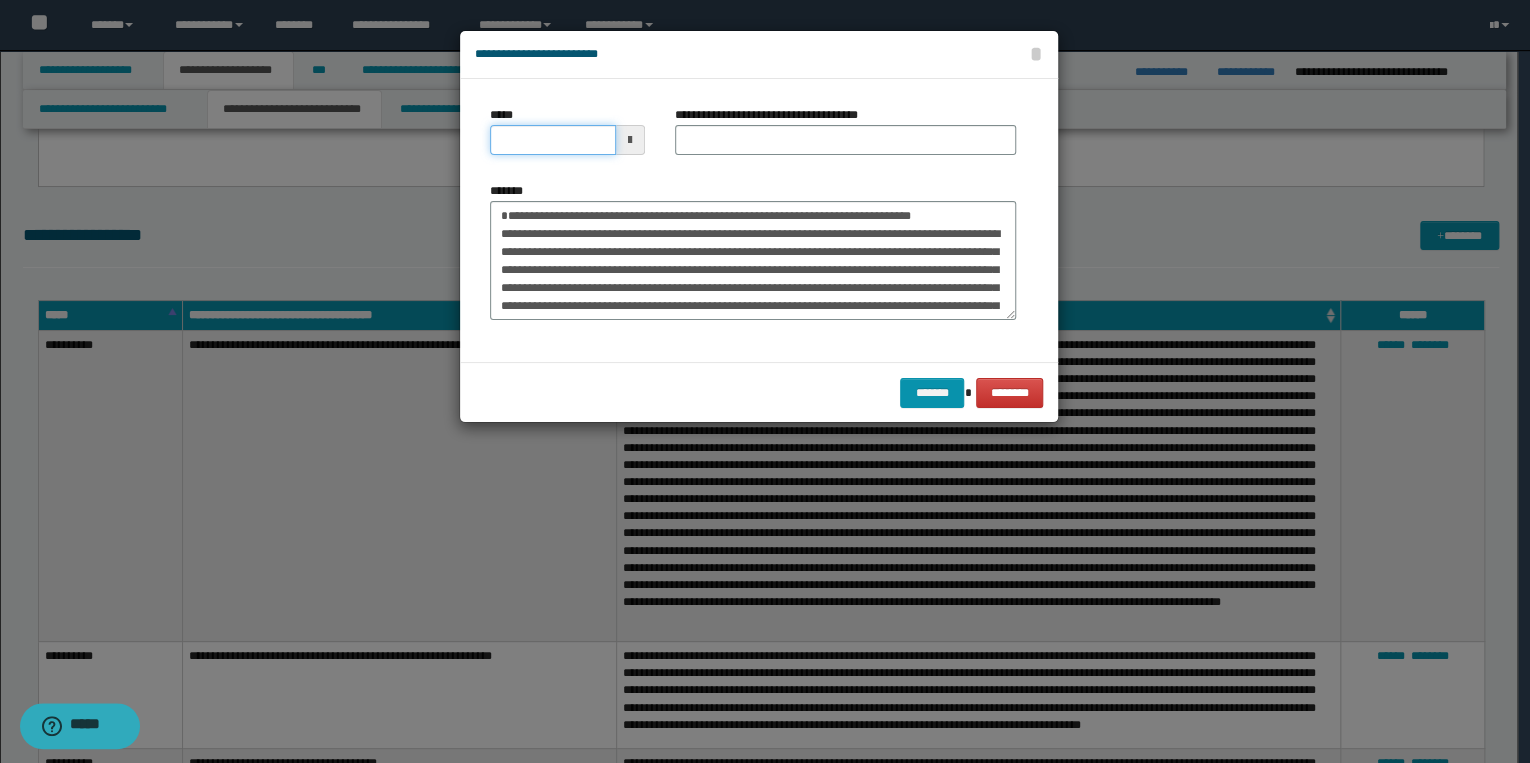 click on "*****" at bounding box center [553, 140] 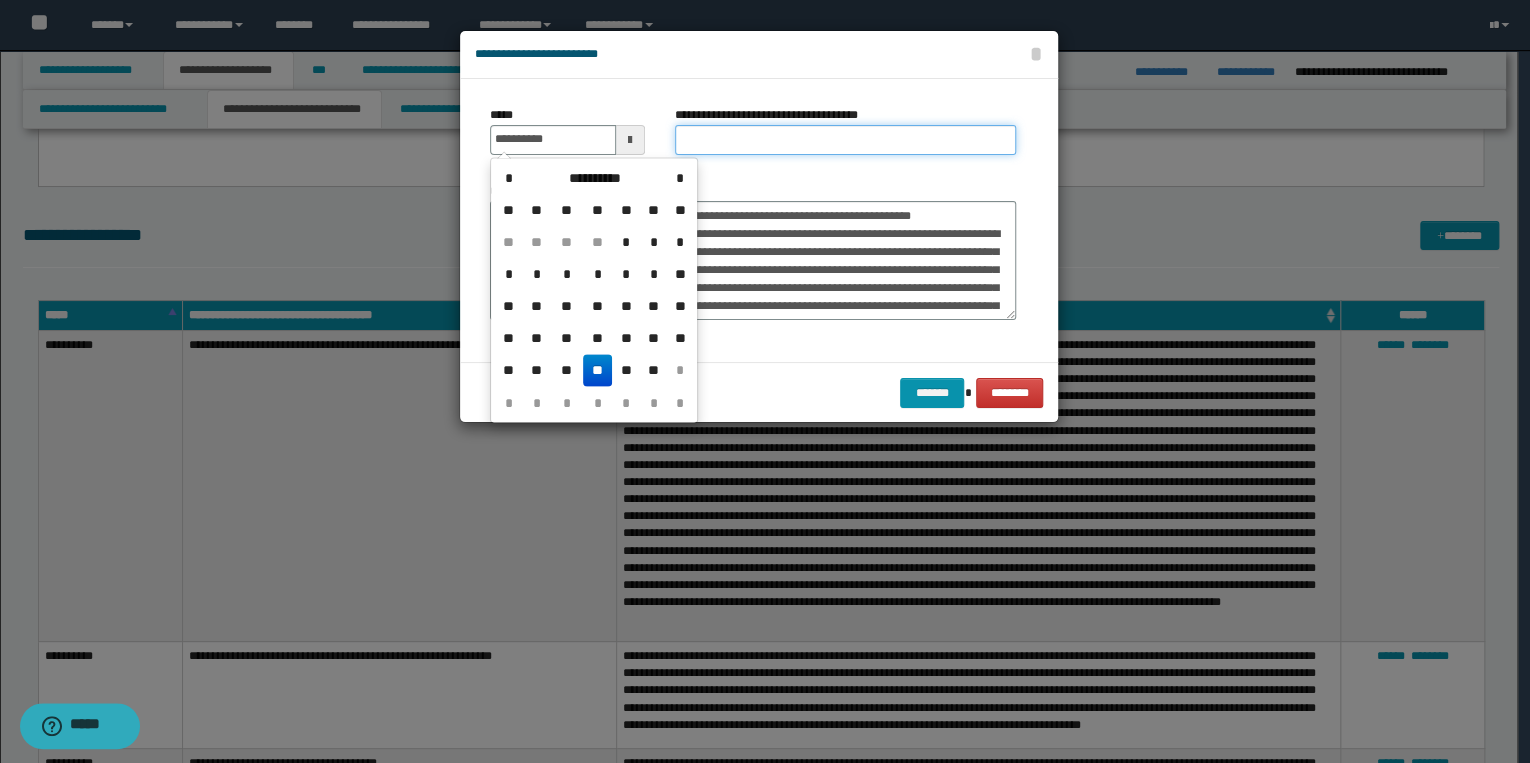 type on "**********" 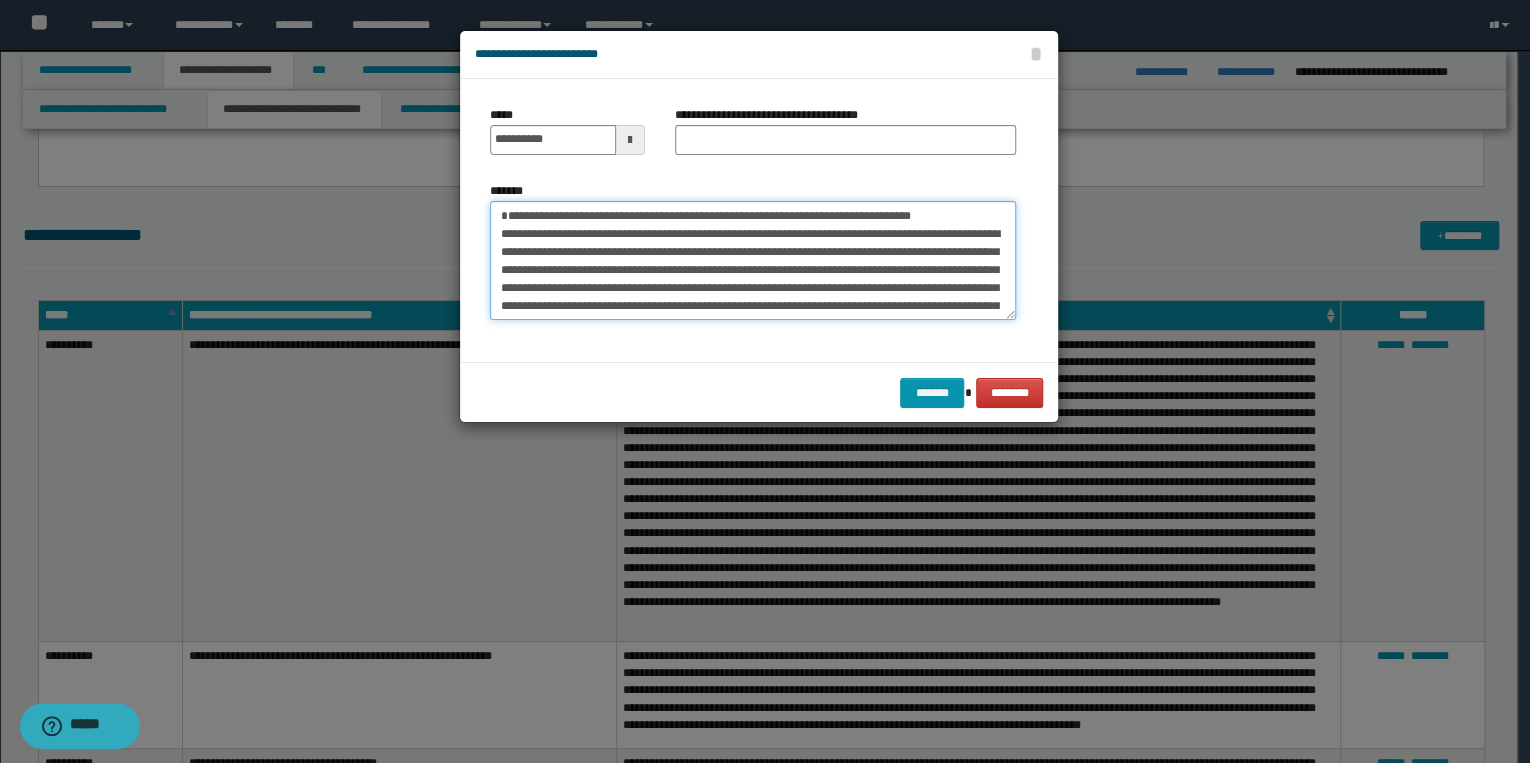 drag, startPoint x: 500, startPoint y: 212, endPoint x: 994, endPoint y: 211, distance: 494.001 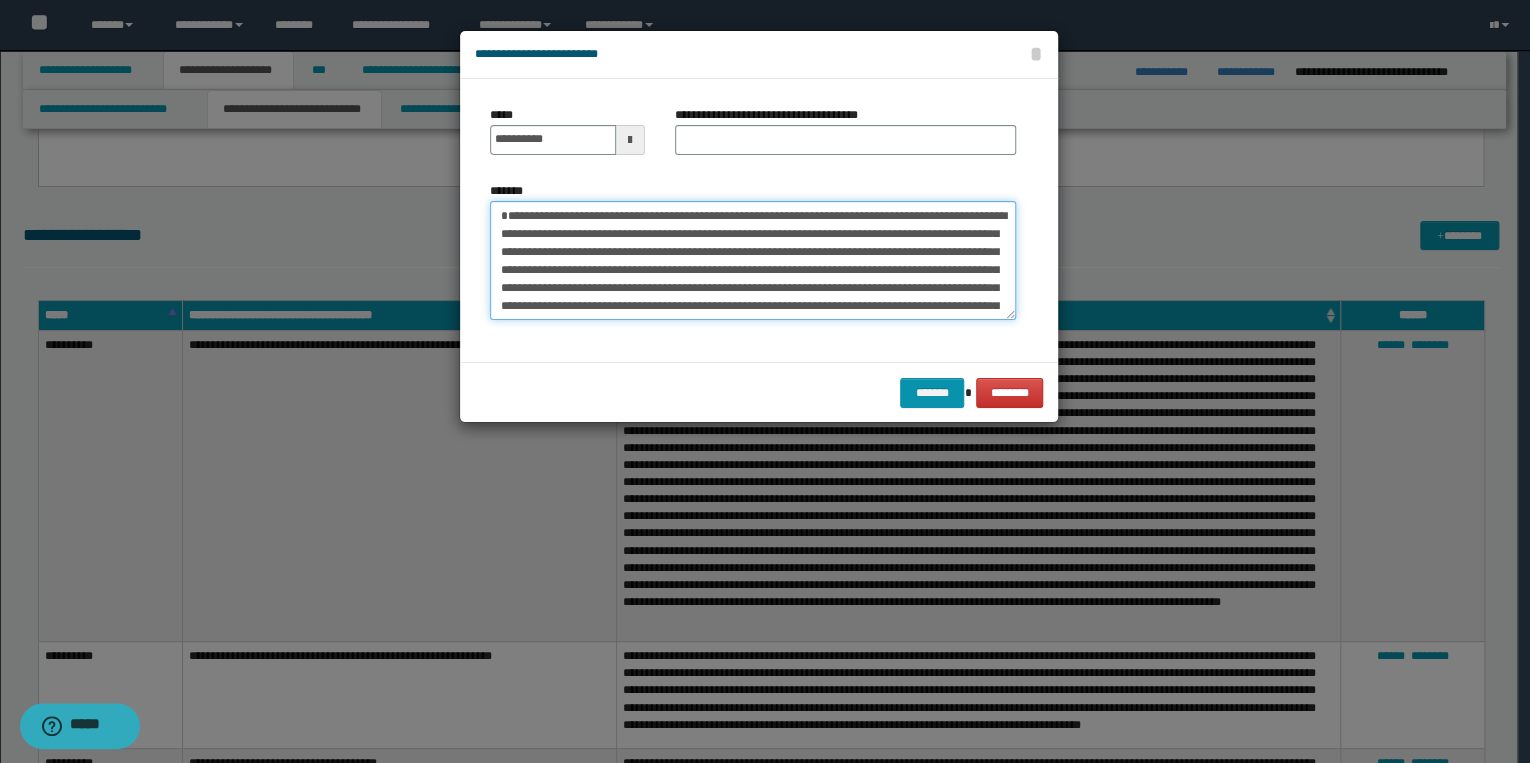 type on "**********" 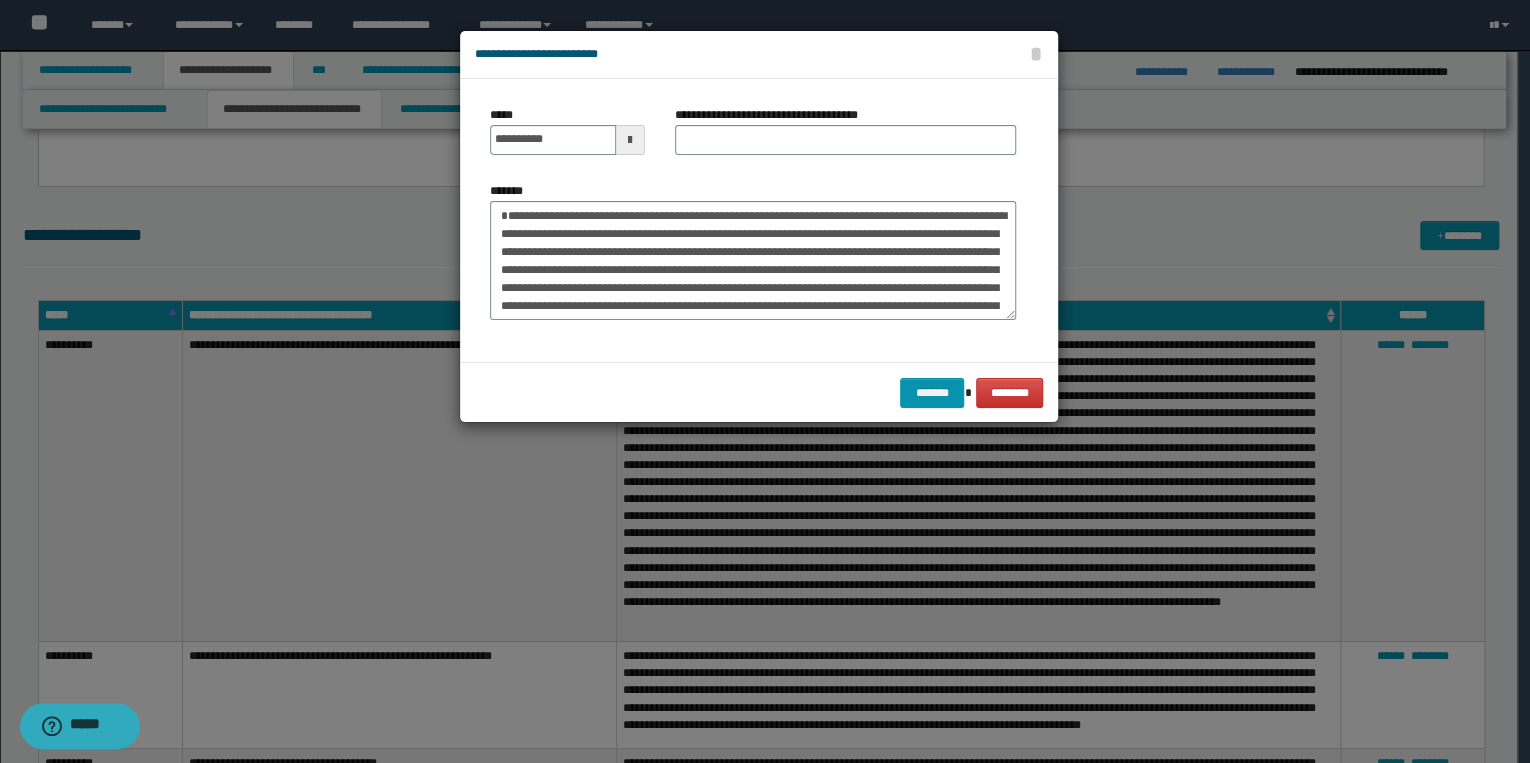 click on "**********" at bounding box center [845, 138] 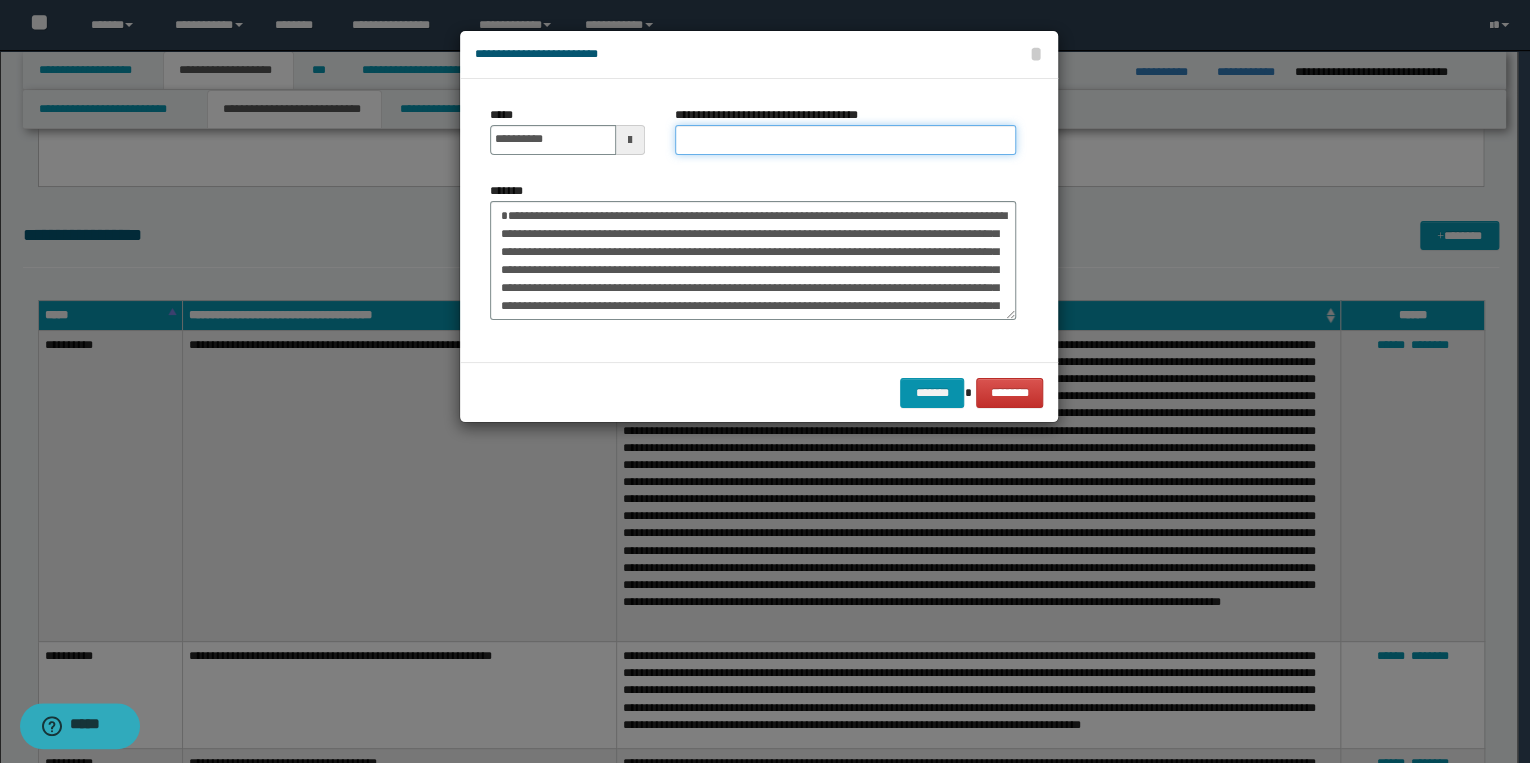 click on "**********" at bounding box center [845, 140] 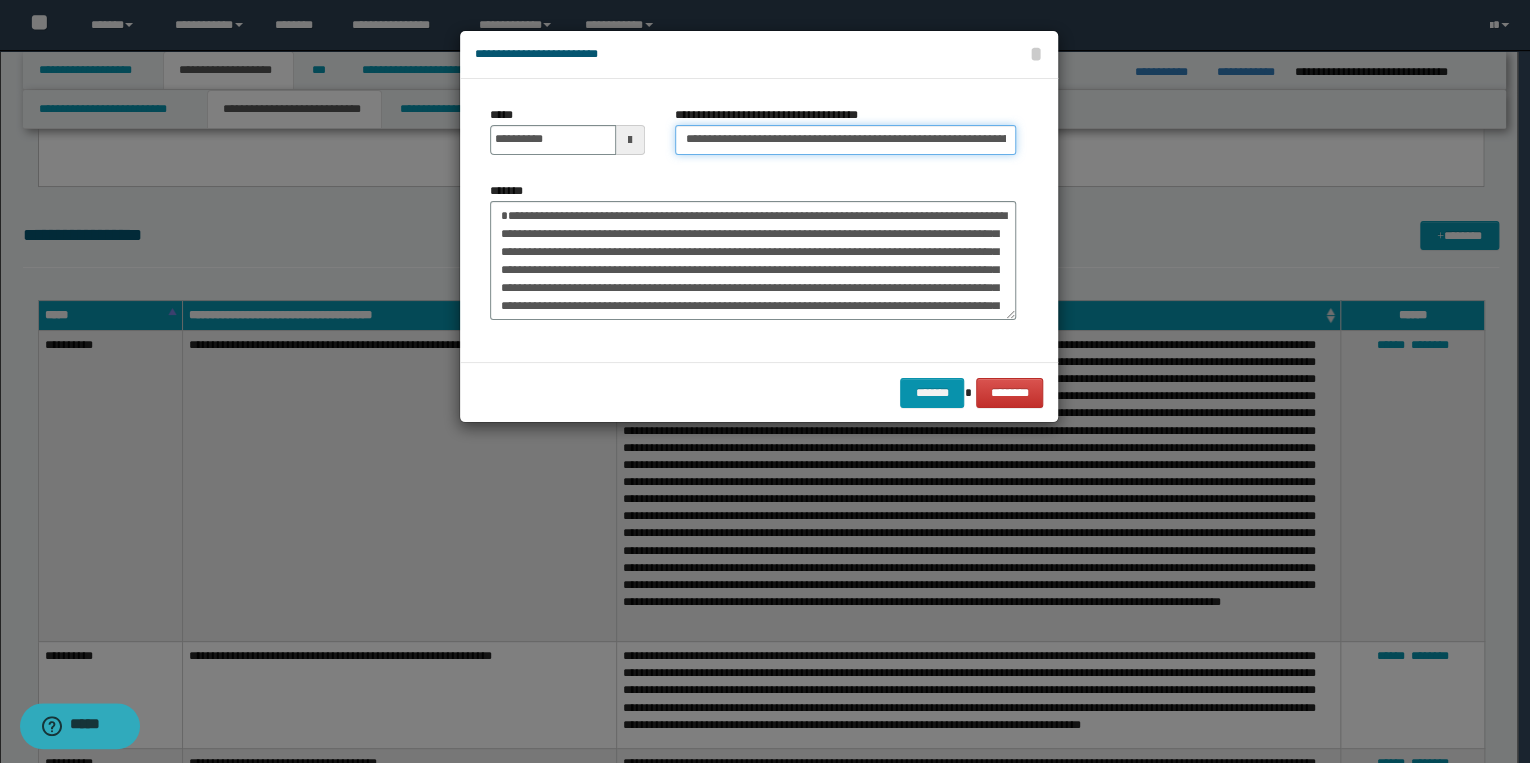 scroll, scrollTop: 0, scrollLeft: 166, axis: horizontal 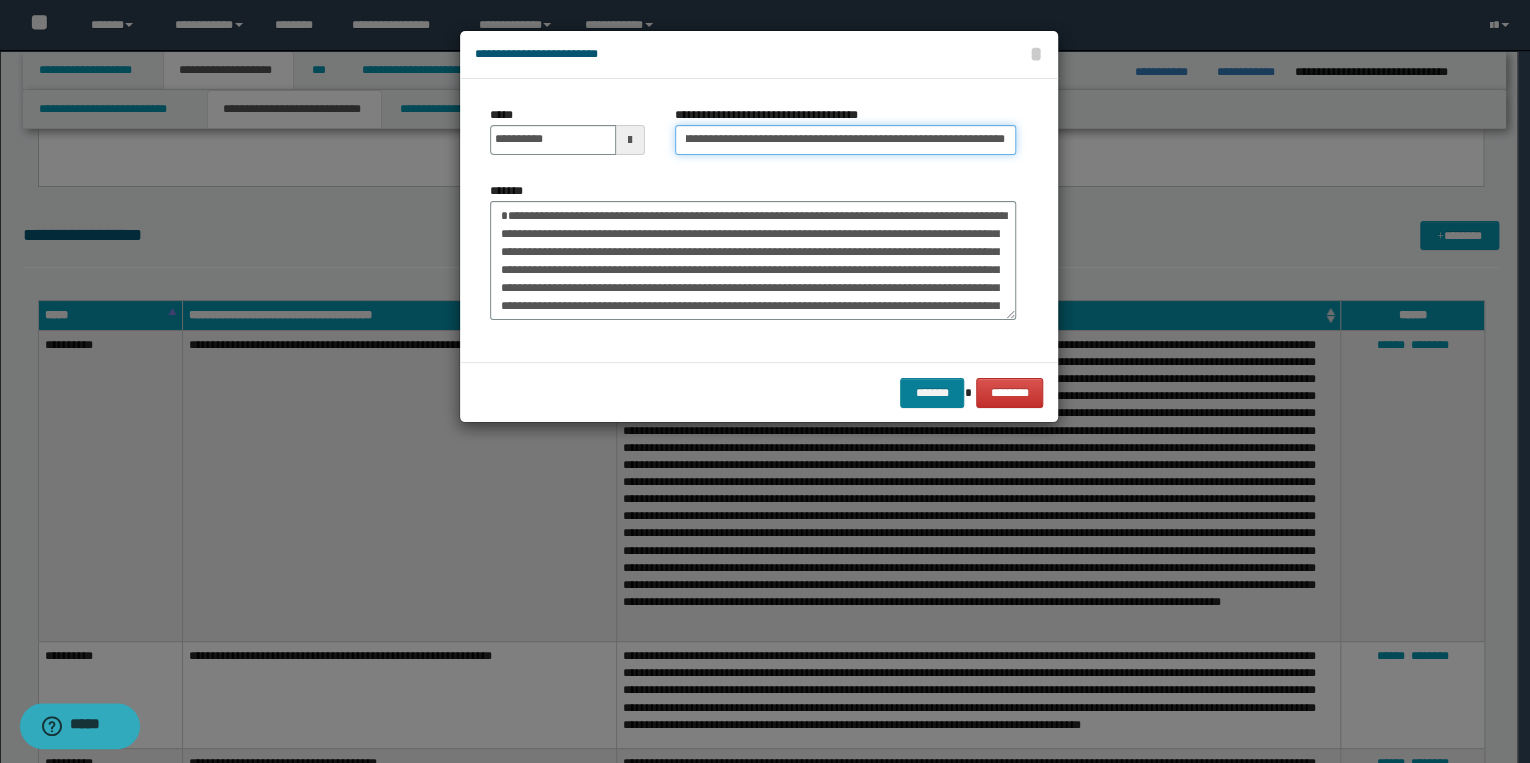 type on "**********" 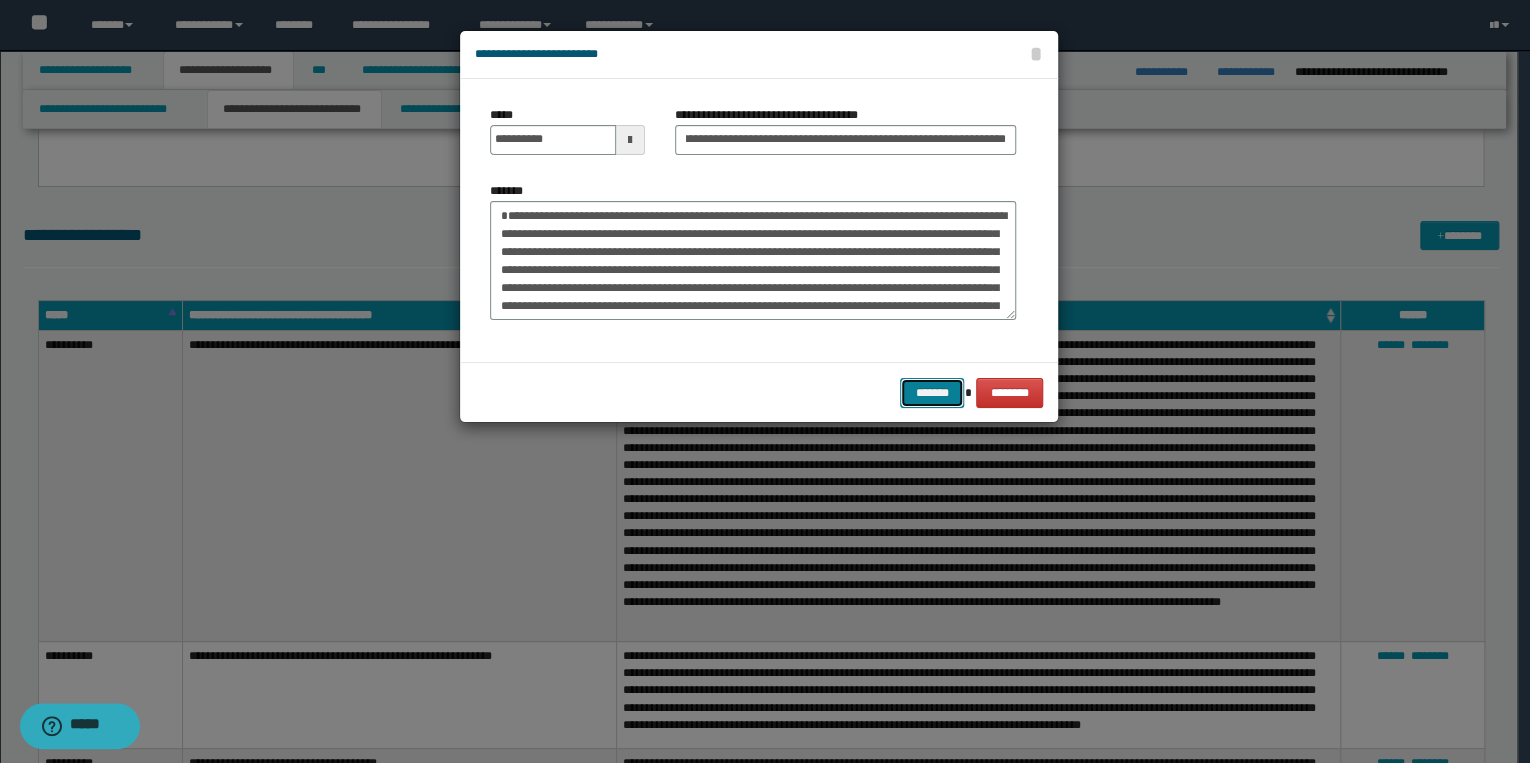 scroll, scrollTop: 0, scrollLeft: 0, axis: both 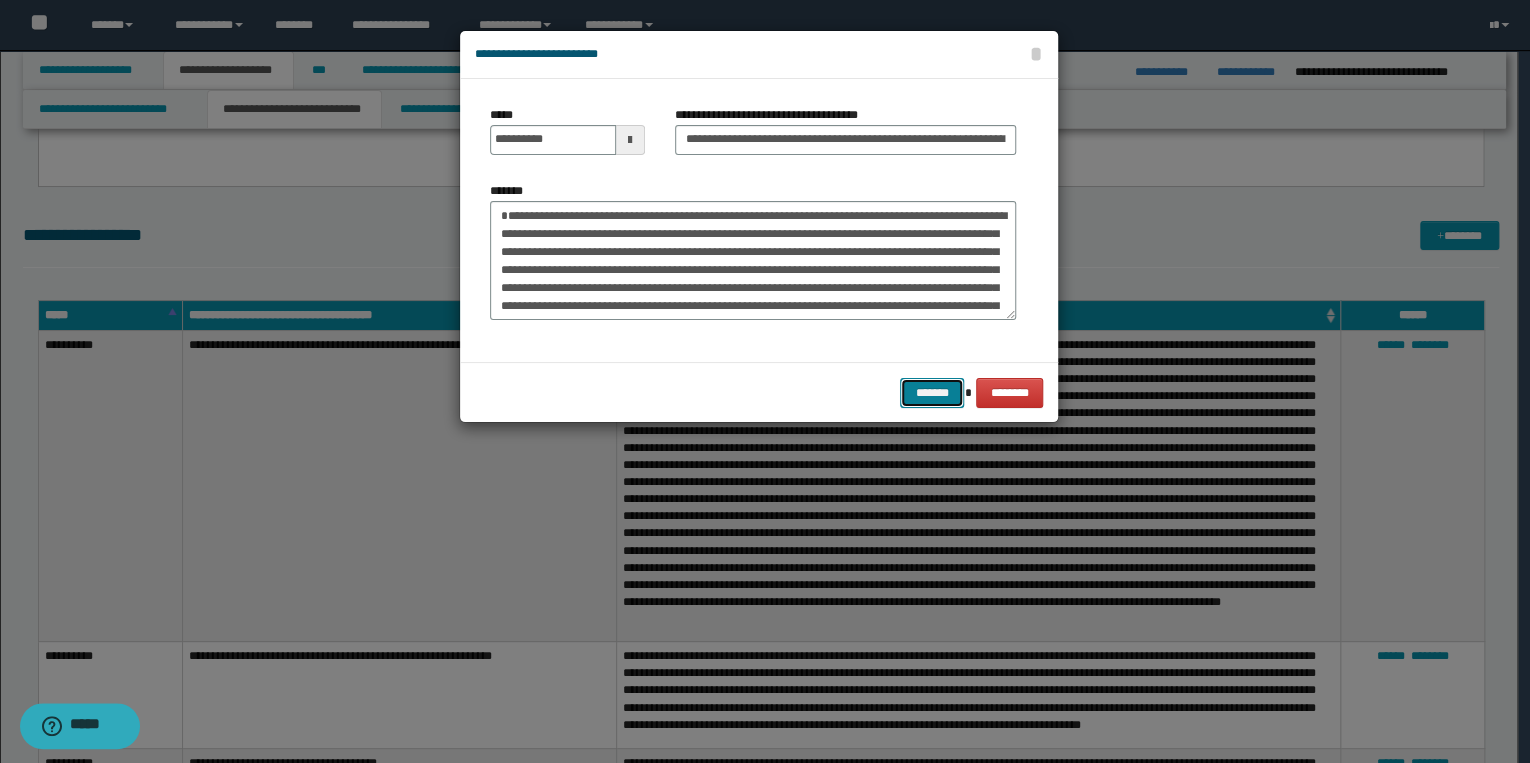 click on "*******" at bounding box center [932, 393] 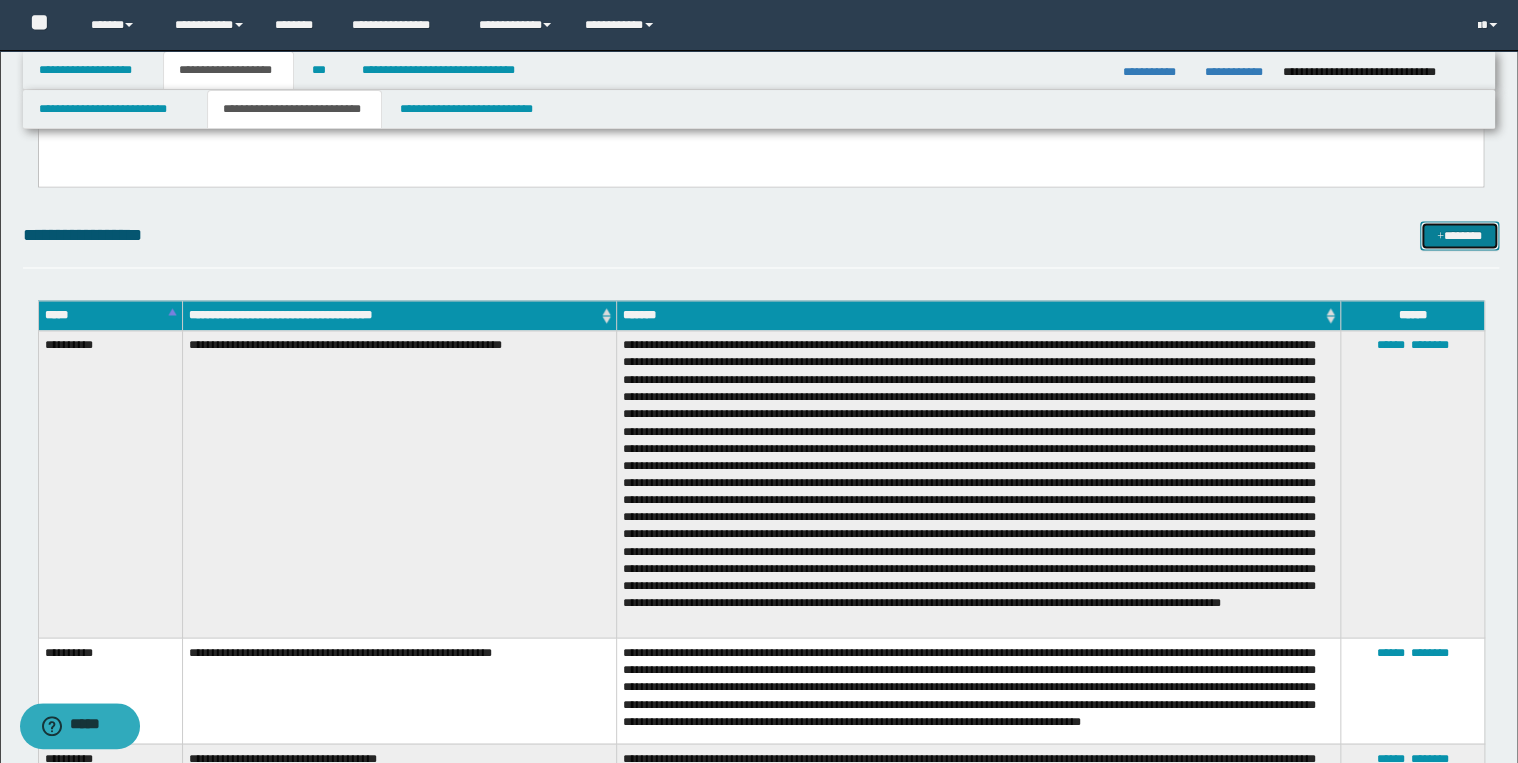 click on "*******" at bounding box center [1459, 236] 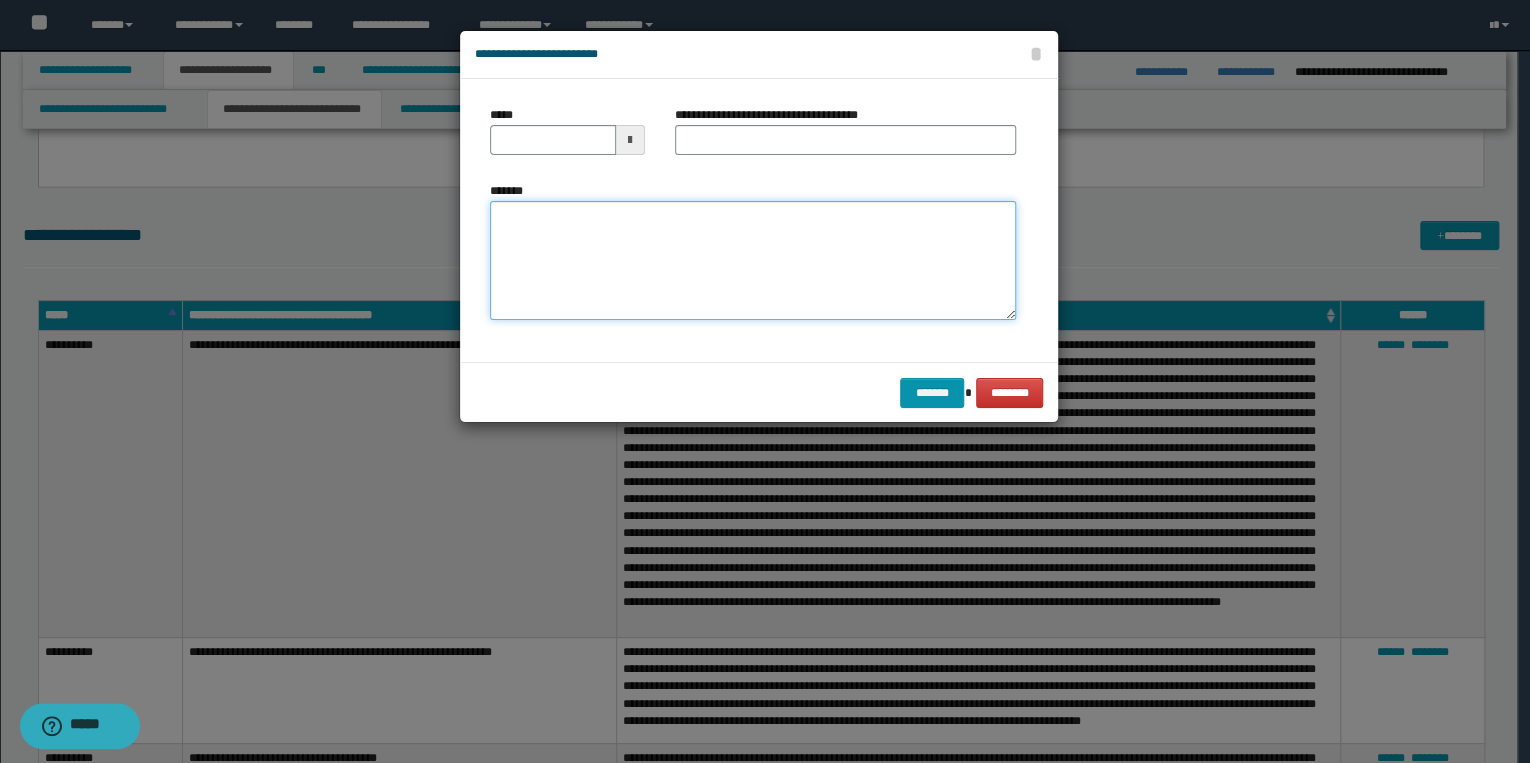 click on "*******" at bounding box center (753, 261) 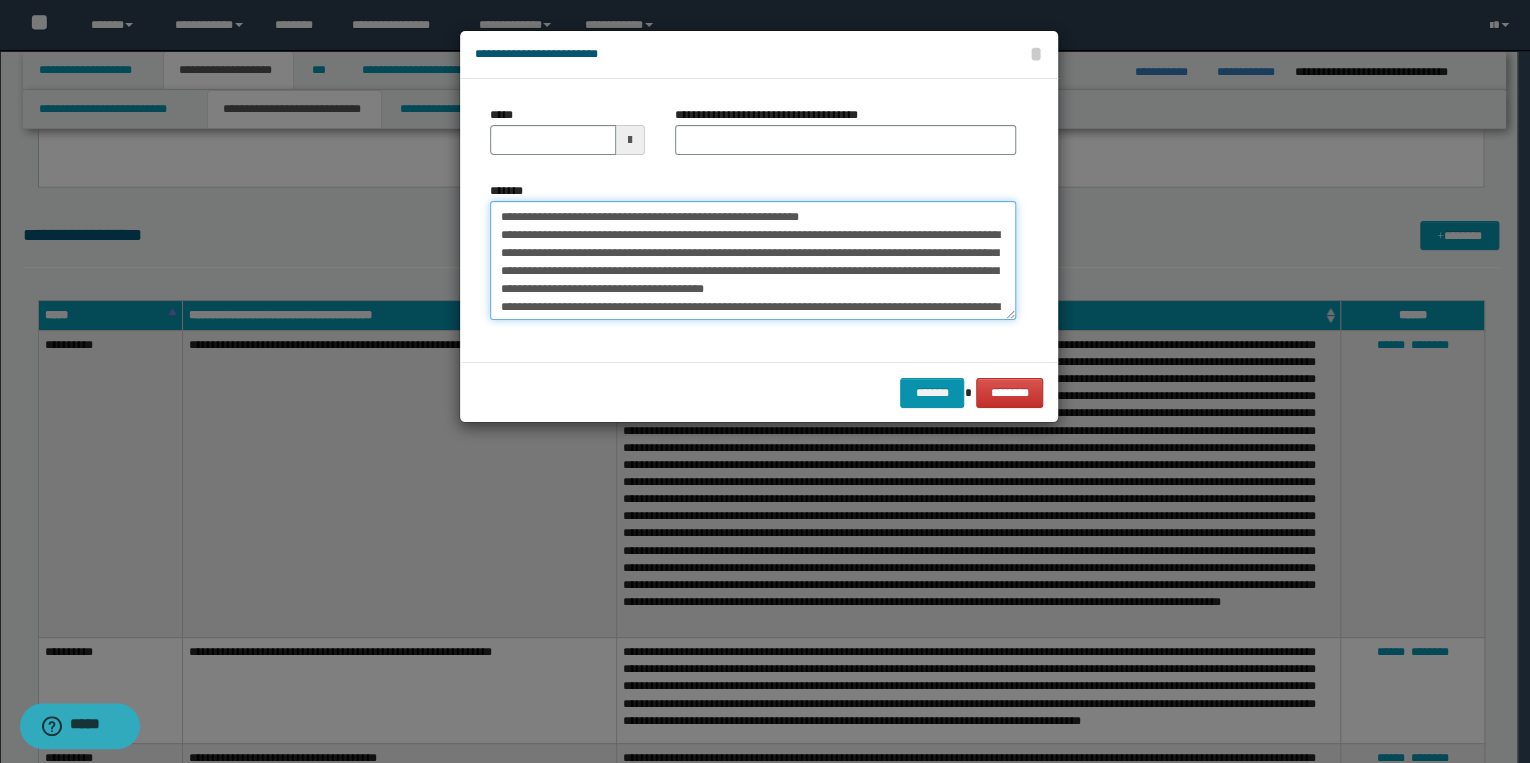 scroll, scrollTop: 0, scrollLeft: 0, axis: both 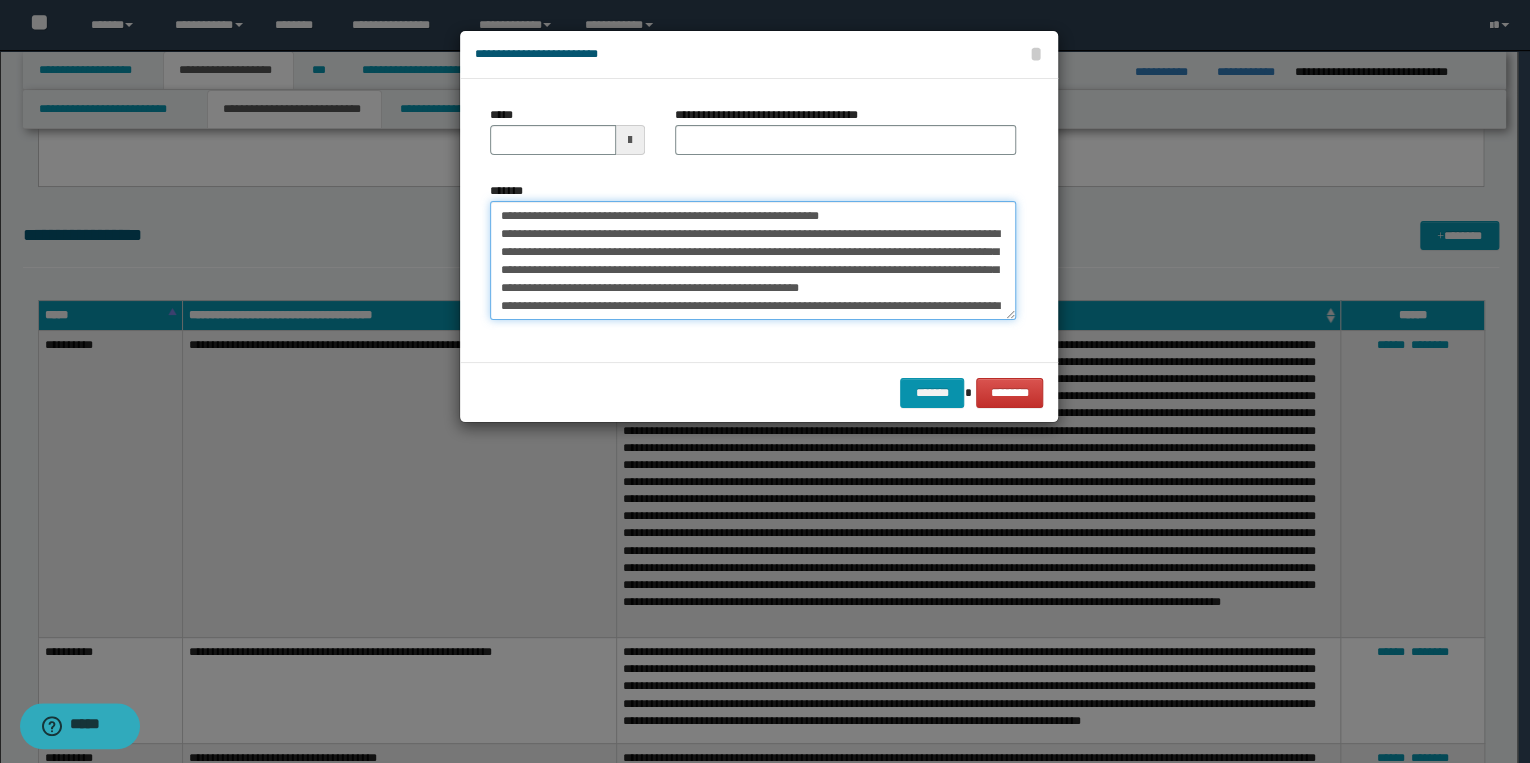 drag, startPoint x: 562, startPoint y: 220, endPoint x: 484, endPoint y: 215, distance: 78.160095 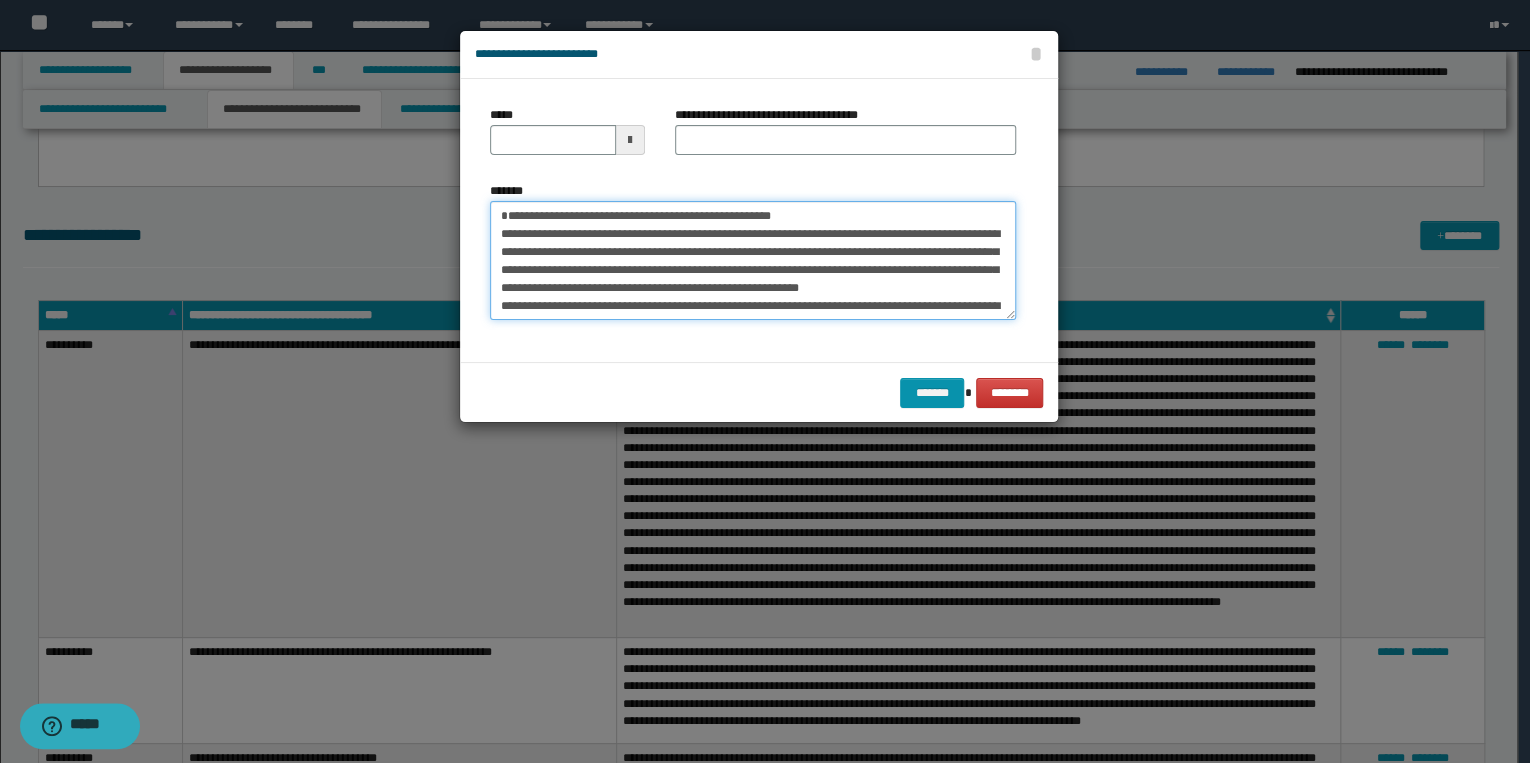 type 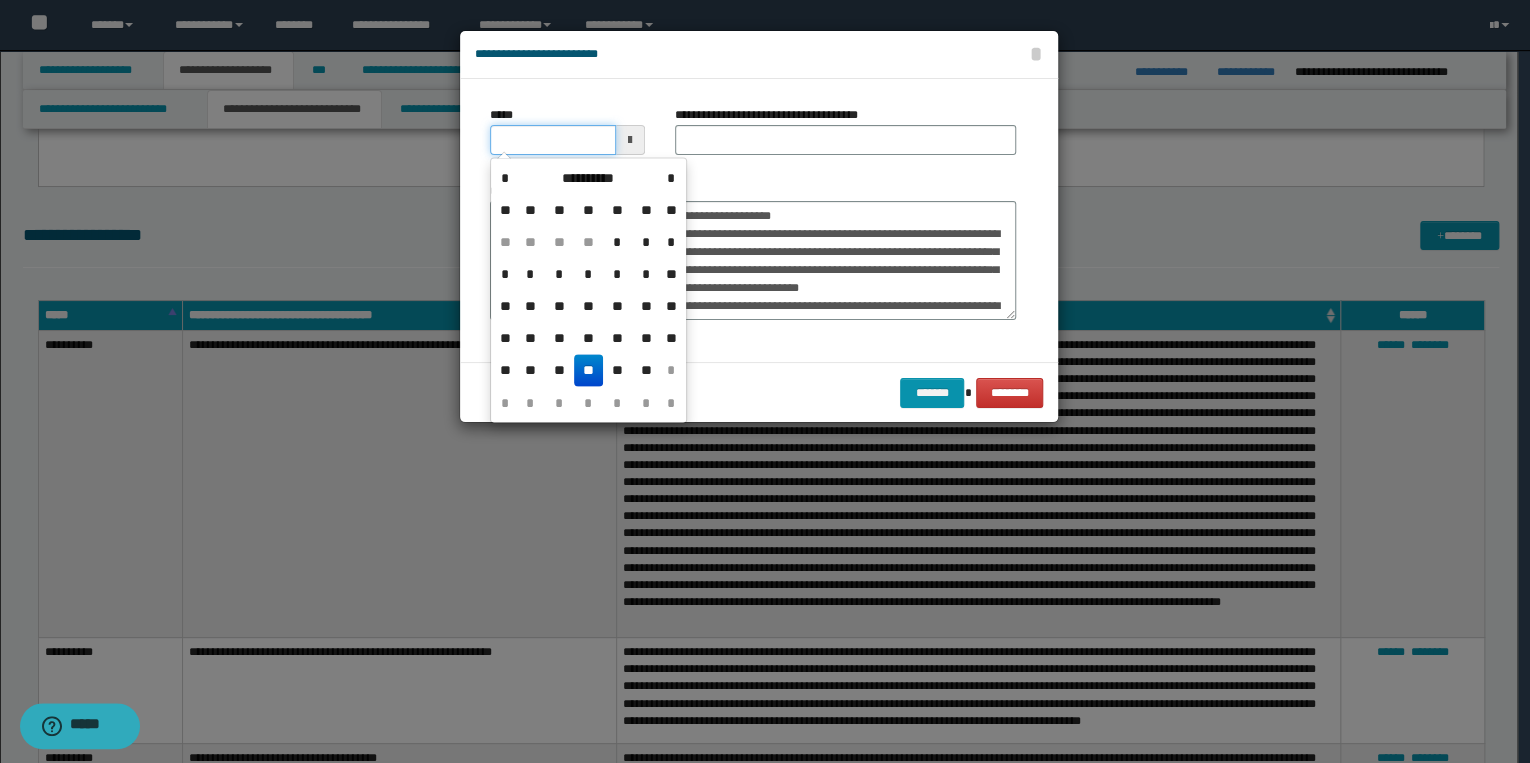 click on "*****" at bounding box center [553, 140] 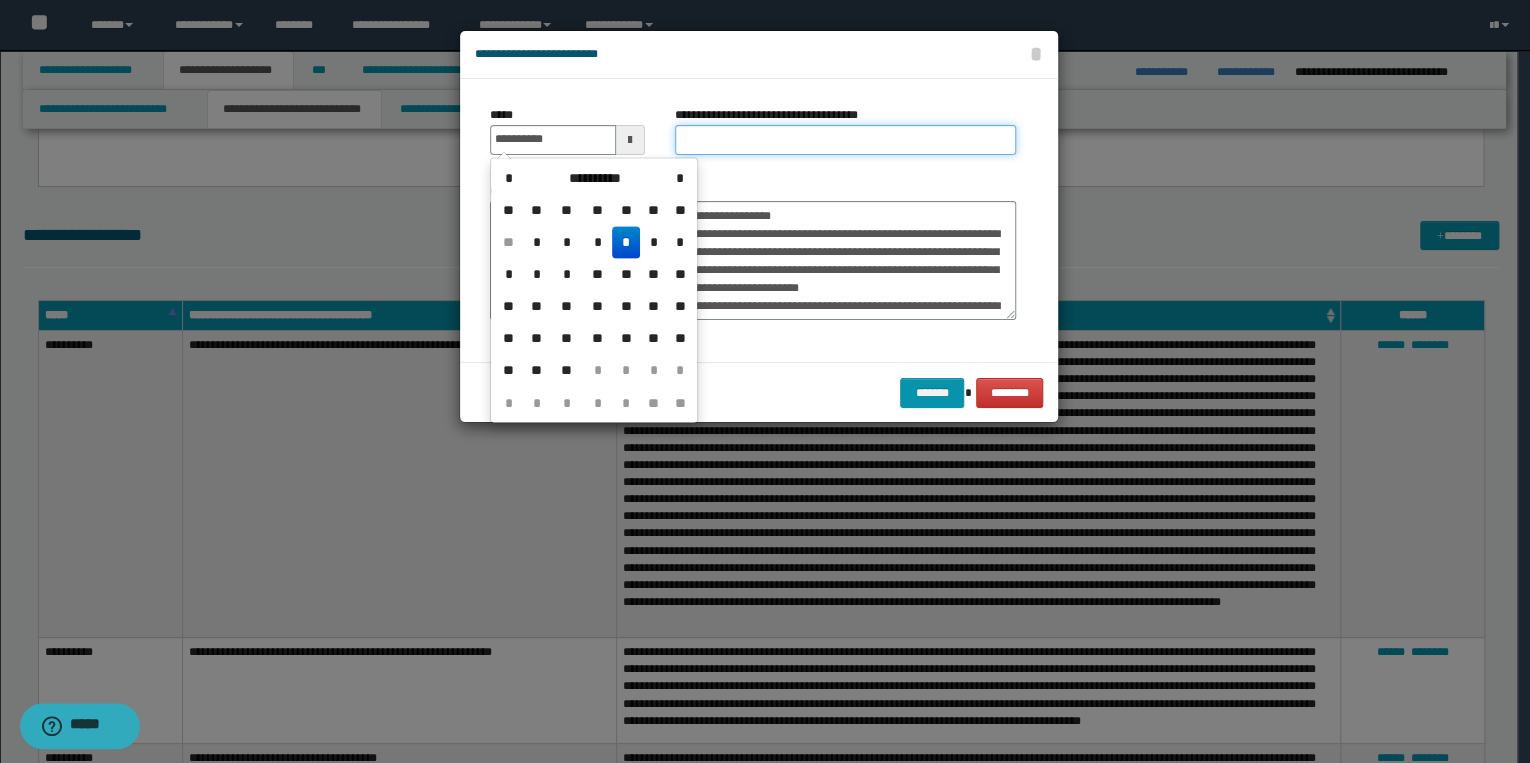 type on "**********" 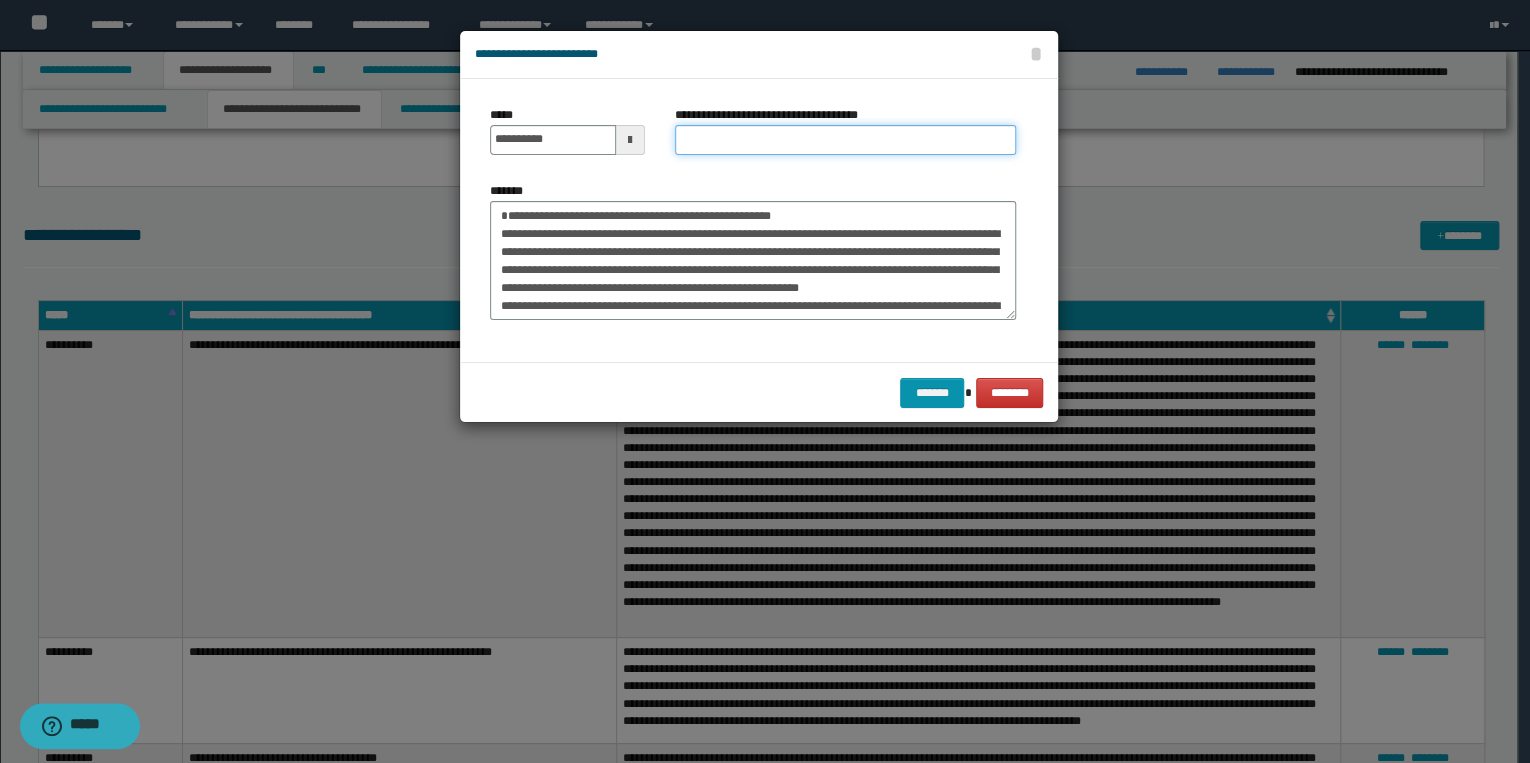 click on "**********" at bounding box center (845, 140) 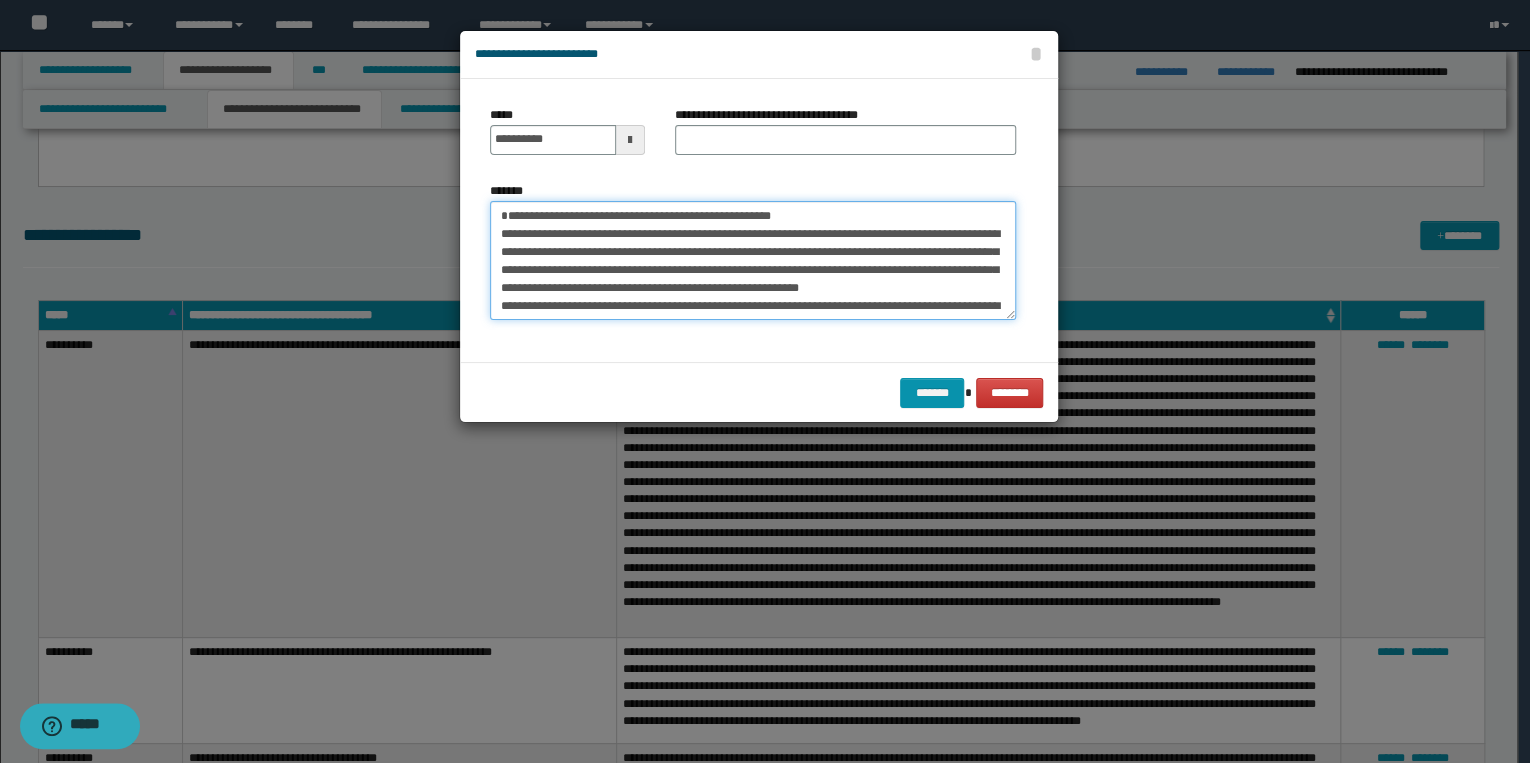drag, startPoint x: 502, startPoint y: 215, endPoint x: 851, endPoint y: 216, distance: 349.00143 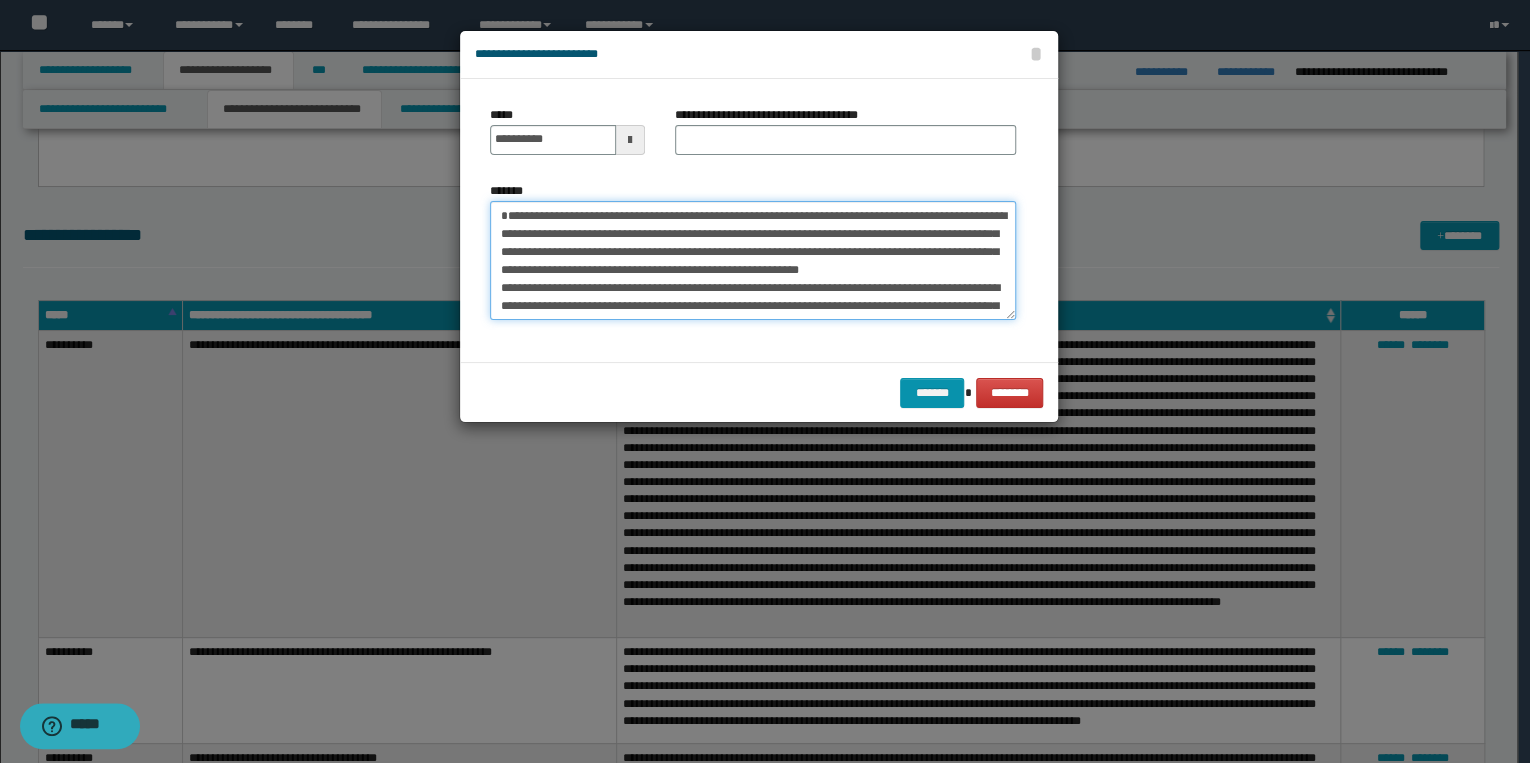 type on "**********" 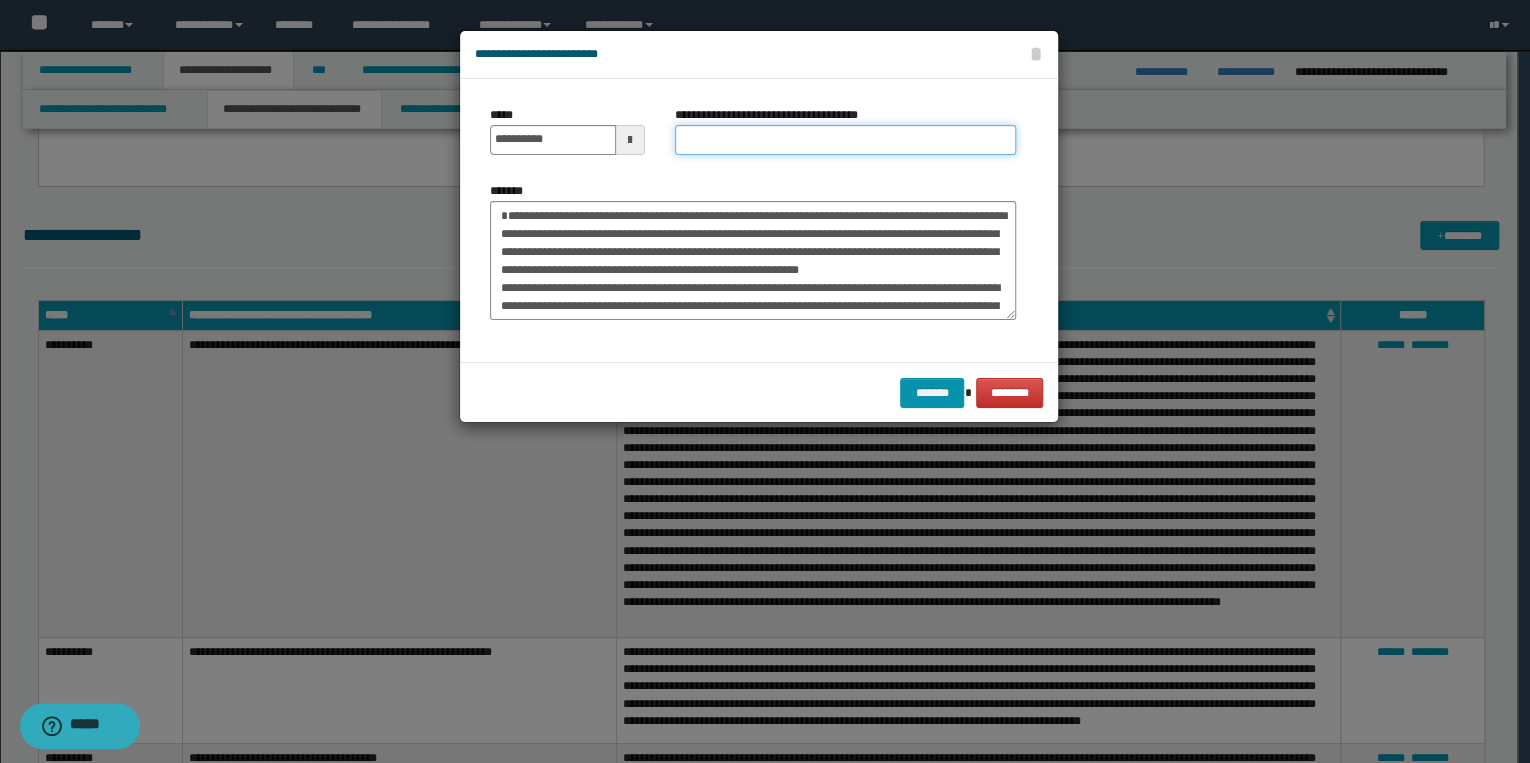 click on "**********" at bounding box center (845, 140) 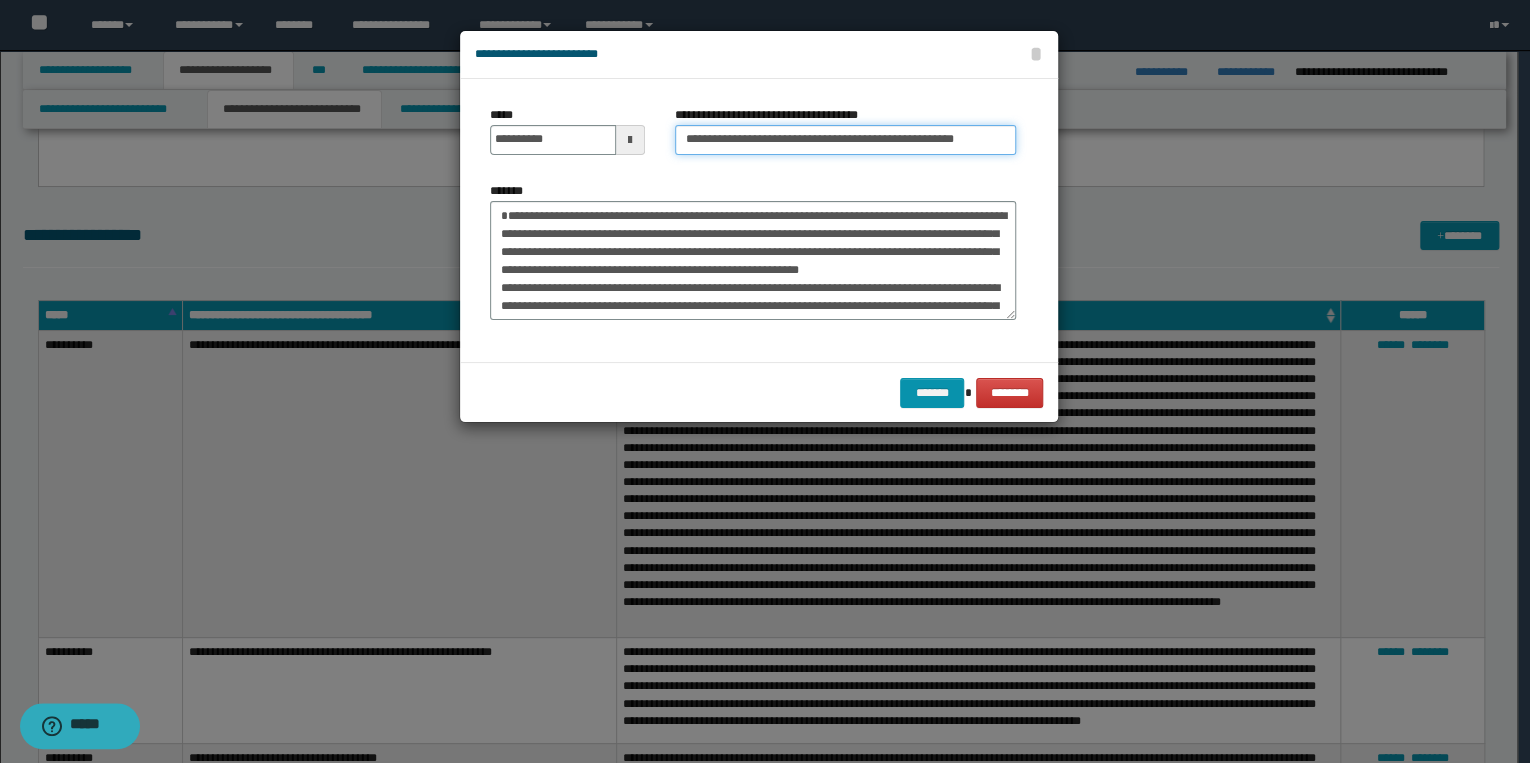 scroll, scrollTop: 0, scrollLeft: 12, axis: horizontal 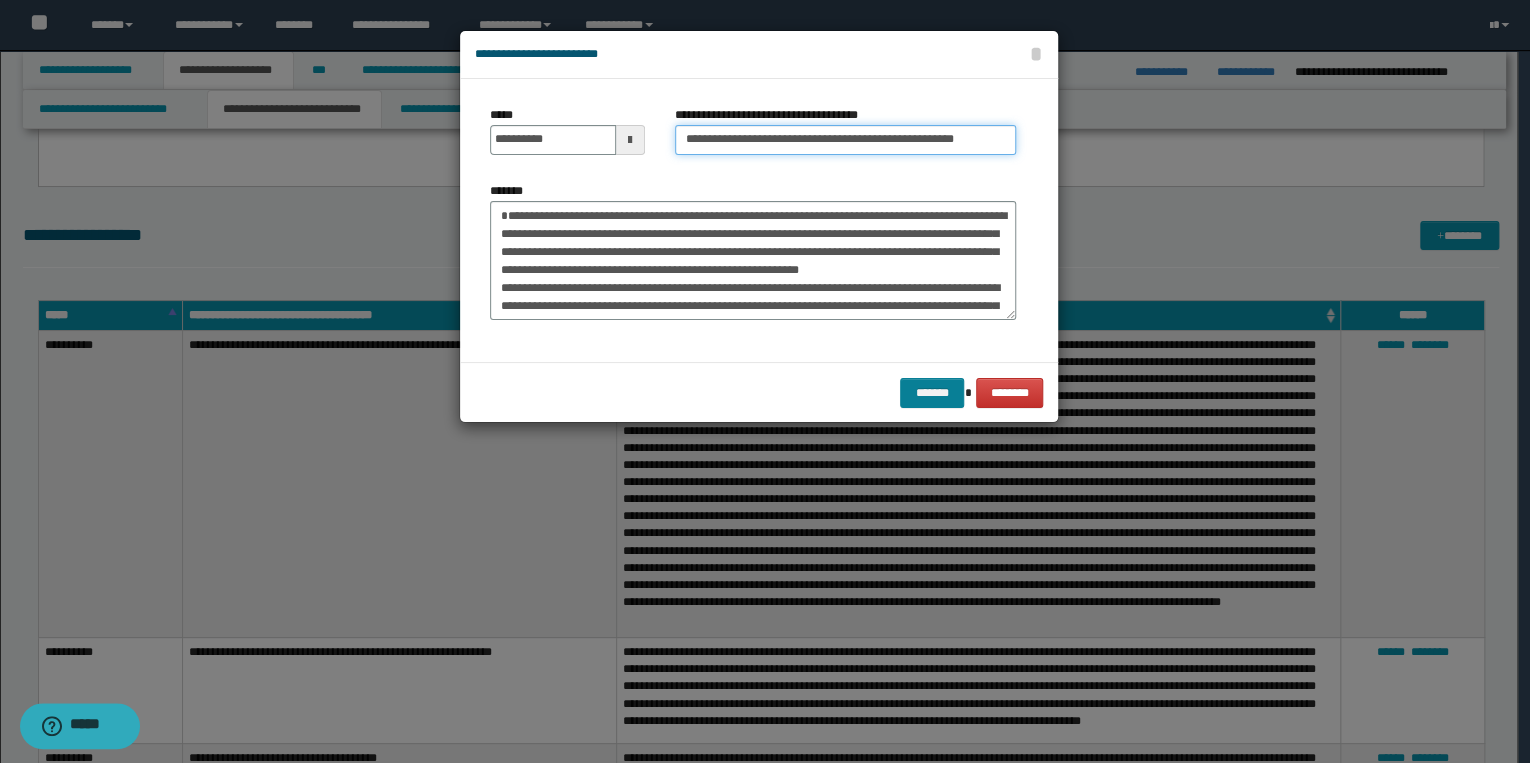 type on "**********" 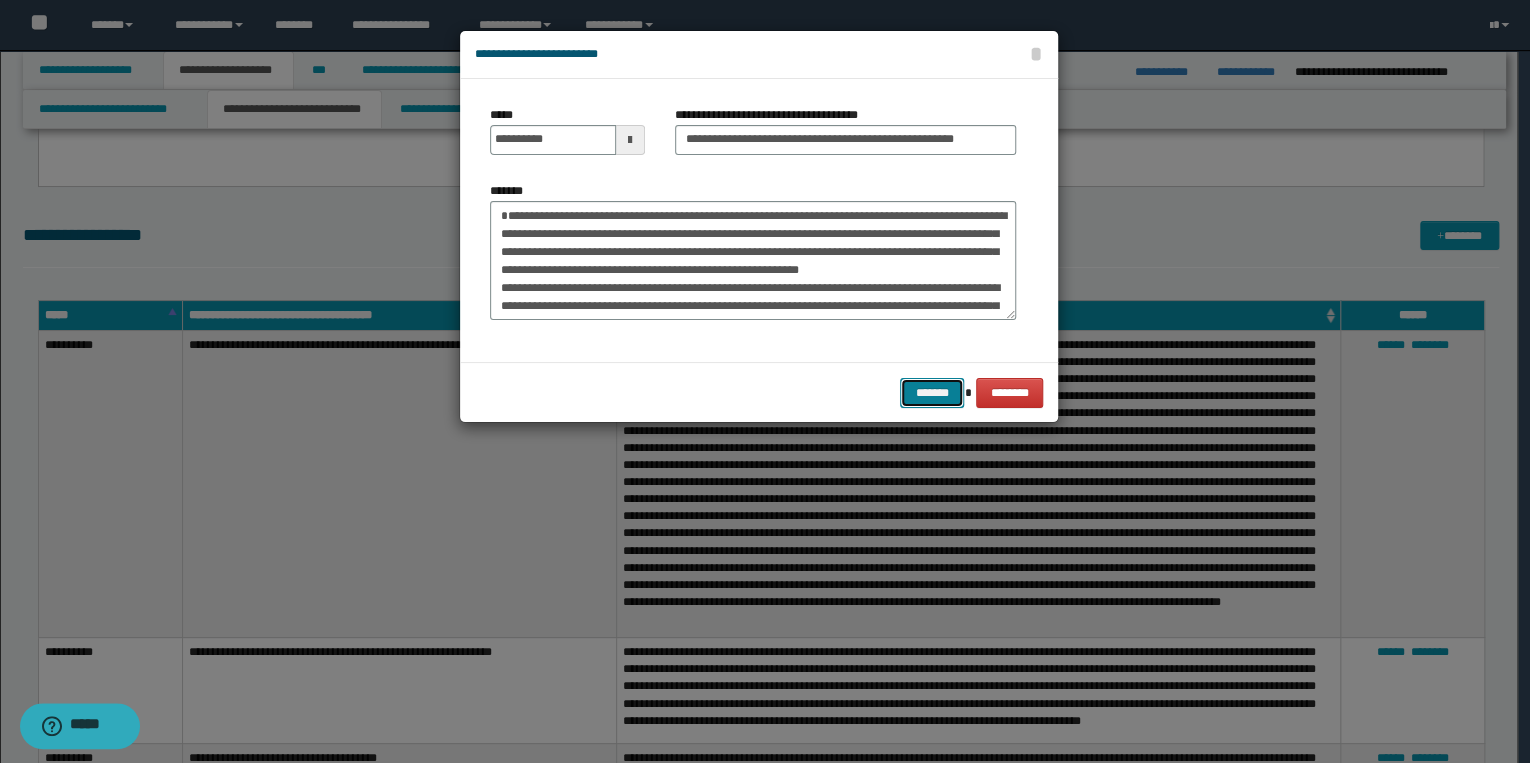 click on "*******" at bounding box center (932, 393) 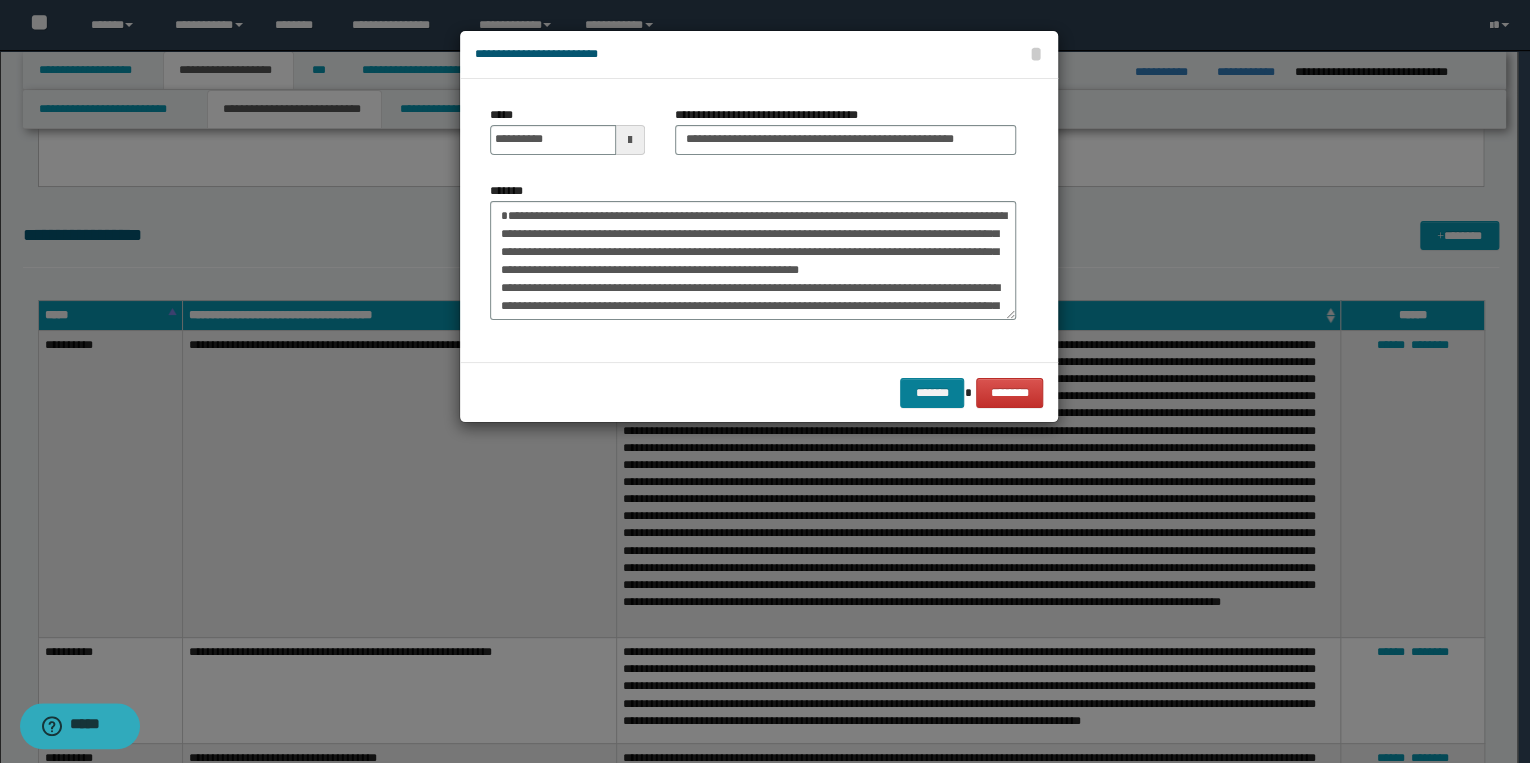 scroll, scrollTop: 0, scrollLeft: 0, axis: both 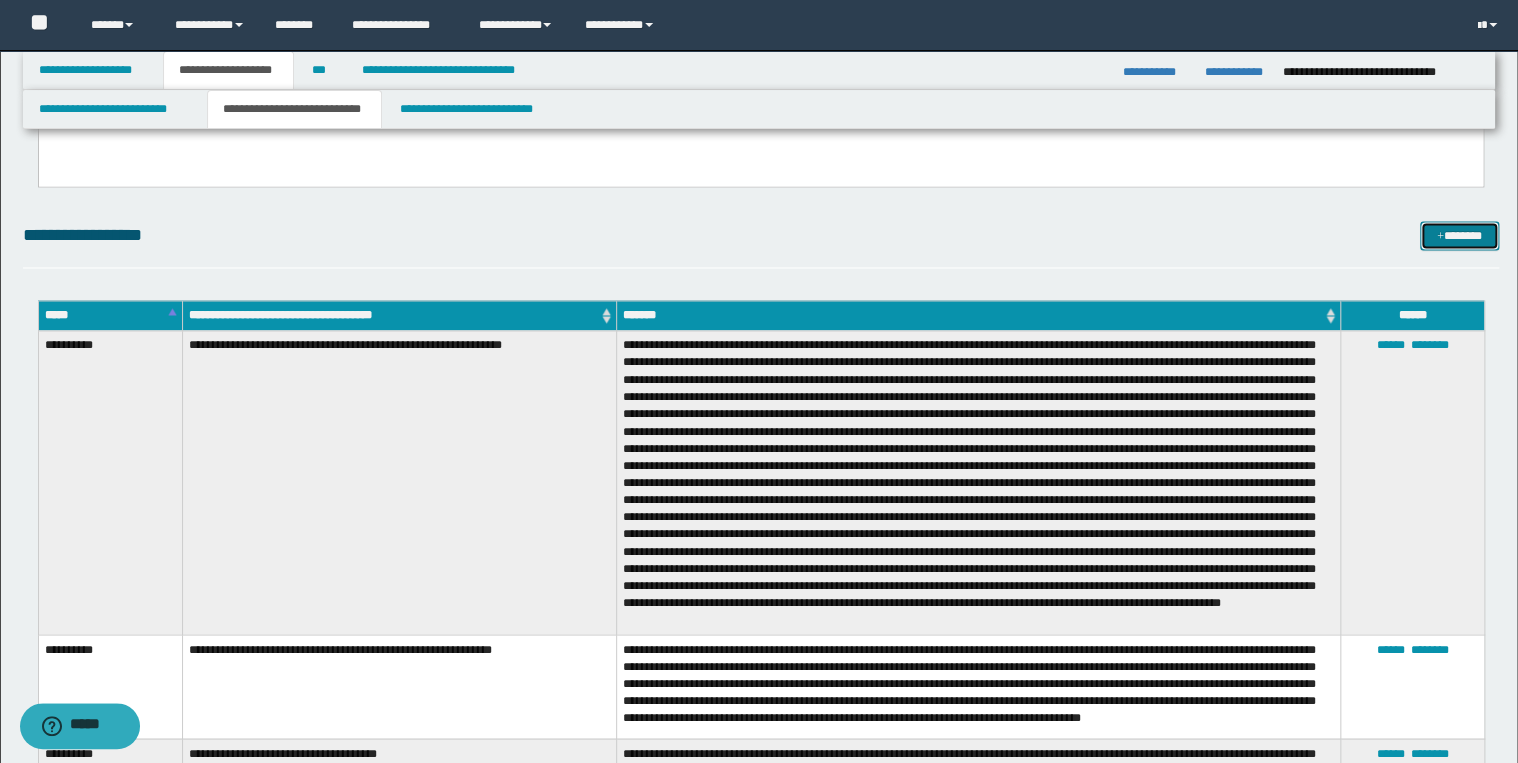 click on "*******" at bounding box center (1459, 236) 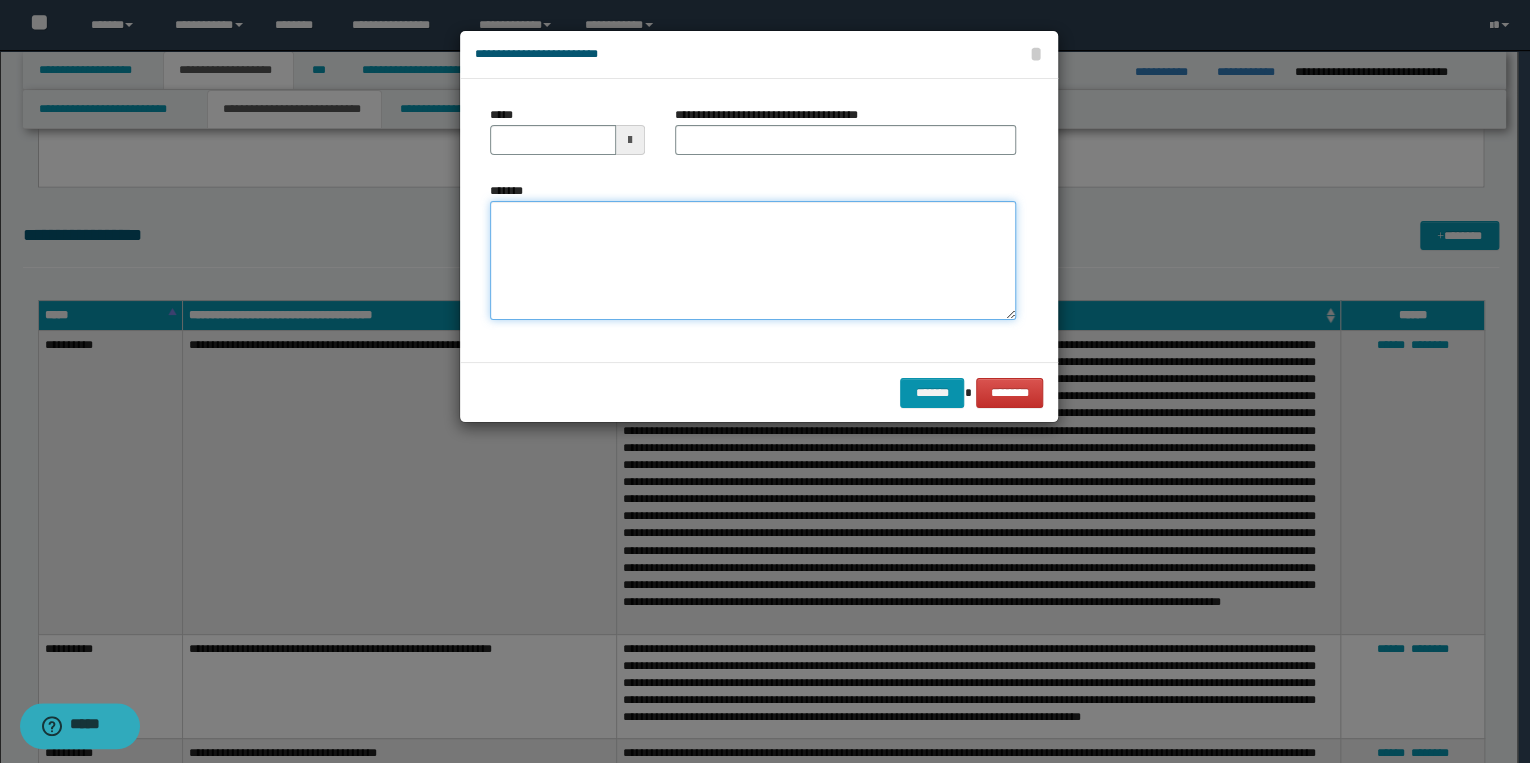 click on "*******" at bounding box center [753, 261] 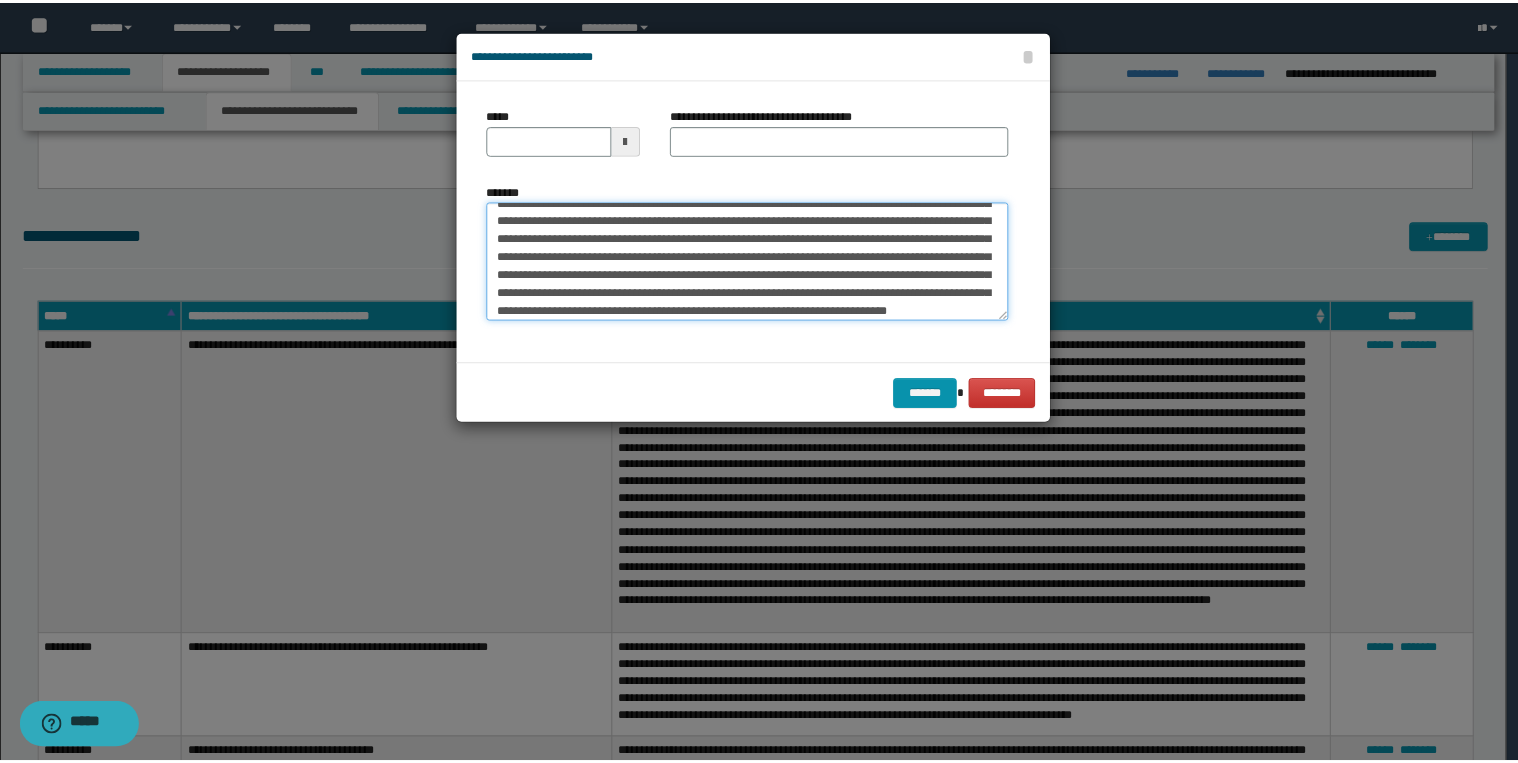scroll, scrollTop: 0, scrollLeft: 0, axis: both 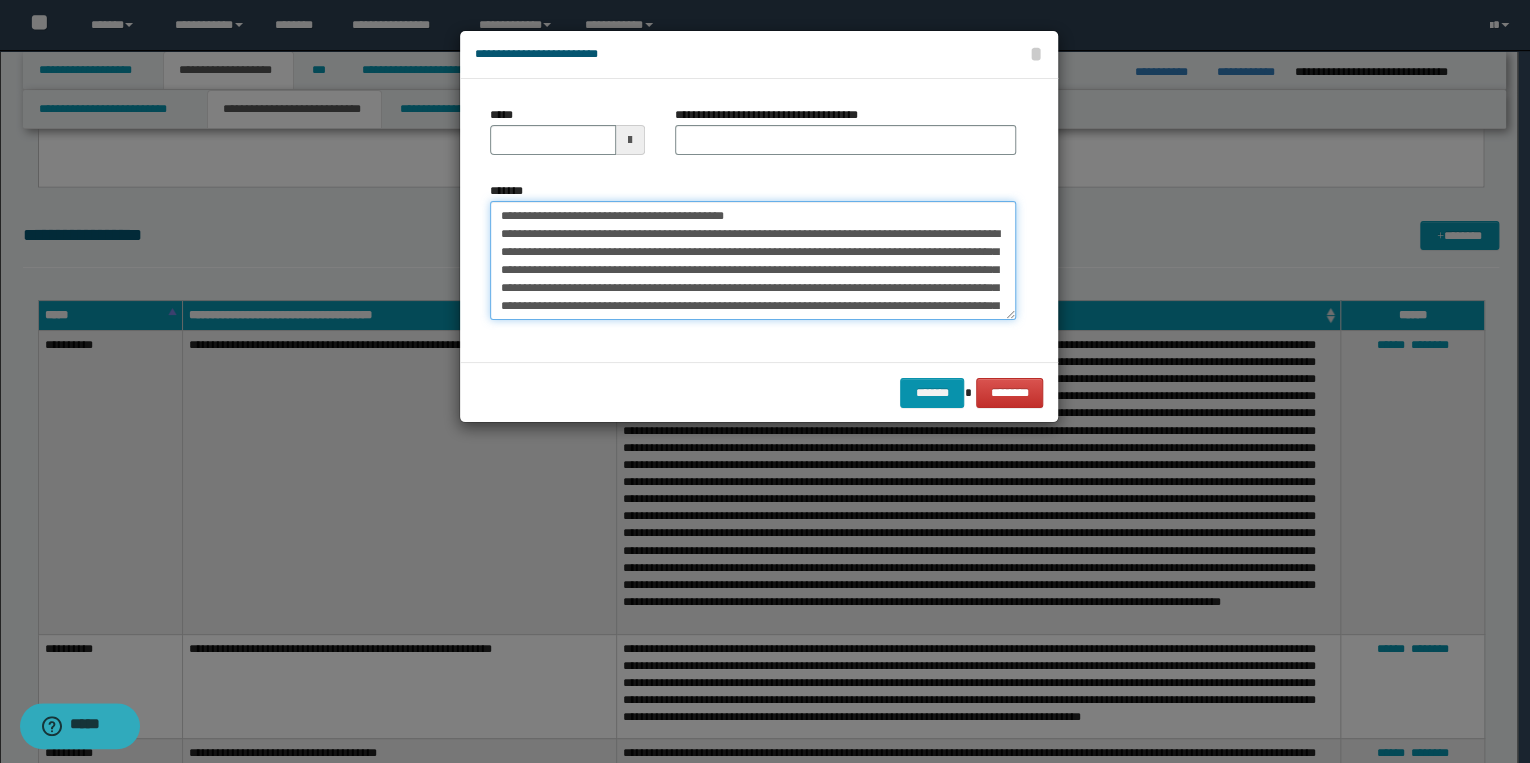 click on "**********" at bounding box center (753, 261) 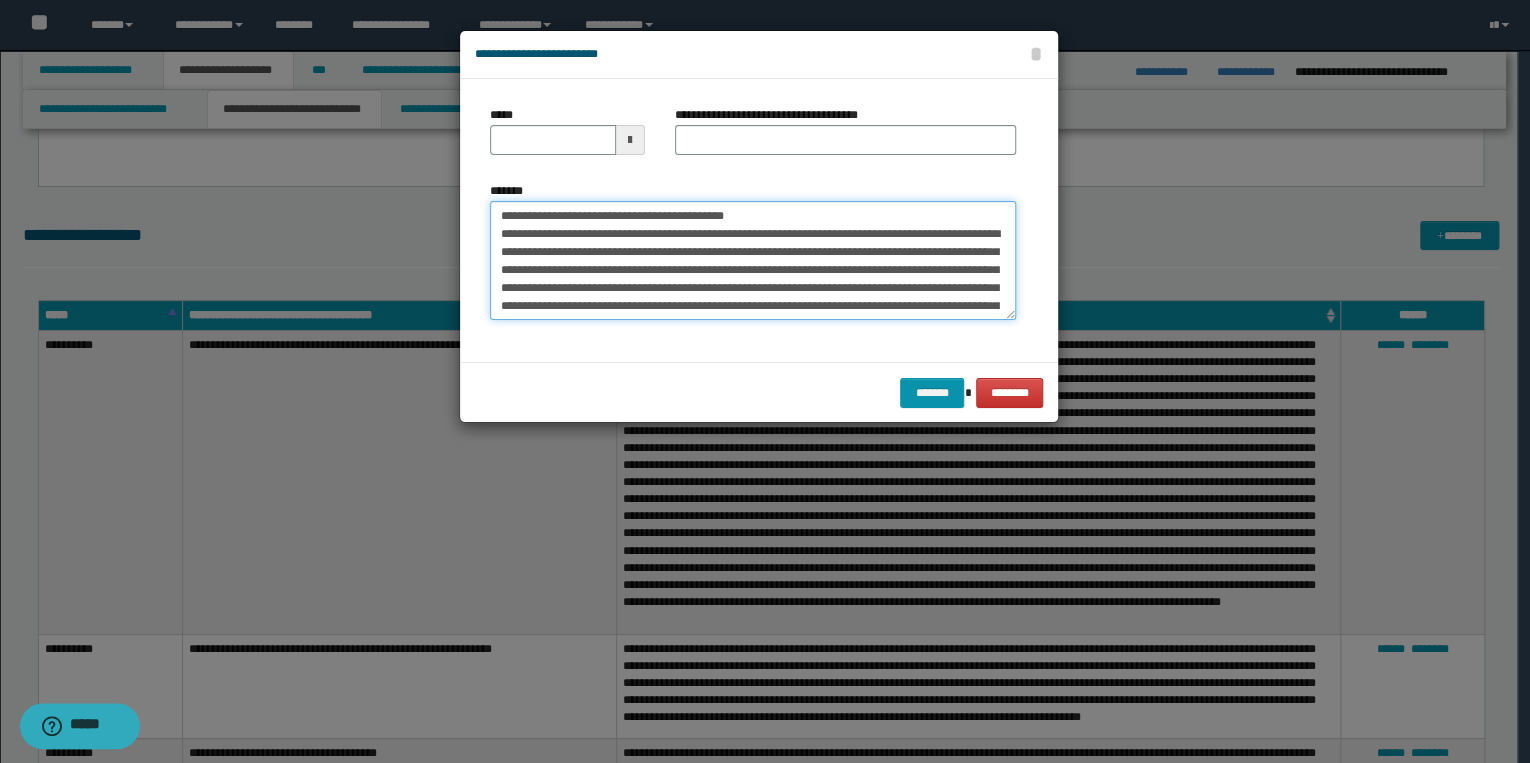 drag, startPoint x: 495, startPoint y: 215, endPoint x: 563, endPoint y: 222, distance: 68.359344 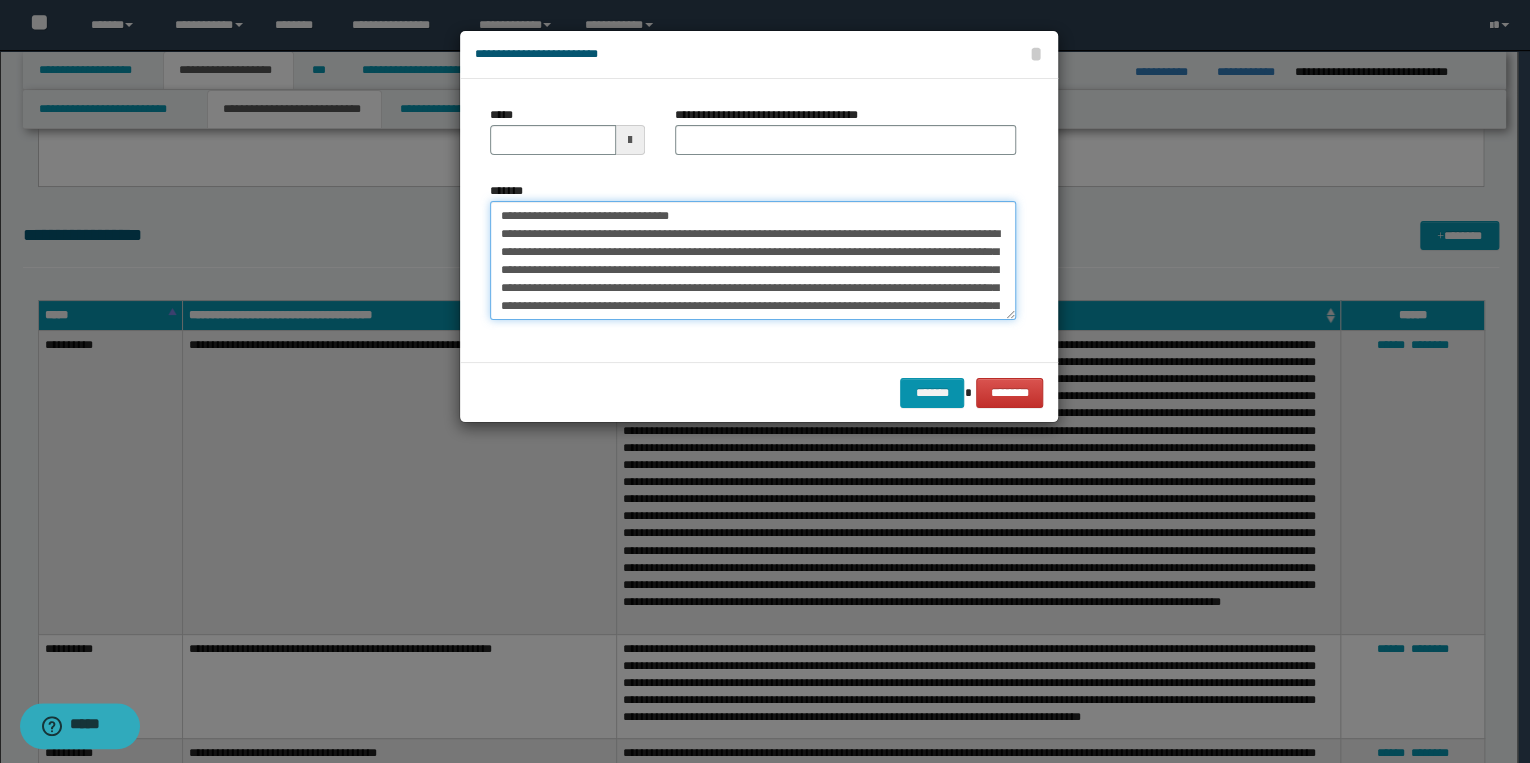 type 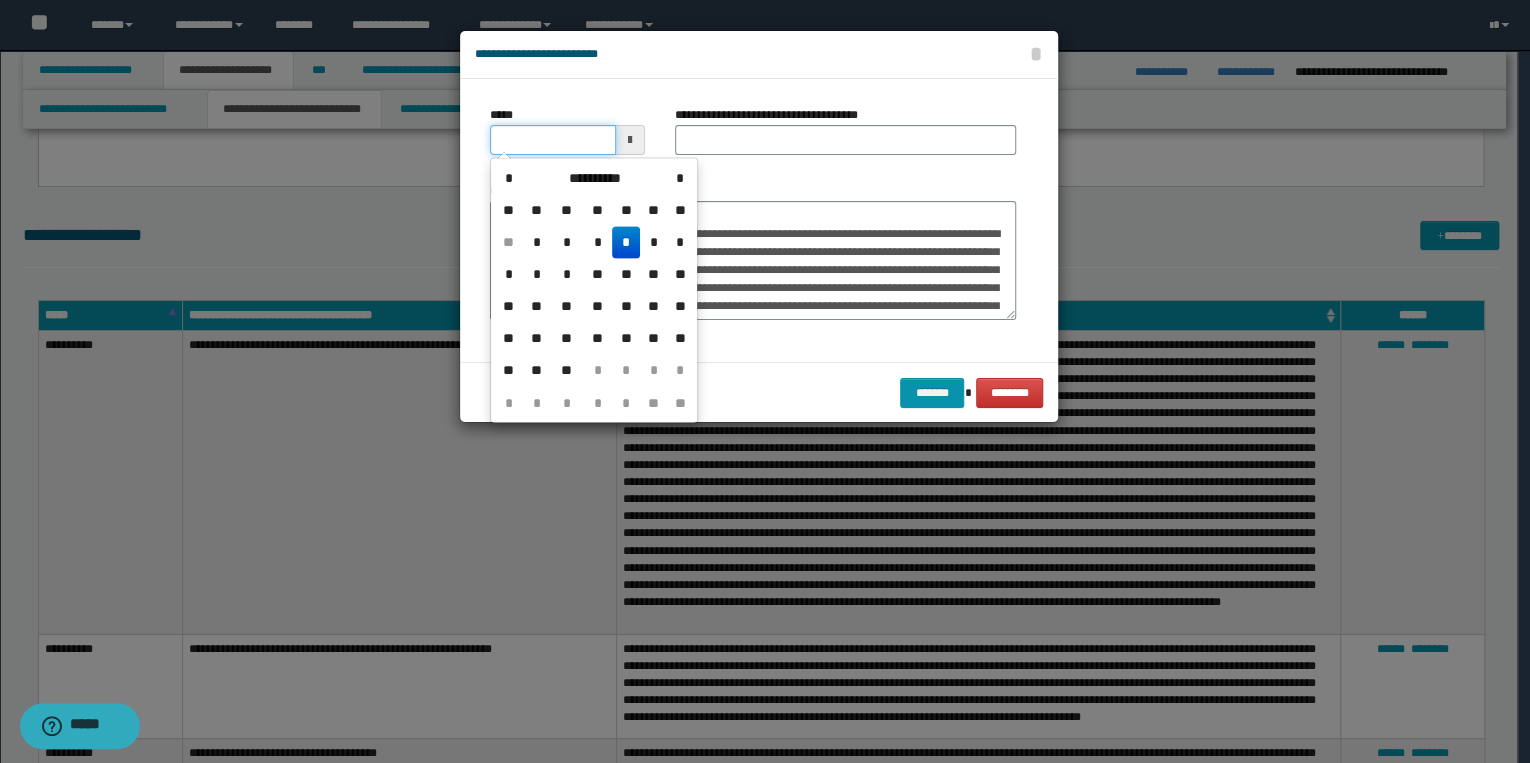 click on "*****" at bounding box center [553, 140] 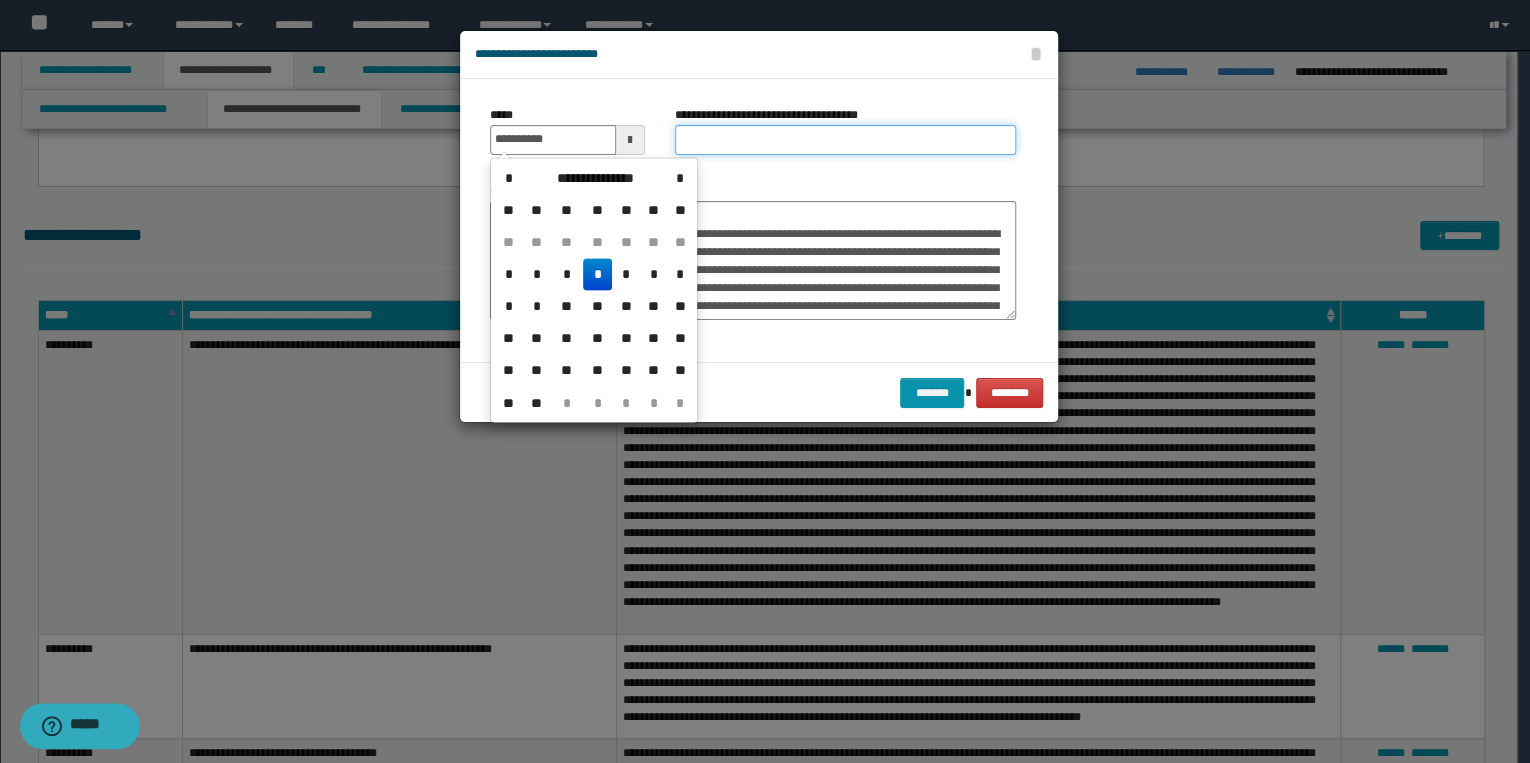 type on "**********" 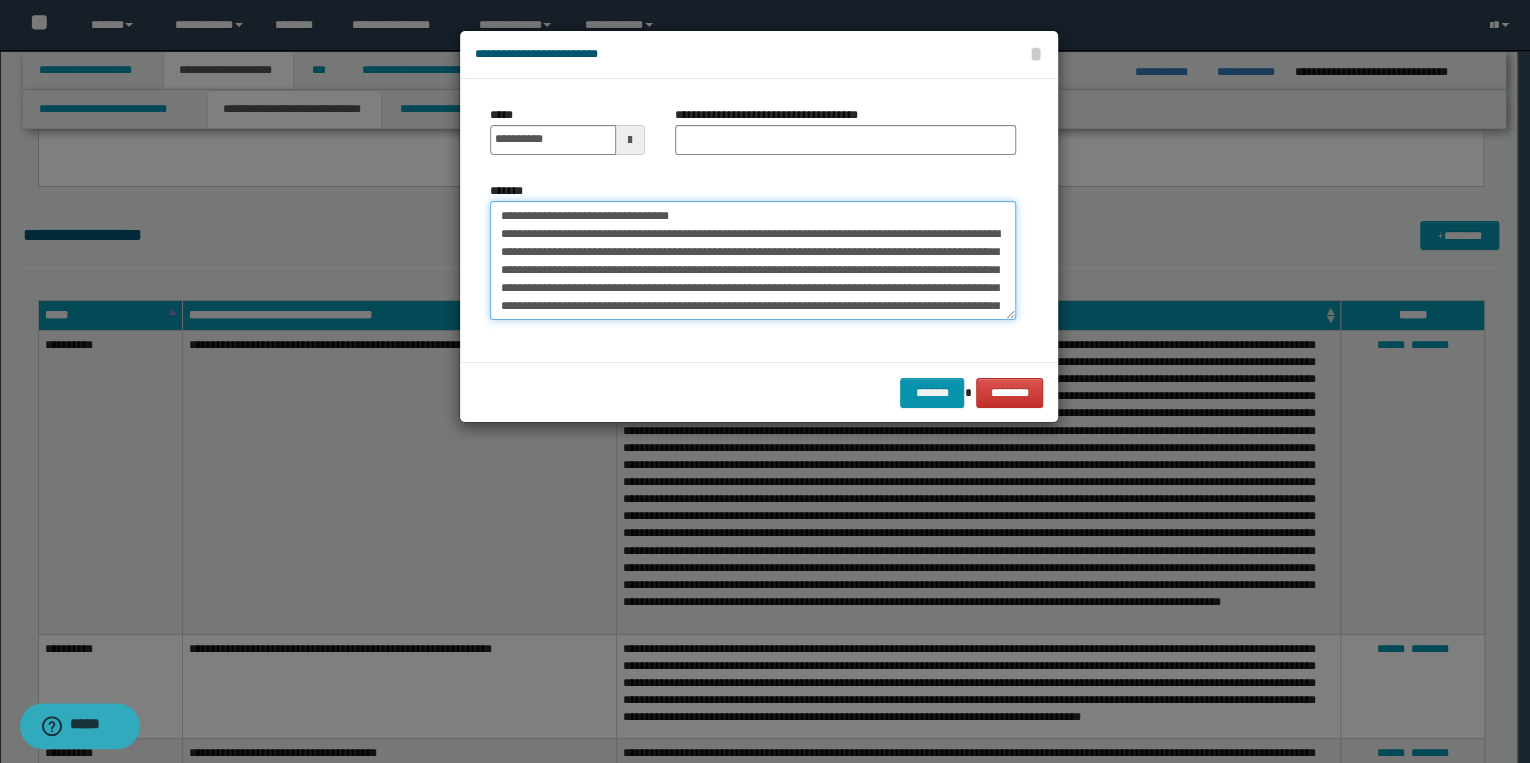drag, startPoint x: 492, startPoint y: 211, endPoint x: 571, endPoint y: 211, distance: 79 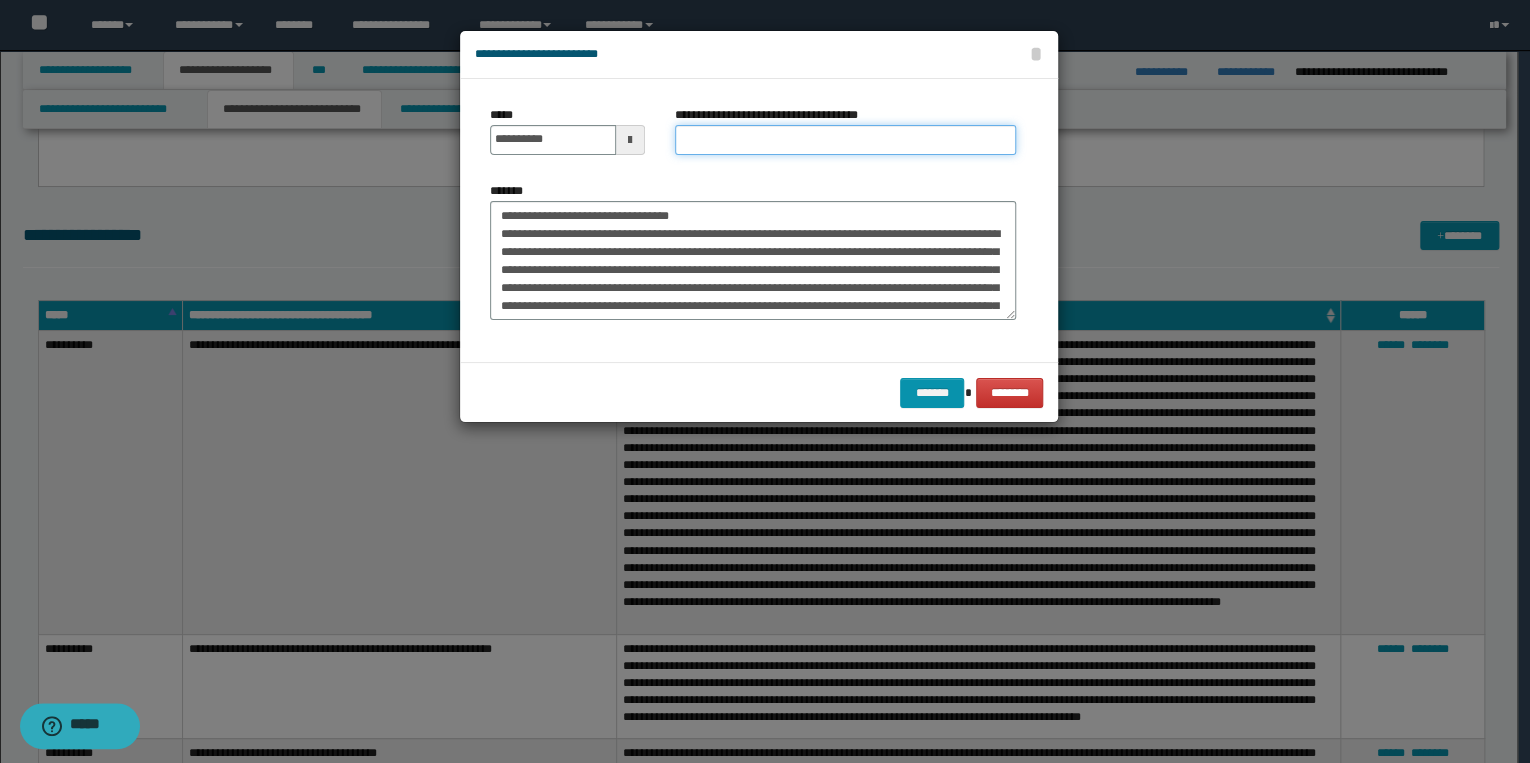 click on "**********" at bounding box center [845, 140] 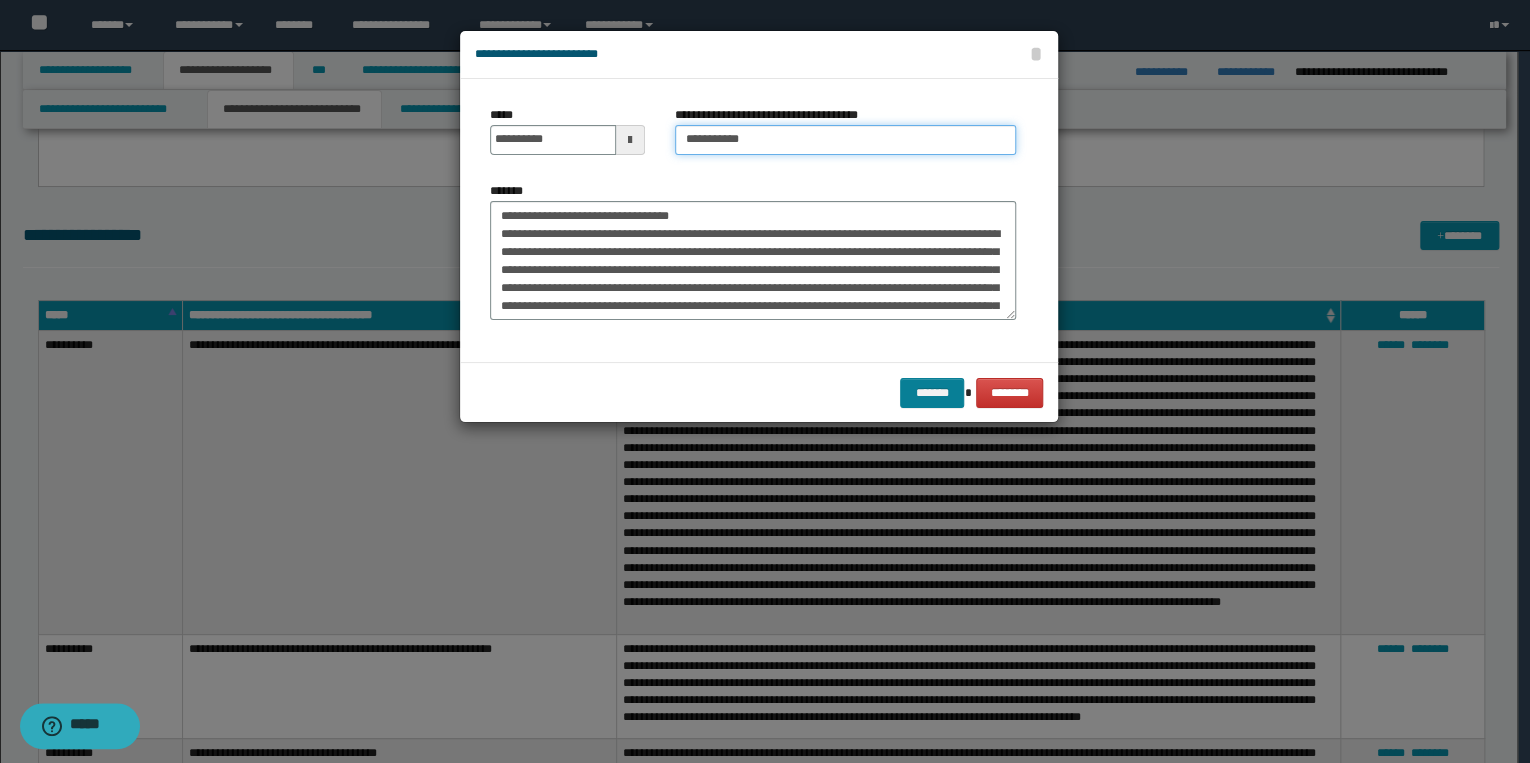type on "**********" 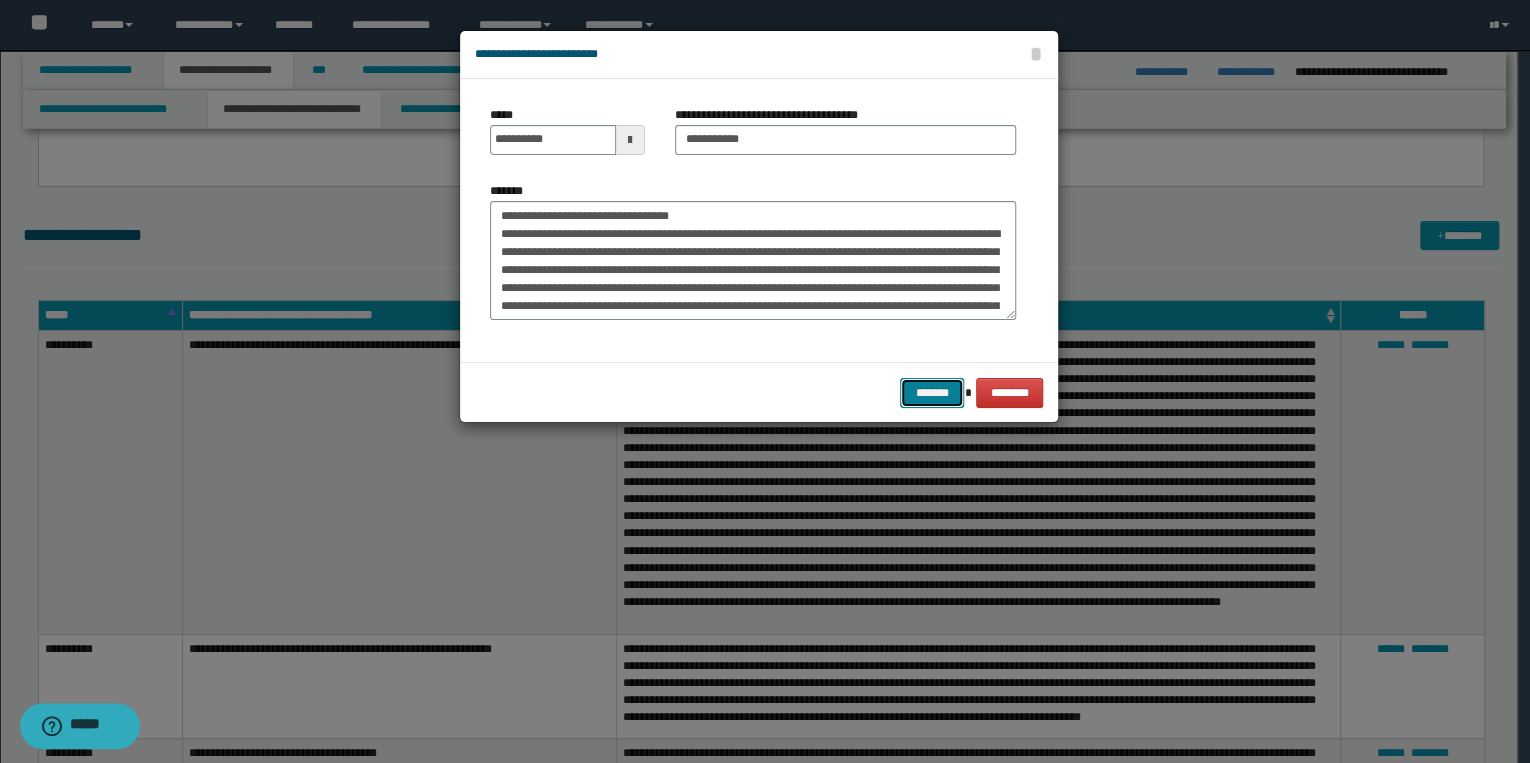 click on "*******" at bounding box center [932, 393] 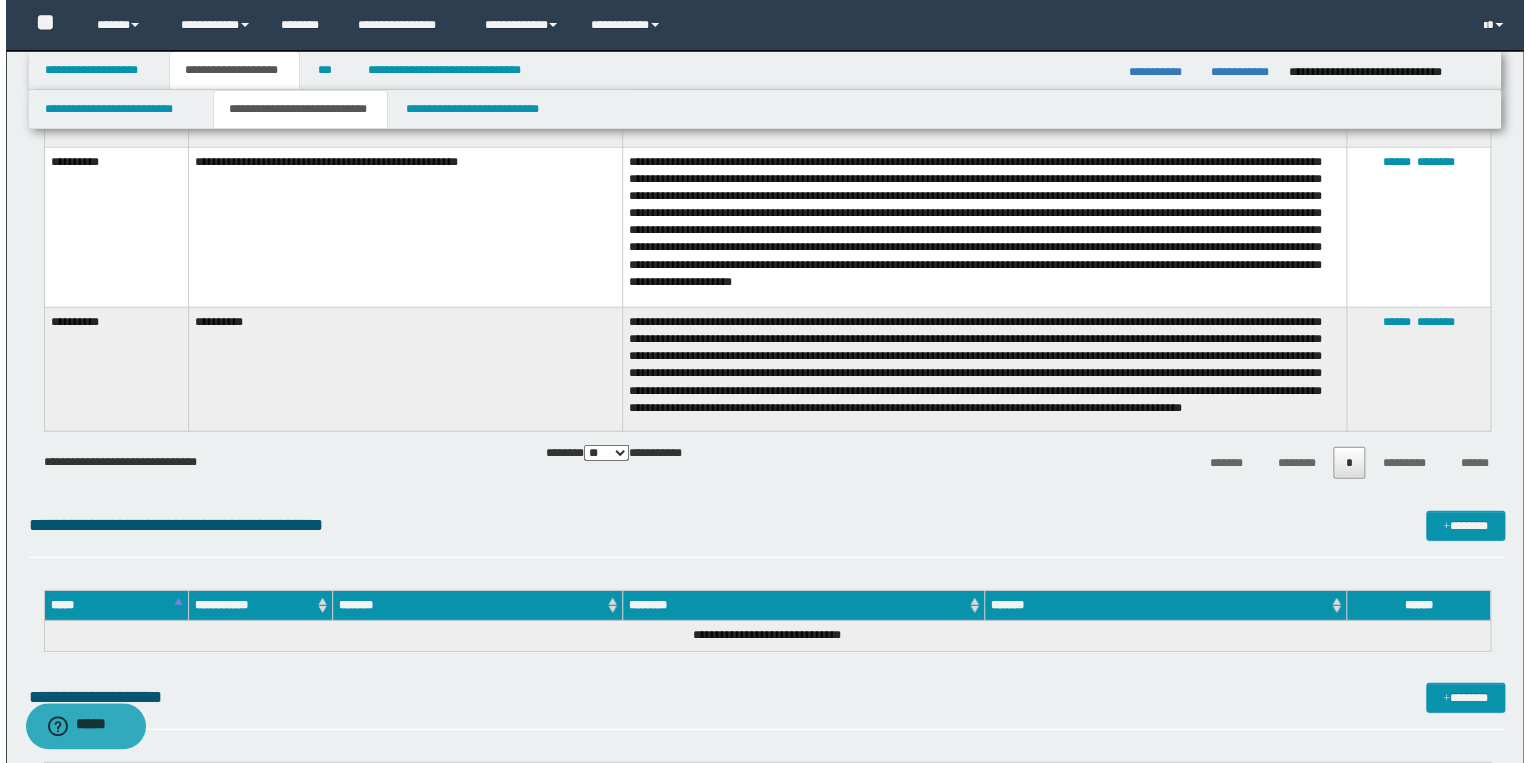 scroll, scrollTop: 2720, scrollLeft: 0, axis: vertical 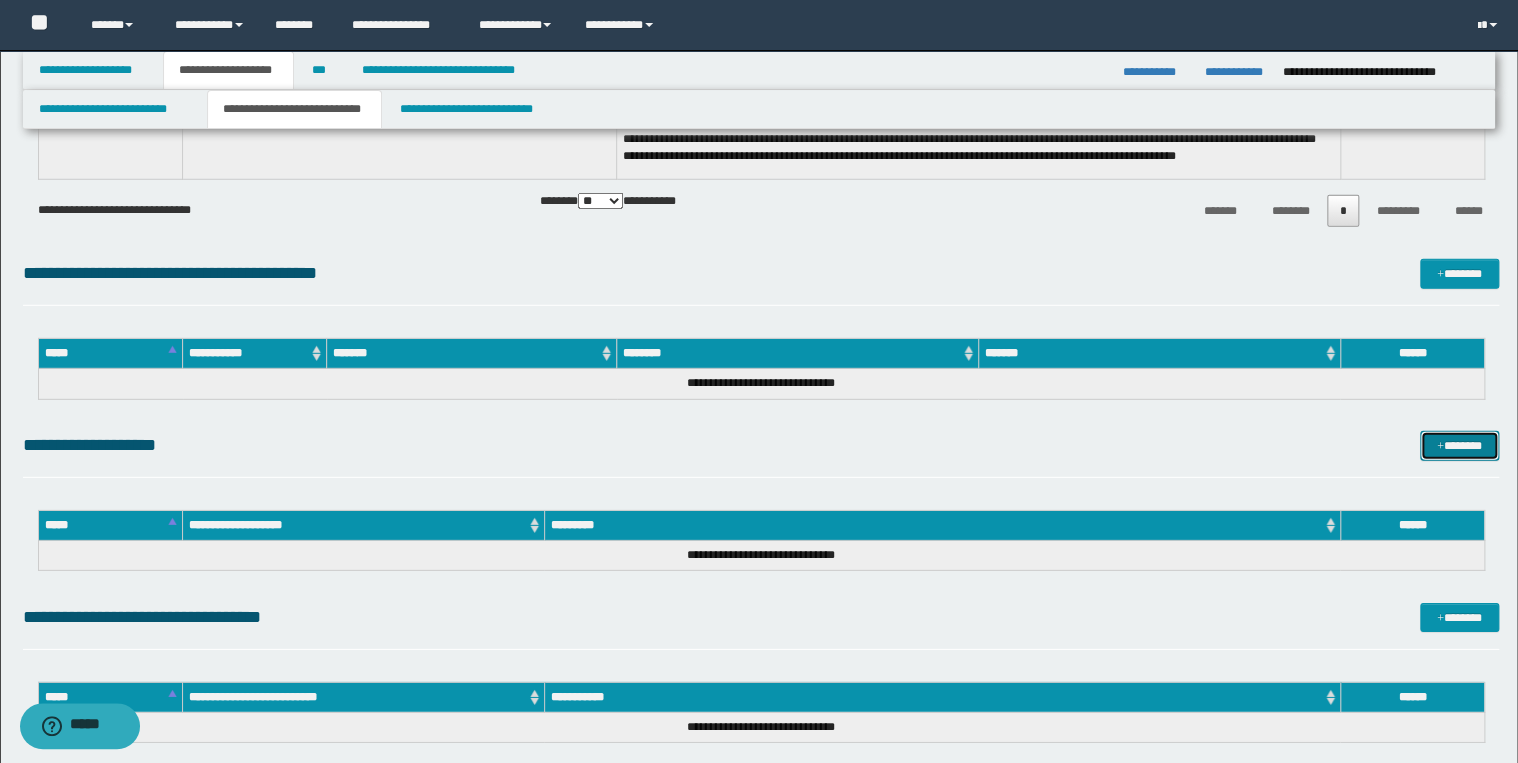 click on "*******" at bounding box center (1459, 446) 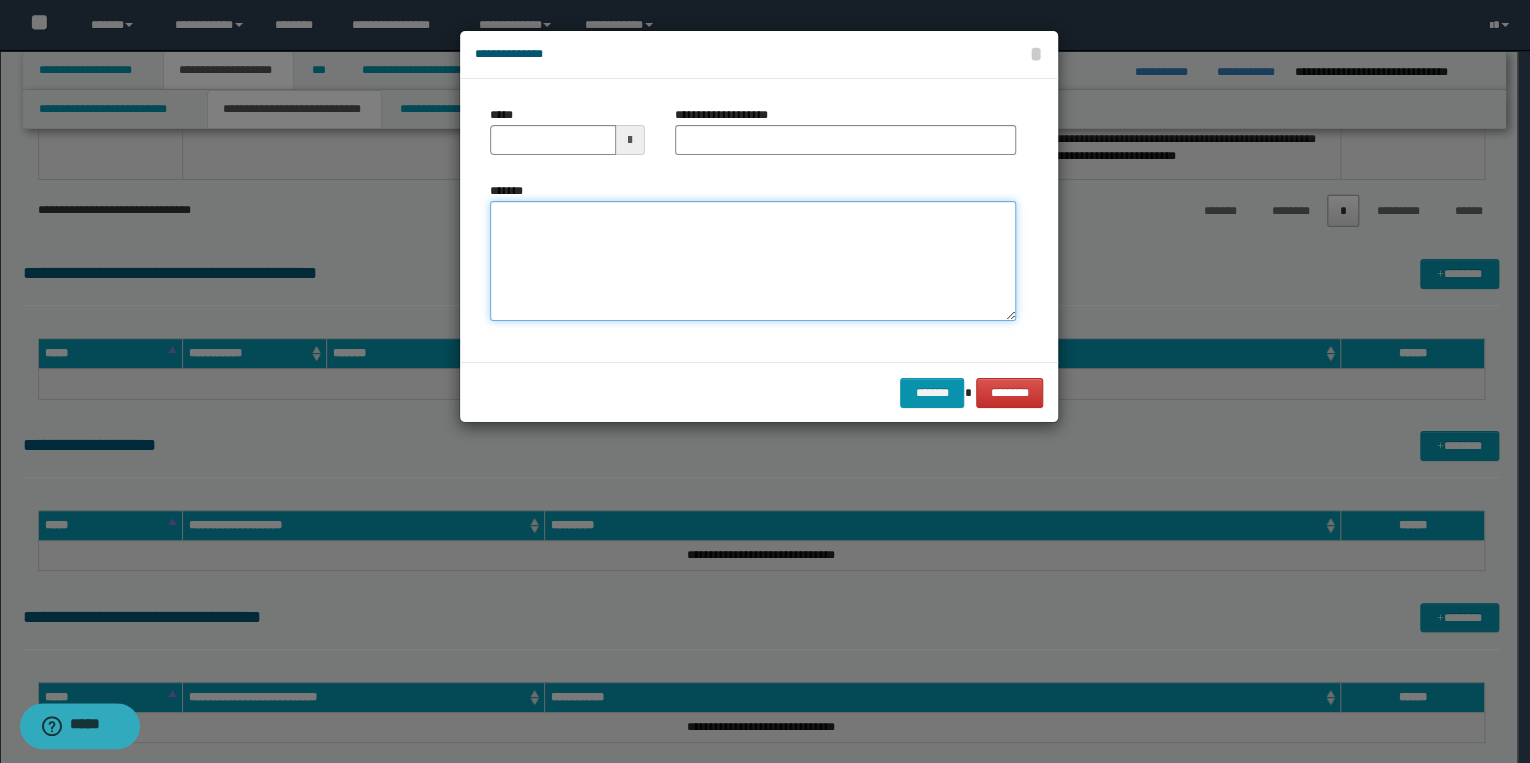 click on "*******" at bounding box center (753, 261) 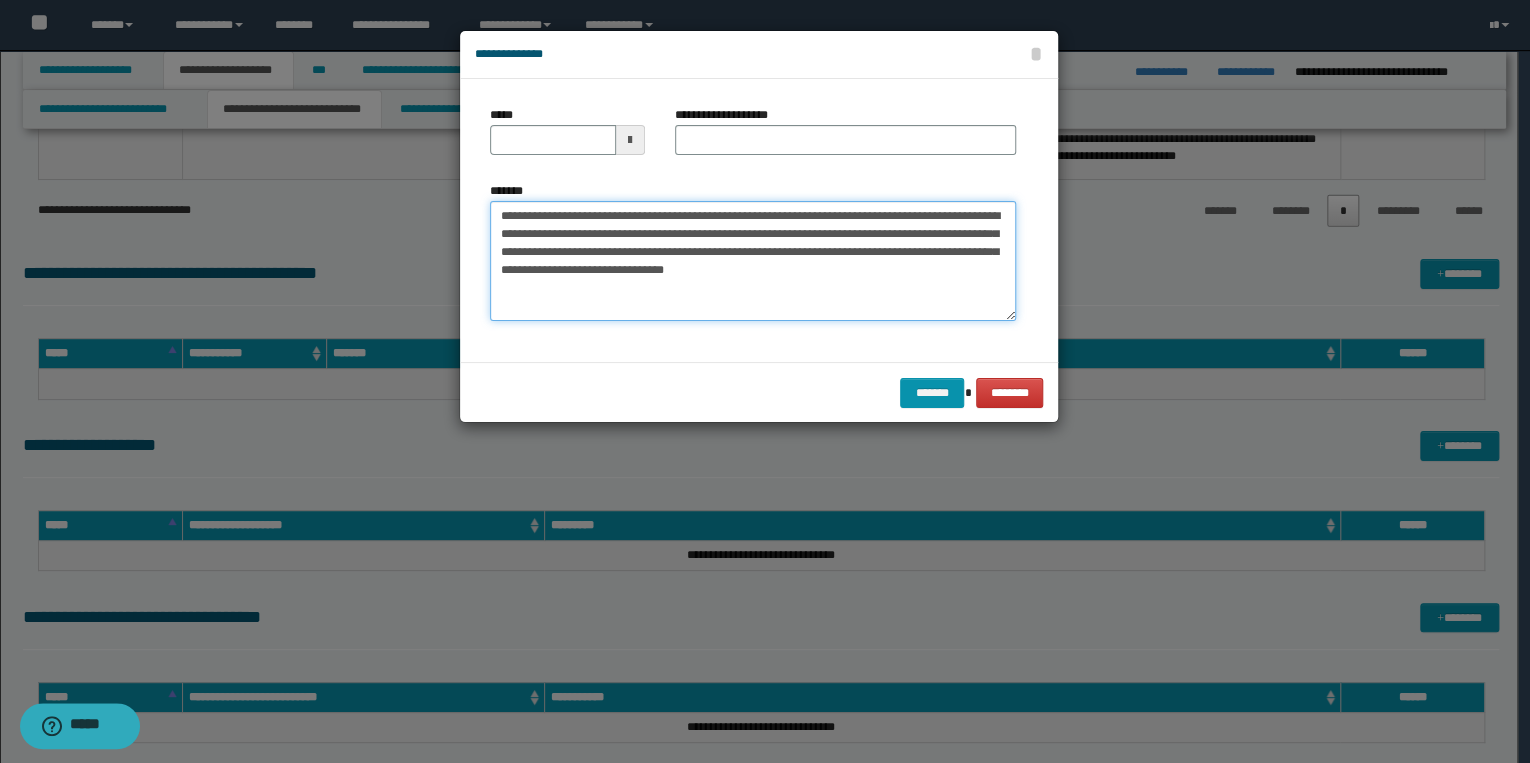 drag, startPoint x: 552, startPoint y: 216, endPoint x: 491, endPoint y: 216, distance: 61 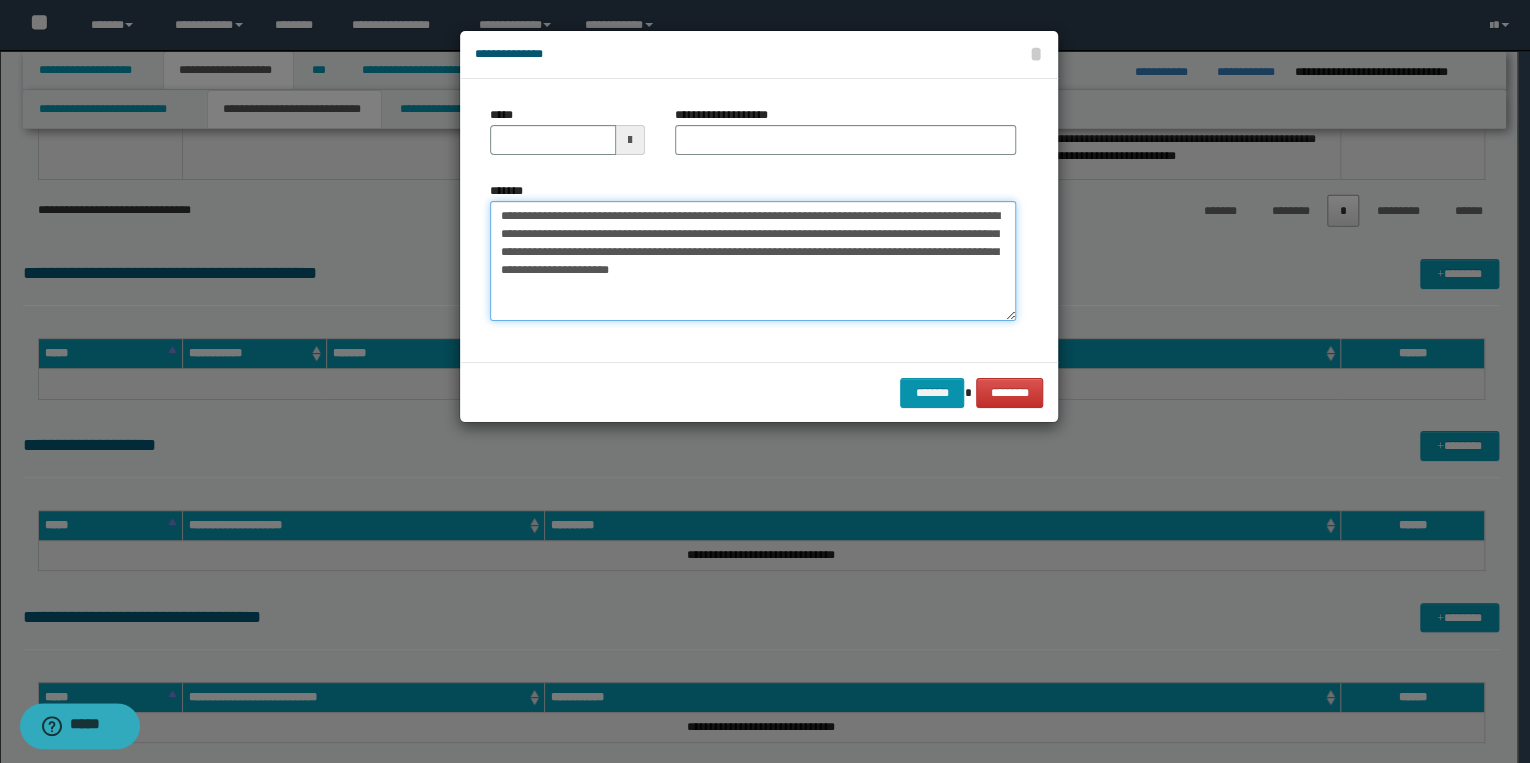 type 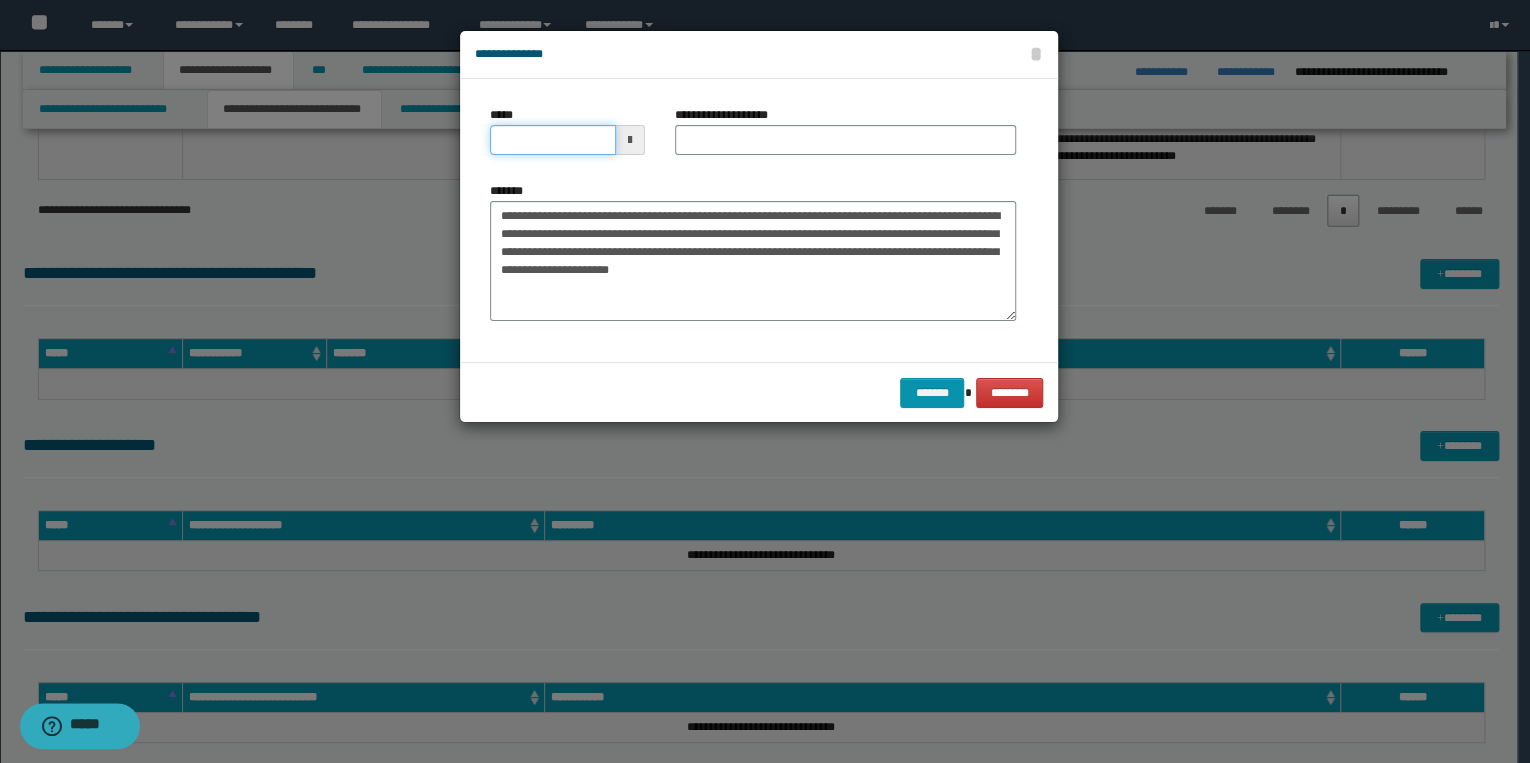click on "*****" at bounding box center [553, 140] 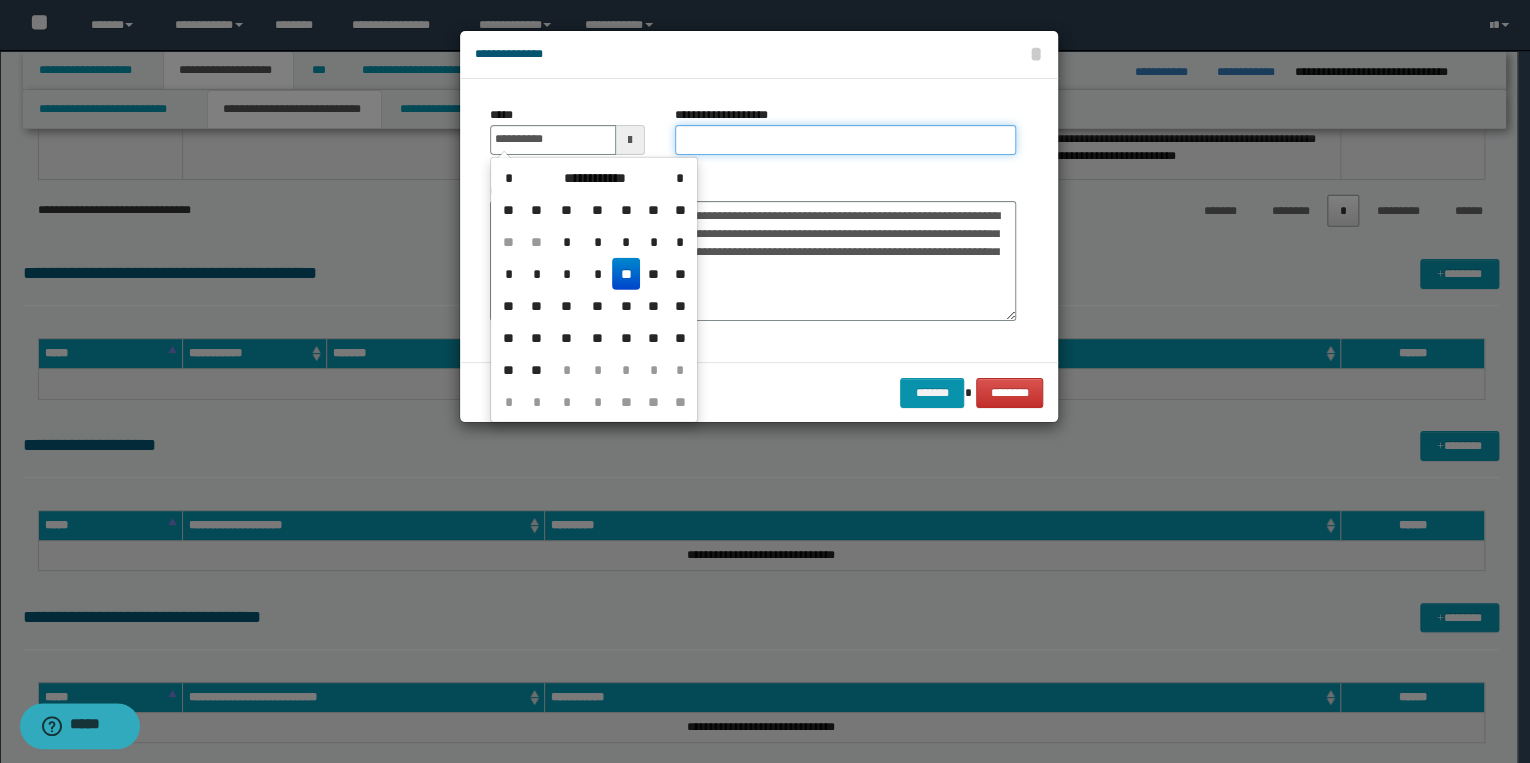type on "**********" 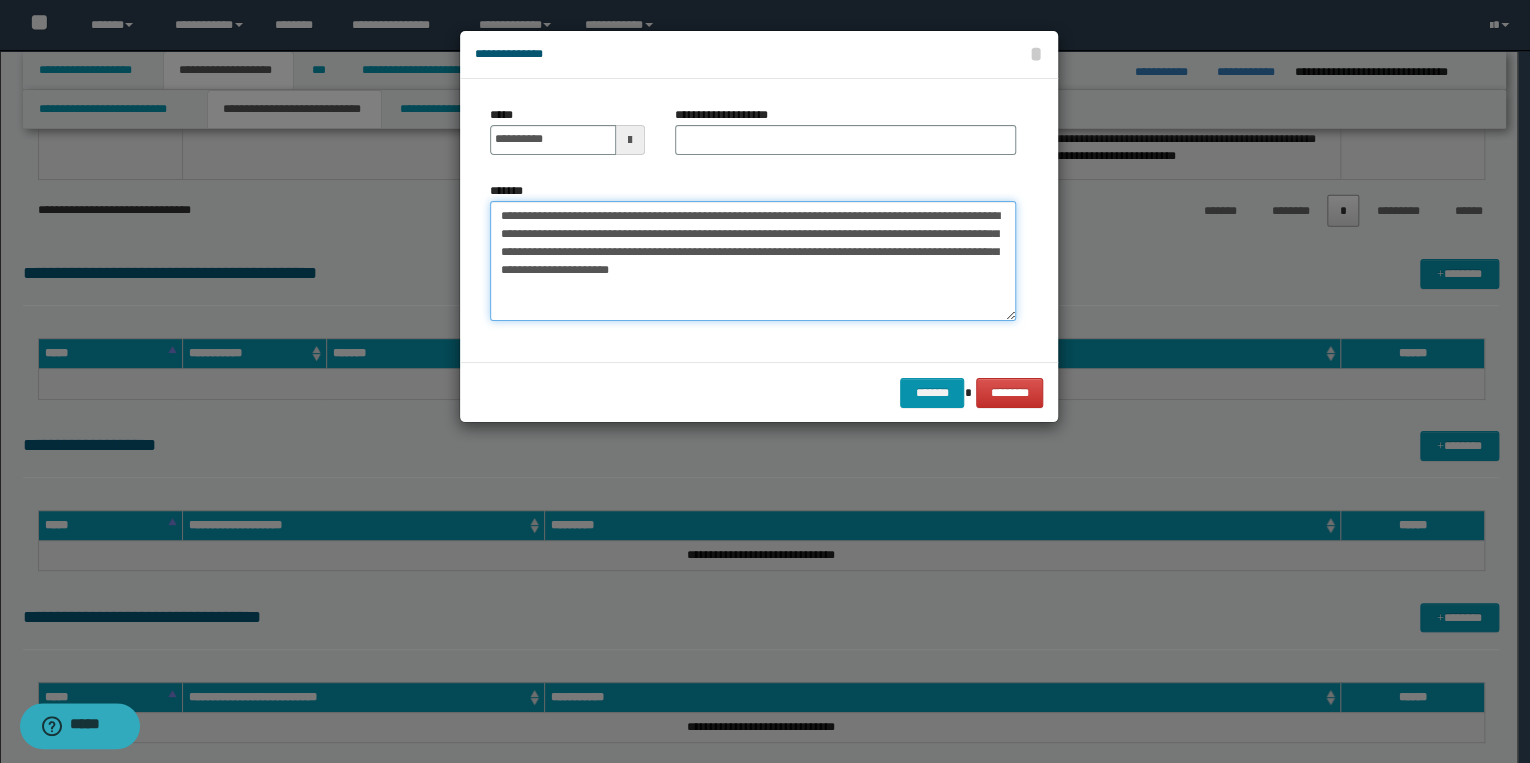drag, startPoint x: 492, startPoint y: 211, endPoint x: 653, endPoint y: 231, distance: 162.23749 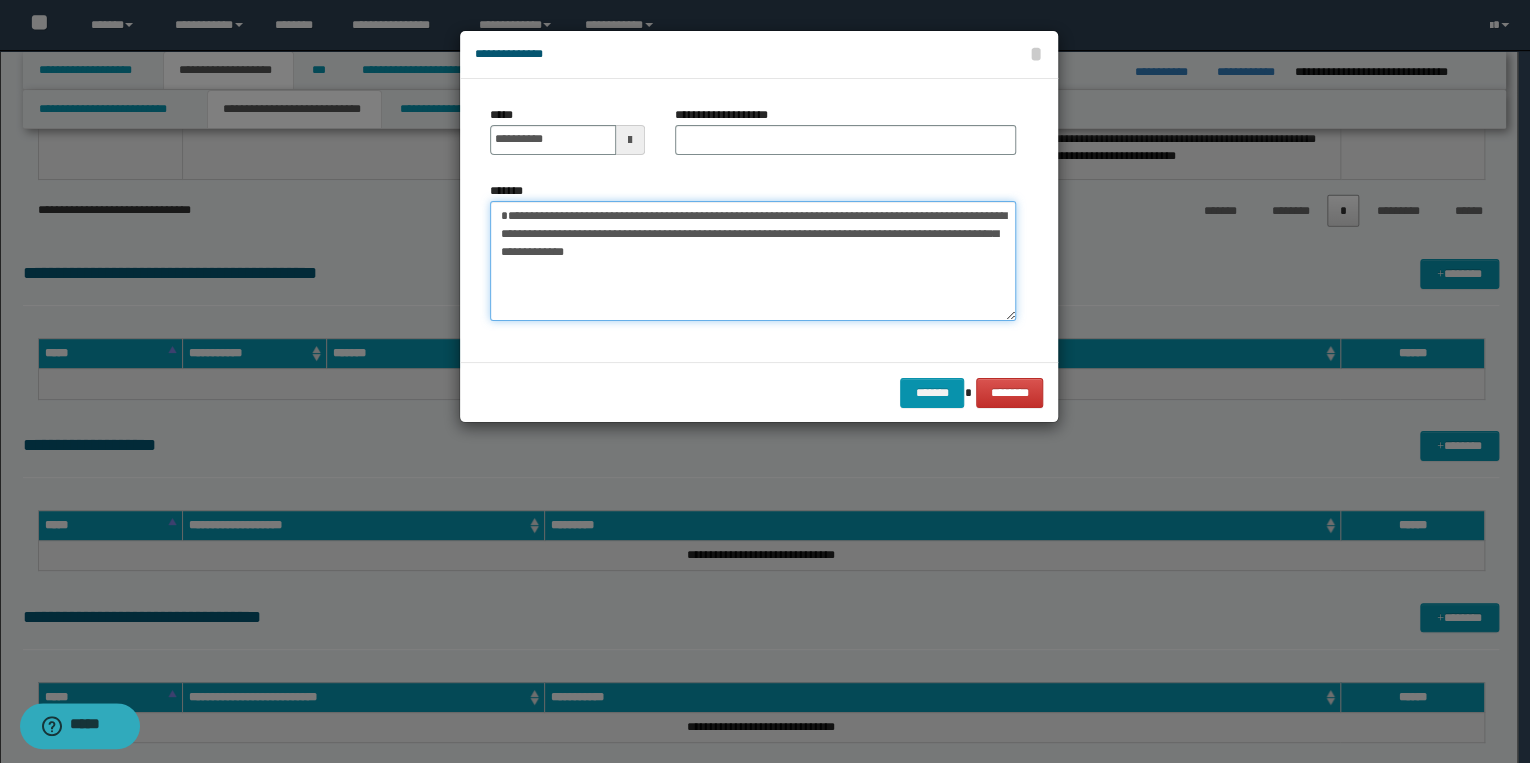 type on "**********" 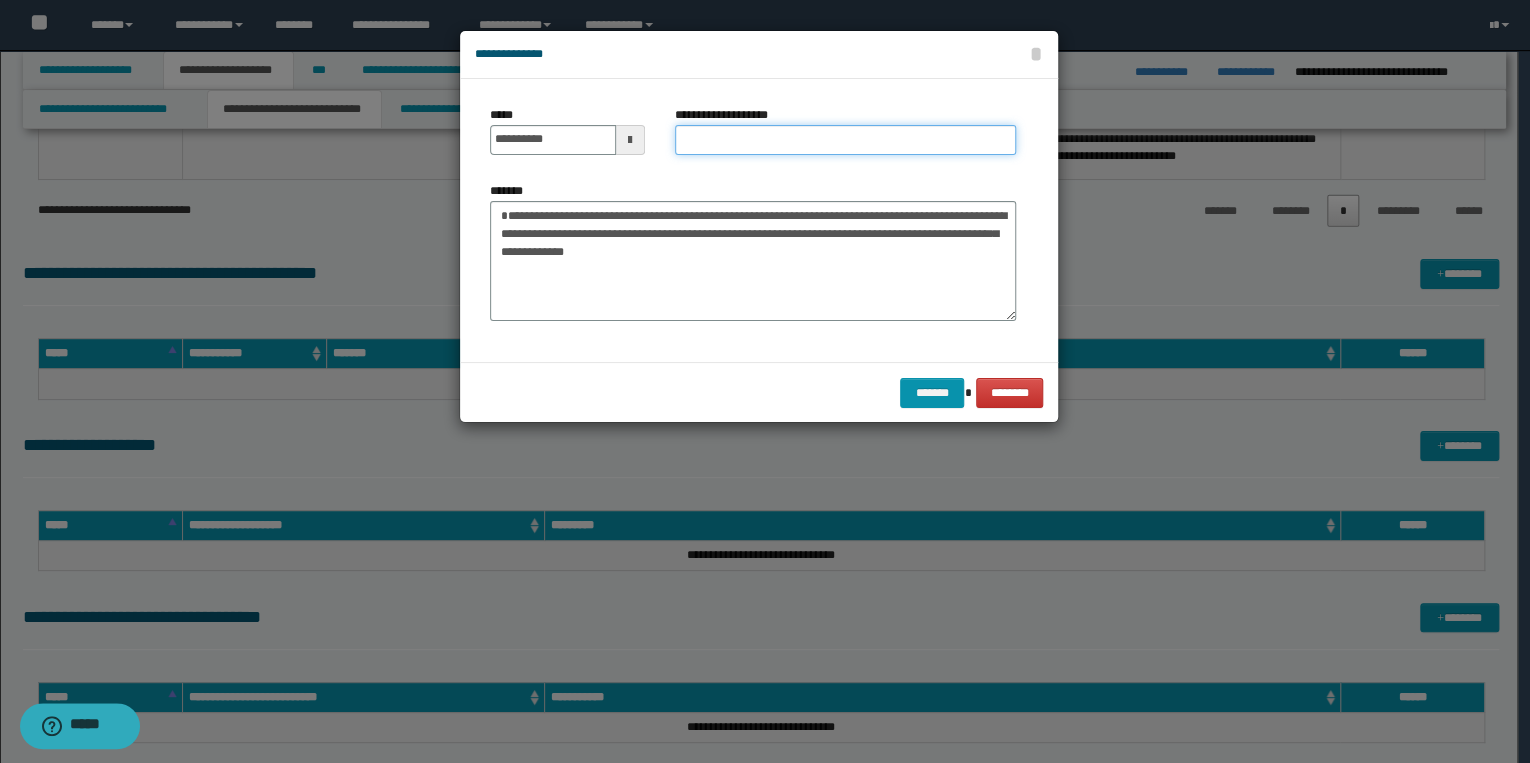 click on "**********" at bounding box center [845, 140] 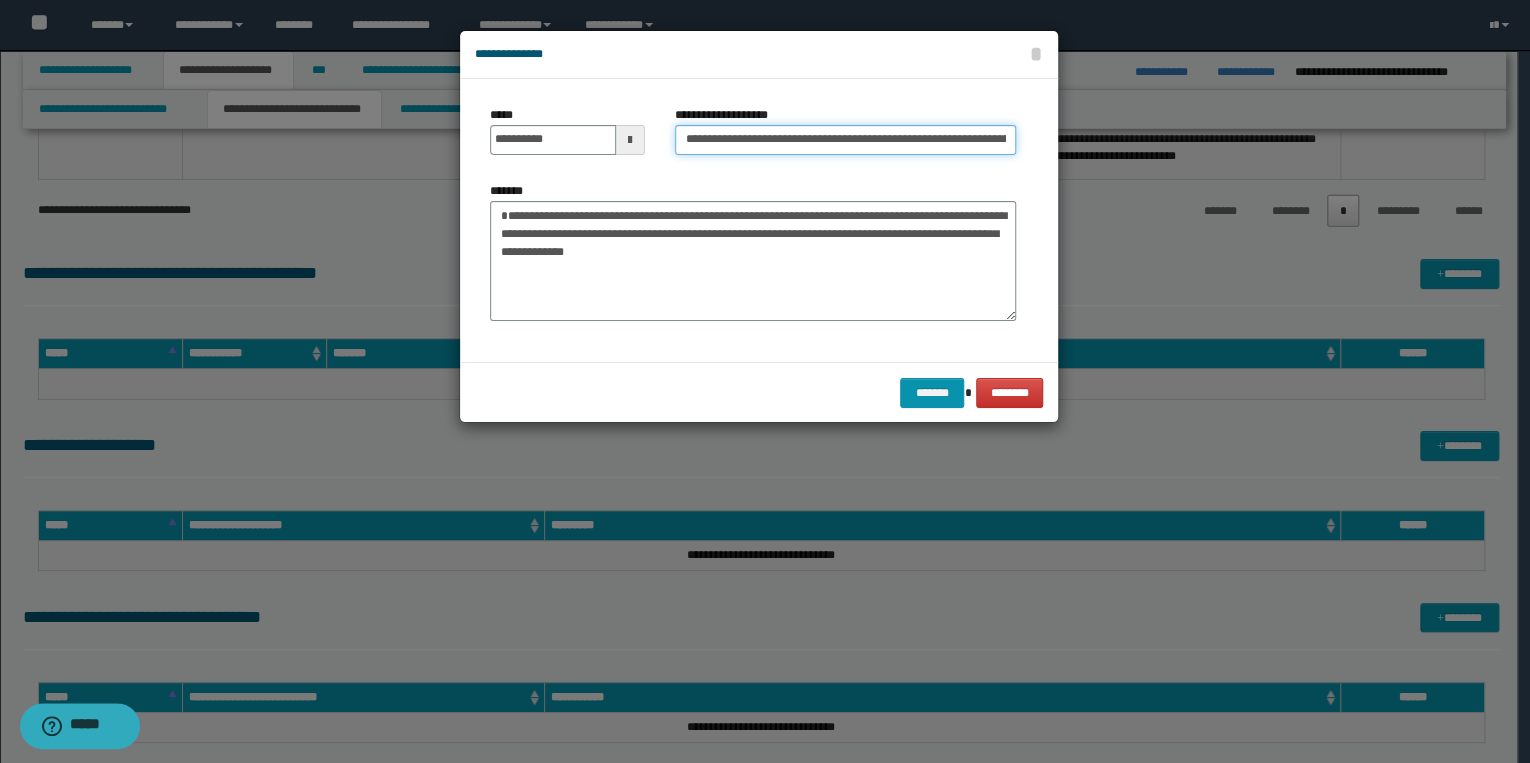 scroll, scrollTop: 0, scrollLeft: 321, axis: horizontal 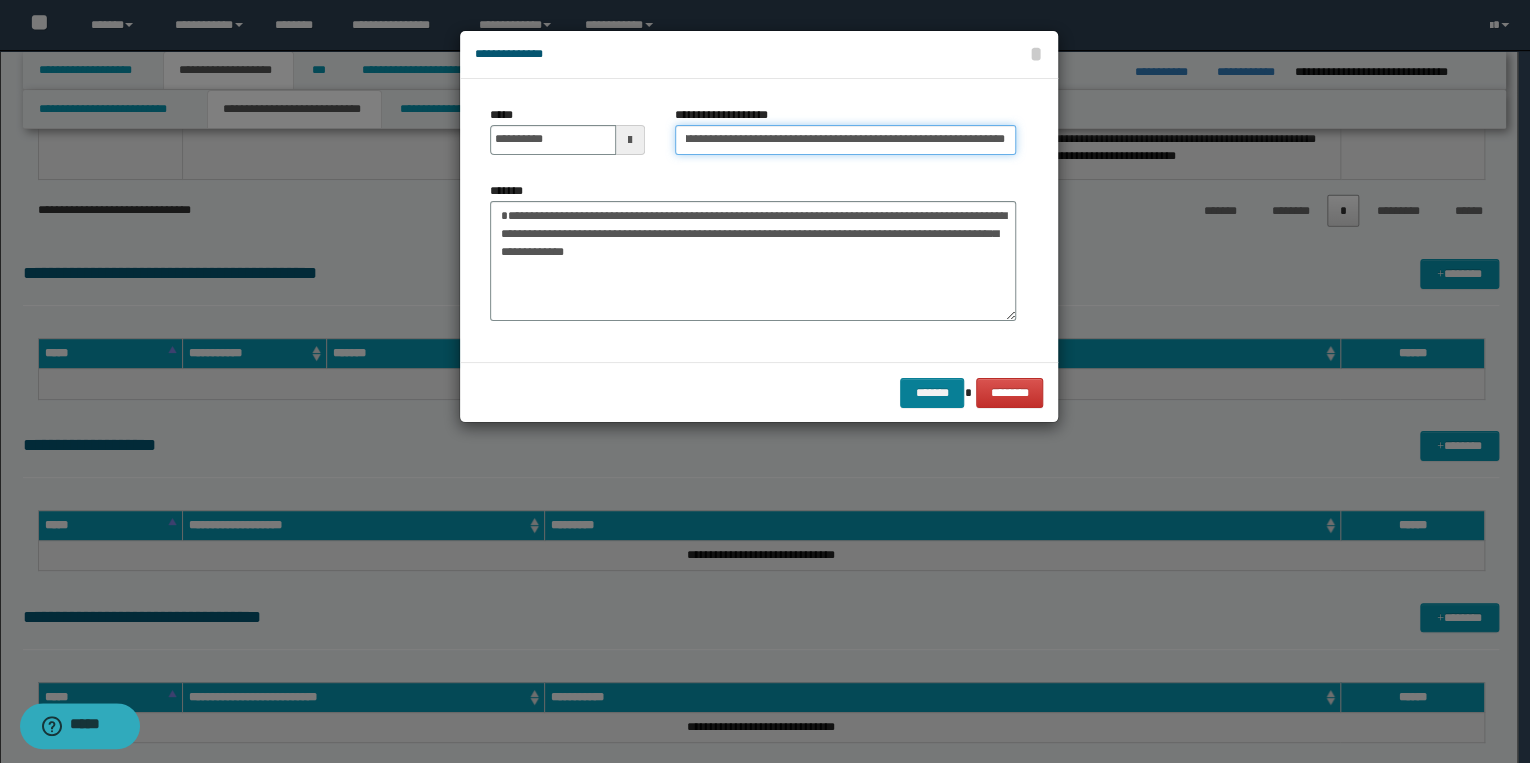 type on "**********" 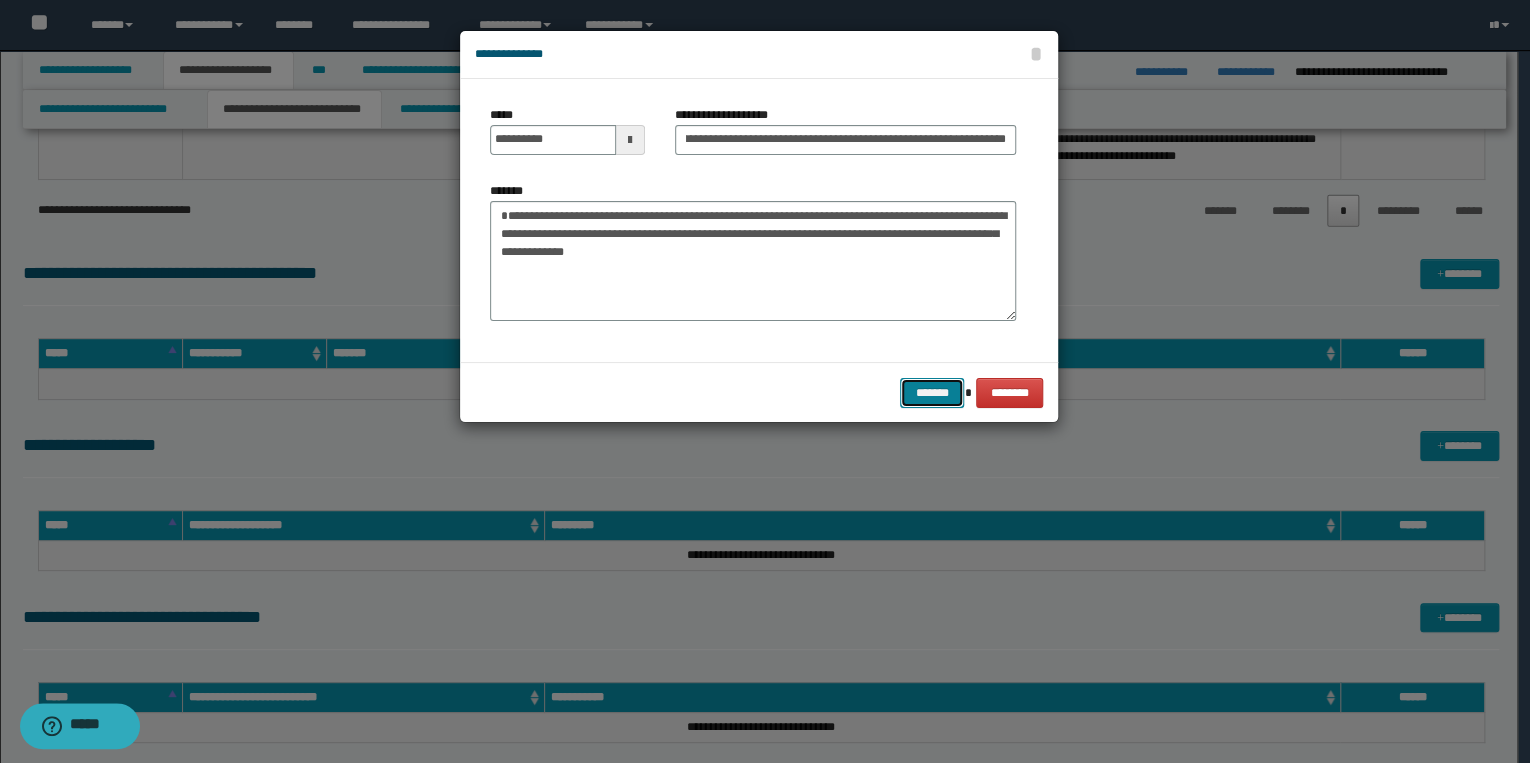scroll, scrollTop: 0, scrollLeft: 0, axis: both 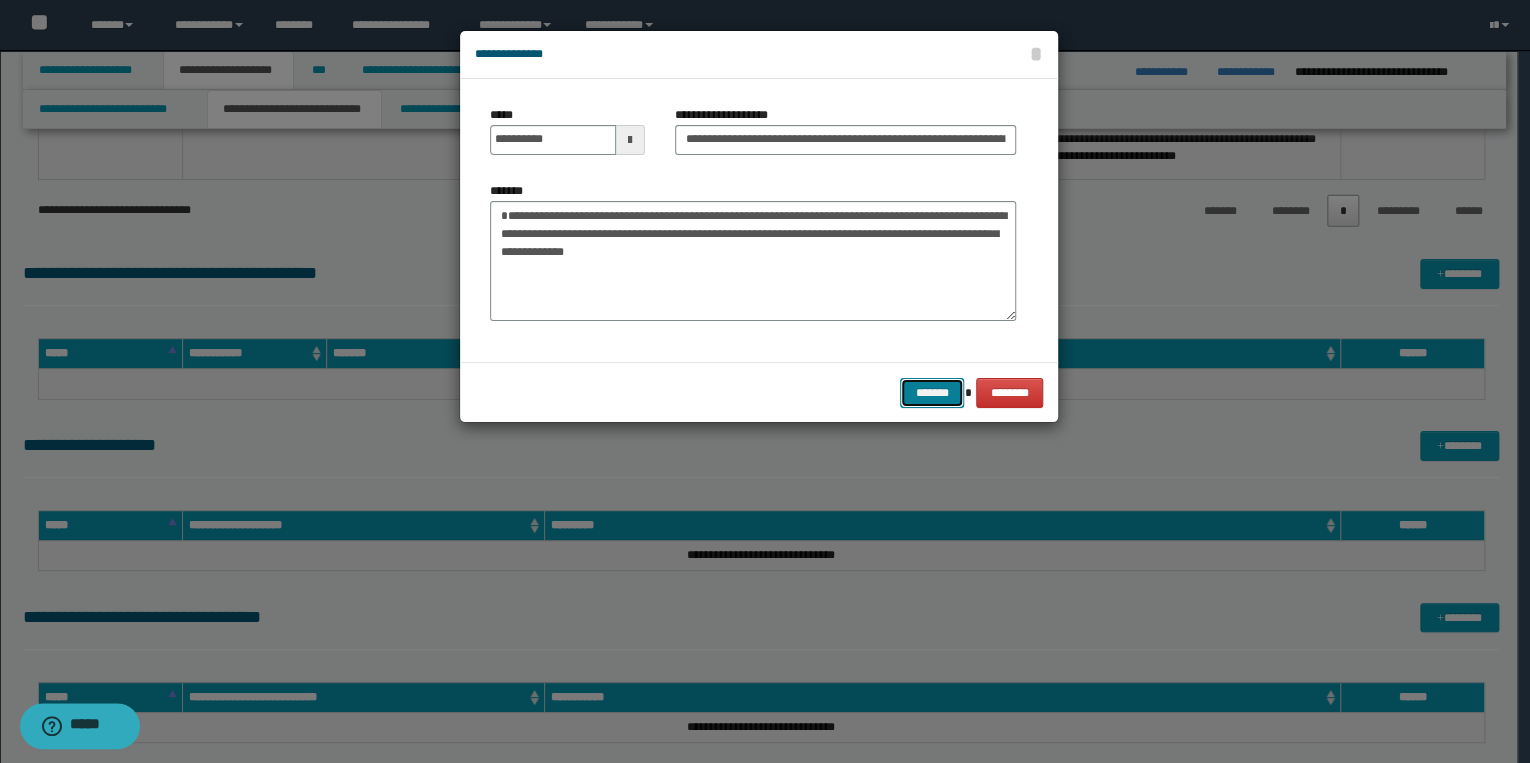 click on "*******" at bounding box center [932, 393] 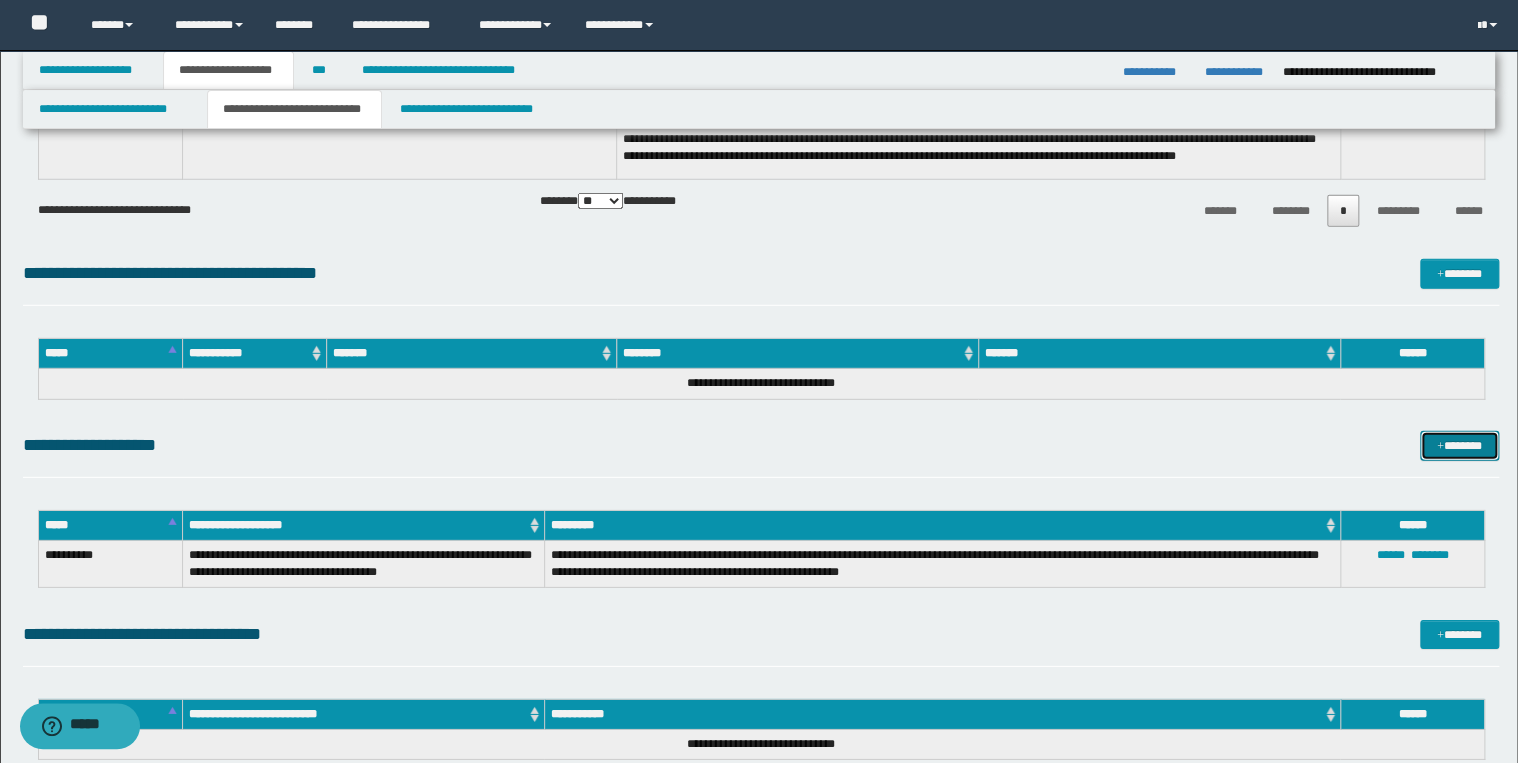 click on "*******" at bounding box center (1459, 446) 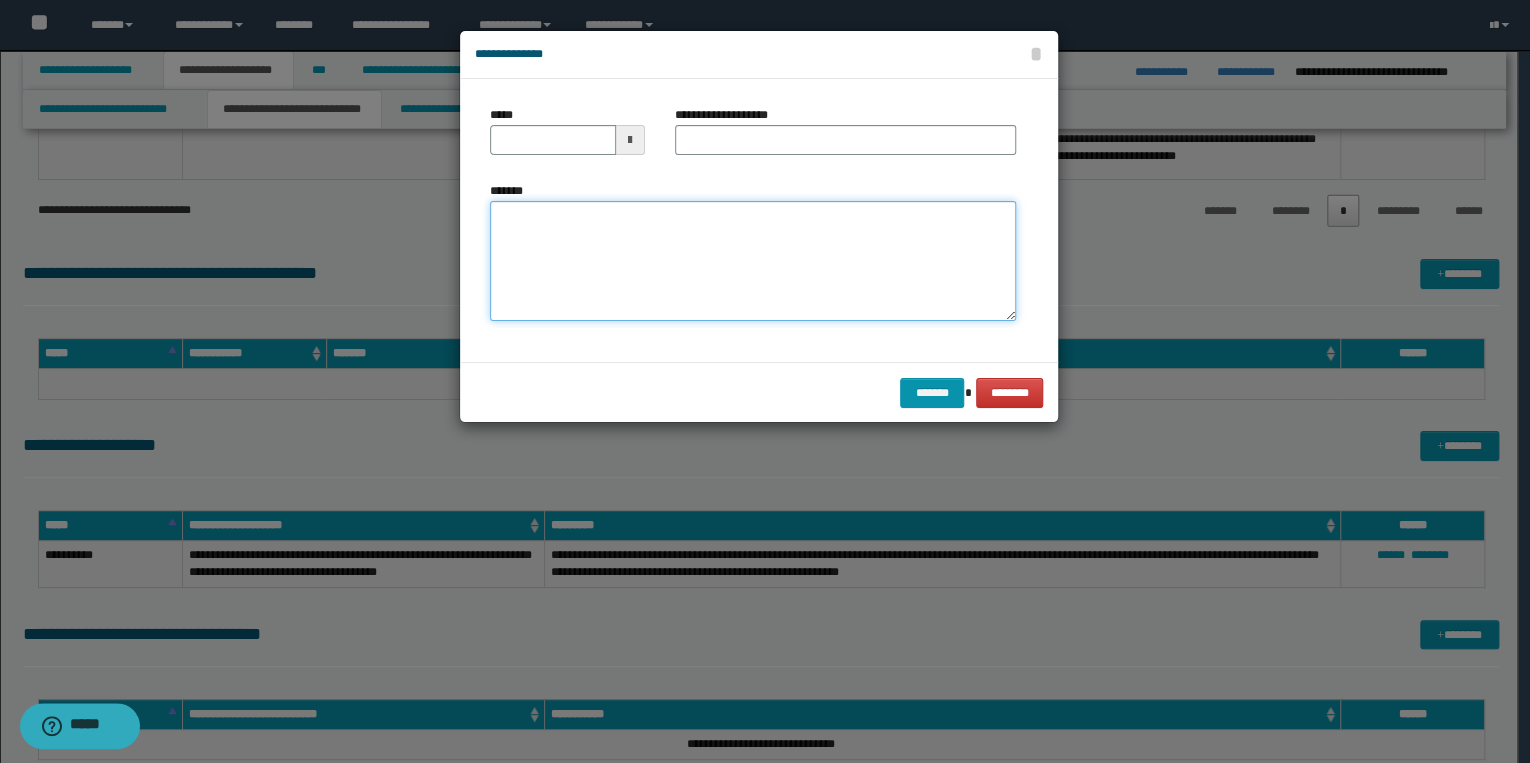 click on "*******" at bounding box center (753, 261) 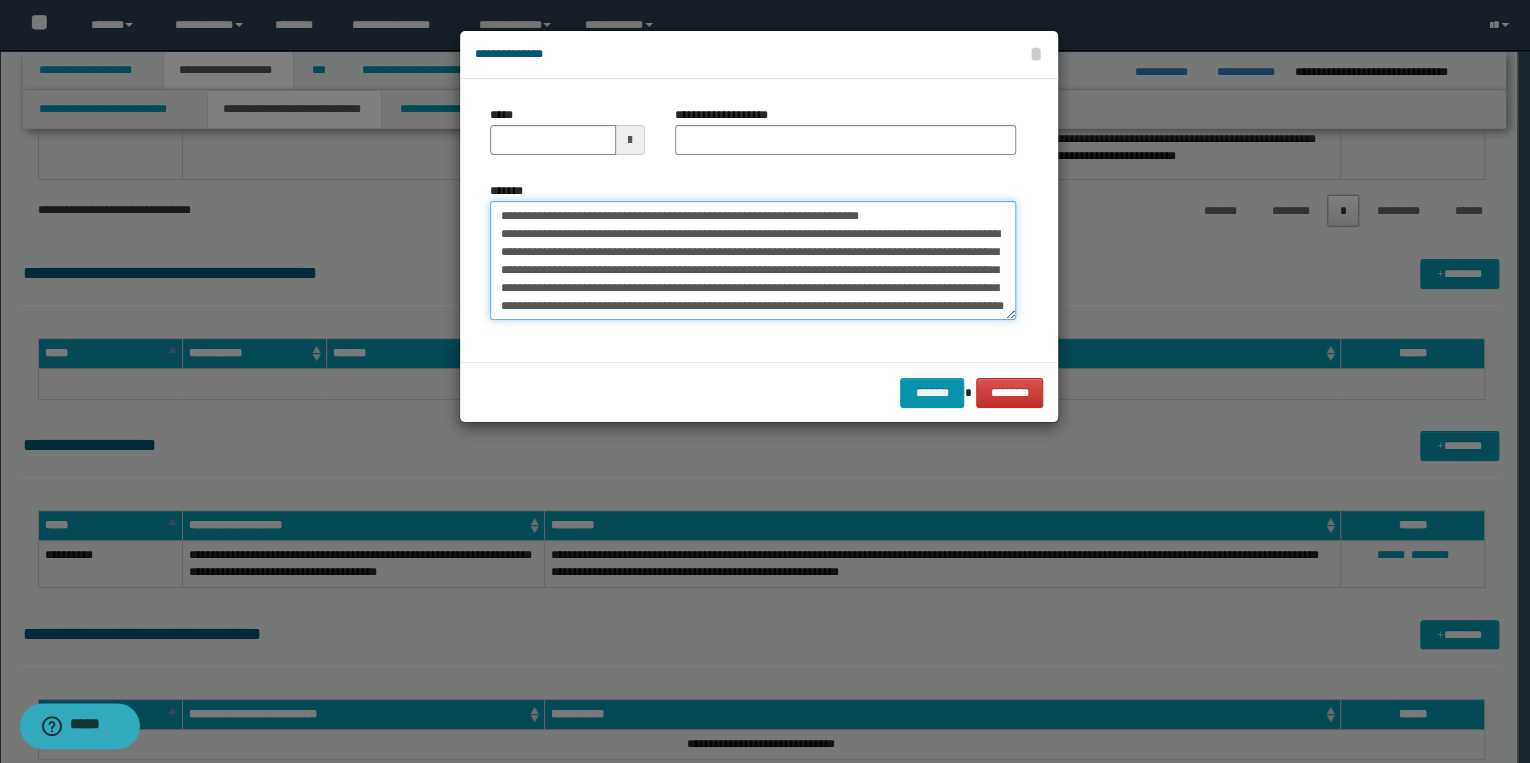 scroll, scrollTop: 0, scrollLeft: 0, axis: both 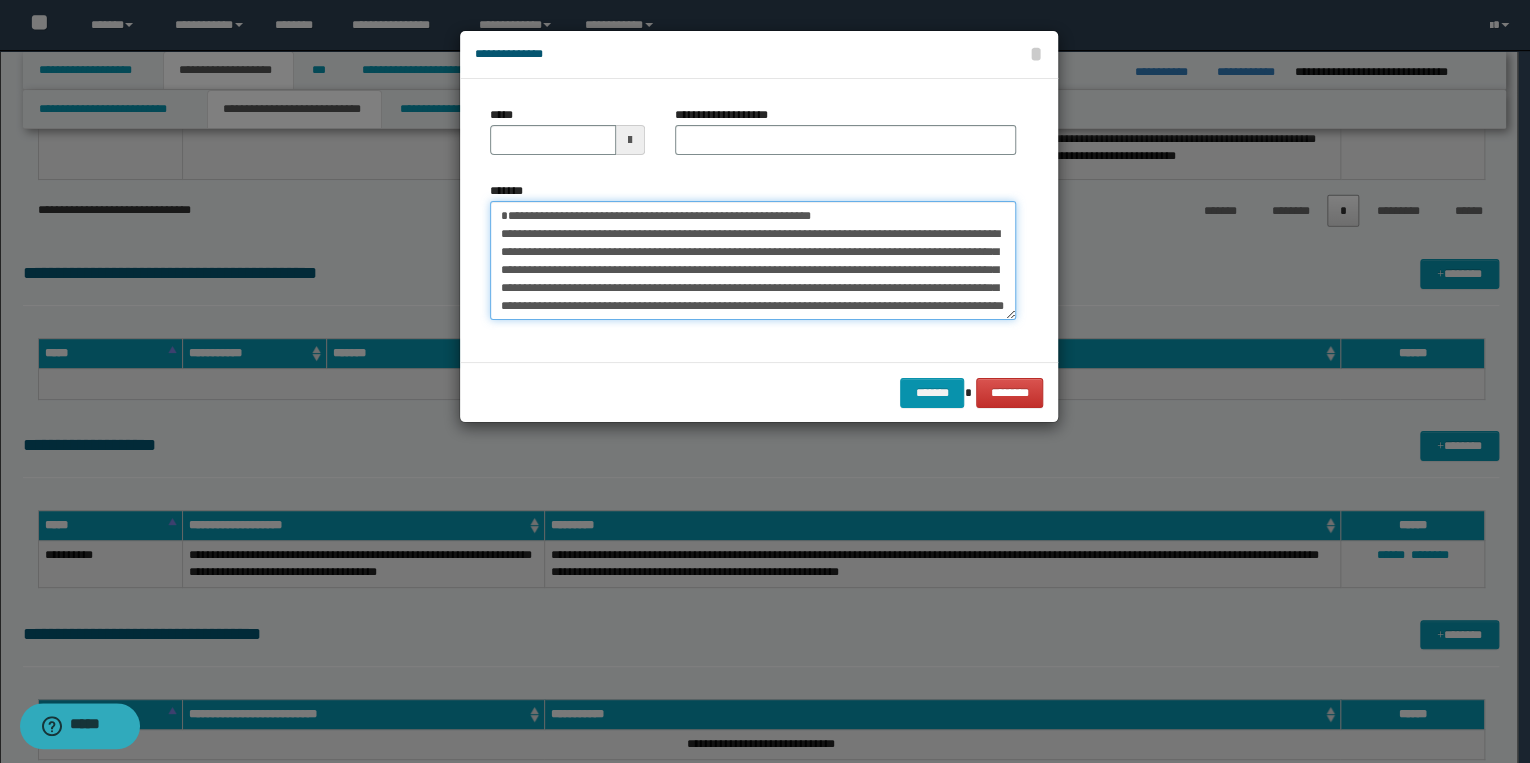 type 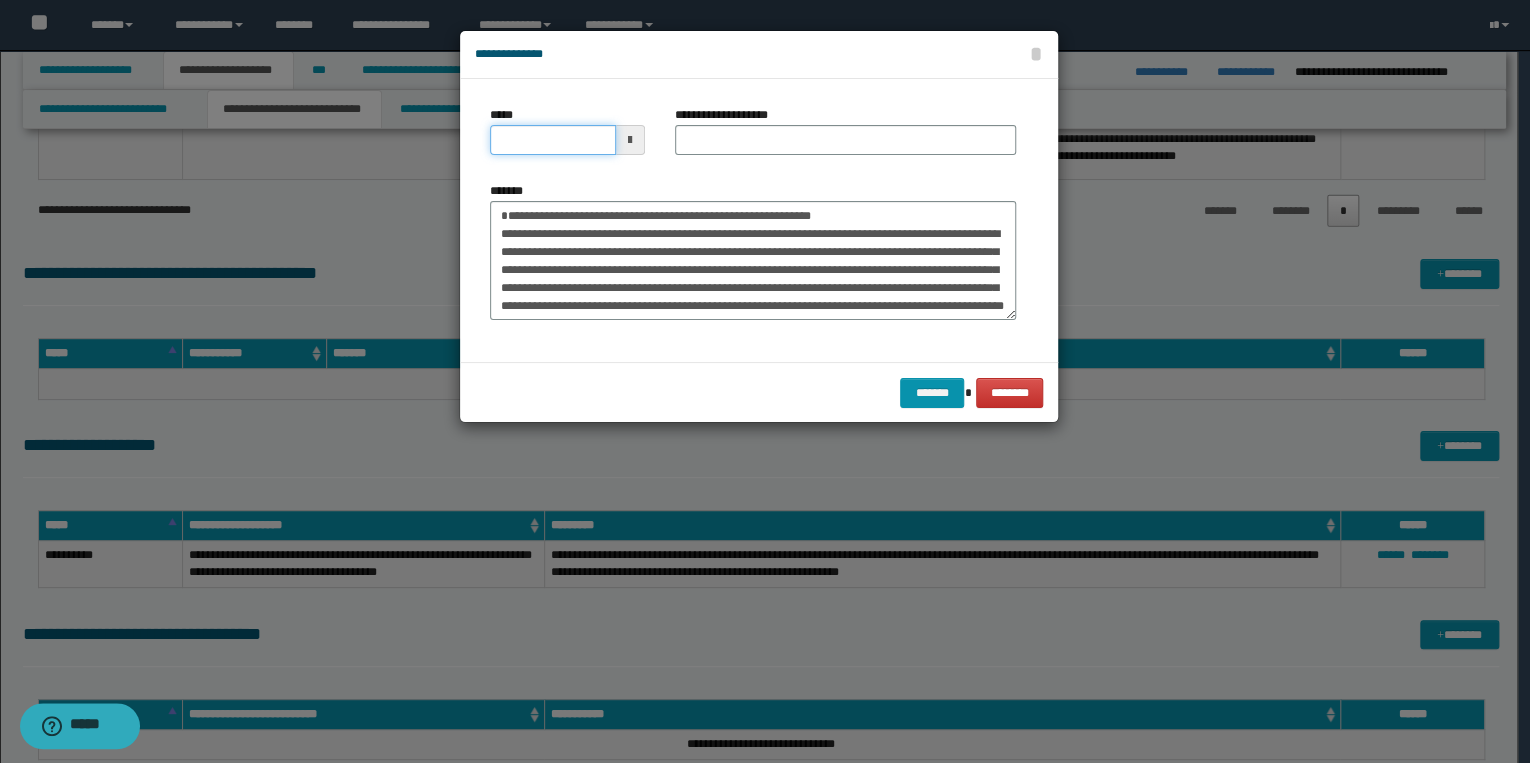 click on "*****" at bounding box center (553, 140) 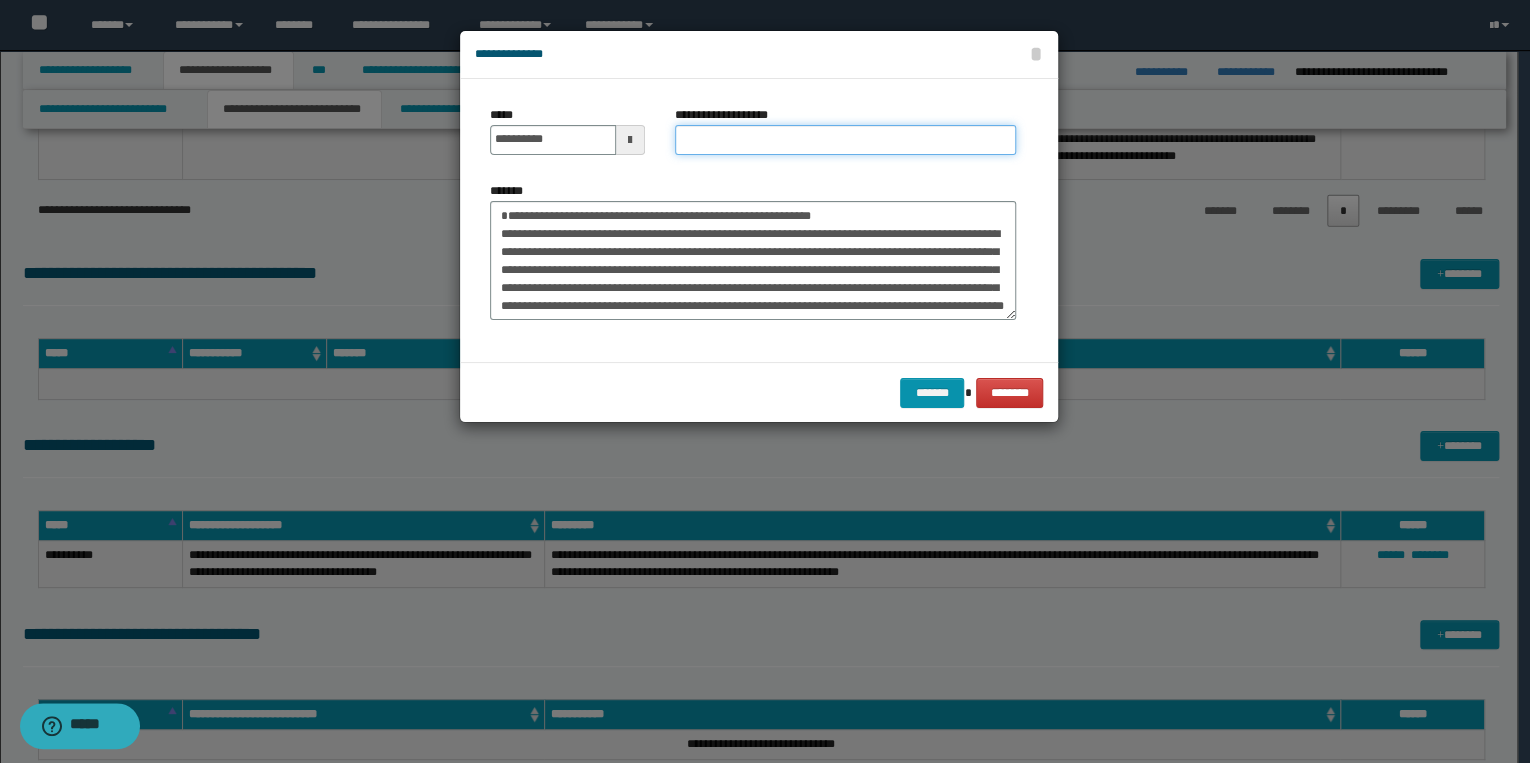type on "**********" 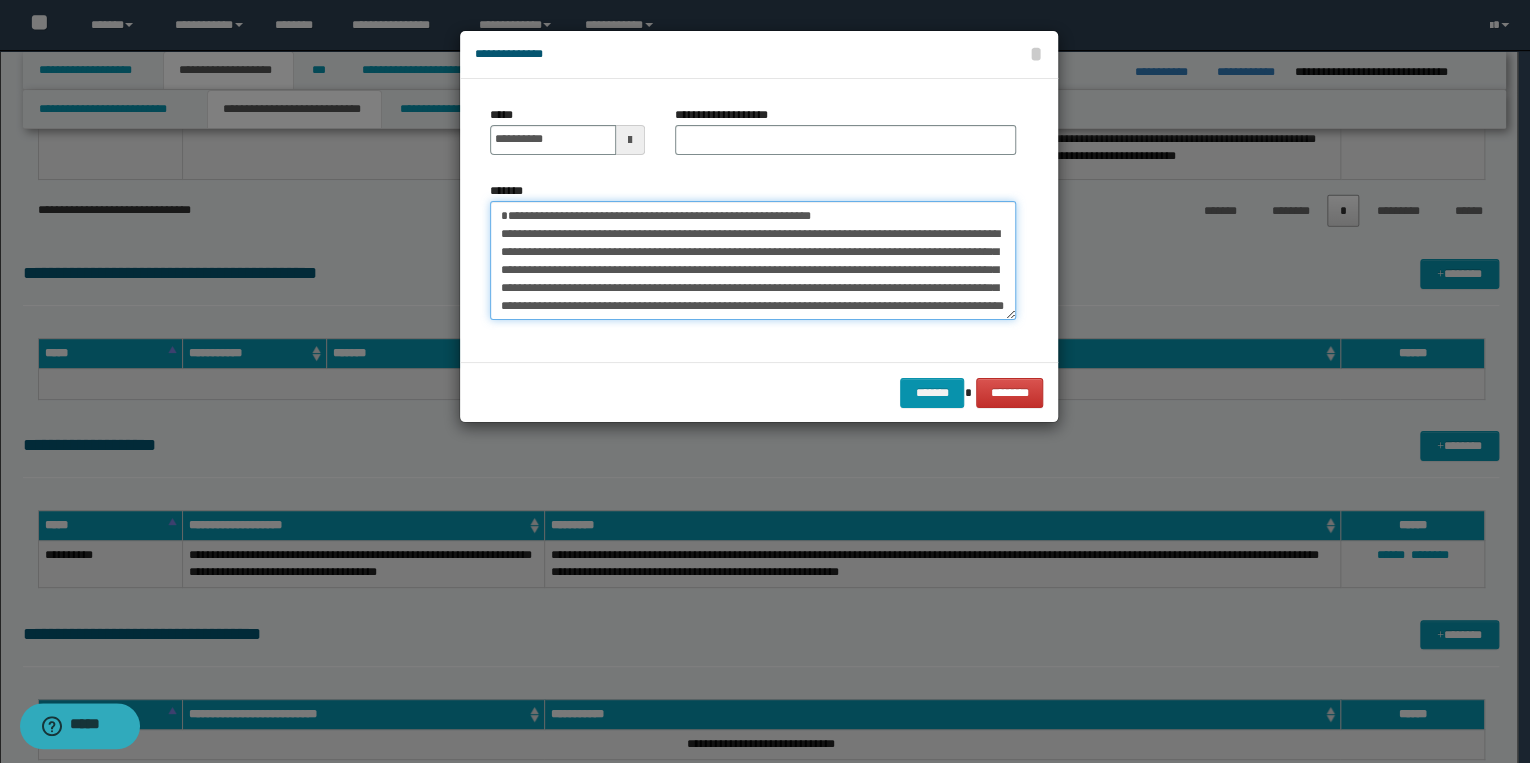 drag, startPoint x: 501, startPoint y: 211, endPoint x: 884, endPoint y: 211, distance: 383 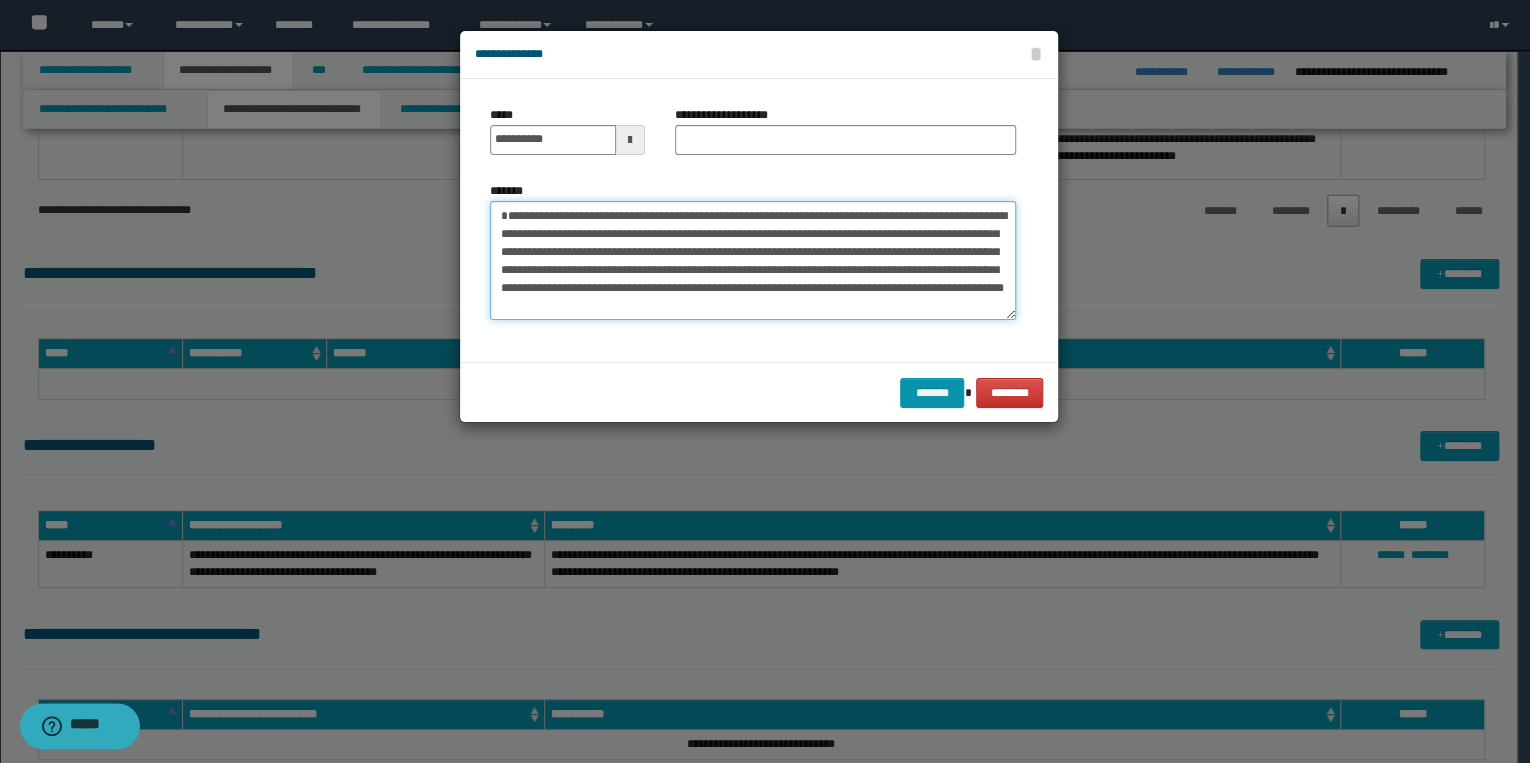 type on "**********" 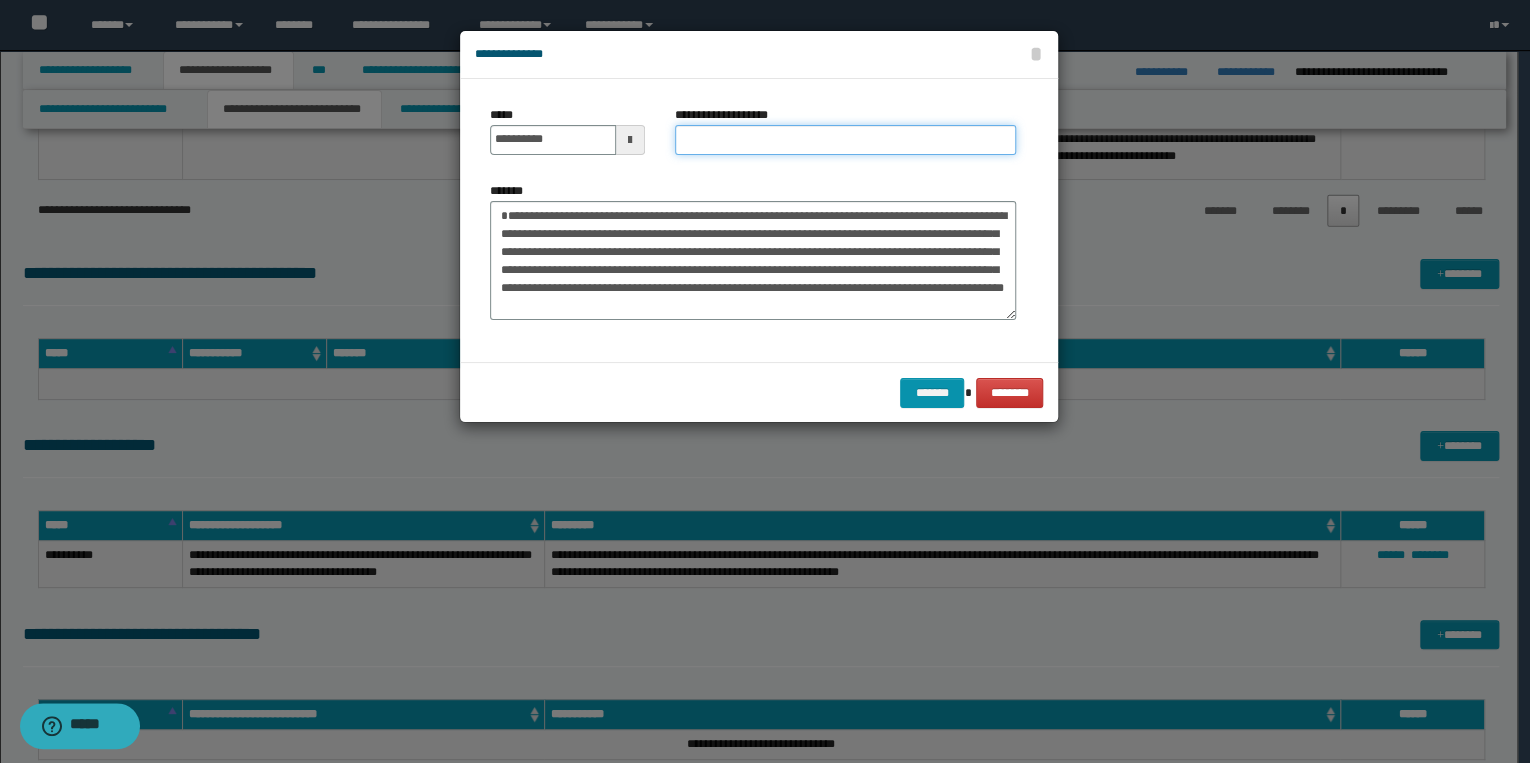 click on "**********" at bounding box center [845, 140] 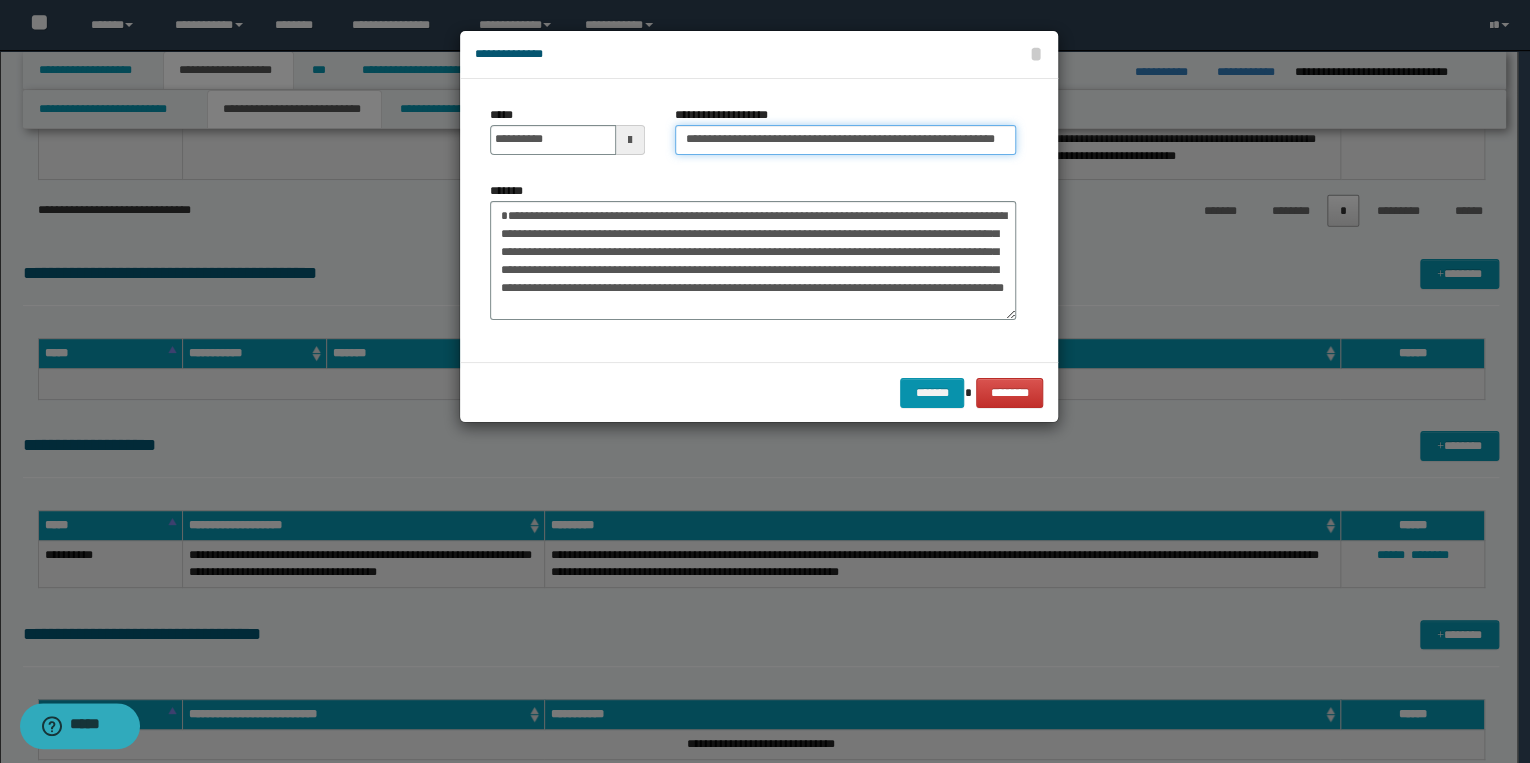 scroll, scrollTop: 0, scrollLeft: 60, axis: horizontal 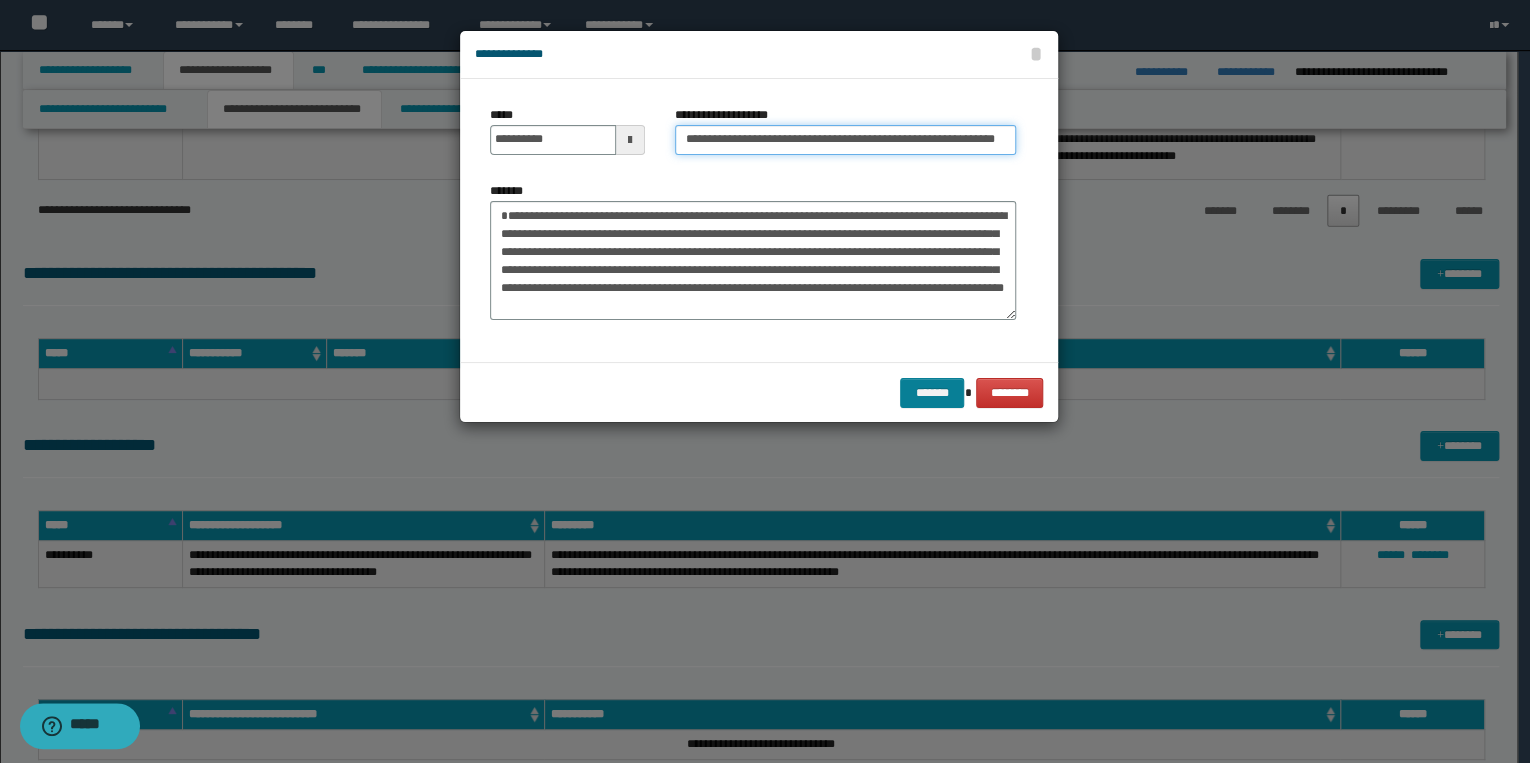 type on "**********" 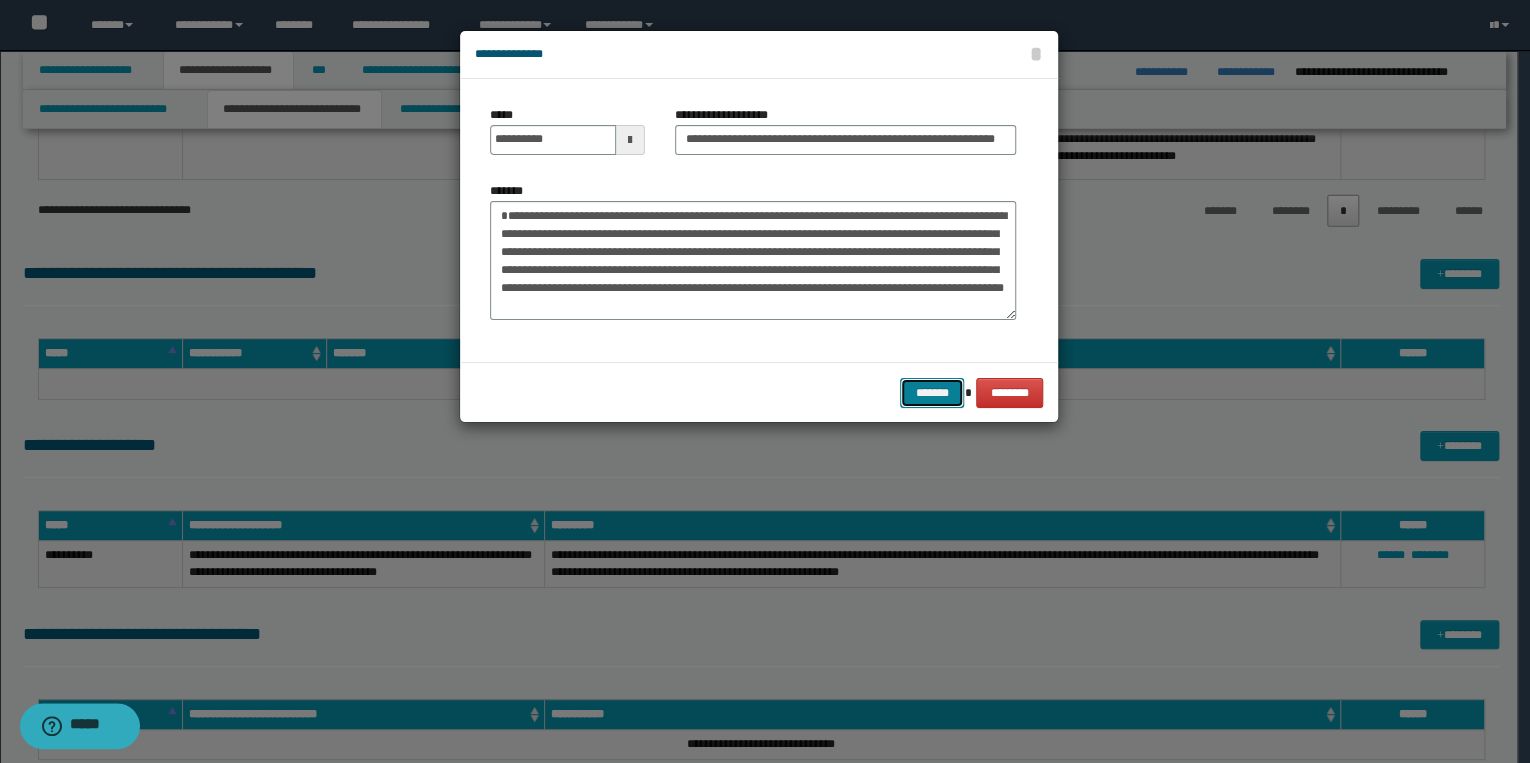 click on "*******" at bounding box center [932, 393] 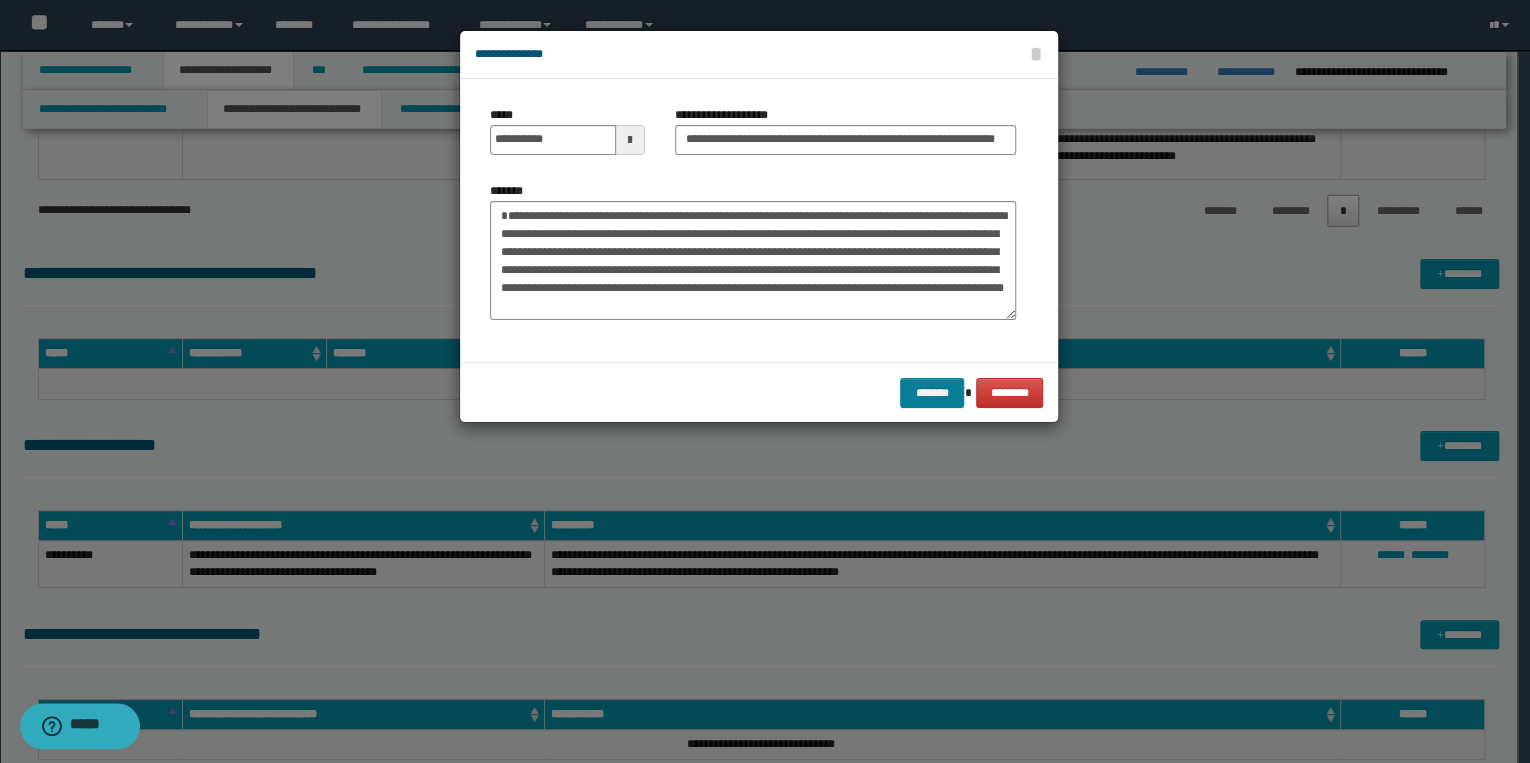 scroll, scrollTop: 0, scrollLeft: 0, axis: both 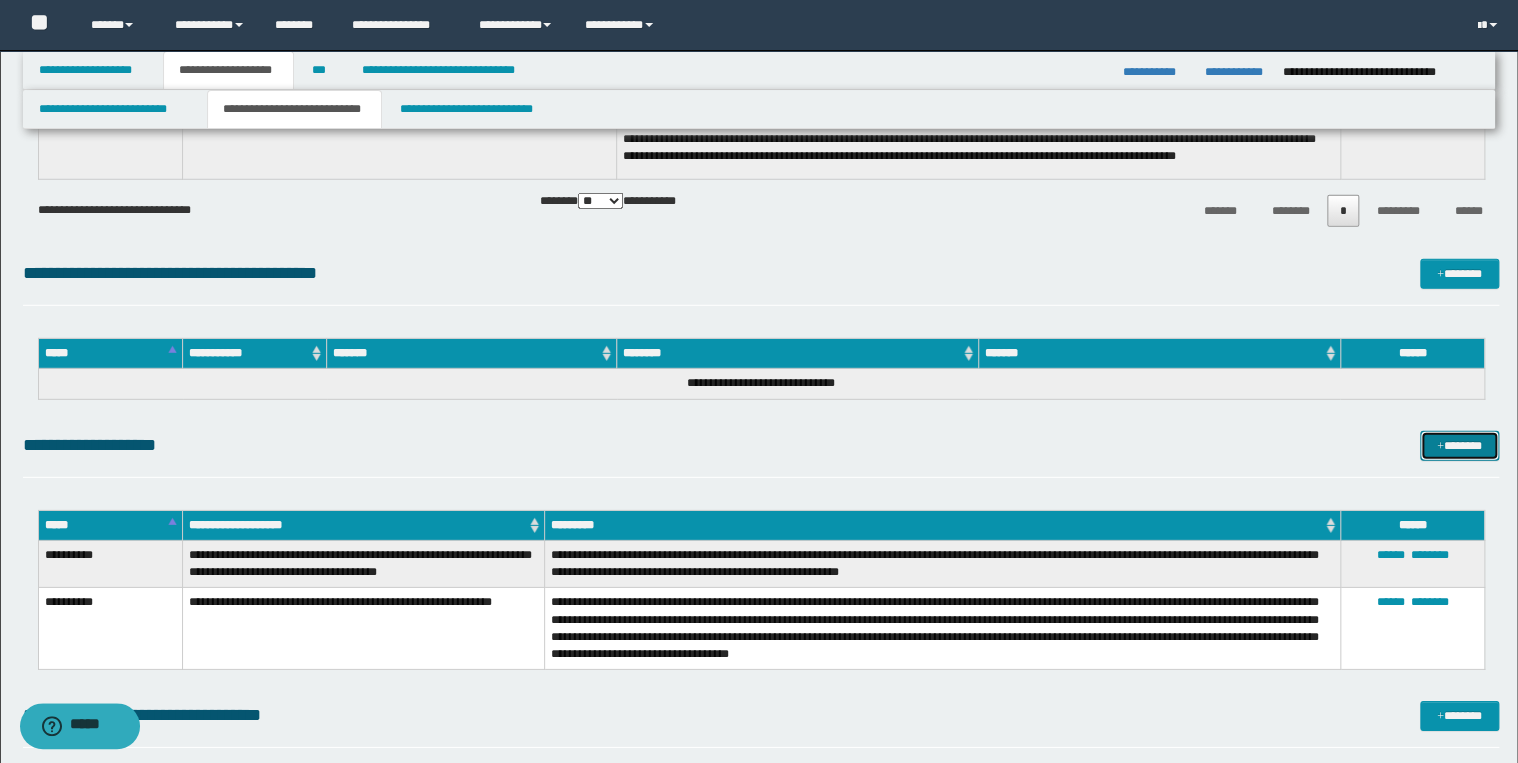 click at bounding box center (1440, 447) 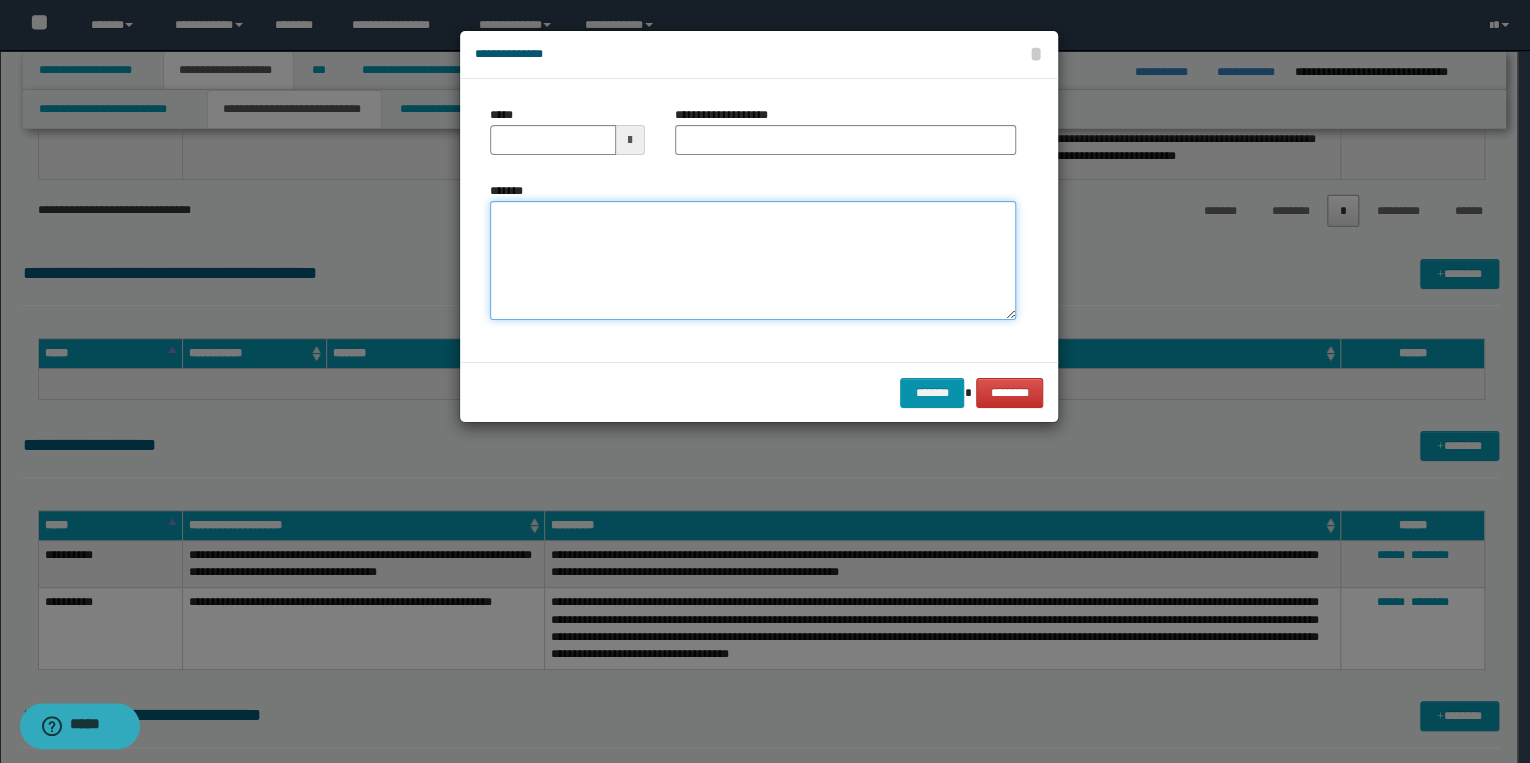 click on "*******" at bounding box center [753, 261] 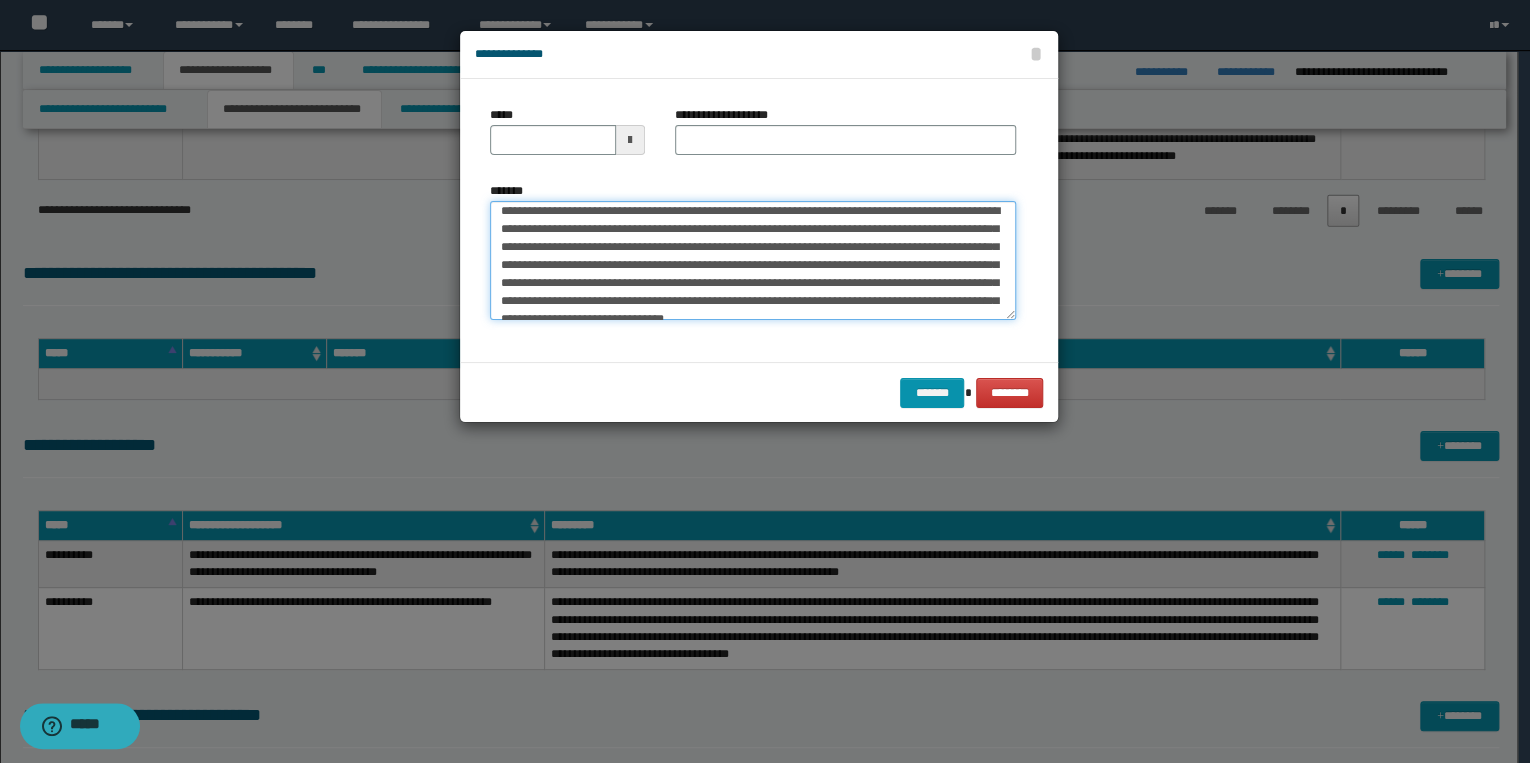 scroll, scrollTop: 0, scrollLeft: 0, axis: both 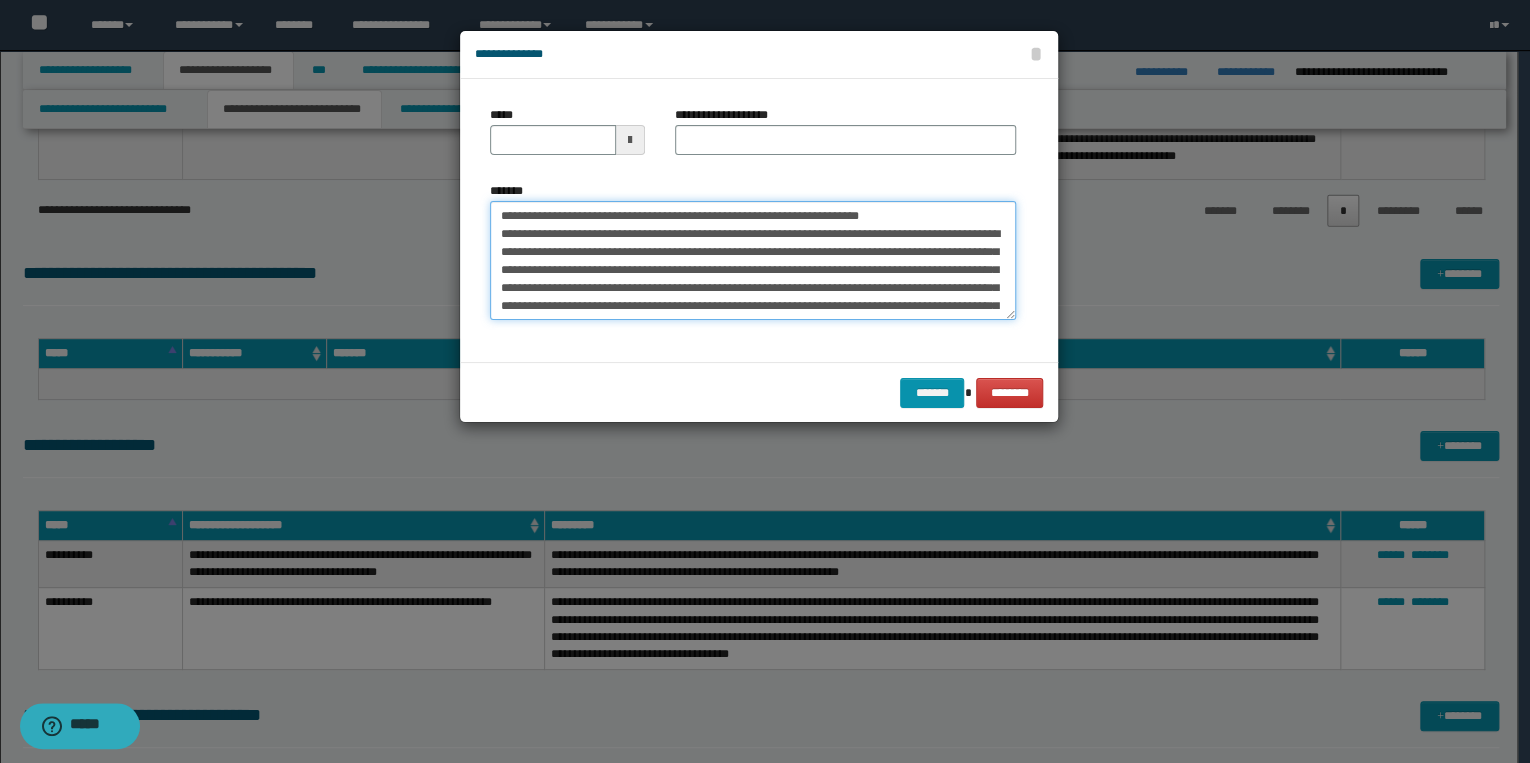 drag, startPoint x: 563, startPoint y: 216, endPoint x: 466, endPoint y: 216, distance: 97 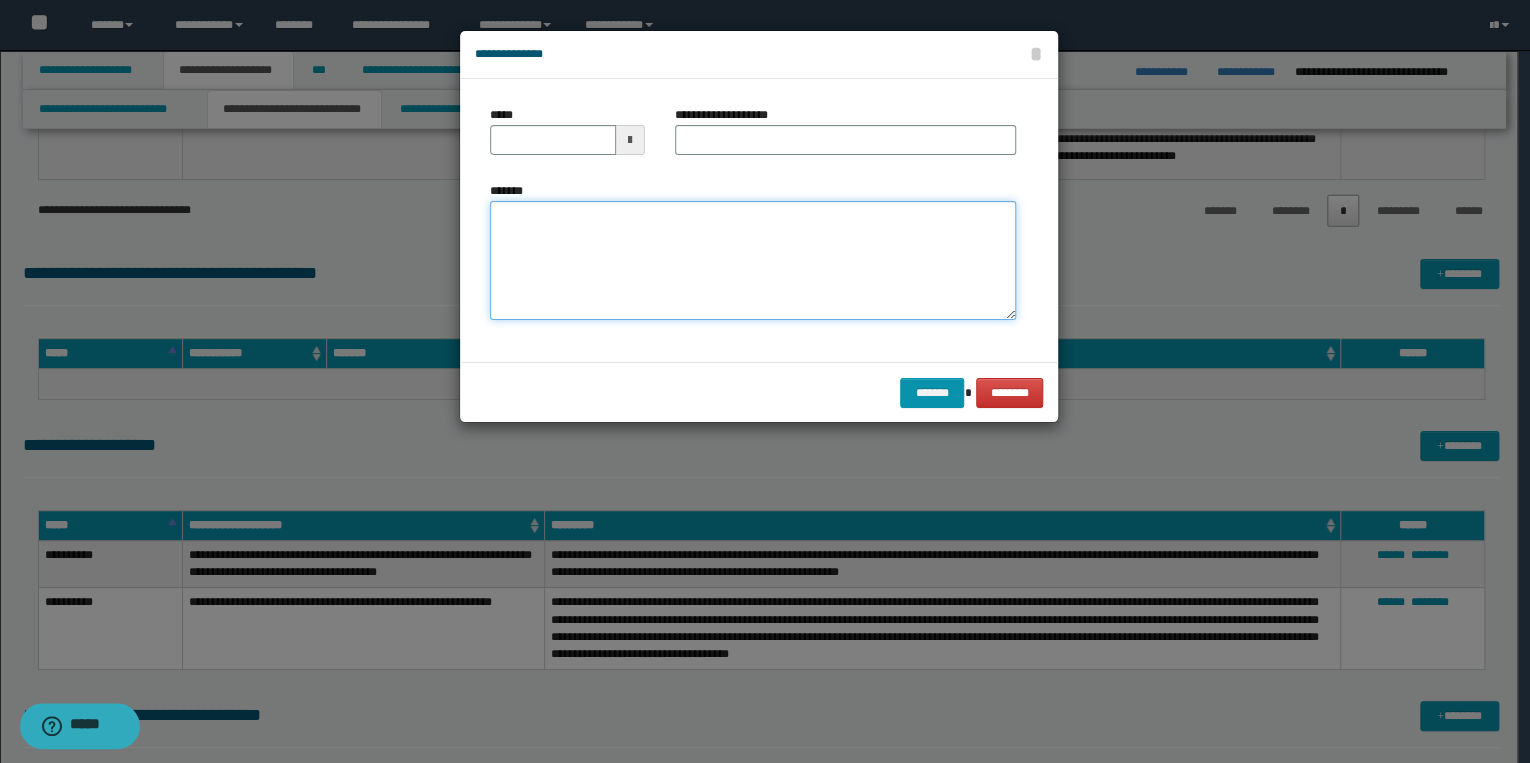 click on "*******" at bounding box center [753, 261] 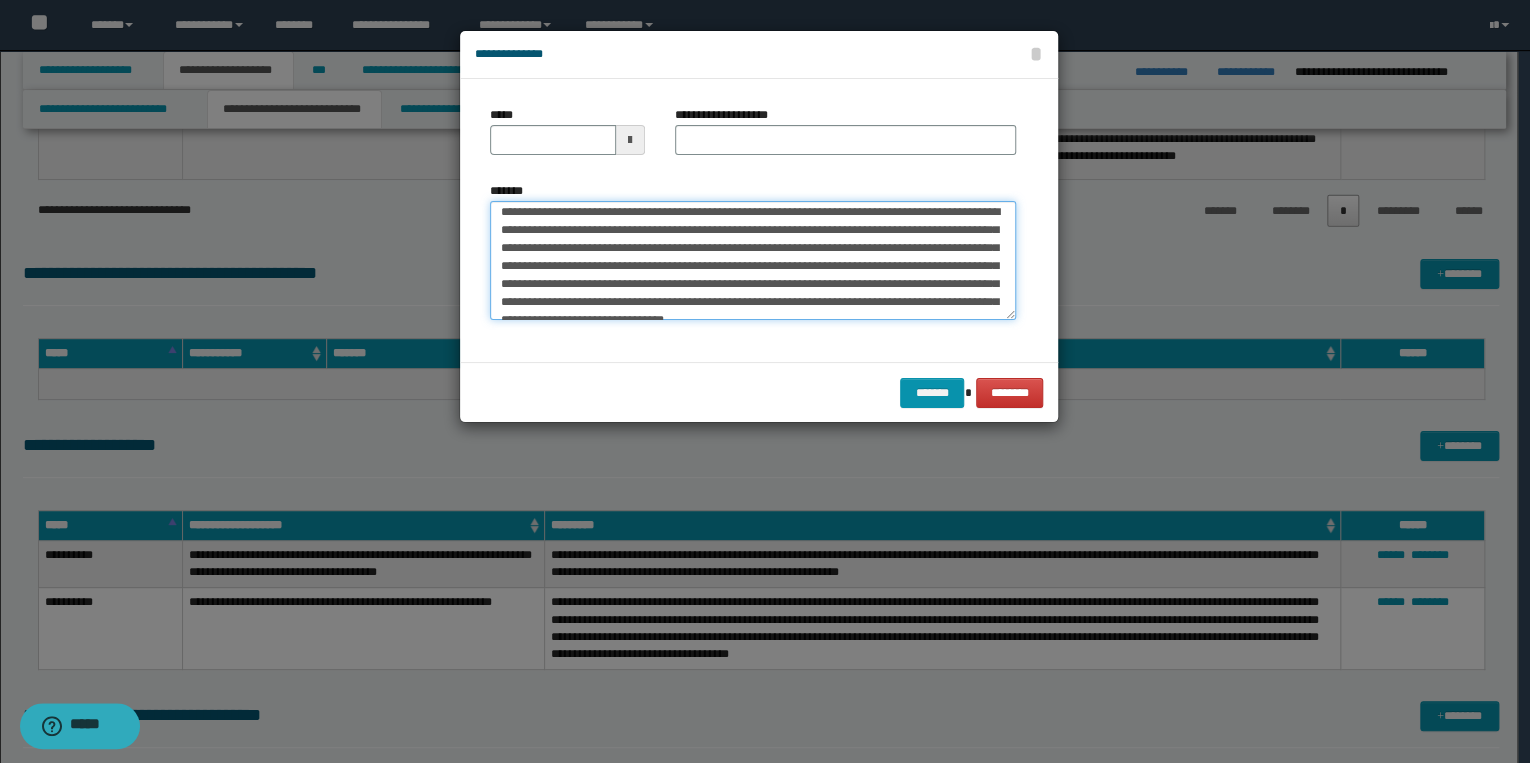 scroll, scrollTop: 0, scrollLeft: 0, axis: both 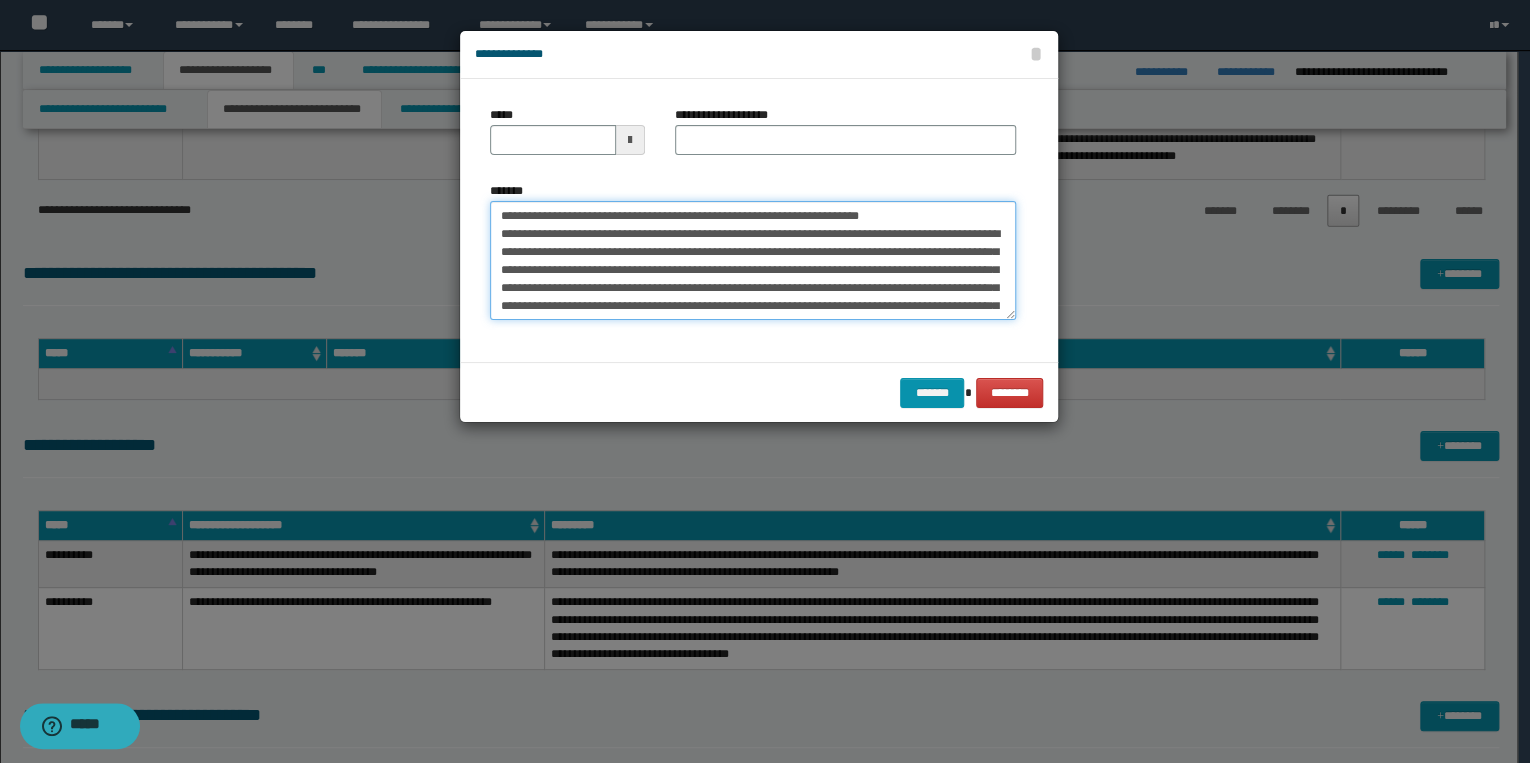 drag, startPoint x: 562, startPoint y: 214, endPoint x: 484, endPoint y: 213, distance: 78.00641 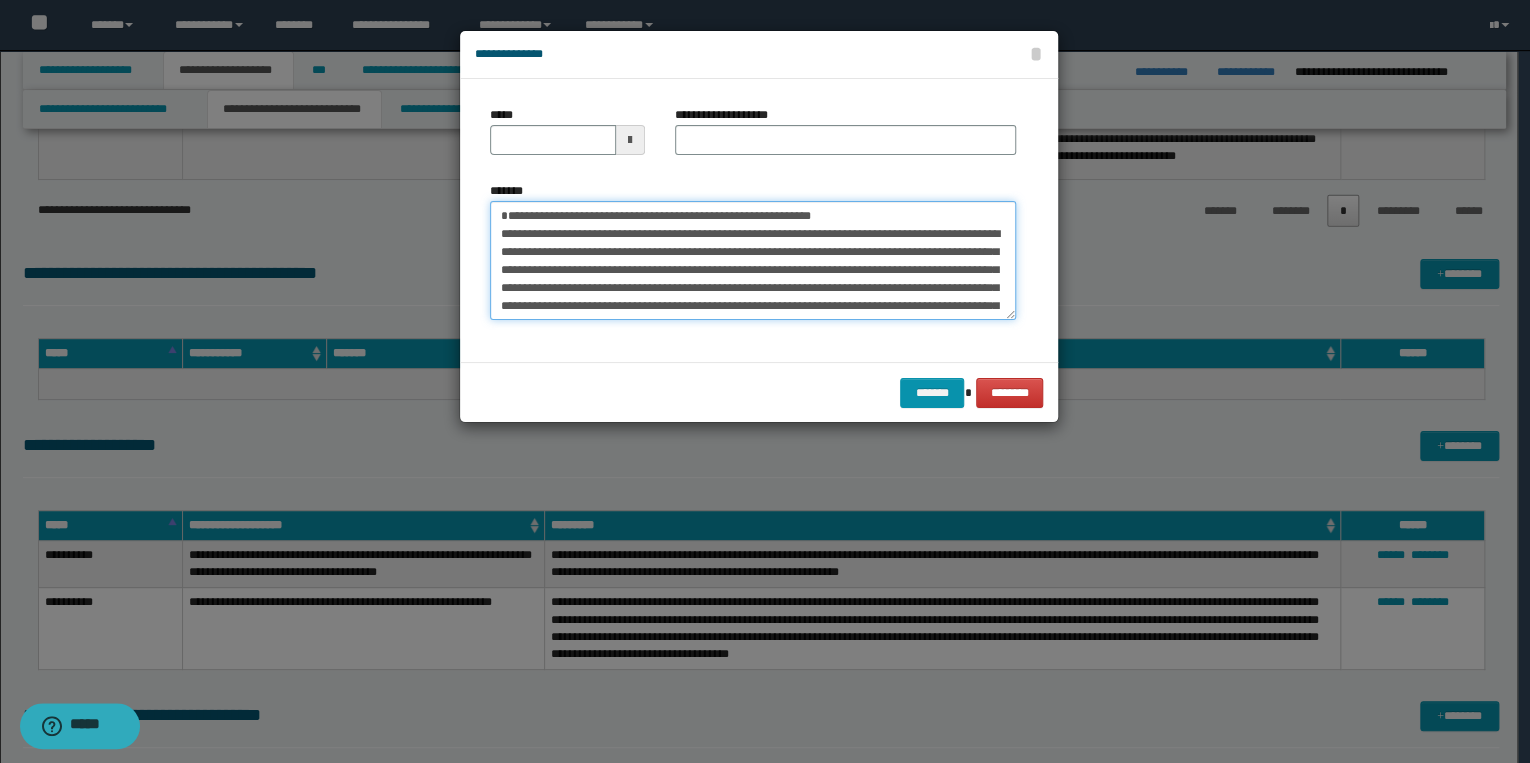 type 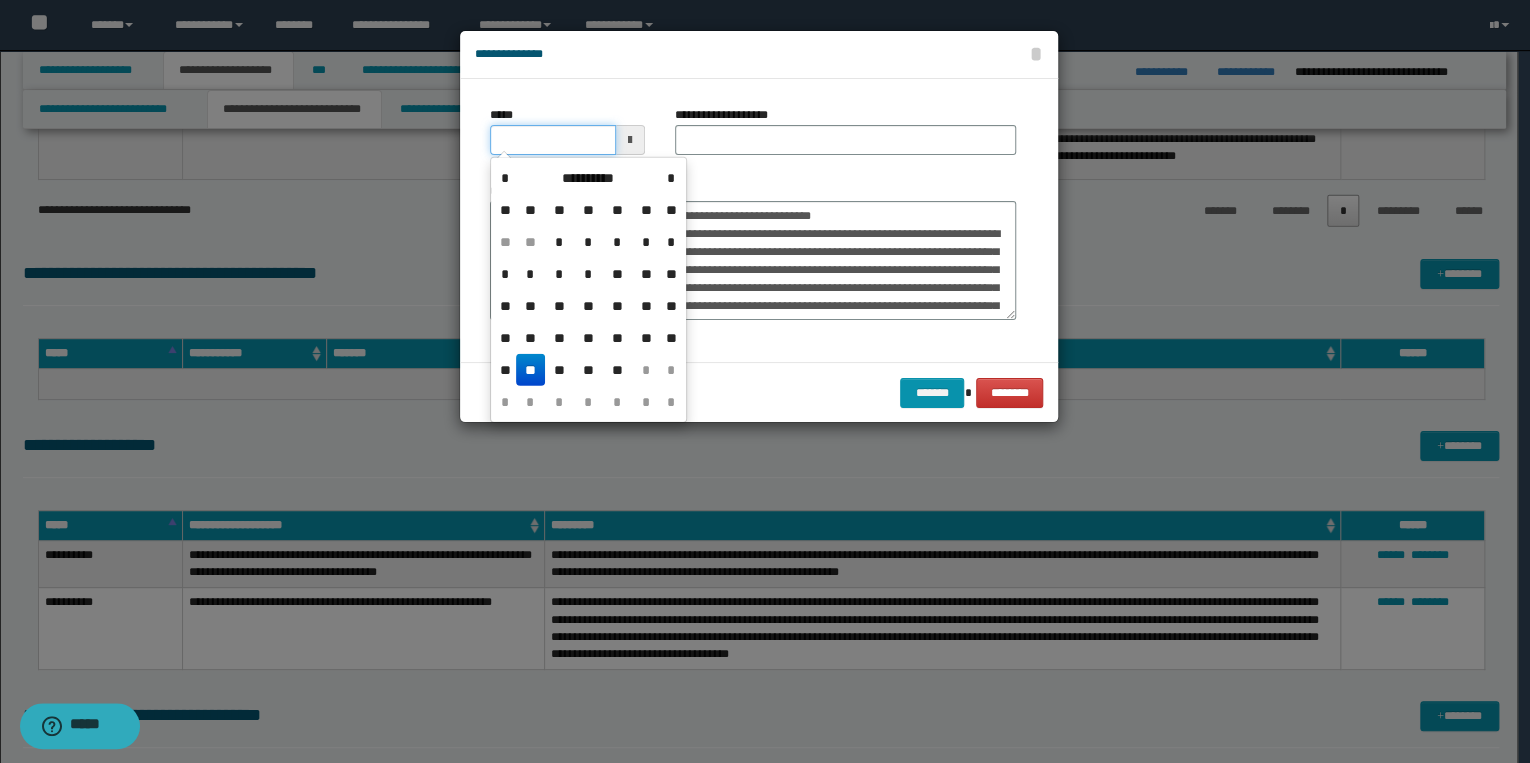 click on "*****" at bounding box center (553, 140) 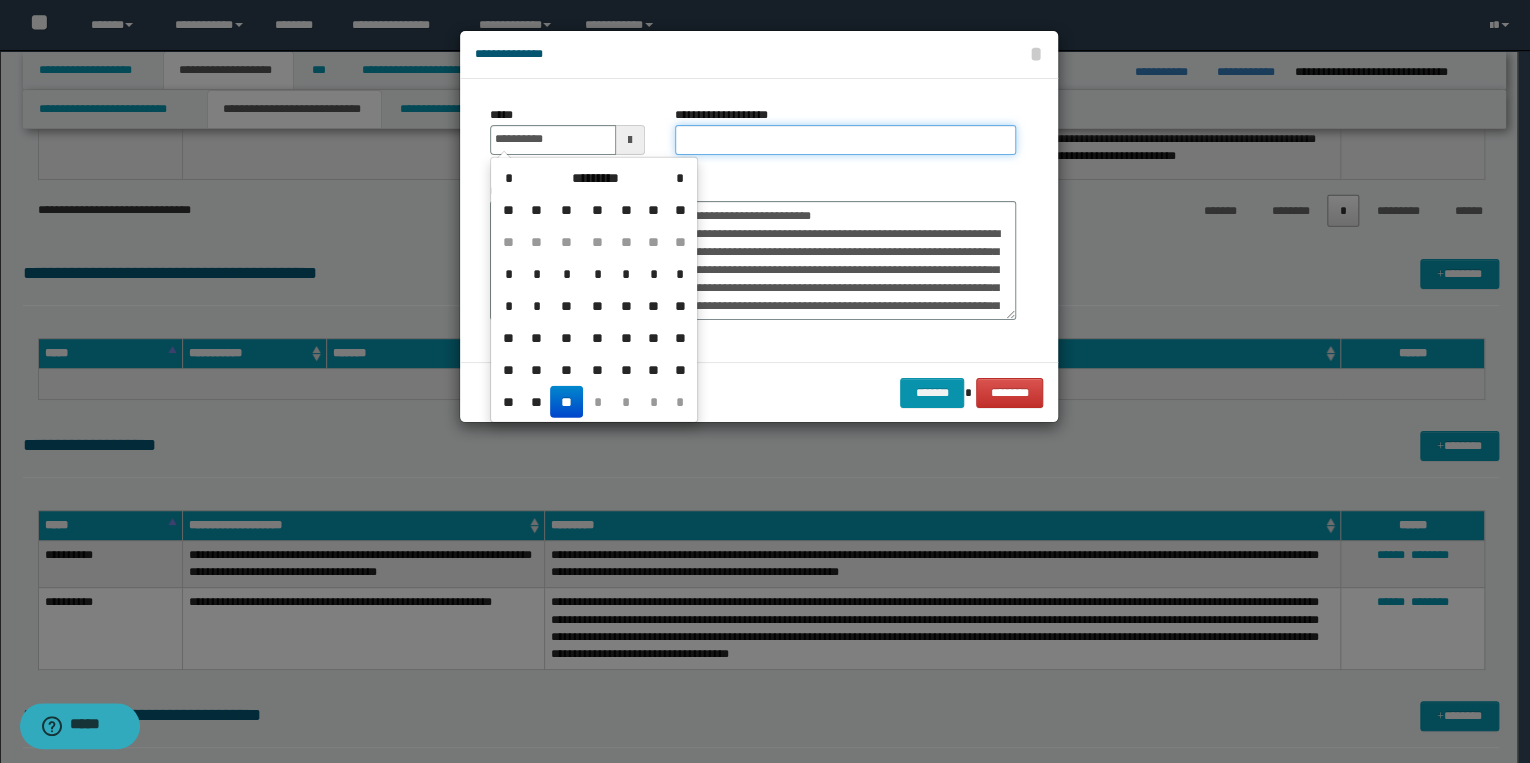 type on "**********" 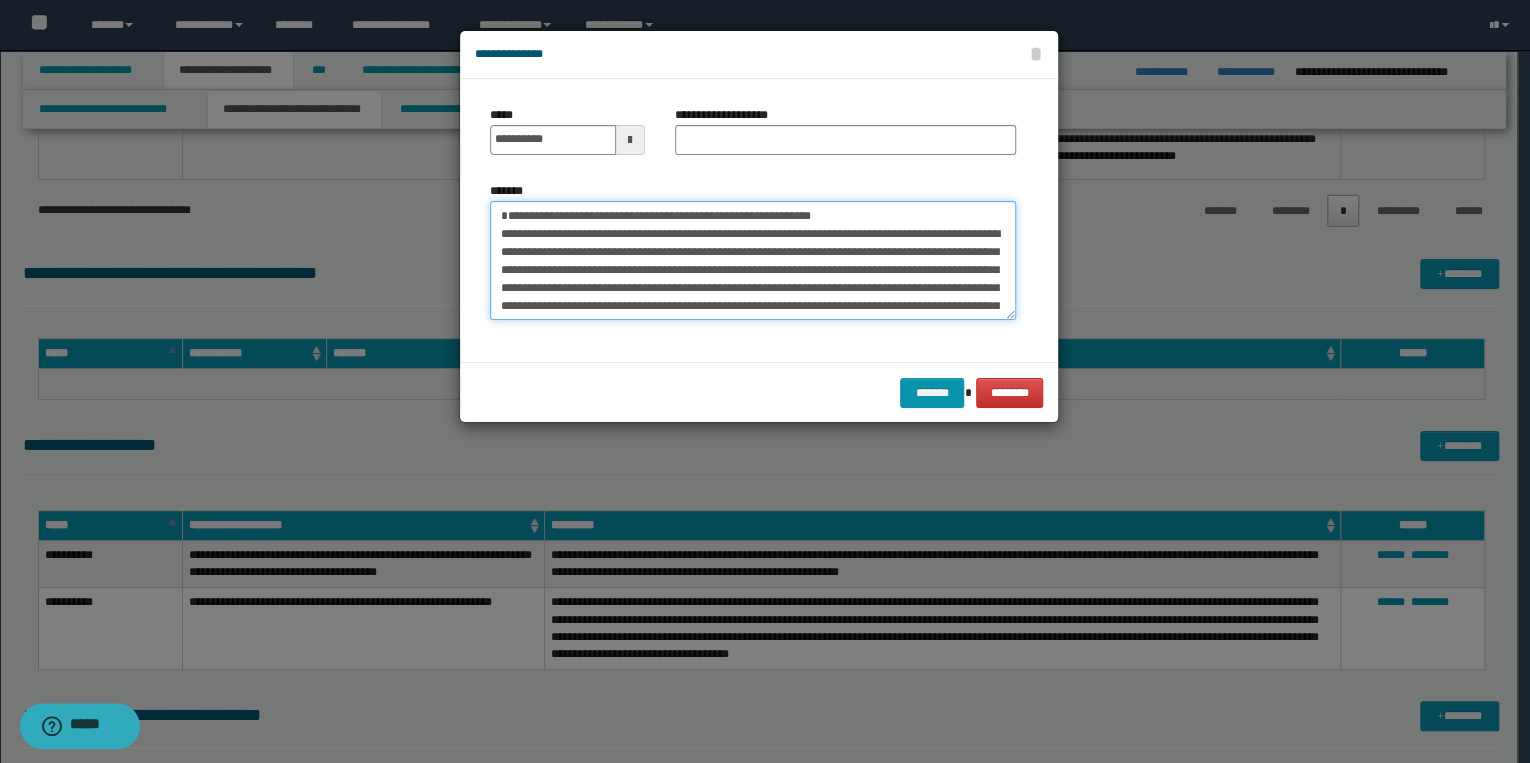 drag, startPoint x: 504, startPoint y: 212, endPoint x: 885, endPoint y: 215, distance: 381.0118 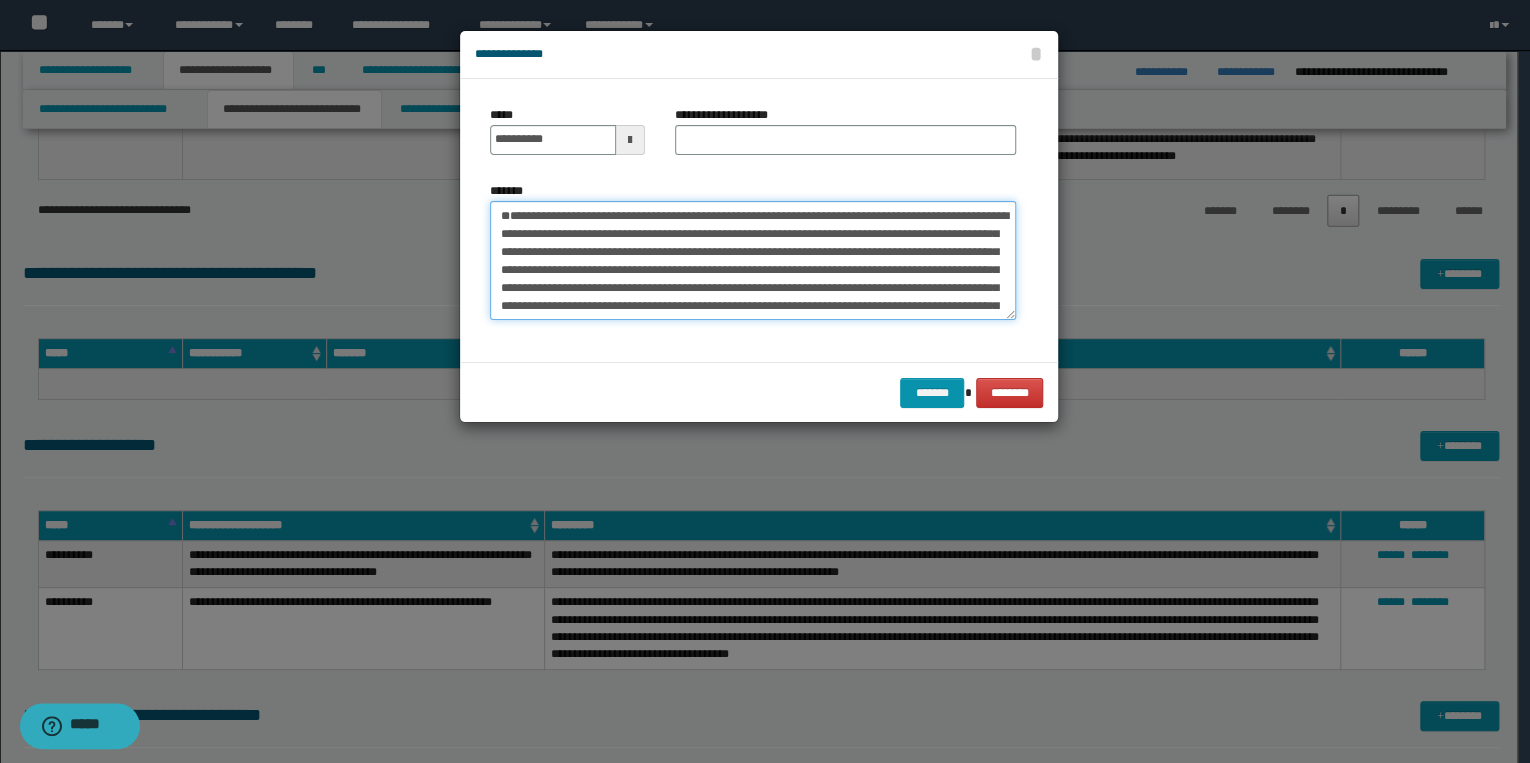 type on "**********" 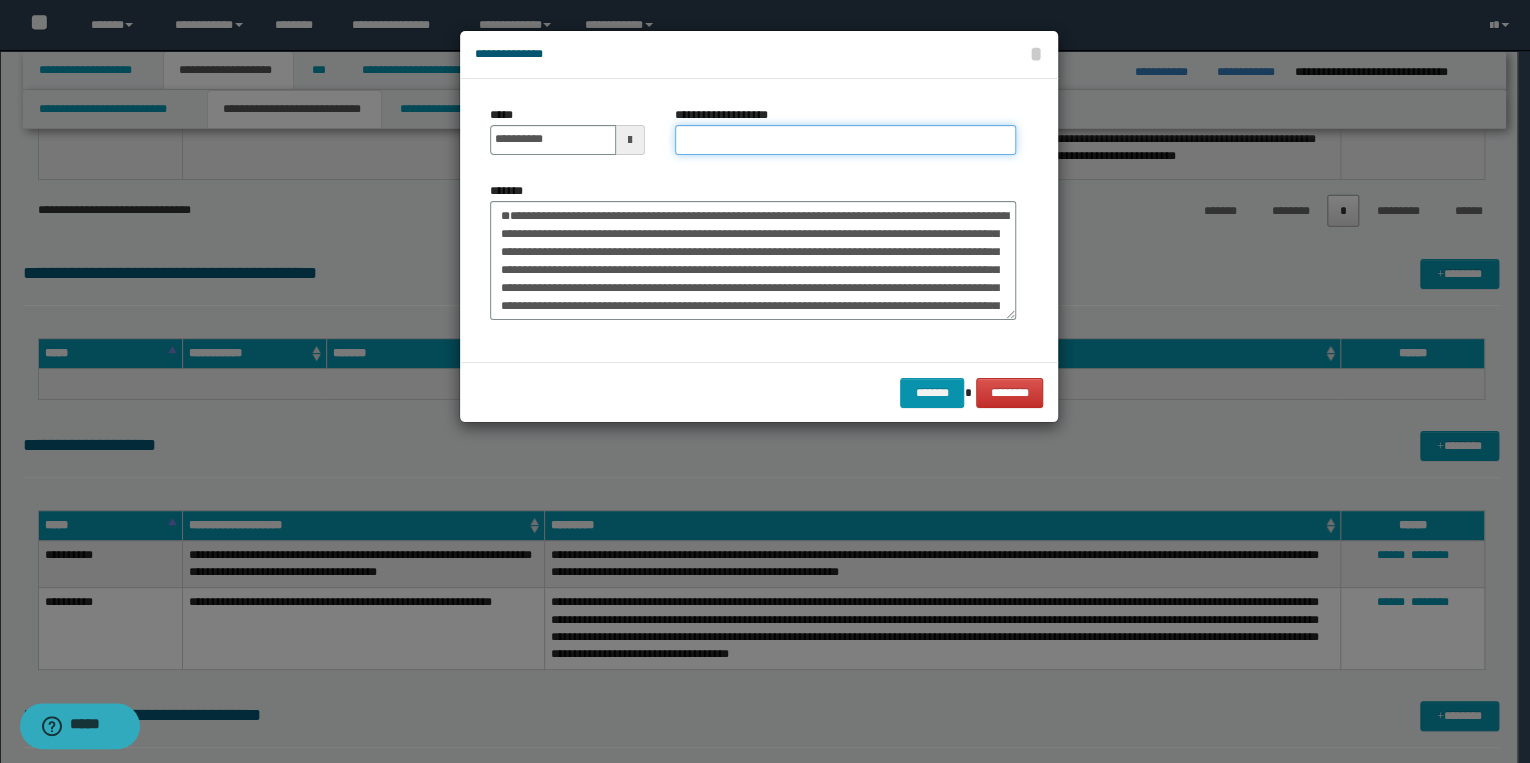 click on "**********" at bounding box center (845, 140) 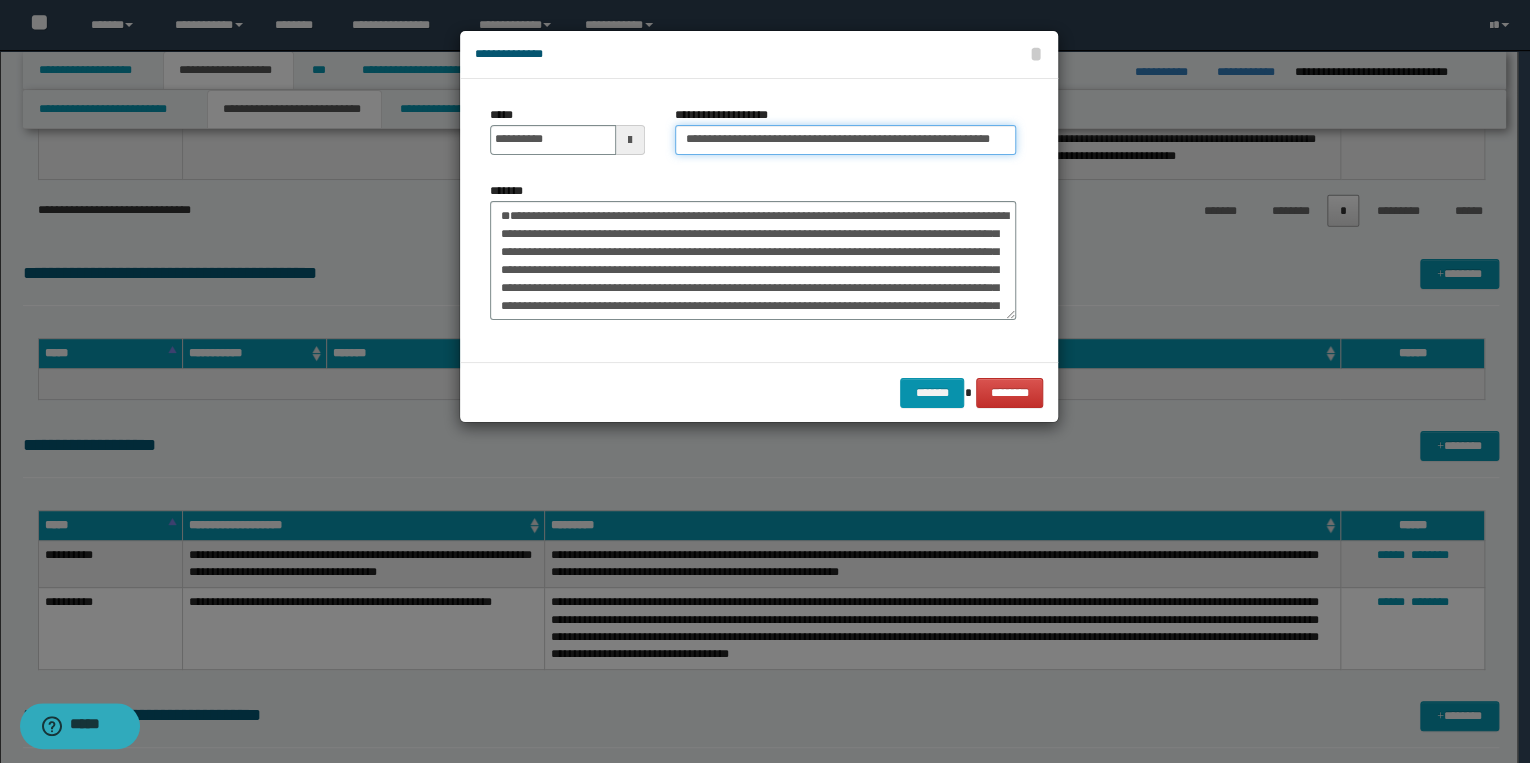 scroll, scrollTop: 0, scrollLeft: 58, axis: horizontal 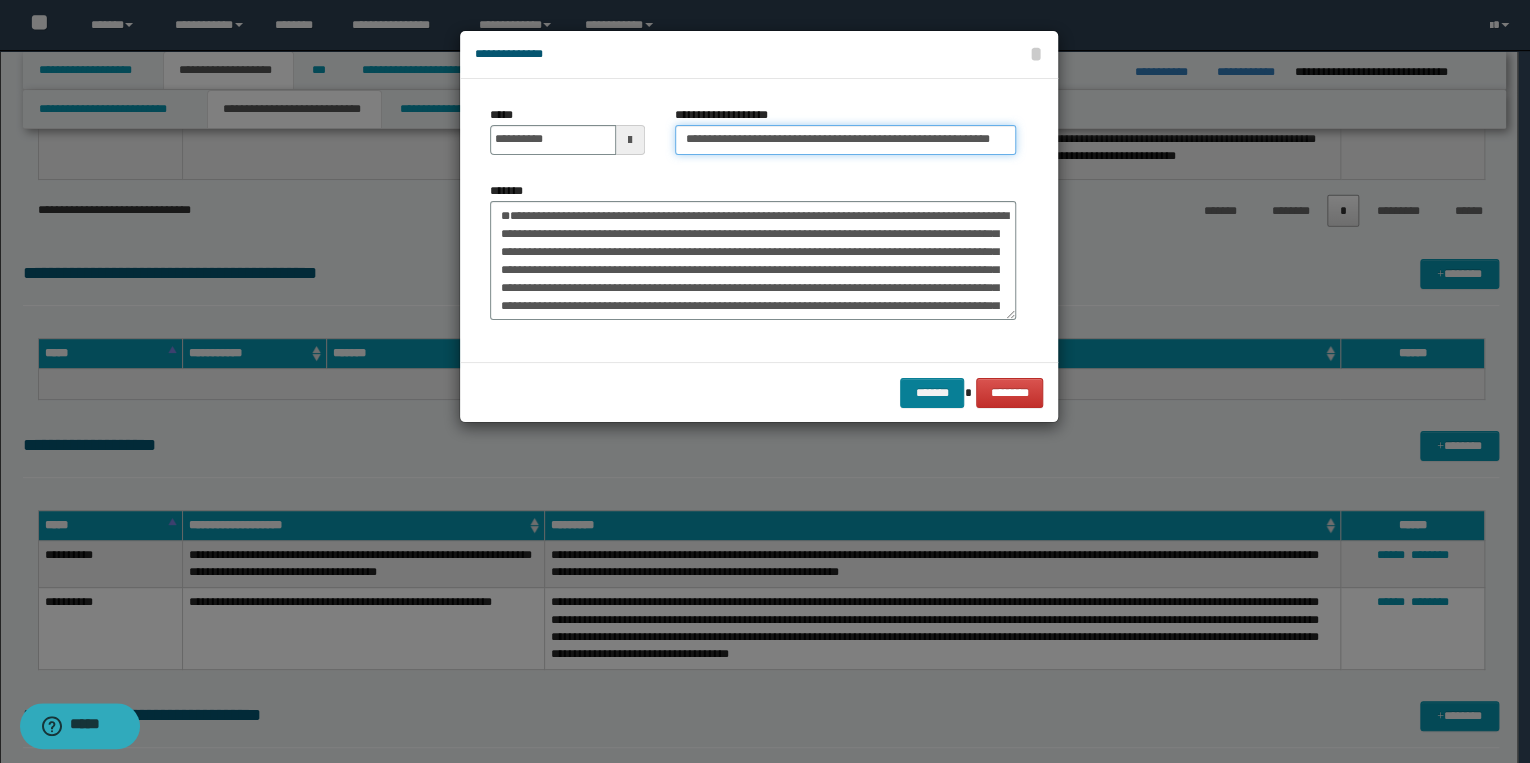 type on "**********" 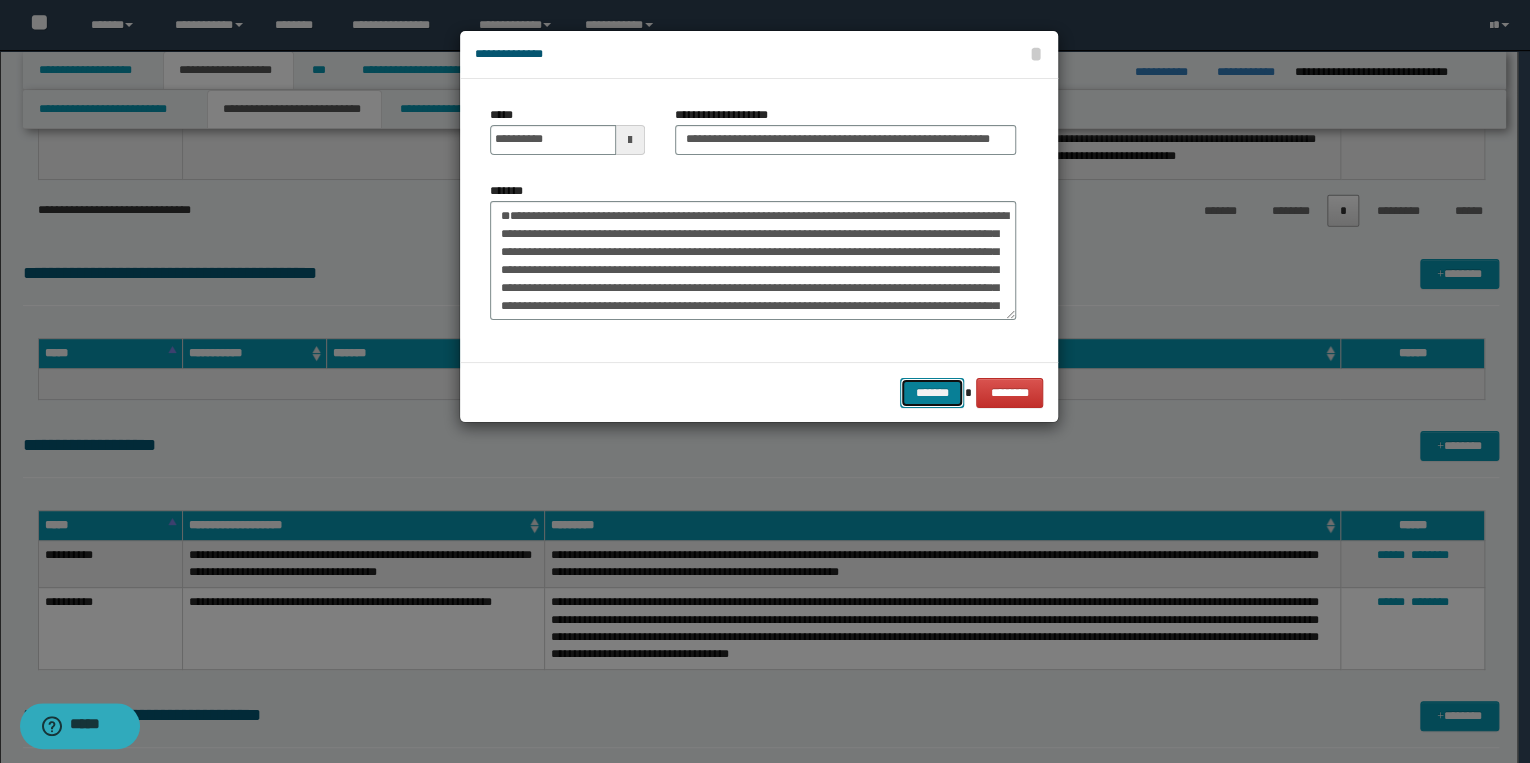 scroll, scrollTop: 0, scrollLeft: 0, axis: both 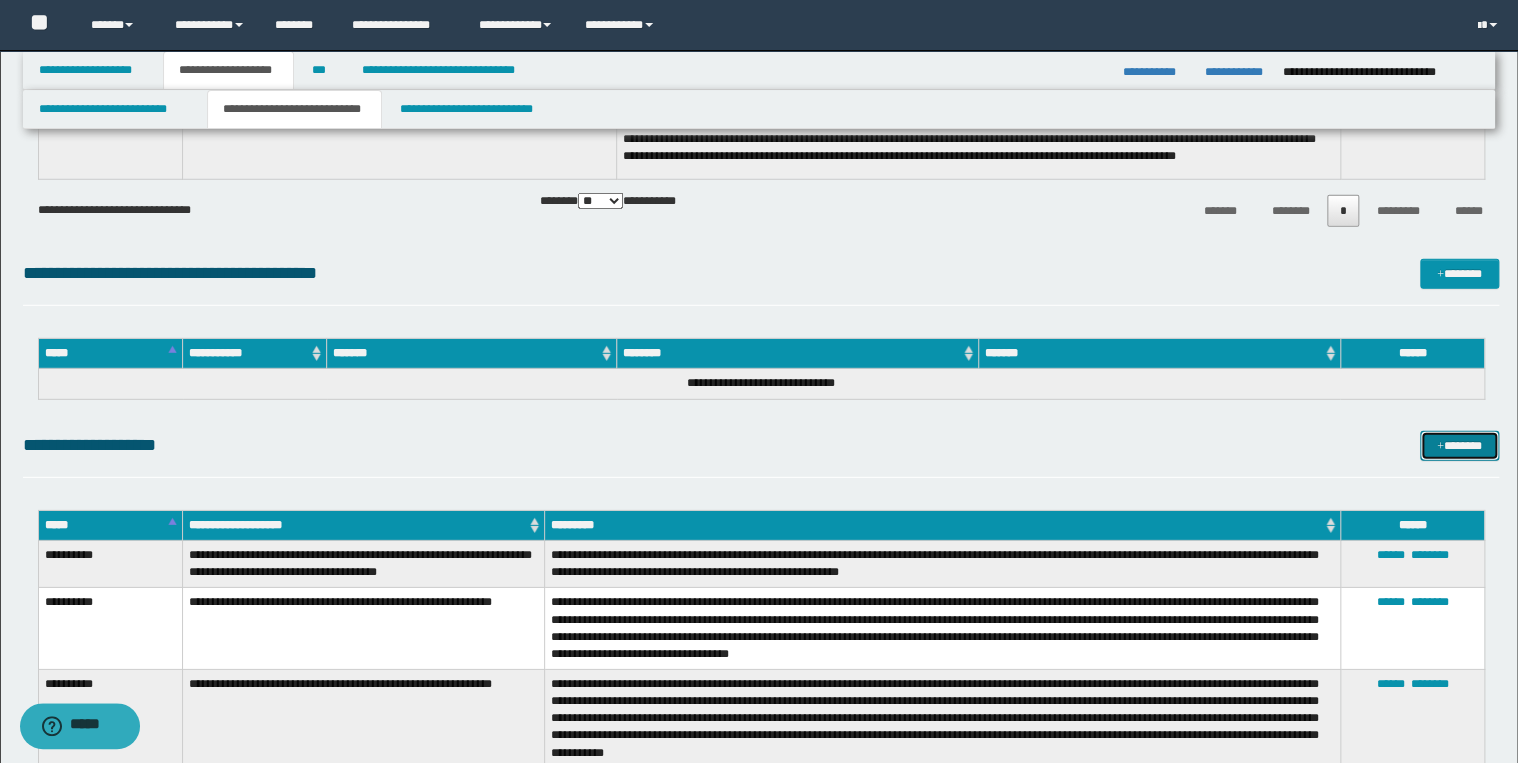 click on "*******" at bounding box center [1459, 446] 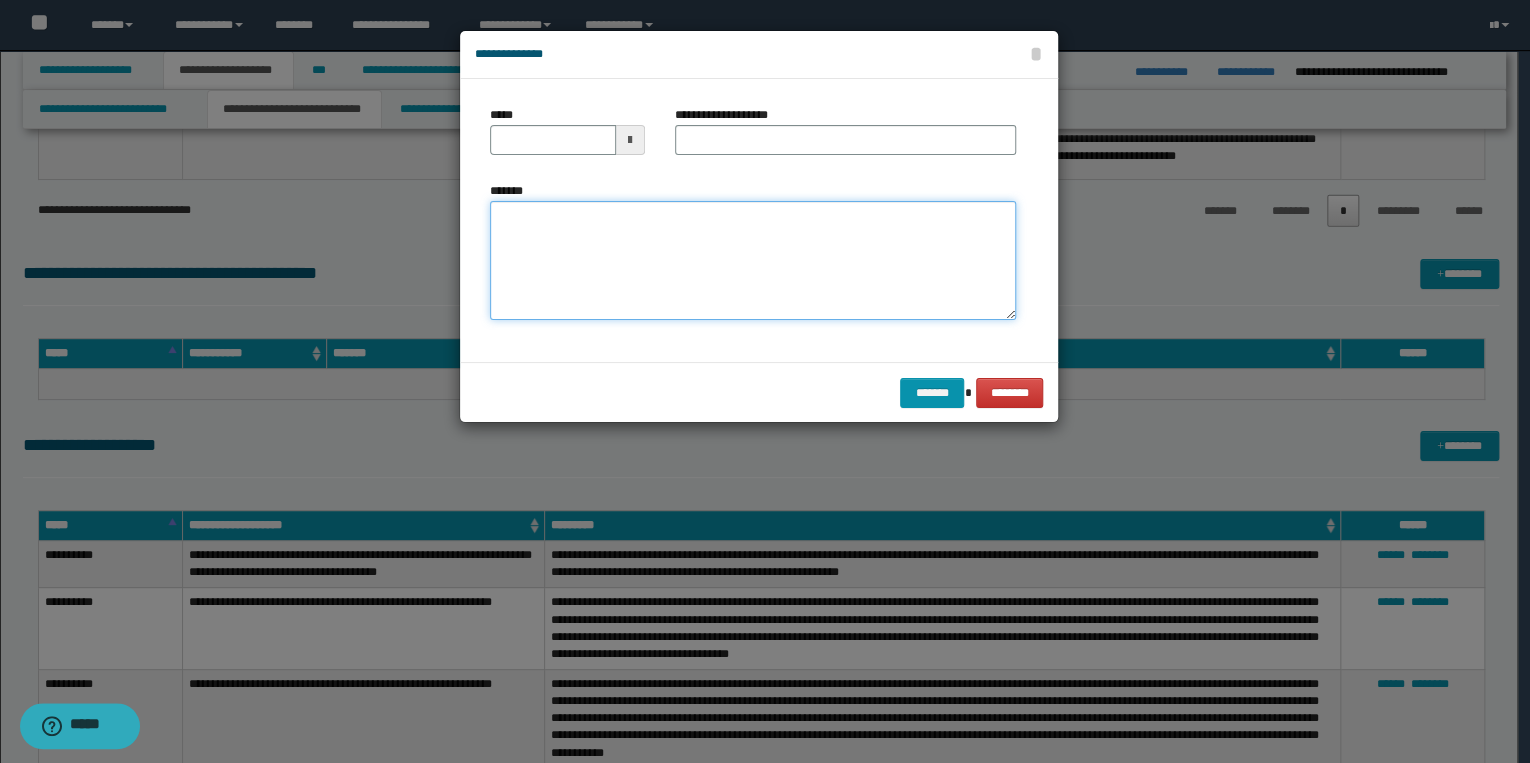 click on "*******" at bounding box center (753, 261) 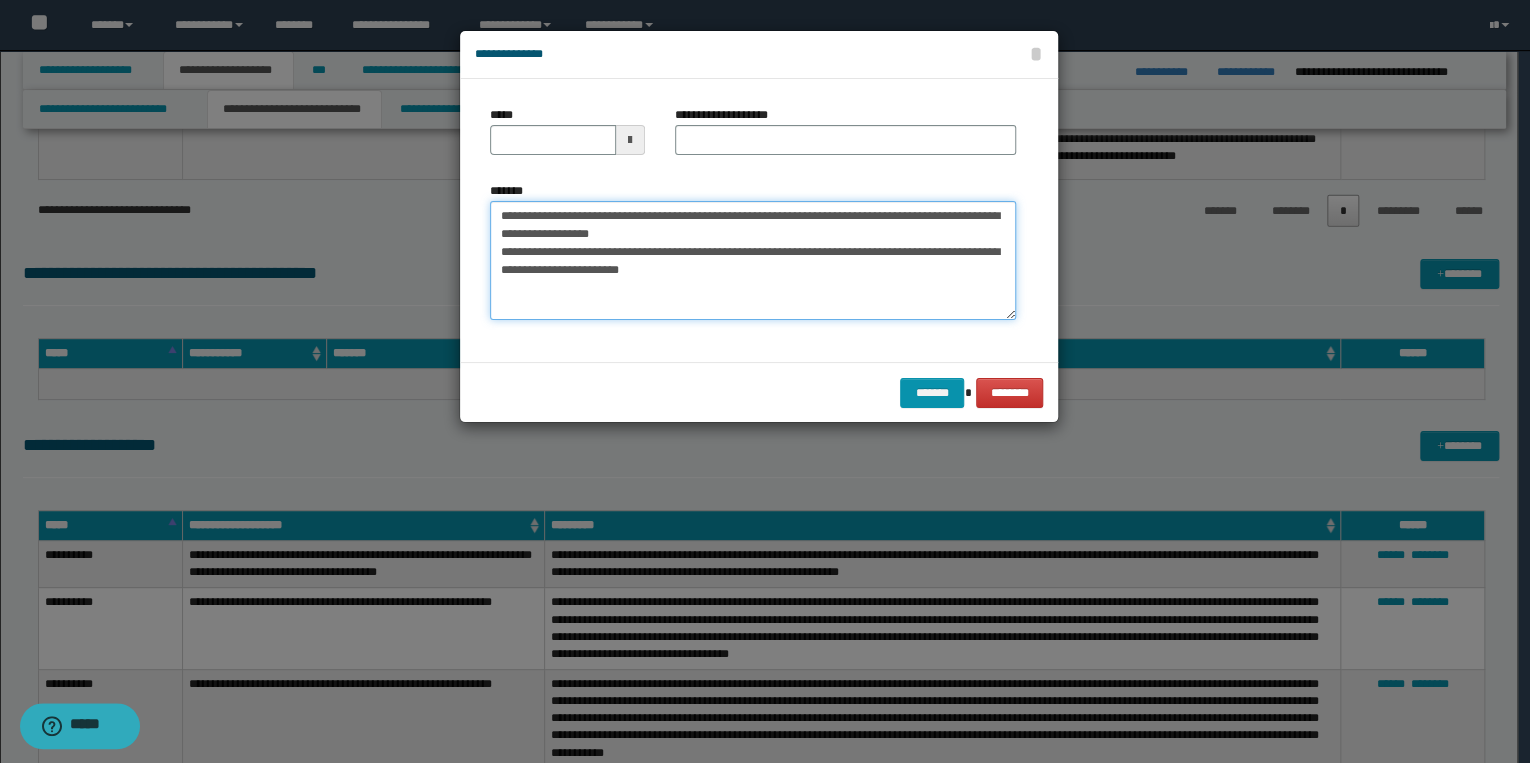 click on "**********" at bounding box center (753, 261) 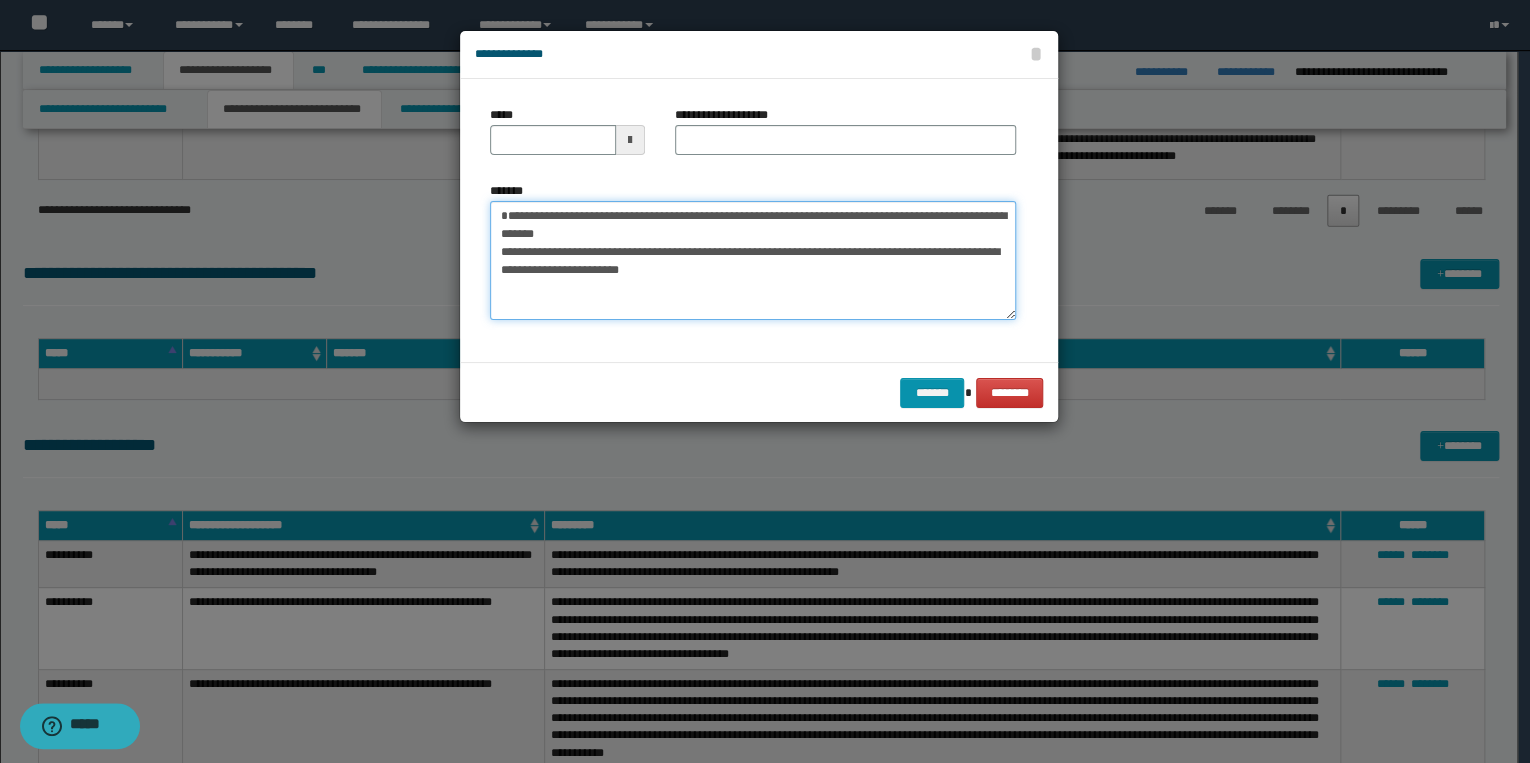 type 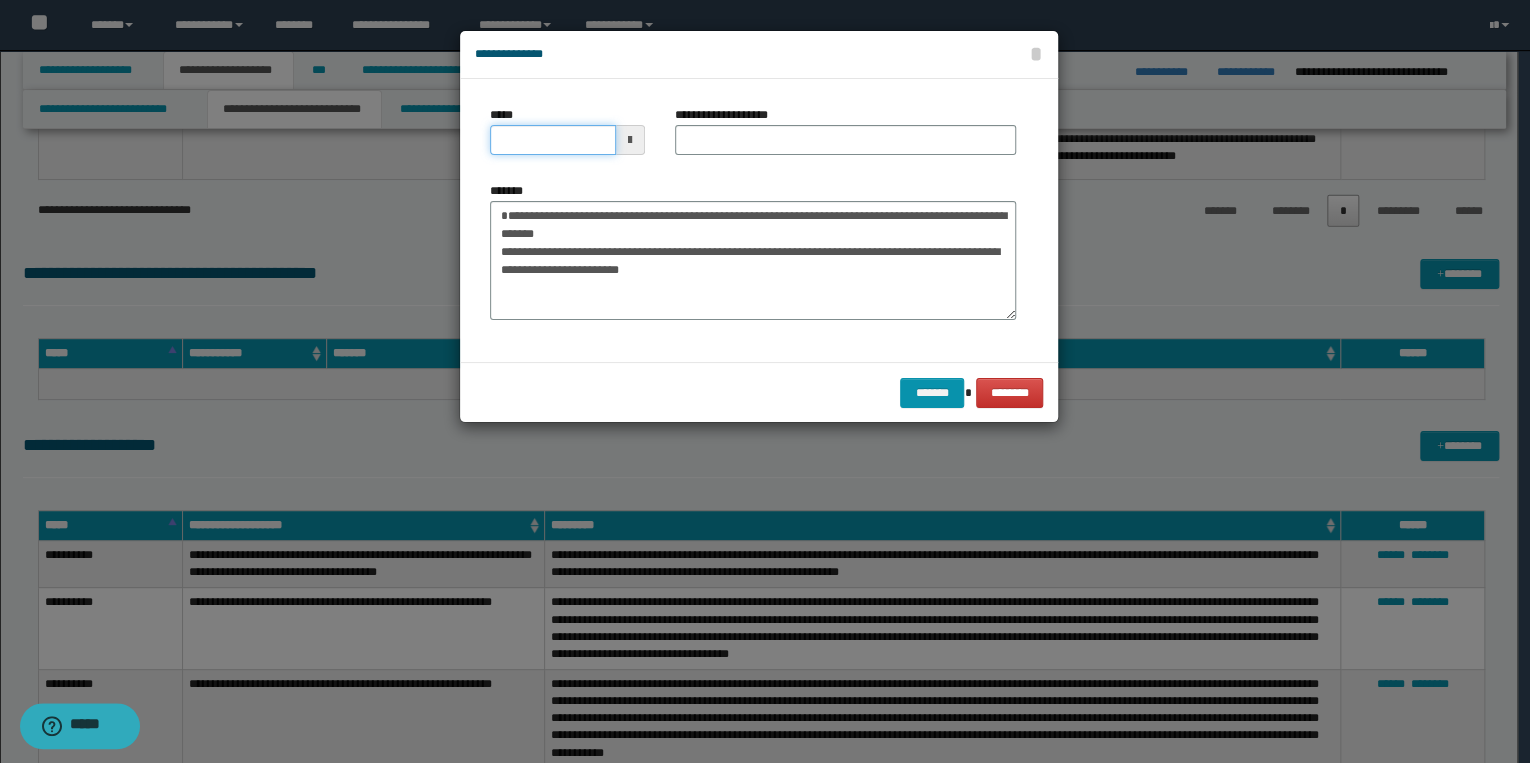 click on "*****" at bounding box center (553, 140) 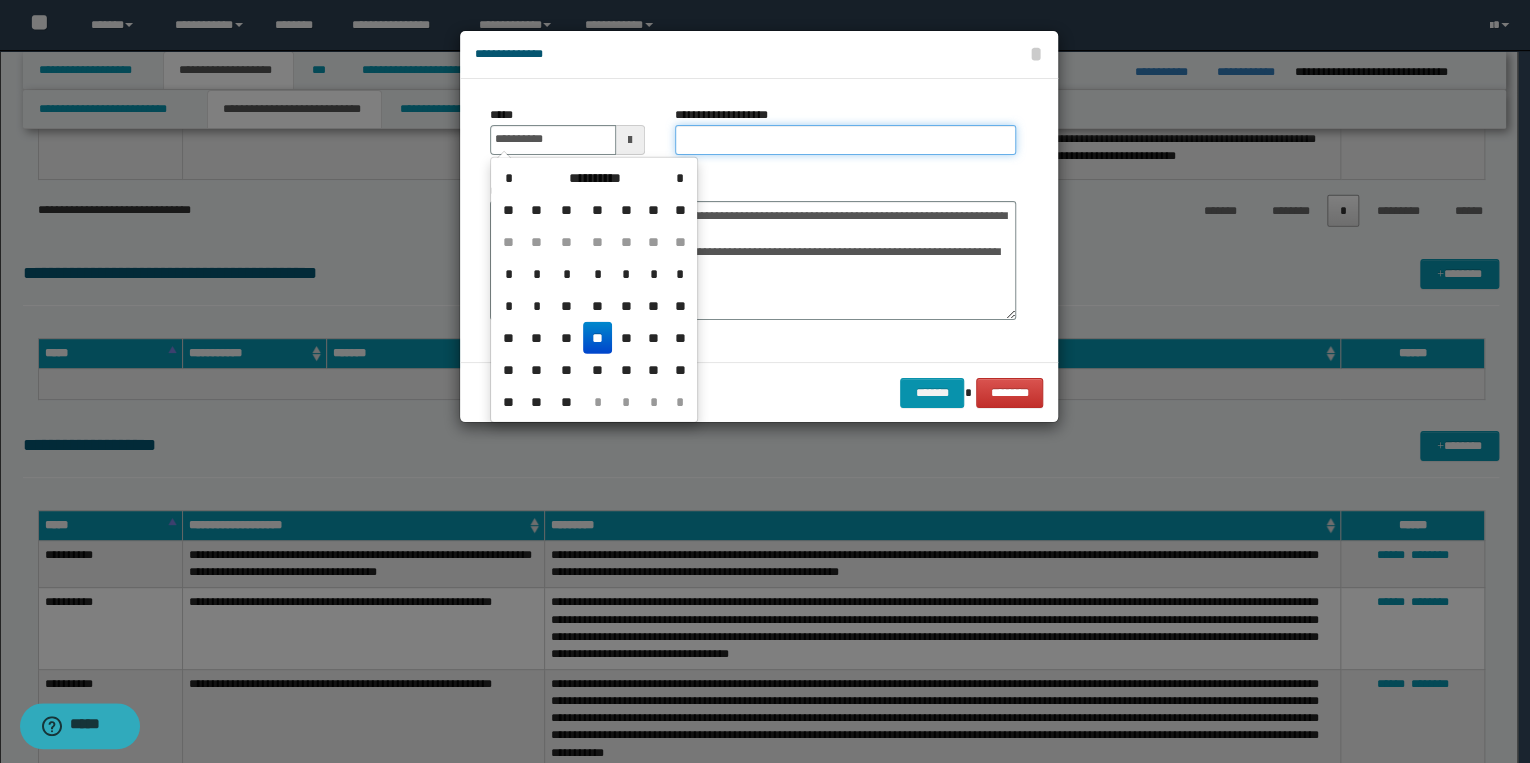 type on "**********" 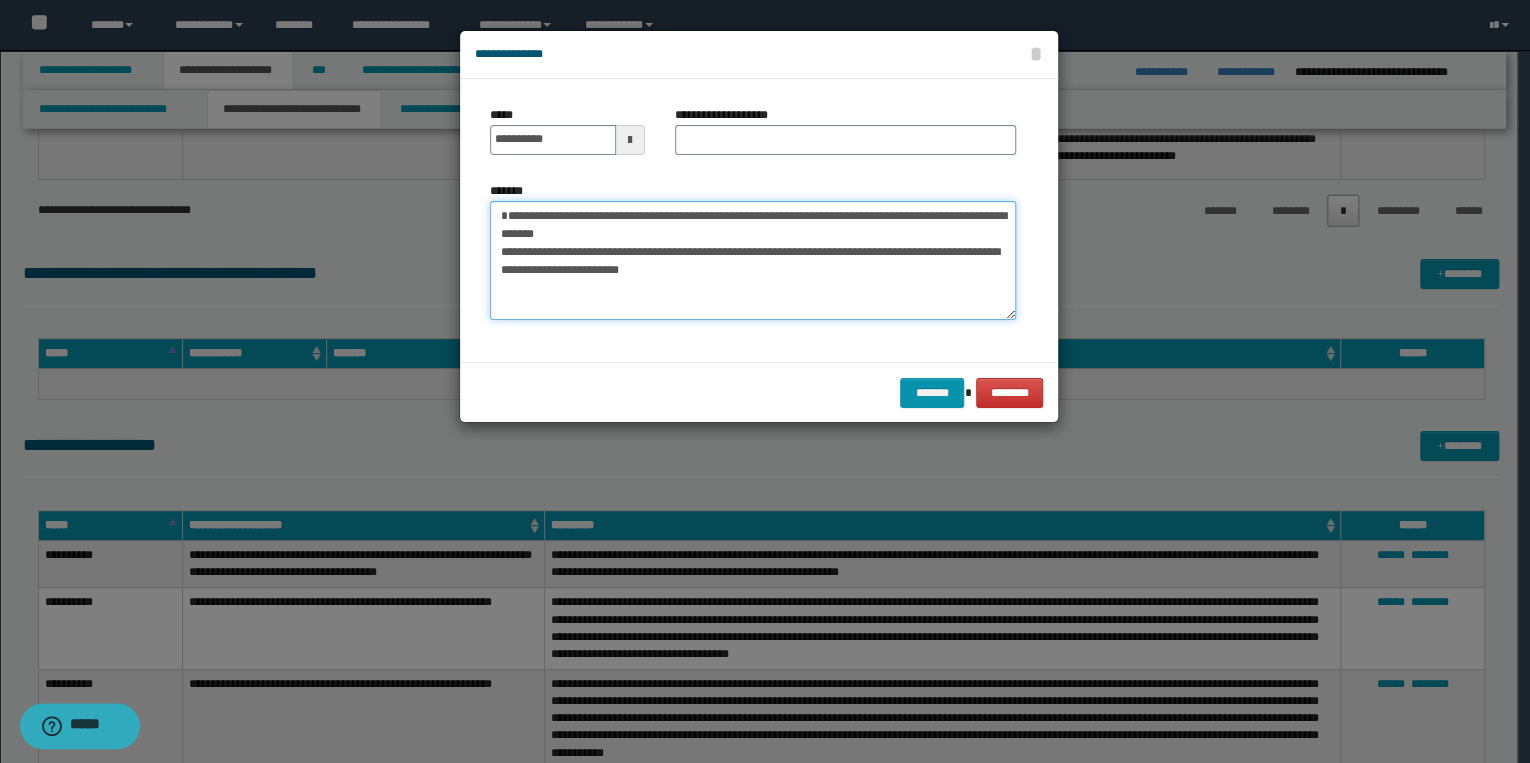 drag, startPoint x: 499, startPoint y: 216, endPoint x: 664, endPoint y: 229, distance: 165.51132 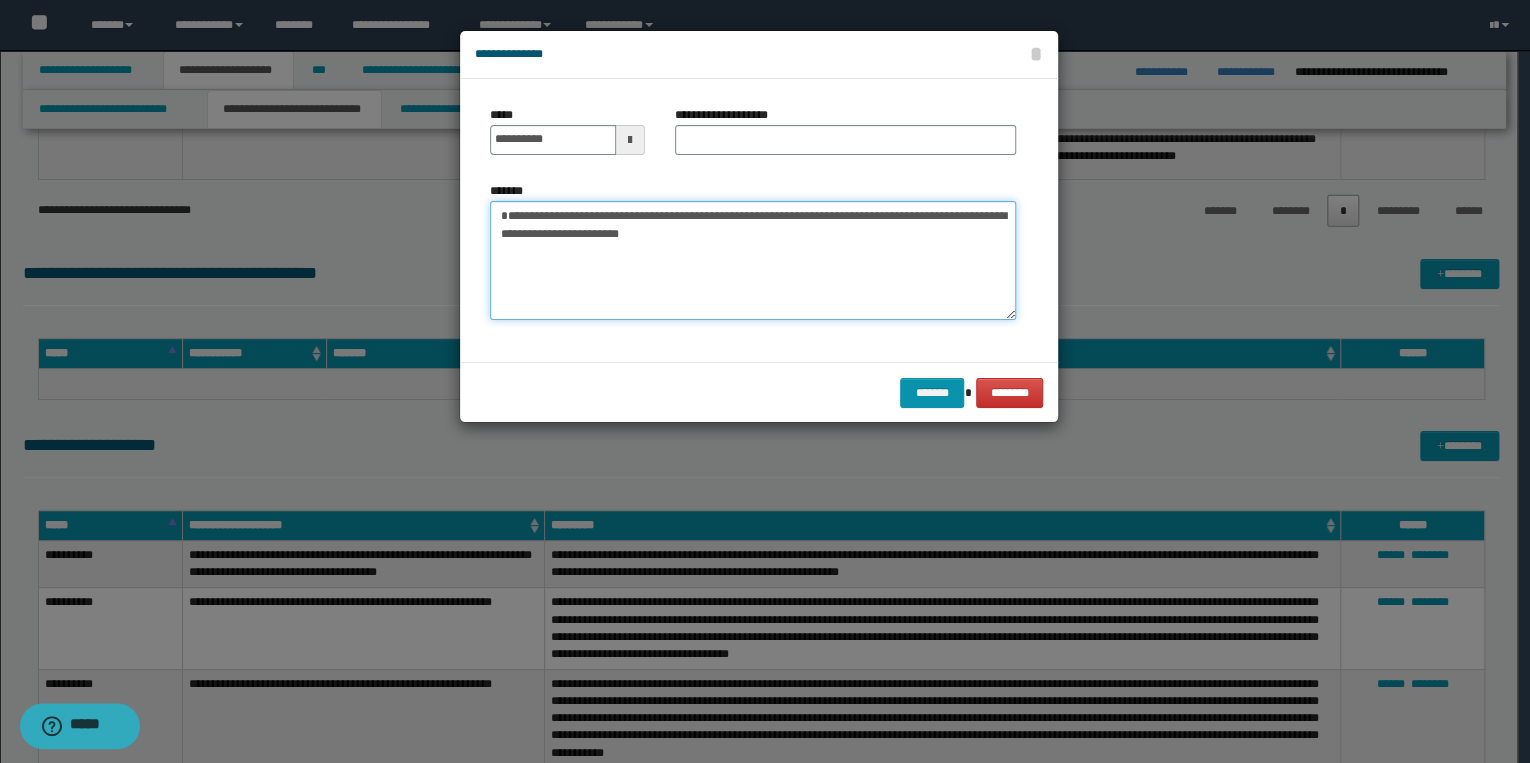 type on "**********" 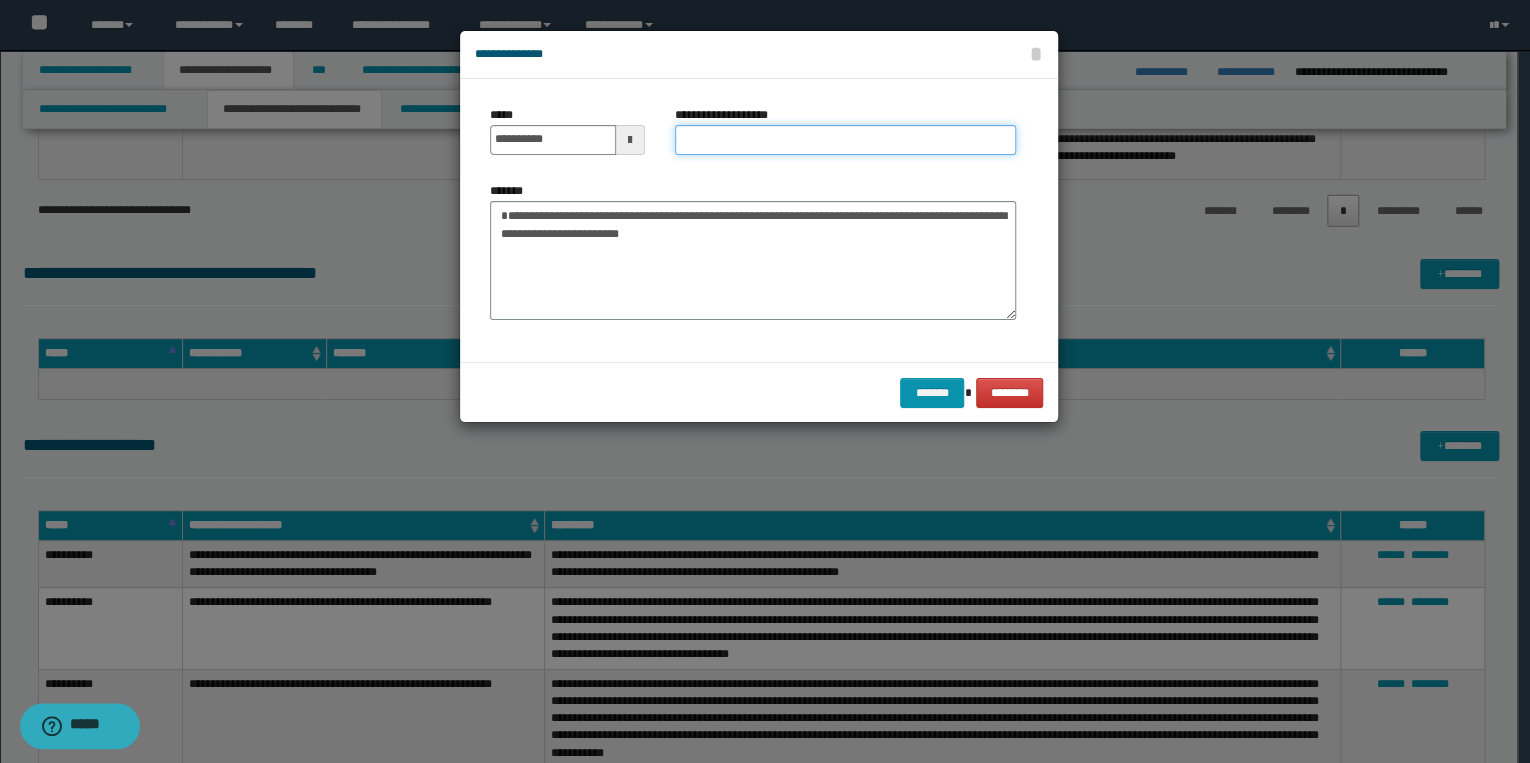 click on "**********" at bounding box center (845, 140) 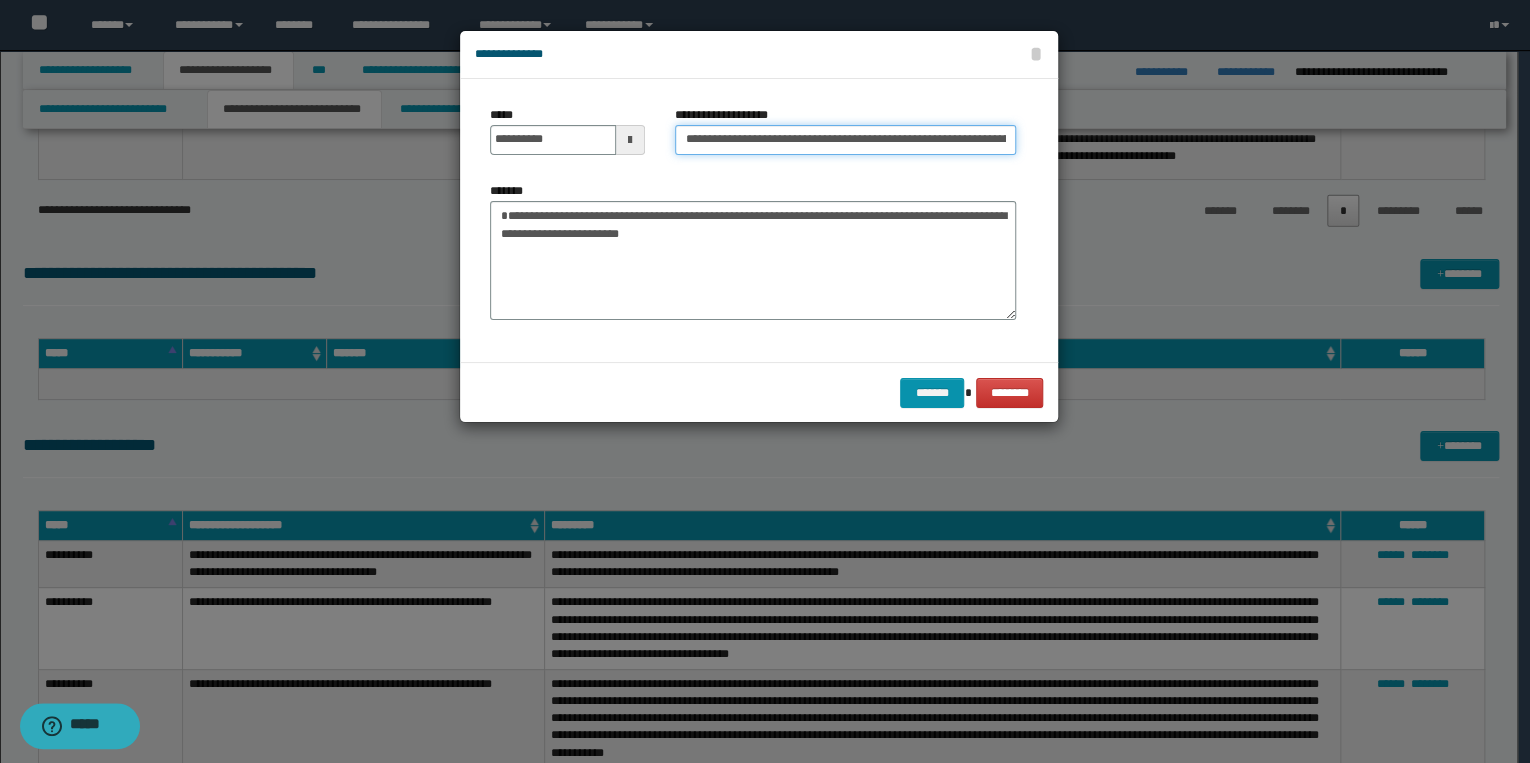 scroll, scrollTop: 0, scrollLeft: 322, axis: horizontal 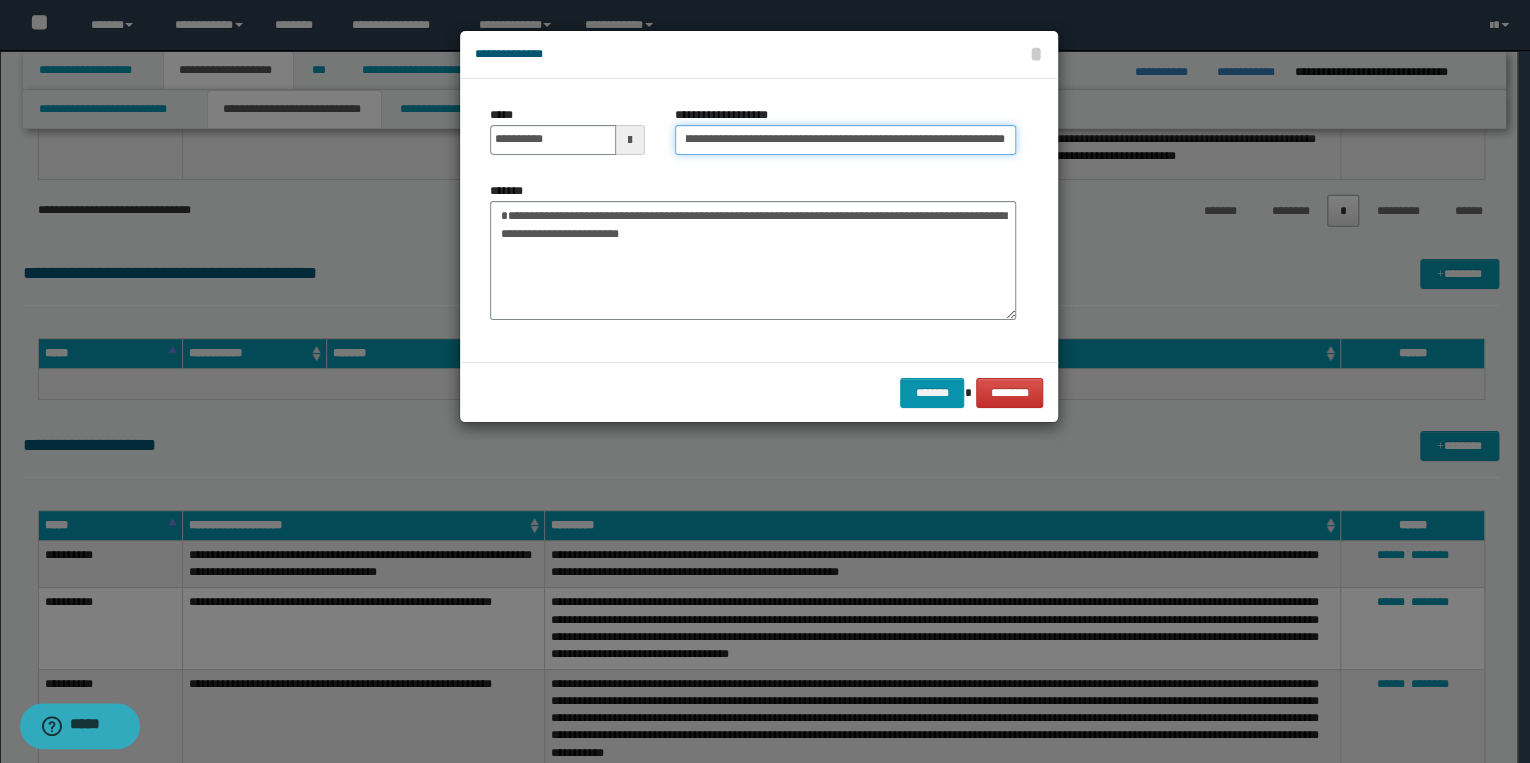 type on "**********" 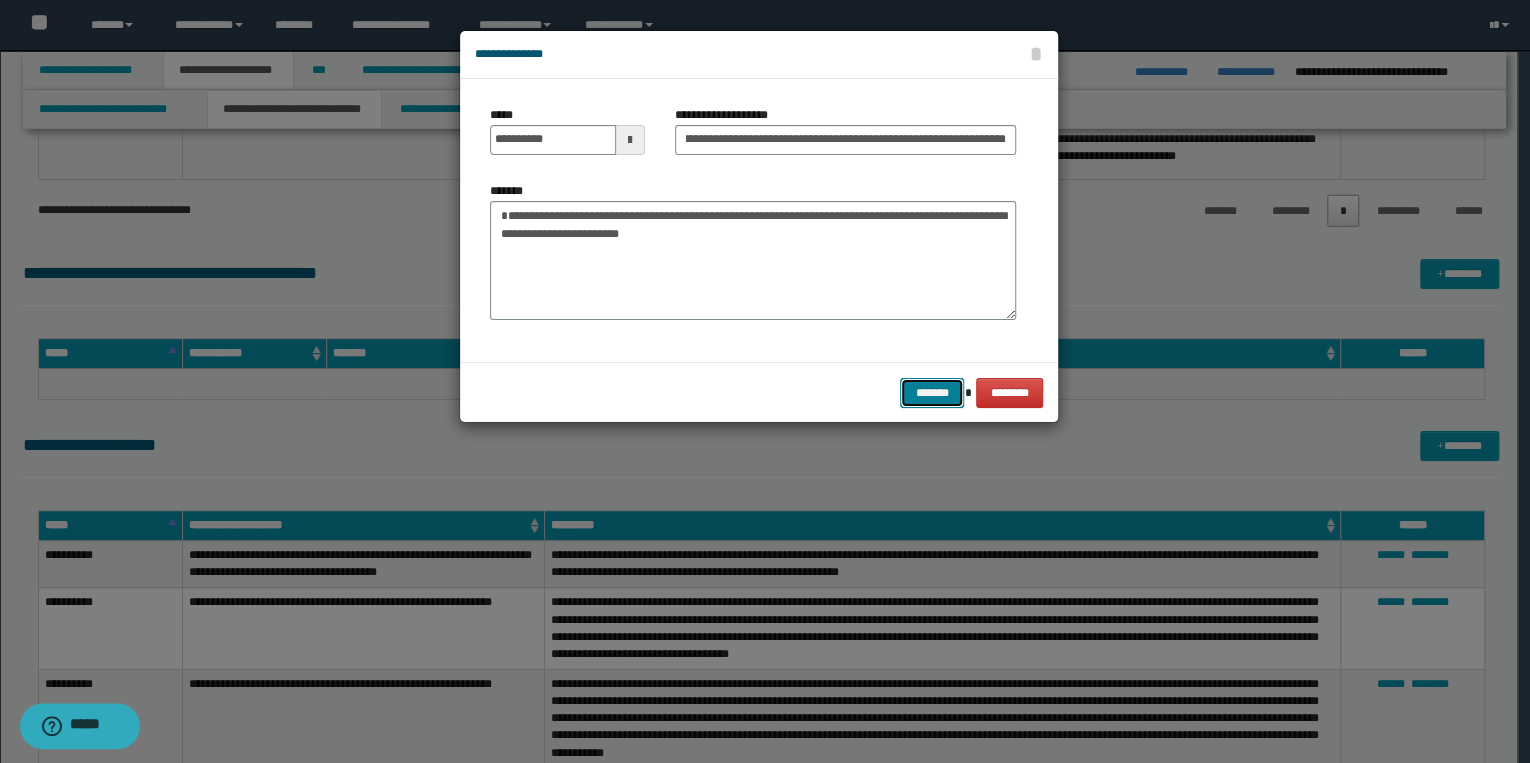 scroll, scrollTop: 0, scrollLeft: 0, axis: both 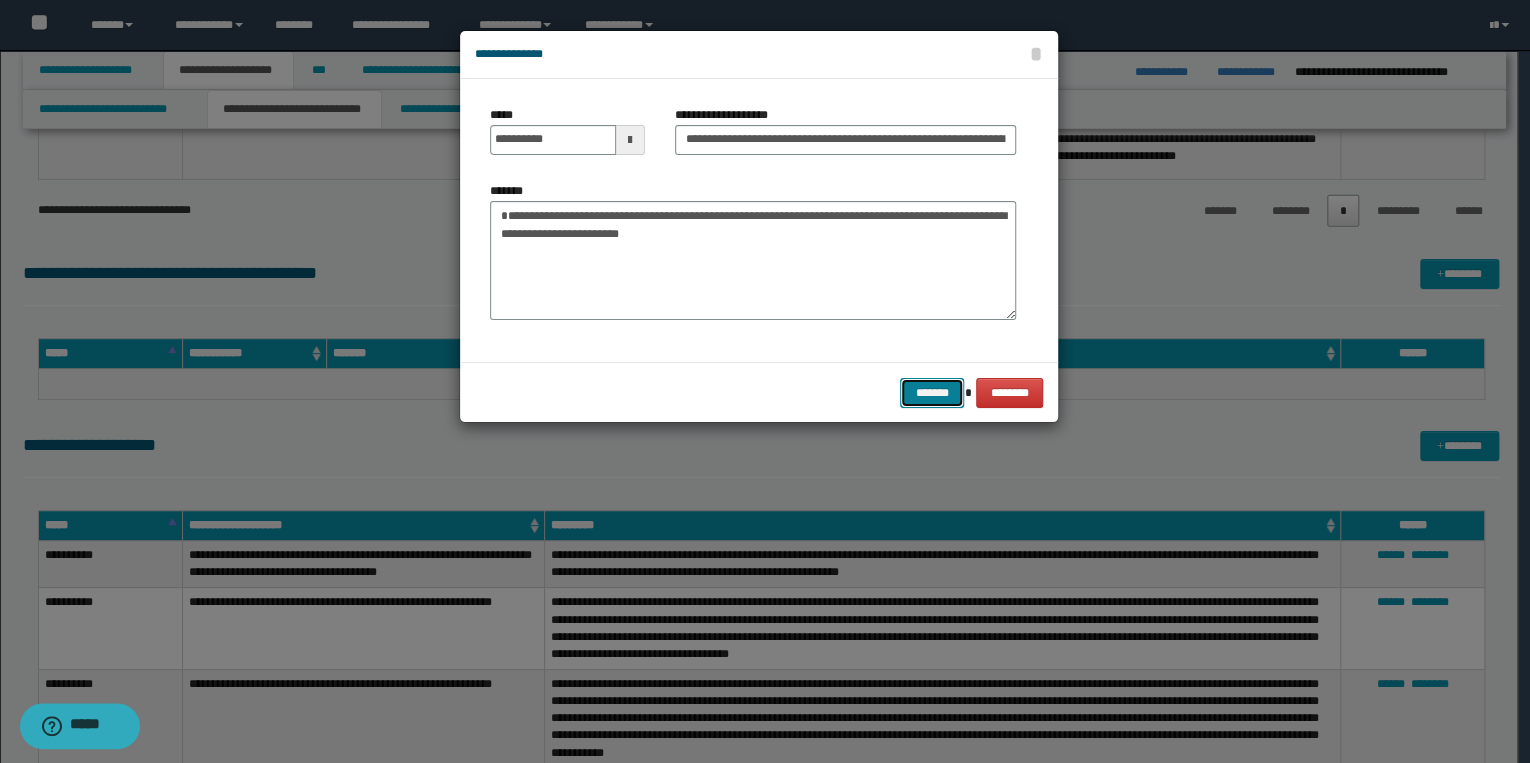 click on "*******" at bounding box center [932, 393] 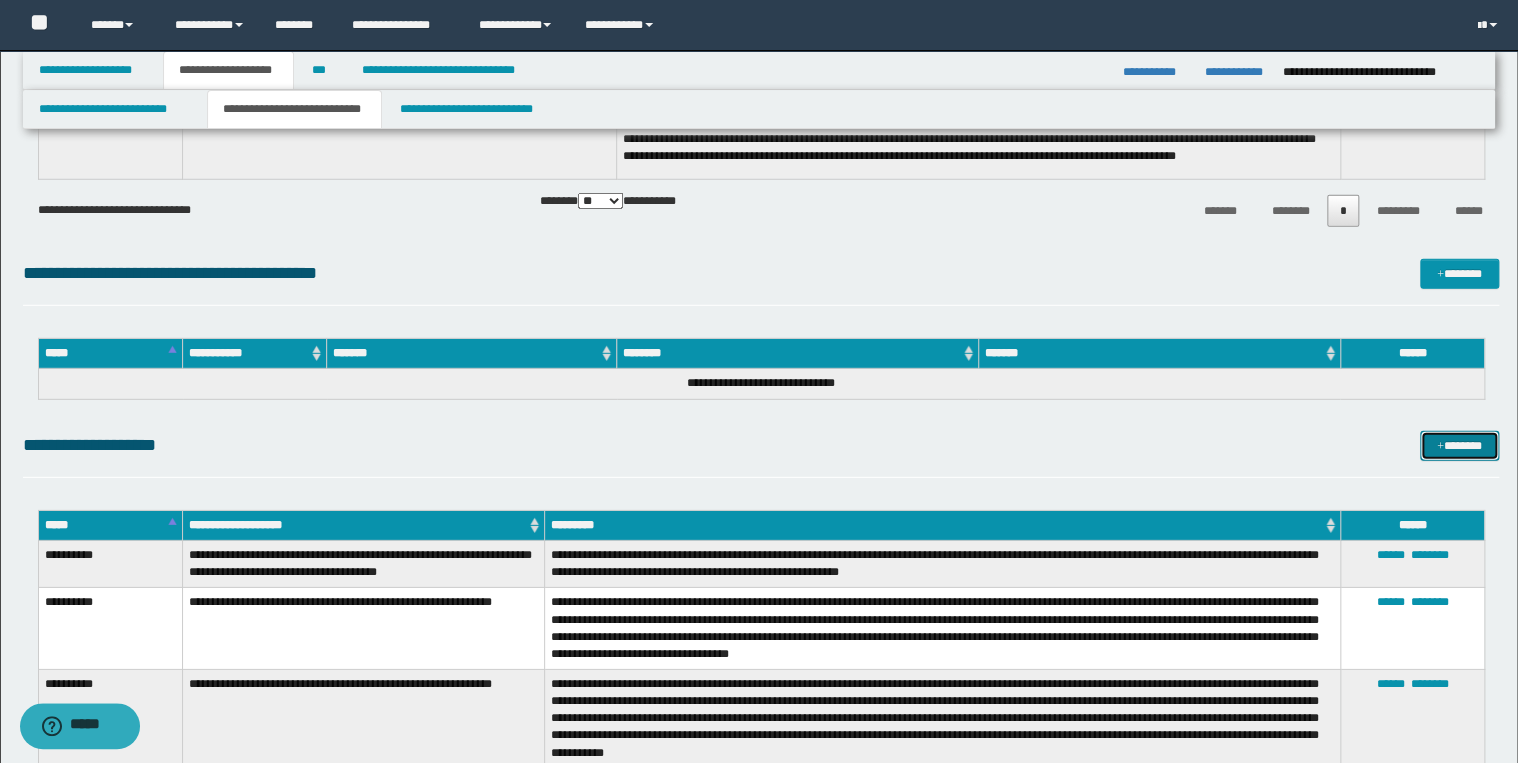 click on "*******" at bounding box center (1459, 446) 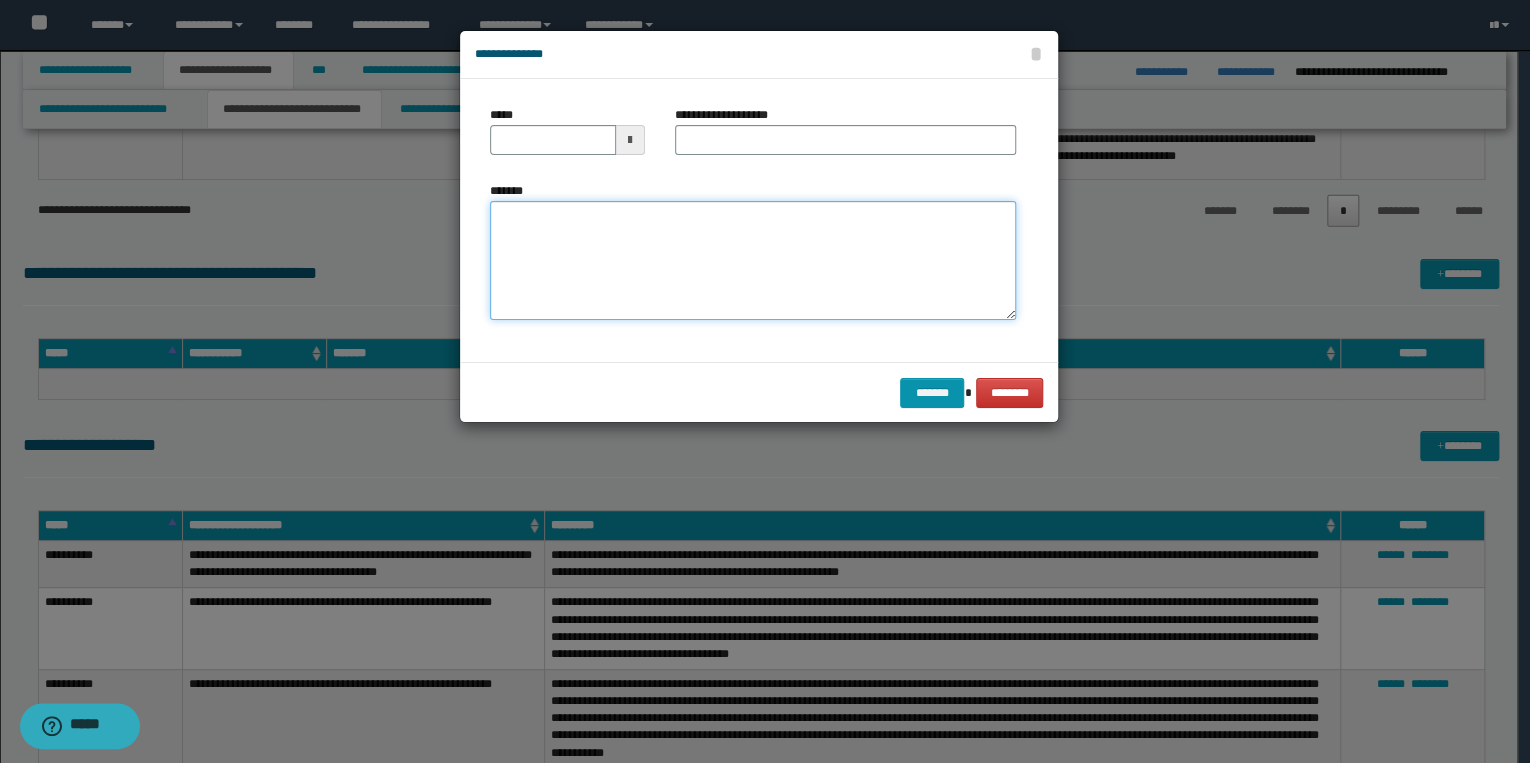 click on "*******" at bounding box center (753, 261) 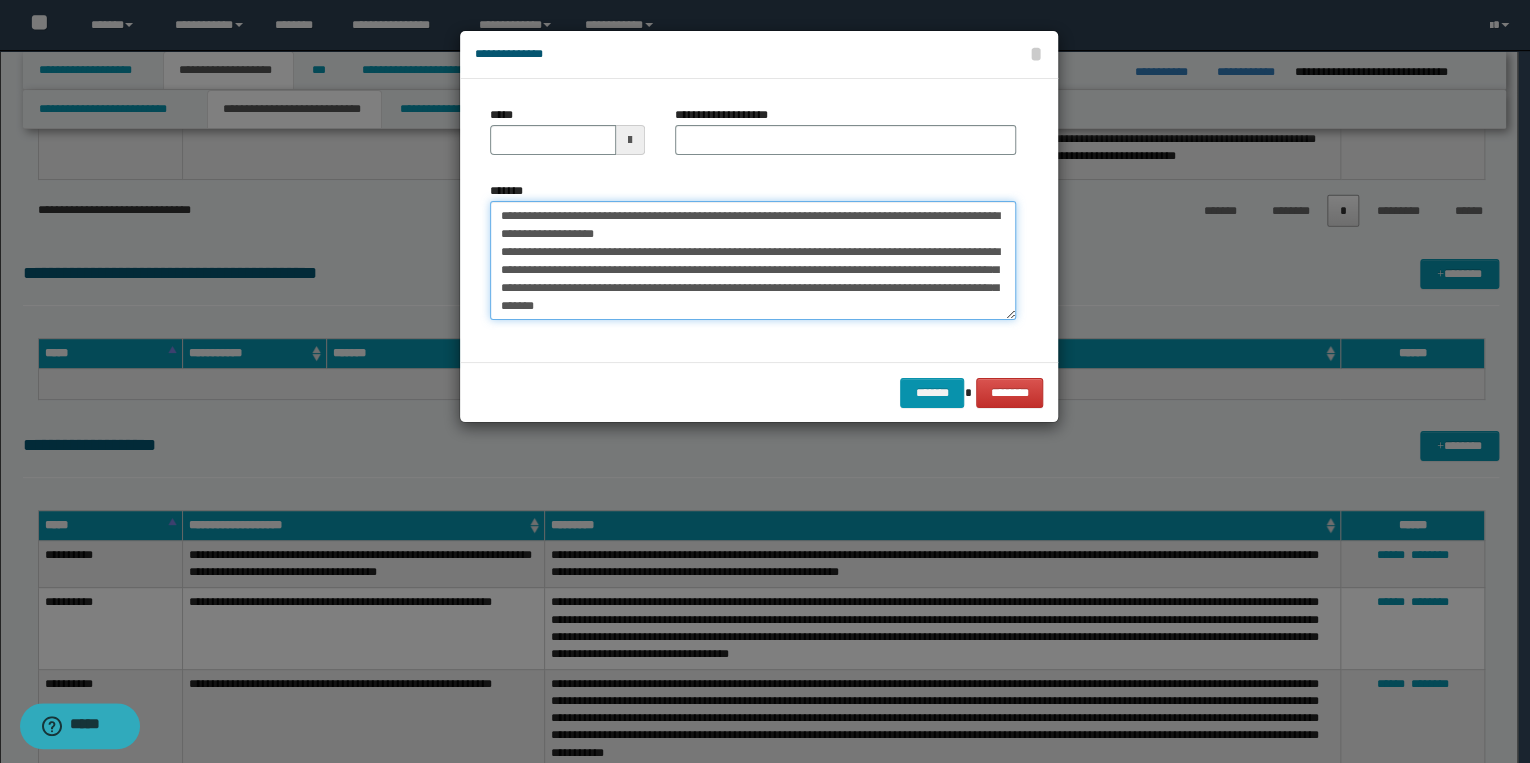 scroll, scrollTop: 0, scrollLeft: 0, axis: both 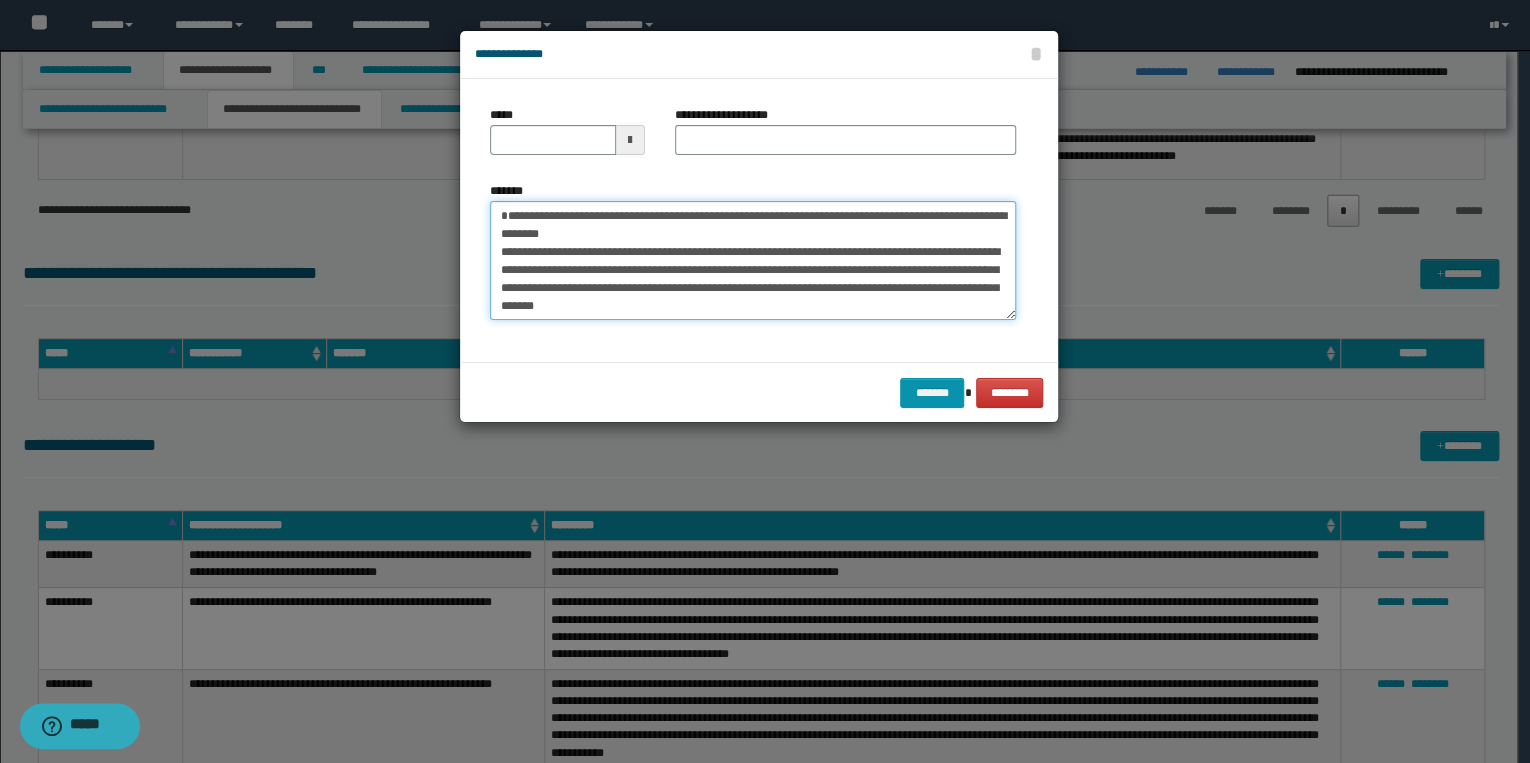 type 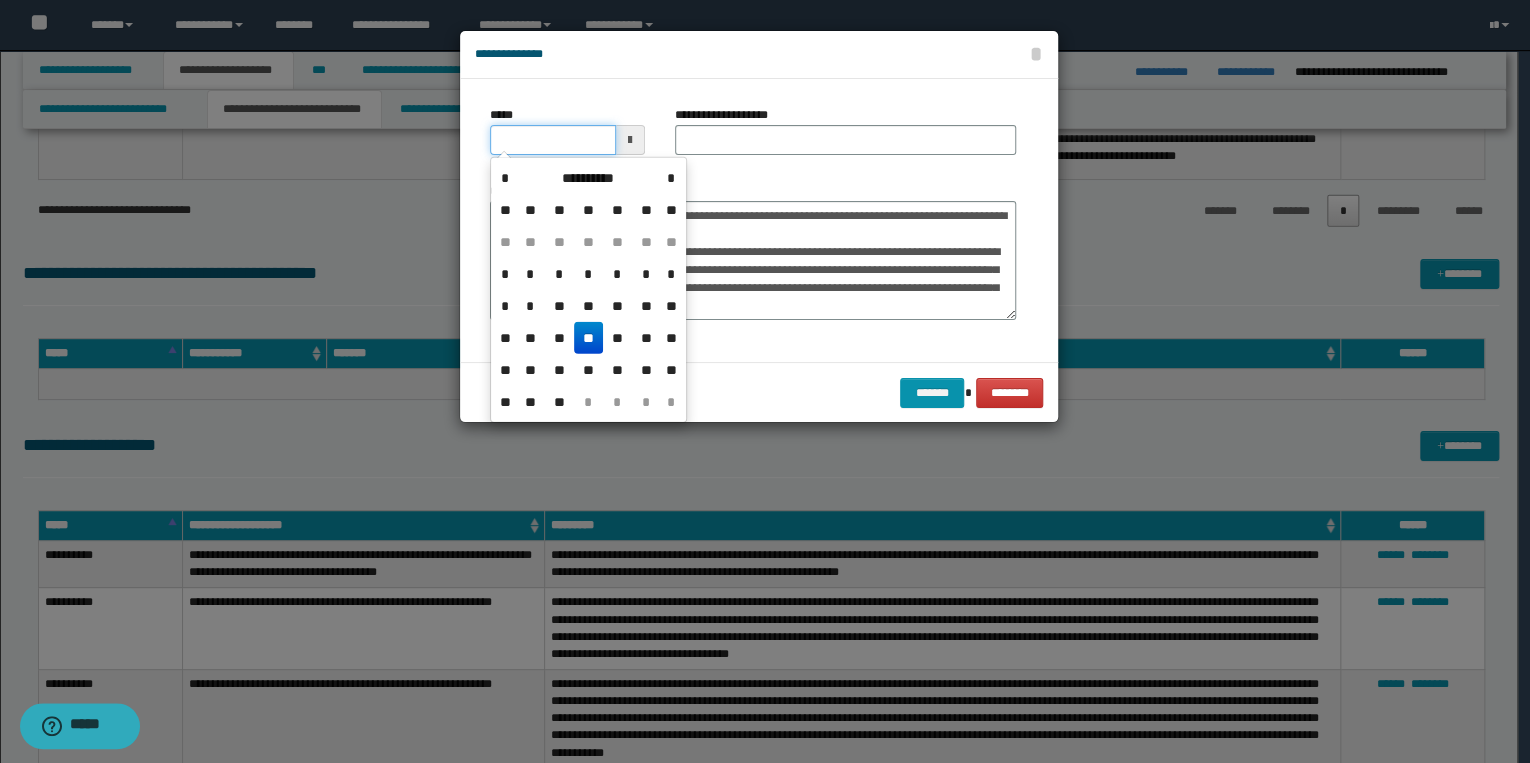 click on "*****" at bounding box center (553, 140) 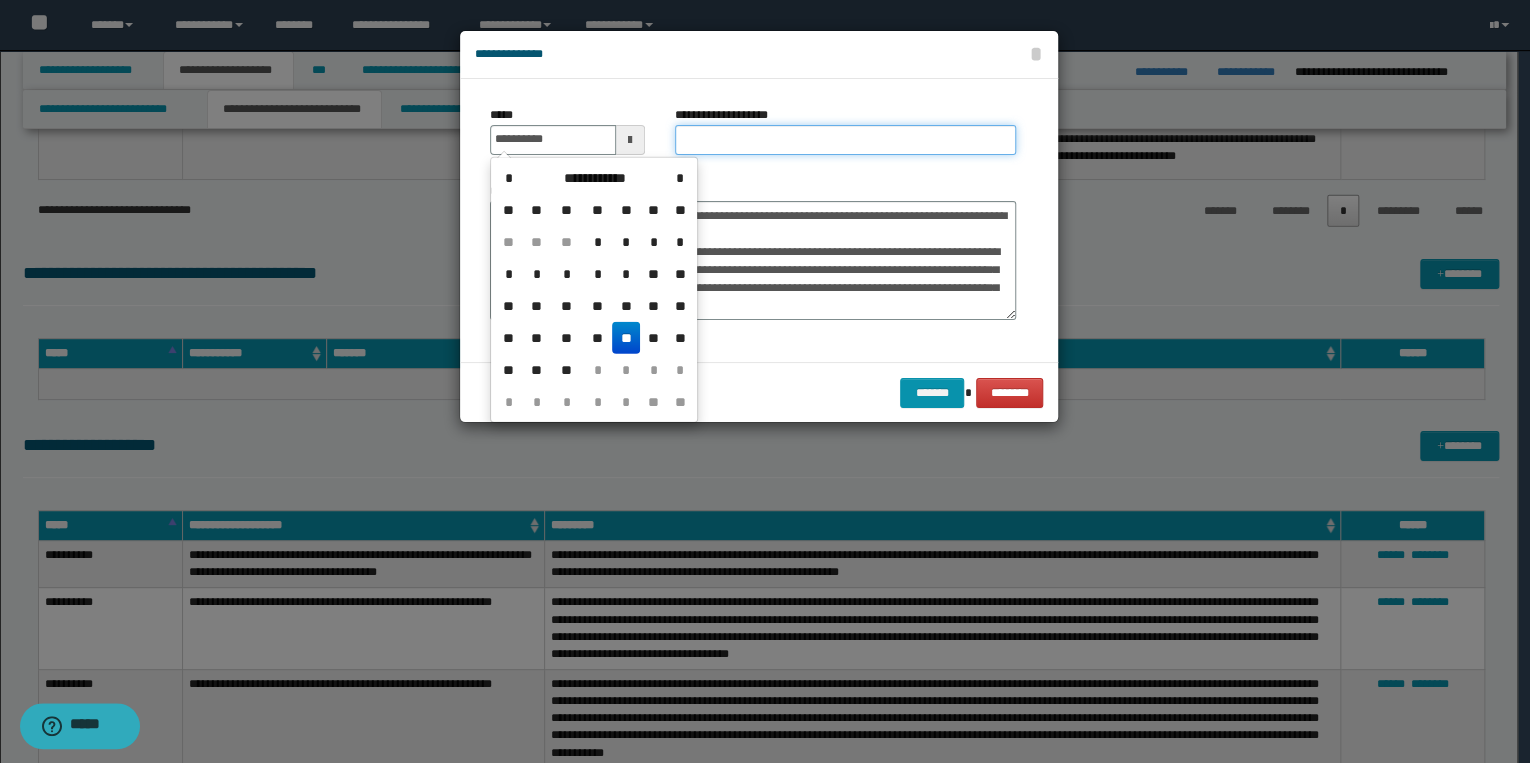 type on "**********" 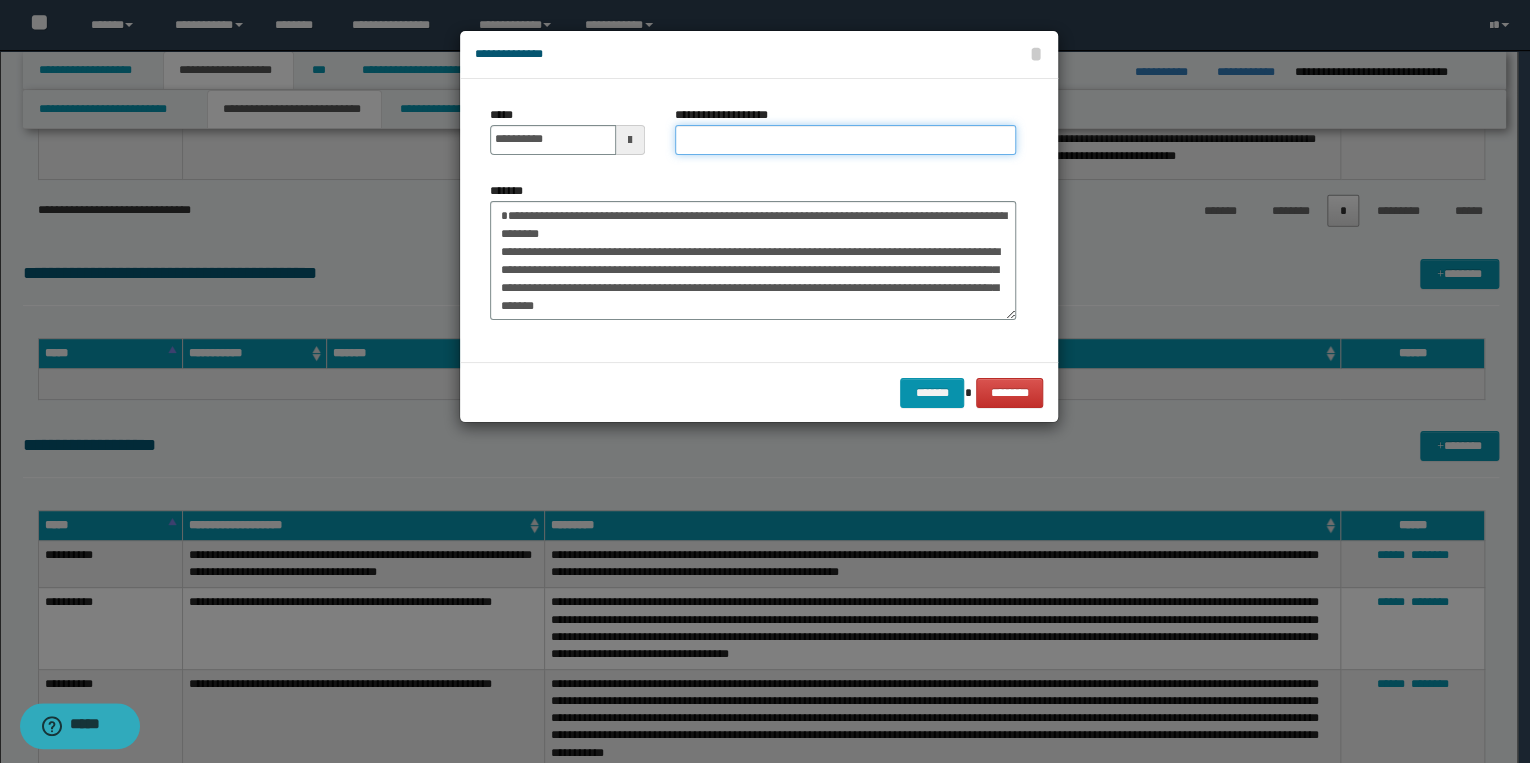click on "**********" at bounding box center (845, 140) 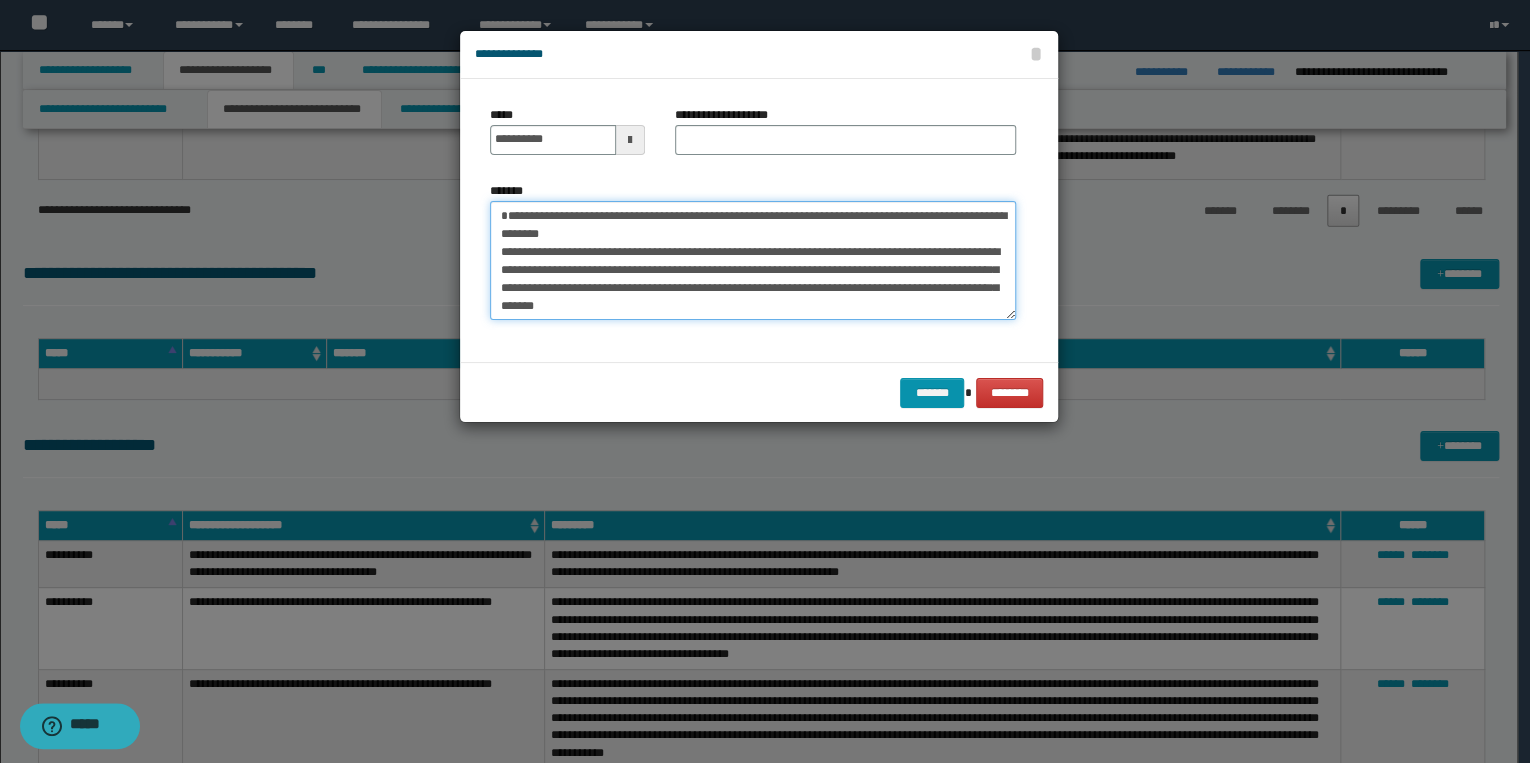 drag, startPoint x: 498, startPoint y: 214, endPoint x: 659, endPoint y: 230, distance: 161.79308 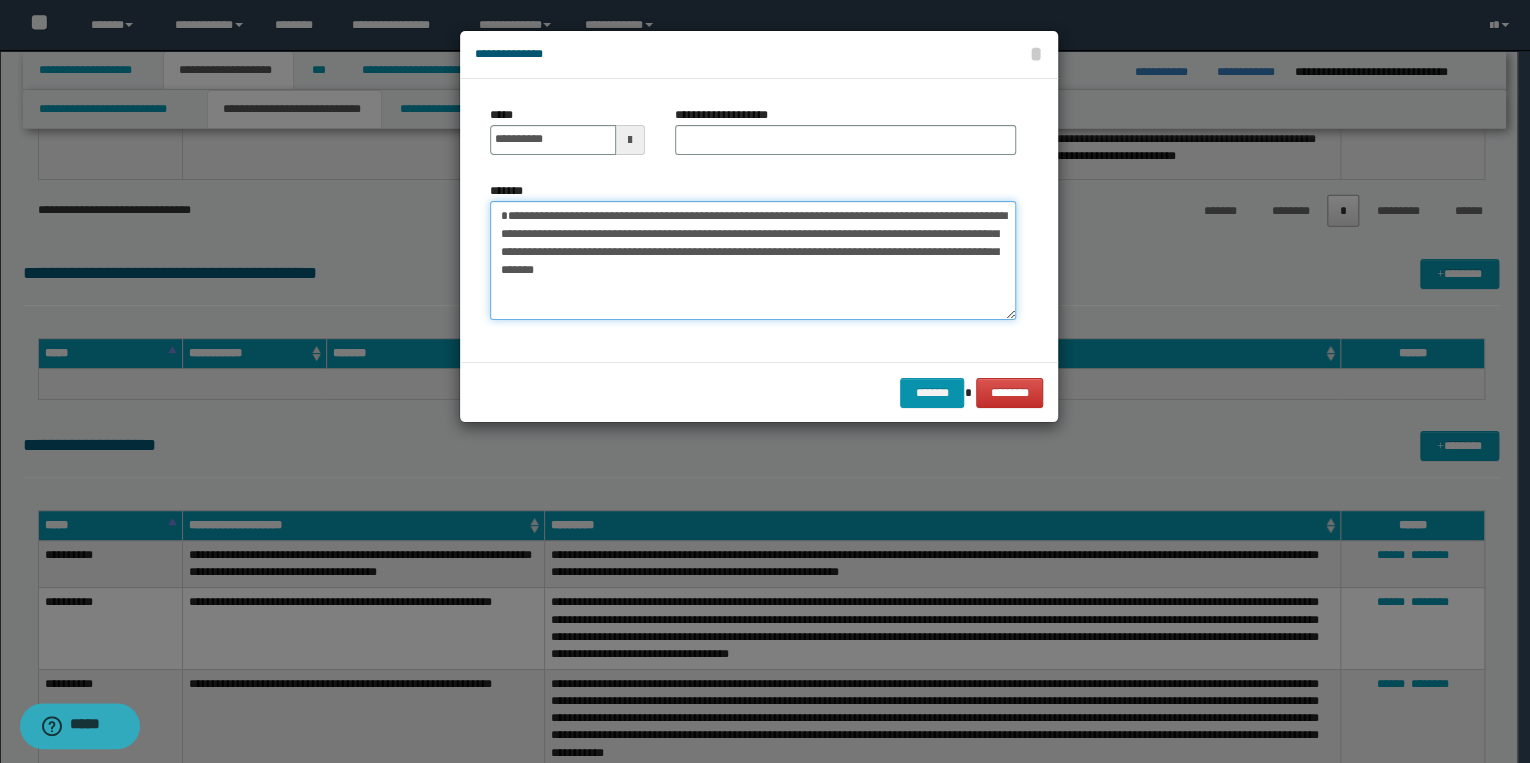 type on "**********" 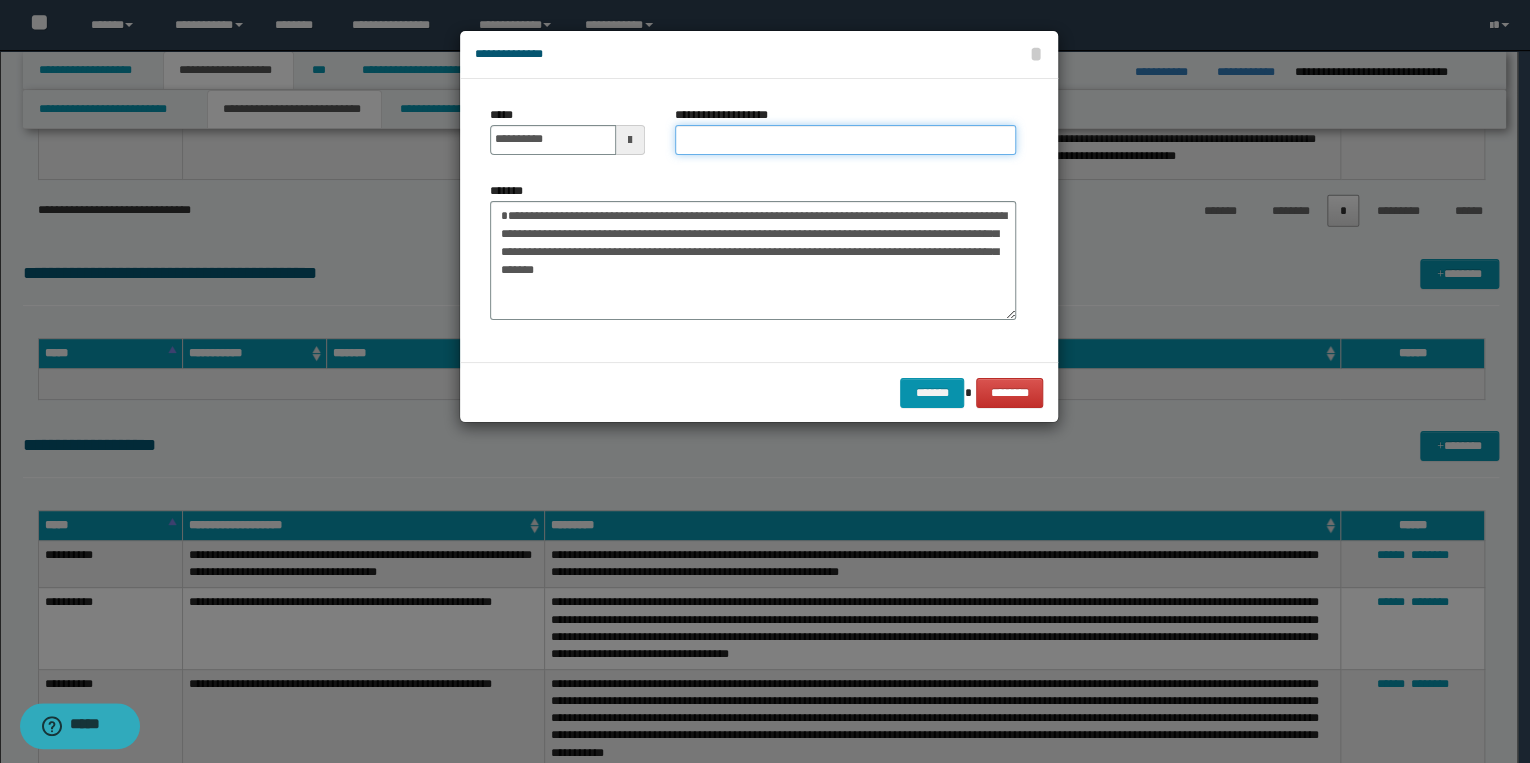 click on "**********" at bounding box center (845, 140) 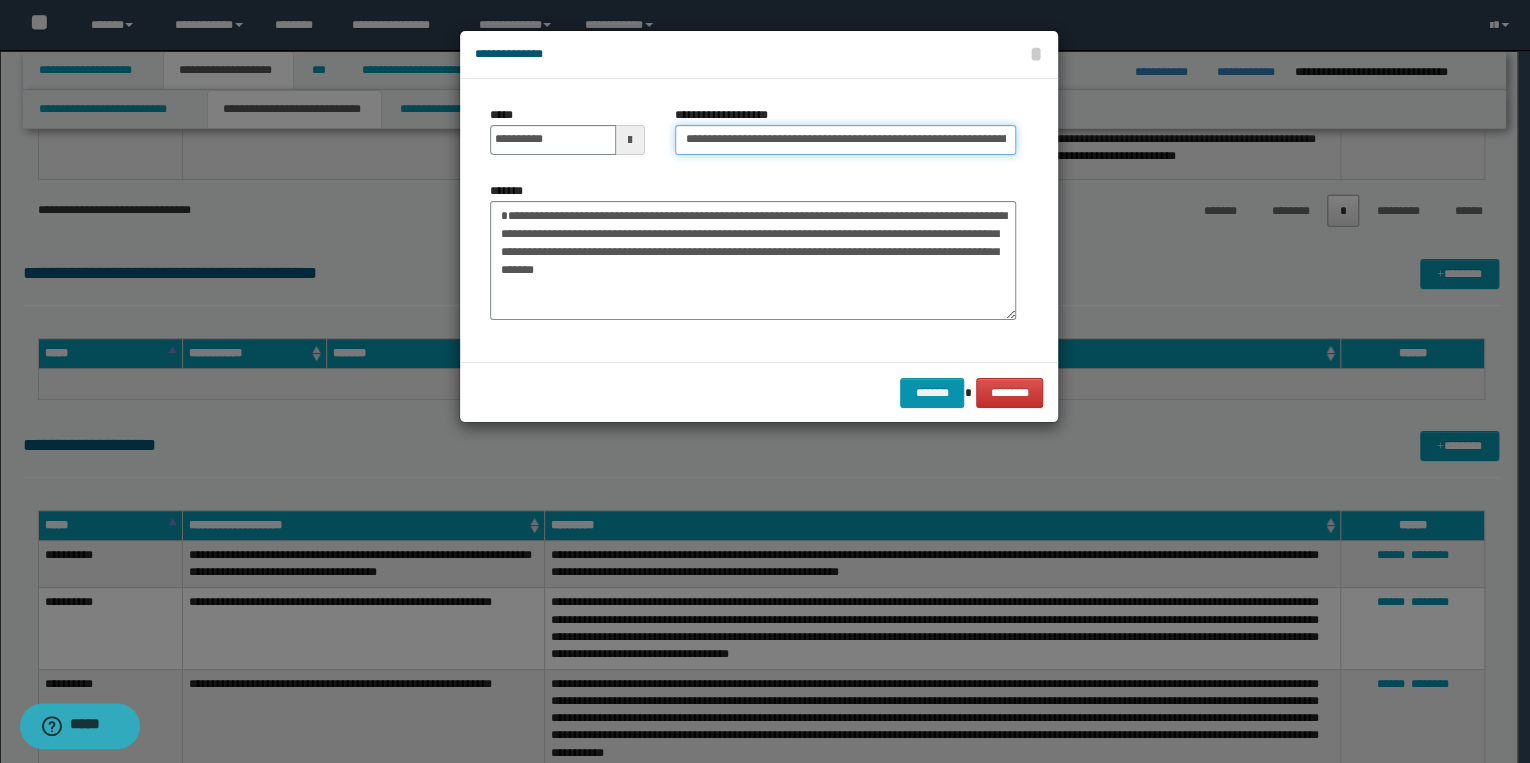 scroll, scrollTop: 0, scrollLeft: 325, axis: horizontal 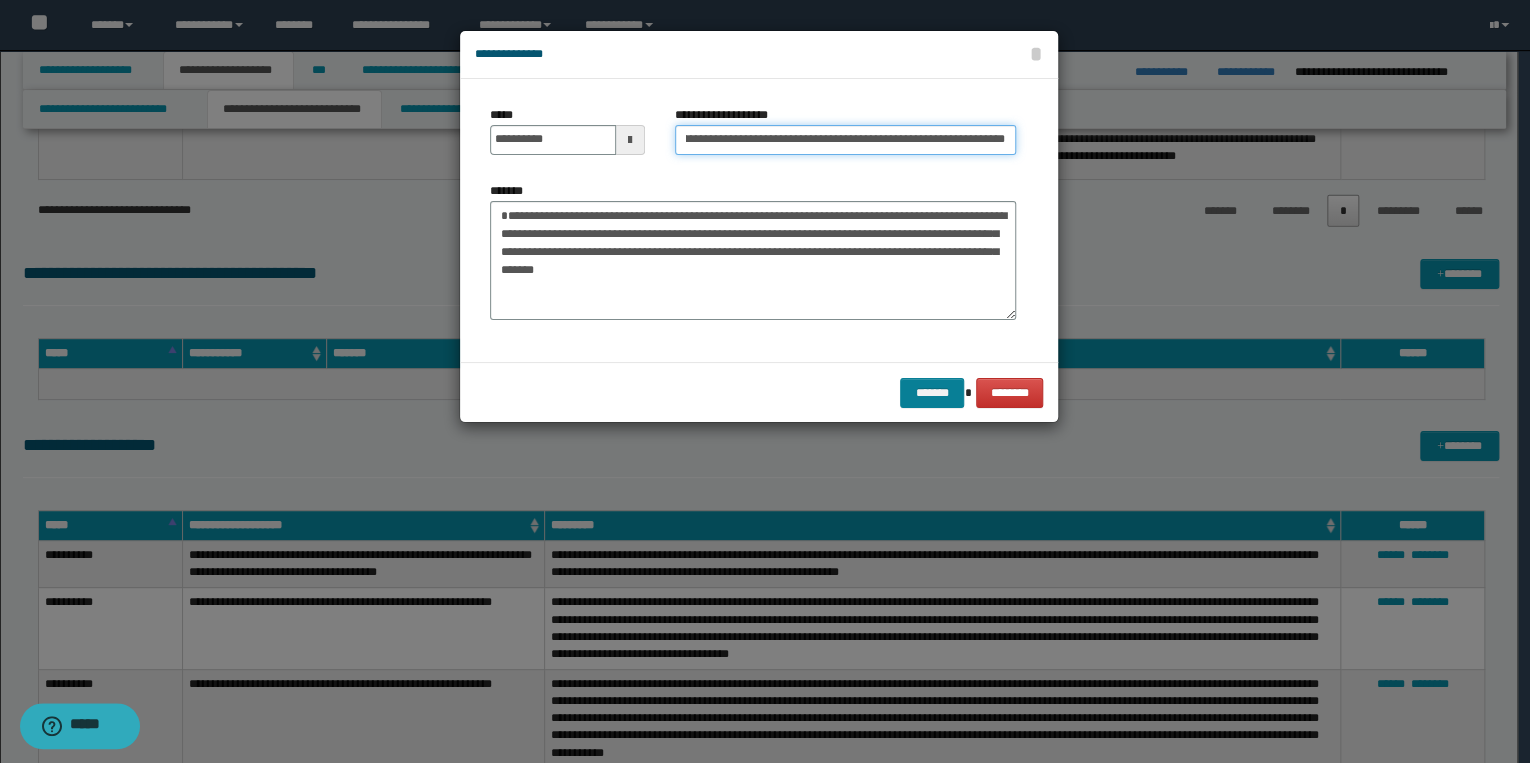 type on "**********" 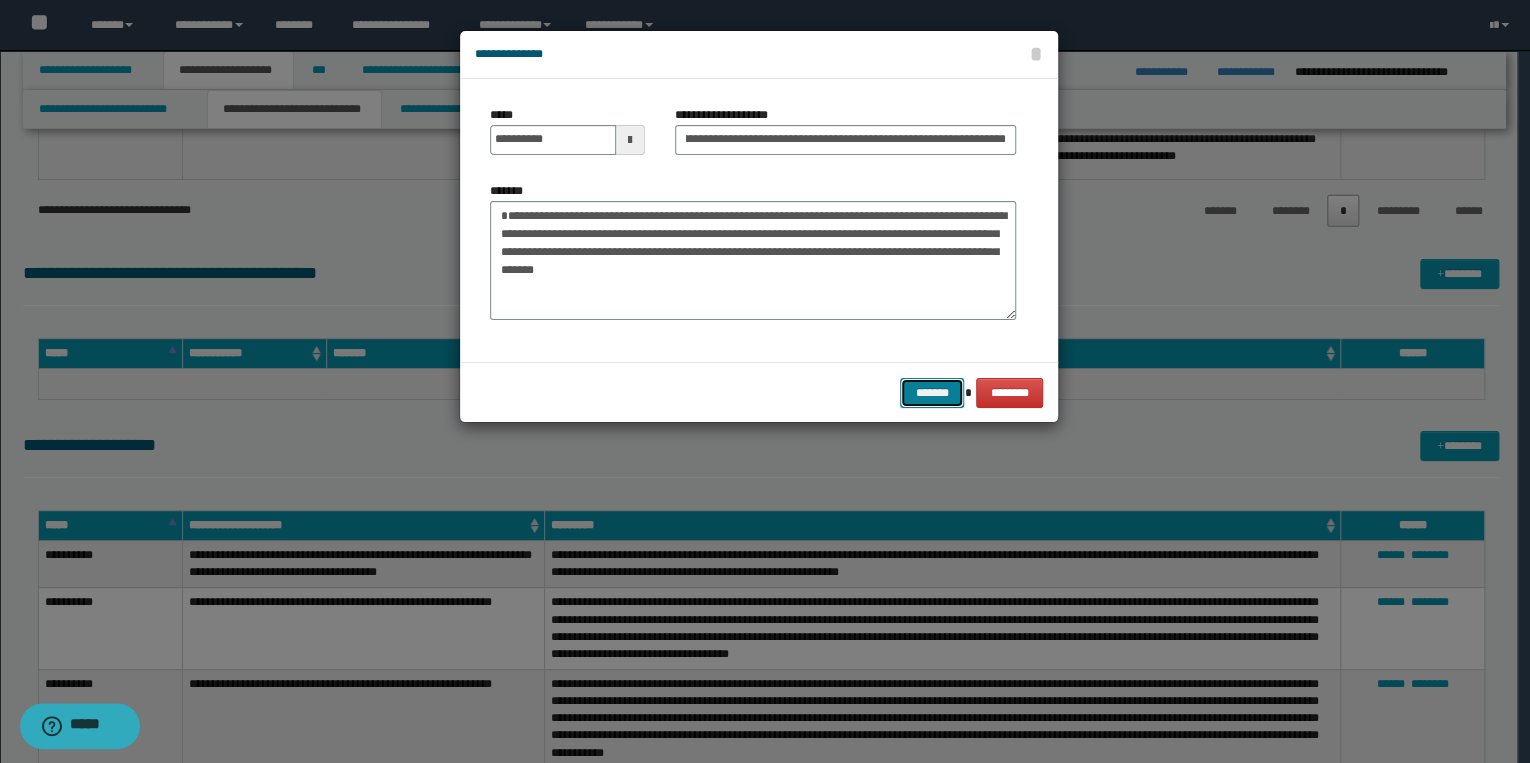 scroll, scrollTop: 0, scrollLeft: 0, axis: both 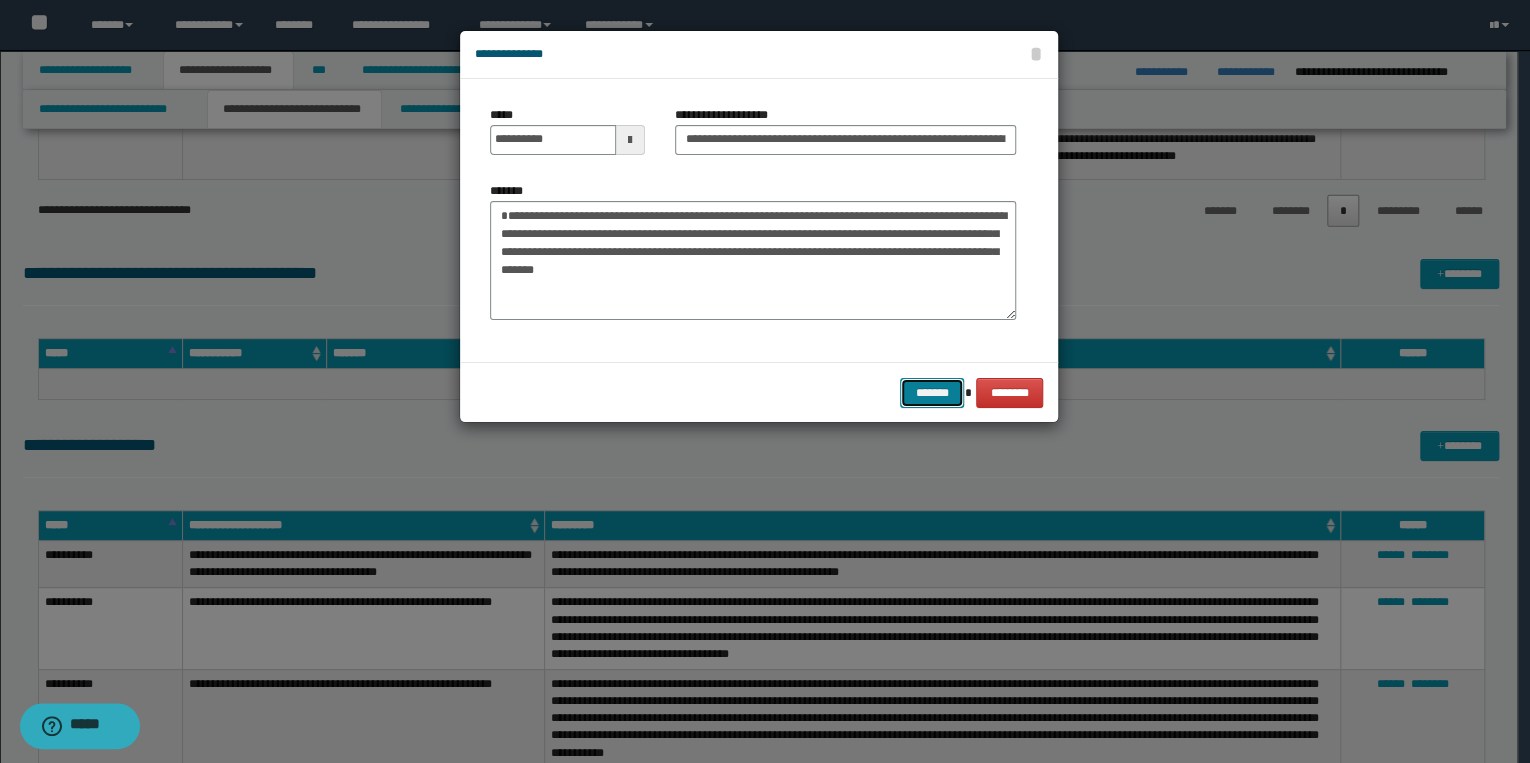 click on "*******" at bounding box center (932, 393) 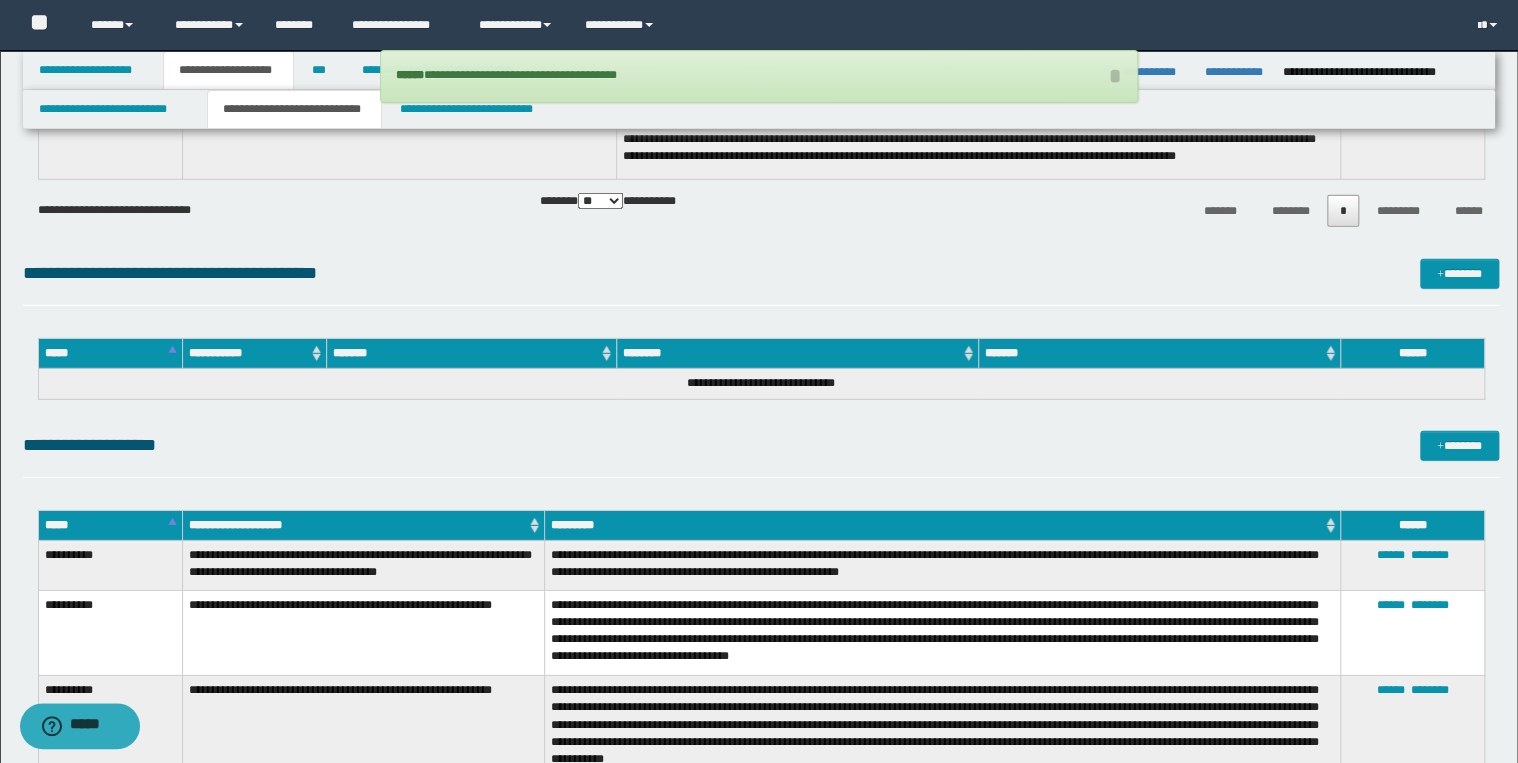 click on "**********" at bounding box center [761, 384] 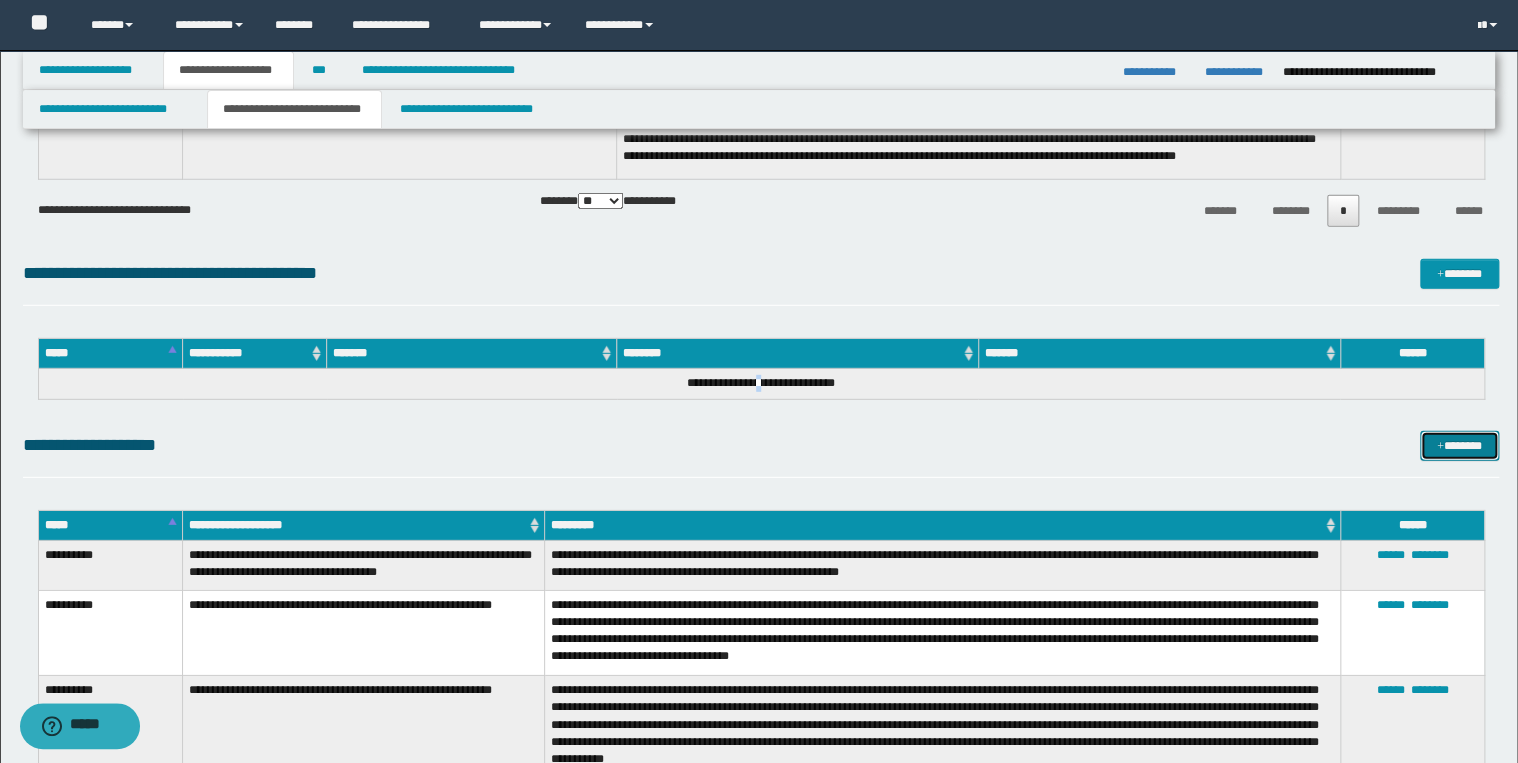 click on "*******" at bounding box center (1459, 446) 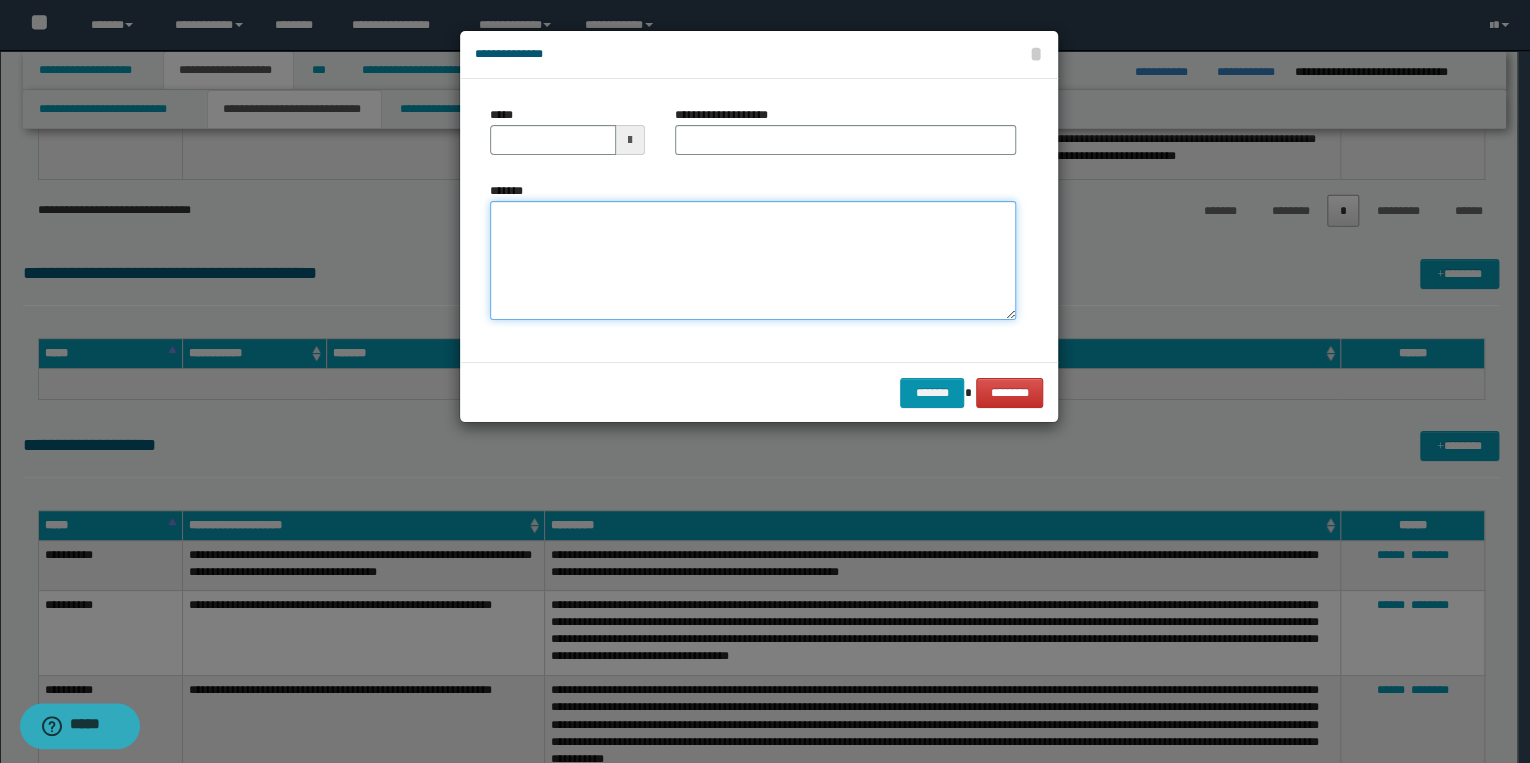 click on "*******" at bounding box center [753, 261] 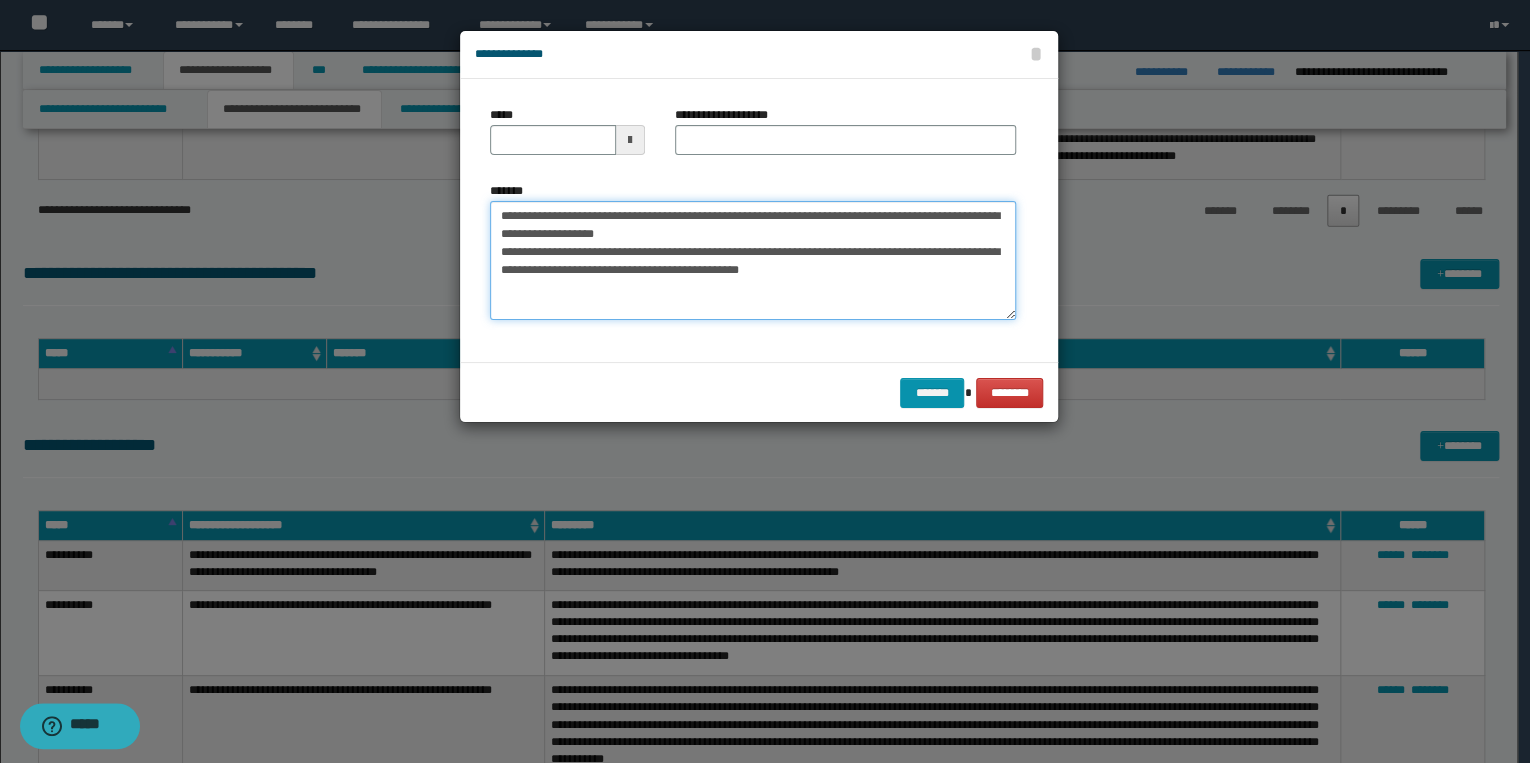 drag, startPoint x: 563, startPoint y: 216, endPoint x: 491, endPoint y: 213, distance: 72.06247 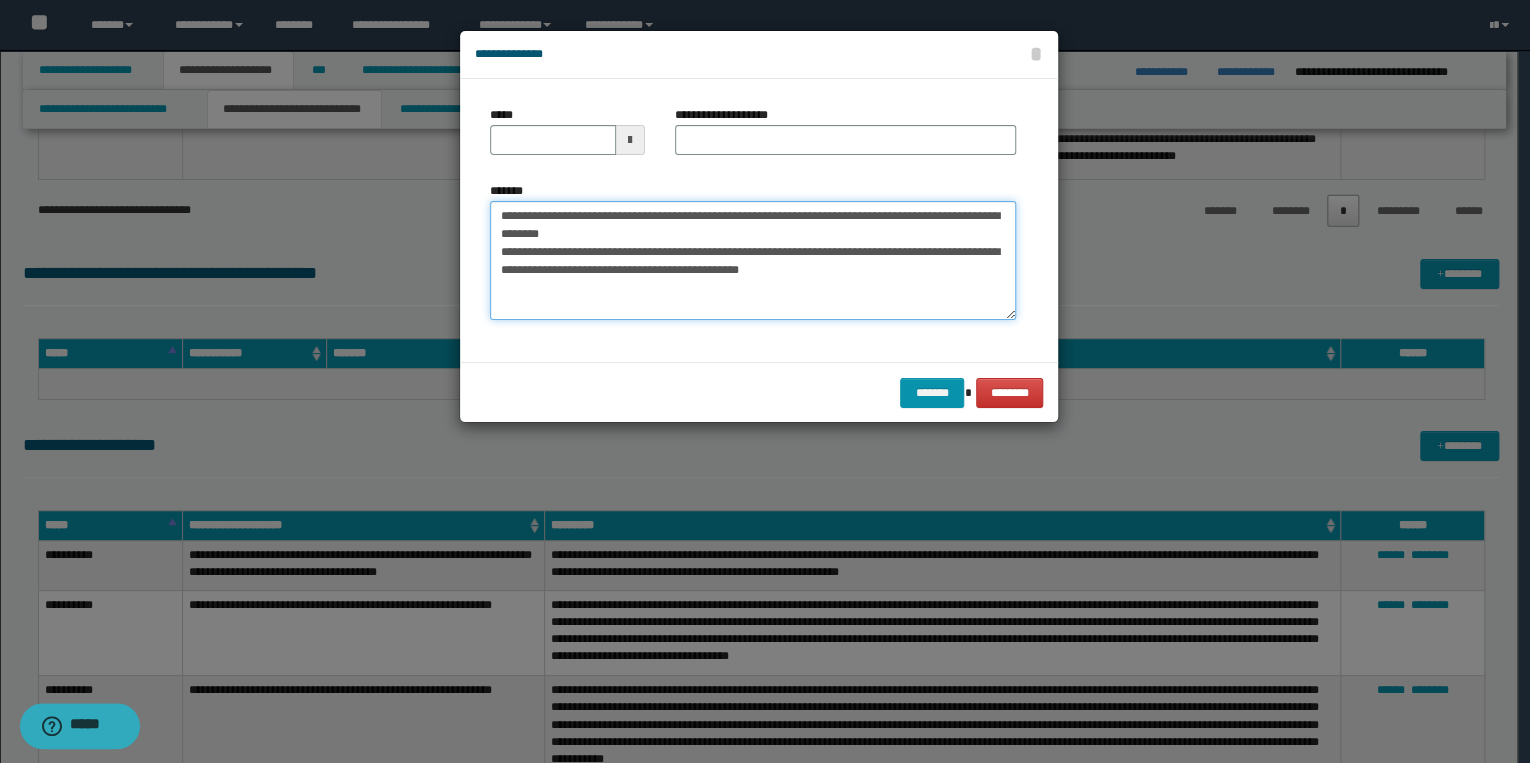 type 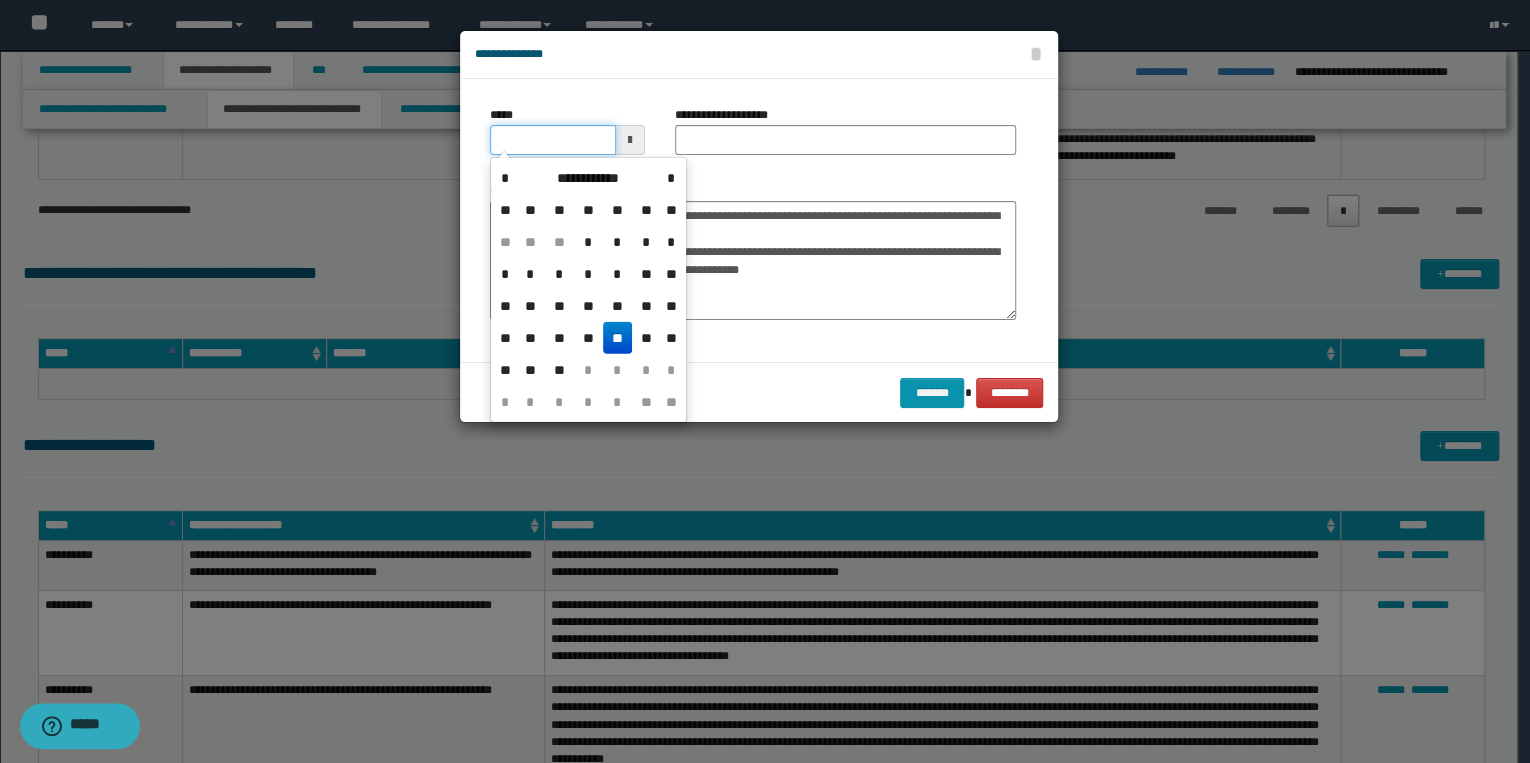click on "*****" at bounding box center [553, 140] 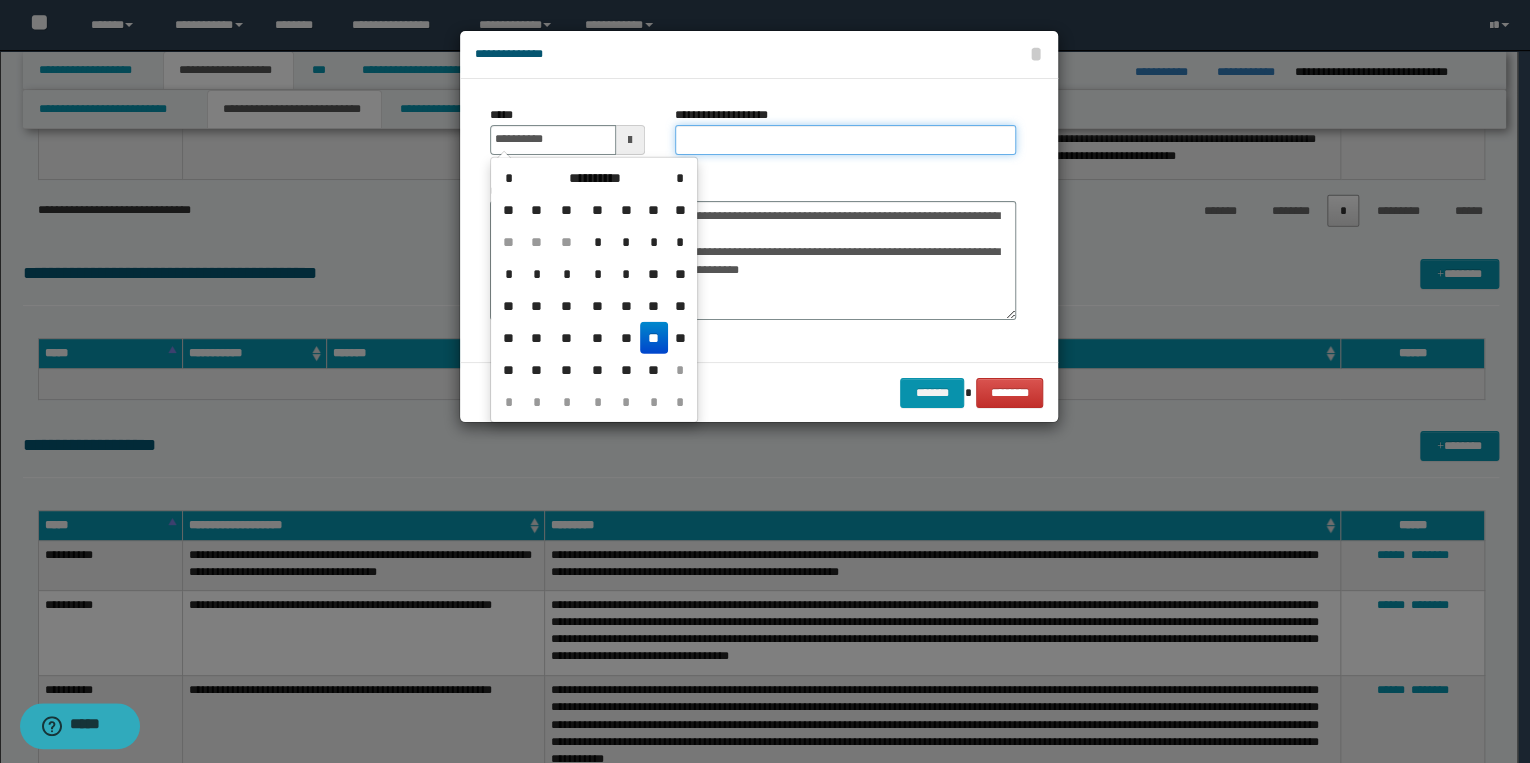 type on "**********" 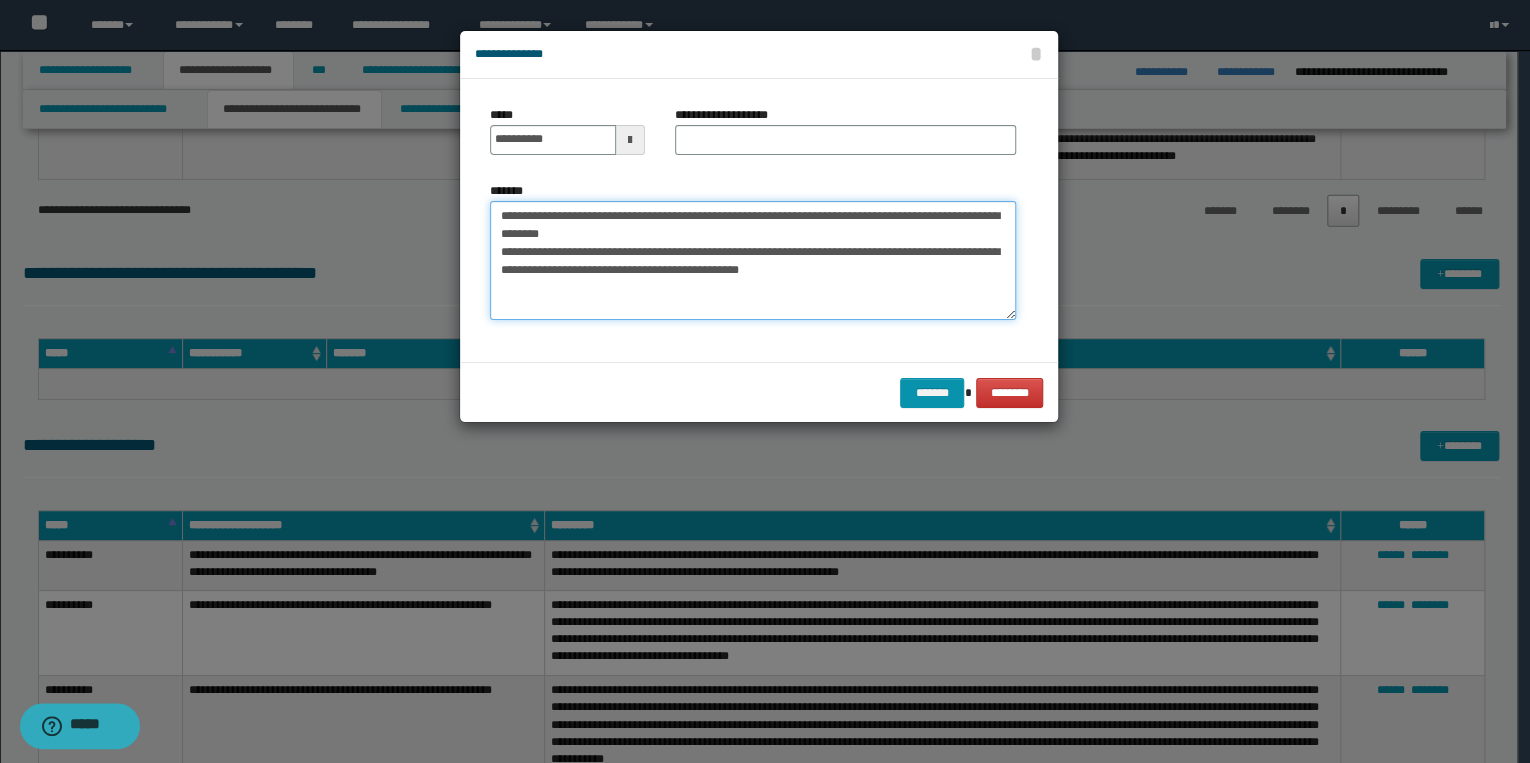 drag, startPoint x: 492, startPoint y: 213, endPoint x: 665, endPoint y: 231, distance: 173.9339 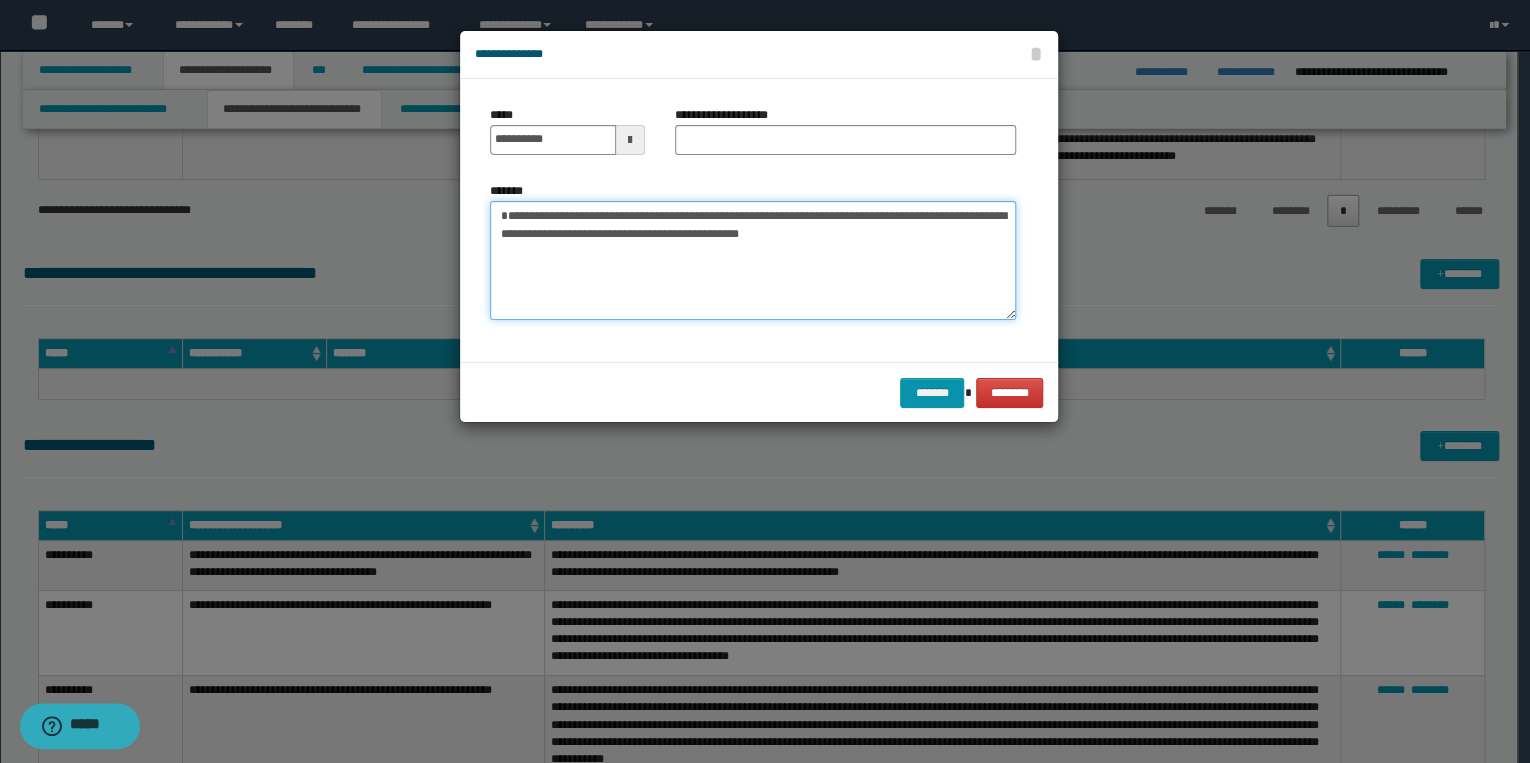 type on "**********" 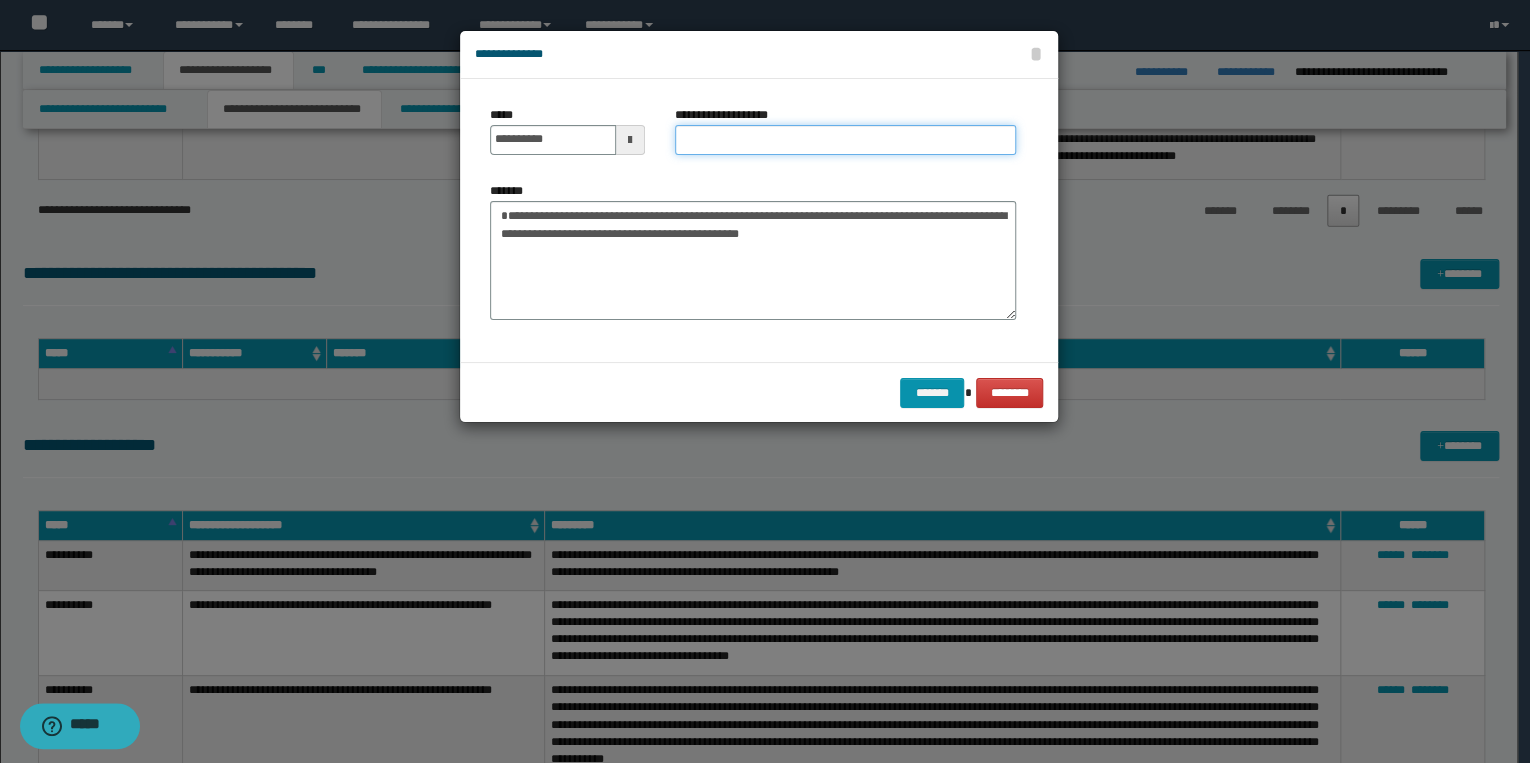 click on "**********" at bounding box center [845, 140] 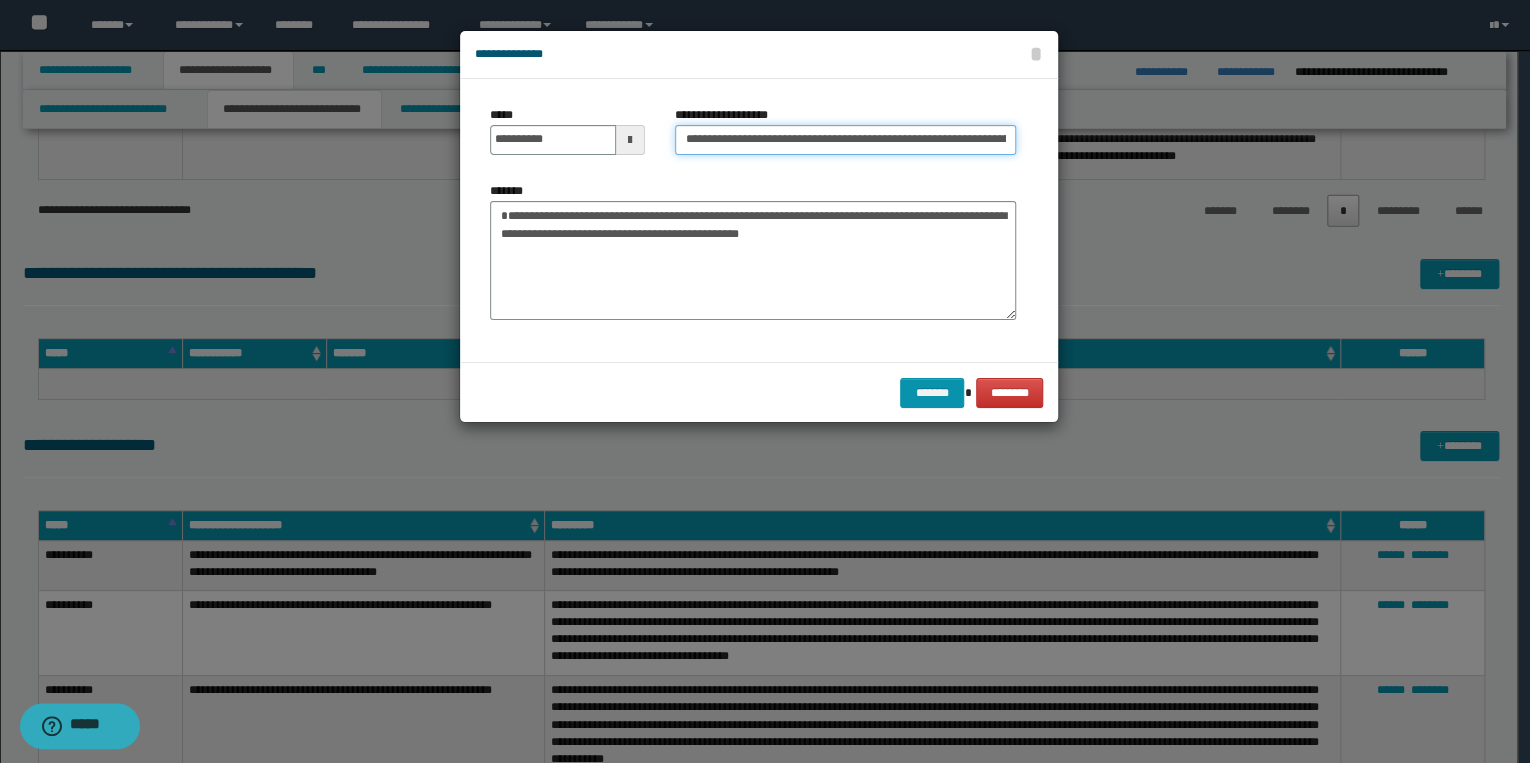 scroll, scrollTop: 0, scrollLeft: 322, axis: horizontal 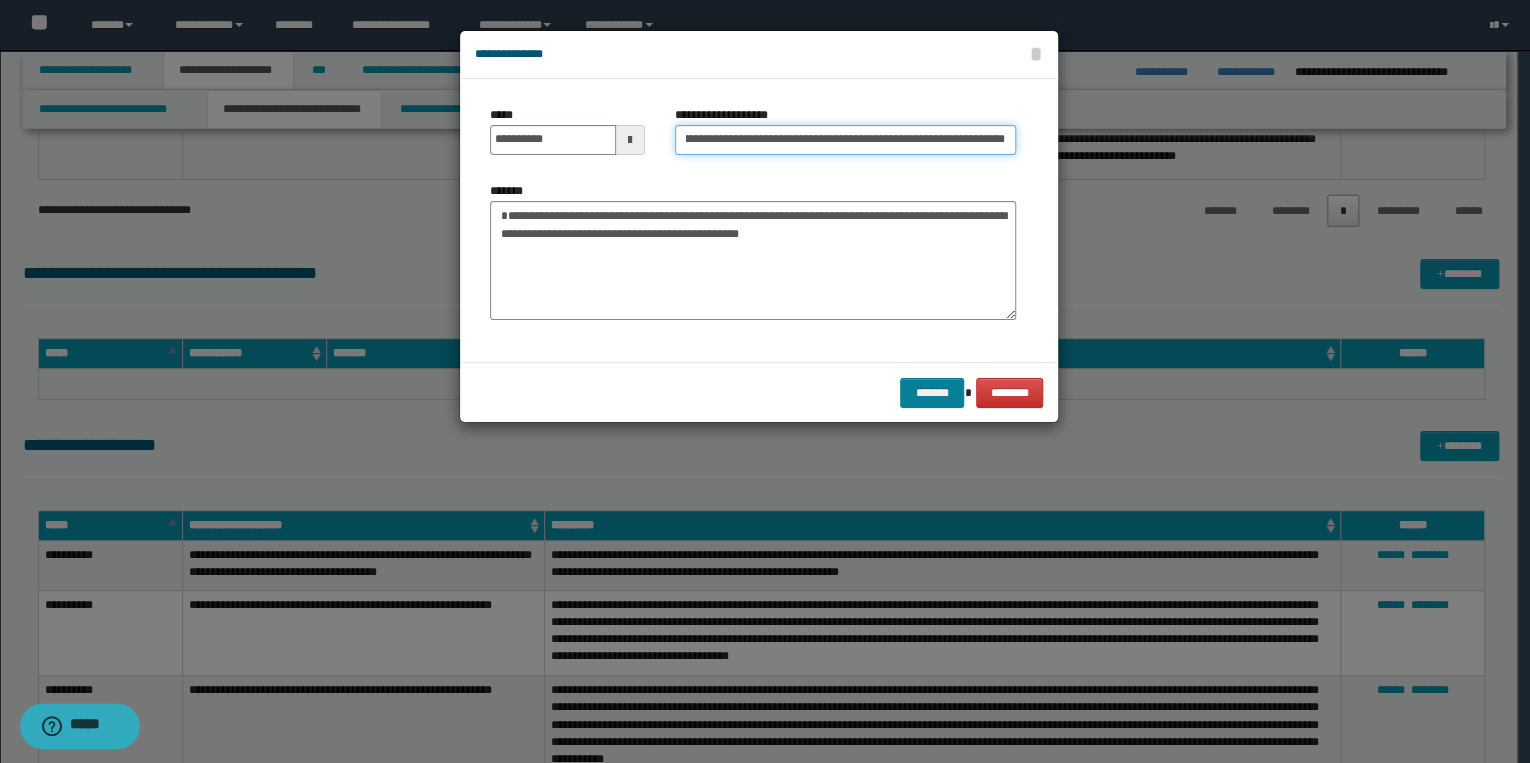 type on "**********" 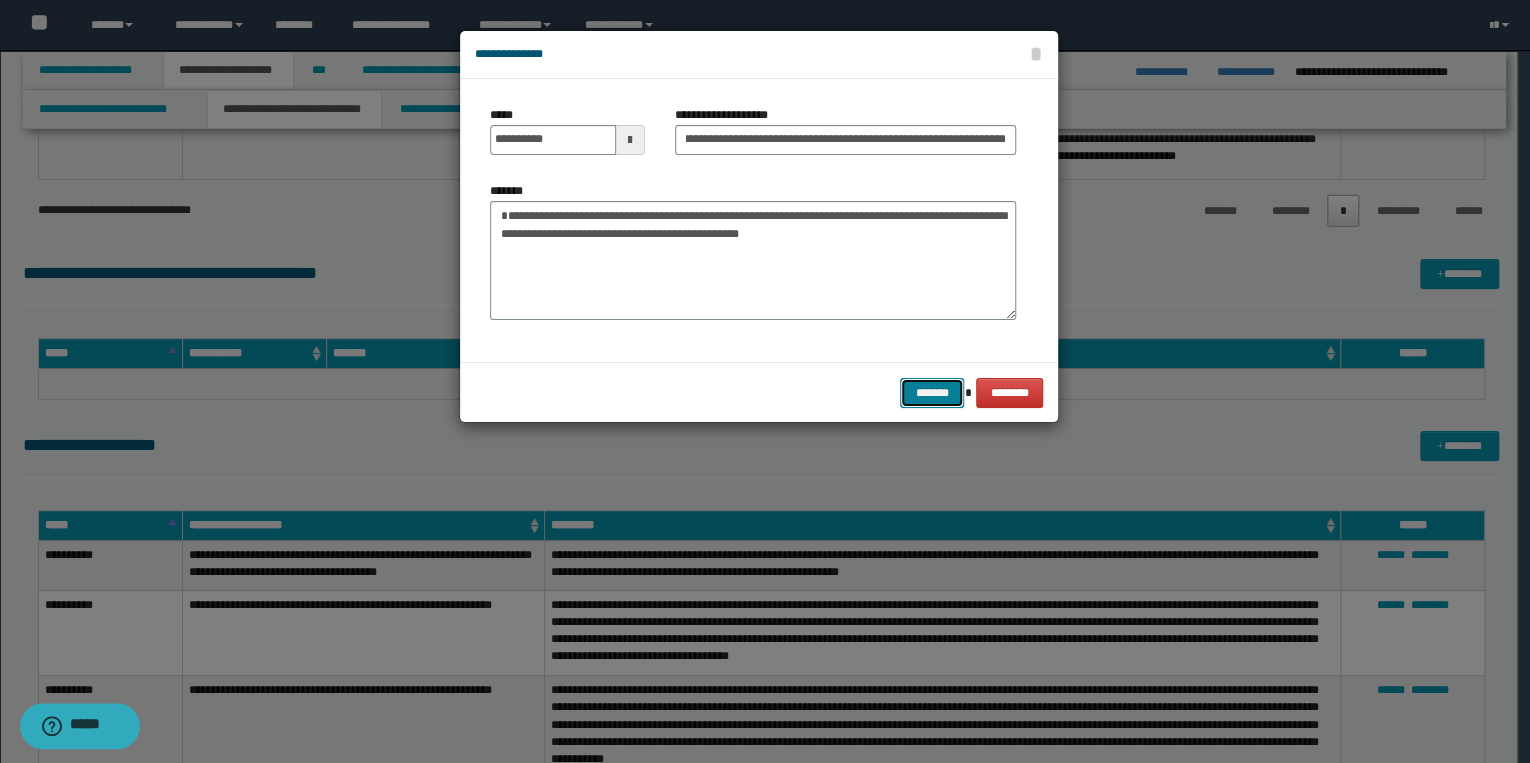 click on "*******" at bounding box center [932, 393] 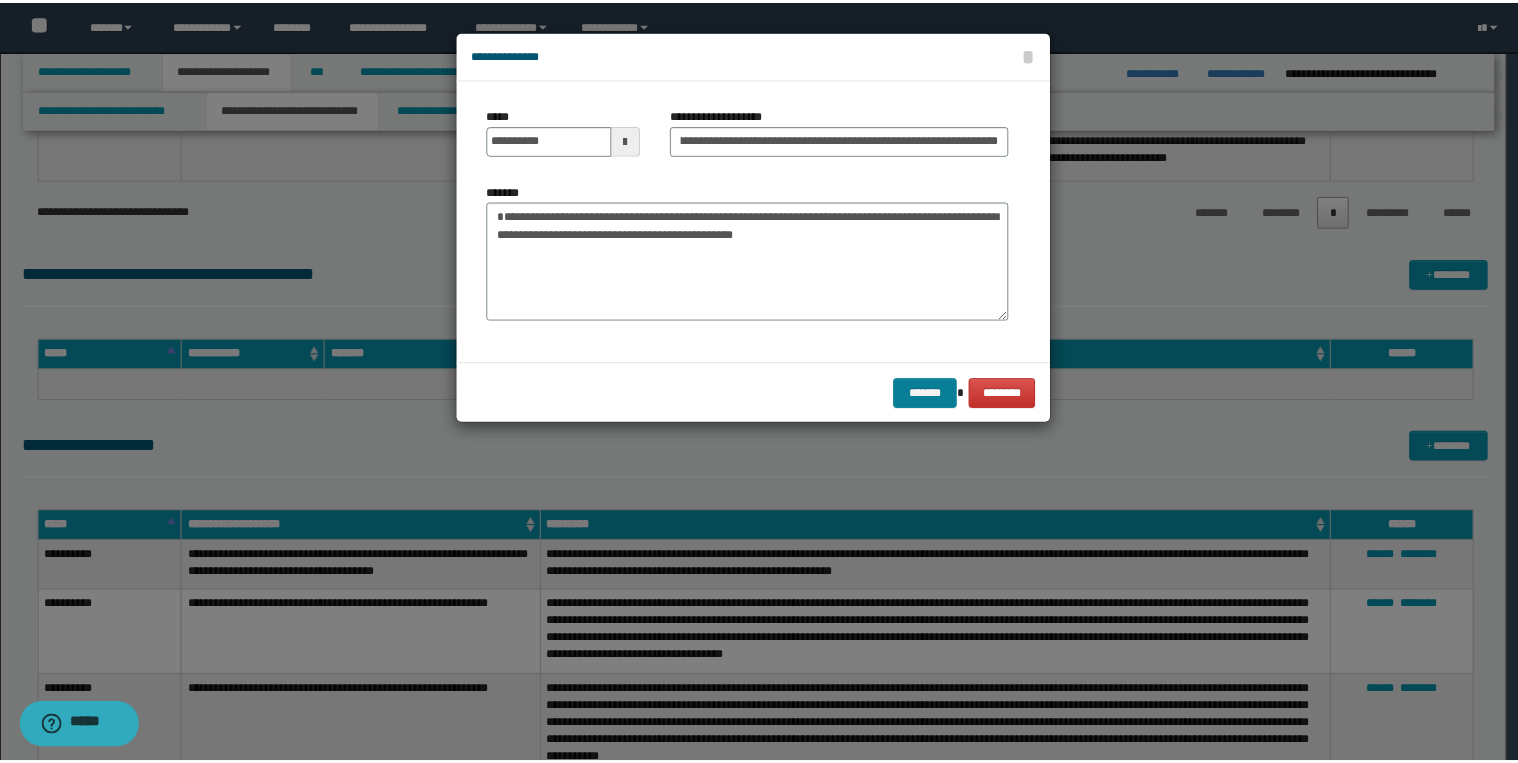scroll, scrollTop: 0, scrollLeft: 0, axis: both 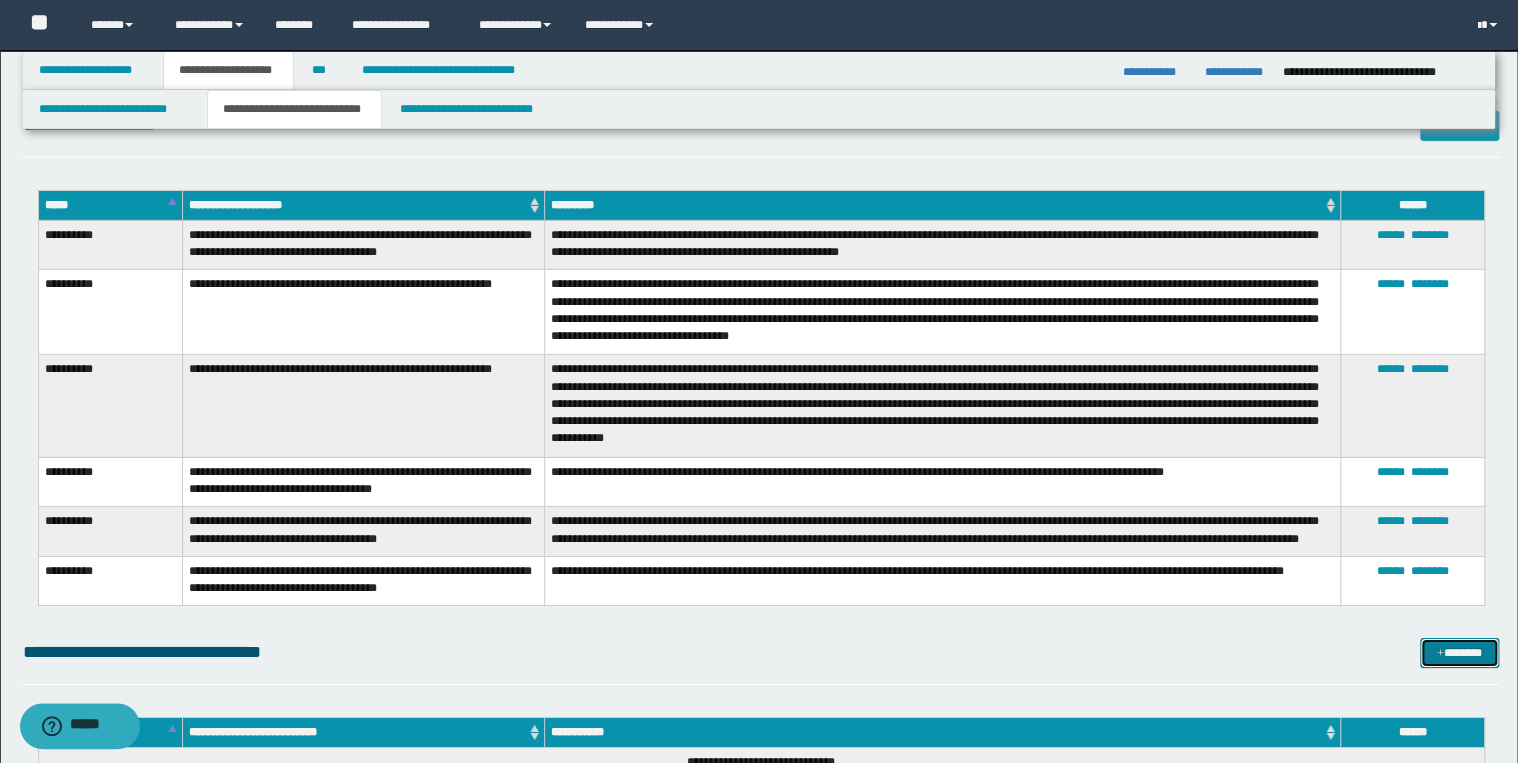 click on "*******" at bounding box center [1459, 653] 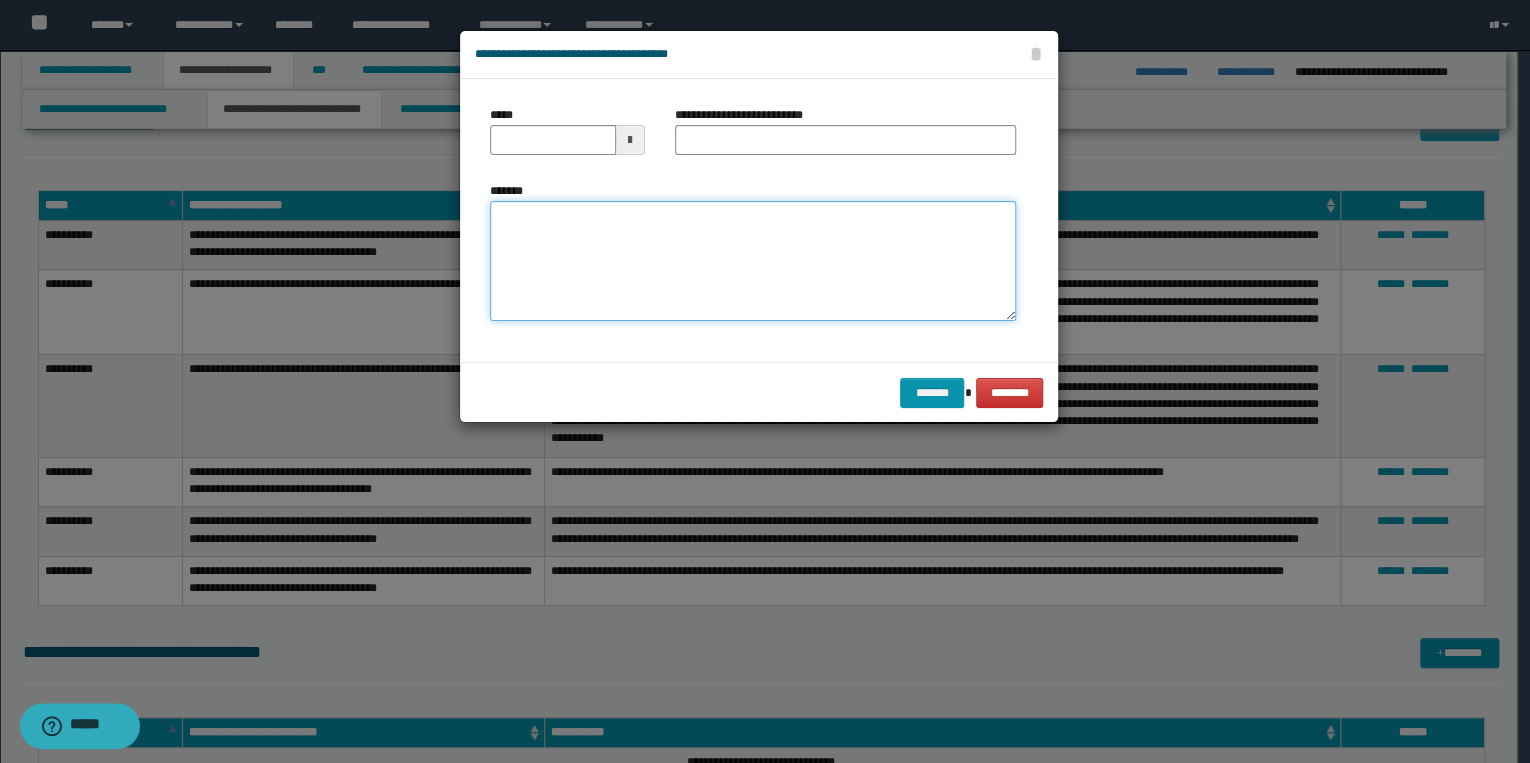click on "*******" at bounding box center [753, 261] 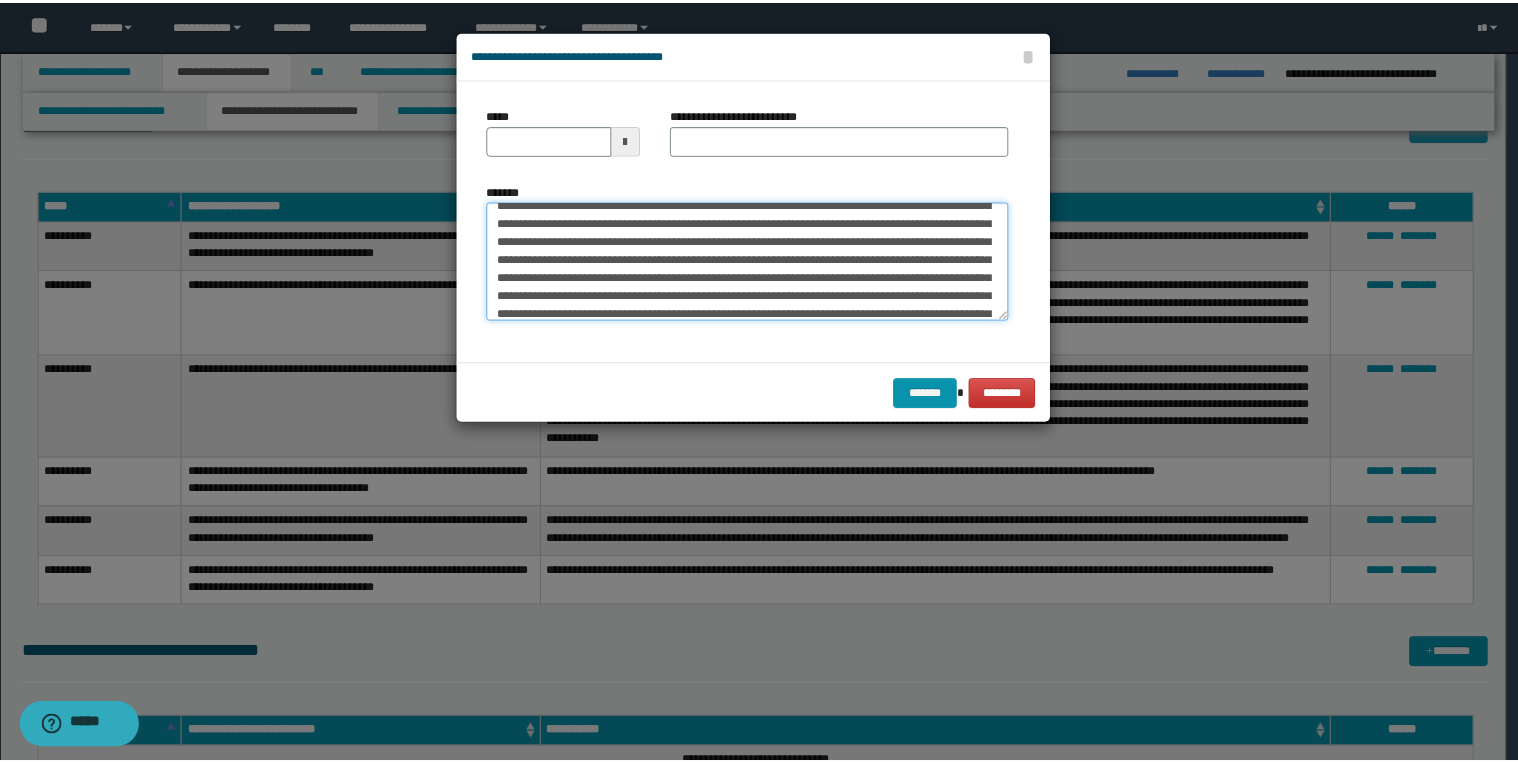 scroll, scrollTop: 0, scrollLeft: 0, axis: both 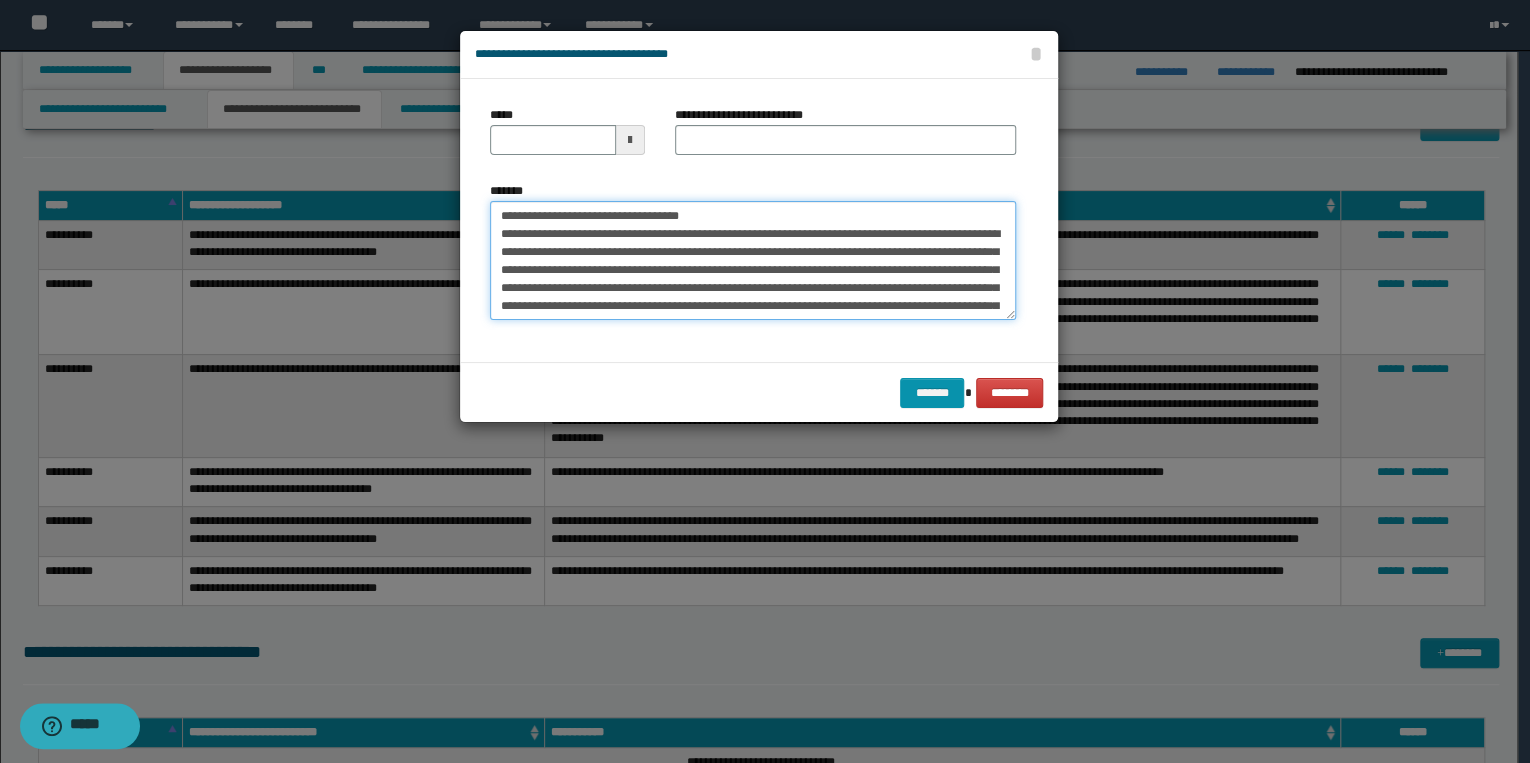drag, startPoint x: 567, startPoint y: 219, endPoint x: 478, endPoint y: 215, distance: 89.08984 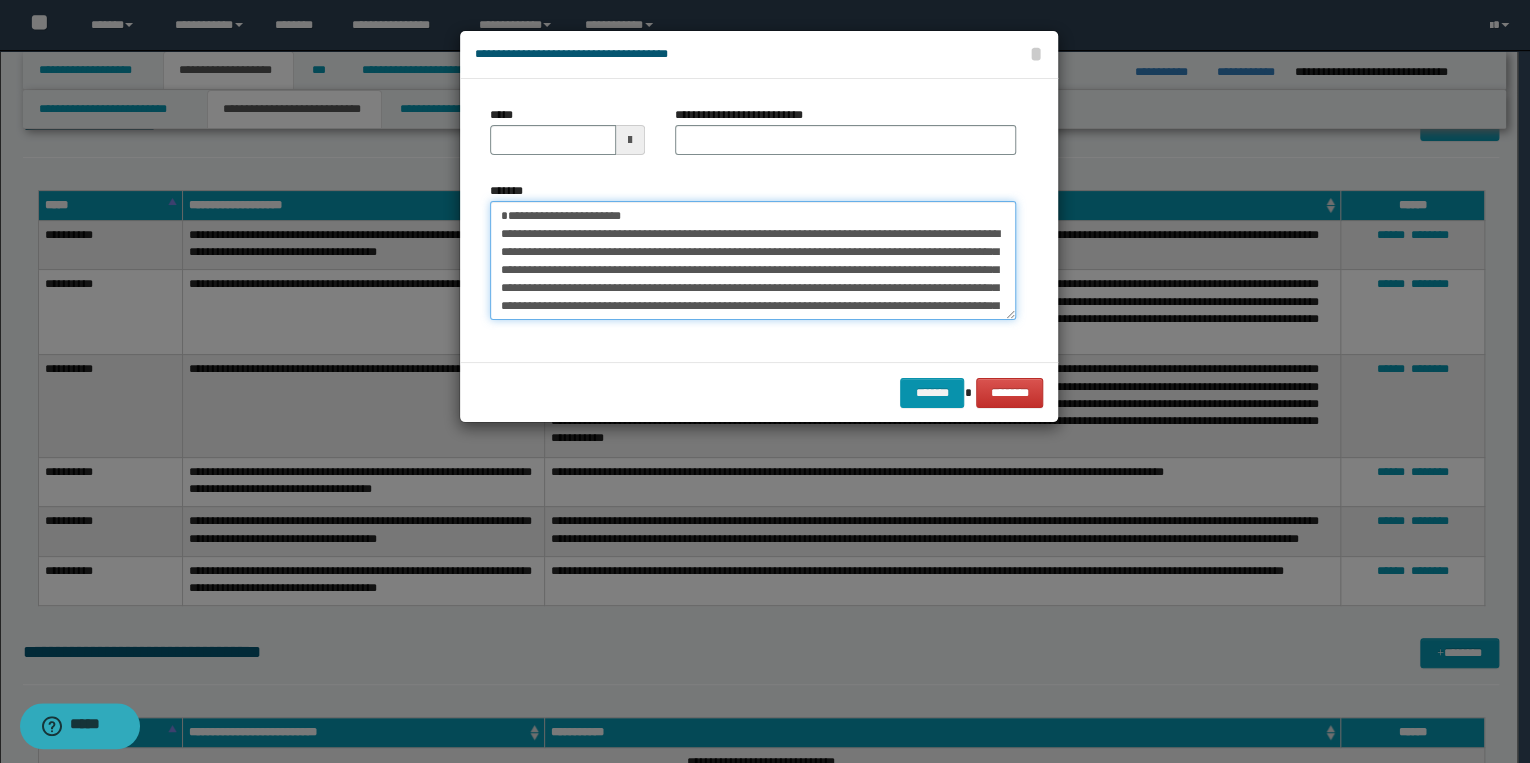 type 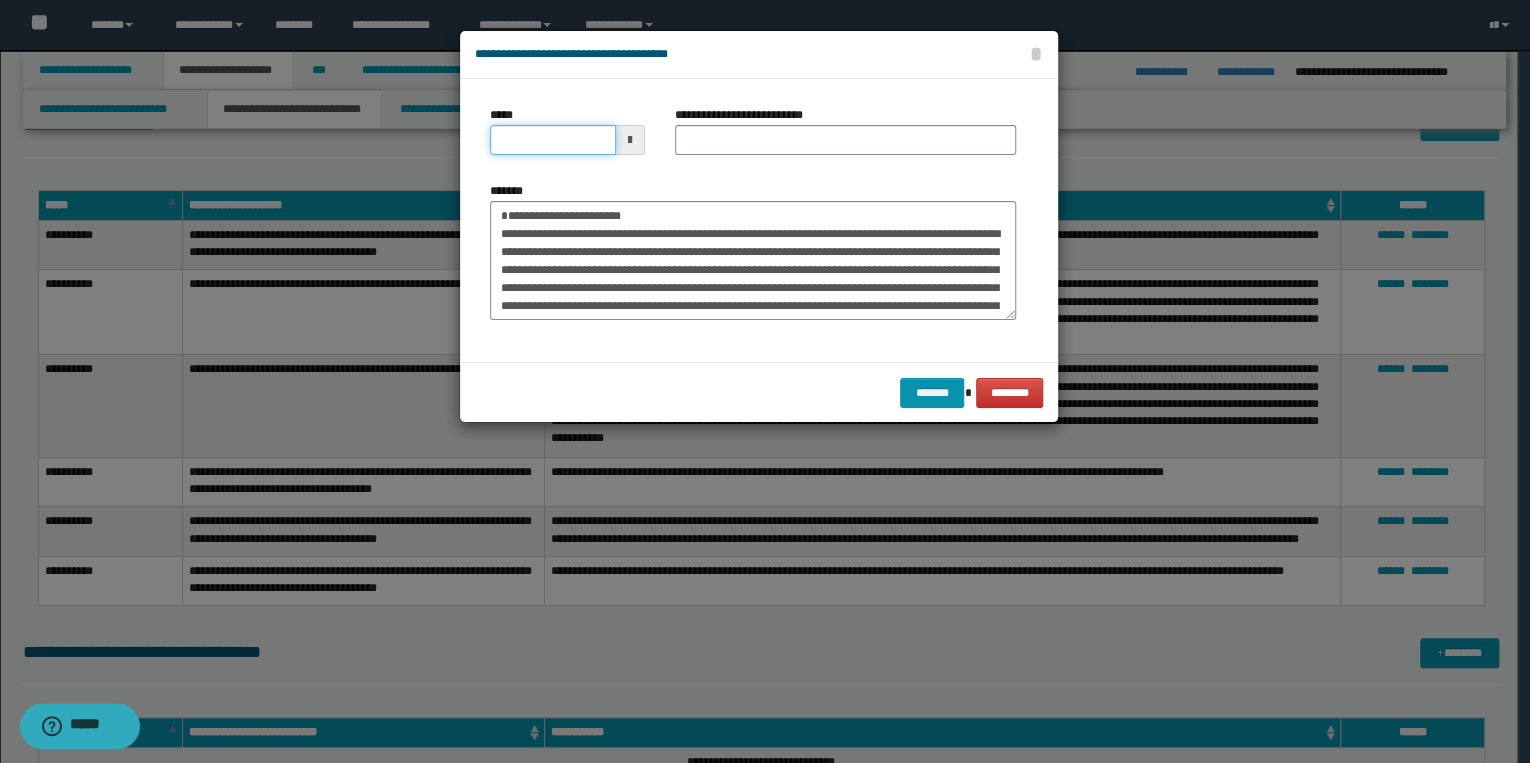 click on "*****" at bounding box center (553, 140) 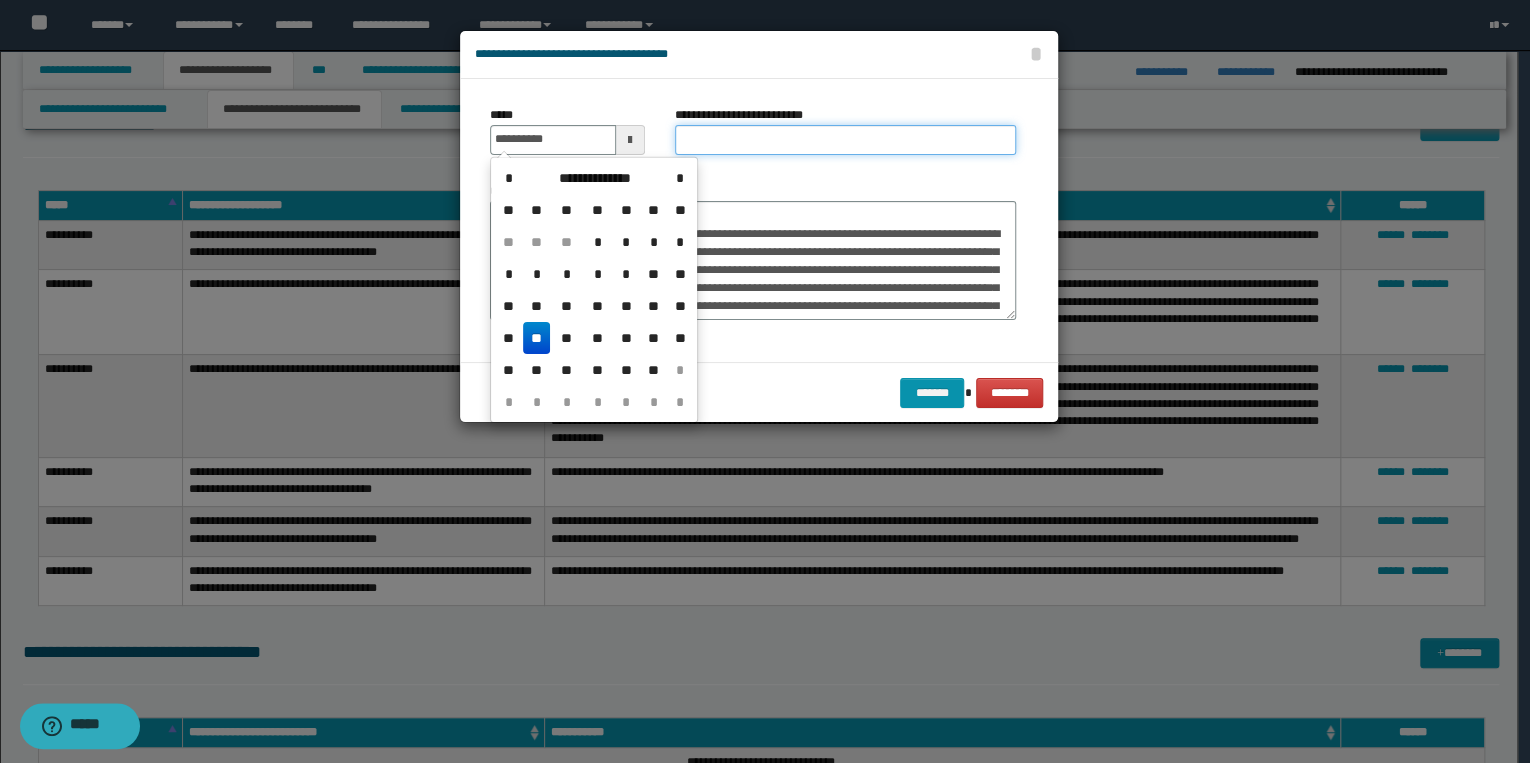 type on "**********" 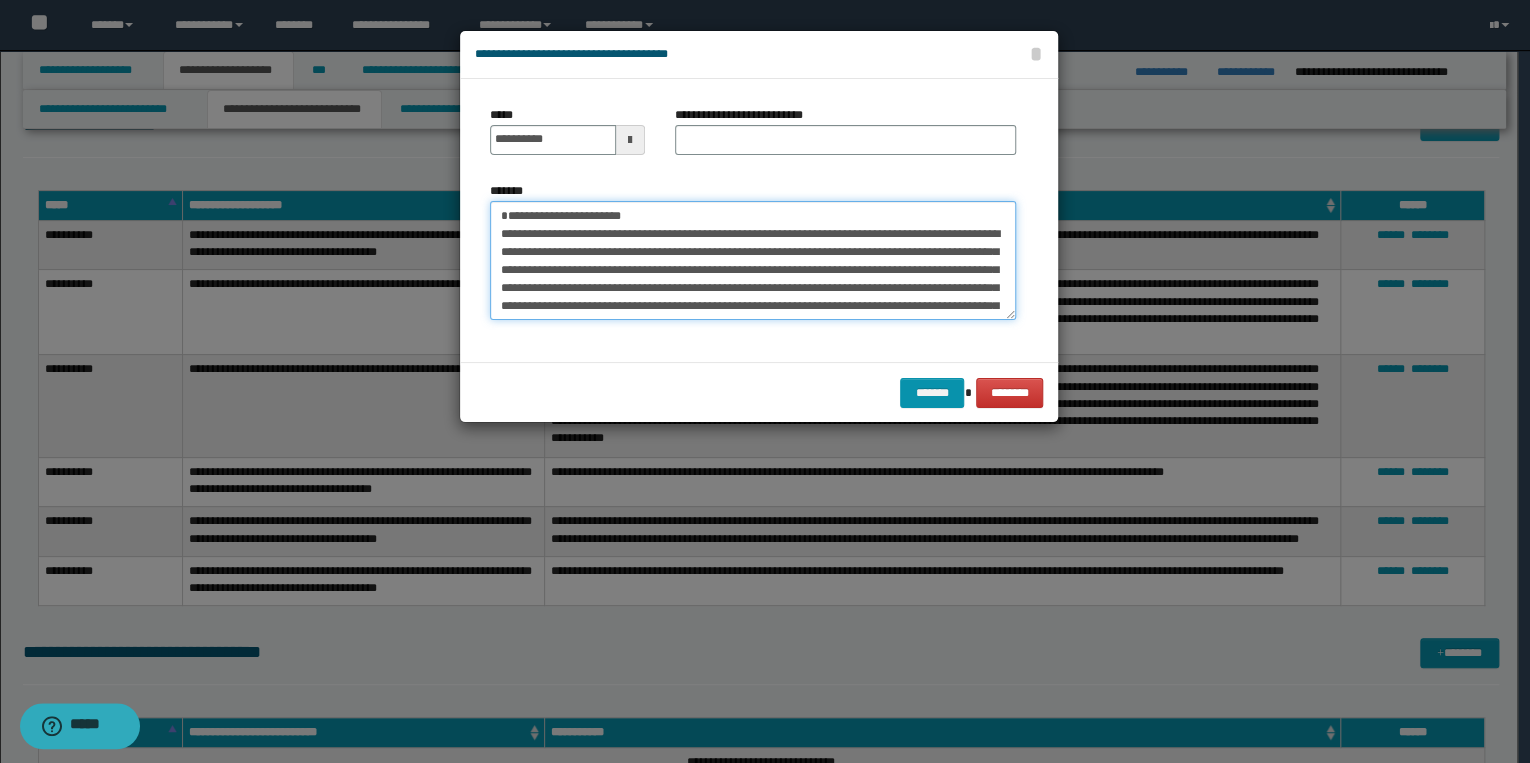 drag, startPoint x: 496, startPoint y: 214, endPoint x: 659, endPoint y: 212, distance: 163.01227 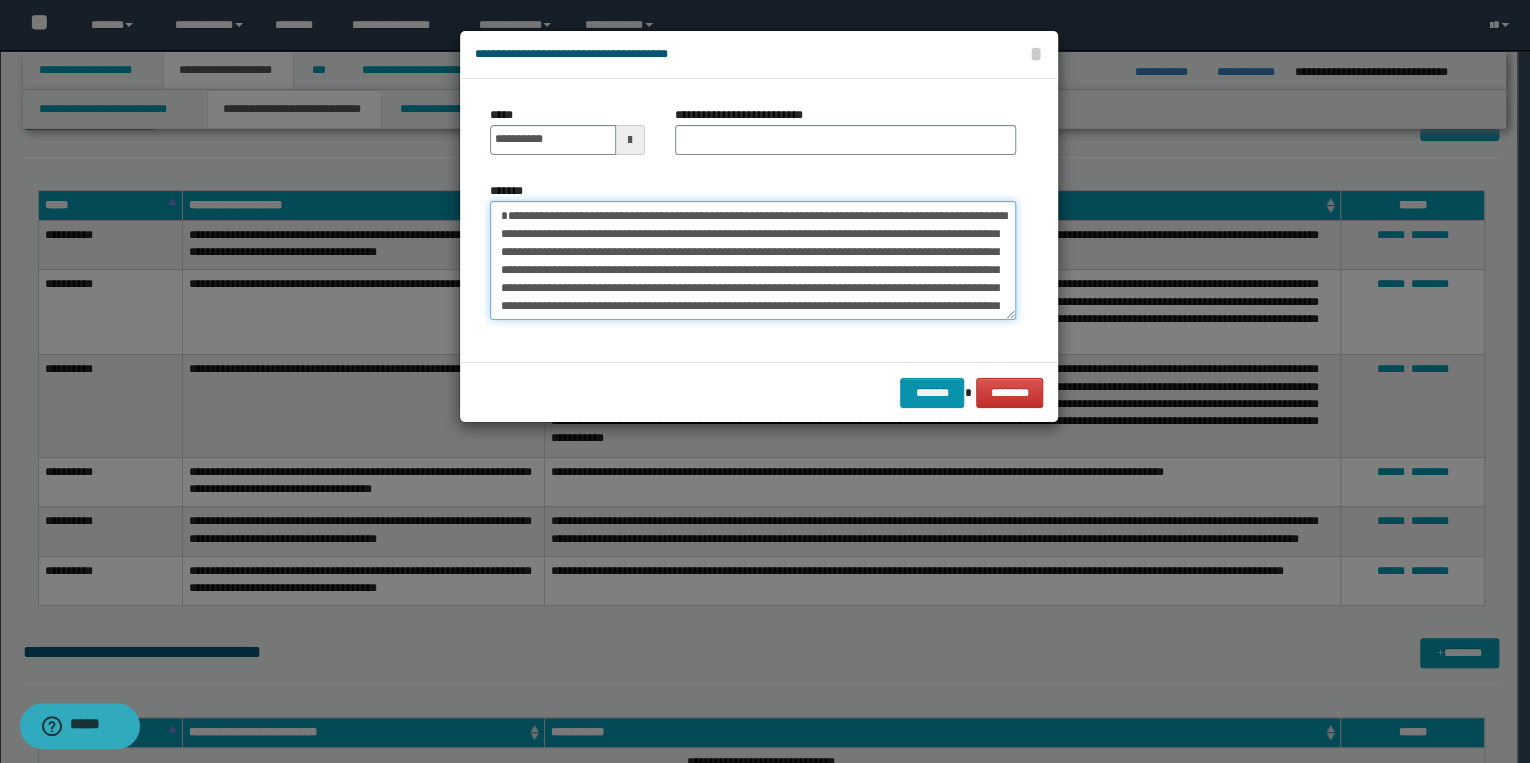 type on "**********" 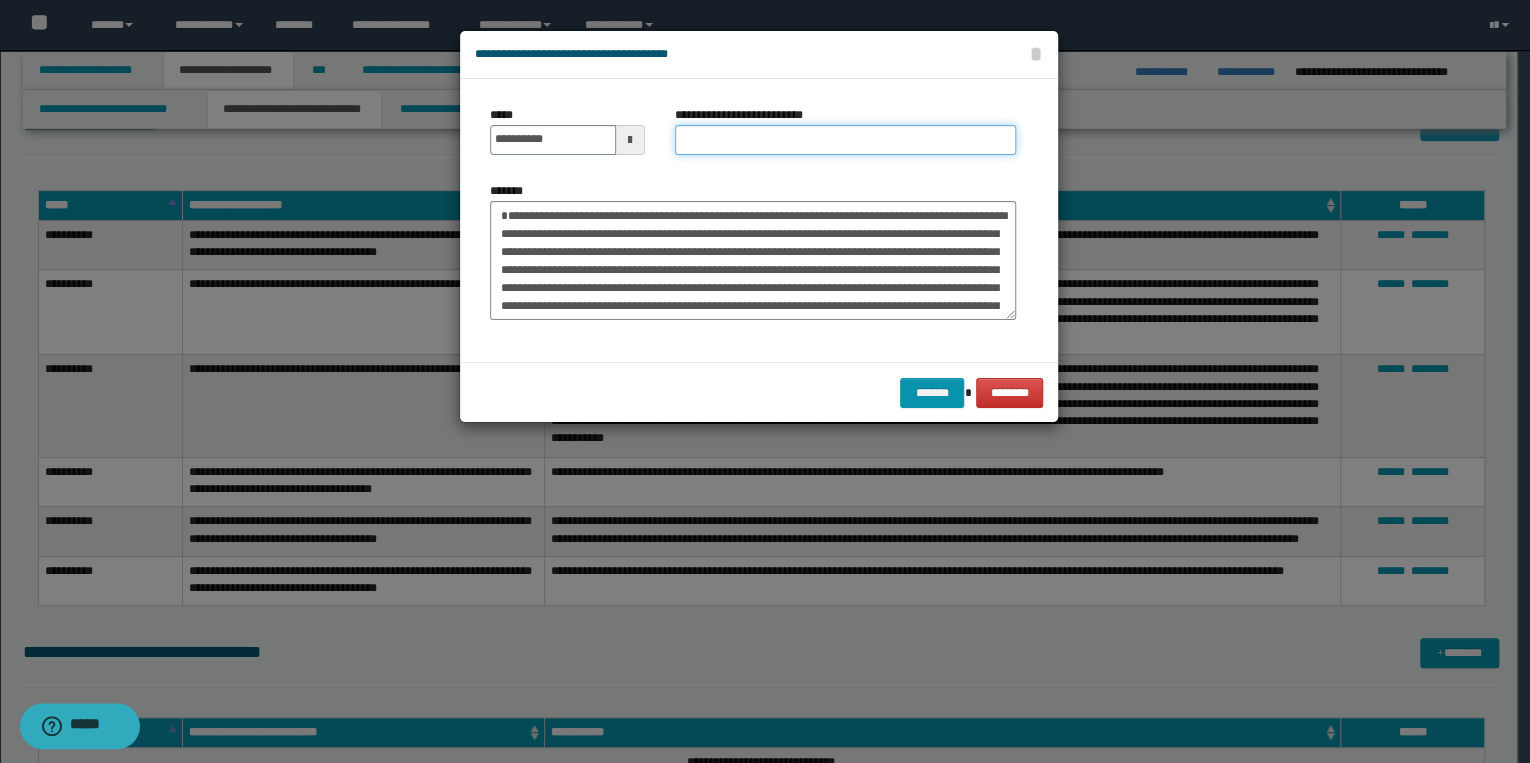 click on "**********" at bounding box center (845, 140) 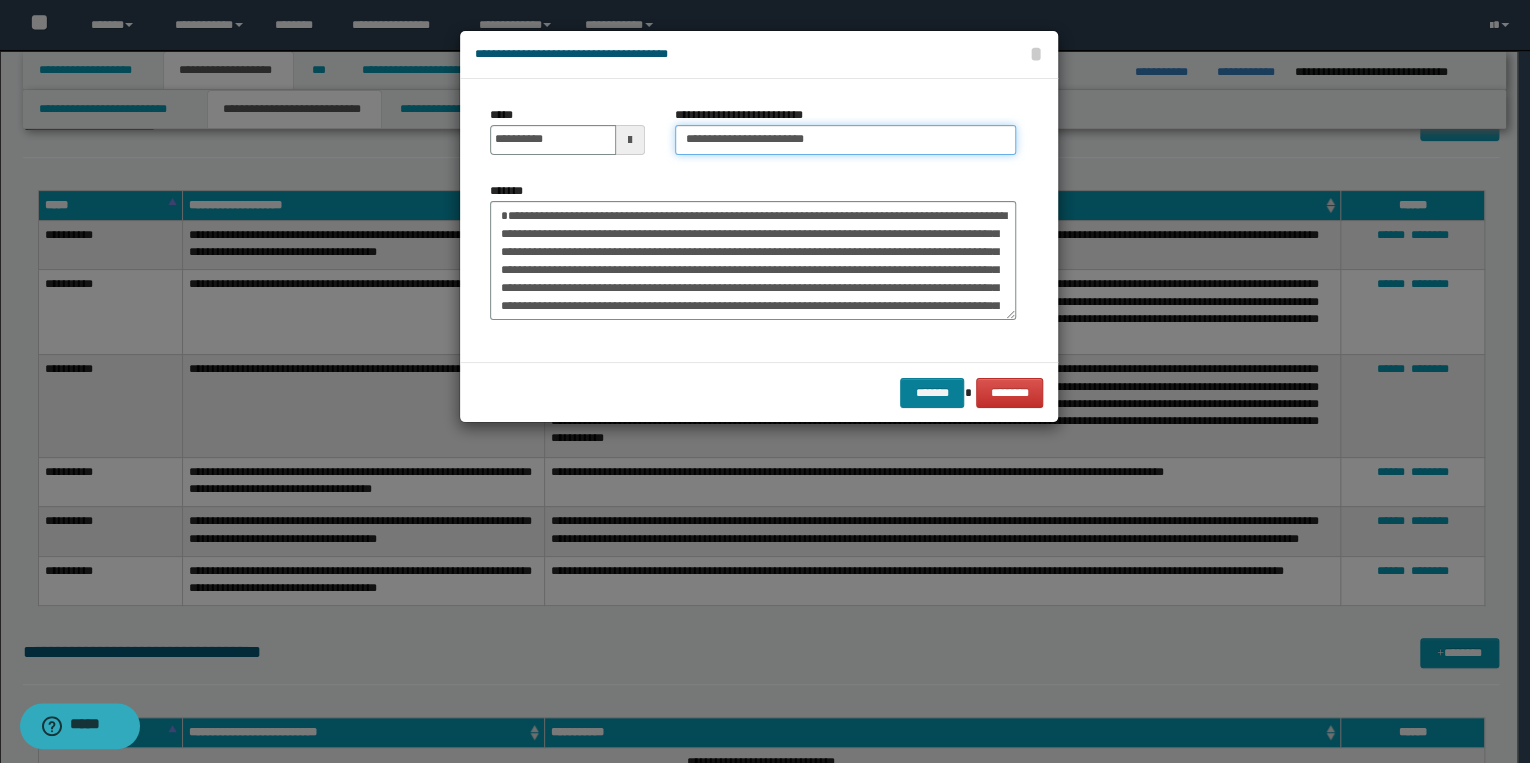 type on "**********" 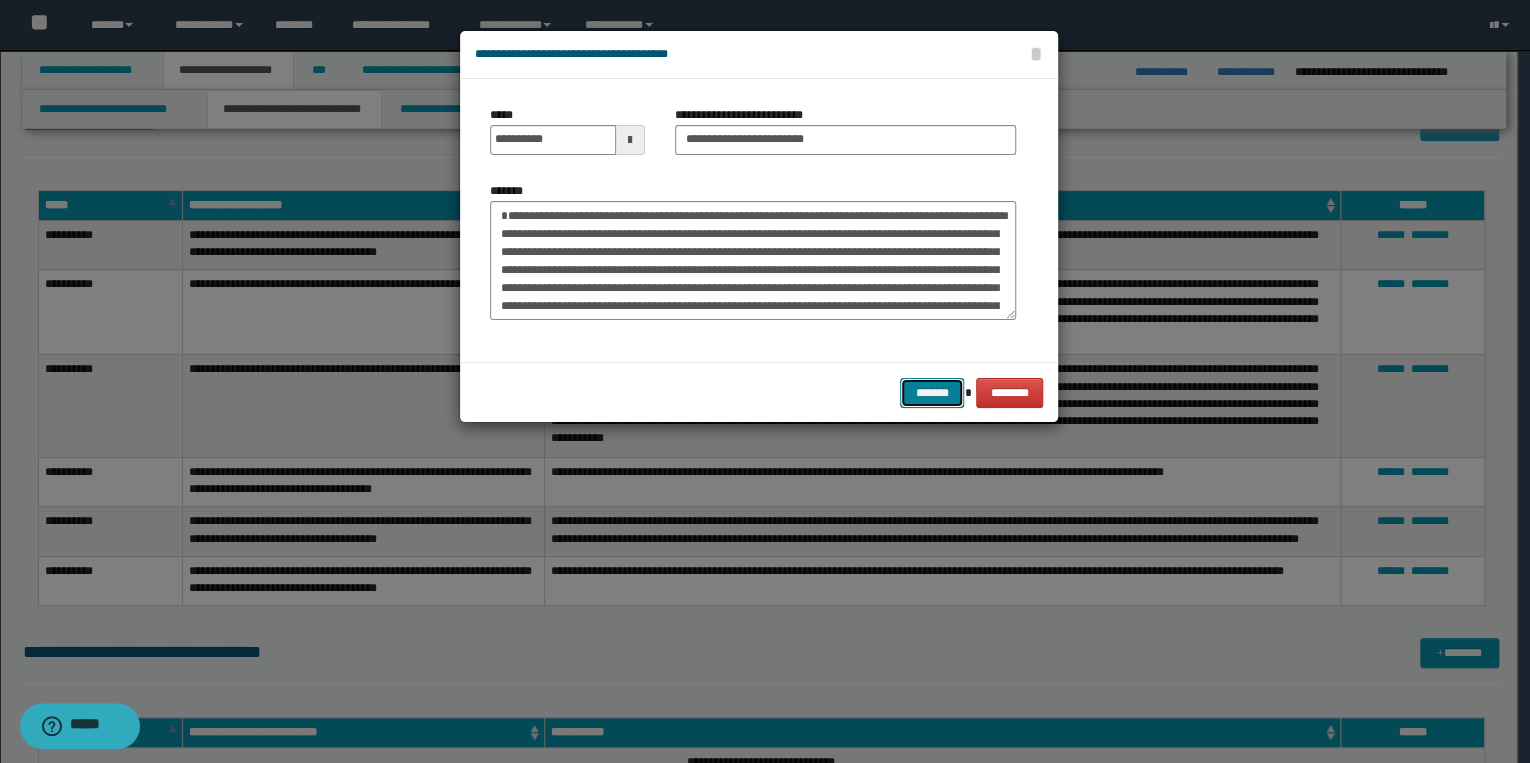 click on "*******" at bounding box center (932, 393) 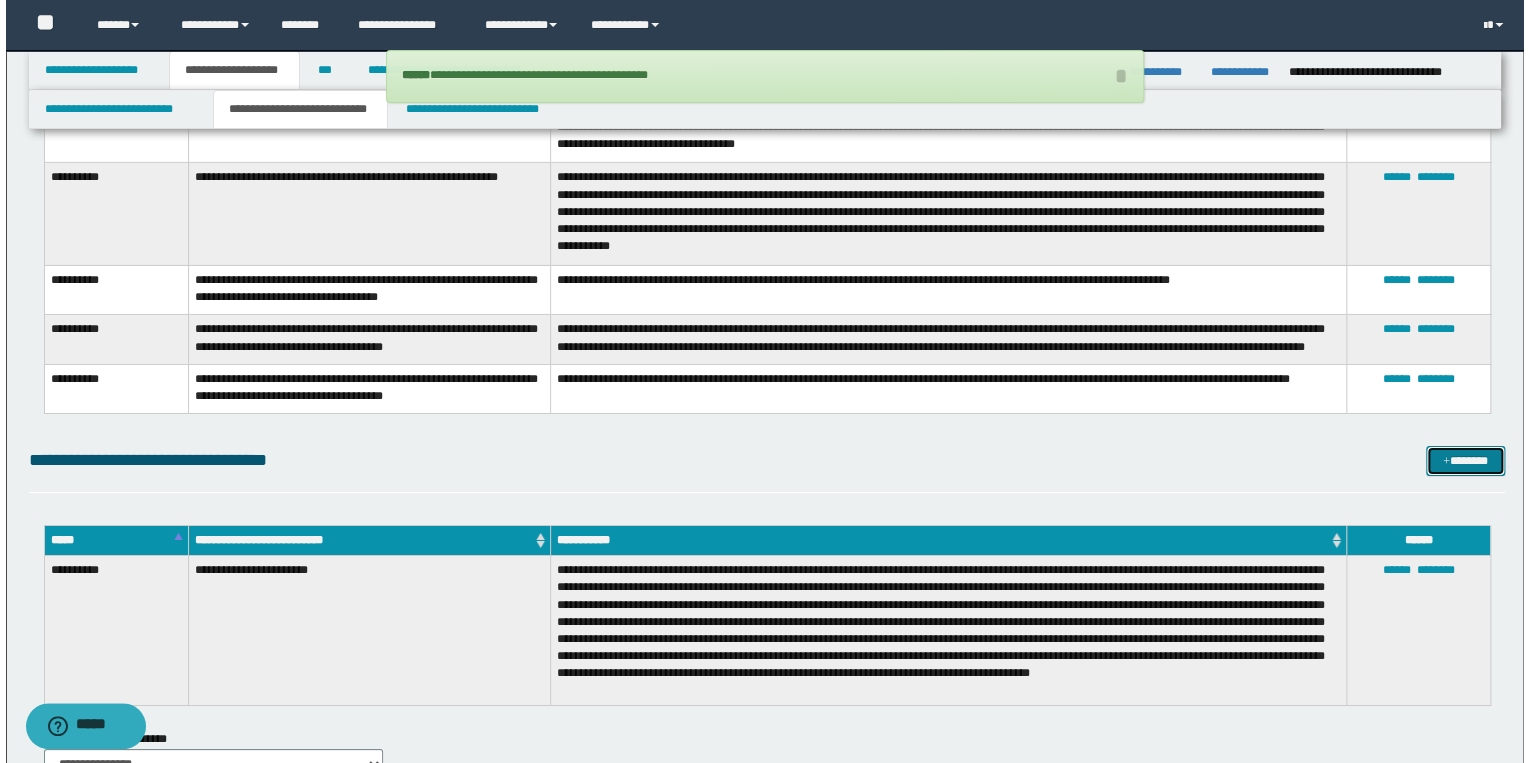 scroll, scrollTop: 3280, scrollLeft: 0, axis: vertical 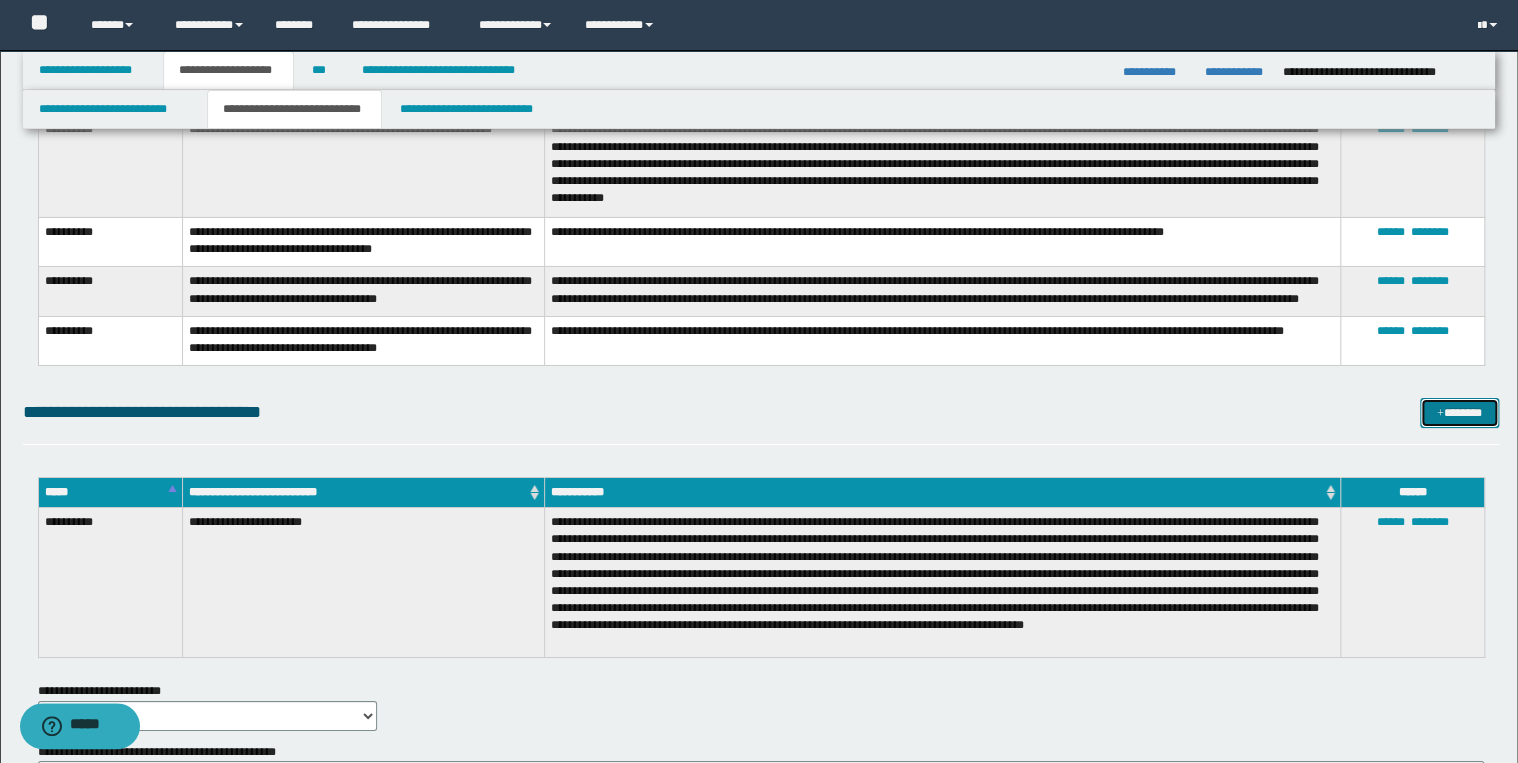 click on "*******" at bounding box center [1459, 413] 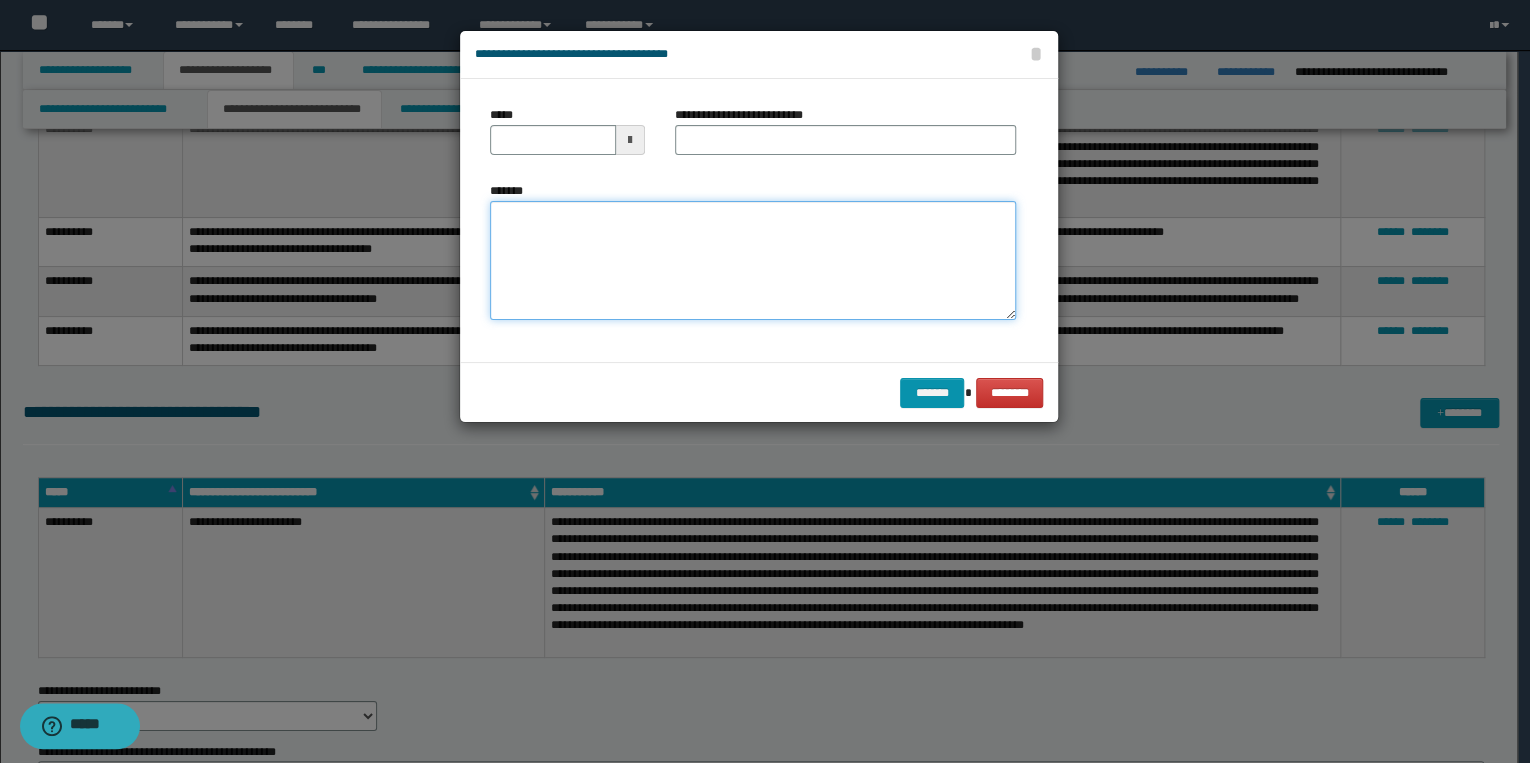 click on "*******" at bounding box center [753, 261] 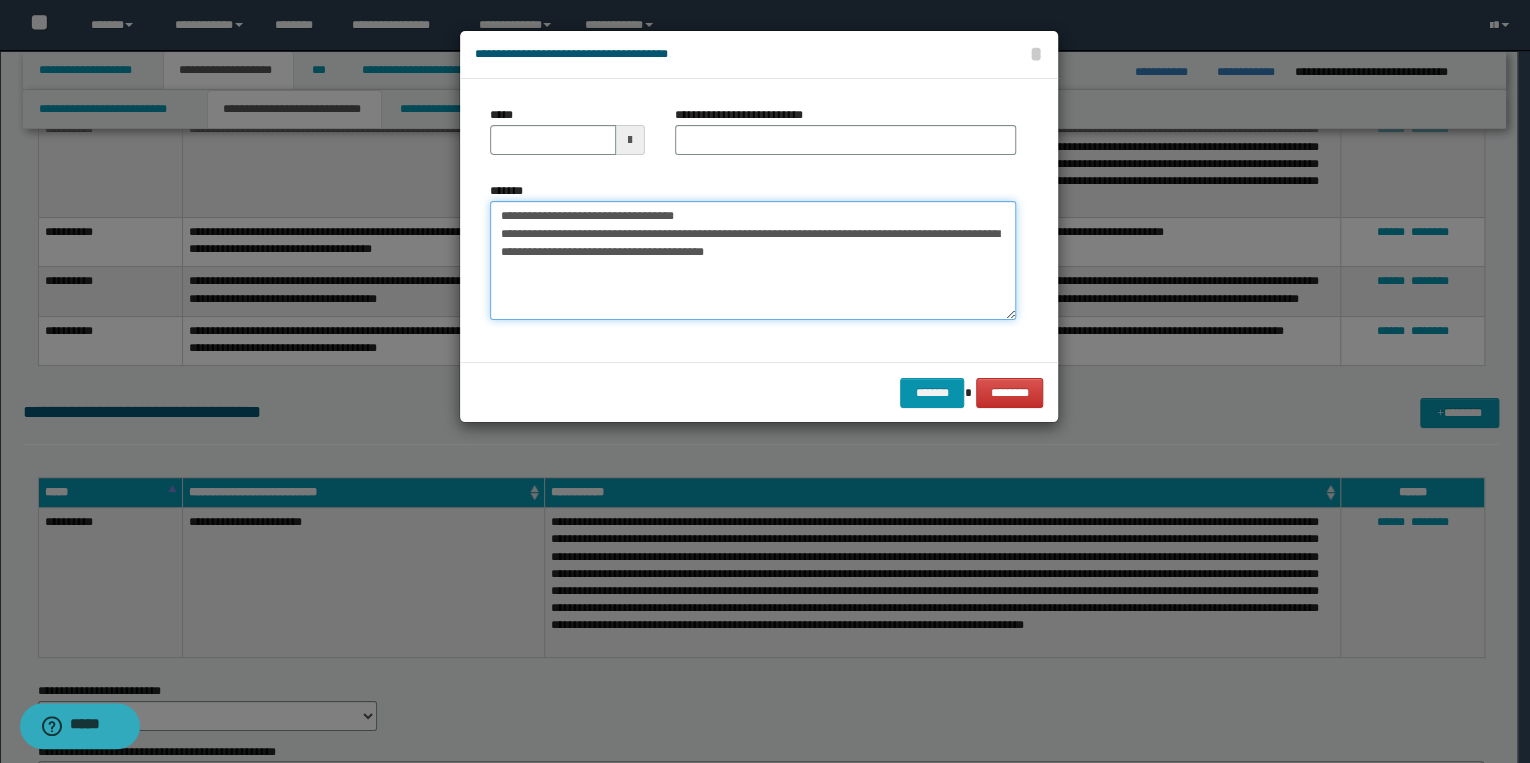 drag, startPoint x: 557, startPoint y: 216, endPoint x: 487, endPoint y: 219, distance: 70.064255 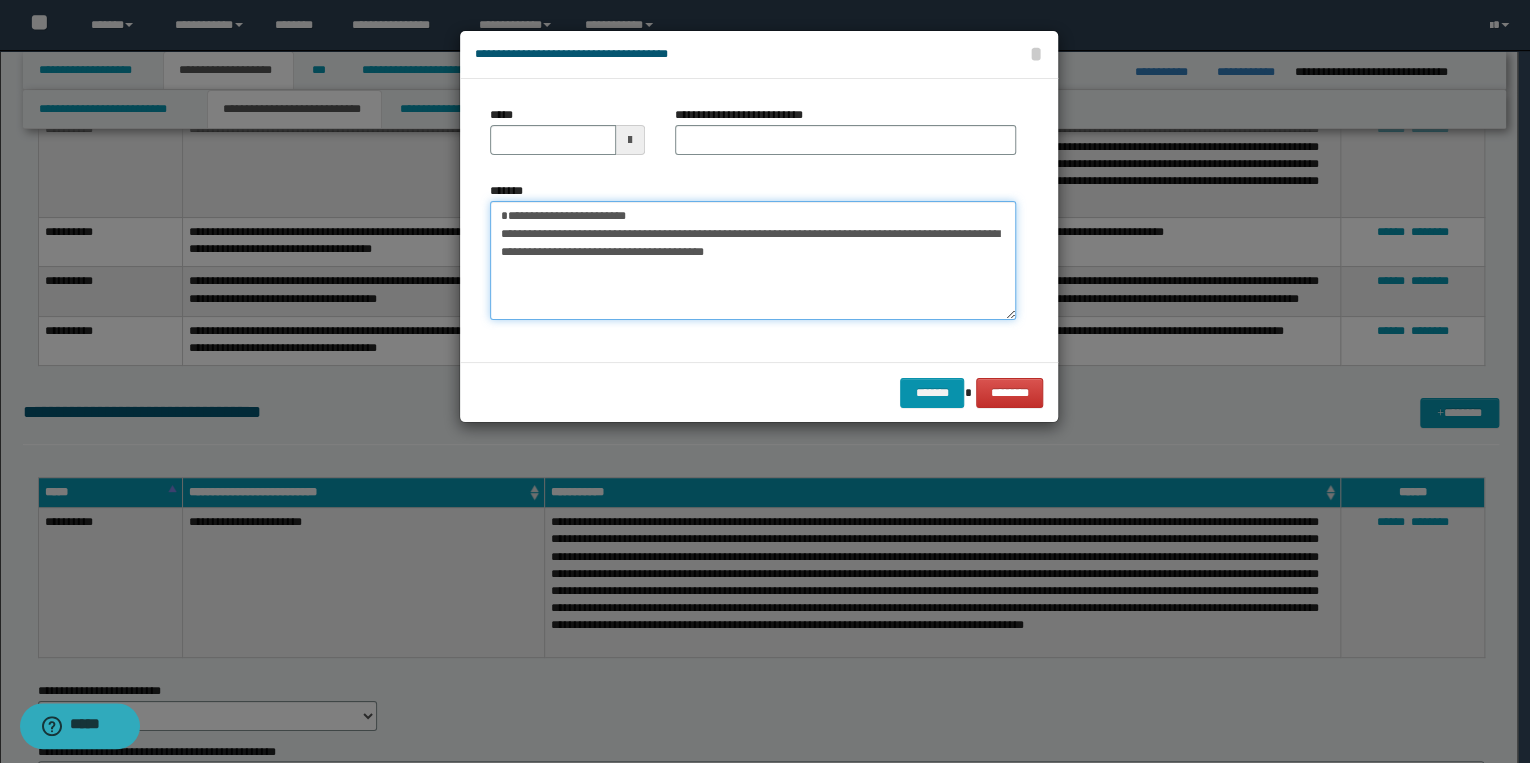 type 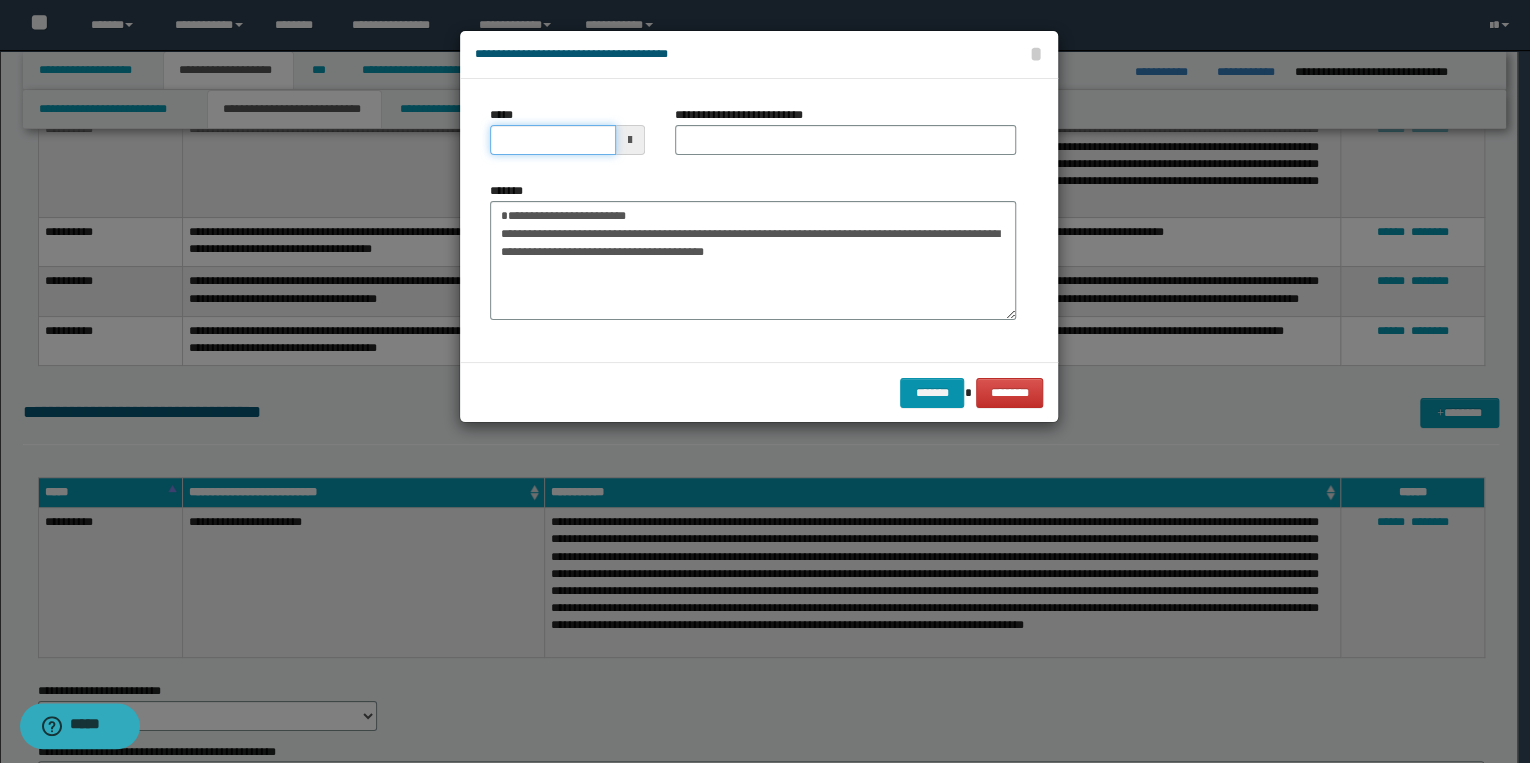 click on "*****" at bounding box center (553, 140) 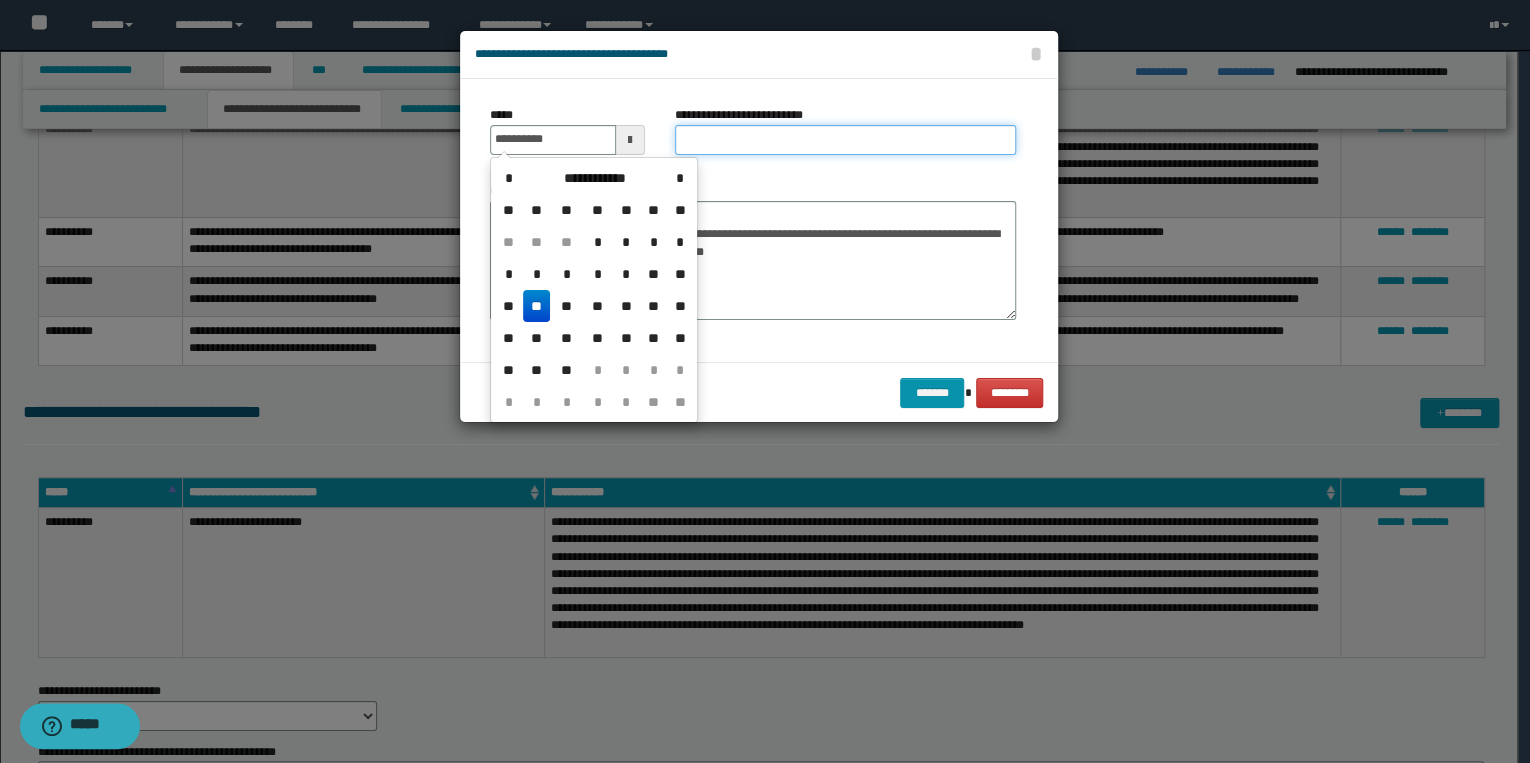 type on "**********" 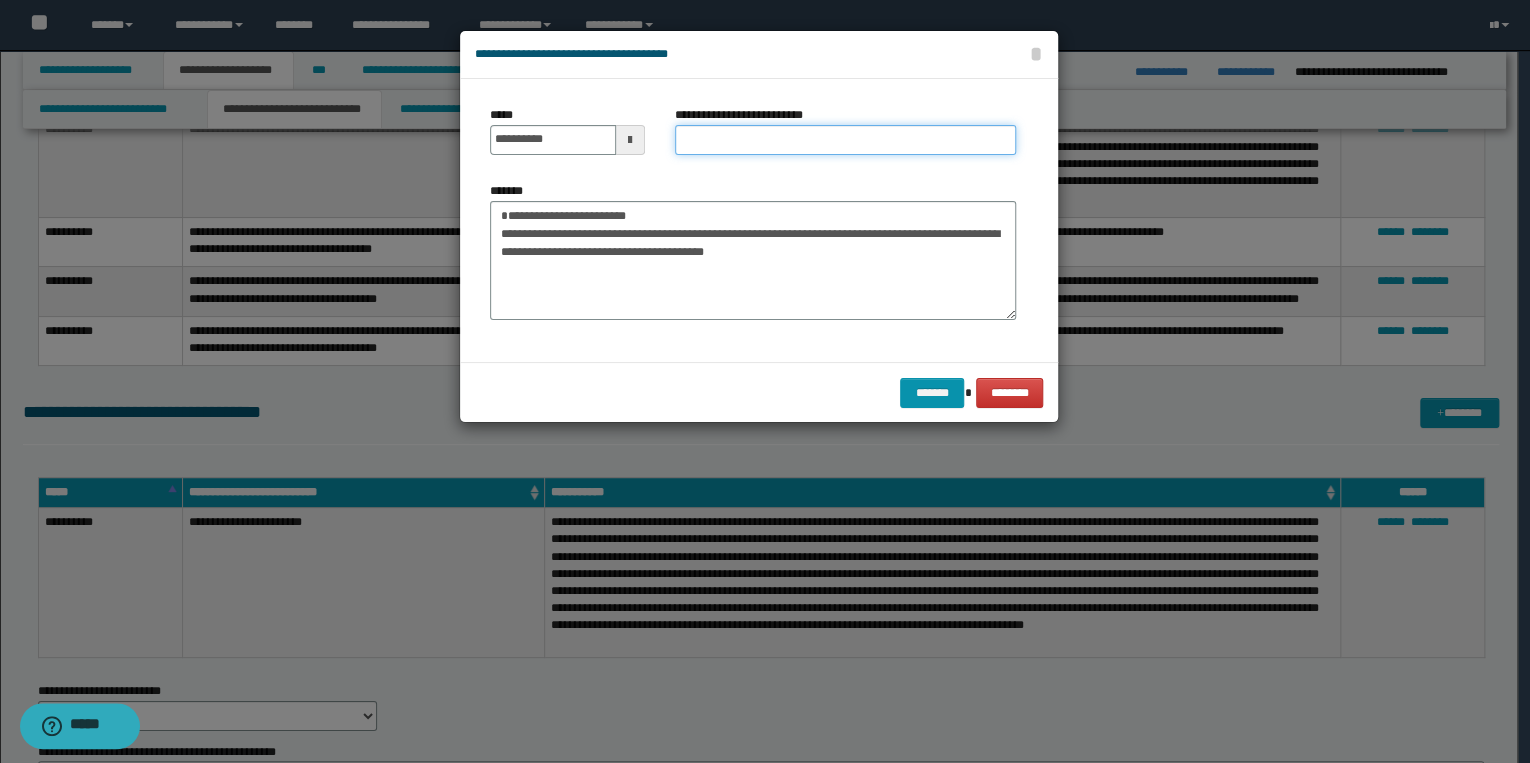 drag, startPoint x: 704, startPoint y: 144, endPoint x: 687, endPoint y: 158, distance: 22.022715 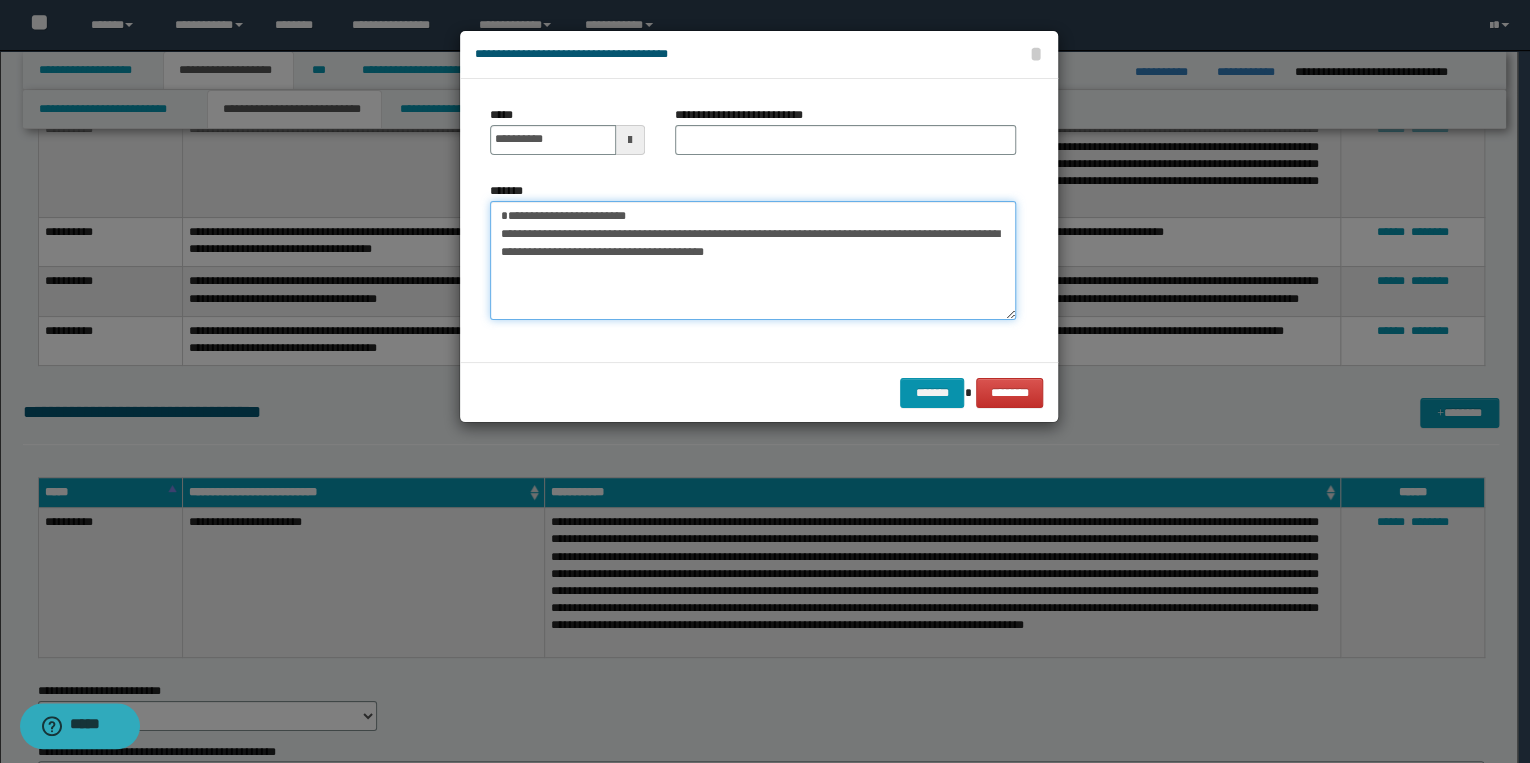 drag, startPoint x: 496, startPoint y: 215, endPoint x: 649, endPoint y: 215, distance: 153 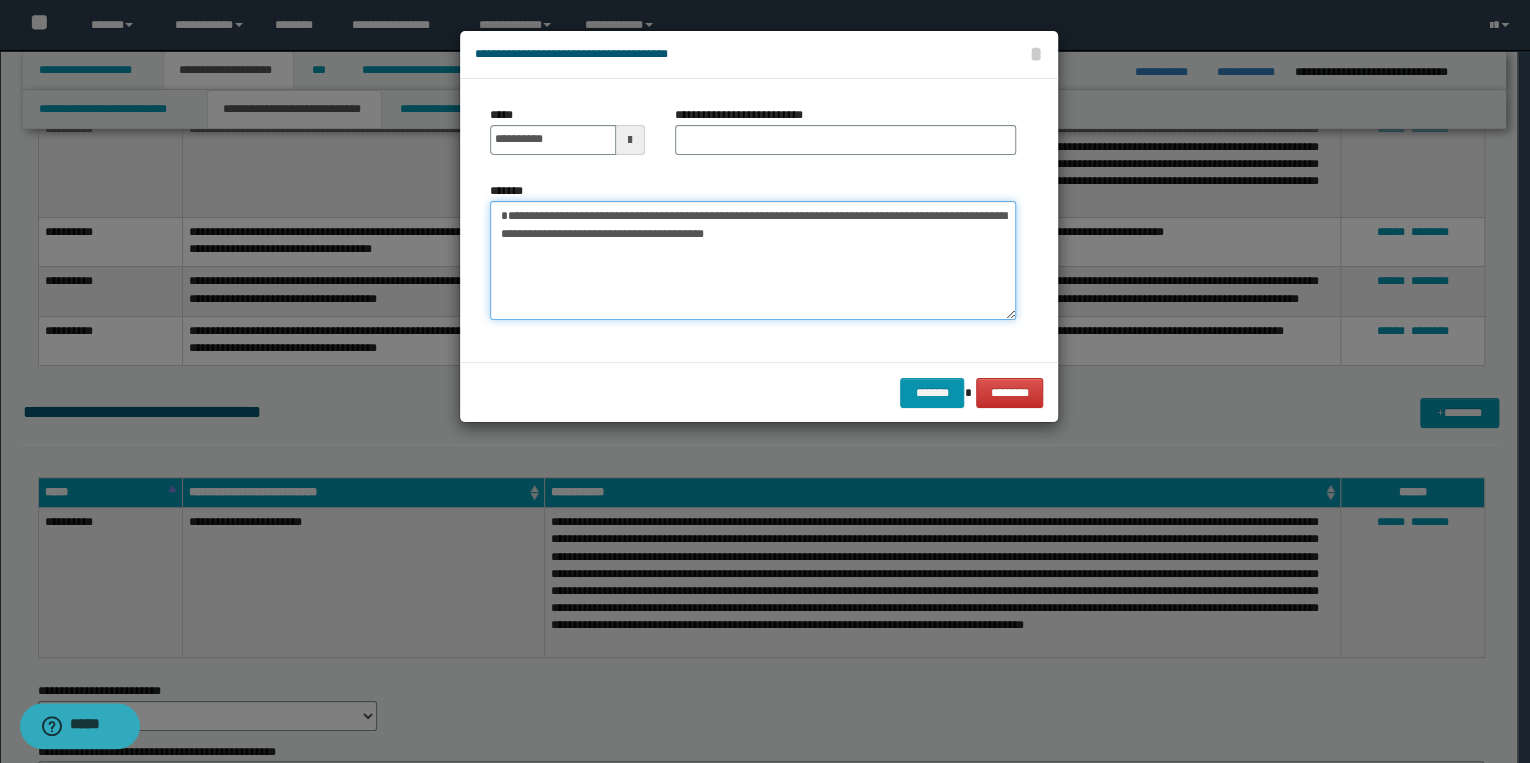type on "**********" 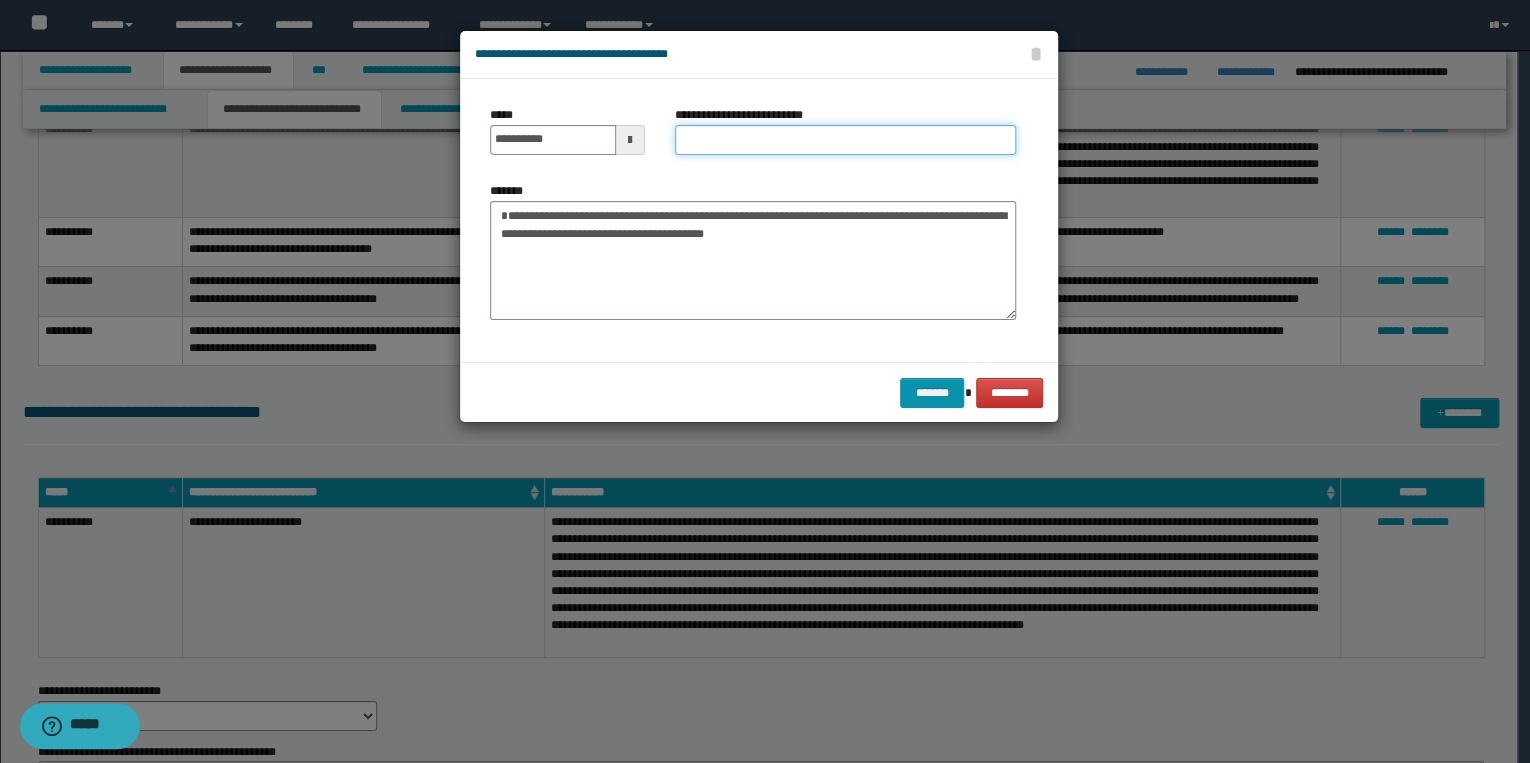 click on "**********" at bounding box center [845, 140] 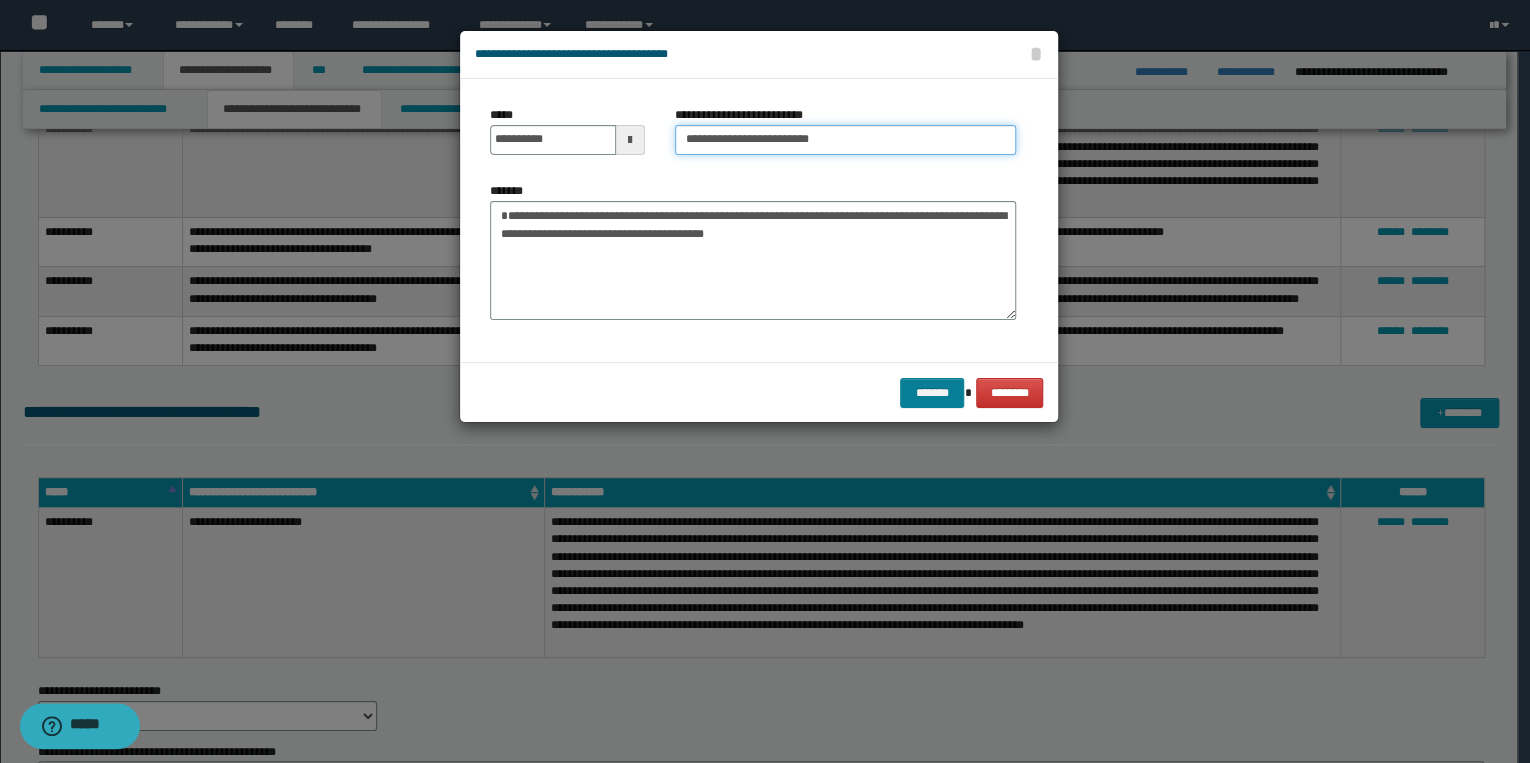 type on "**********" 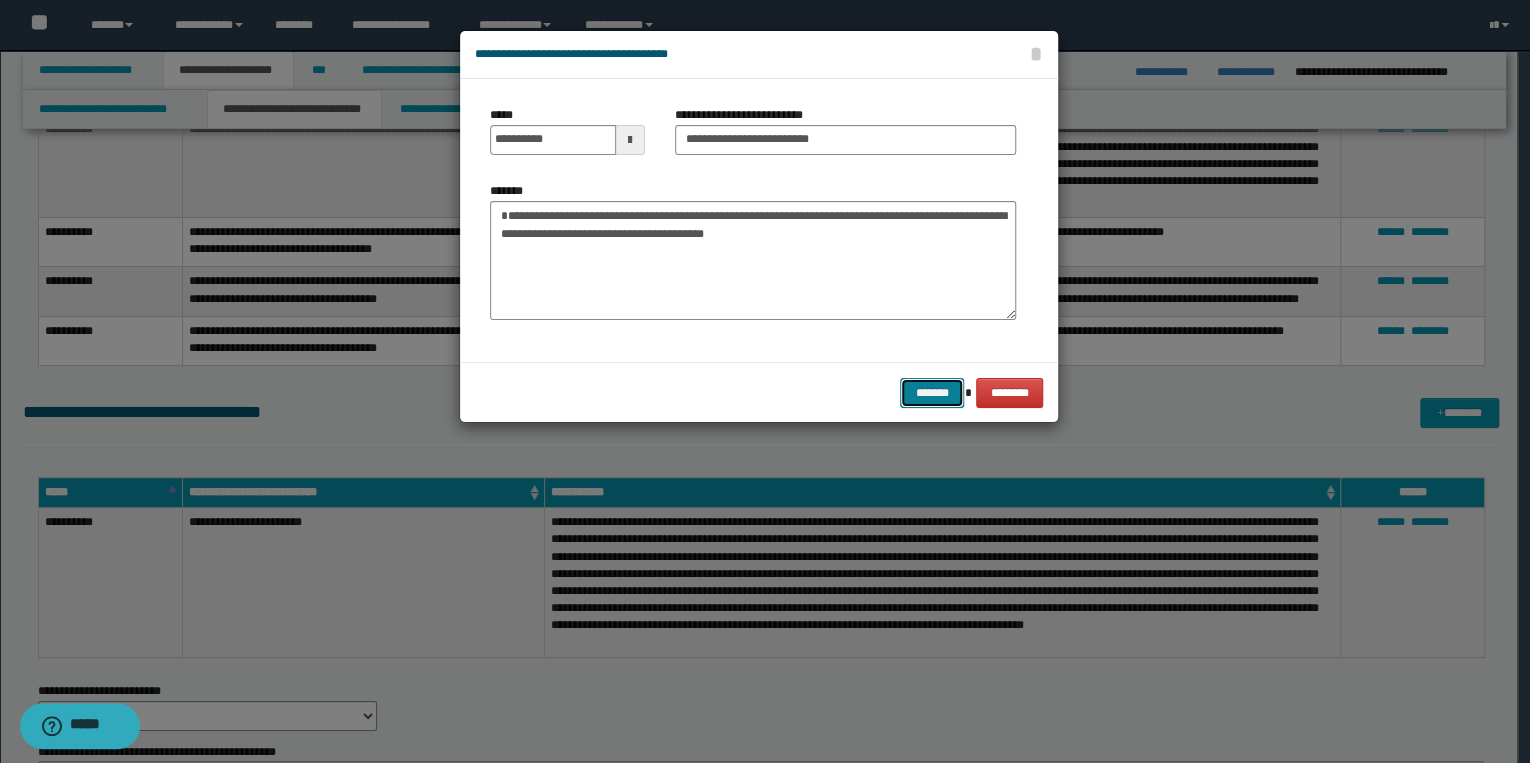click on "*******" at bounding box center [932, 393] 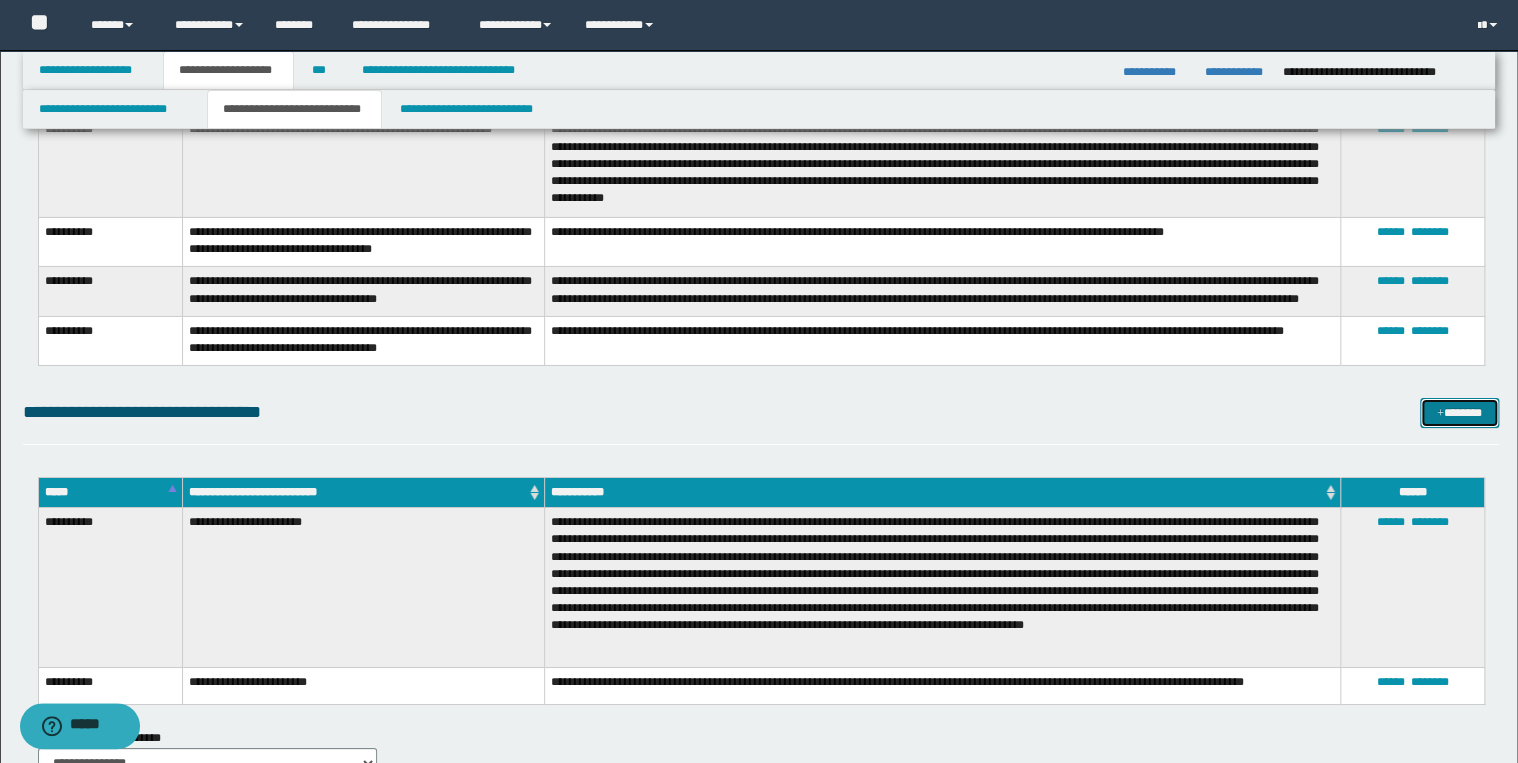 click at bounding box center [1440, 414] 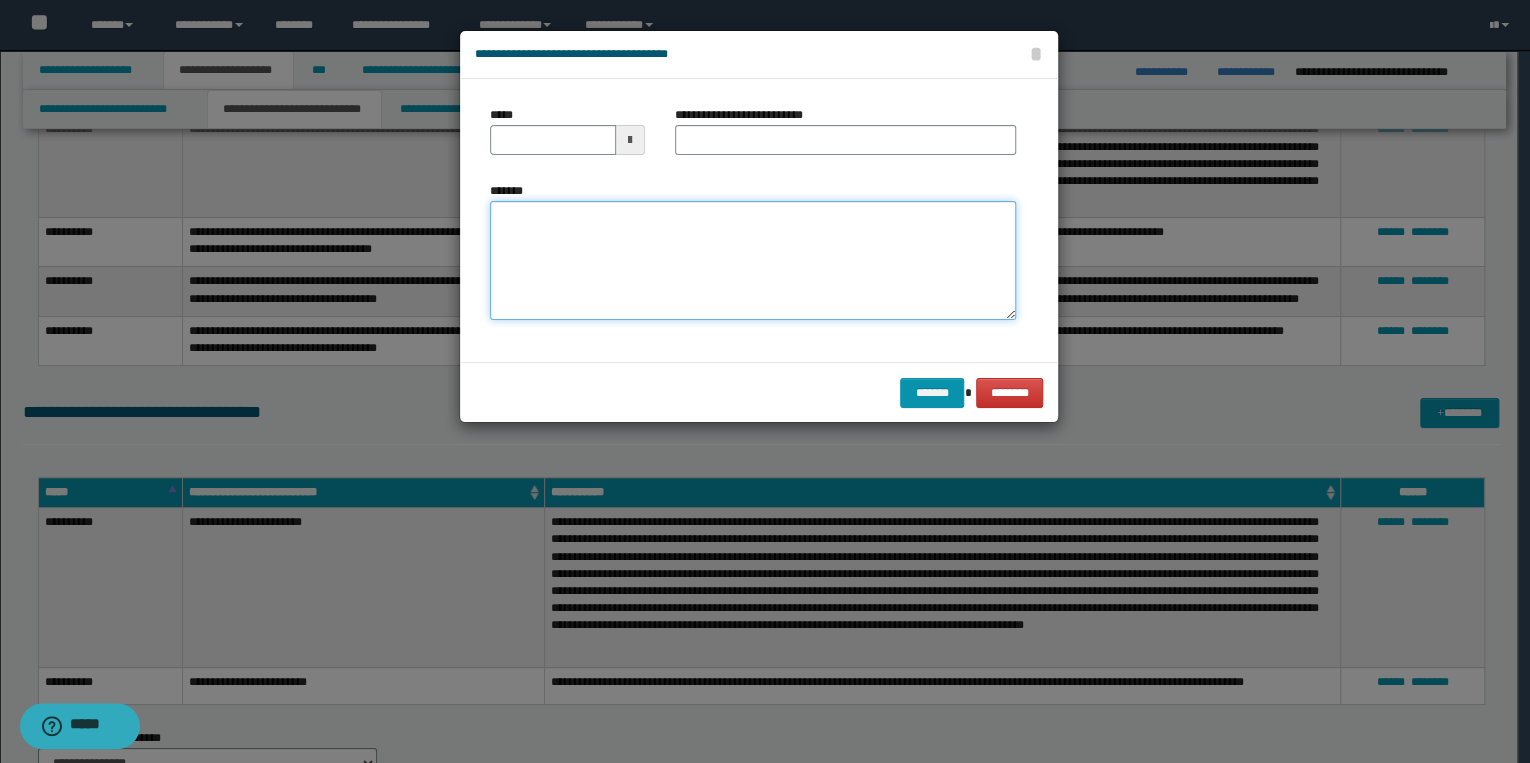 click on "*******" at bounding box center [753, 261] 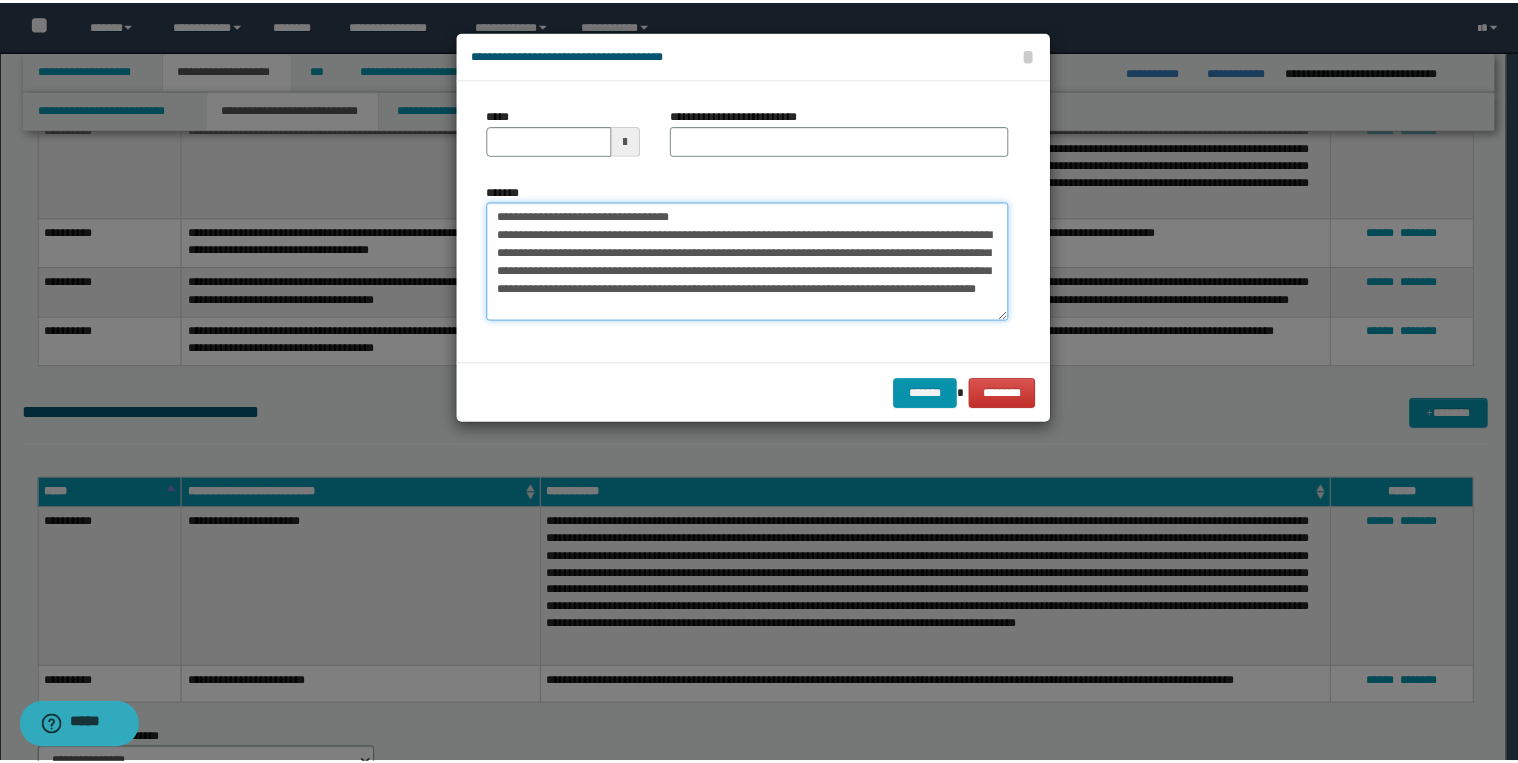 scroll, scrollTop: 0, scrollLeft: 0, axis: both 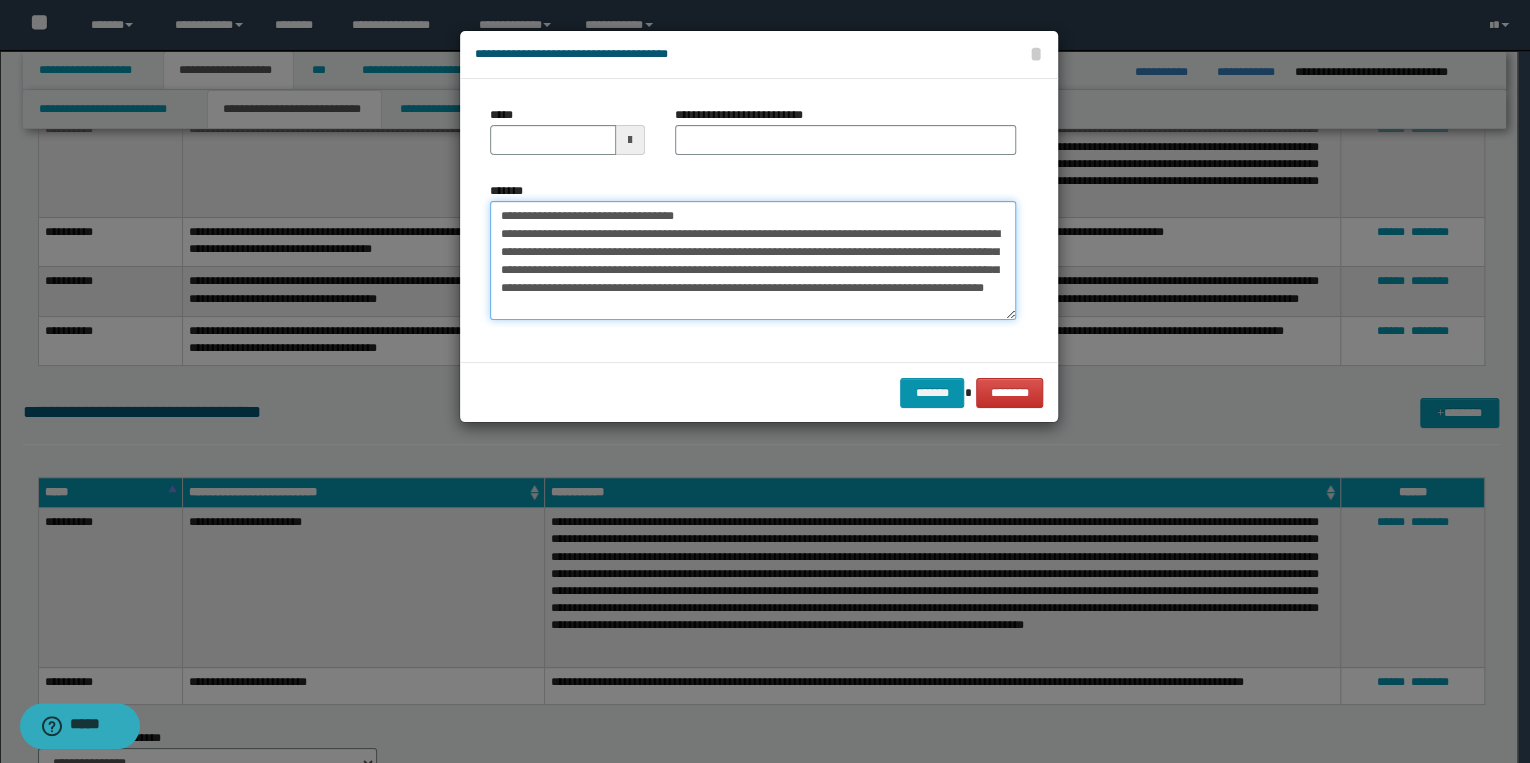 drag, startPoint x: 564, startPoint y: 215, endPoint x: 474, endPoint y: 216, distance: 90.005554 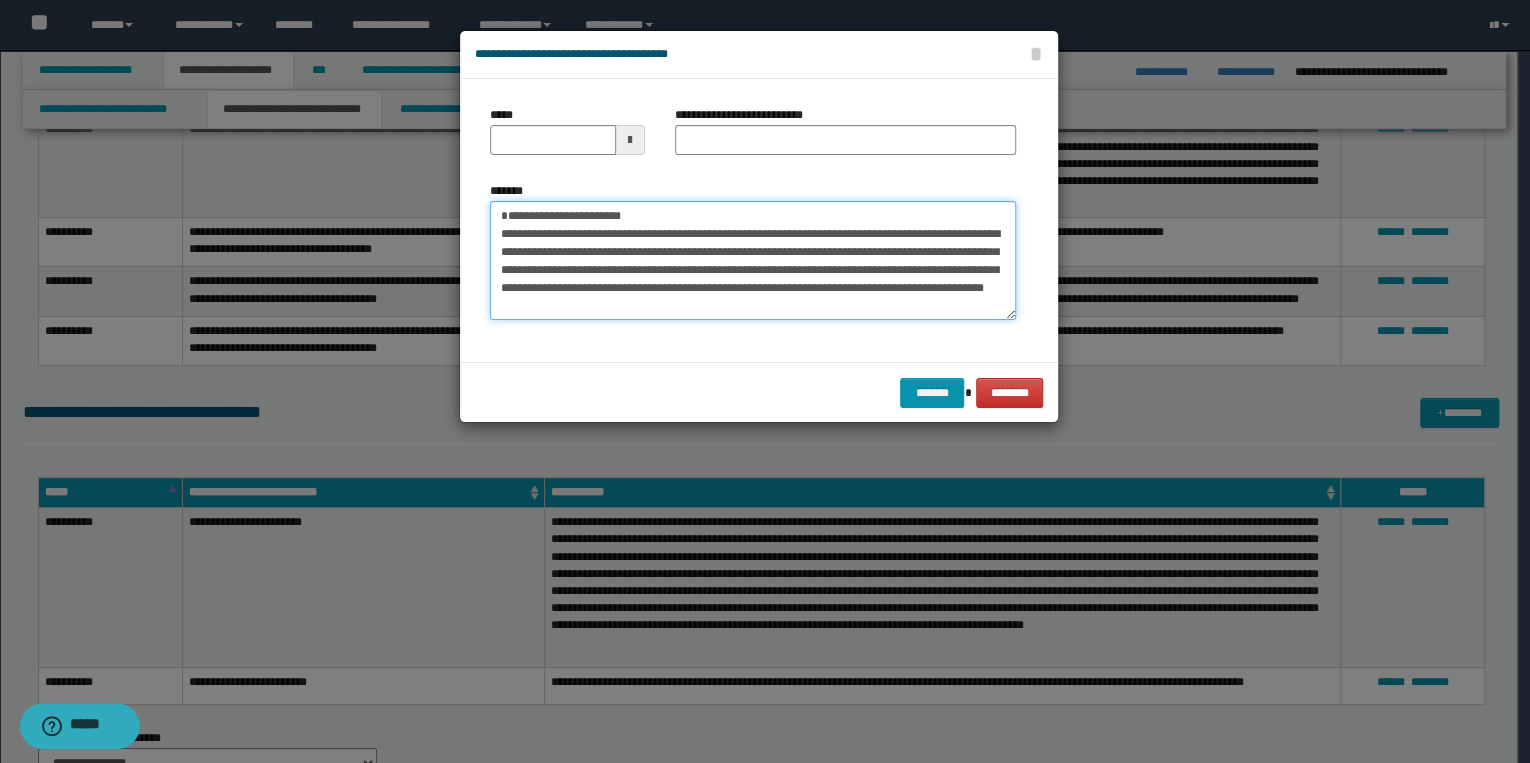 type 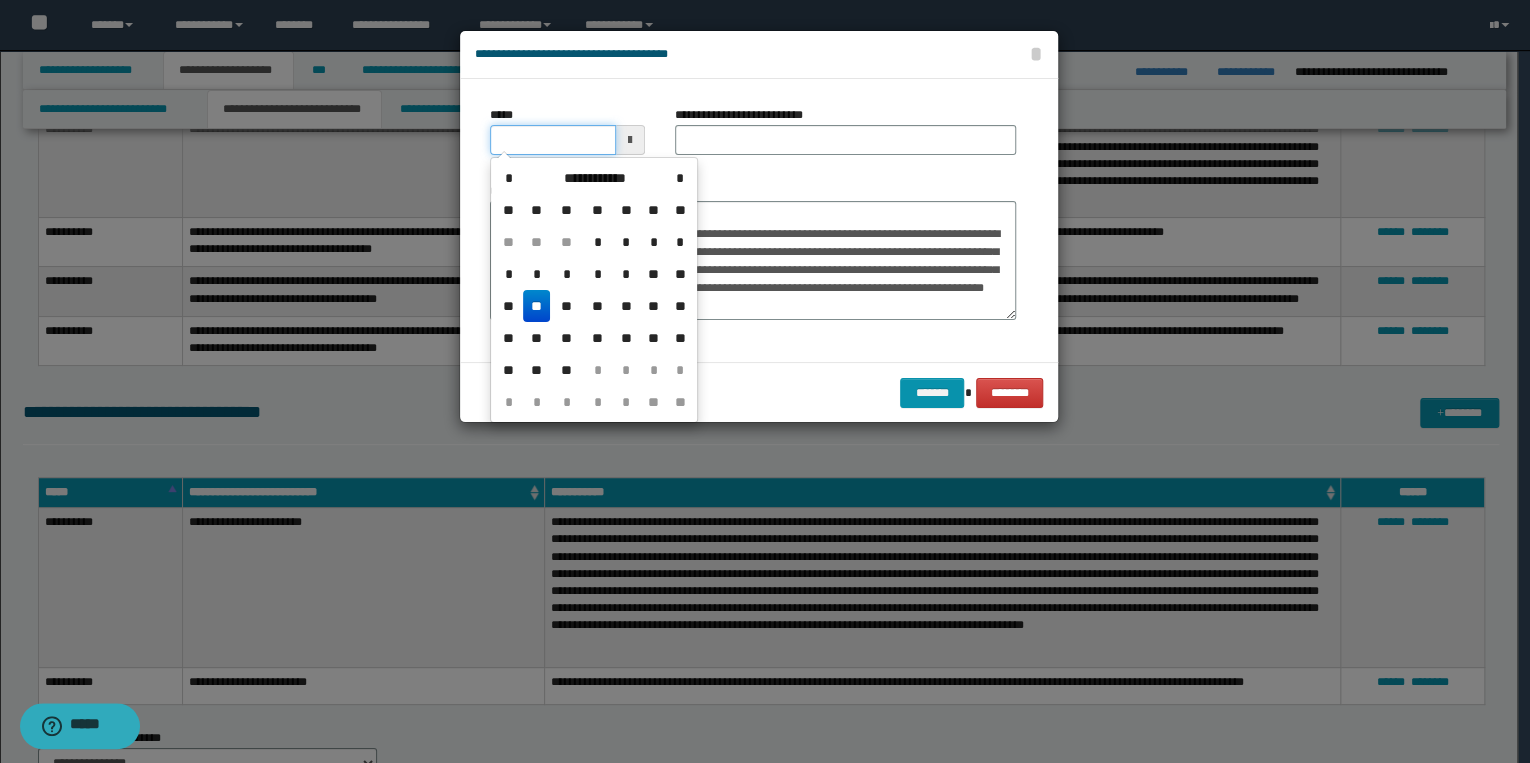 click on "*****" at bounding box center [553, 140] 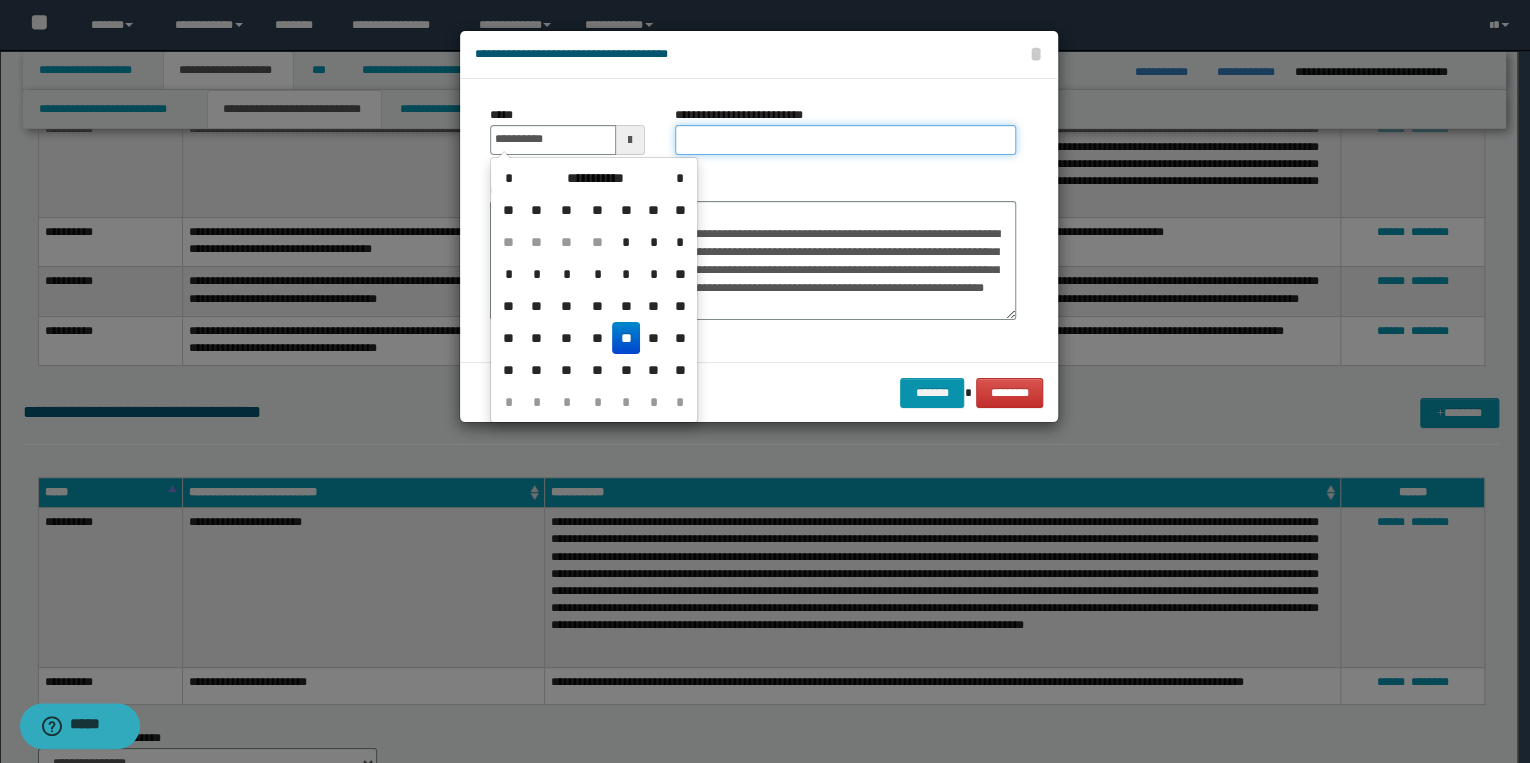 type on "**********" 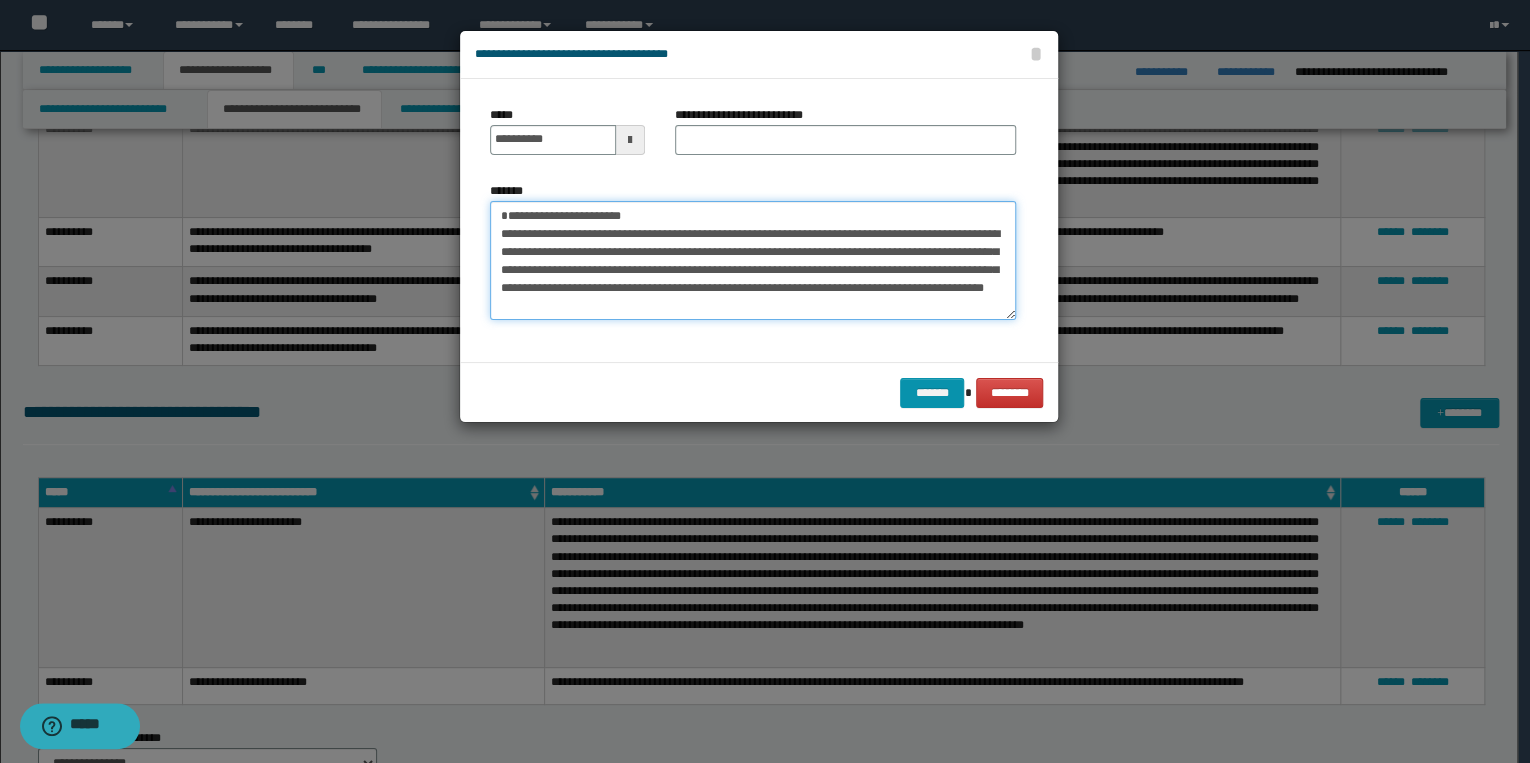 drag, startPoint x: 496, startPoint y: 213, endPoint x: 664, endPoint y: 213, distance: 168 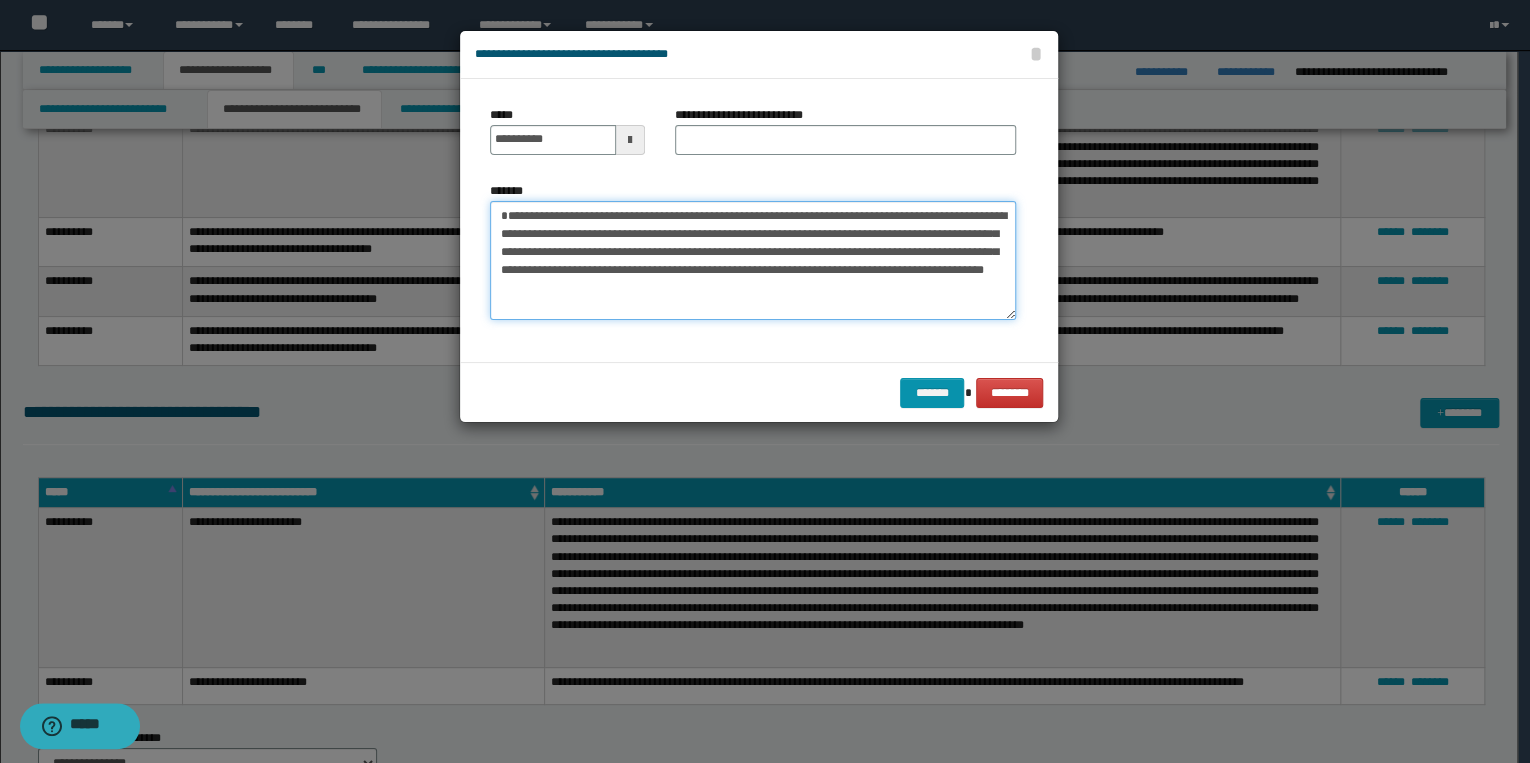 type on "**********" 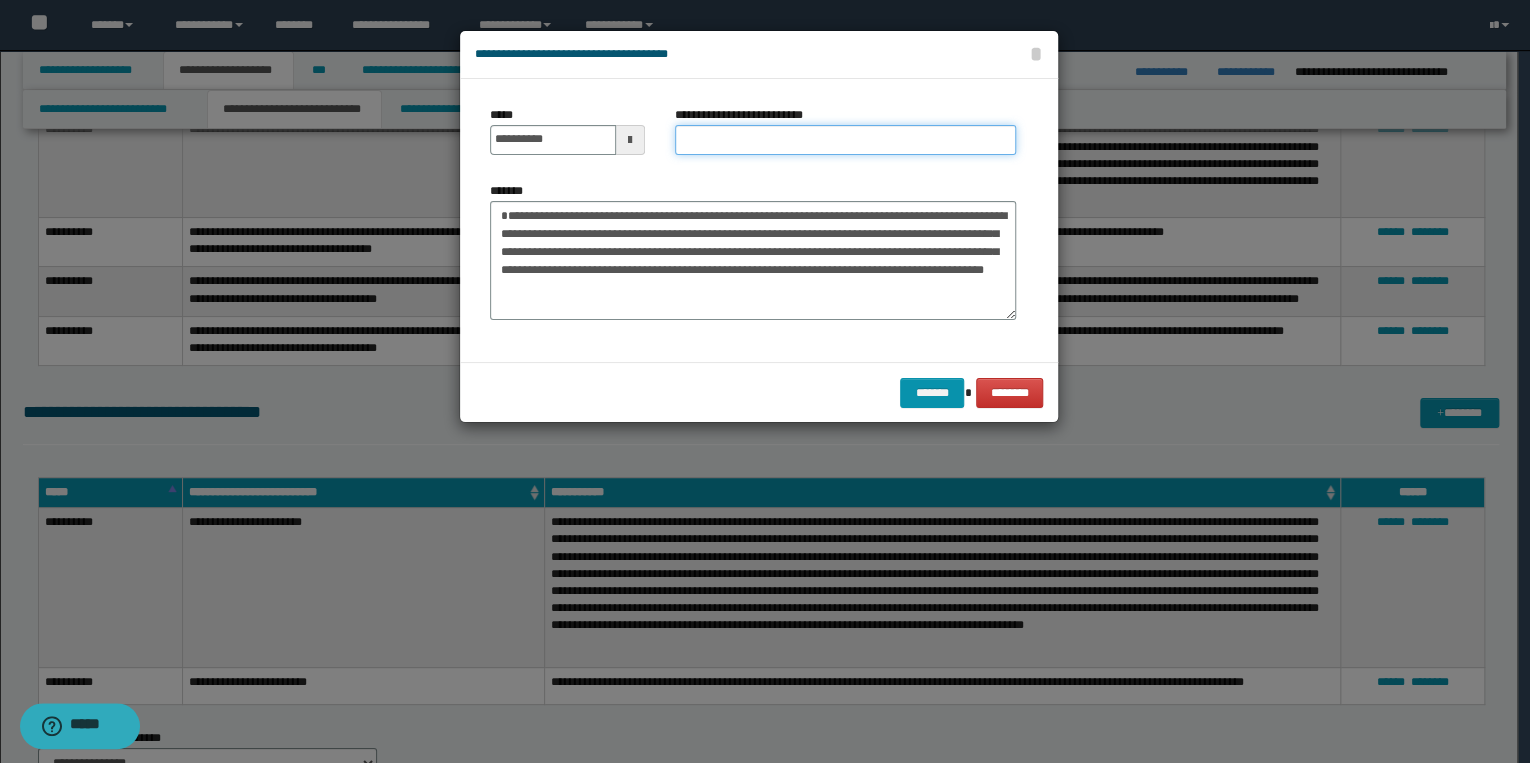 click on "**********" at bounding box center [845, 140] 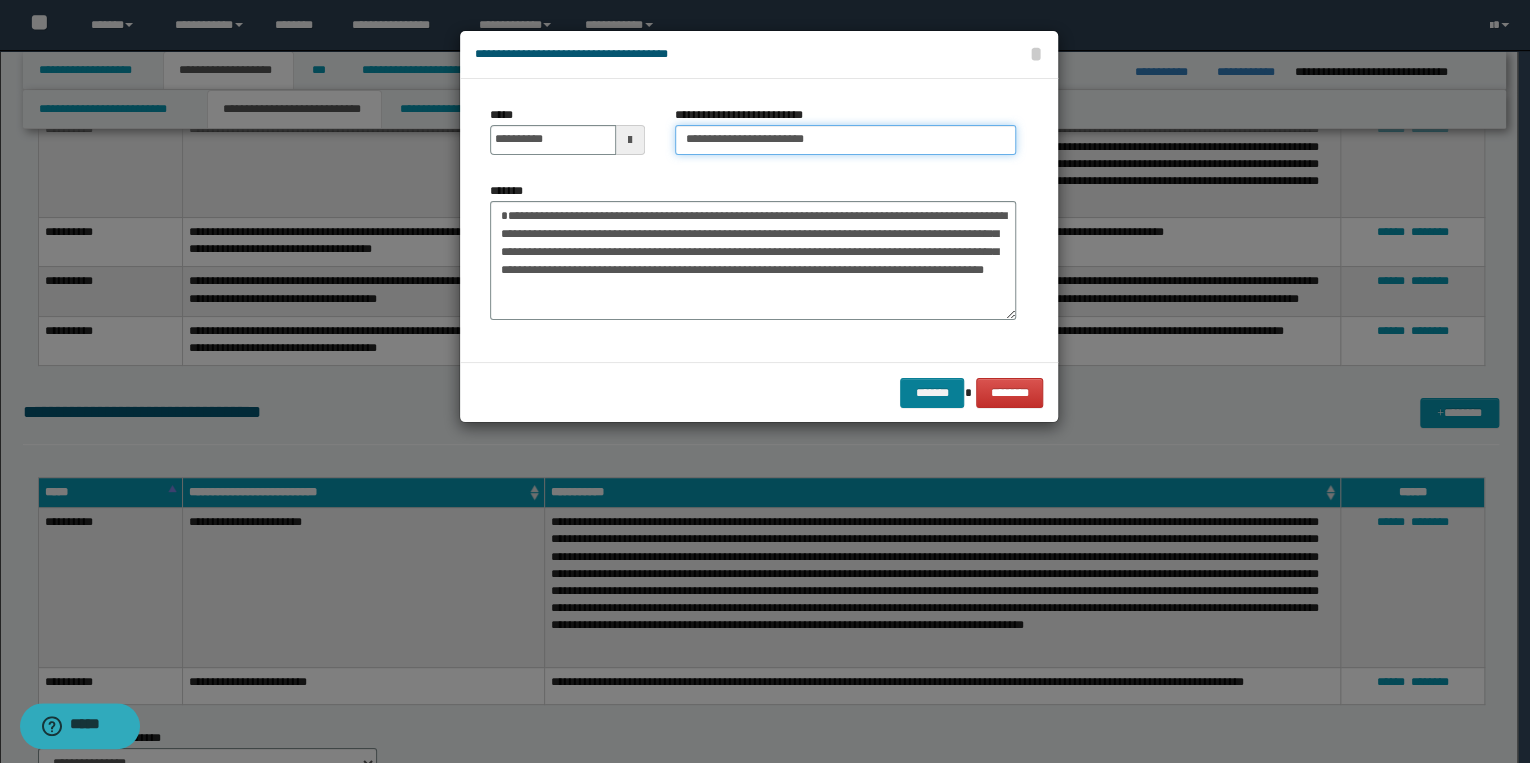 type on "**********" 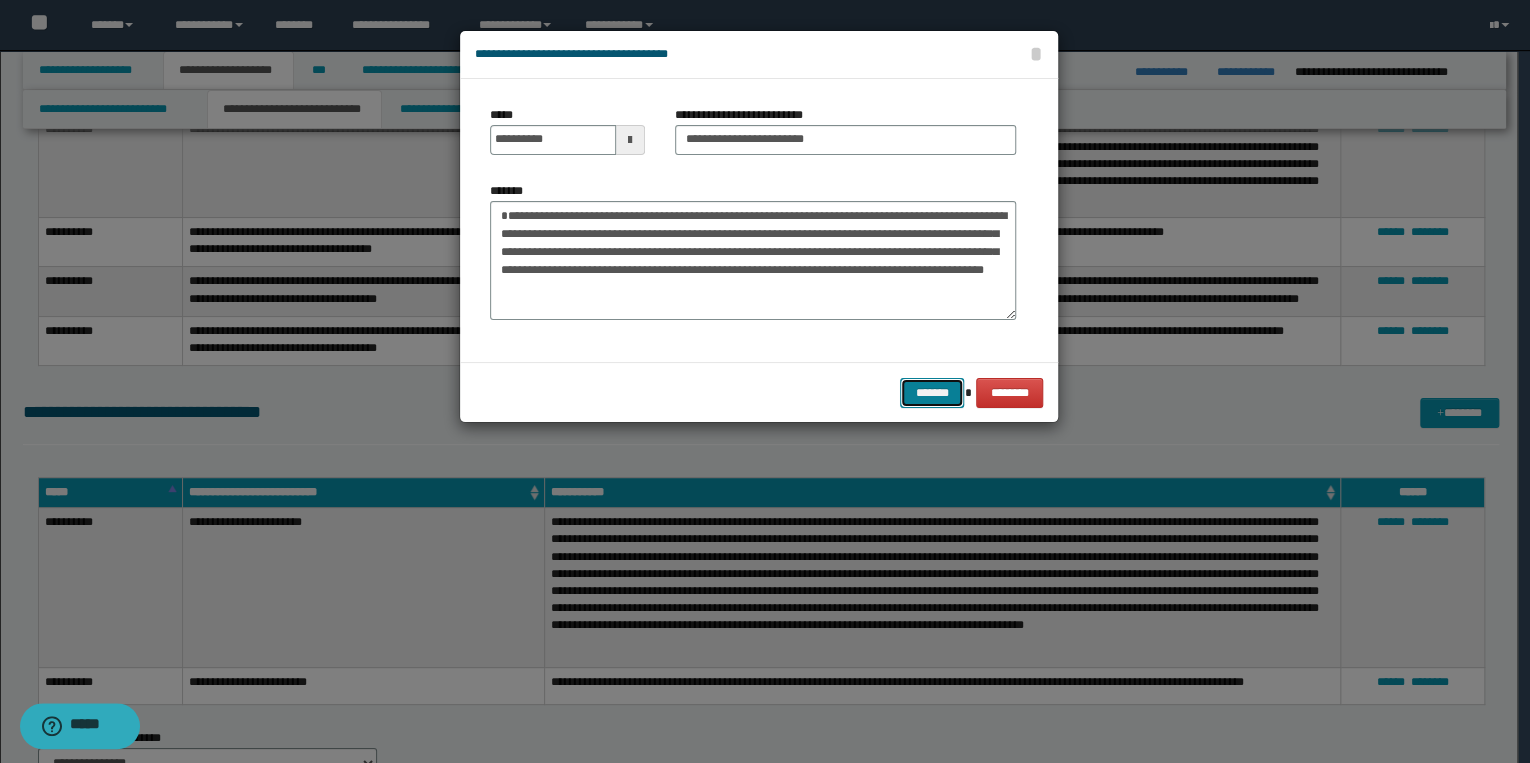 click on "*******" at bounding box center (932, 393) 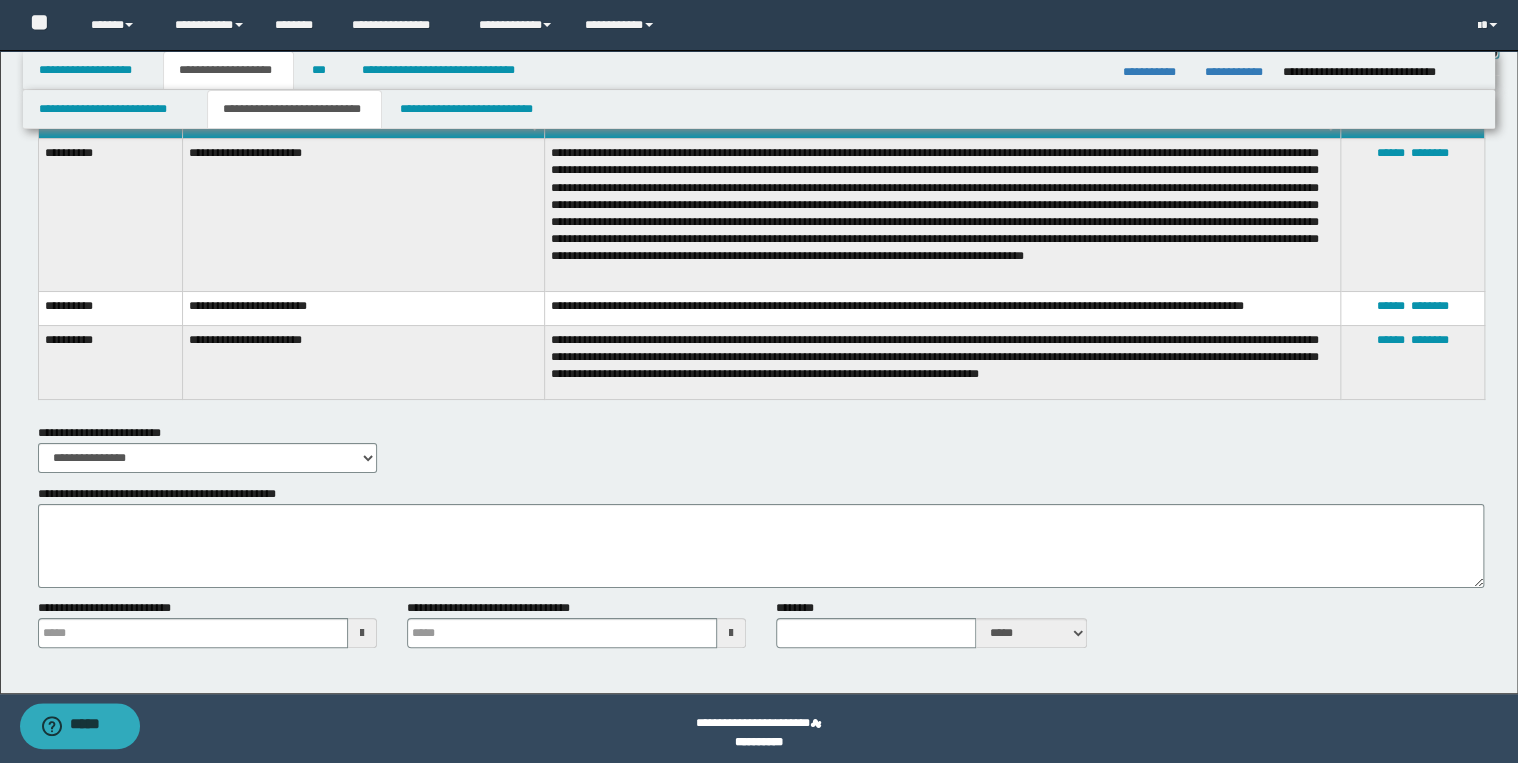 scroll, scrollTop: 3657, scrollLeft: 0, axis: vertical 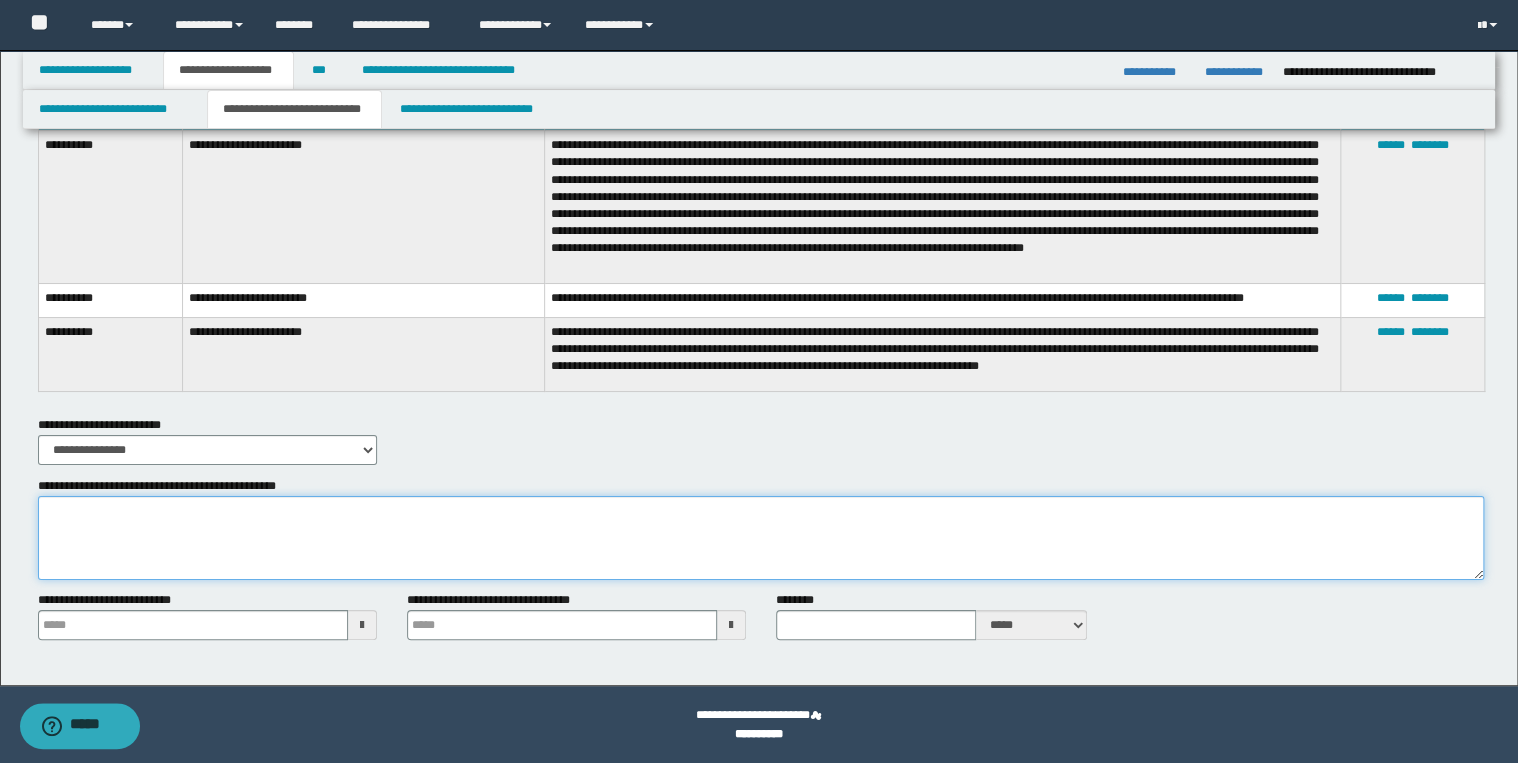 drag, startPoint x: 197, startPoint y: 546, endPoint x: 245, endPoint y: 544, distance: 48.04165 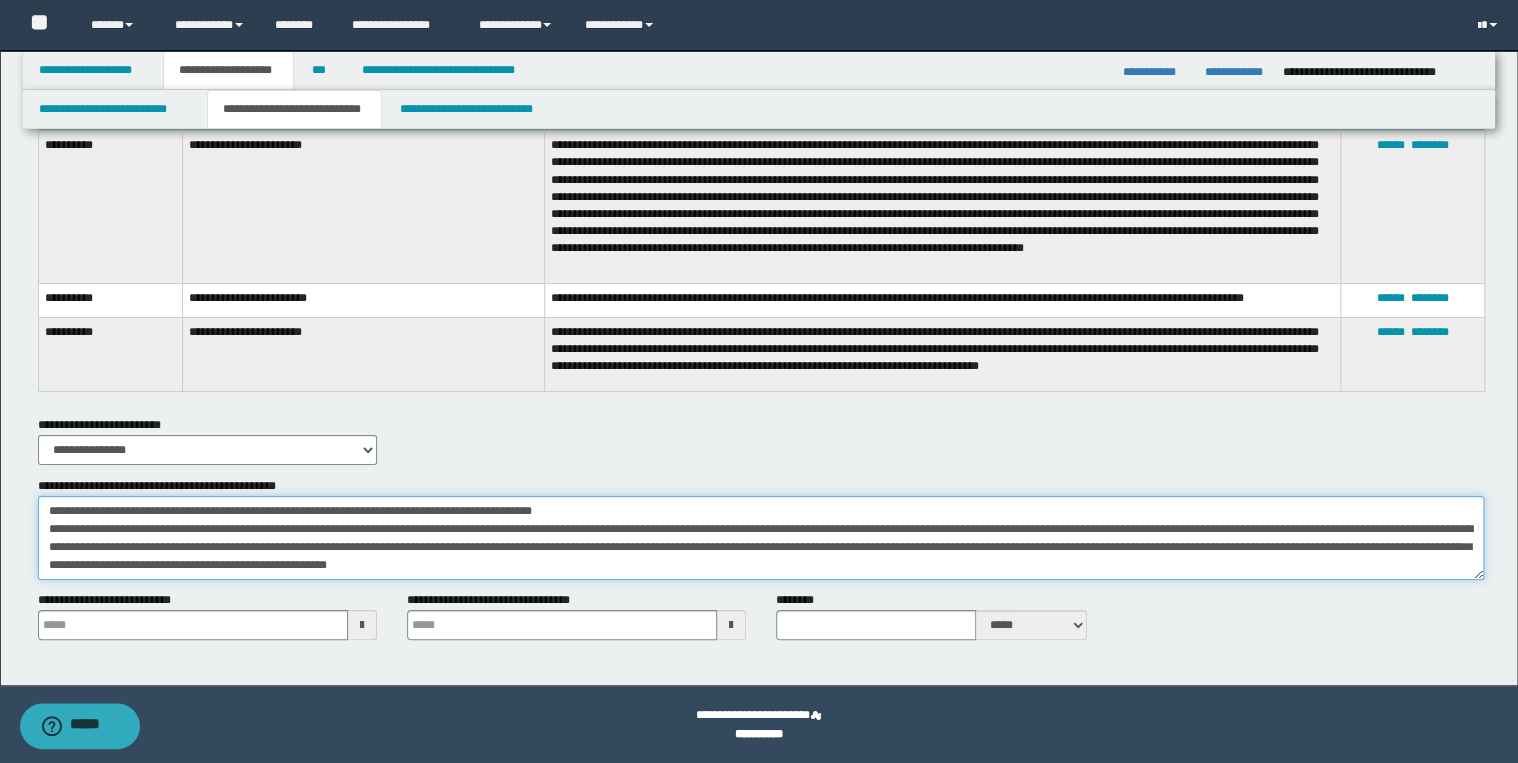 scroll, scrollTop: 12, scrollLeft: 0, axis: vertical 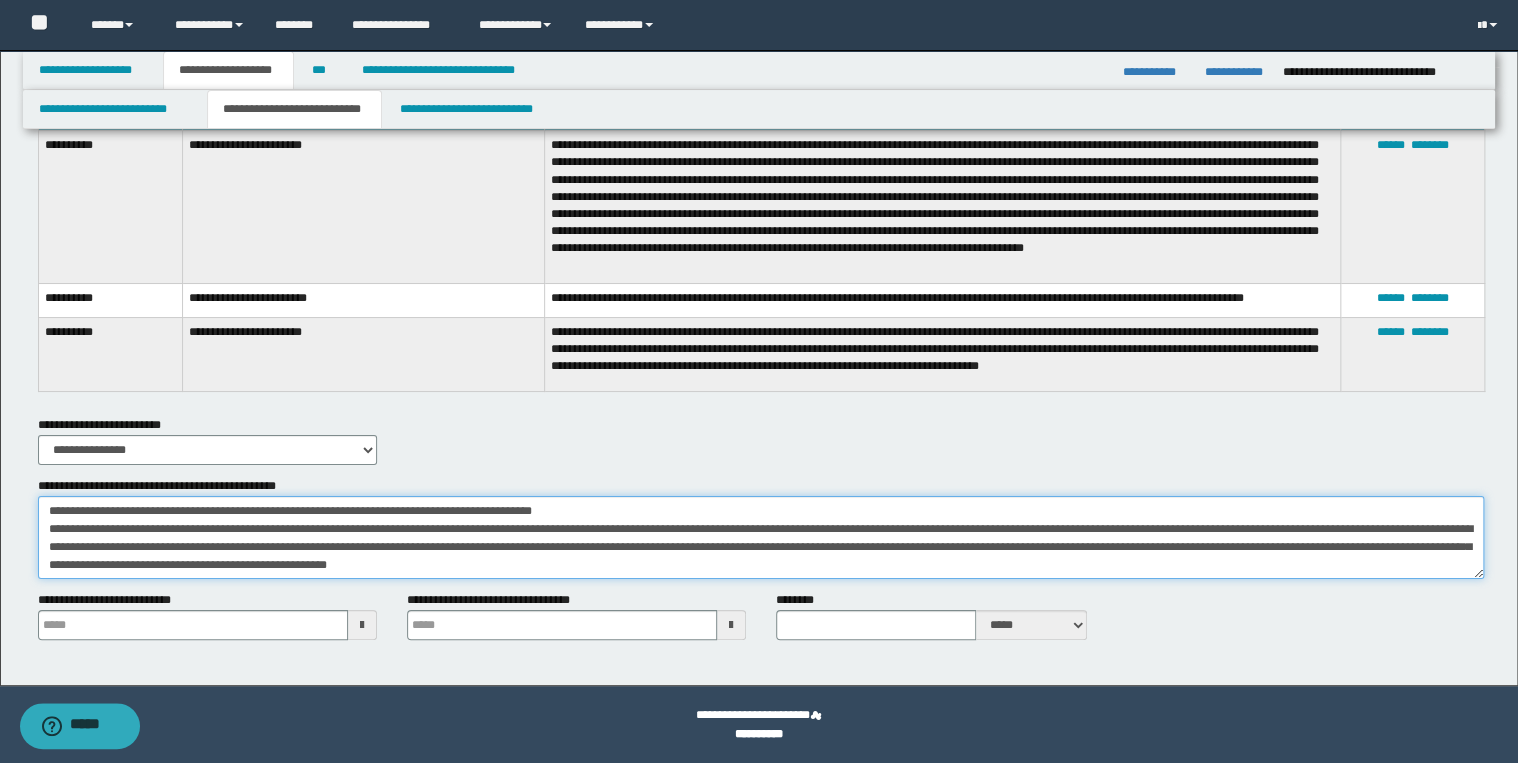 type on "**********" 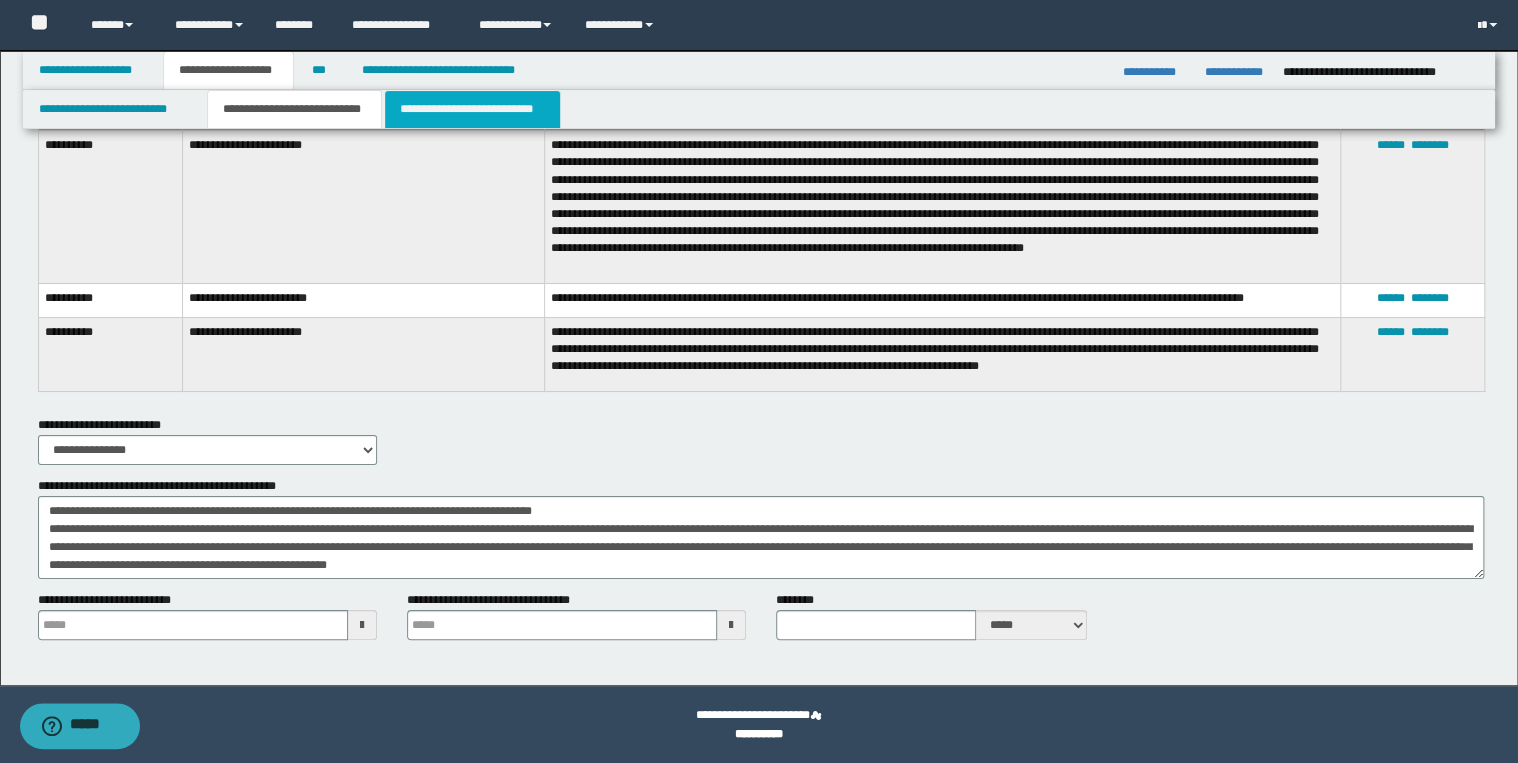 click on "**********" at bounding box center (472, 109) 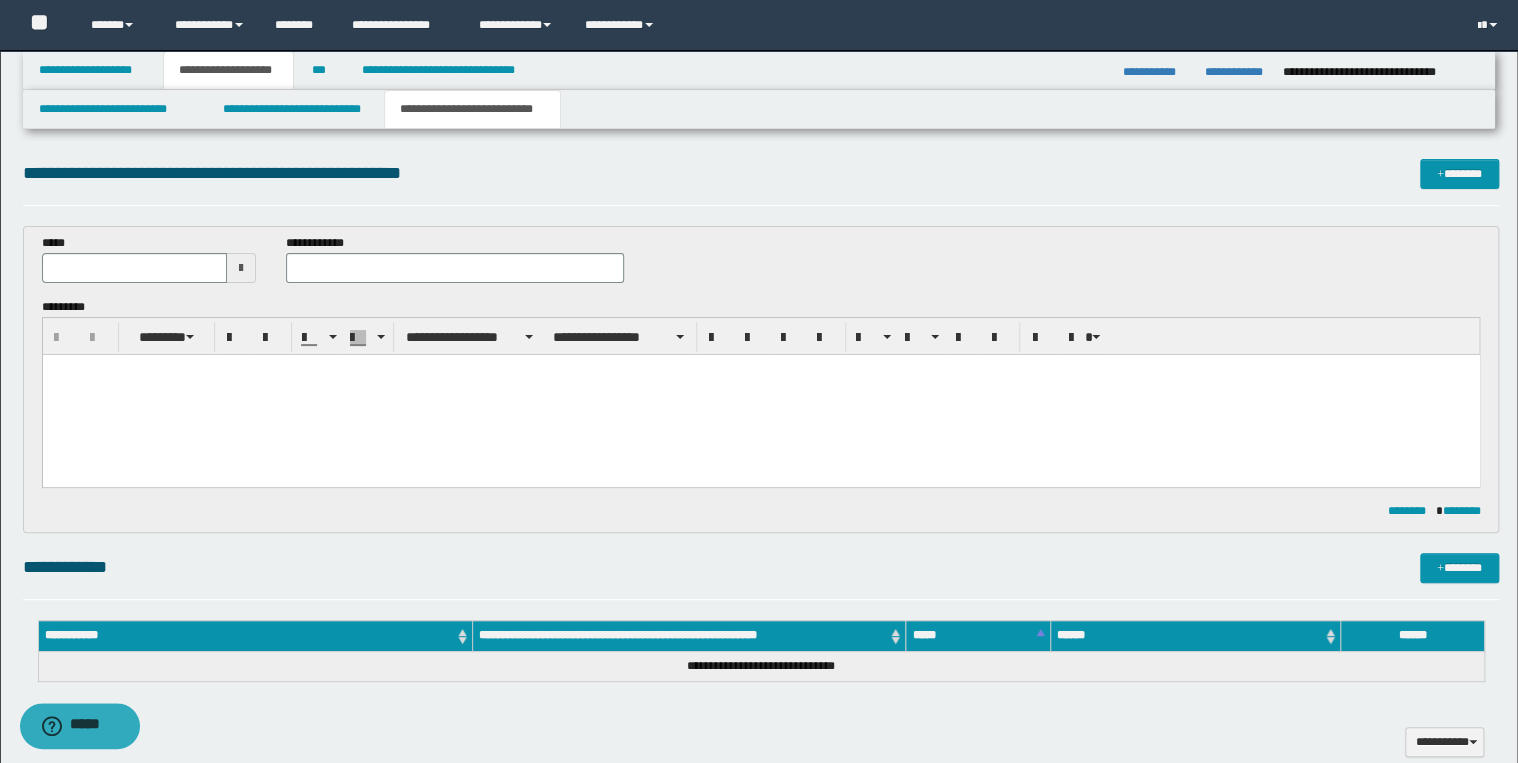 scroll, scrollTop: 0, scrollLeft: 0, axis: both 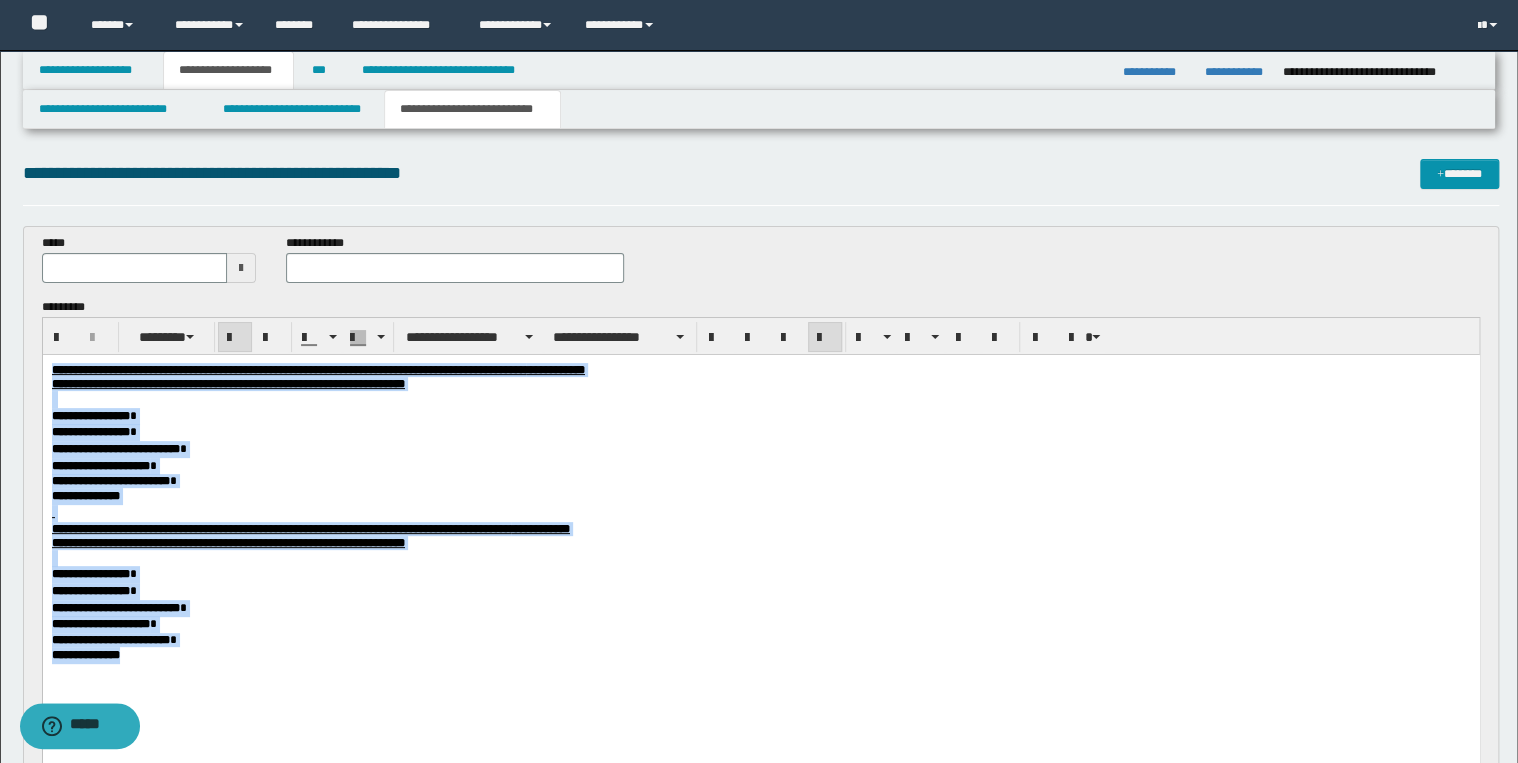 click at bounding box center [825, 338] 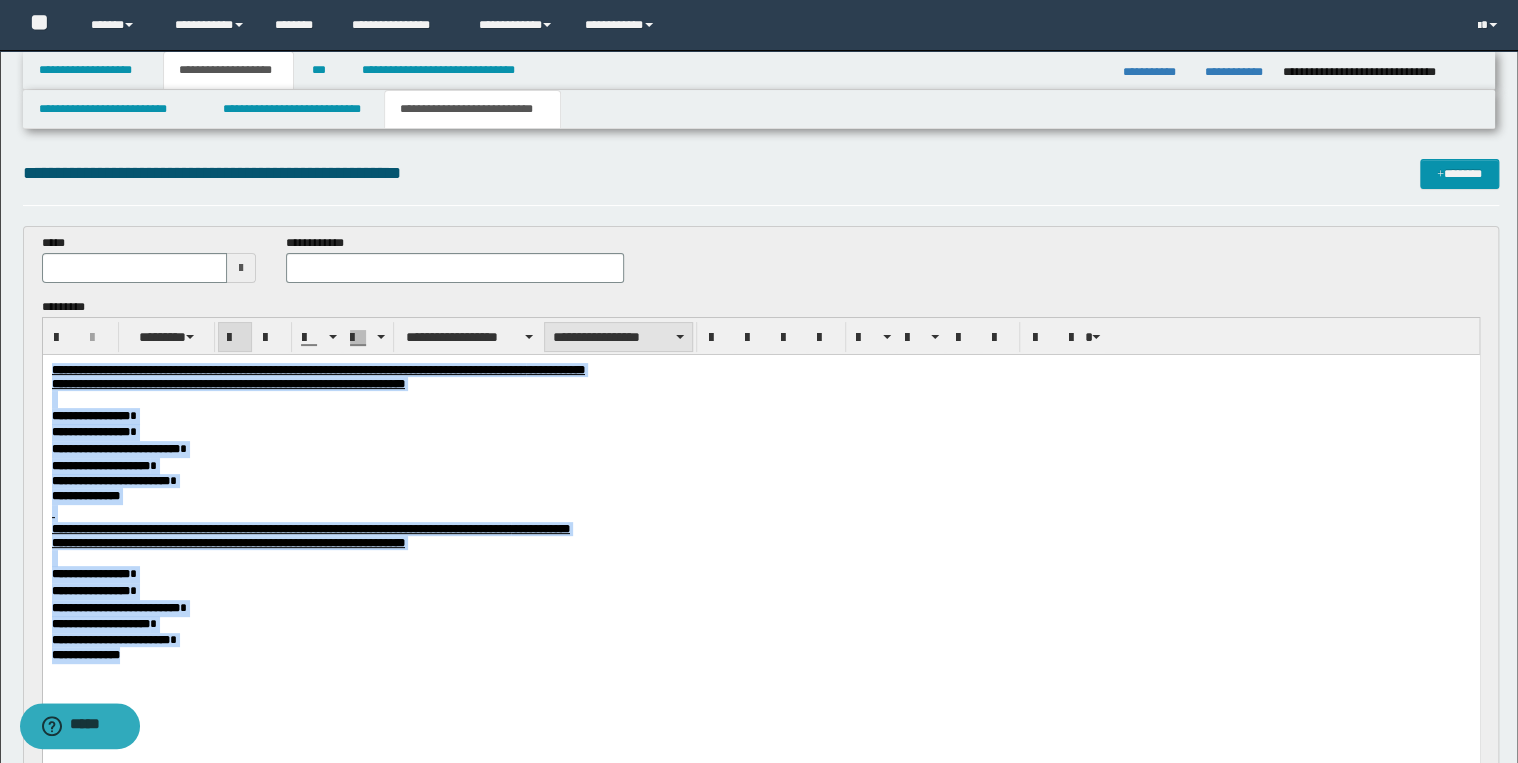 drag, startPoint x: 659, startPoint y: 336, endPoint x: 648, endPoint y: 348, distance: 16.27882 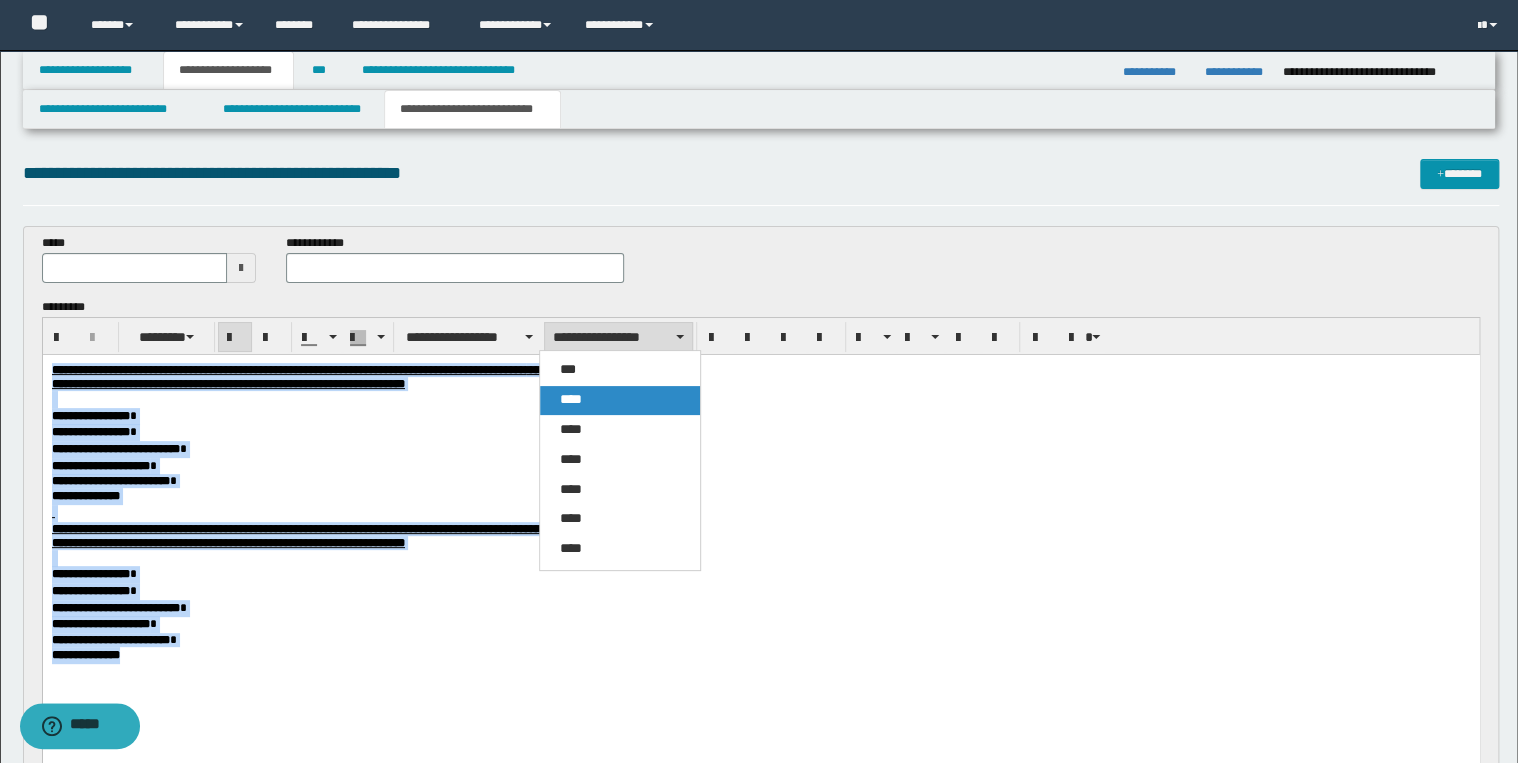 click on "****" at bounding box center (620, 400) 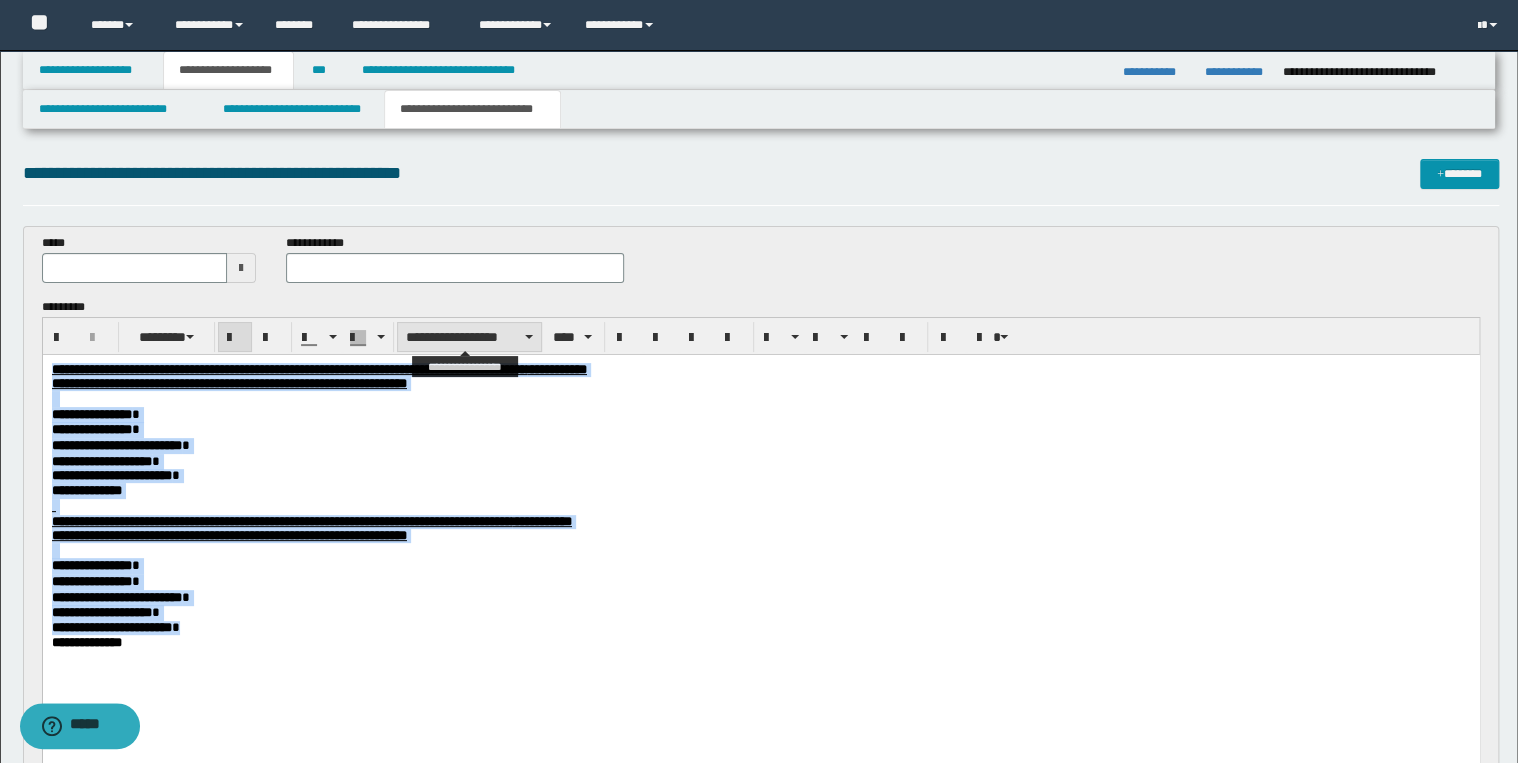 click on "**********" at bounding box center [469, 337] 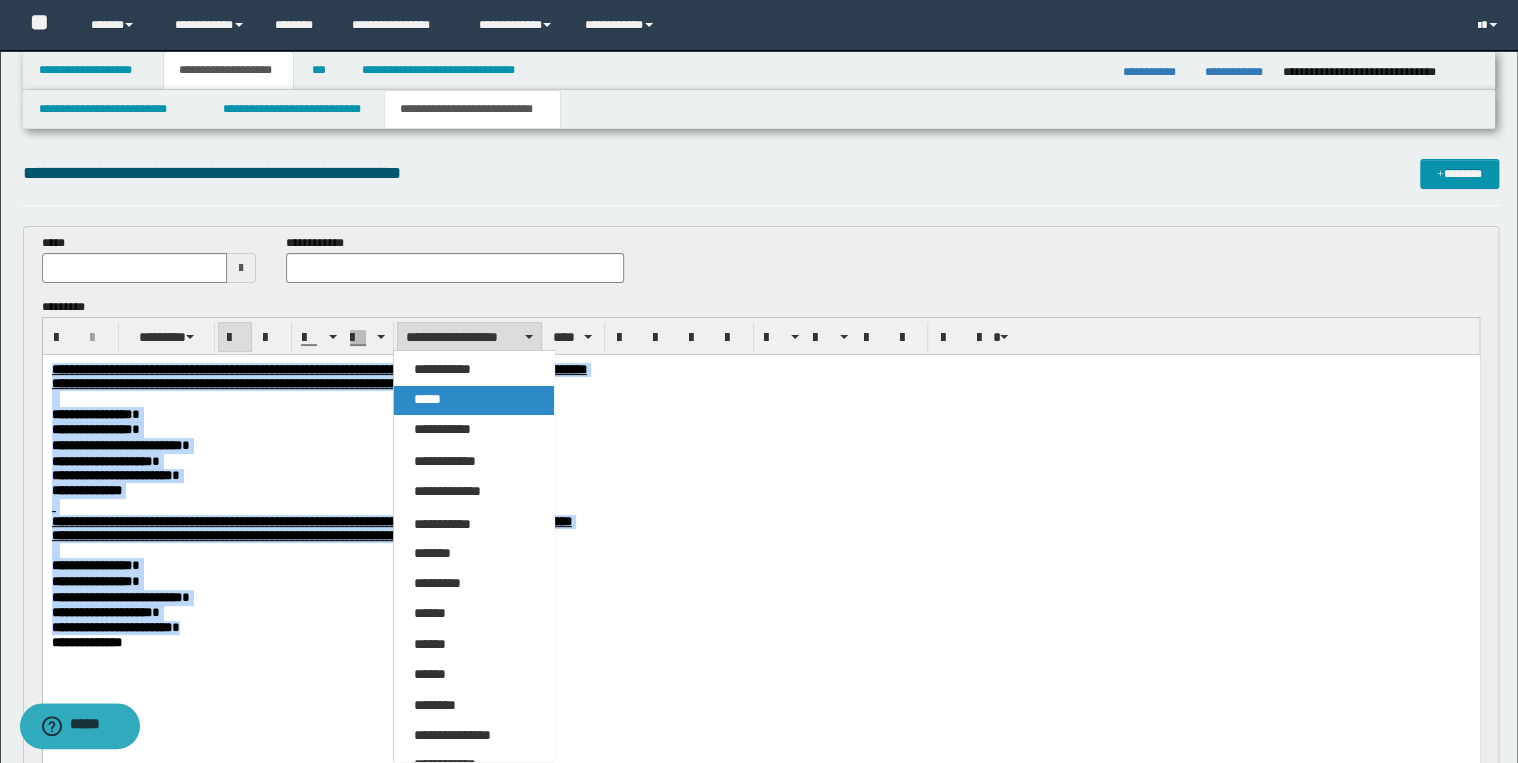 click on "*****" at bounding box center (474, 400) 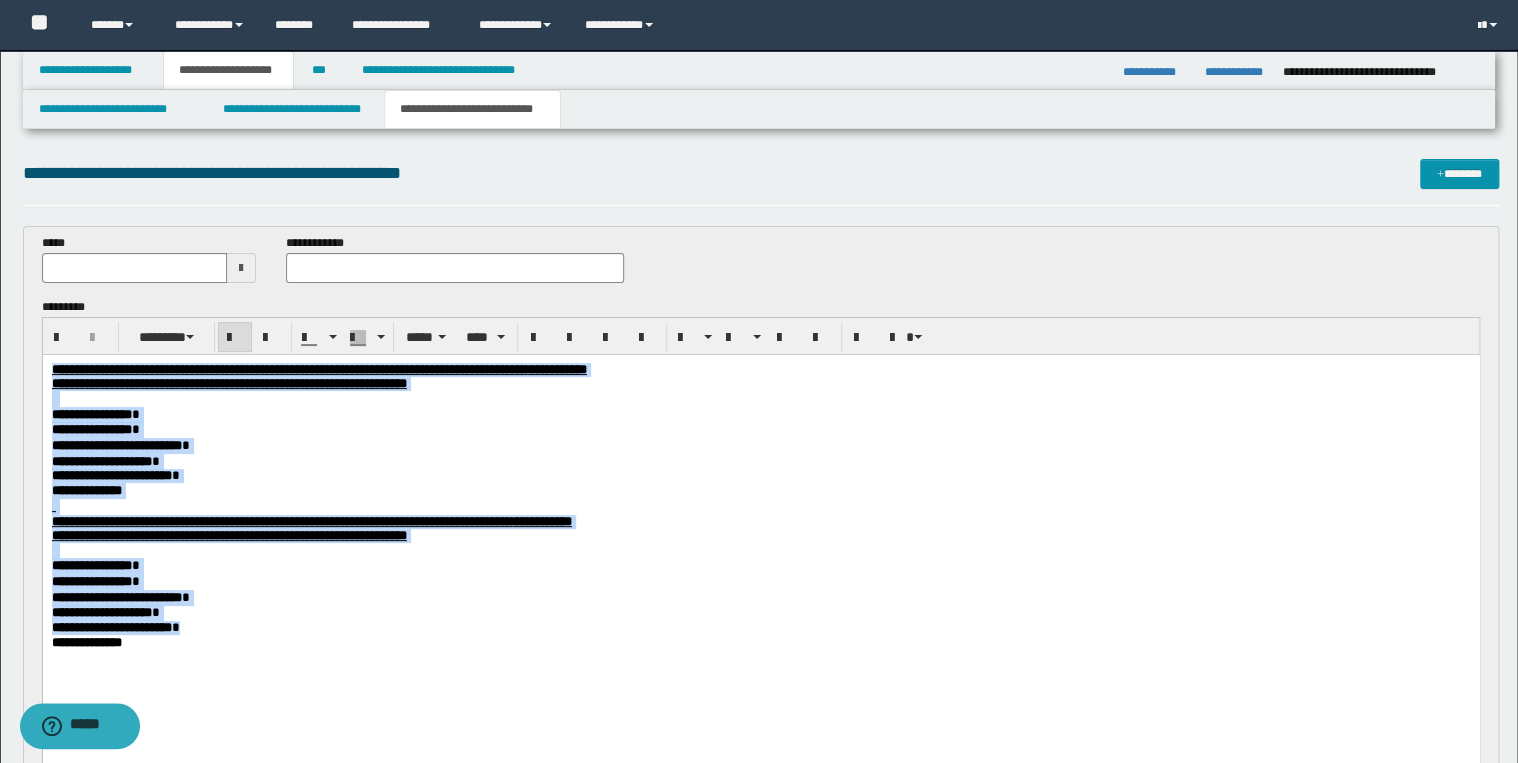 click on "**********" at bounding box center [760, 446] 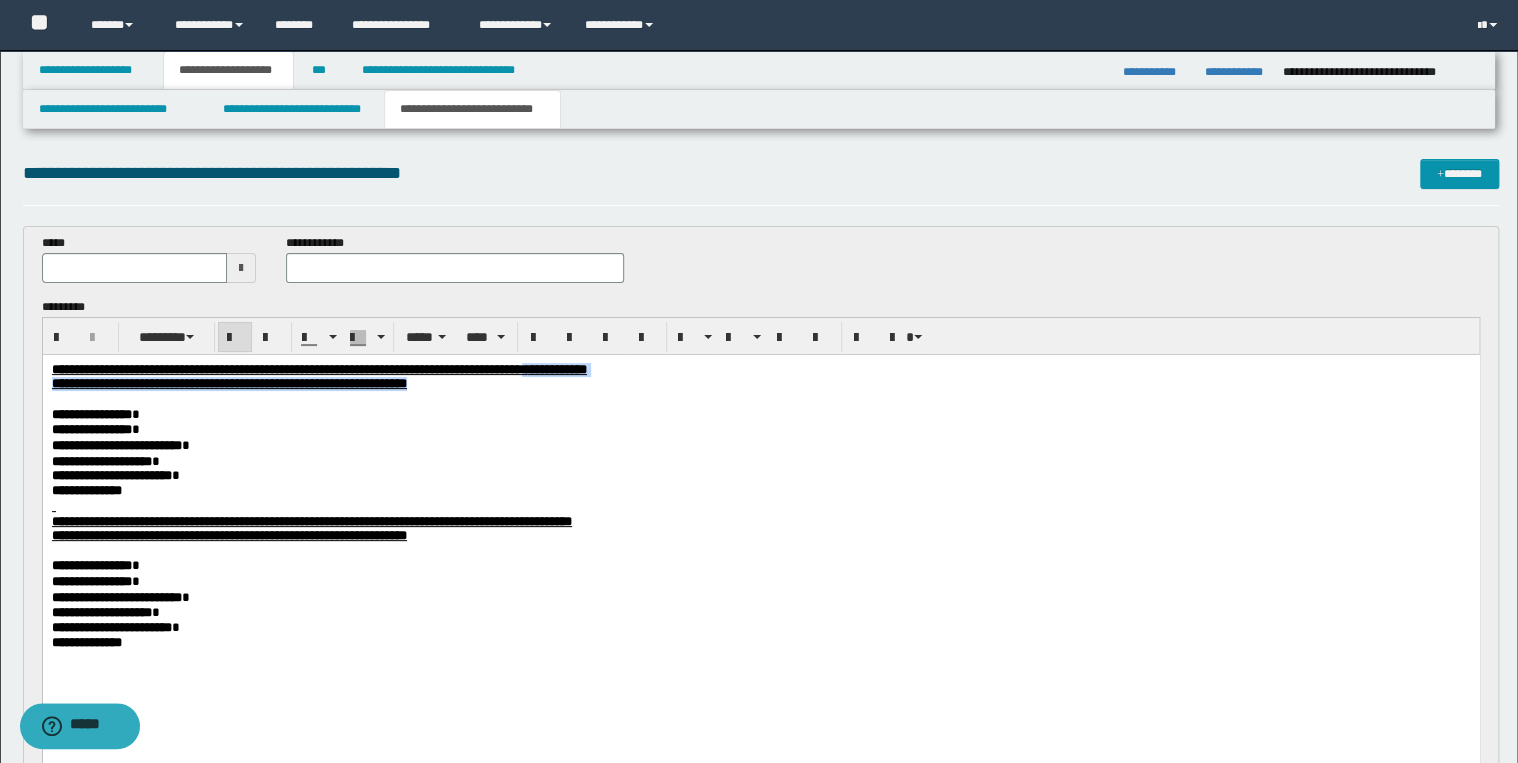 drag, startPoint x: 756, startPoint y: 368, endPoint x: 841, endPoint y: 379, distance: 85.70881 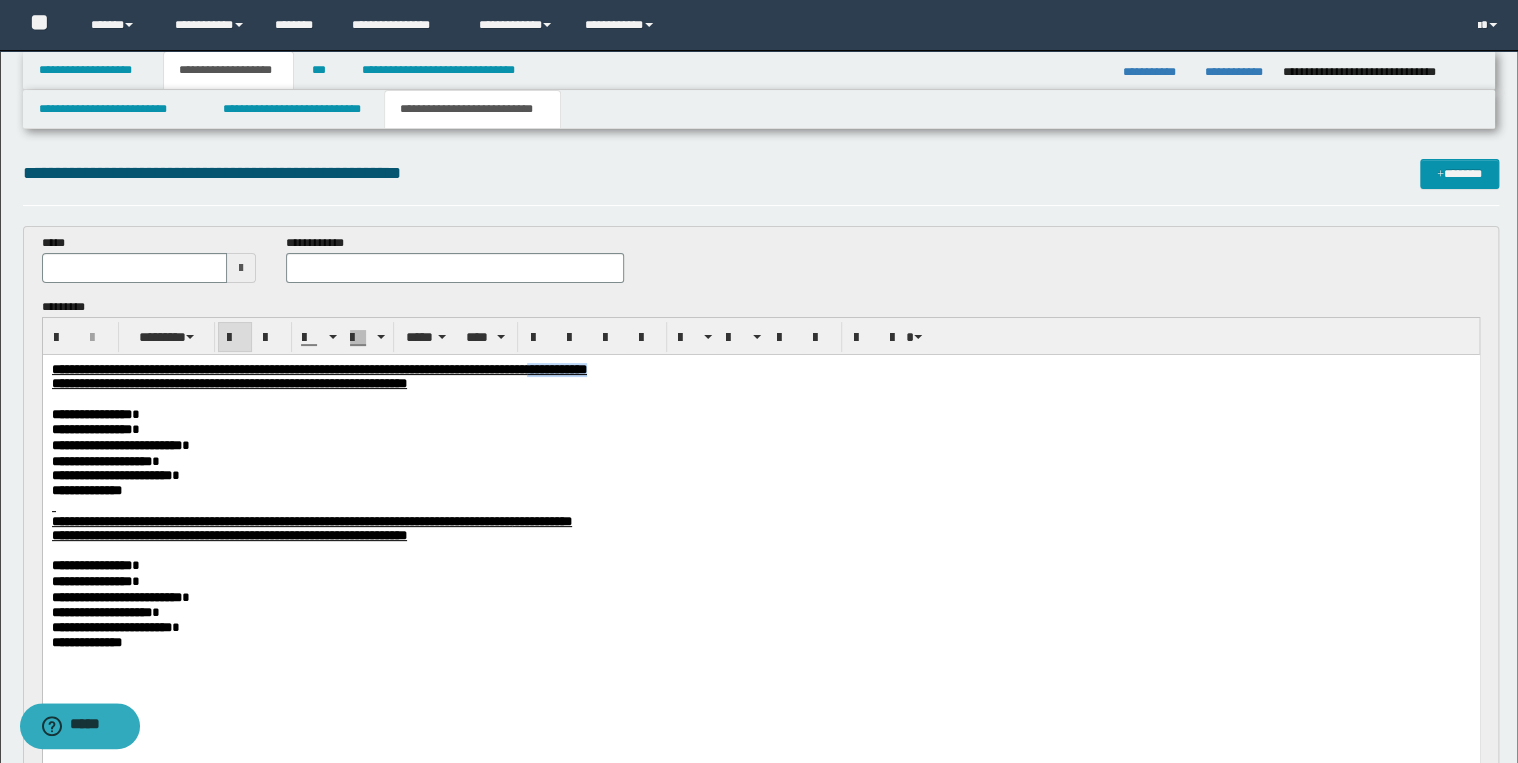 drag, startPoint x: 840, startPoint y: 371, endPoint x: 760, endPoint y: 370, distance: 80.00625 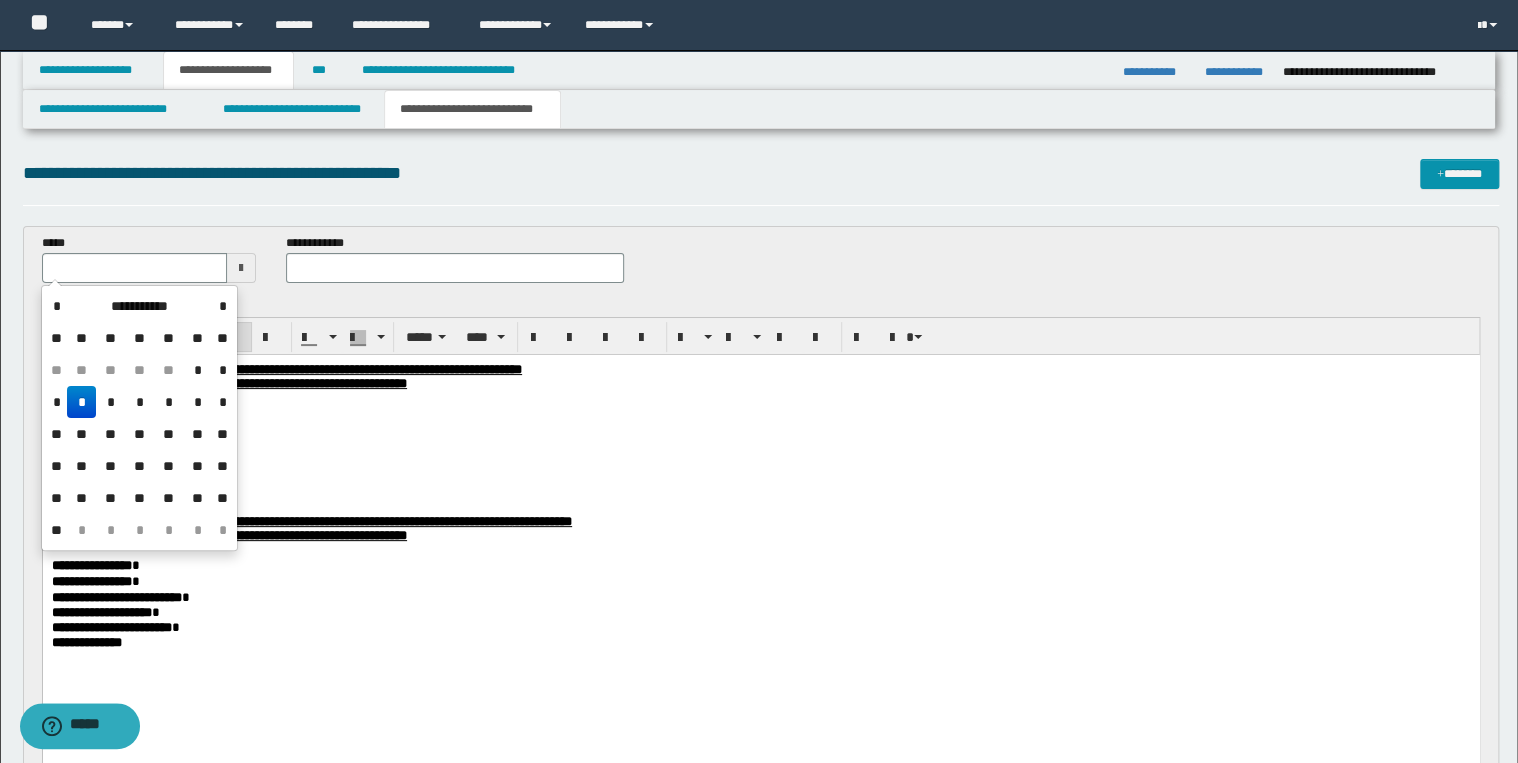click at bounding box center [135, 268] 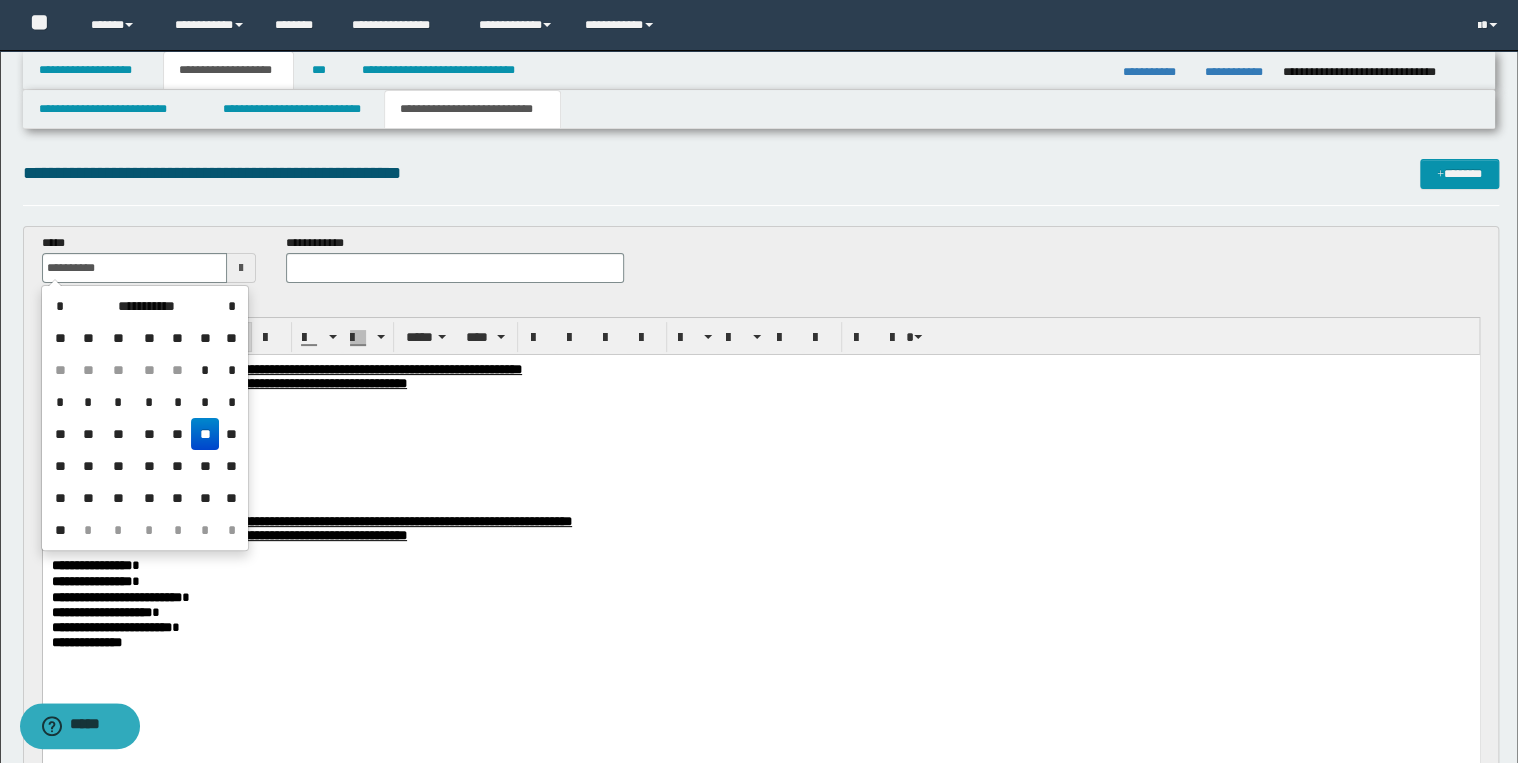 type on "**********" 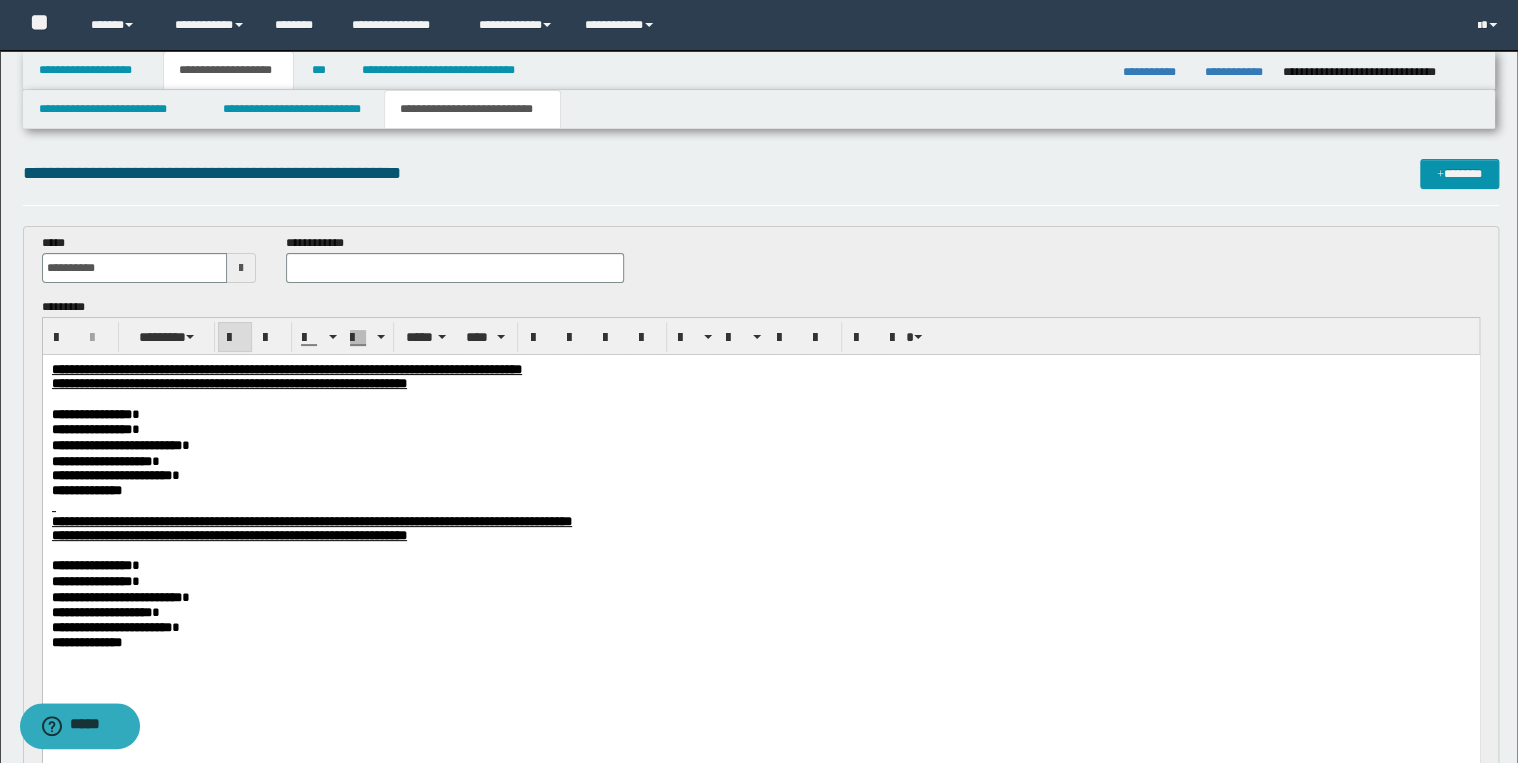 click on "**********" at bounding box center [454, 266] 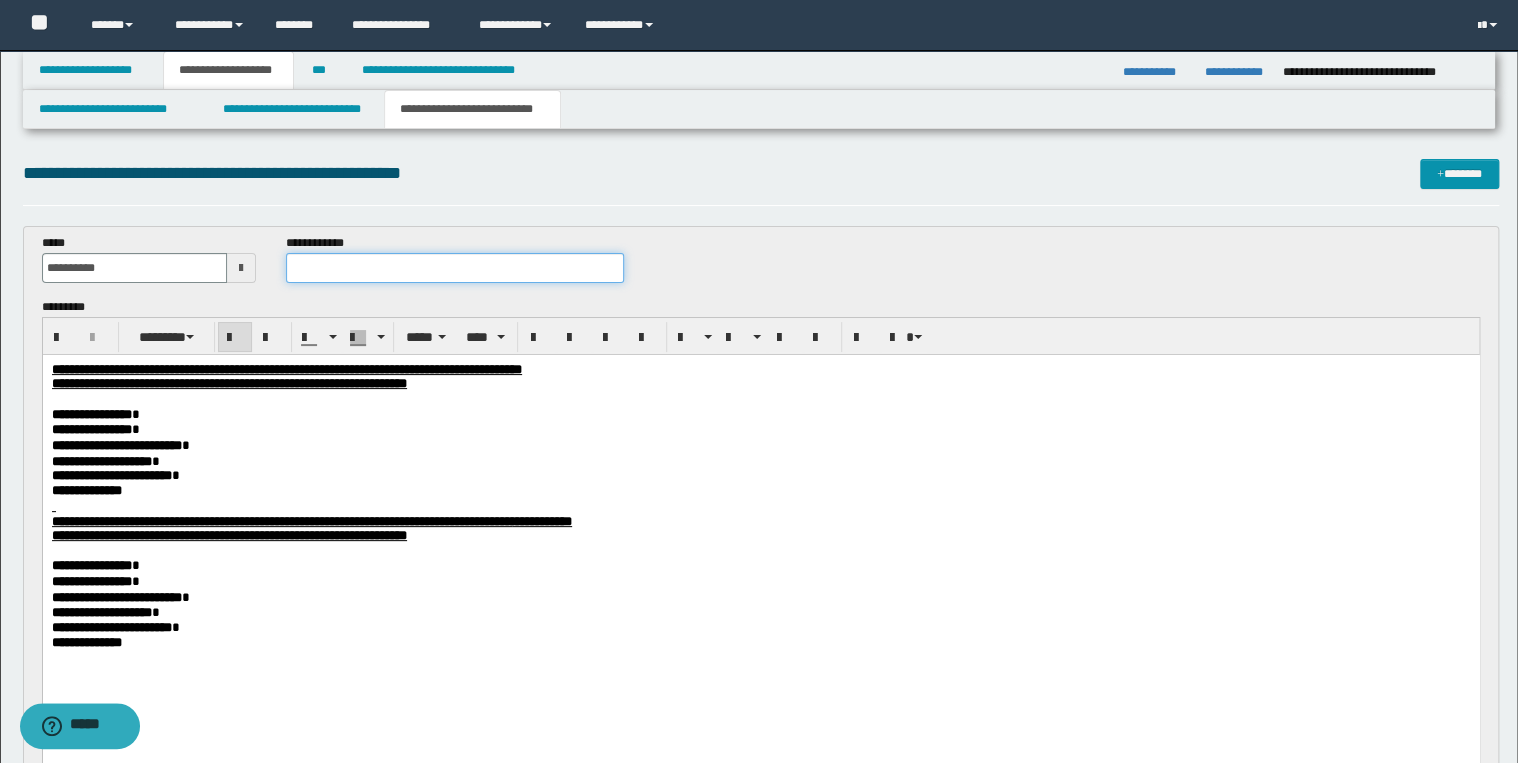 drag, startPoint x: 360, startPoint y: 267, endPoint x: 371, endPoint y: 271, distance: 11.7046995 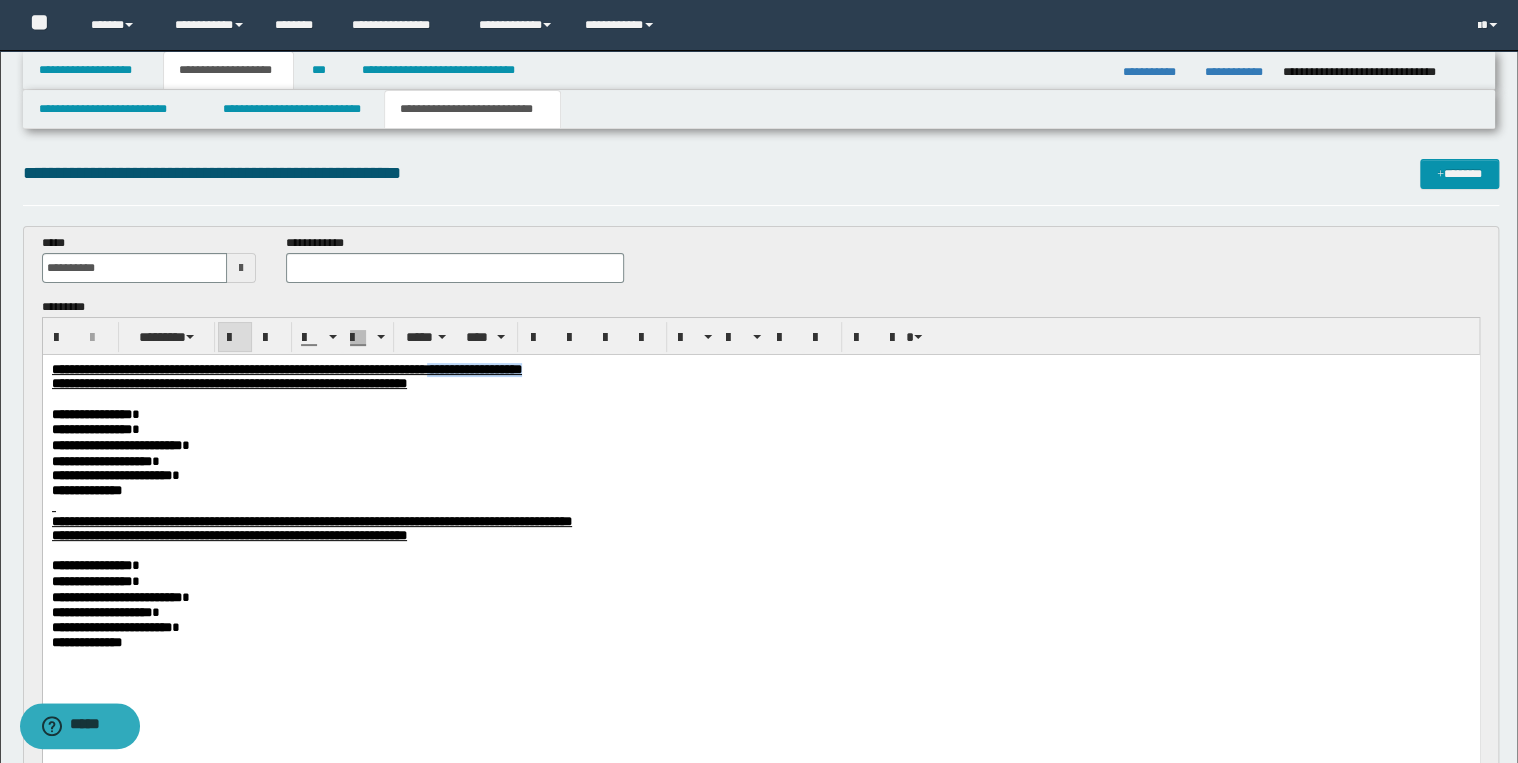 drag, startPoint x: 629, startPoint y: 368, endPoint x: 763, endPoint y: 376, distance: 134.23859 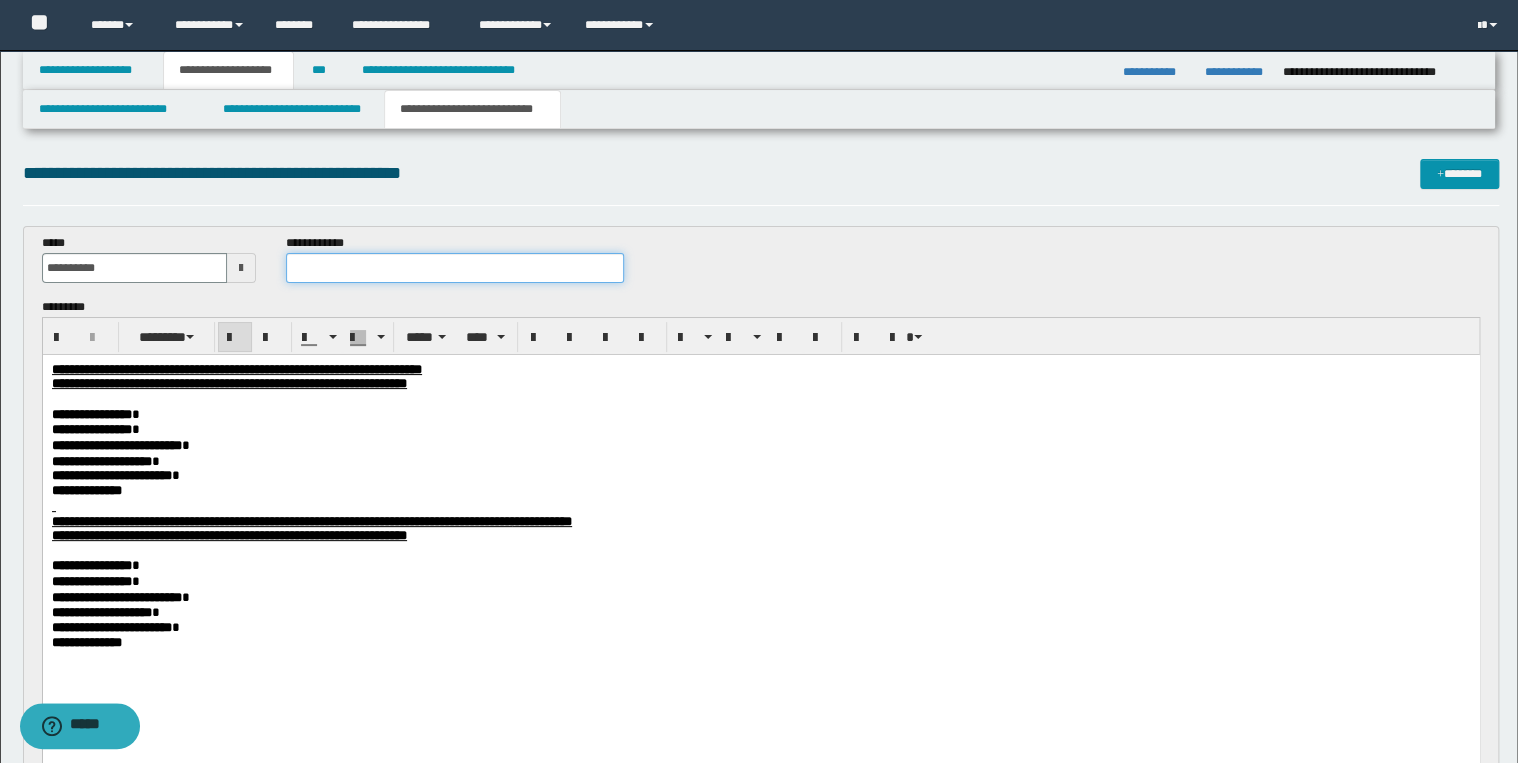 click at bounding box center (454, 268) 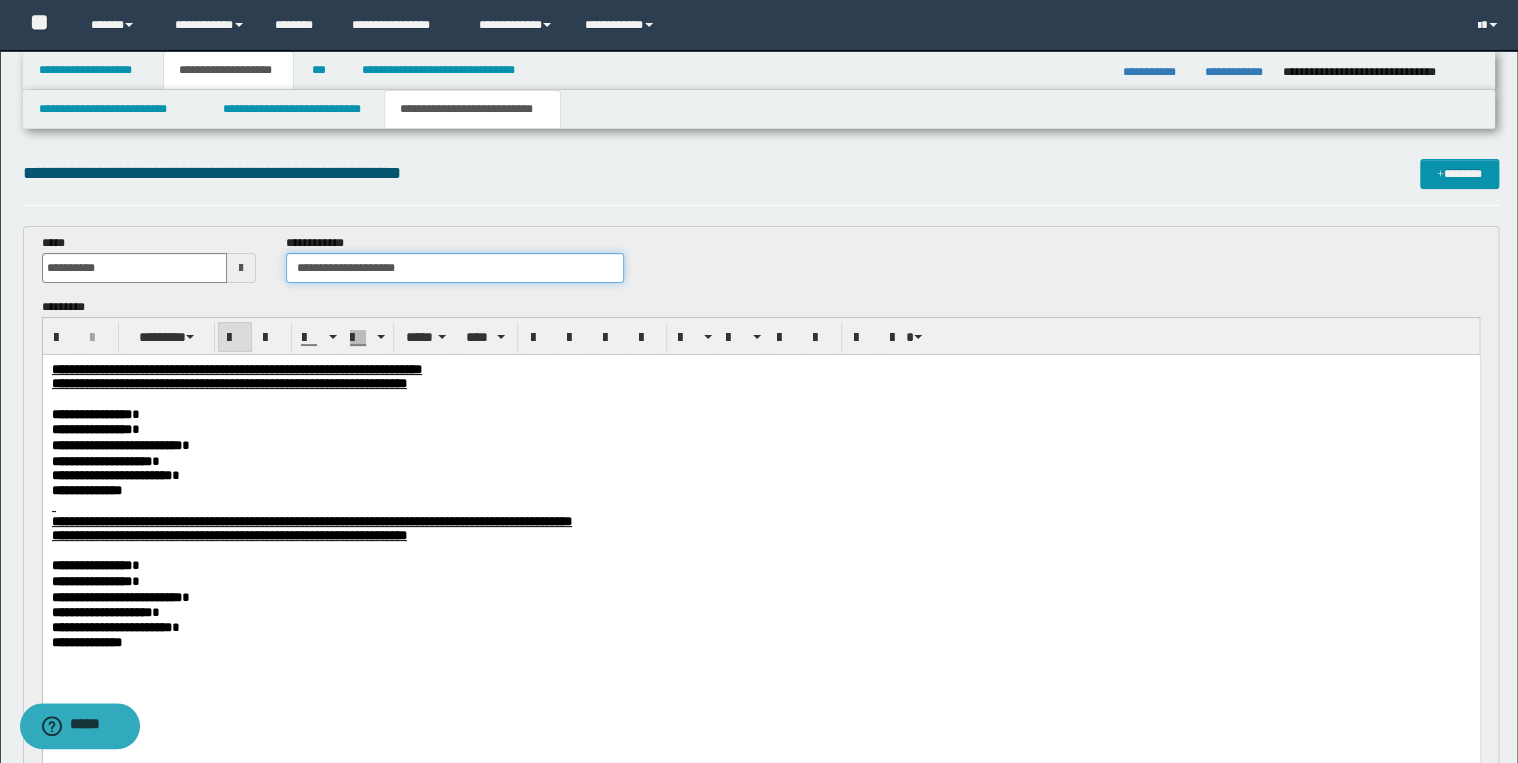 type on "**********" 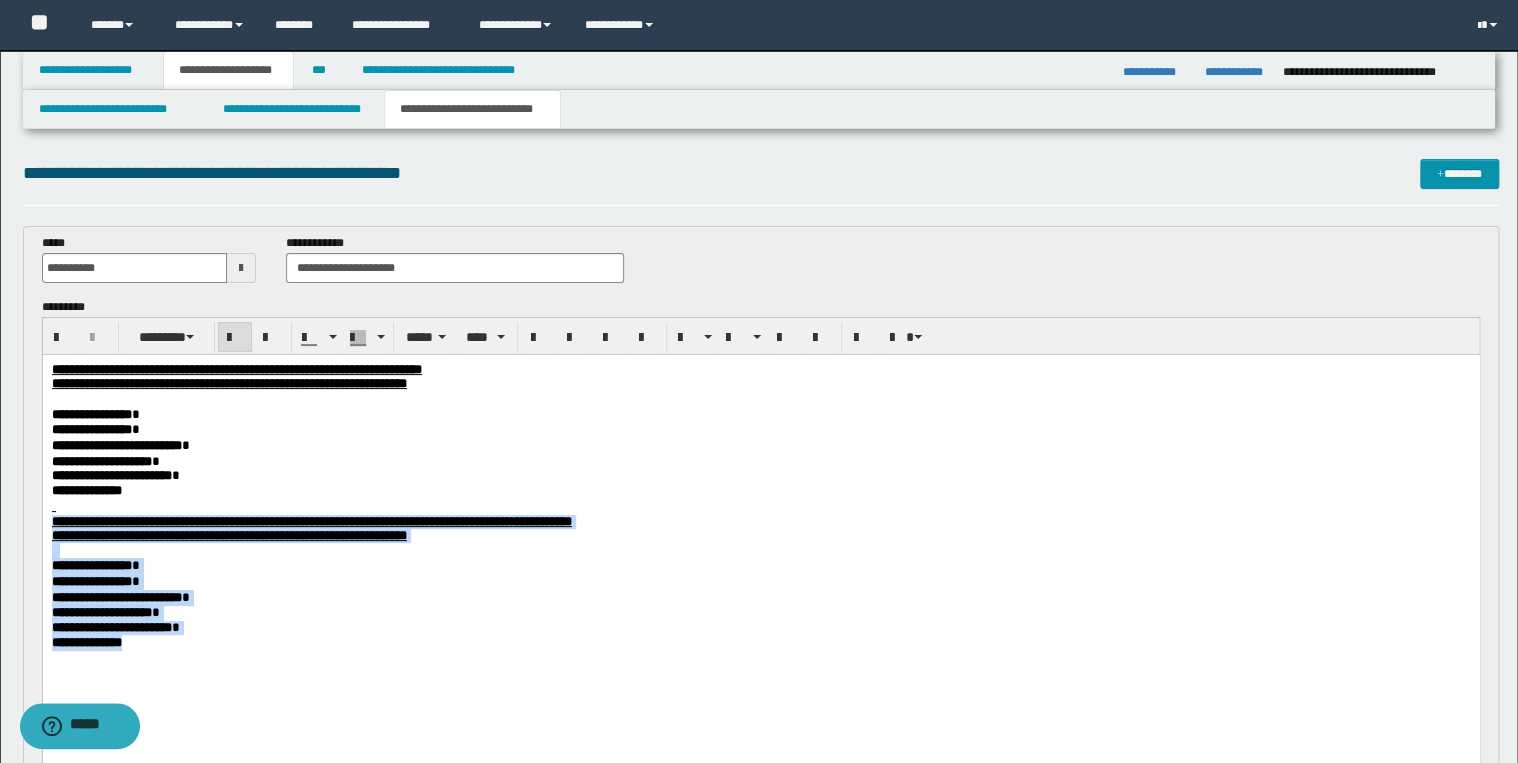drag, startPoint x: 49, startPoint y: 522, endPoint x: 177, endPoint y: 675, distance: 199.48183 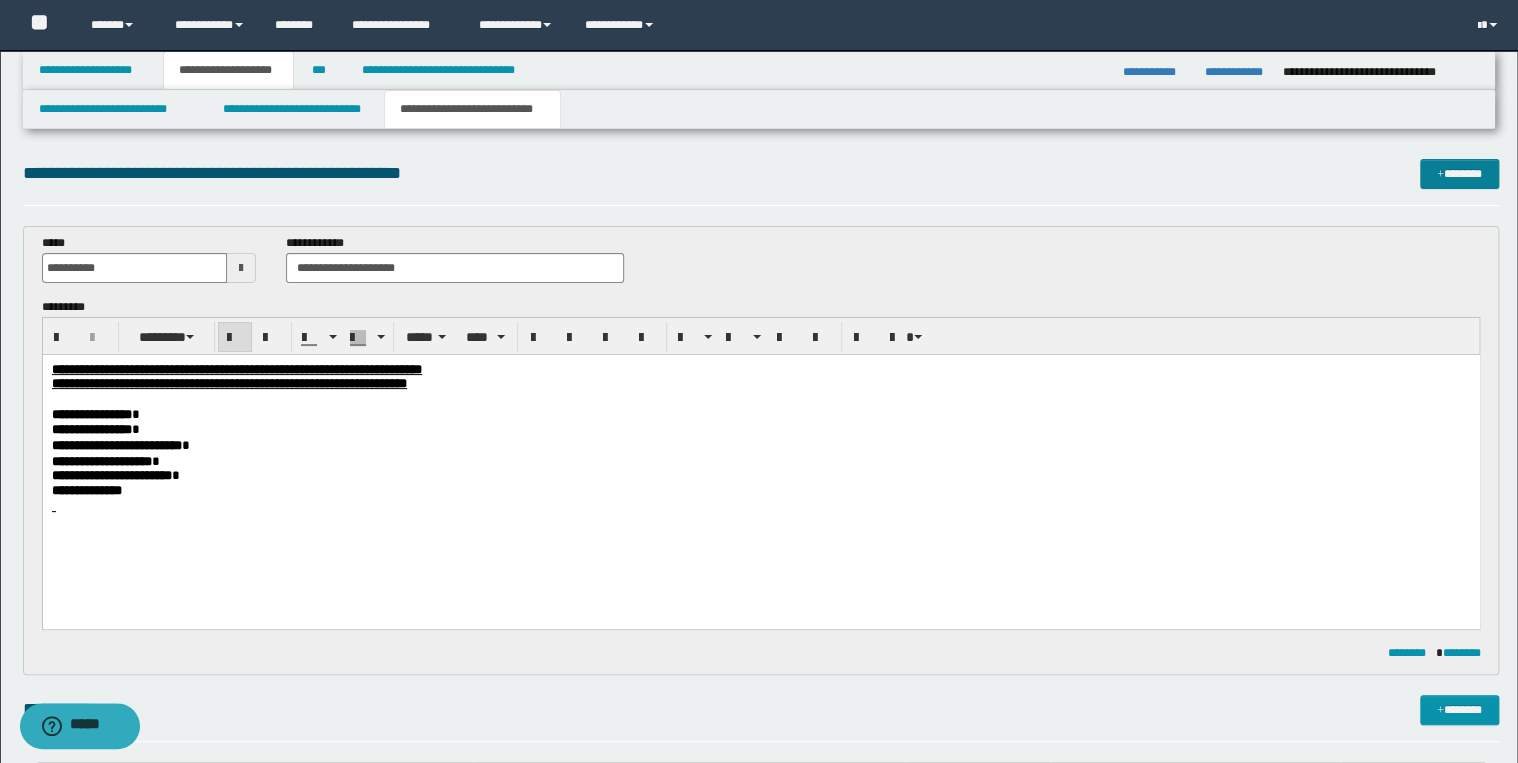 click on "*******" at bounding box center (1459, 174) 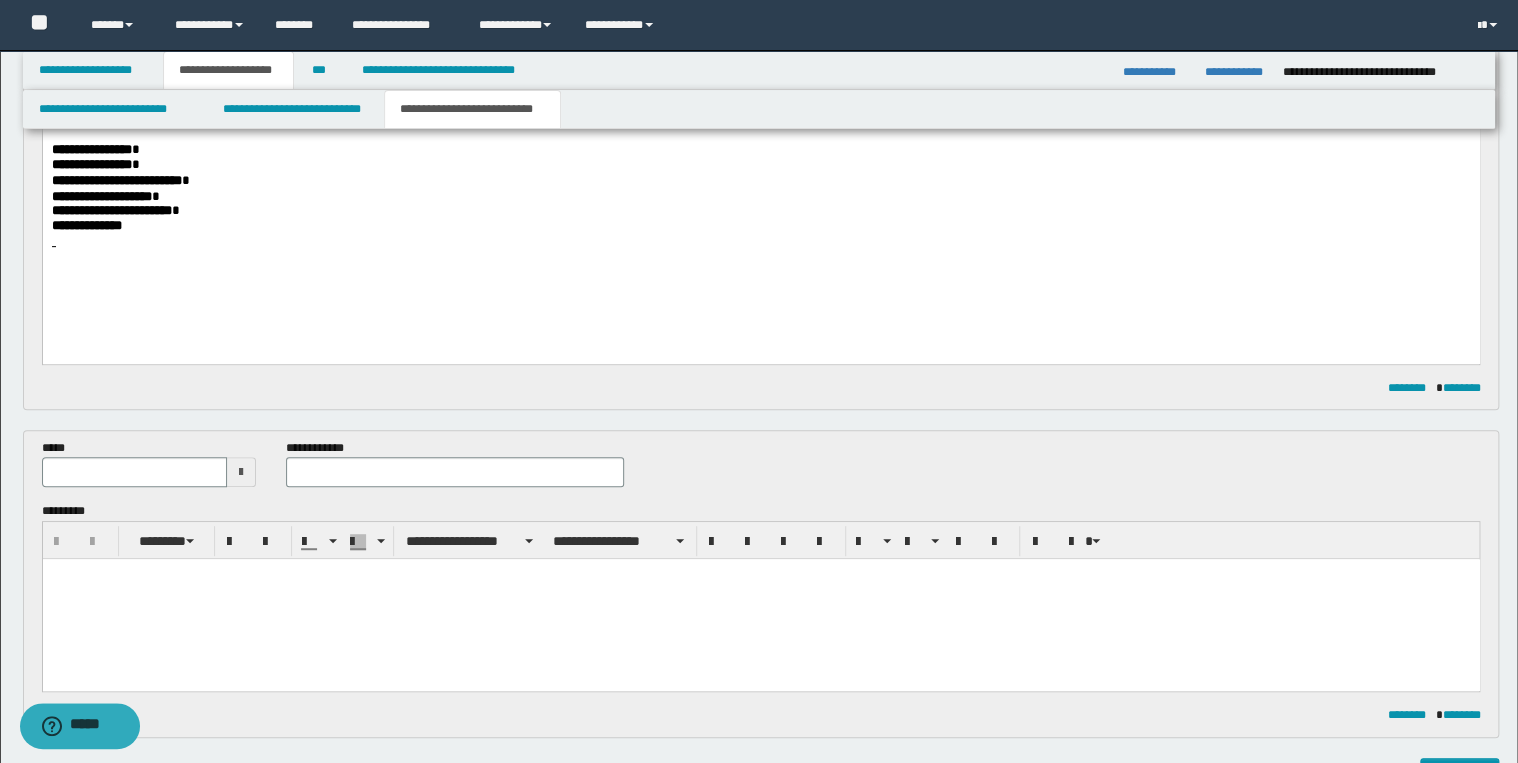scroll, scrollTop: 320, scrollLeft: 0, axis: vertical 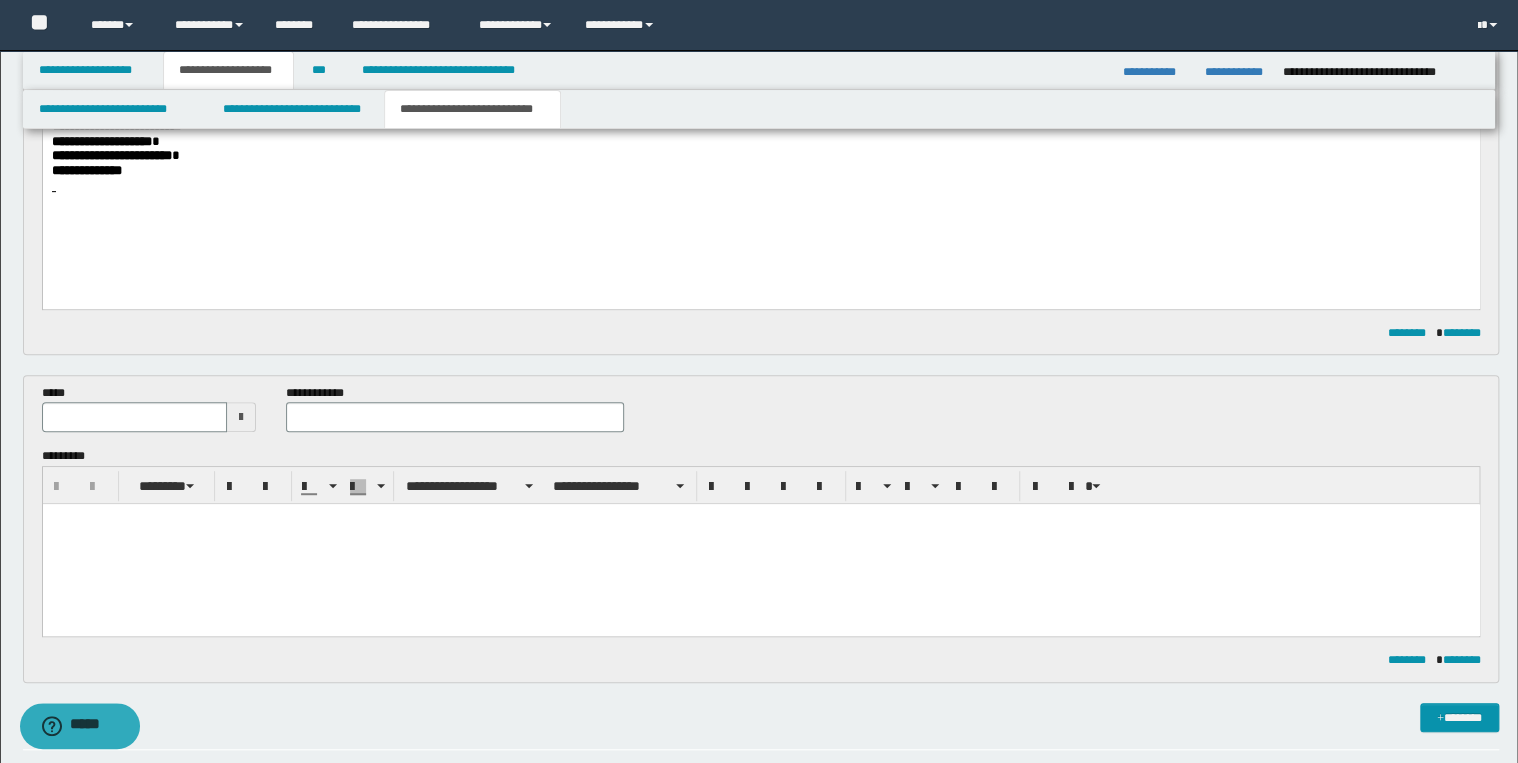 click at bounding box center (760, 544) 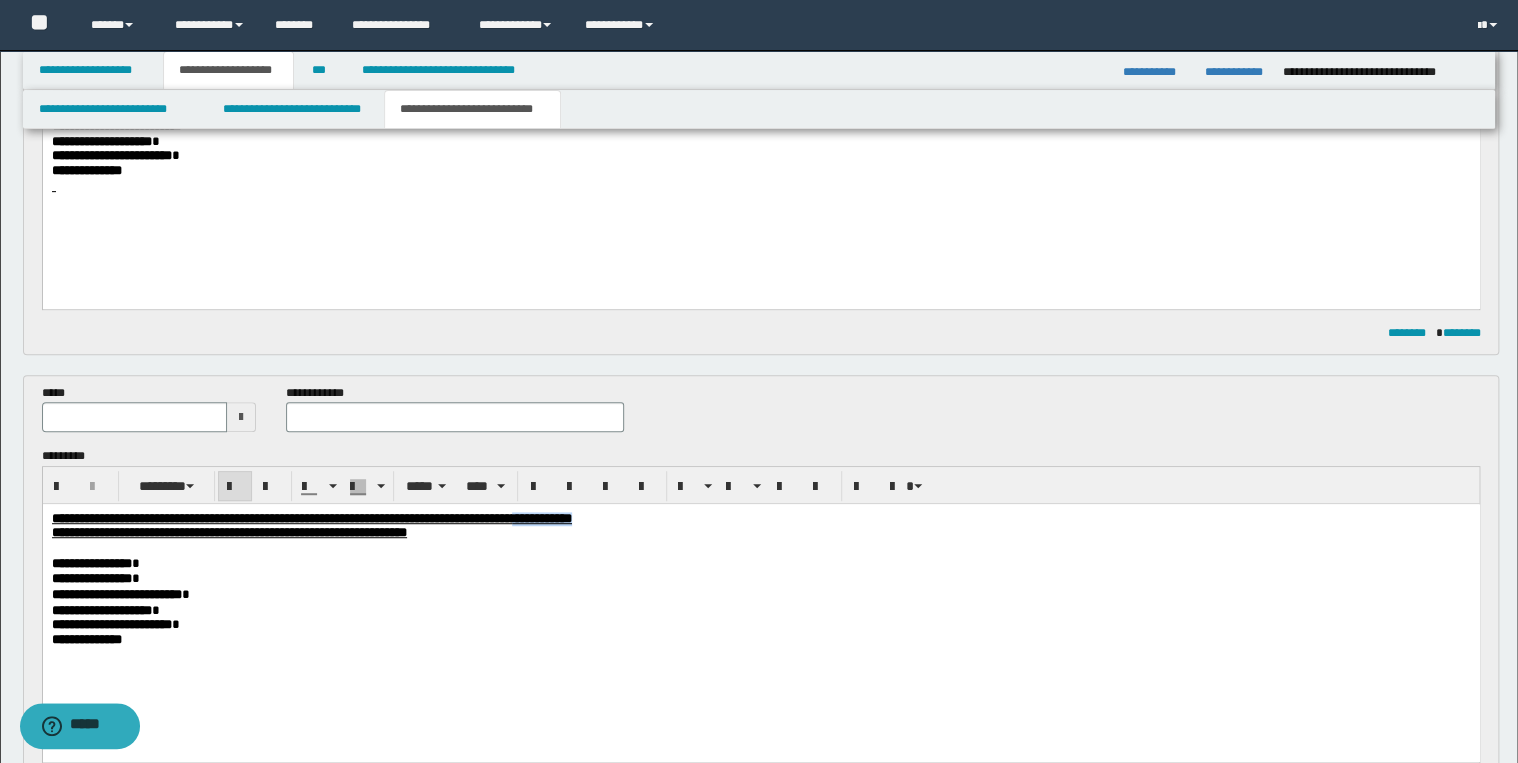 drag, startPoint x: 738, startPoint y: 520, endPoint x: 843, endPoint y: 521, distance: 105.00476 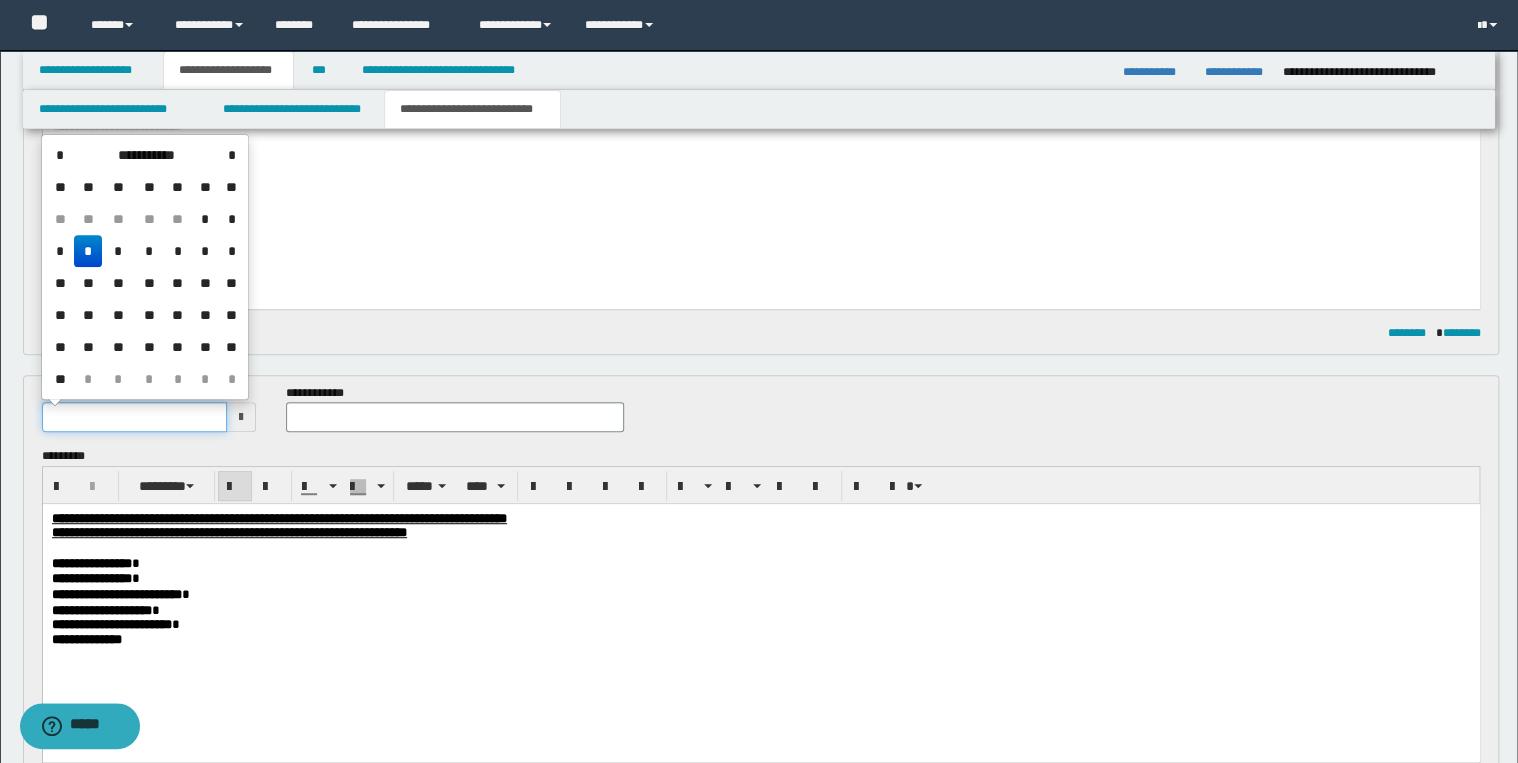 click at bounding box center (135, 417) 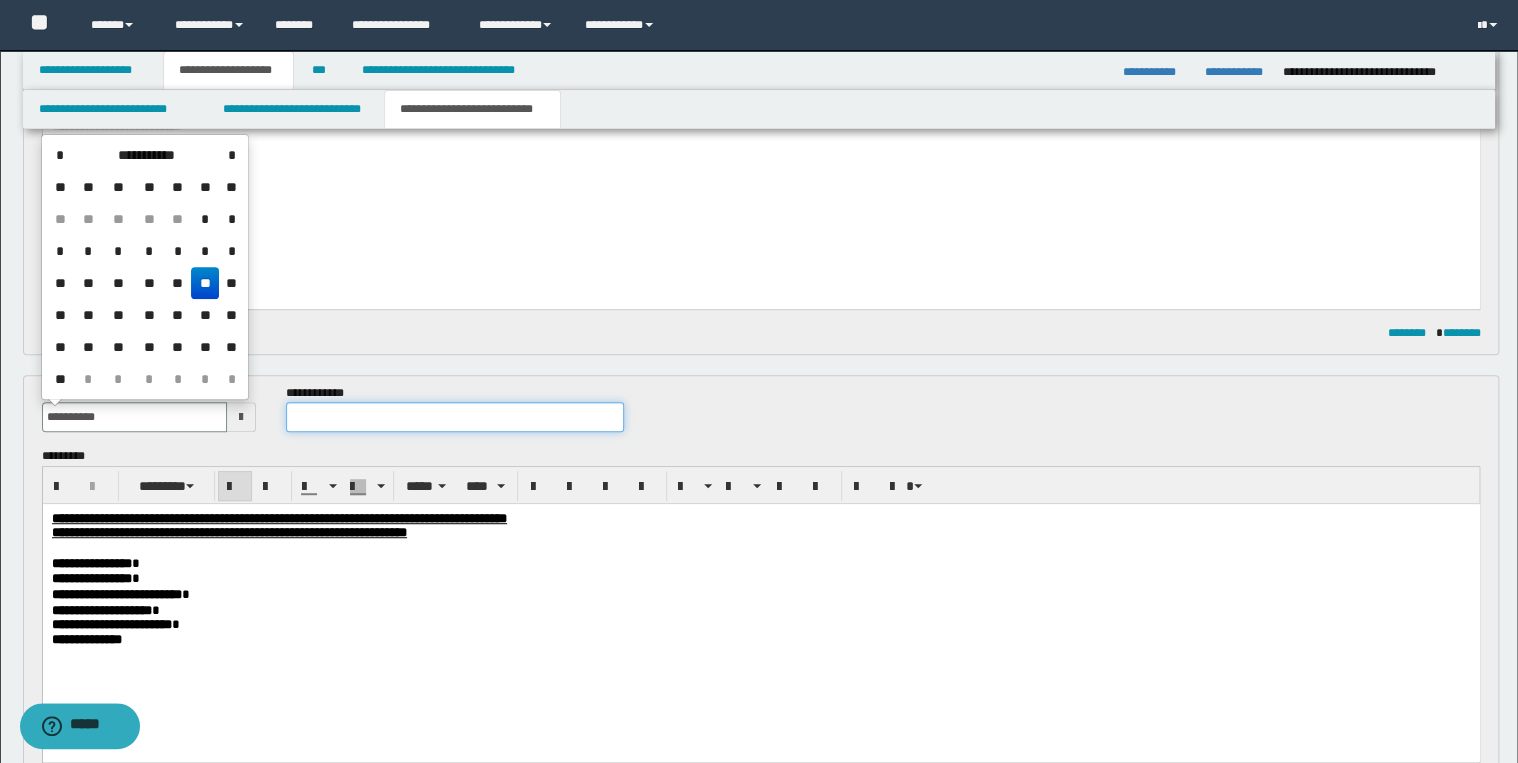 type on "**********" 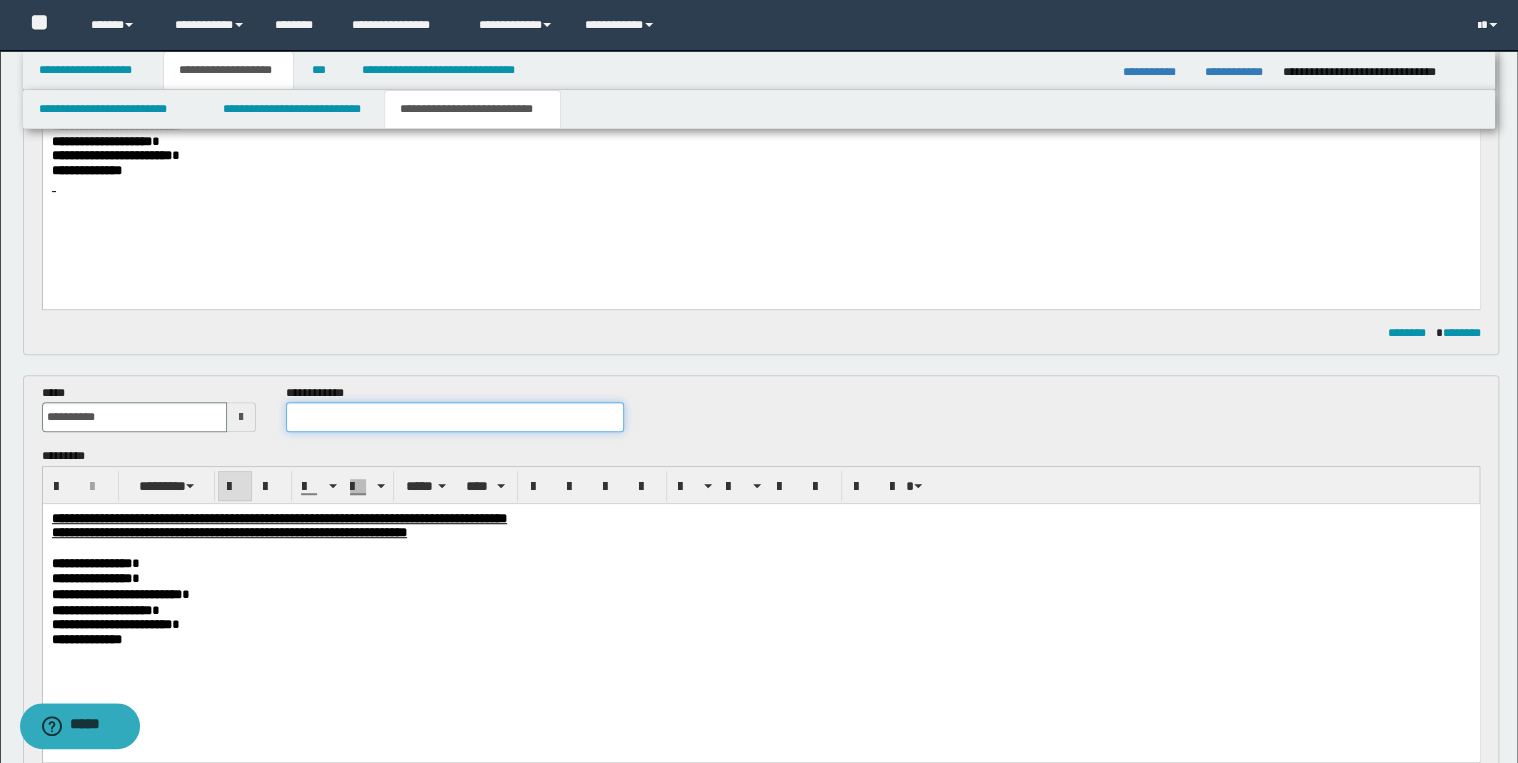 drag, startPoint x: 317, startPoint y: 412, endPoint x: 336, endPoint y: 418, distance: 19.924858 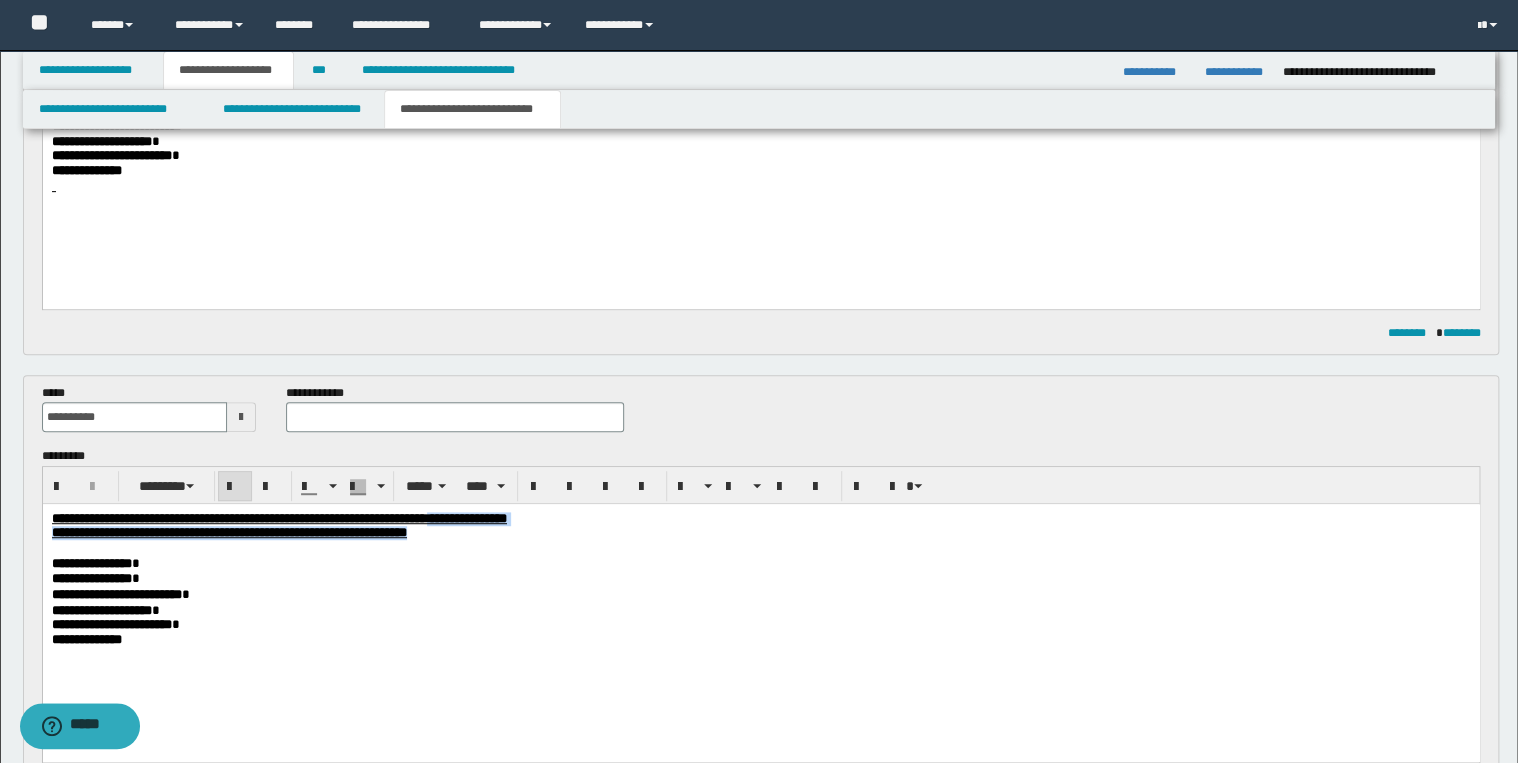 drag, startPoint x: 624, startPoint y: 519, endPoint x: 766, endPoint y: 533, distance: 142.68848 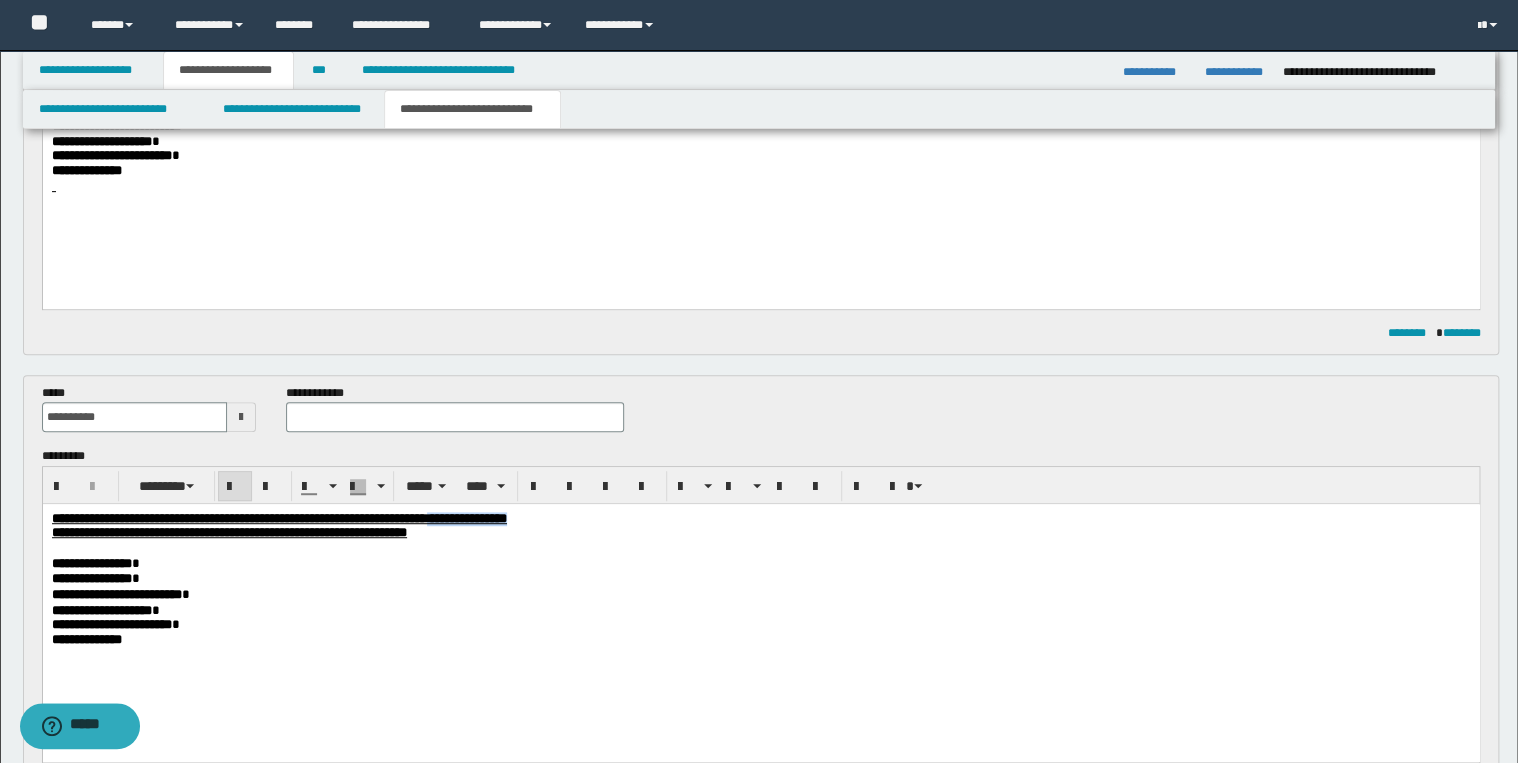 drag, startPoint x: 746, startPoint y: 515, endPoint x: 624, endPoint y: 520, distance: 122.10242 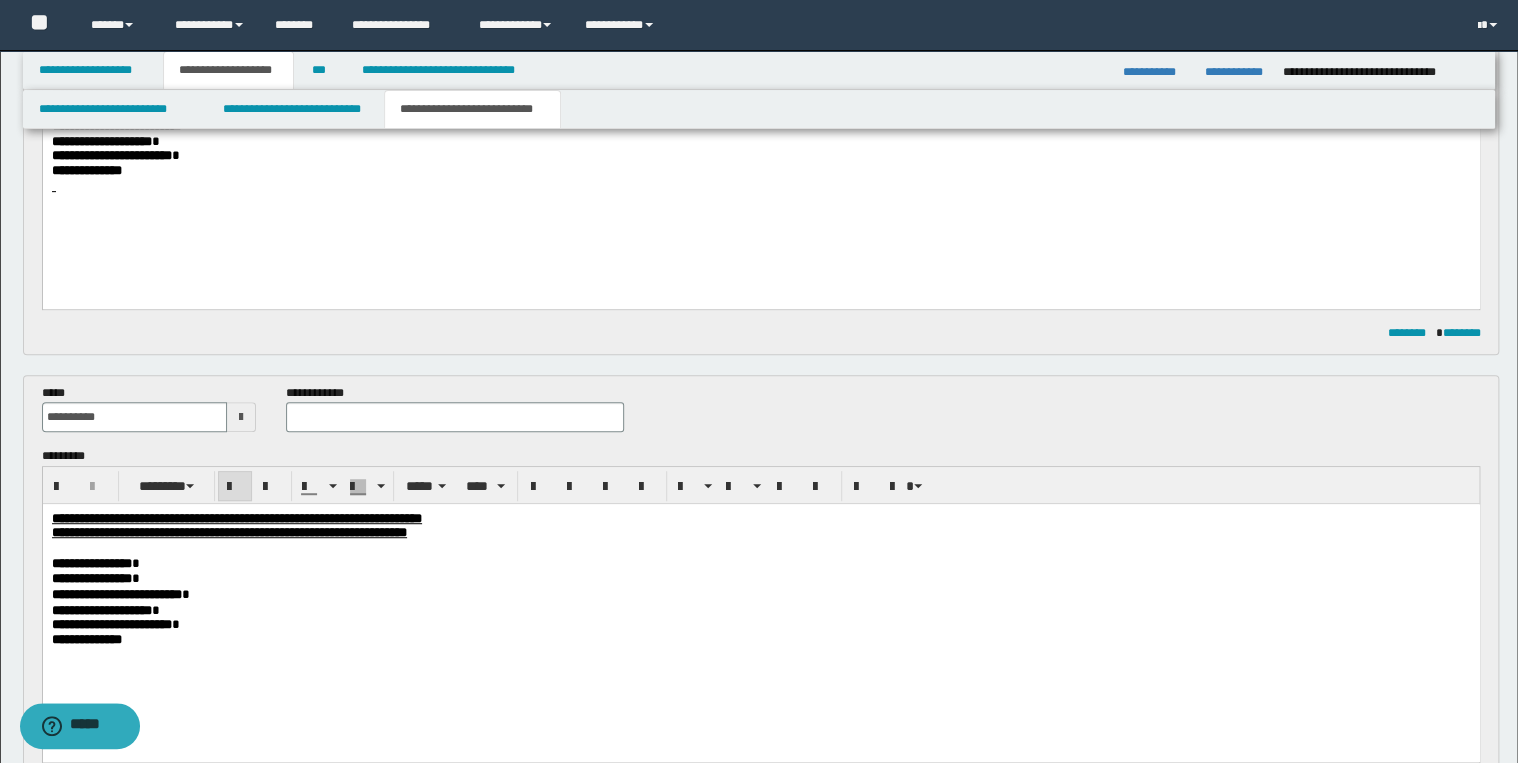 click at bounding box center [454, 417] 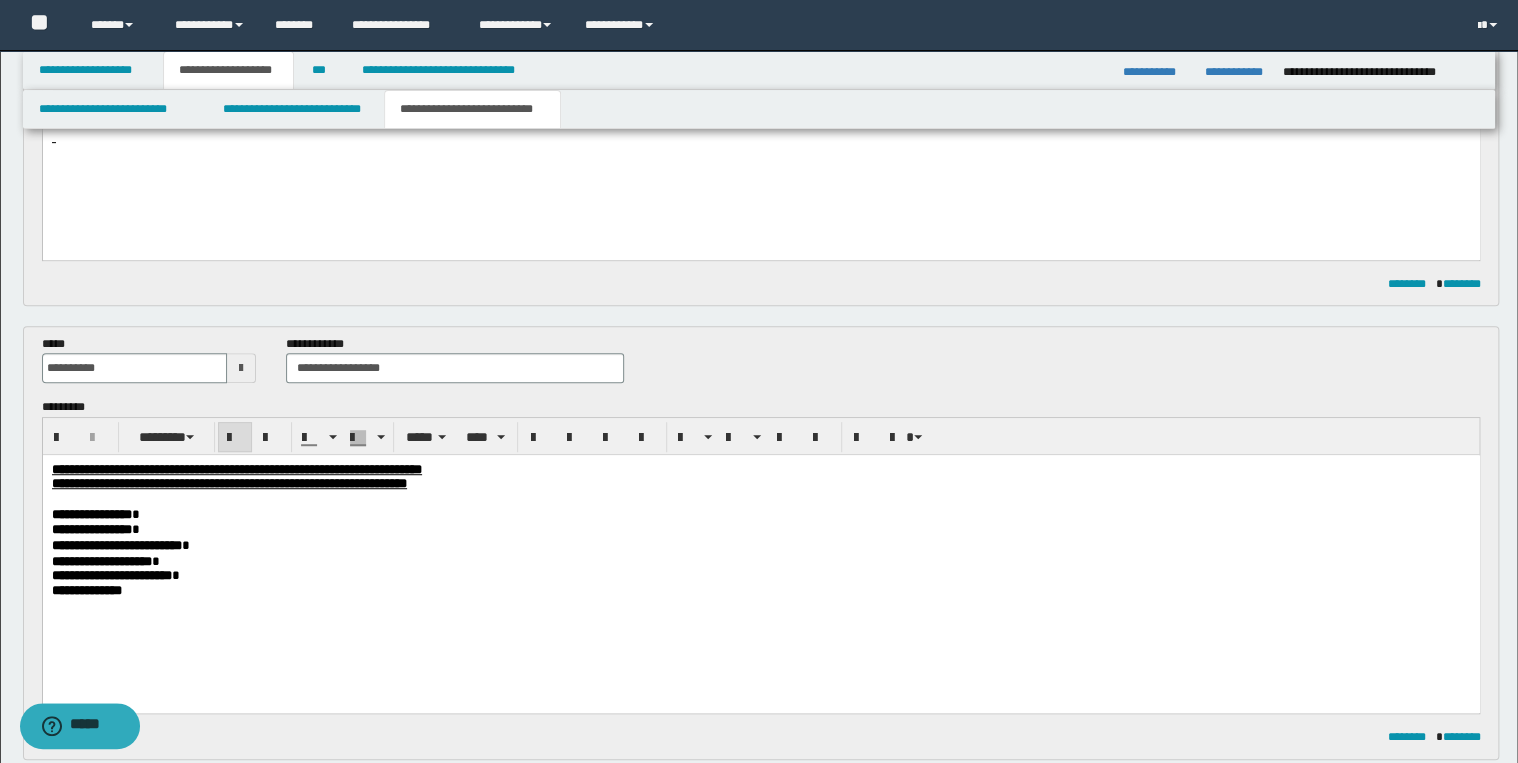 scroll, scrollTop: 640, scrollLeft: 0, axis: vertical 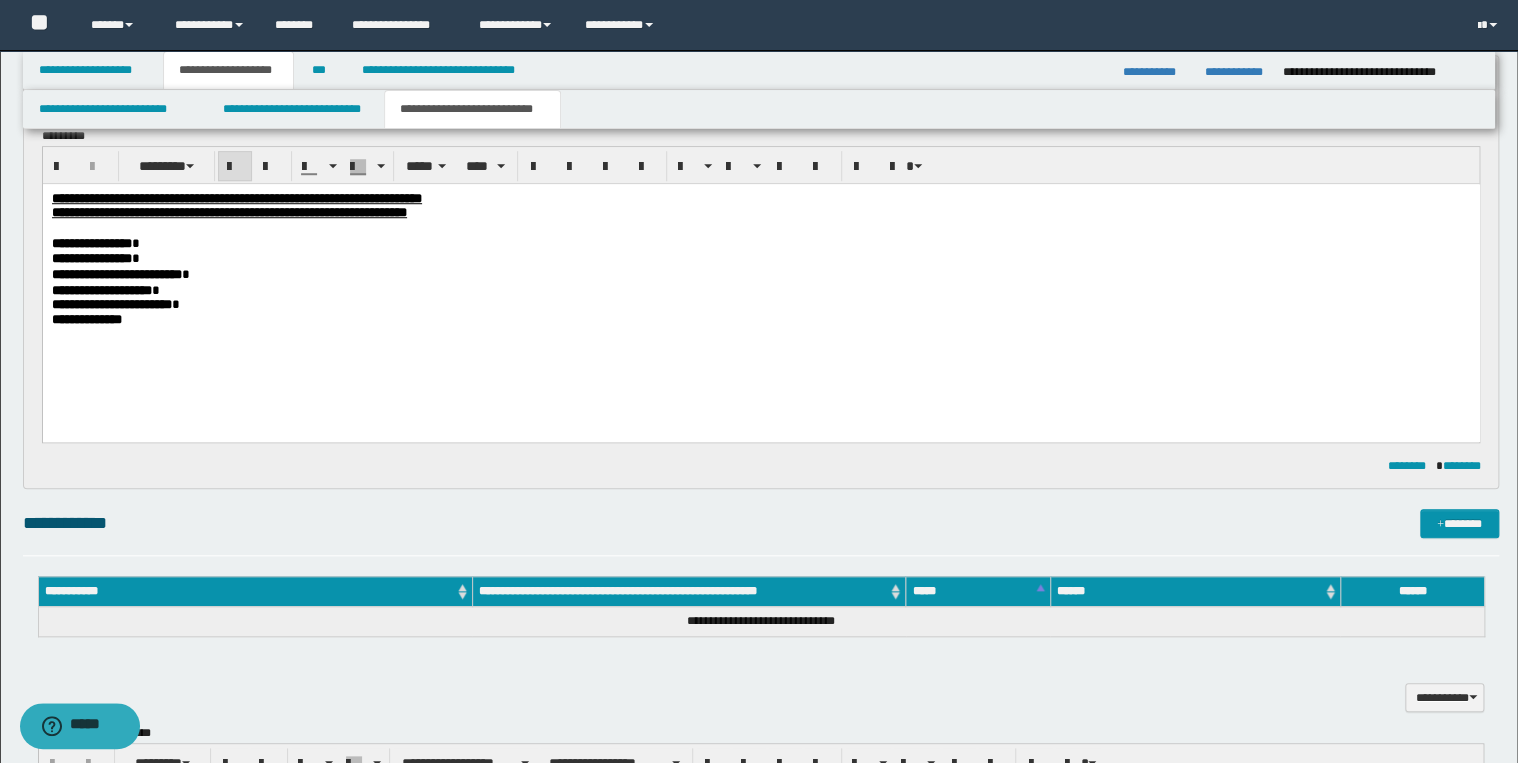 type on "**********" 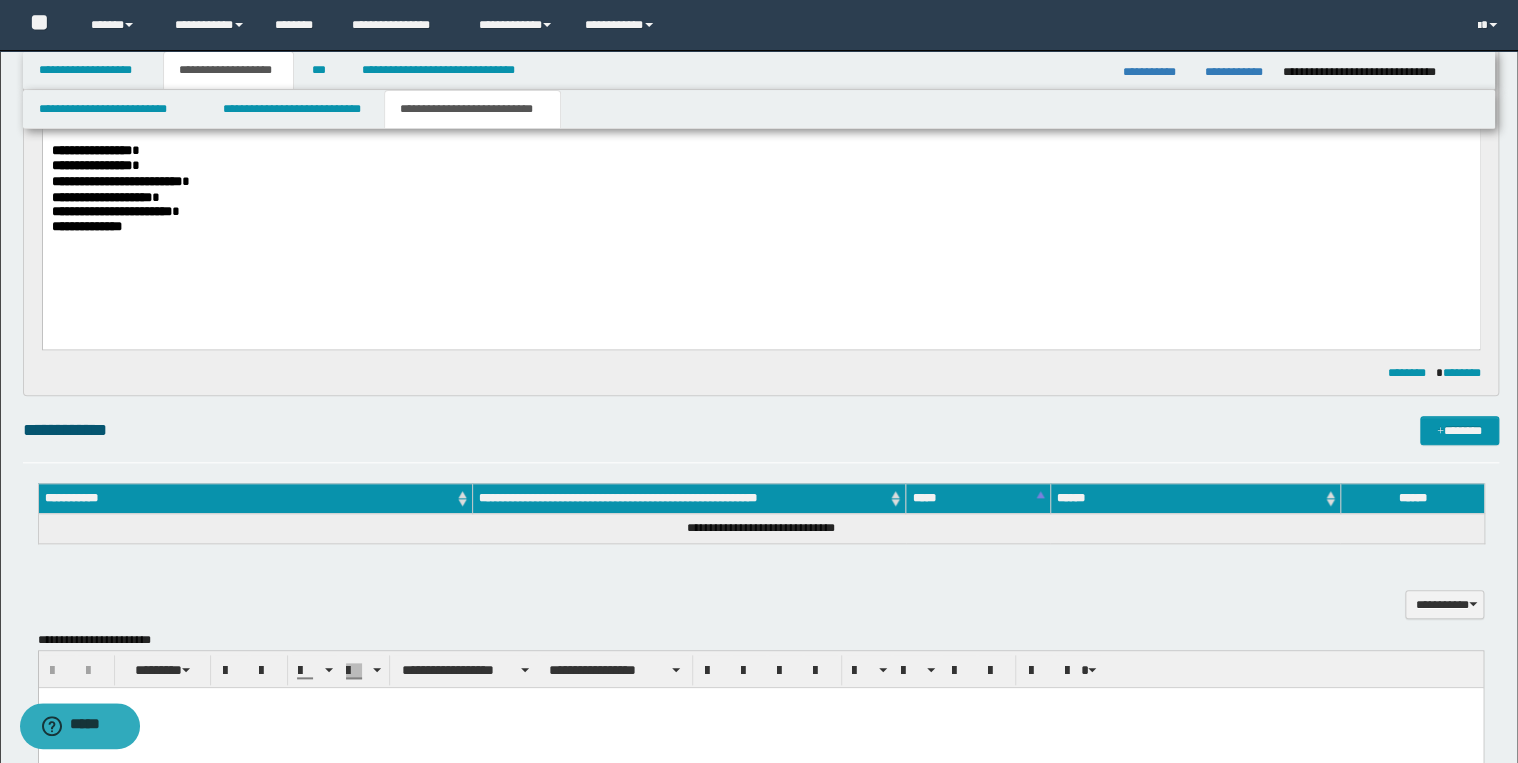 scroll, scrollTop: 960, scrollLeft: 0, axis: vertical 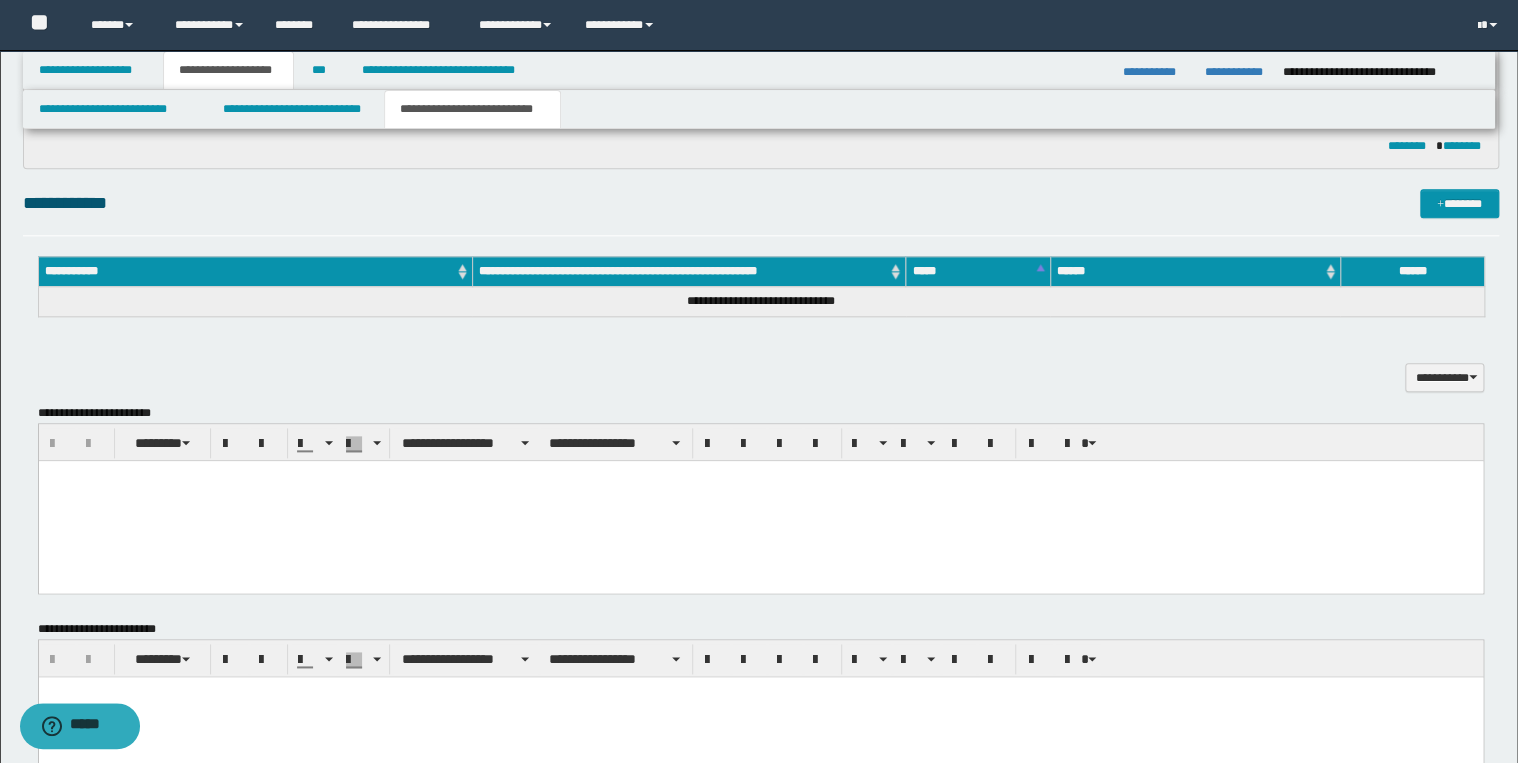 click at bounding box center (760, 501) 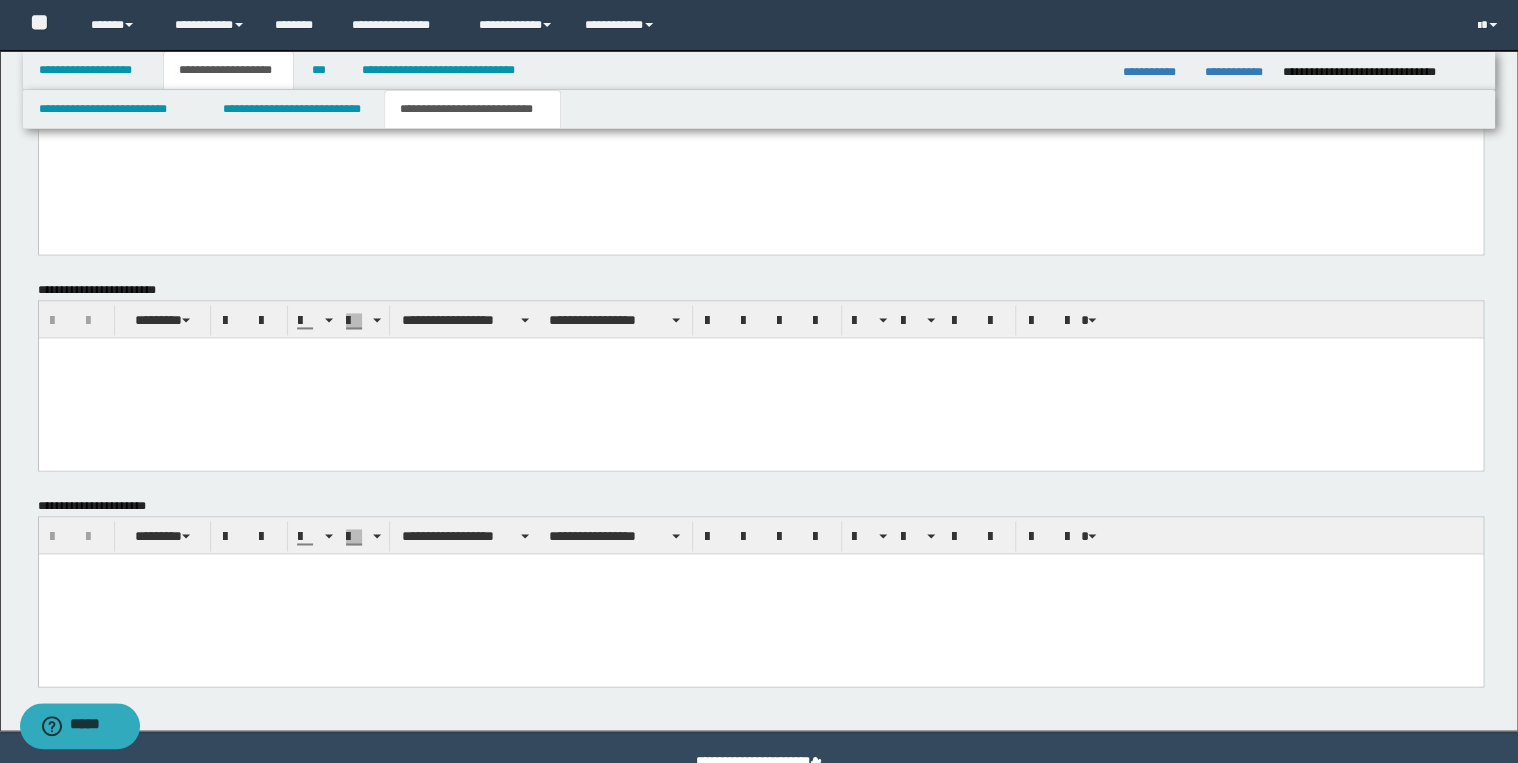 scroll, scrollTop: 1344, scrollLeft: 0, axis: vertical 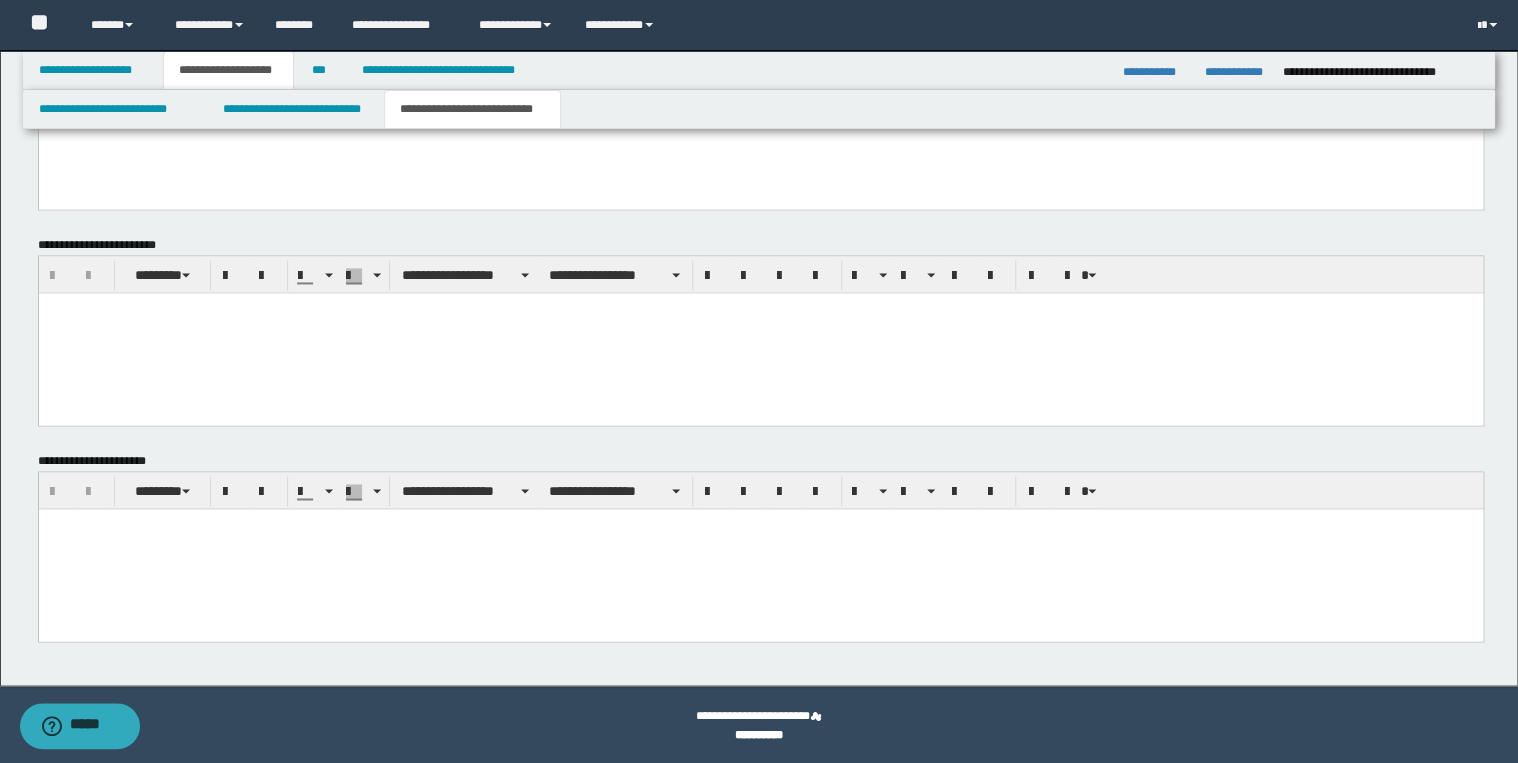 click at bounding box center [760, 548] 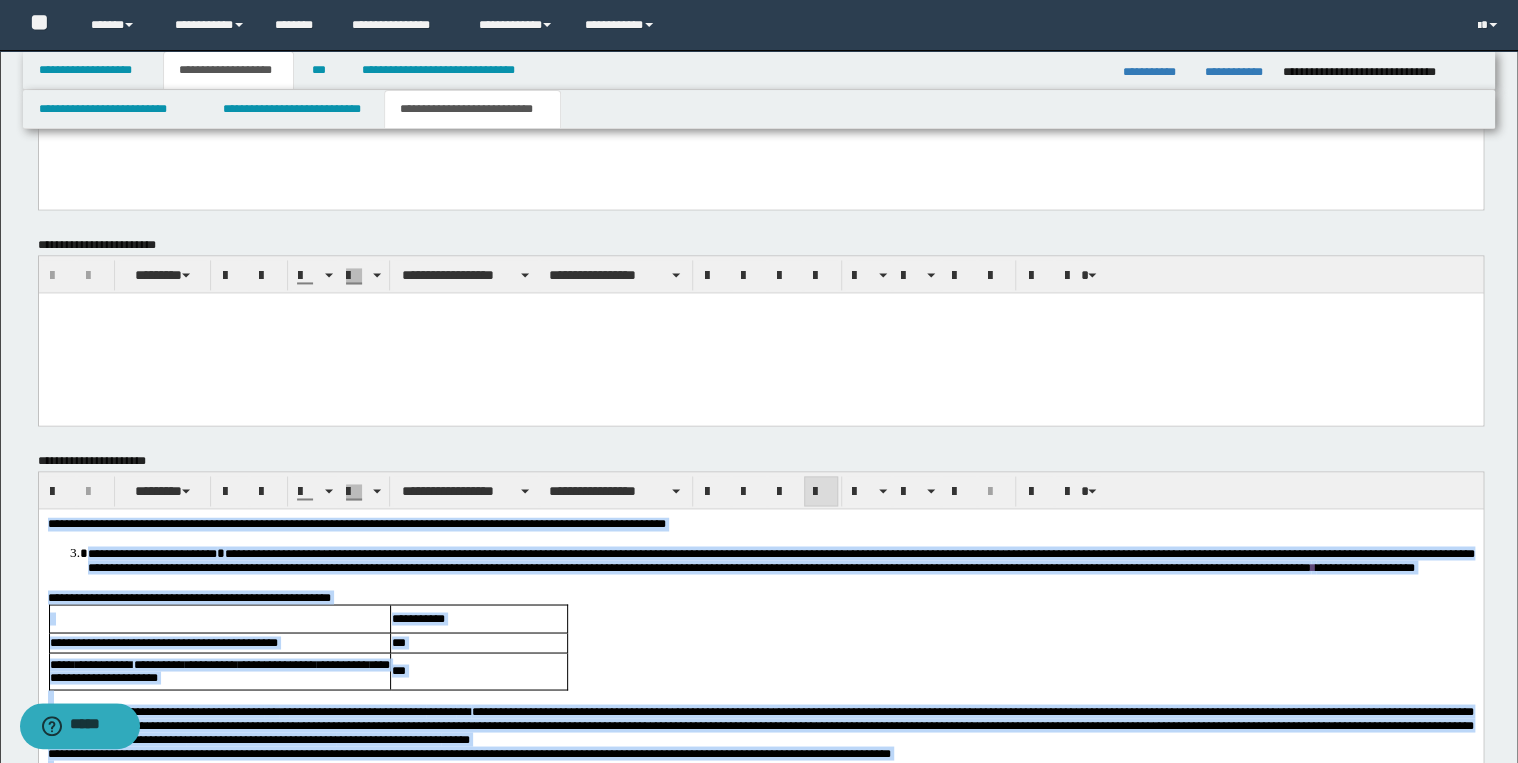 click at bounding box center (821, 491) 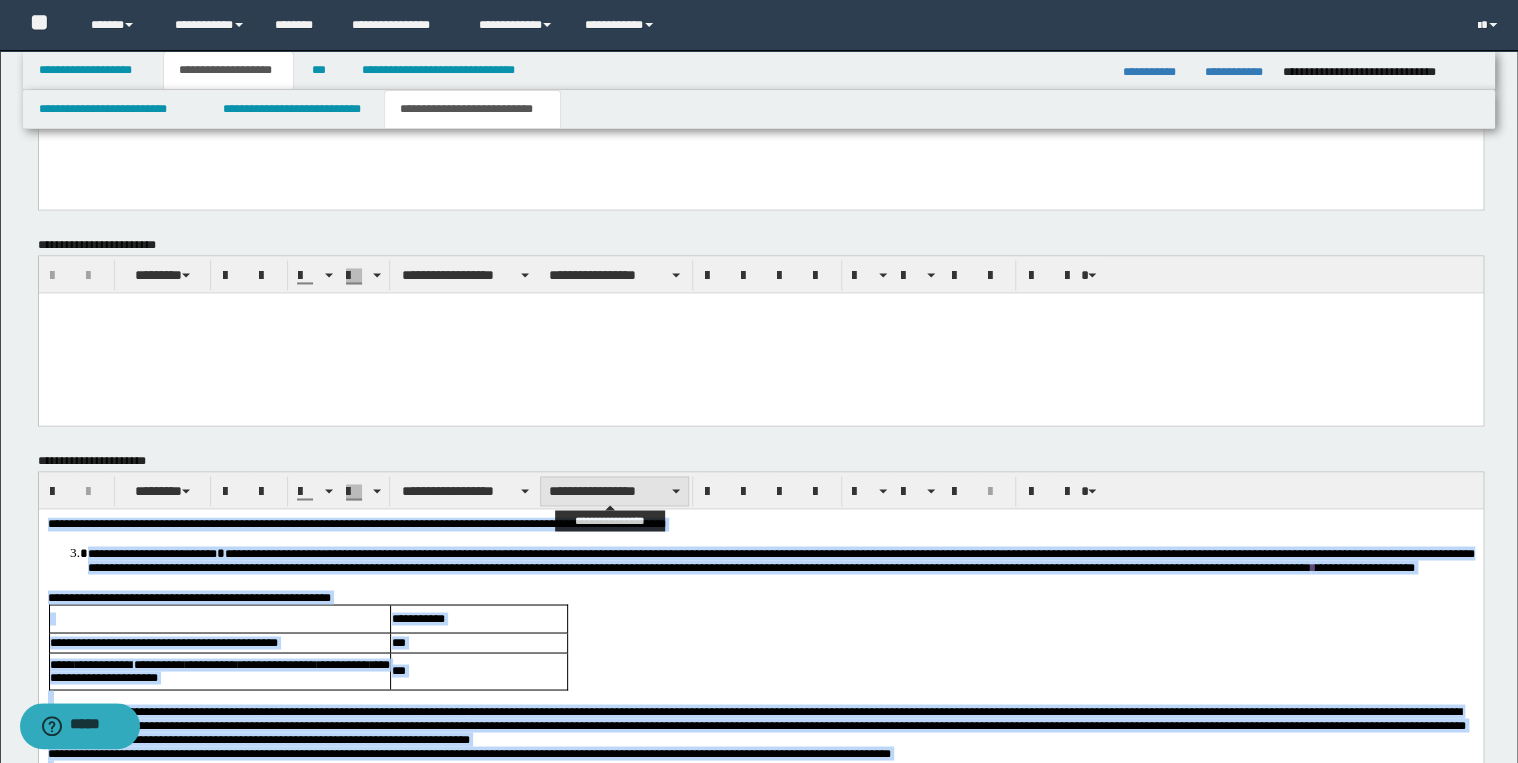 click on "**********" at bounding box center [614, 491] 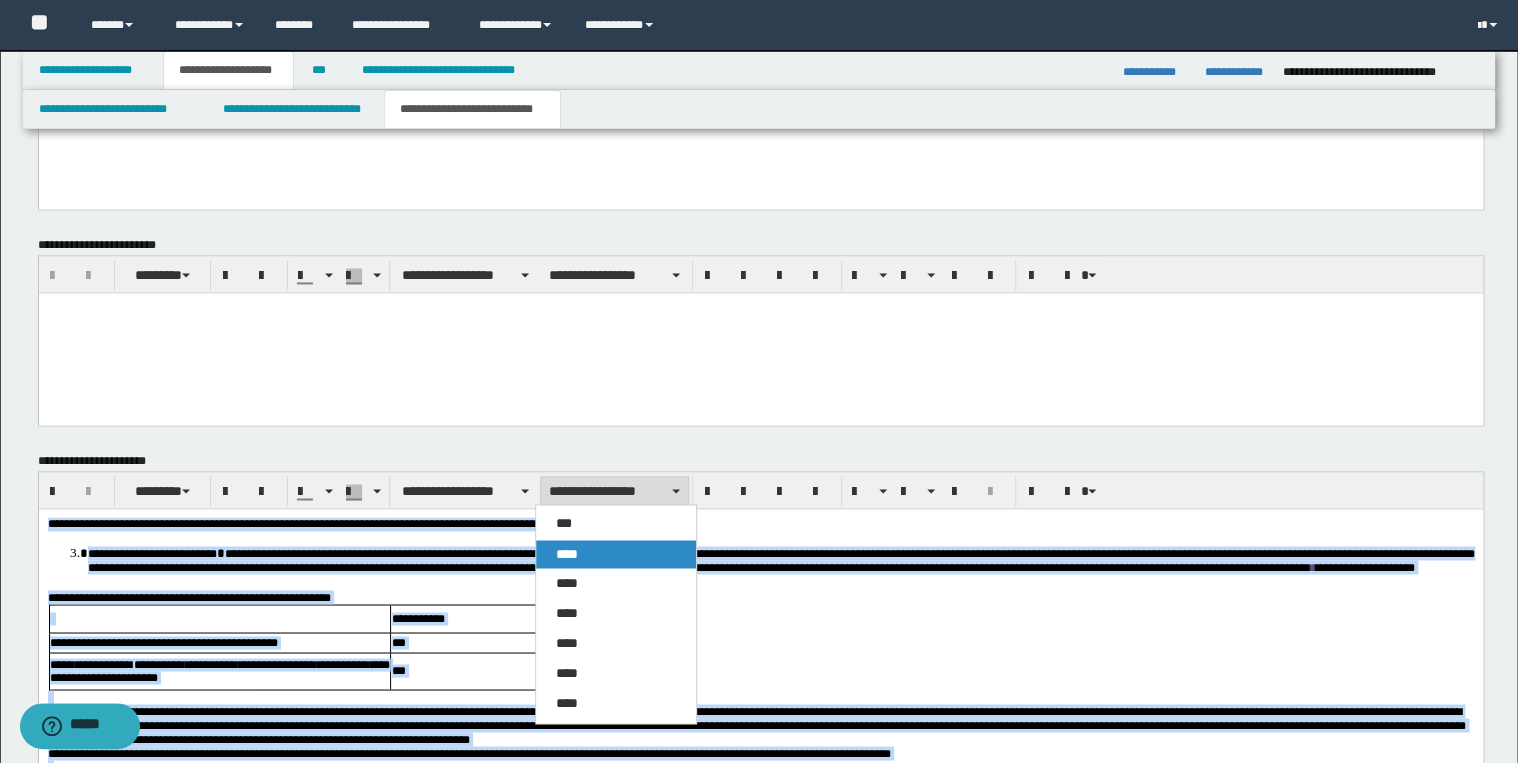 click on "****" at bounding box center (616, 554) 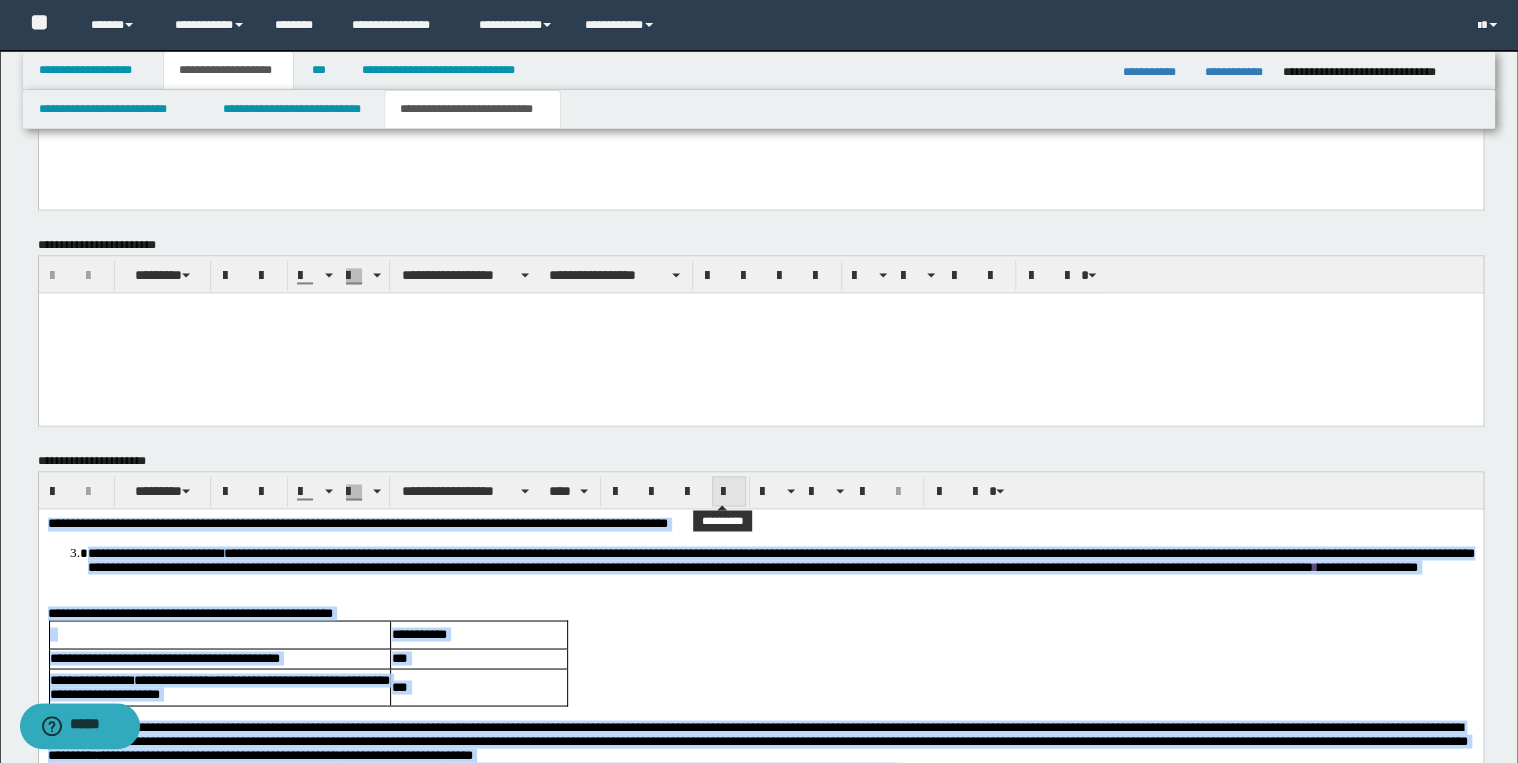 click at bounding box center (729, 492) 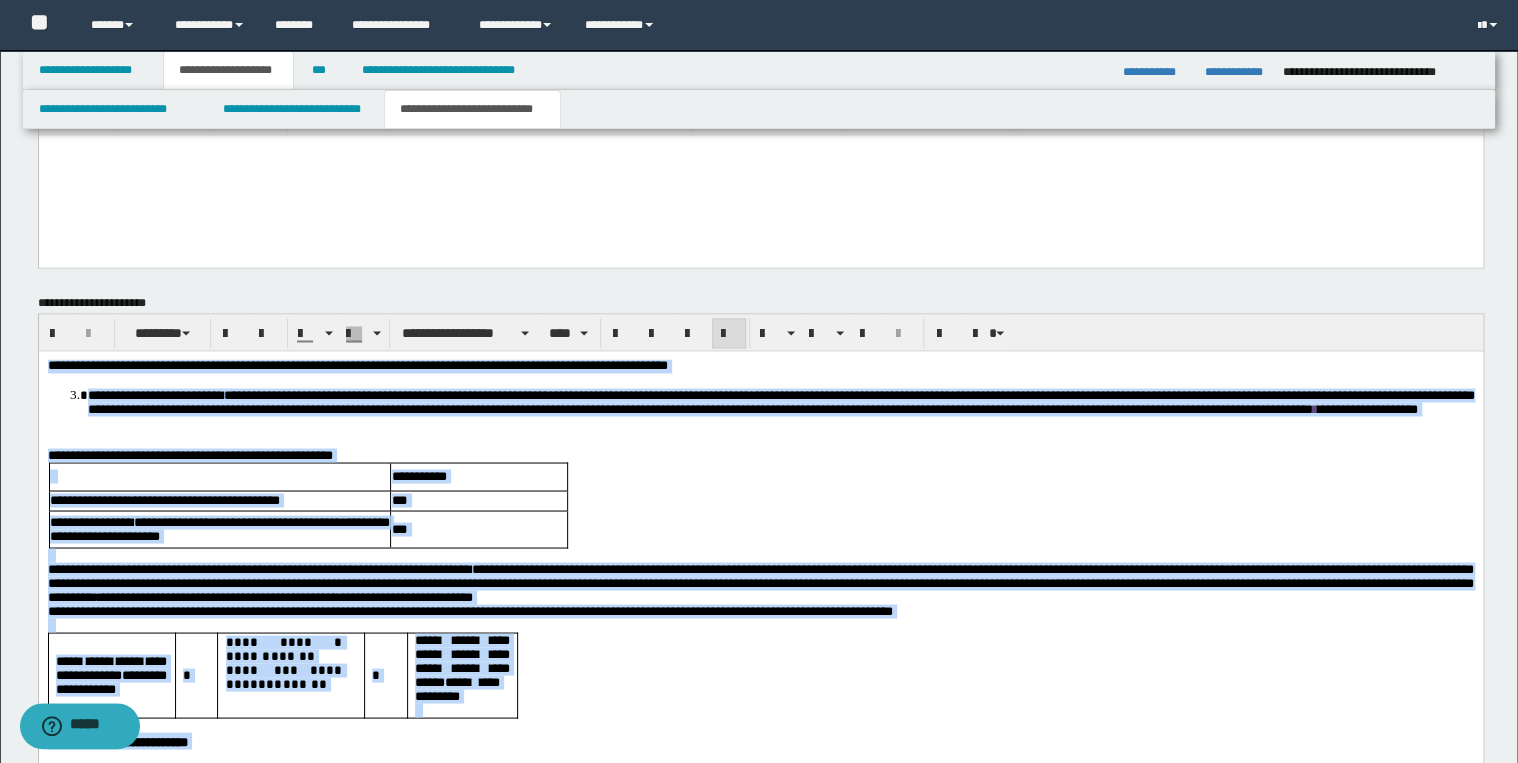 scroll, scrollTop: 1504, scrollLeft: 0, axis: vertical 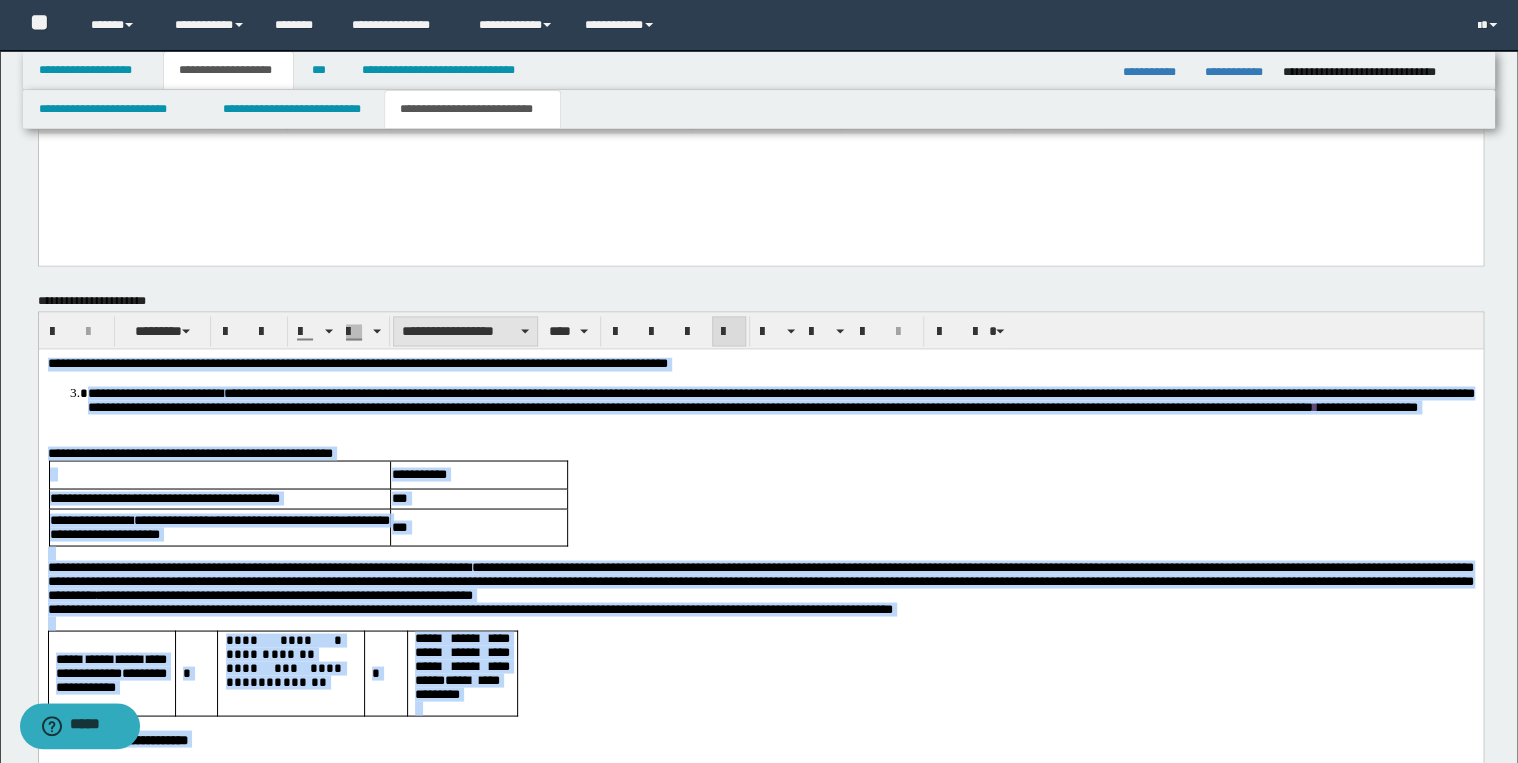 click on "**********" at bounding box center (465, 331) 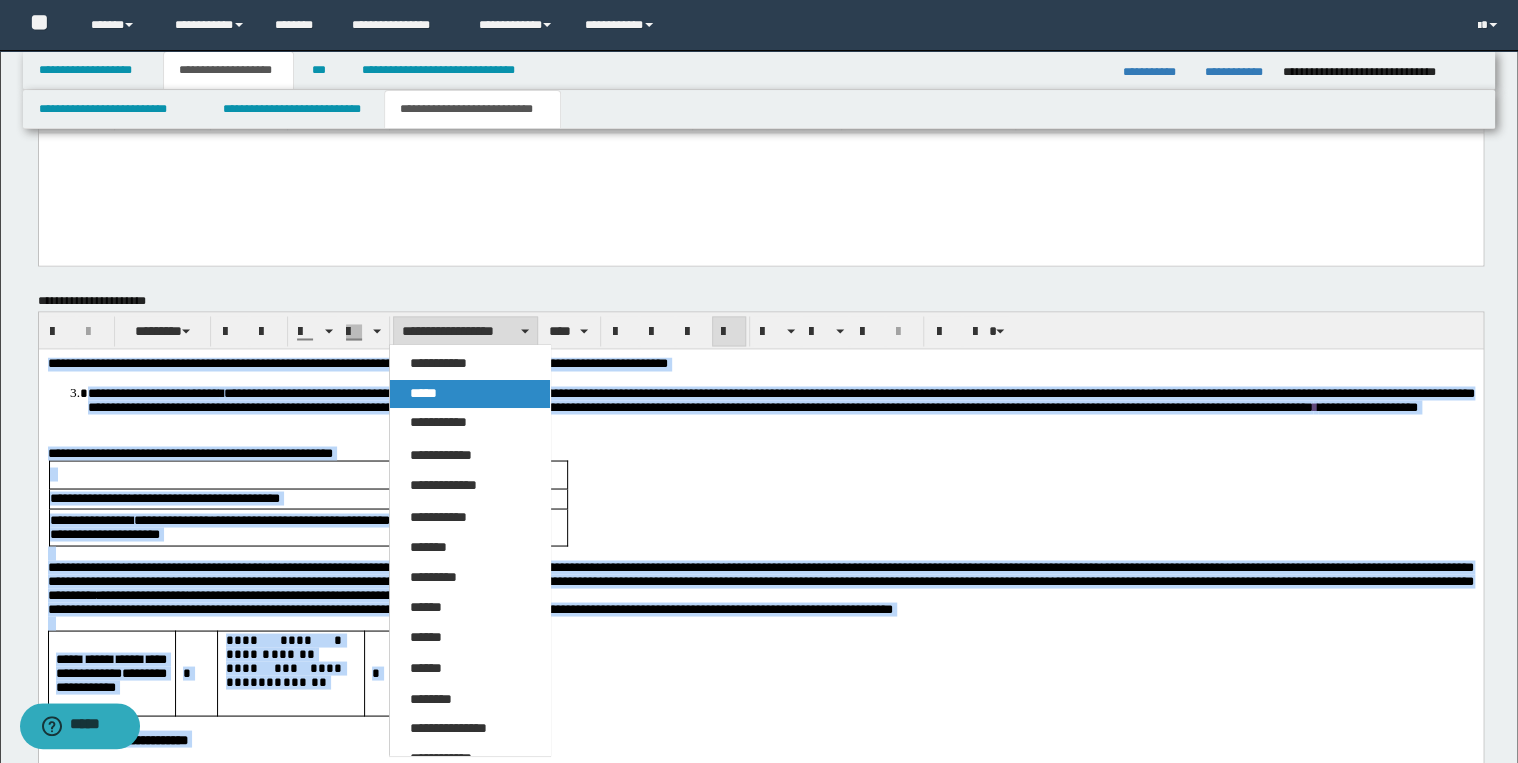 click on "*****" at bounding box center (470, 394) 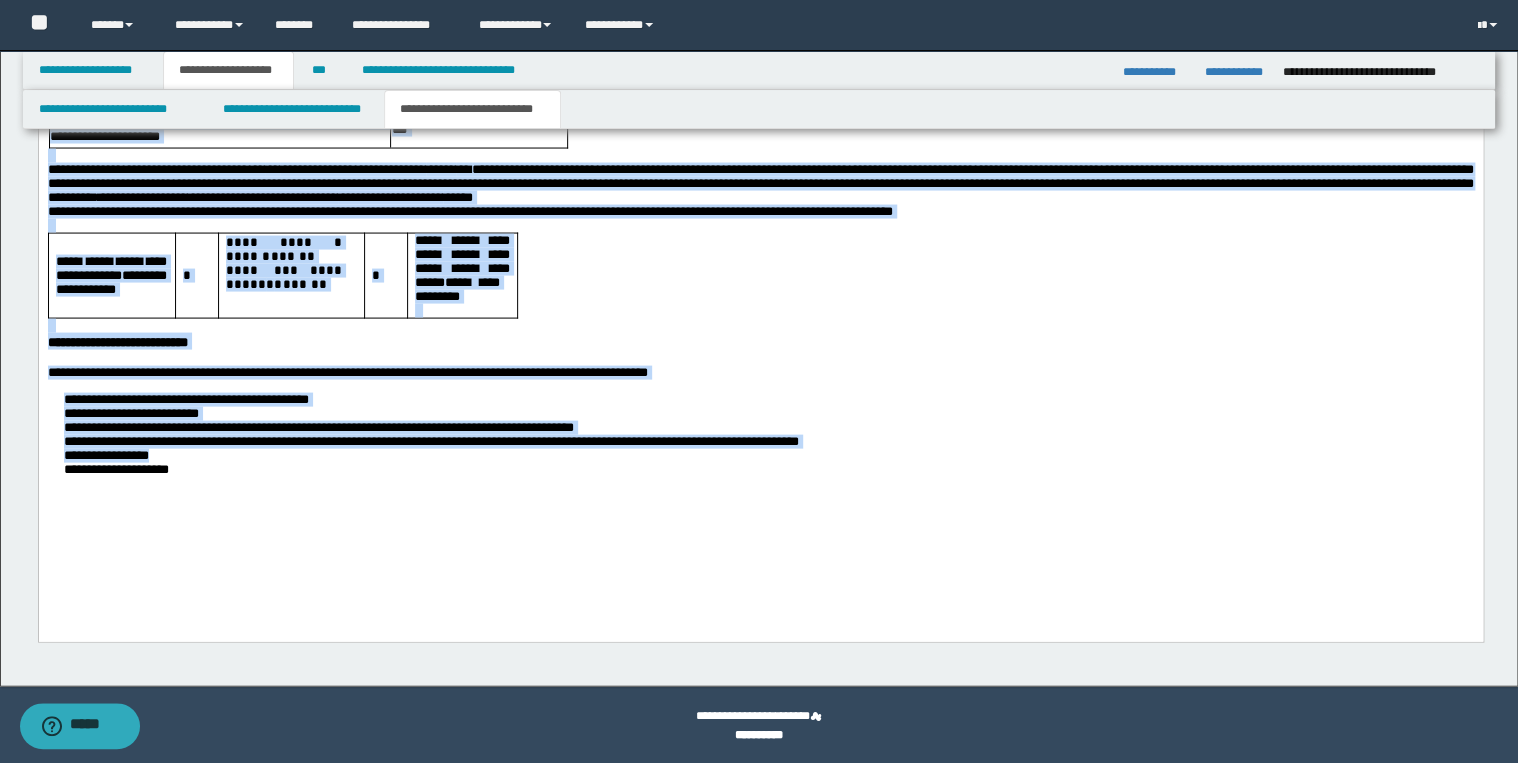 scroll, scrollTop: 1902, scrollLeft: 0, axis: vertical 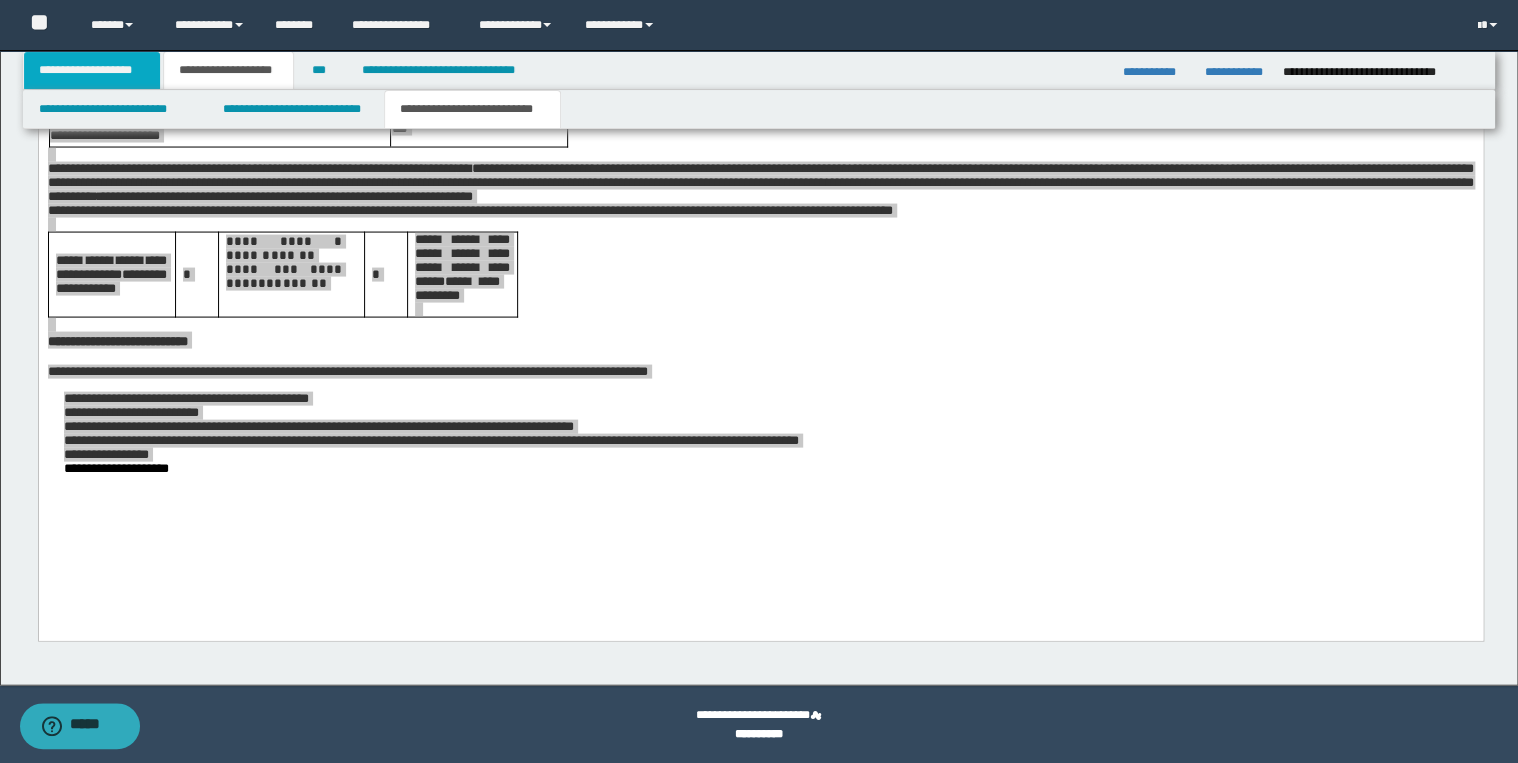 click on "**********" at bounding box center (92, 70) 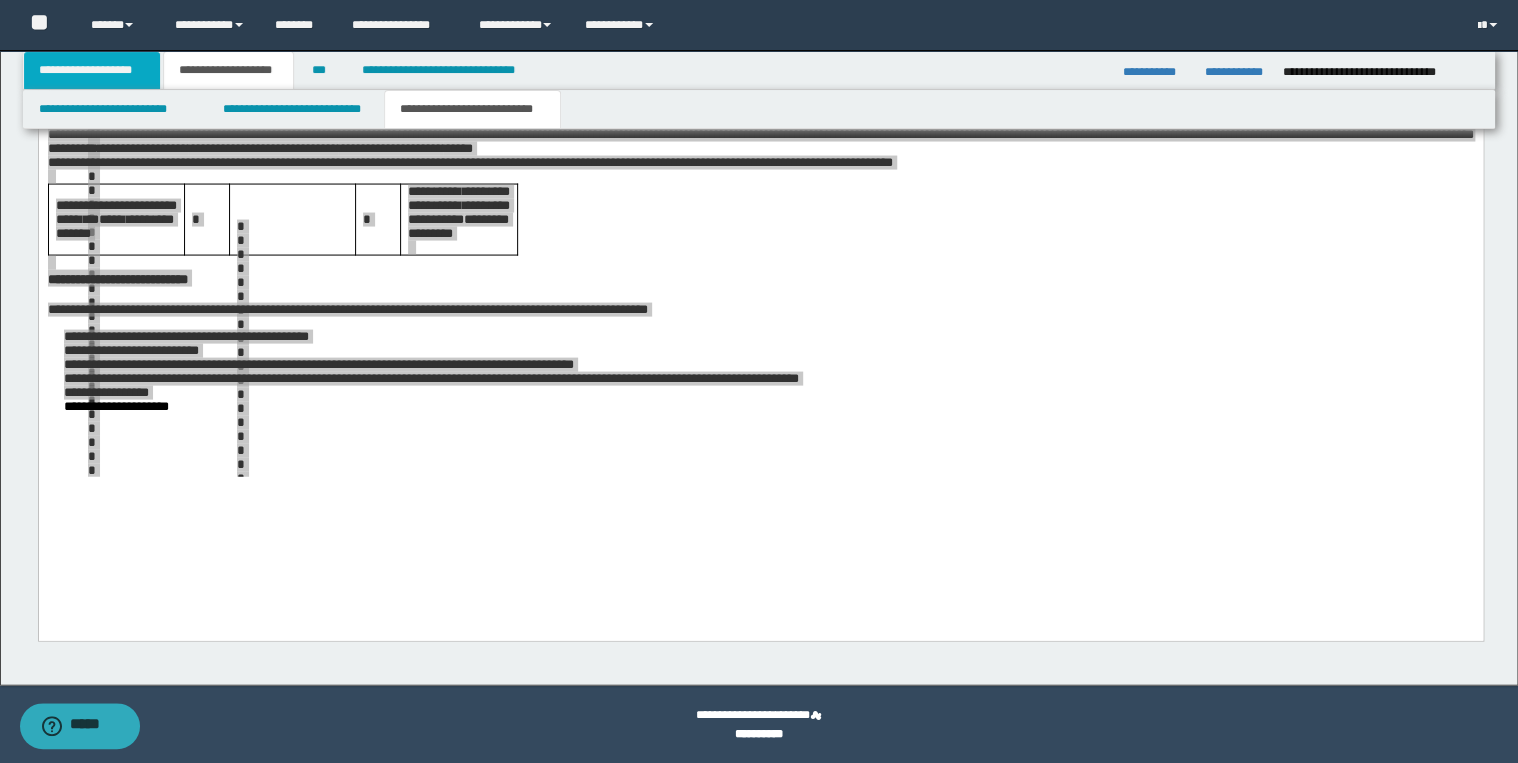scroll, scrollTop: 120, scrollLeft: 0, axis: vertical 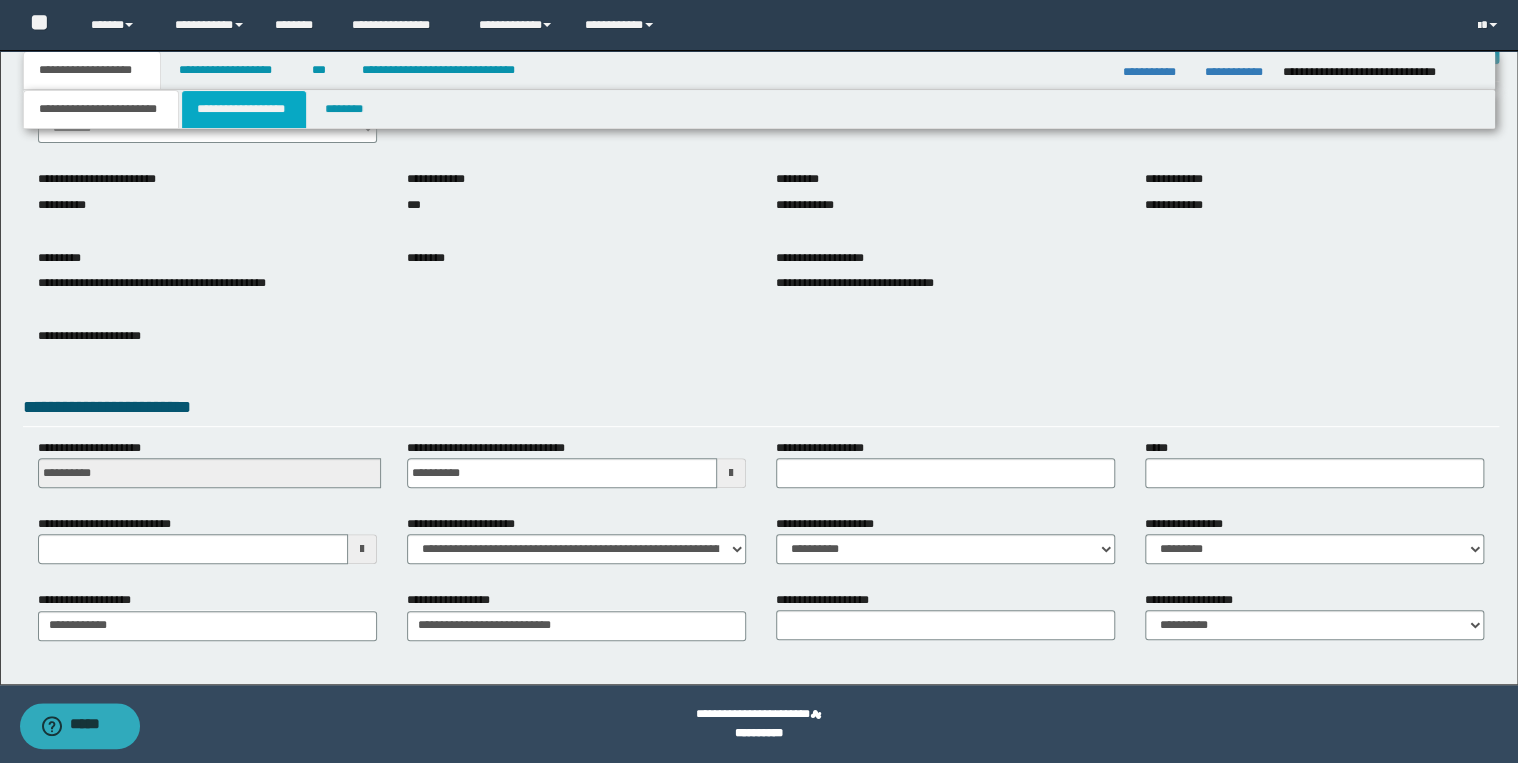 click on "**********" at bounding box center (244, 109) 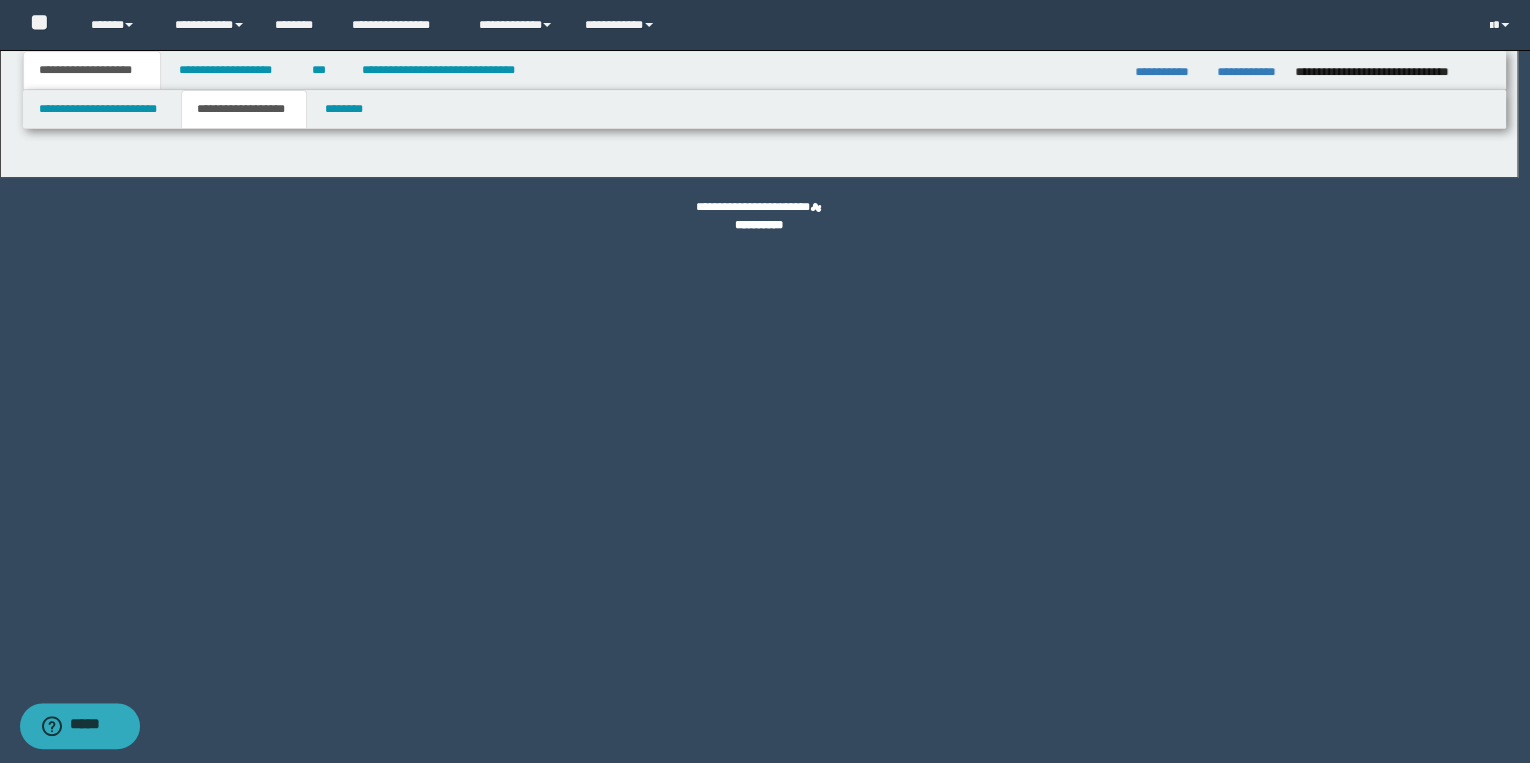 type on "********" 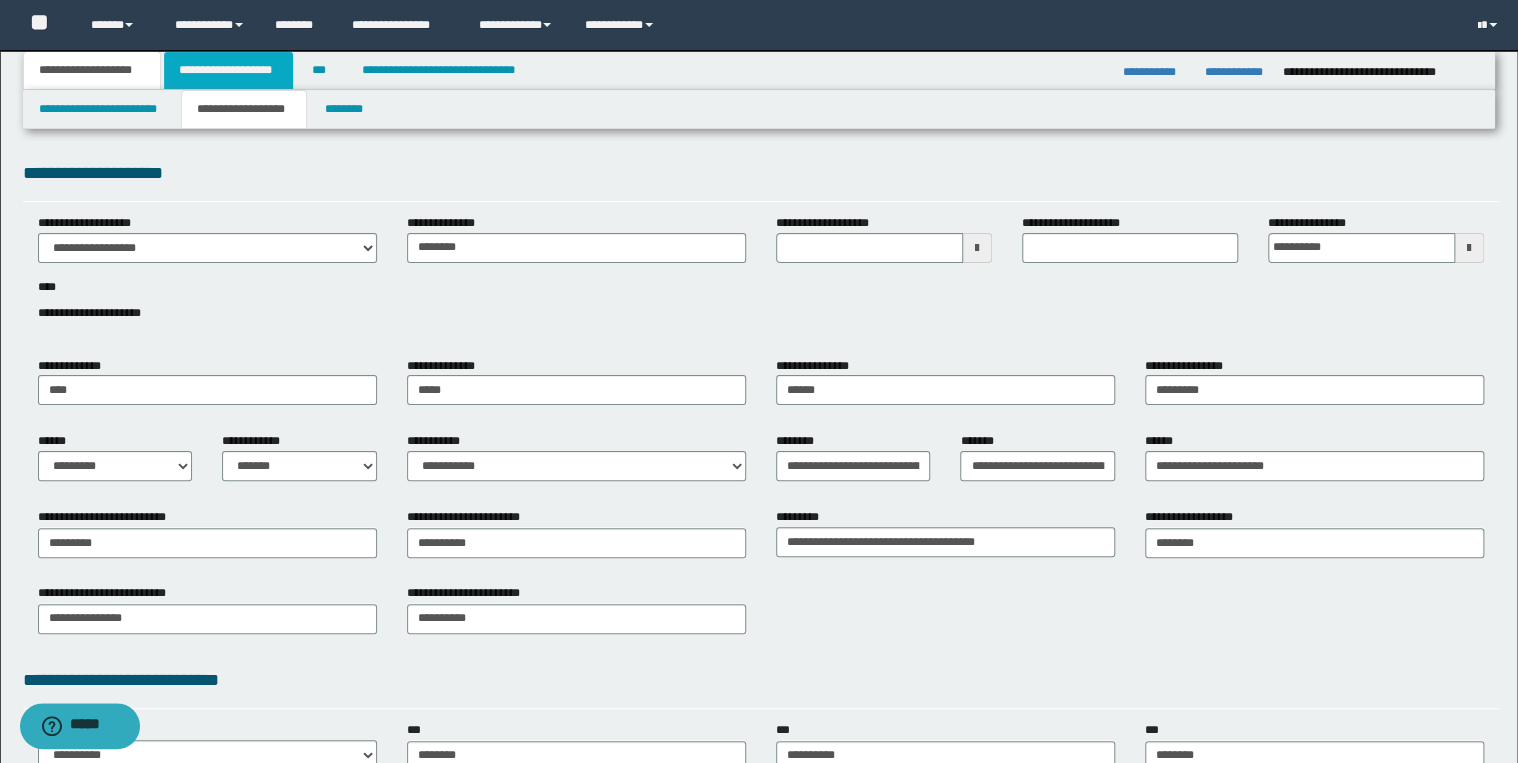 click on "**********" at bounding box center [228, 70] 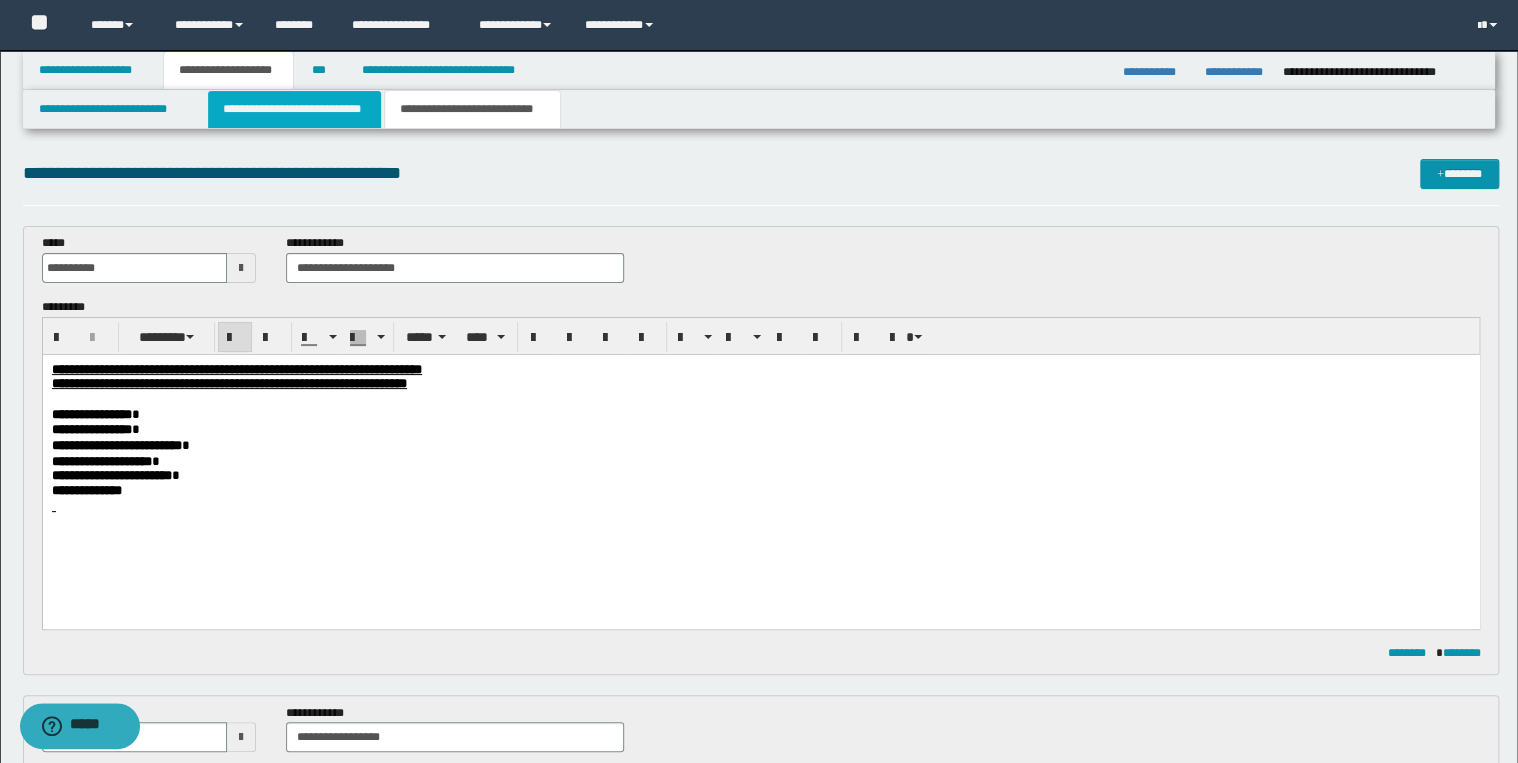 click on "**********" at bounding box center [294, 109] 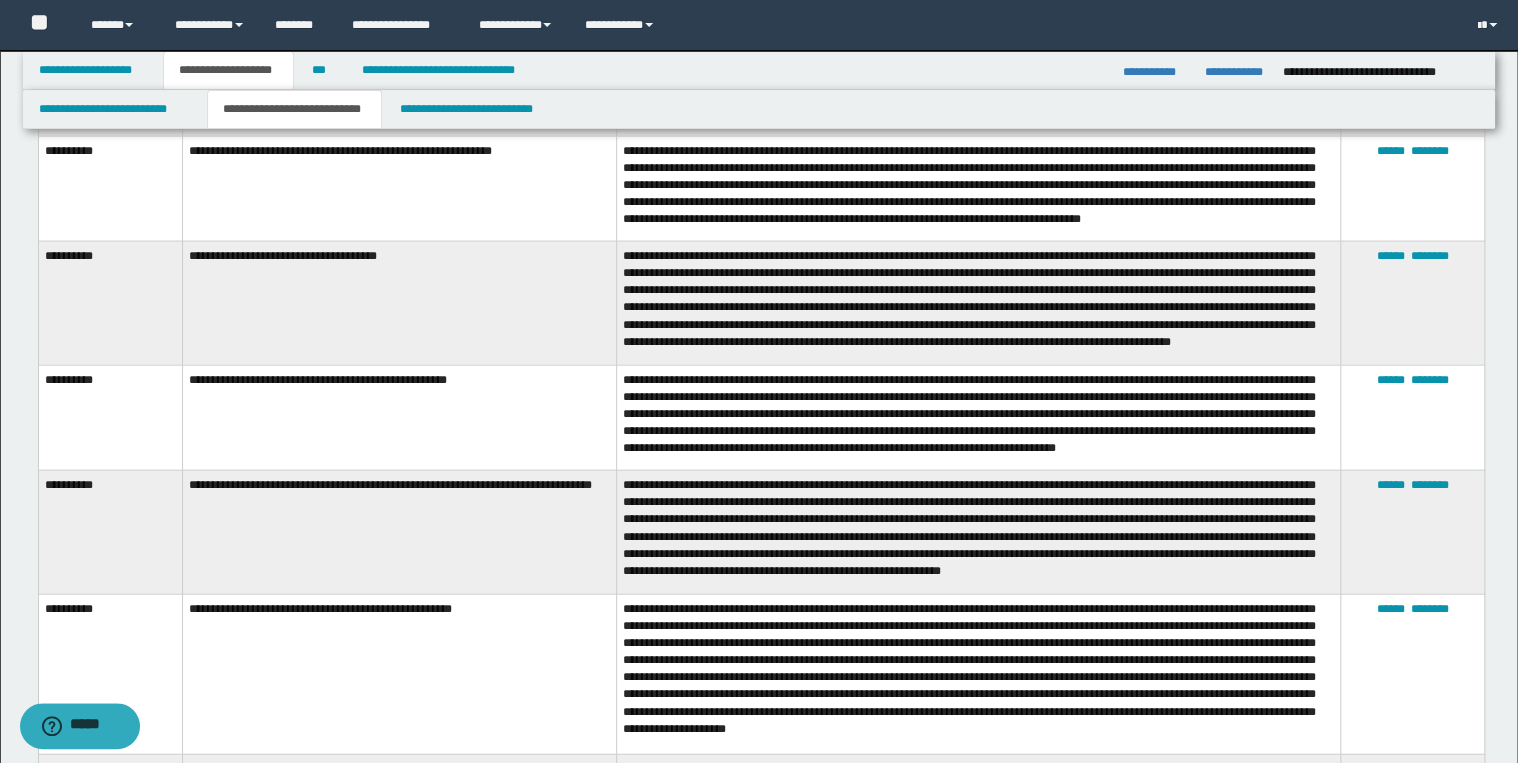scroll, scrollTop: 2320, scrollLeft: 0, axis: vertical 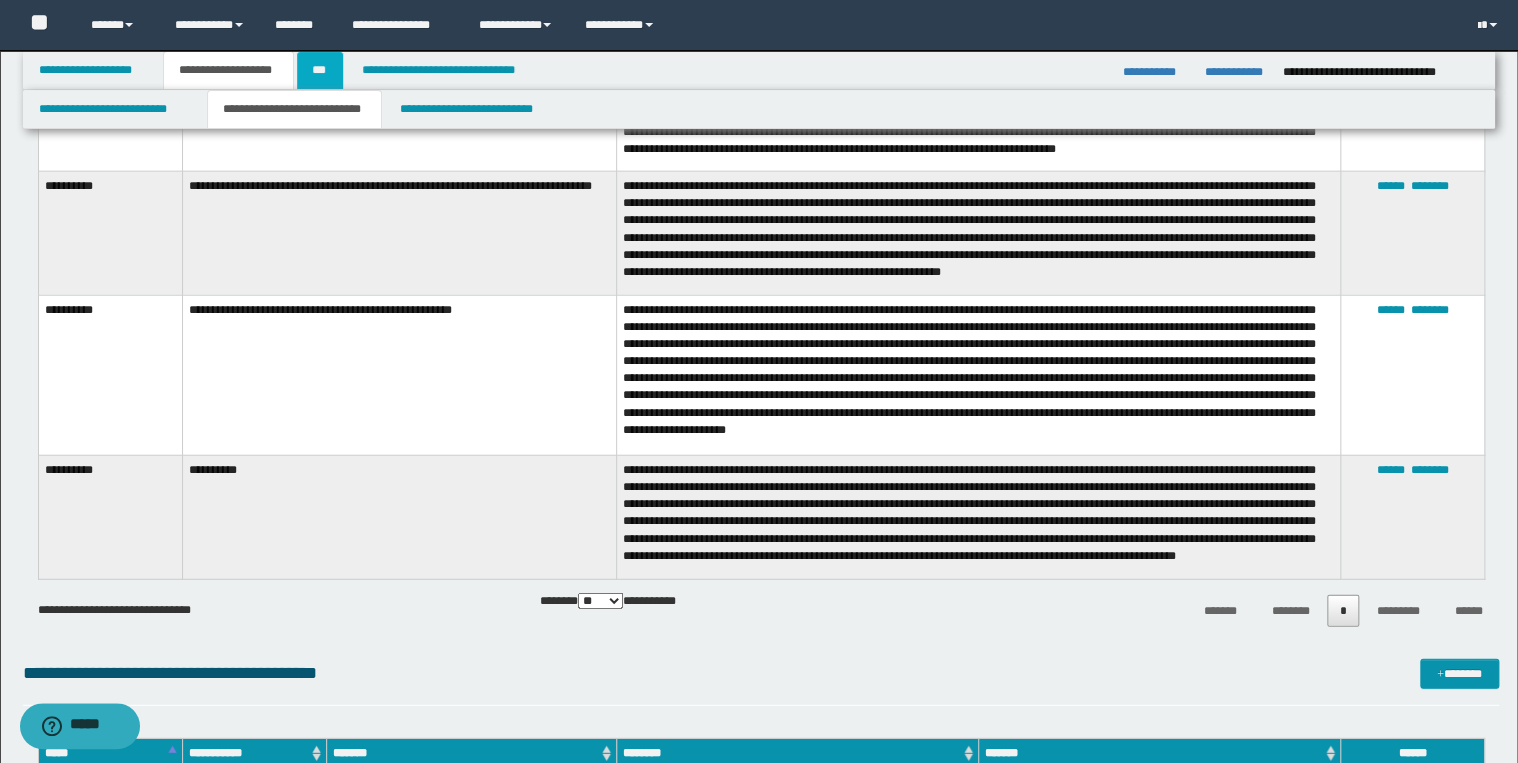 click on "***" at bounding box center [320, 70] 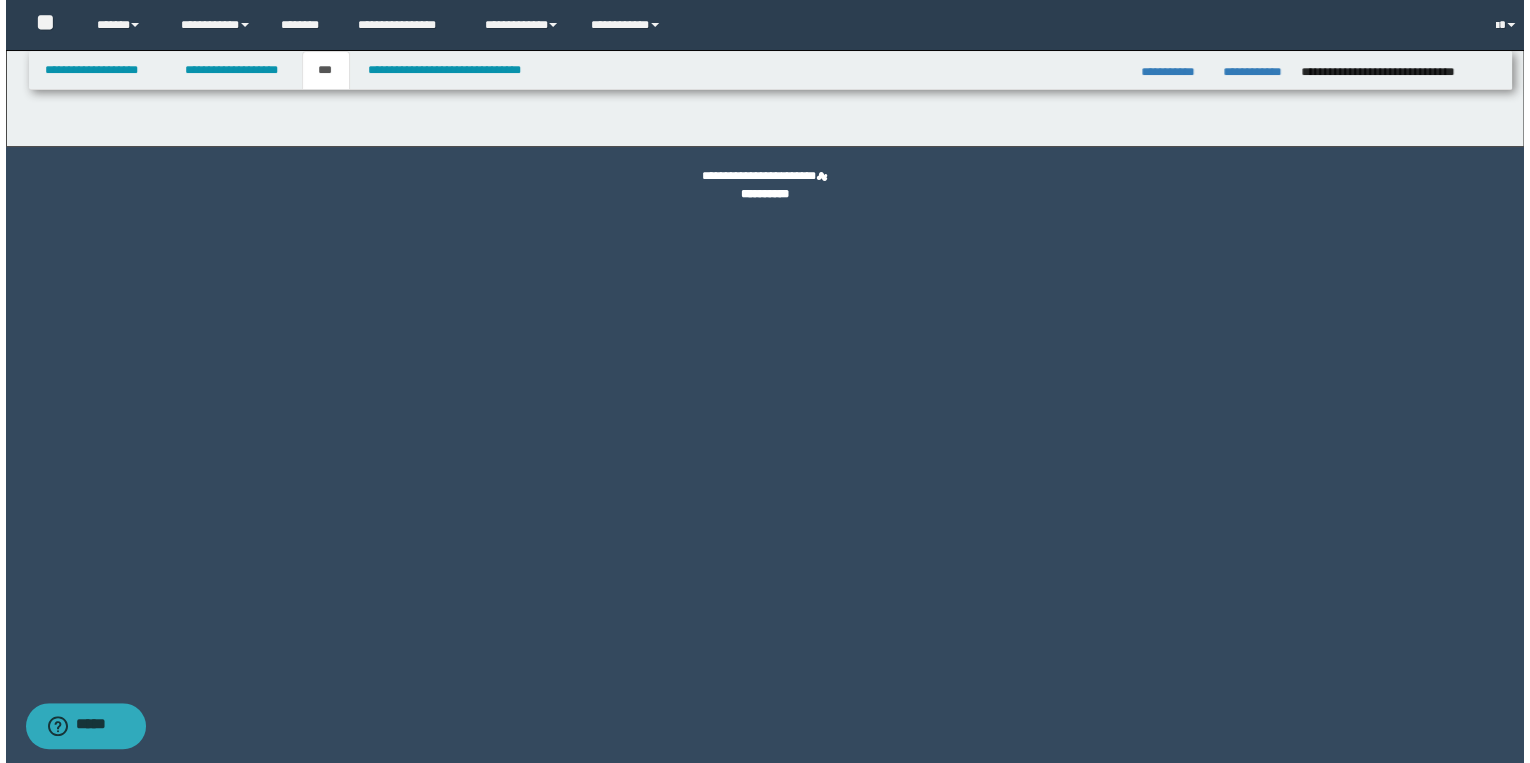 scroll, scrollTop: 0, scrollLeft: 0, axis: both 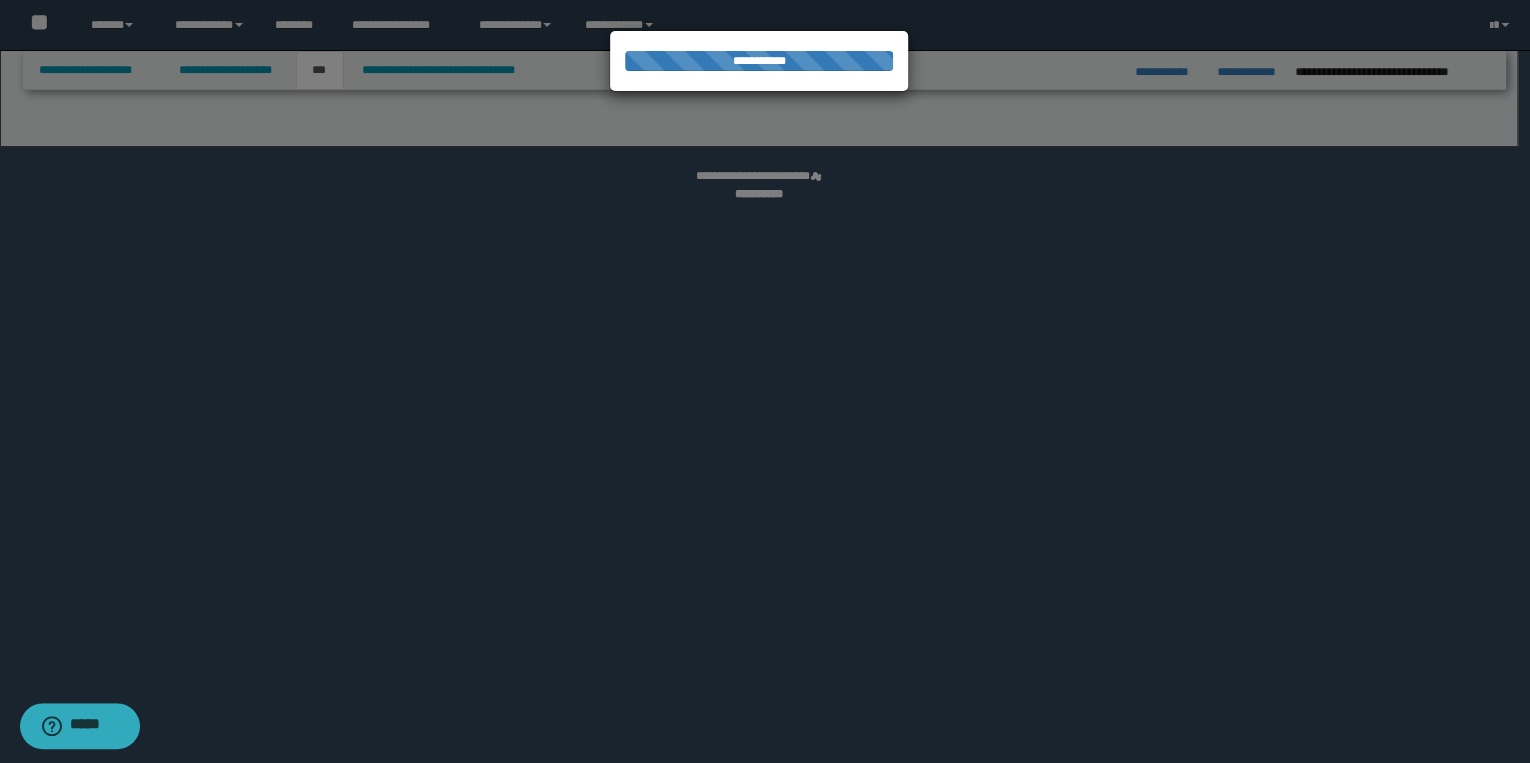 select on "***" 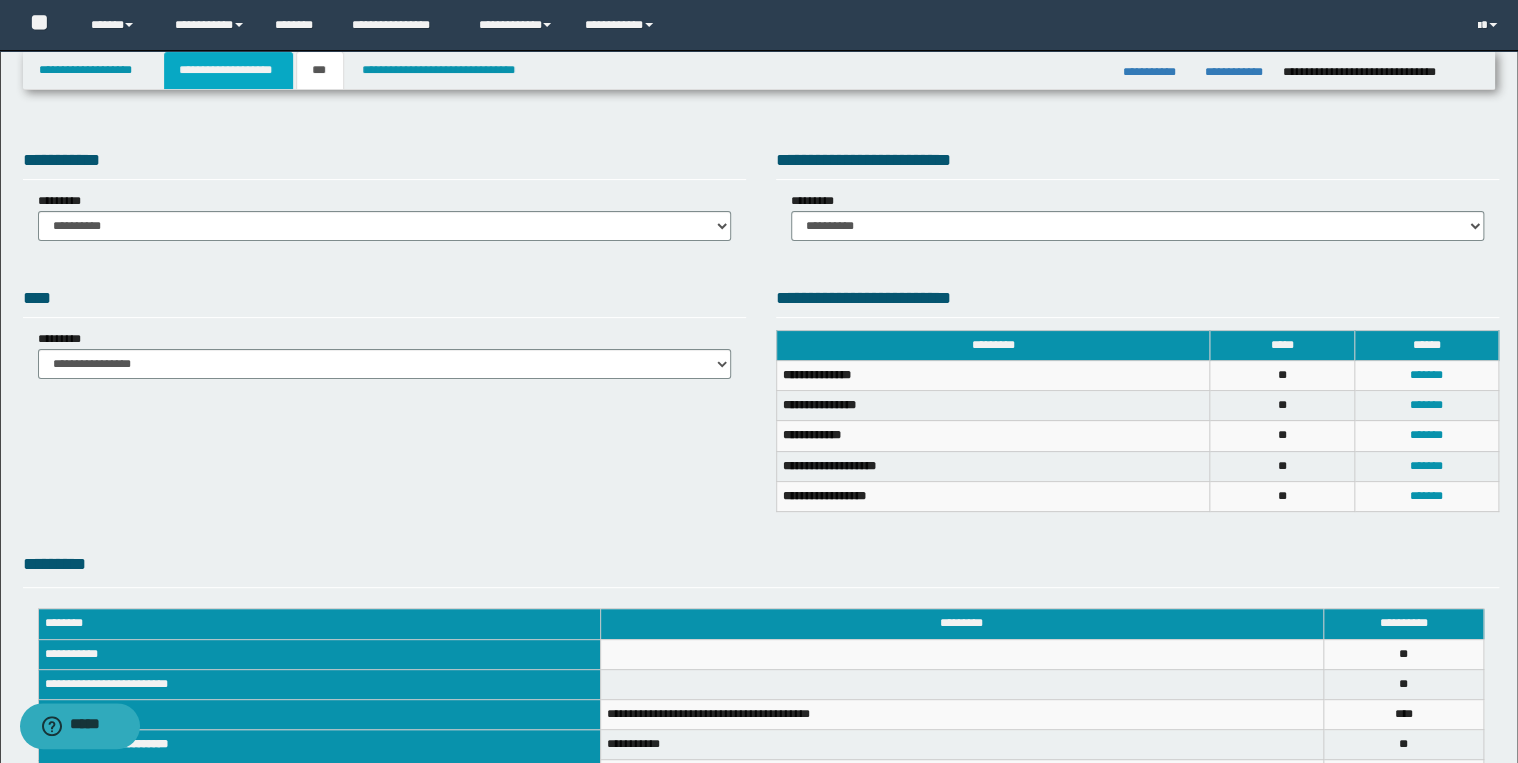 click on "**********" at bounding box center (228, 70) 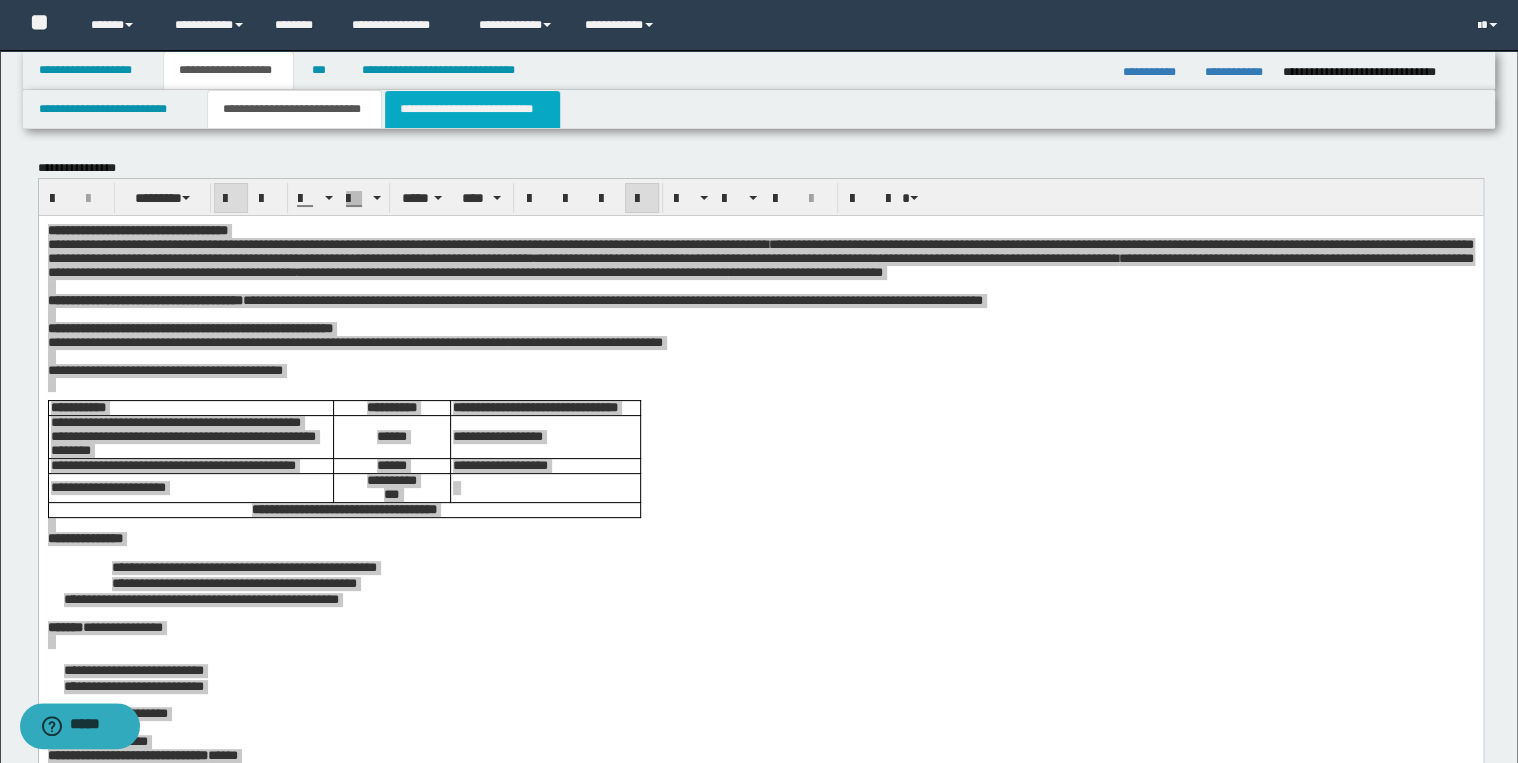 click on "**********" at bounding box center [472, 109] 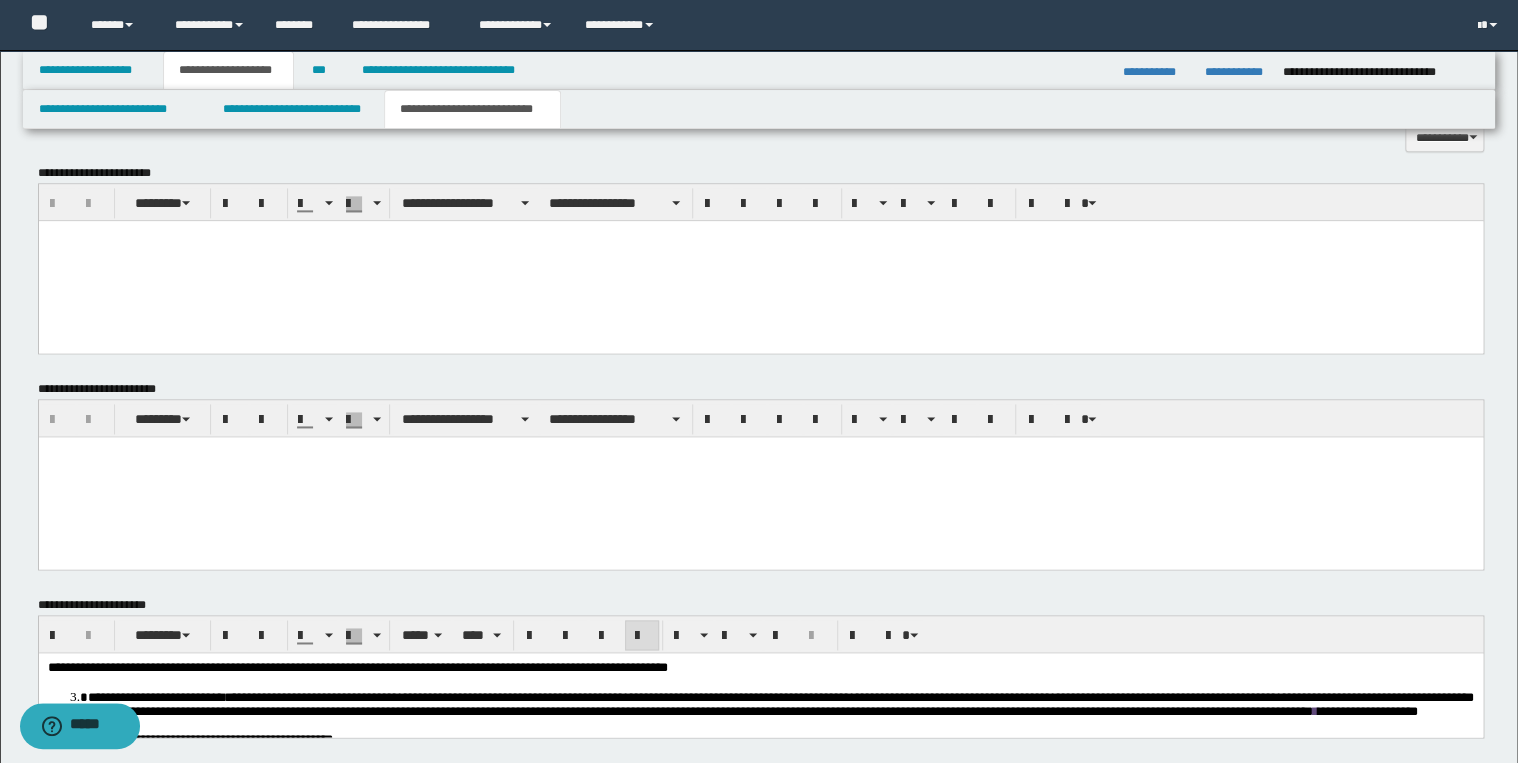 scroll, scrollTop: 960, scrollLeft: 0, axis: vertical 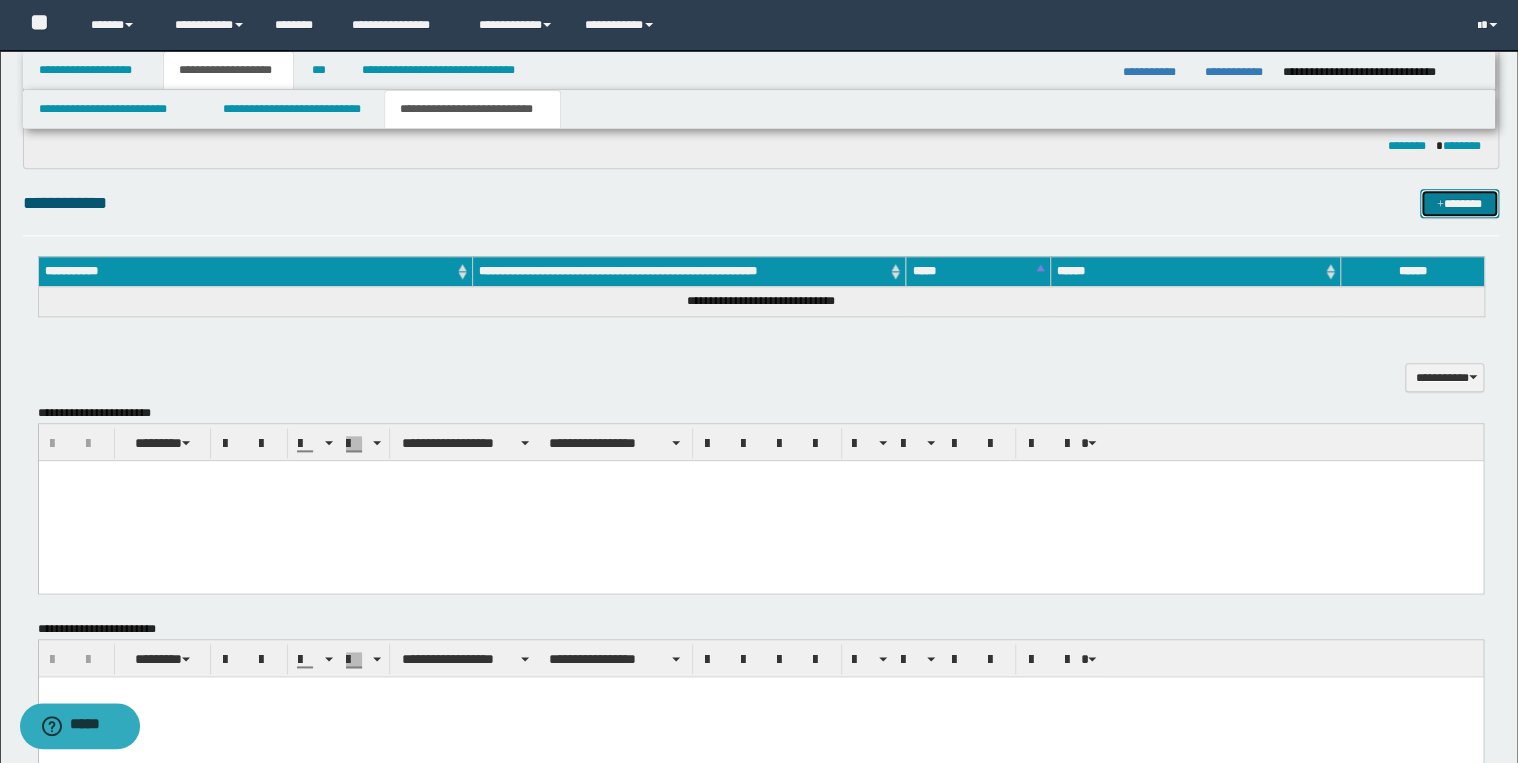 click on "*******" at bounding box center [1459, 204] 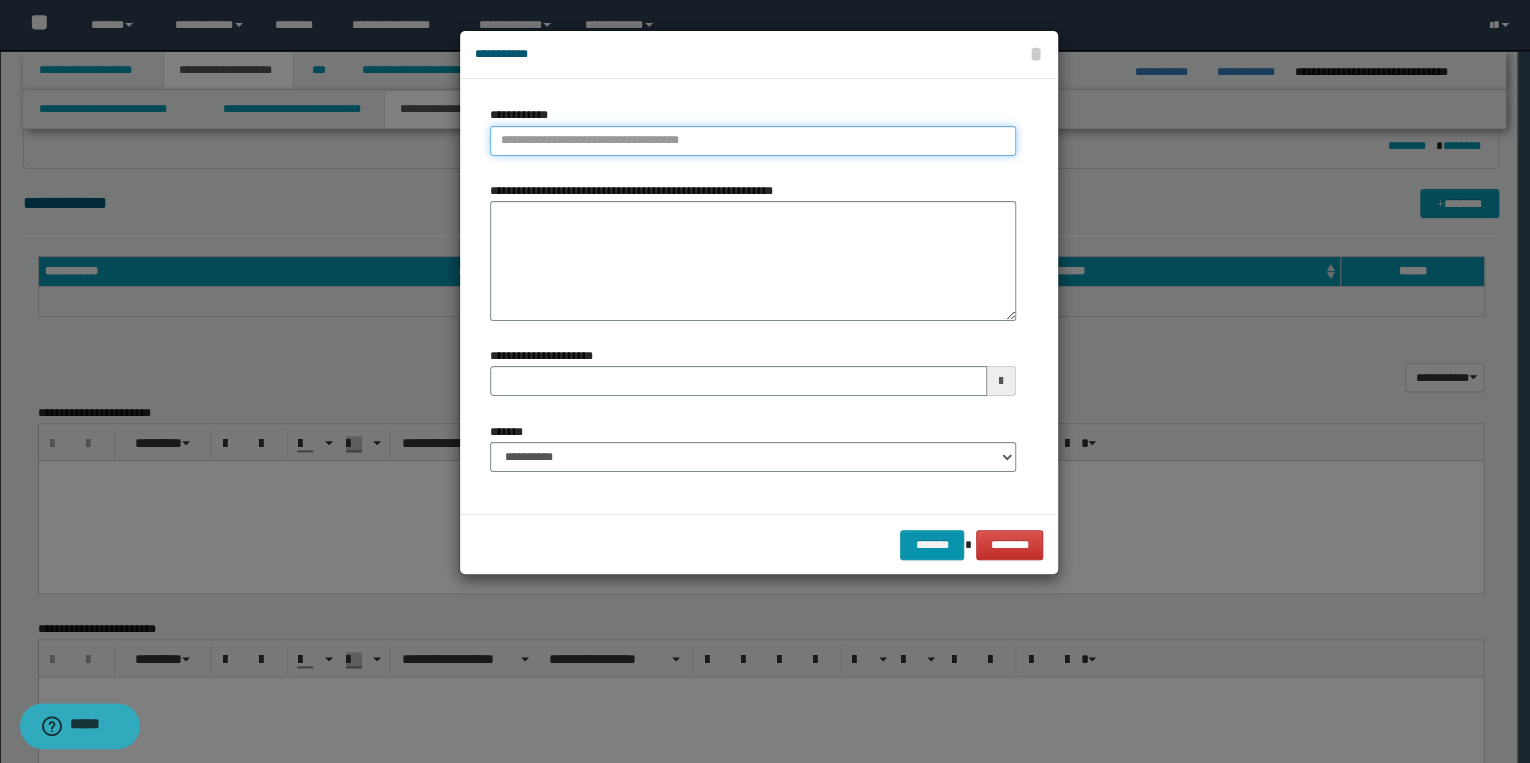 click on "**********" at bounding box center [753, 141] 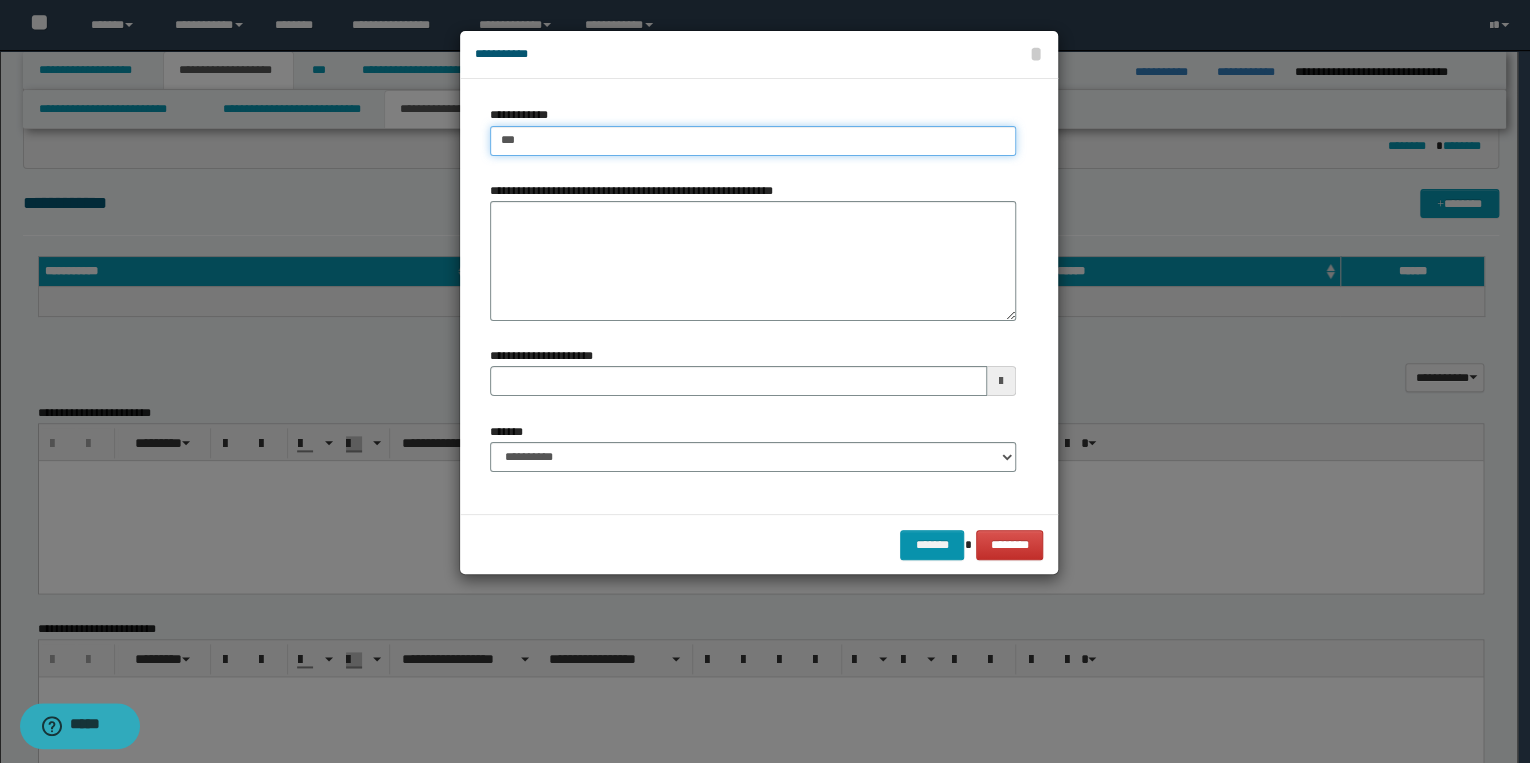 type on "****" 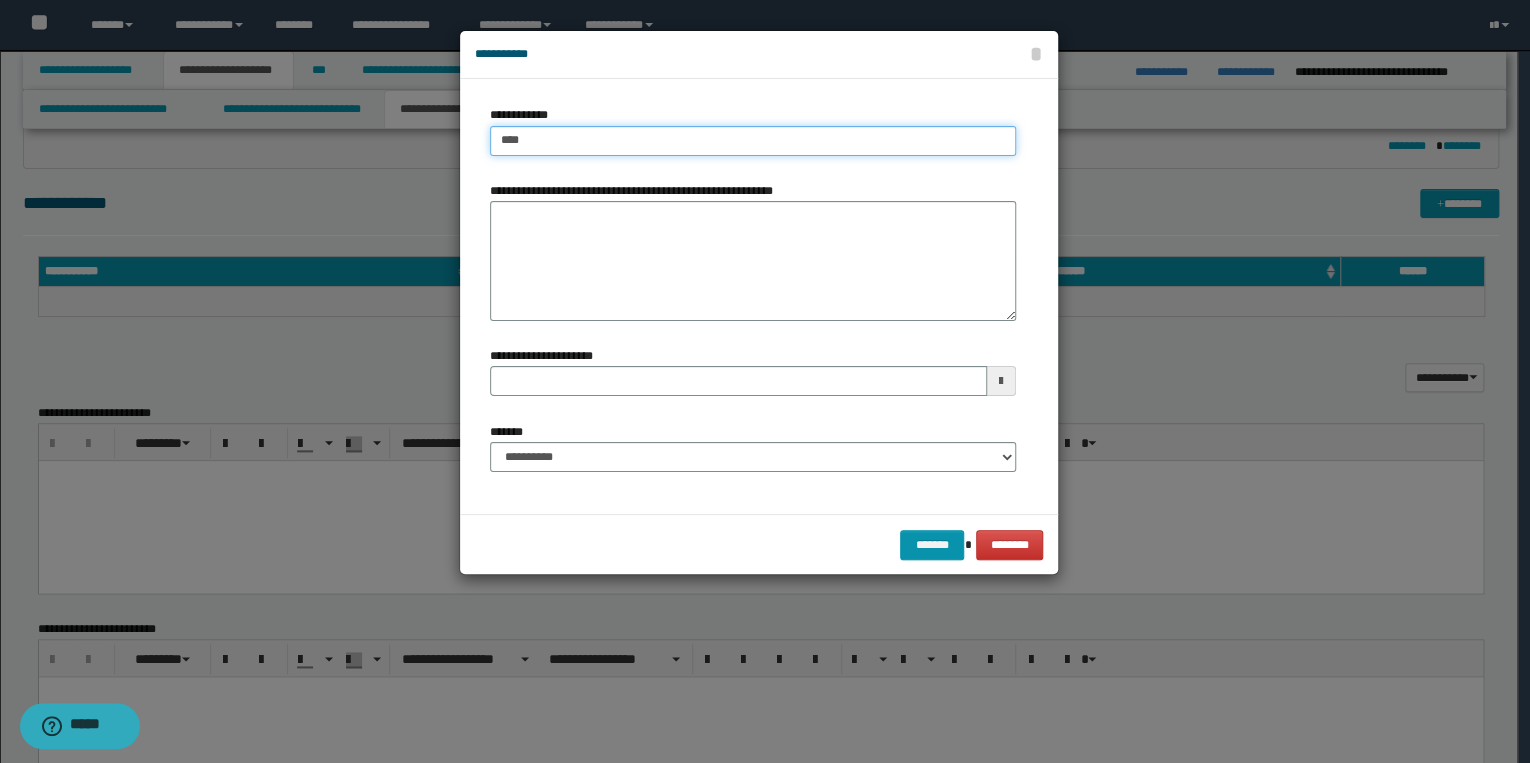 type on "****" 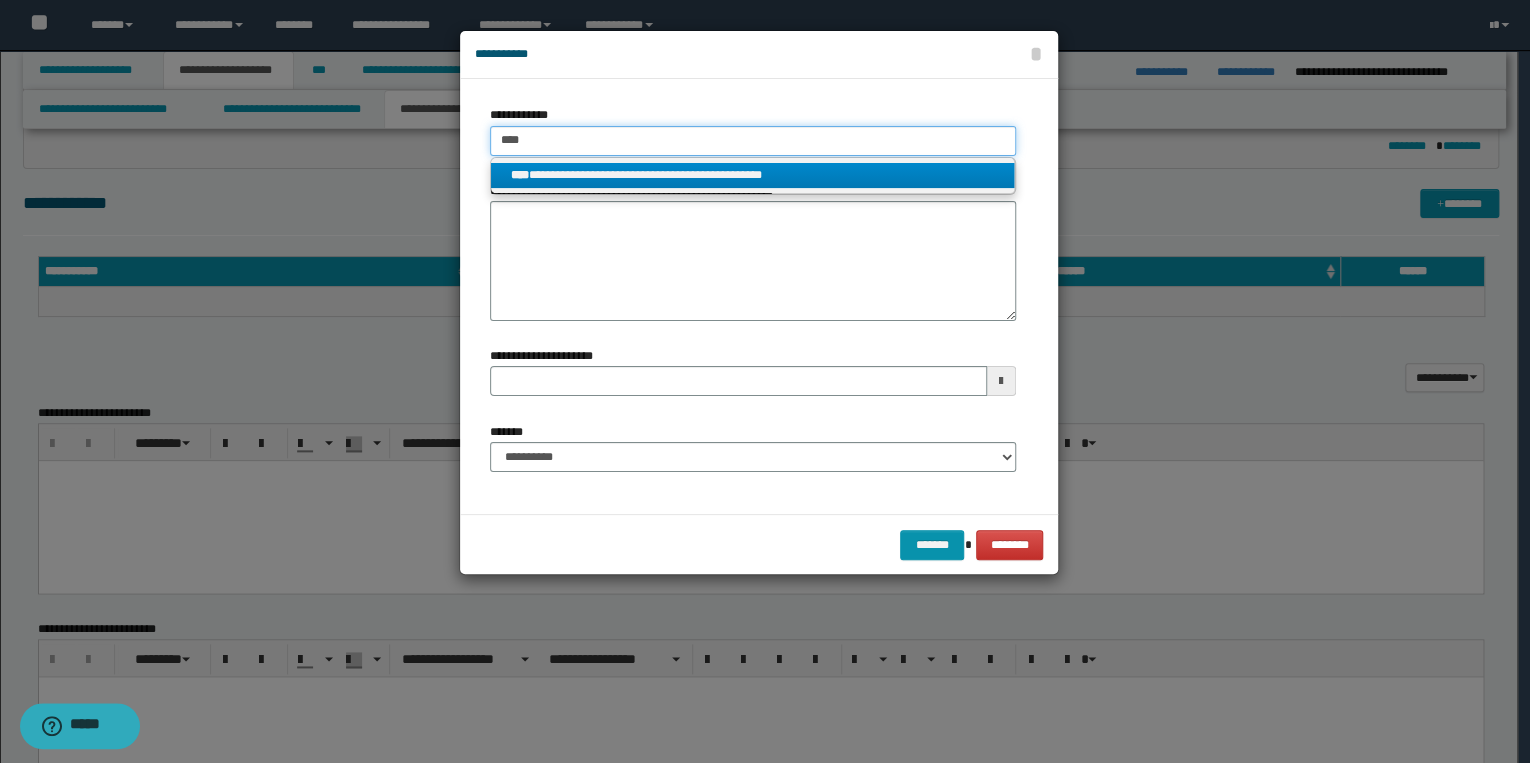 type on "****" 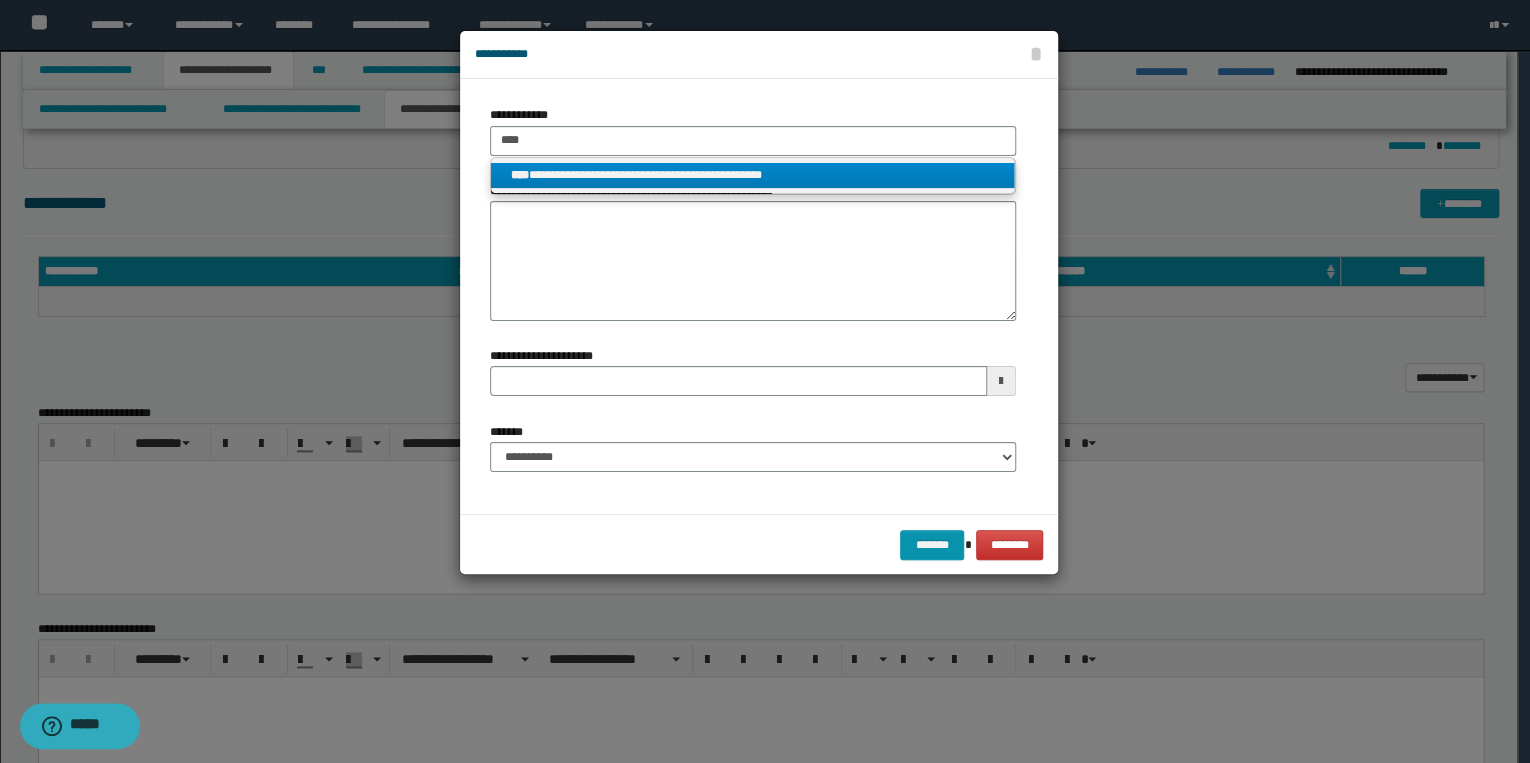 click on "**********" at bounding box center (753, 175) 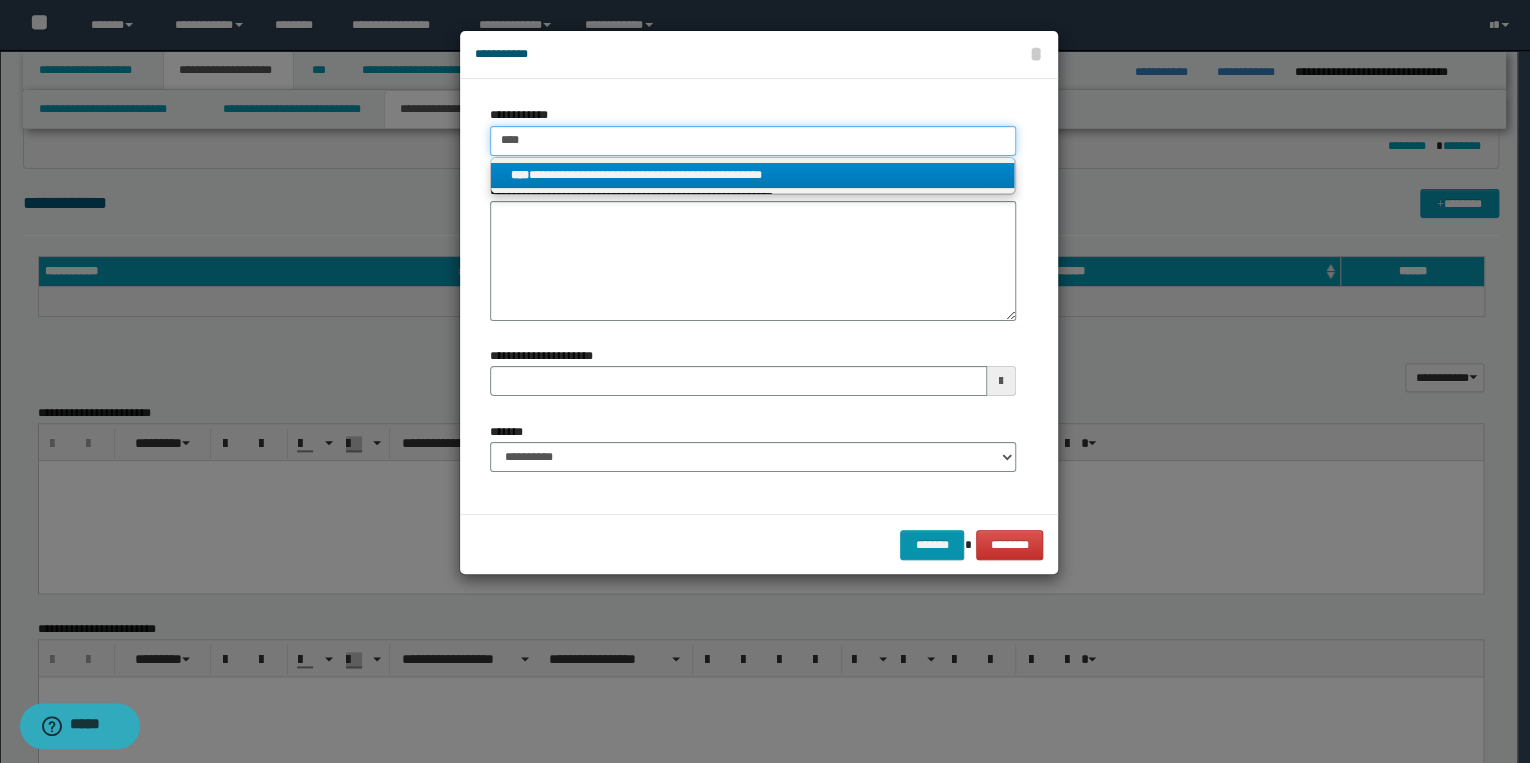 type 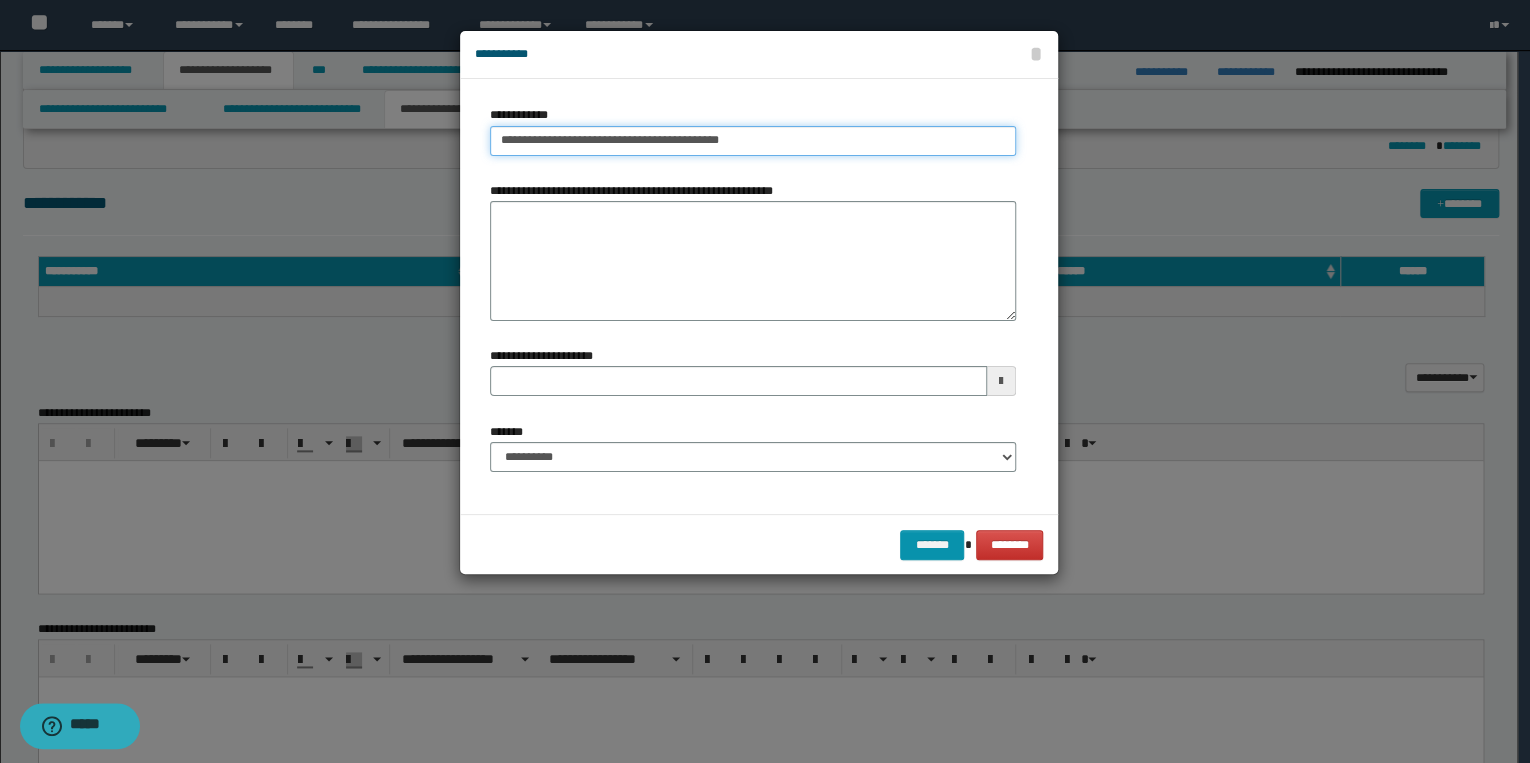 type on "**********" 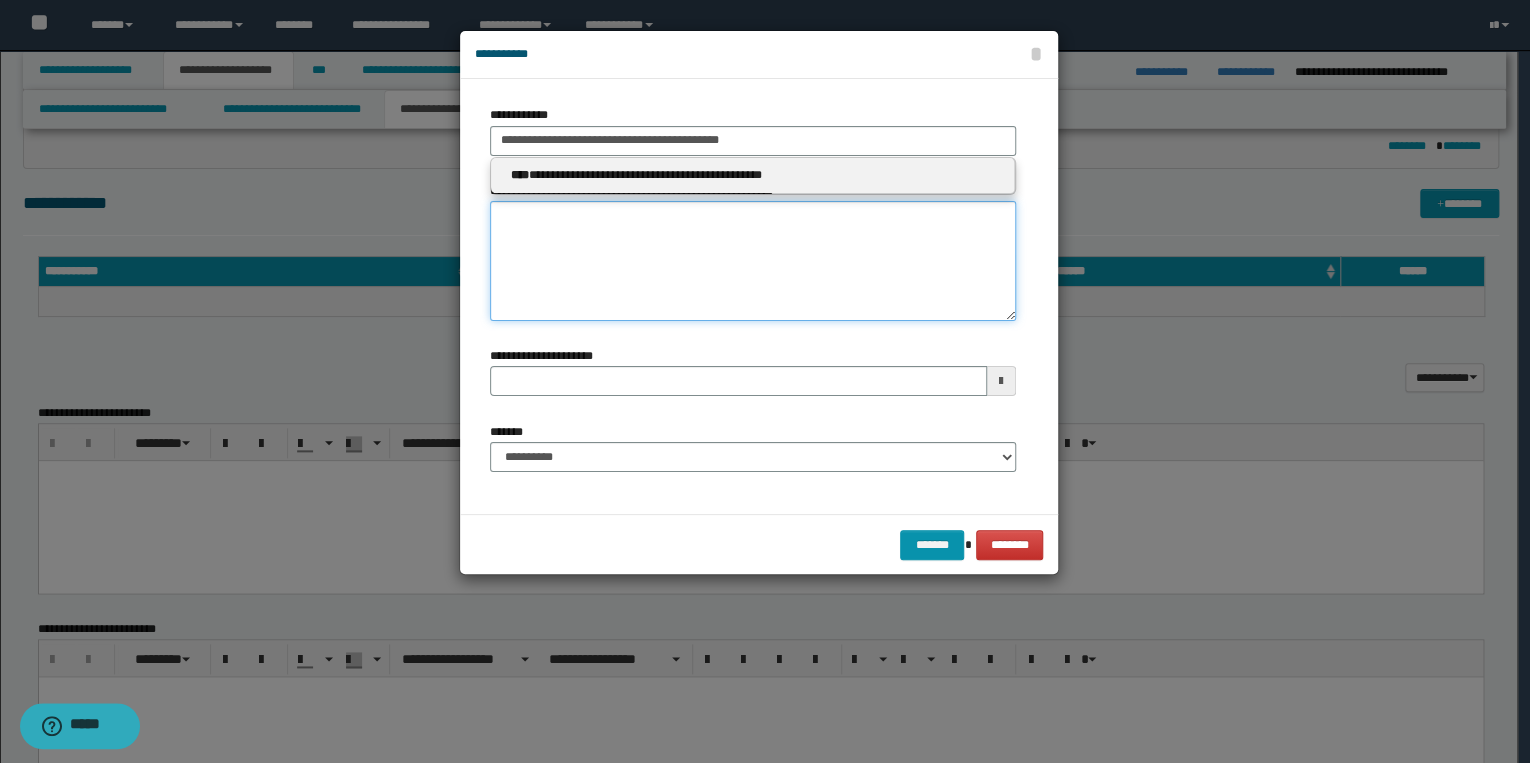 type 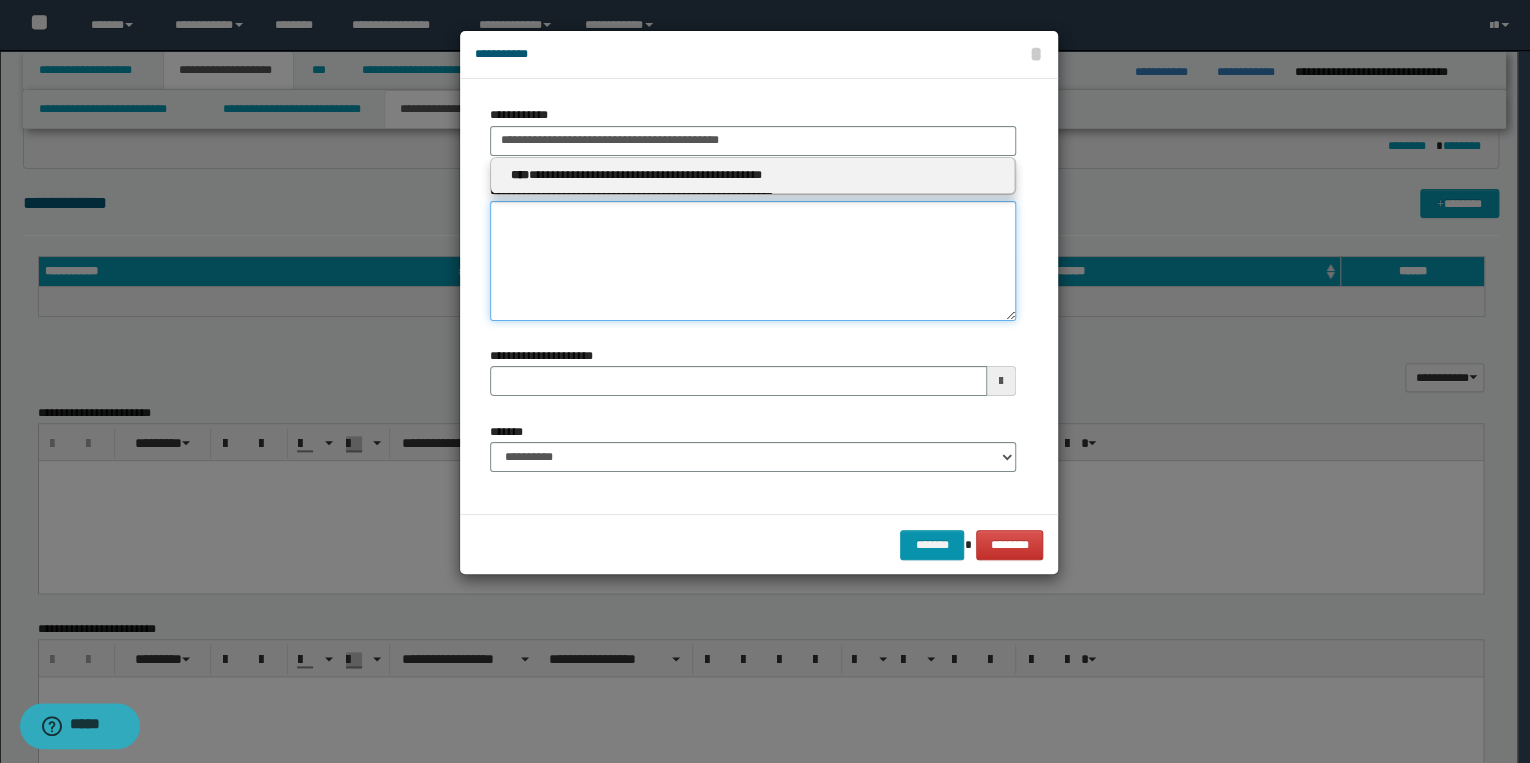 click on "**********" at bounding box center (753, 261) 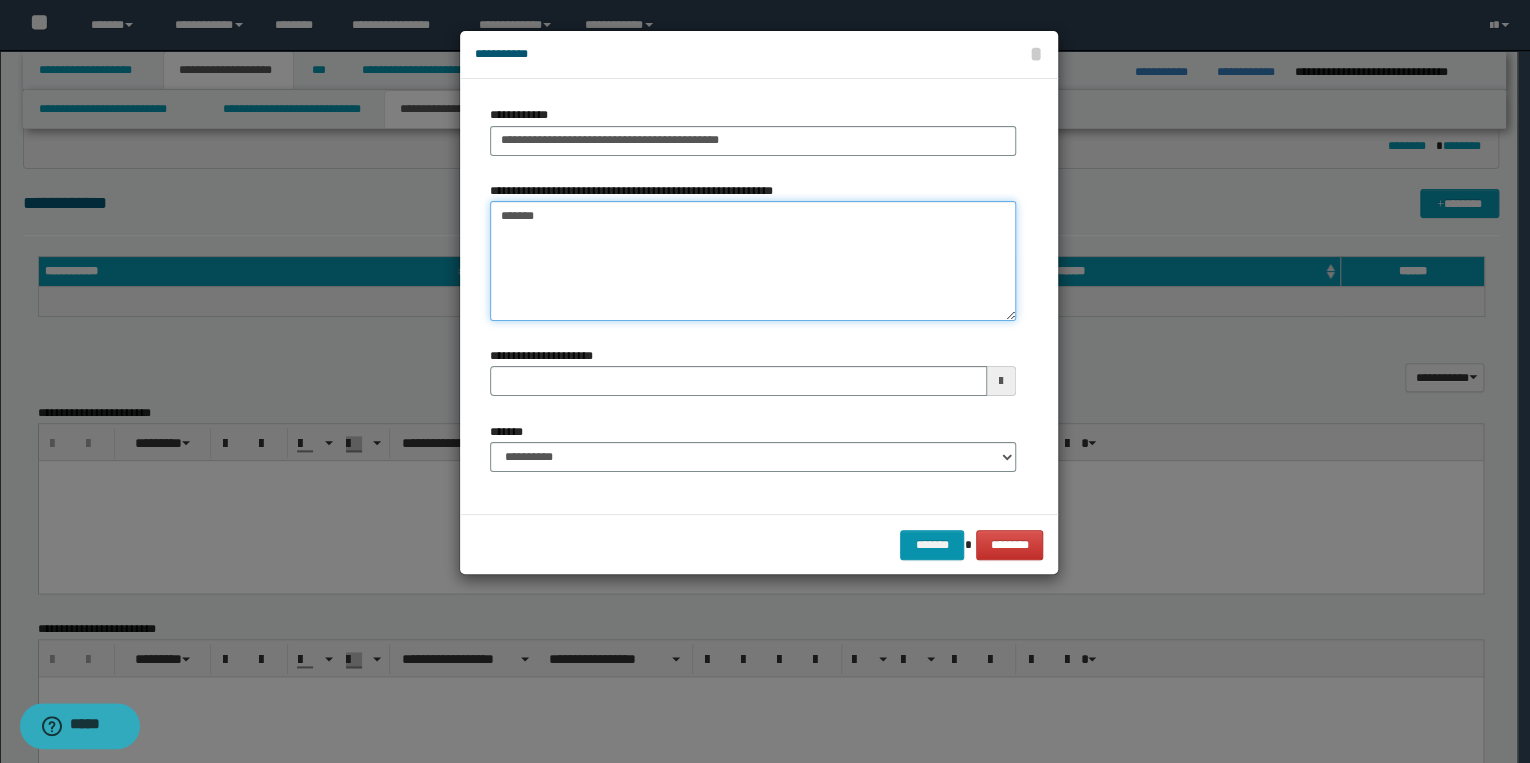 type on "*******" 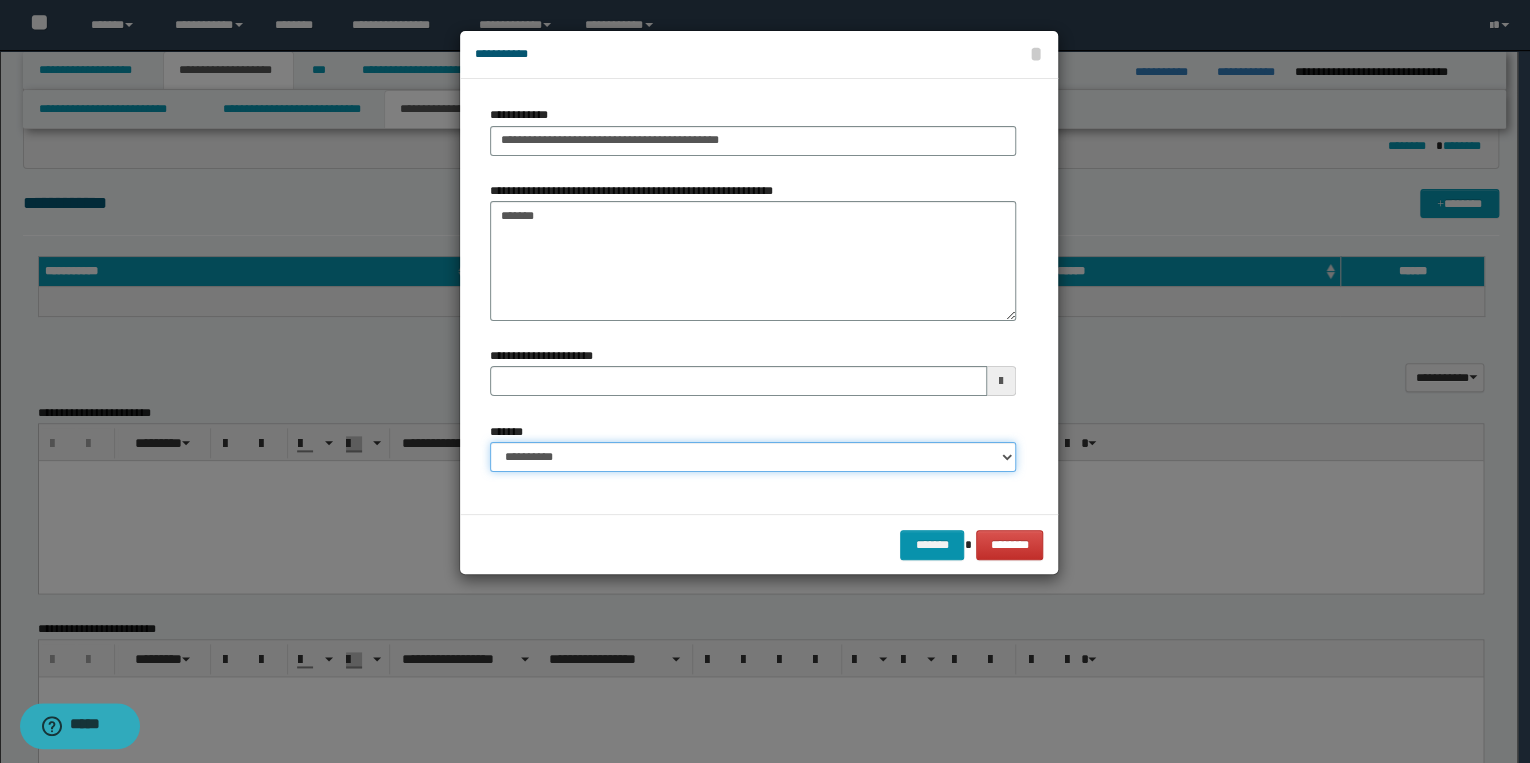 click on "**********" at bounding box center [753, 457] 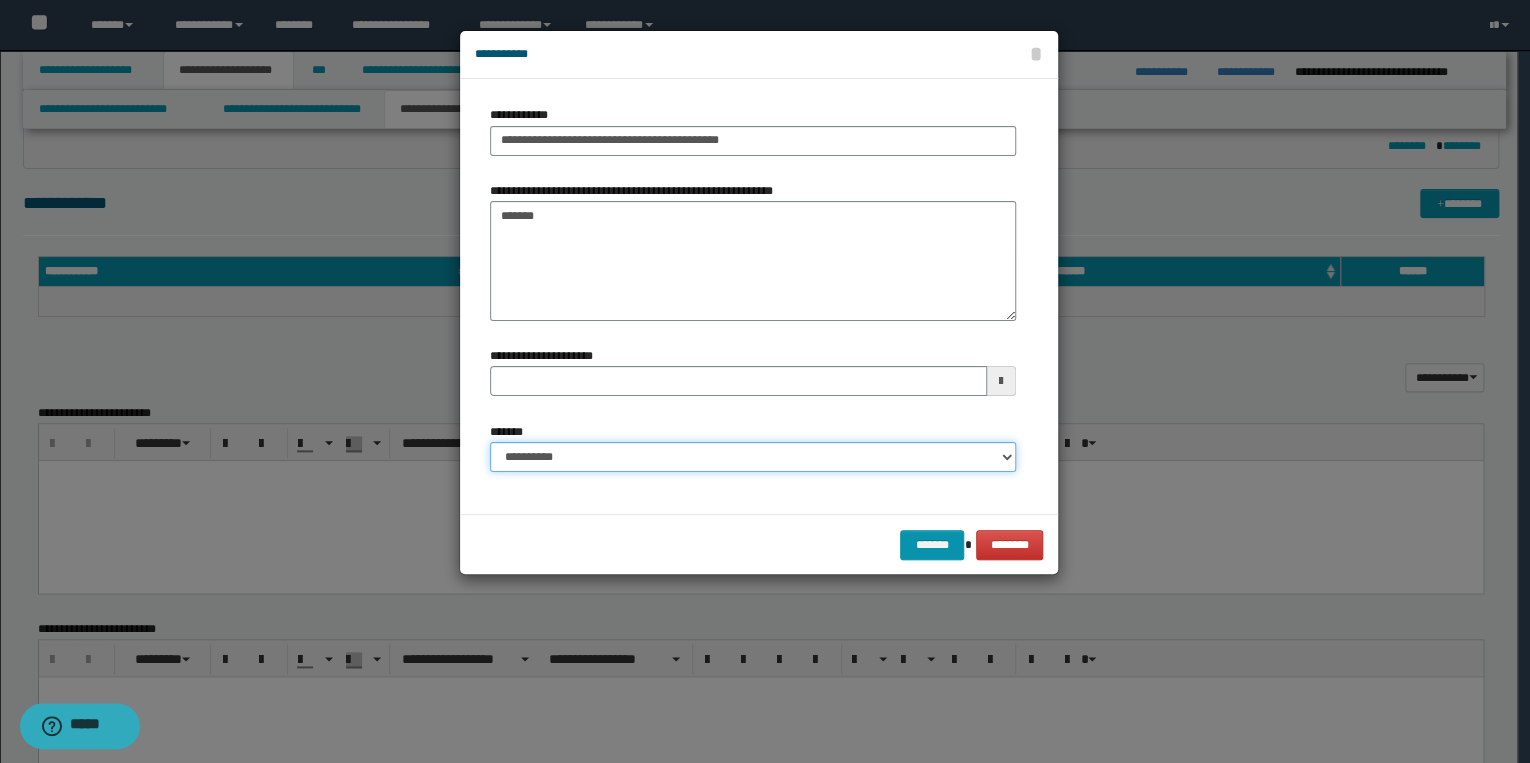 select on "*" 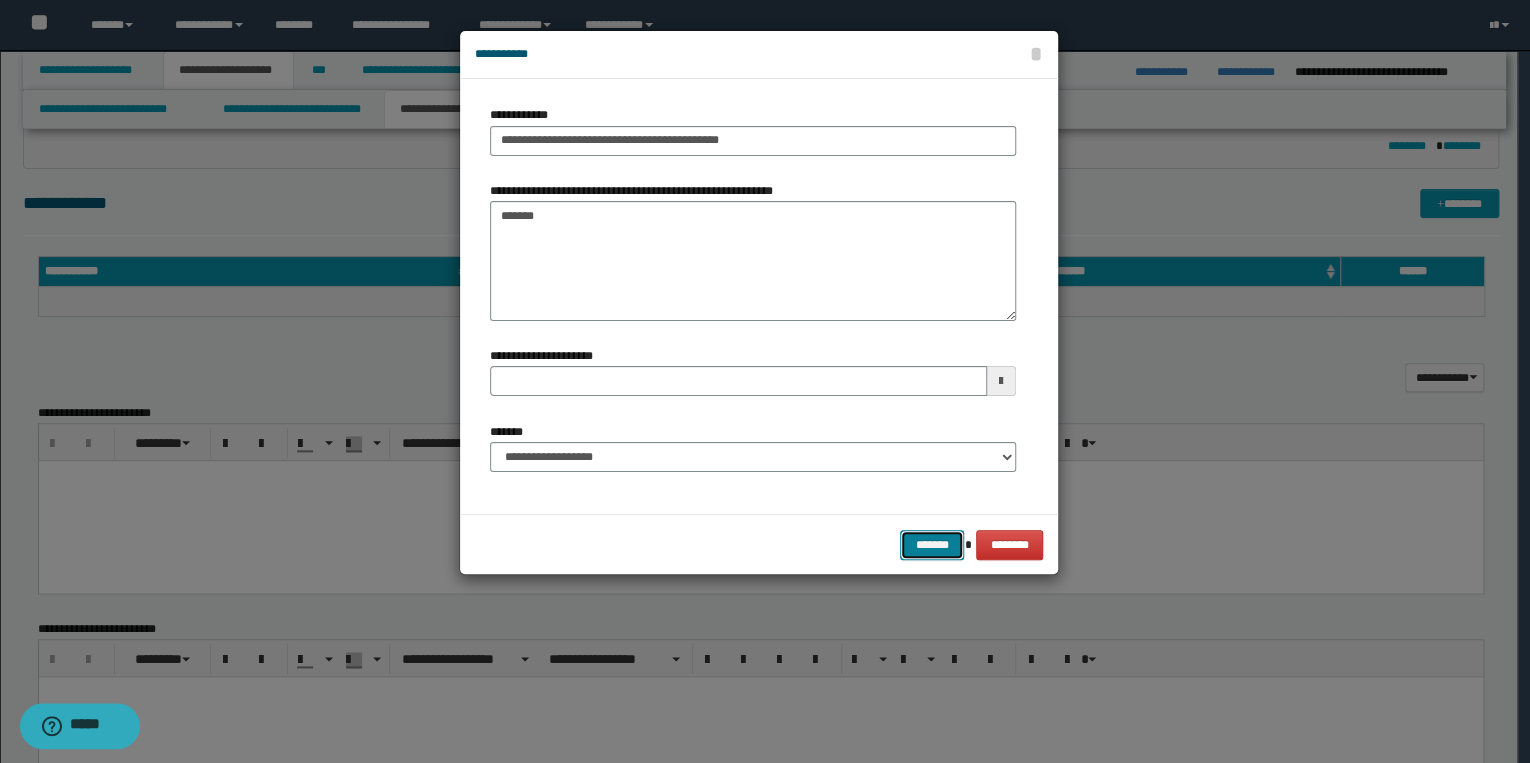 click on "*******" at bounding box center [932, 545] 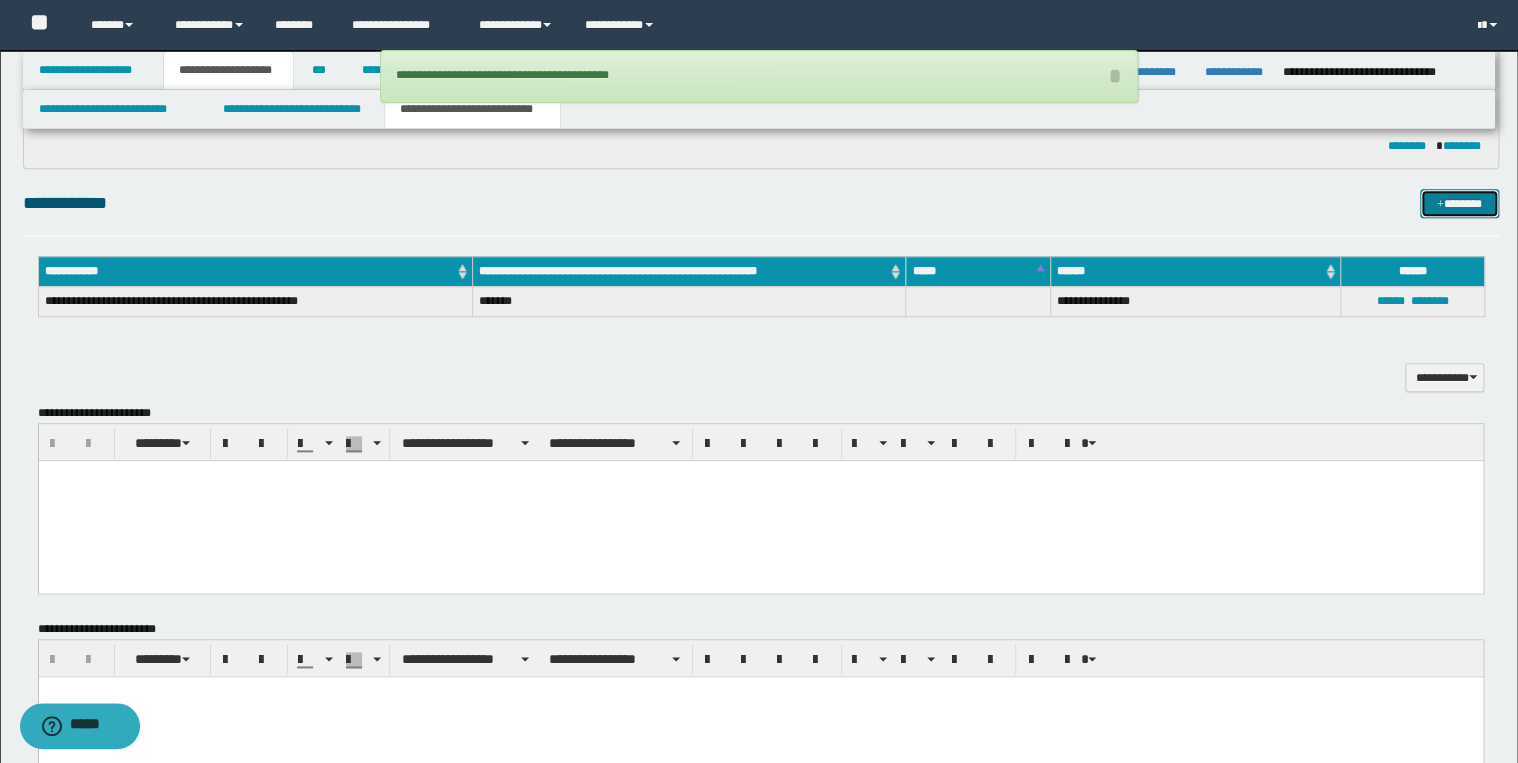 type 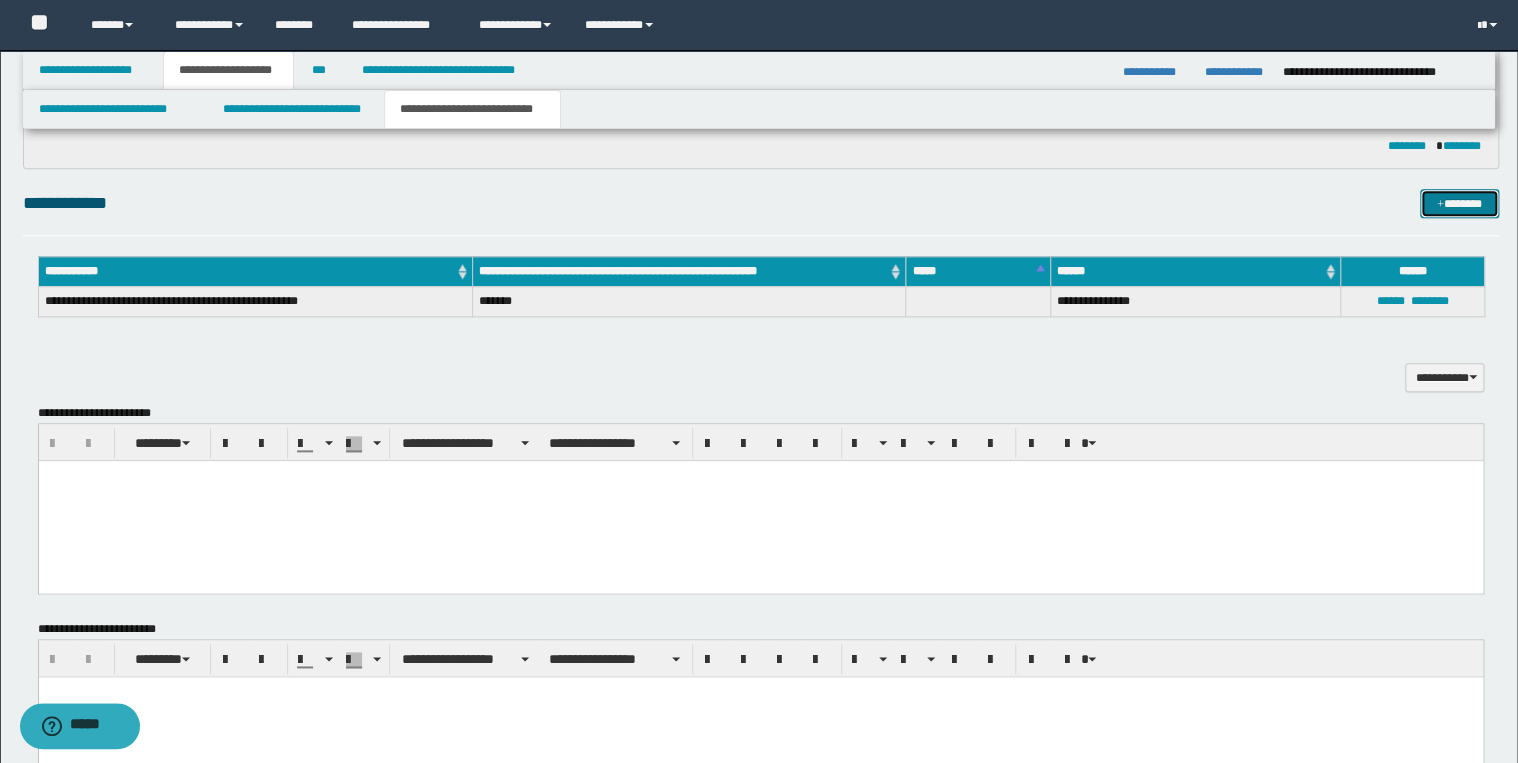 click on "*******" at bounding box center [1459, 204] 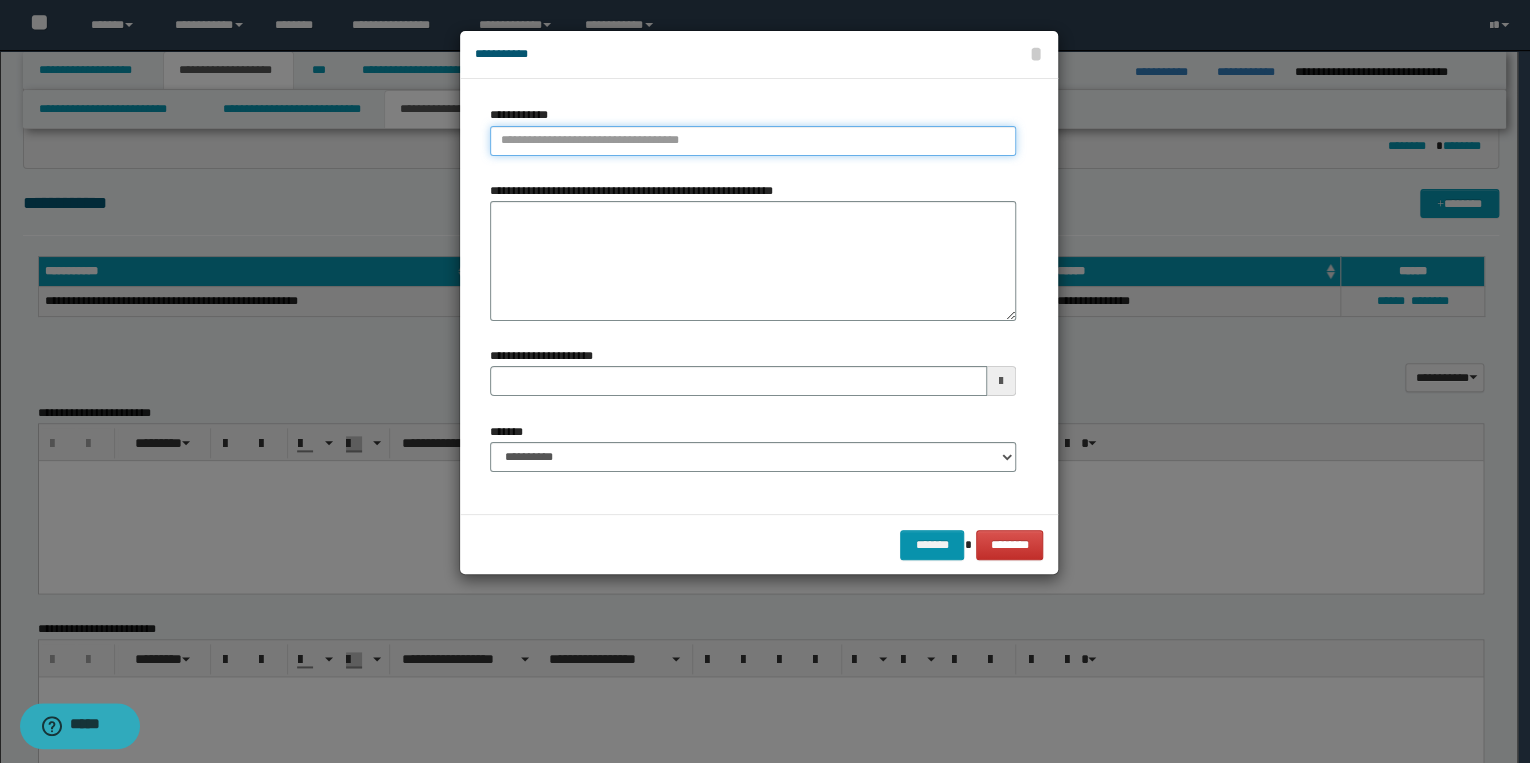 type on "**********" 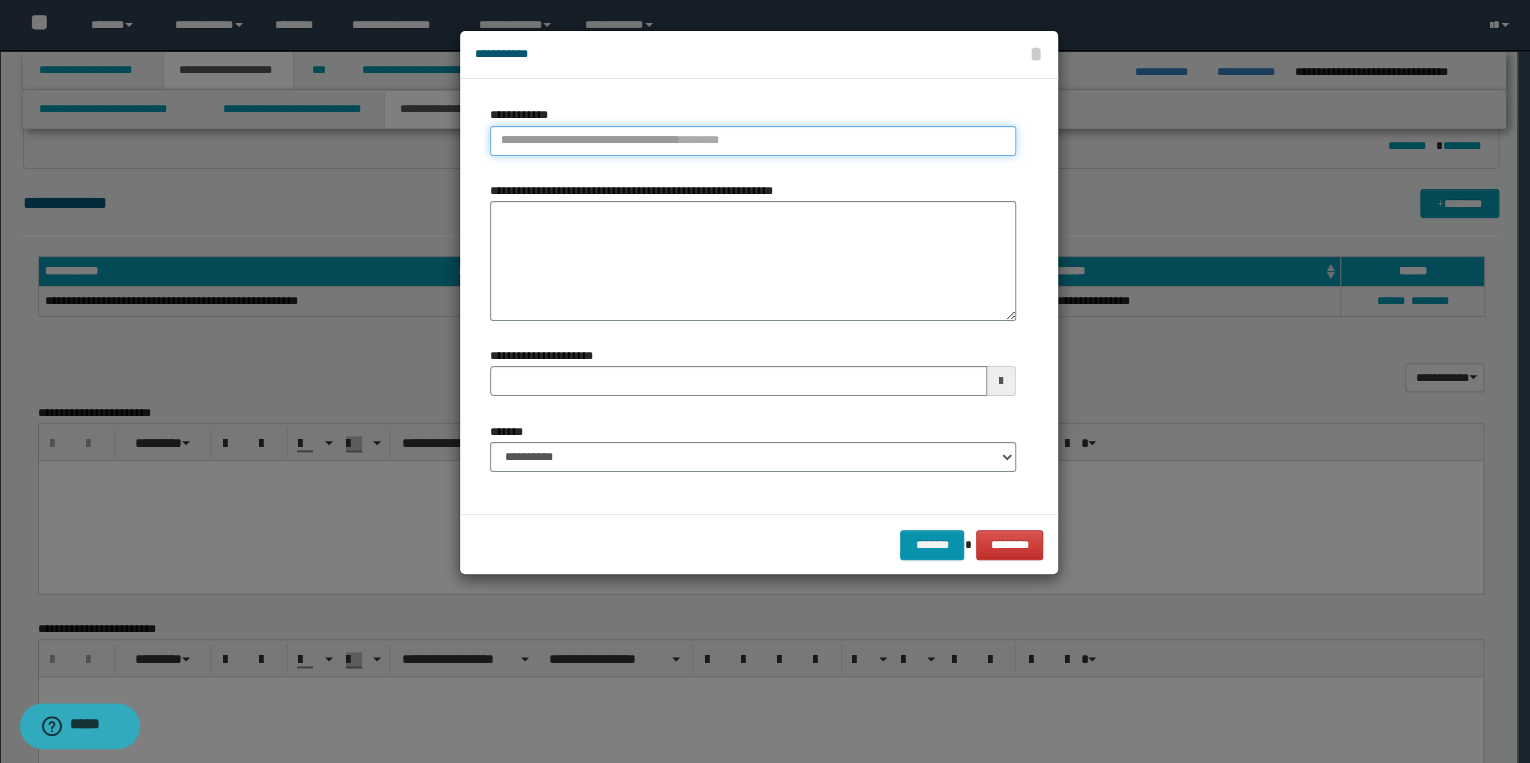 click on "**********" at bounding box center [753, 141] 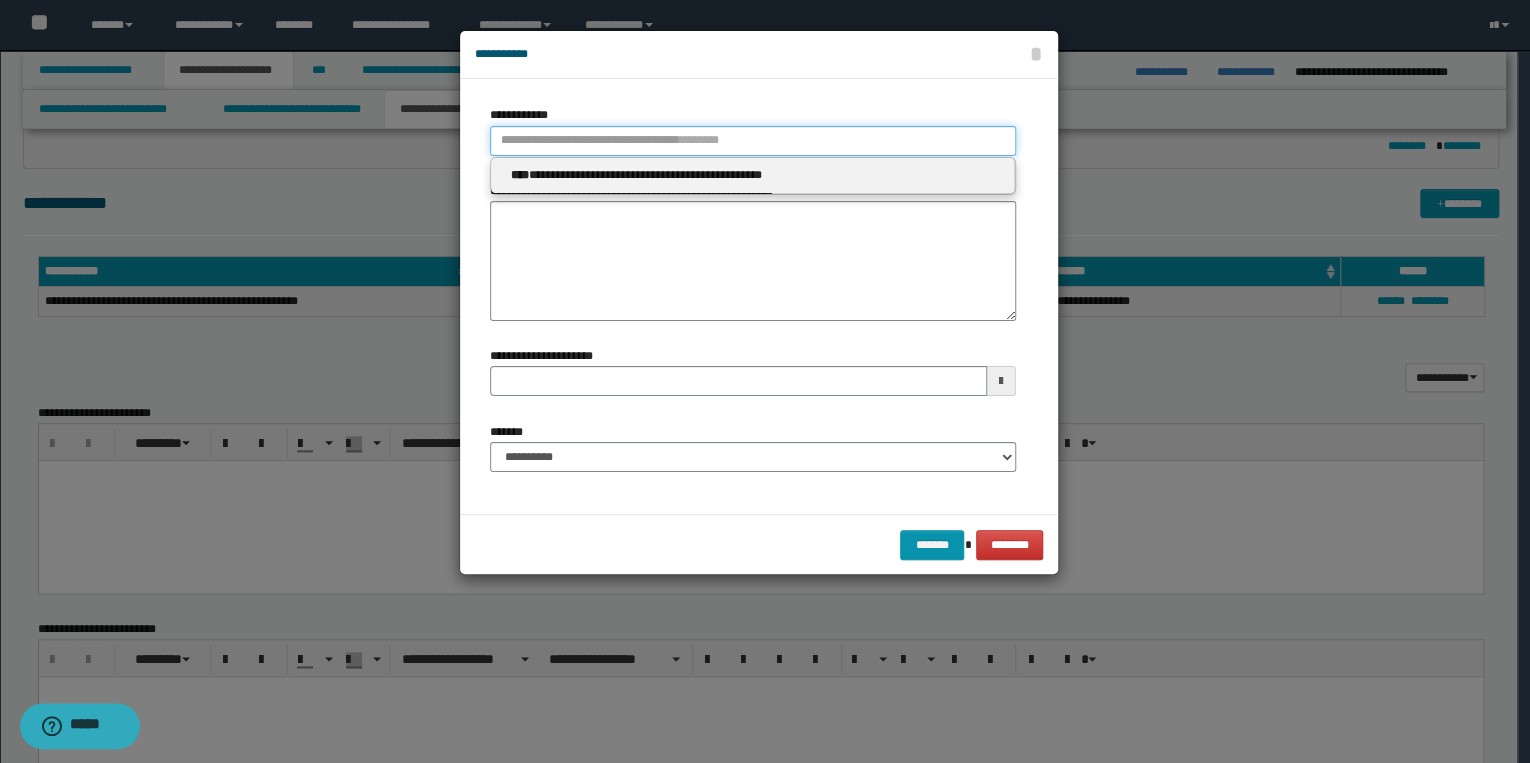 type 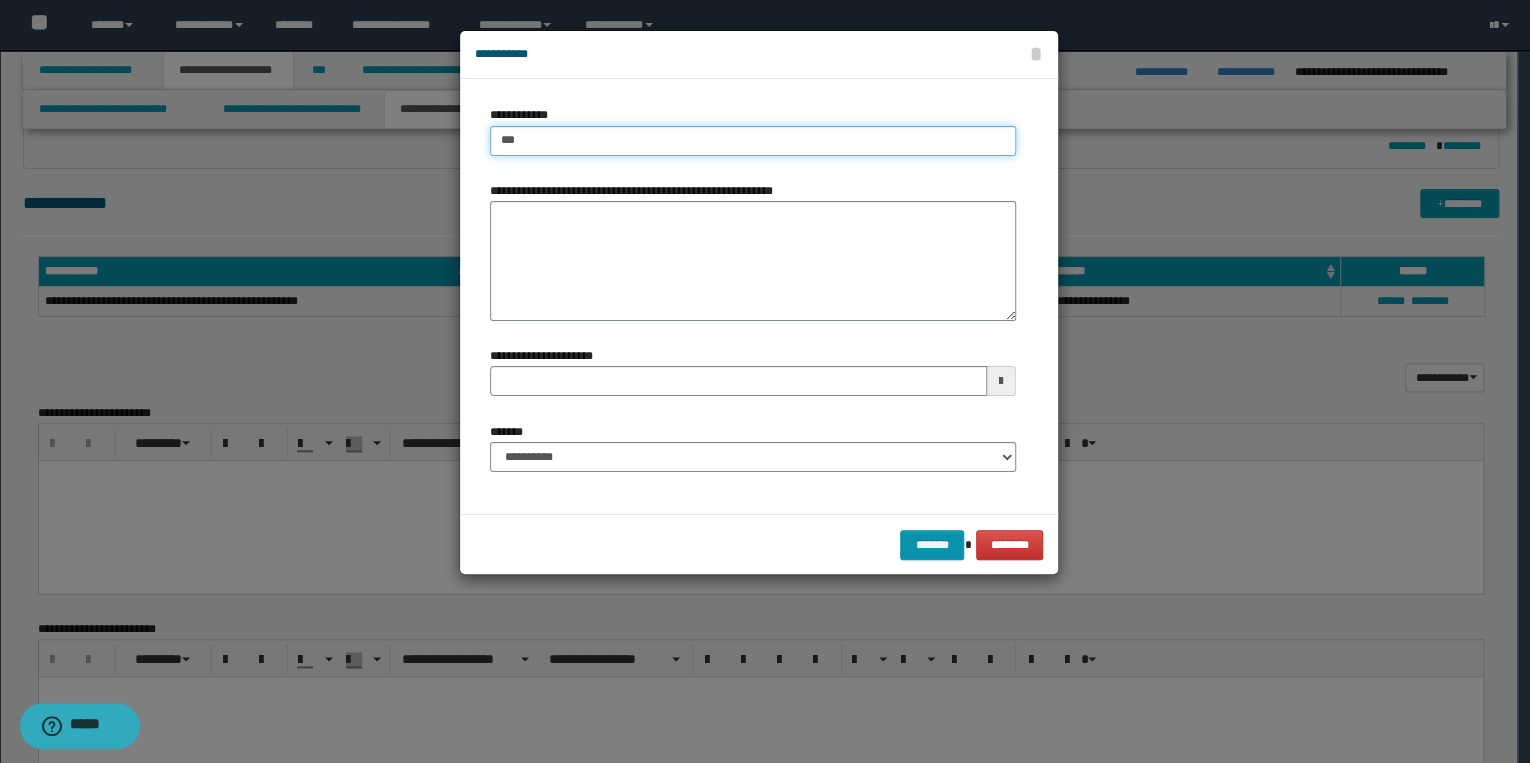 type on "****" 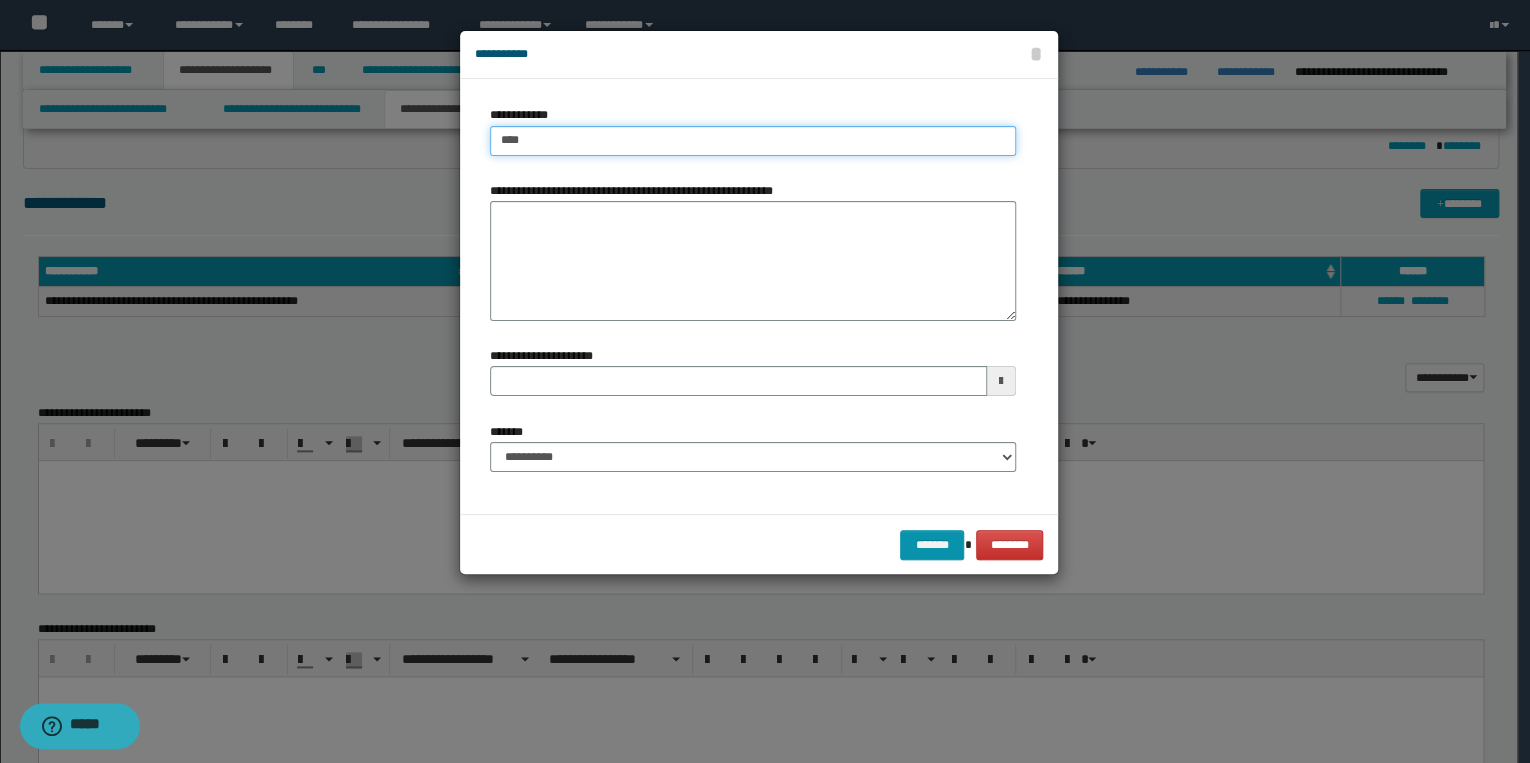 type on "****" 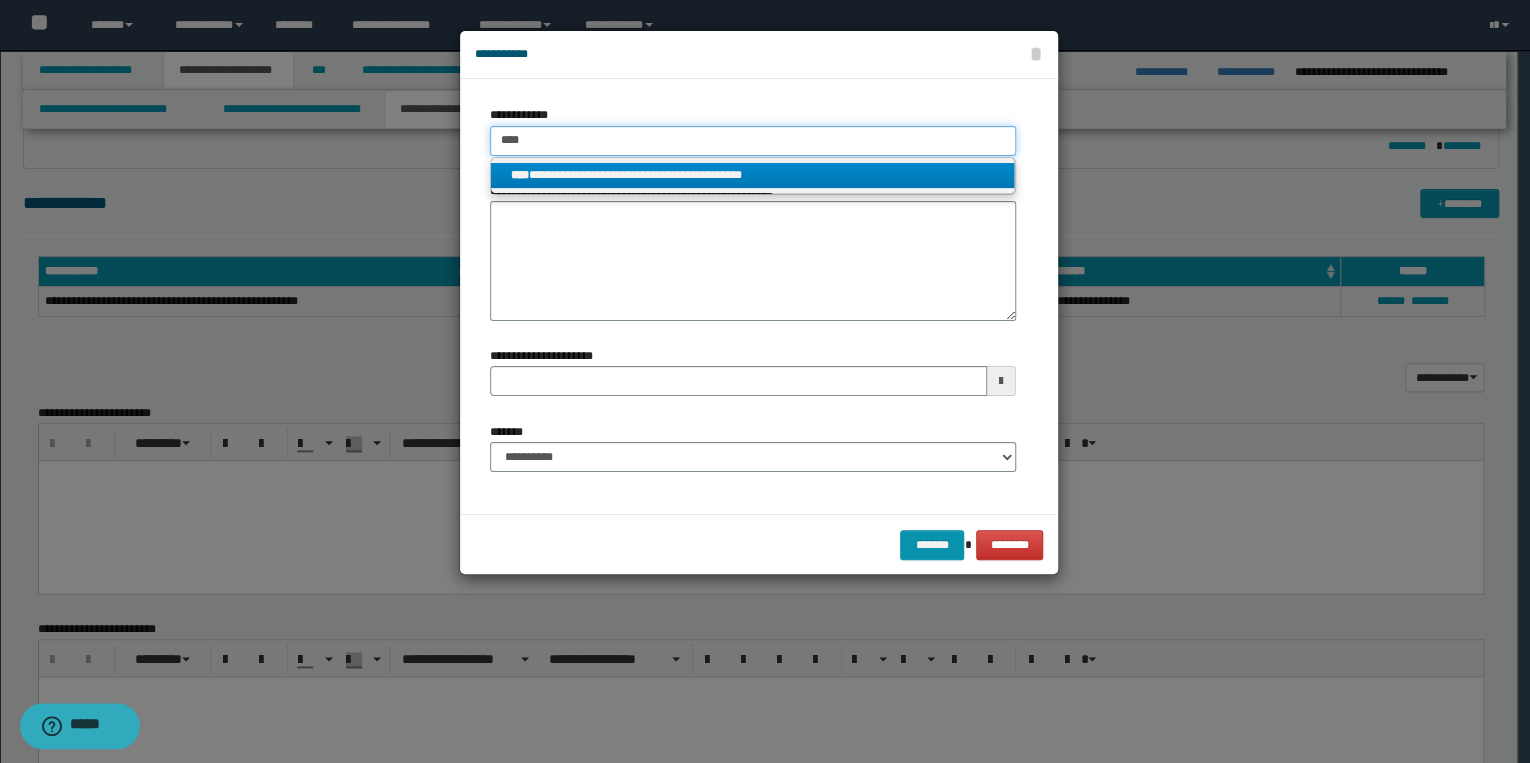 type on "****" 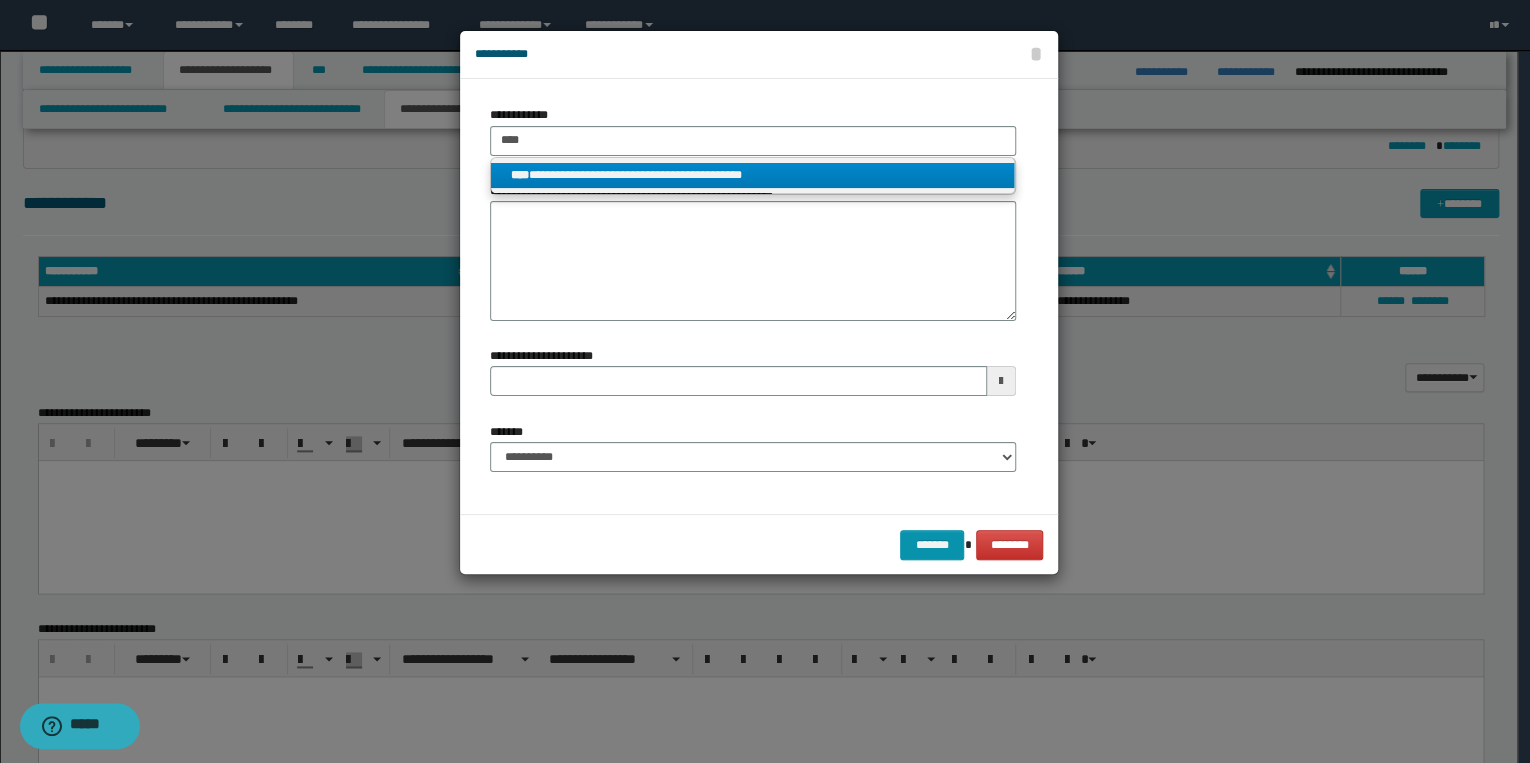 drag, startPoint x: 590, startPoint y: 174, endPoint x: 576, endPoint y: 185, distance: 17.804493 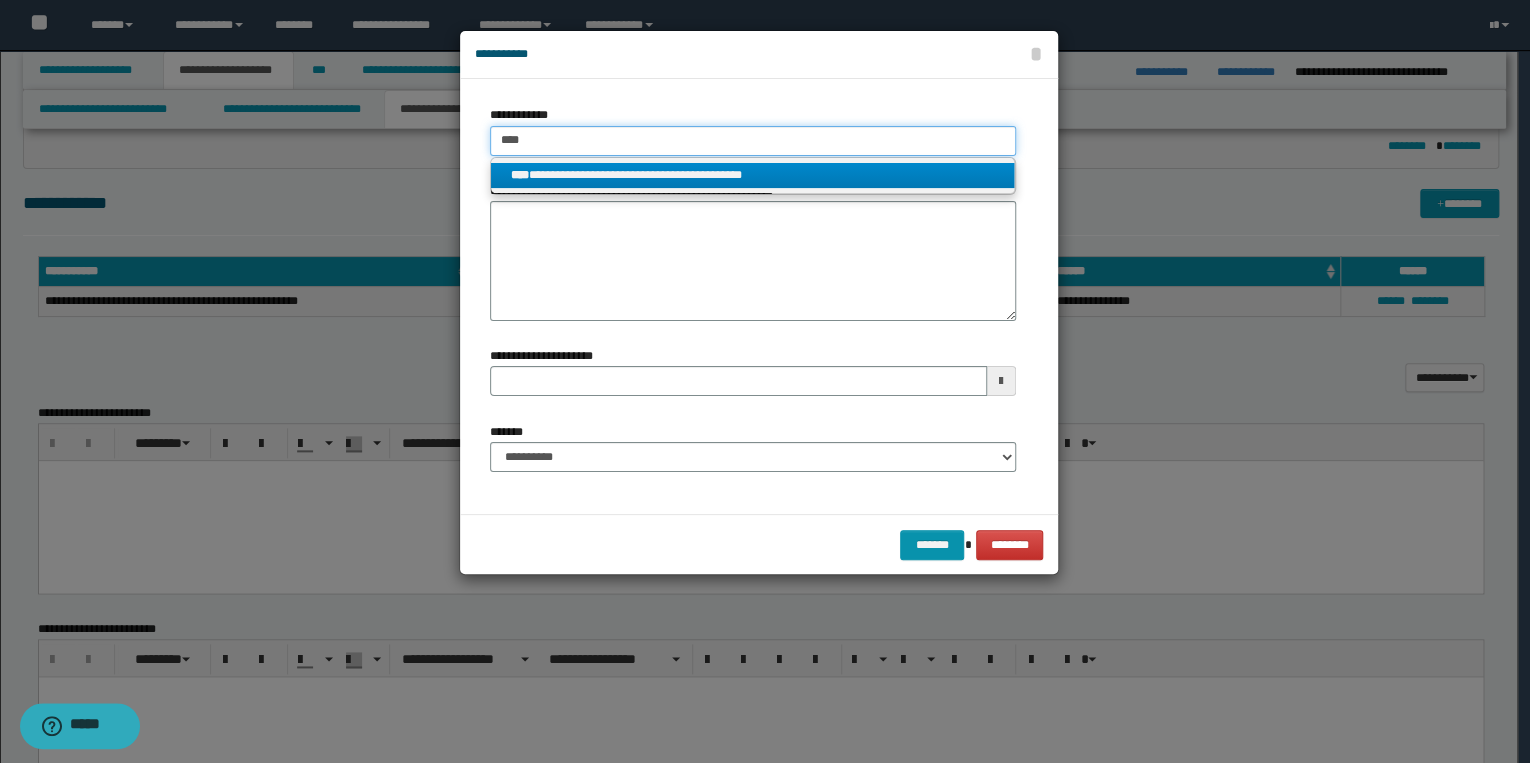 type 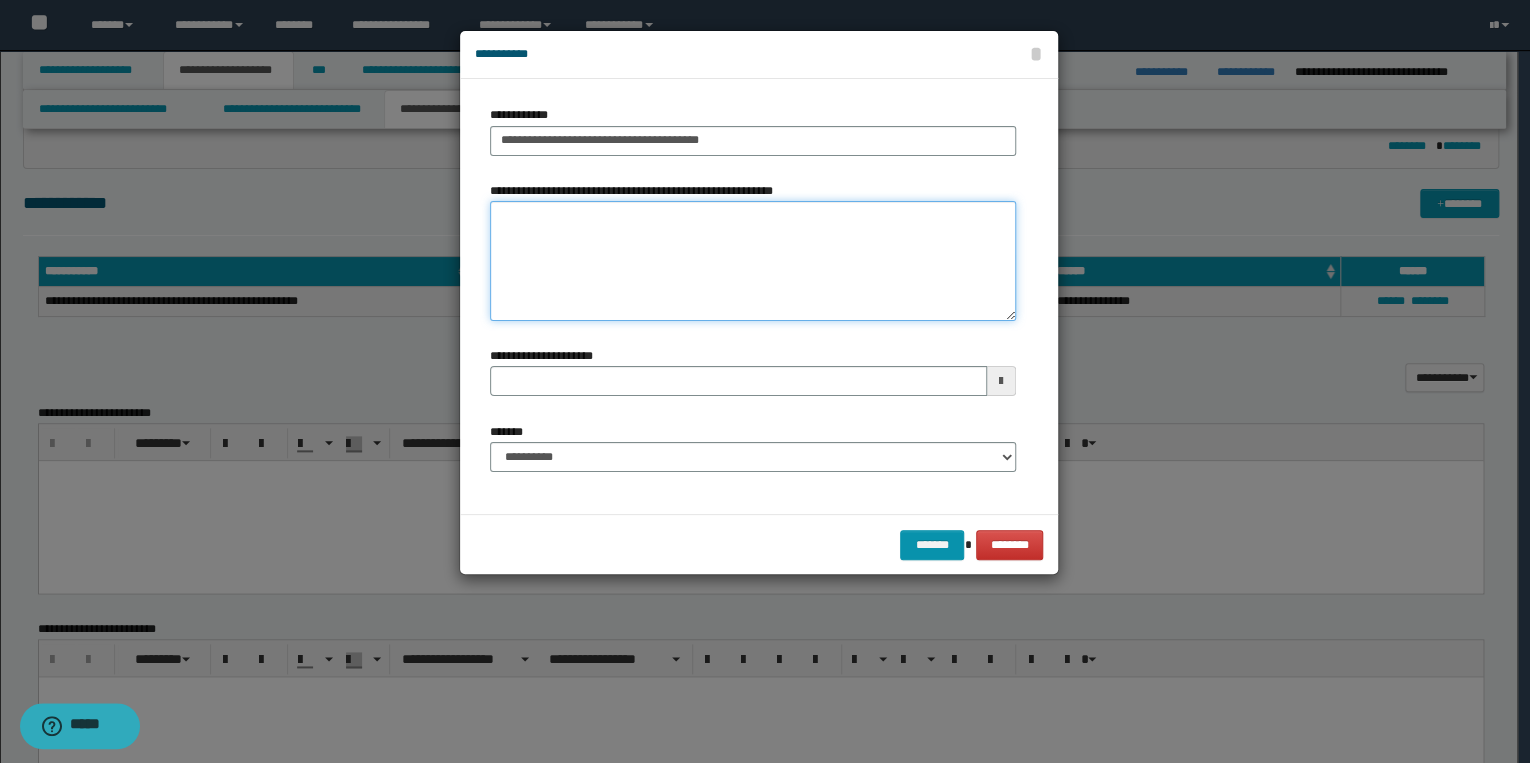 click on "**********" at bounding box center [753, 261] 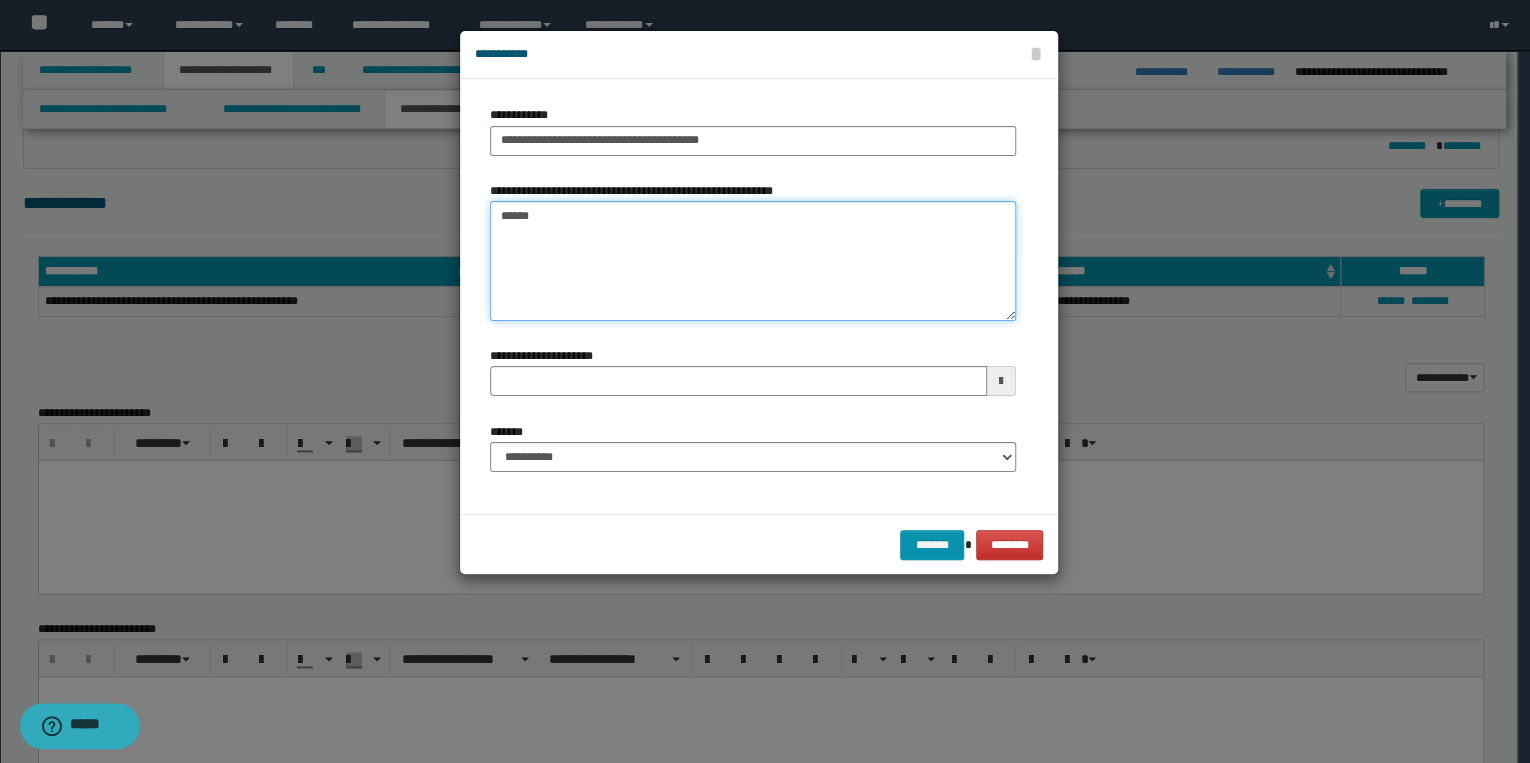 type on "*******" 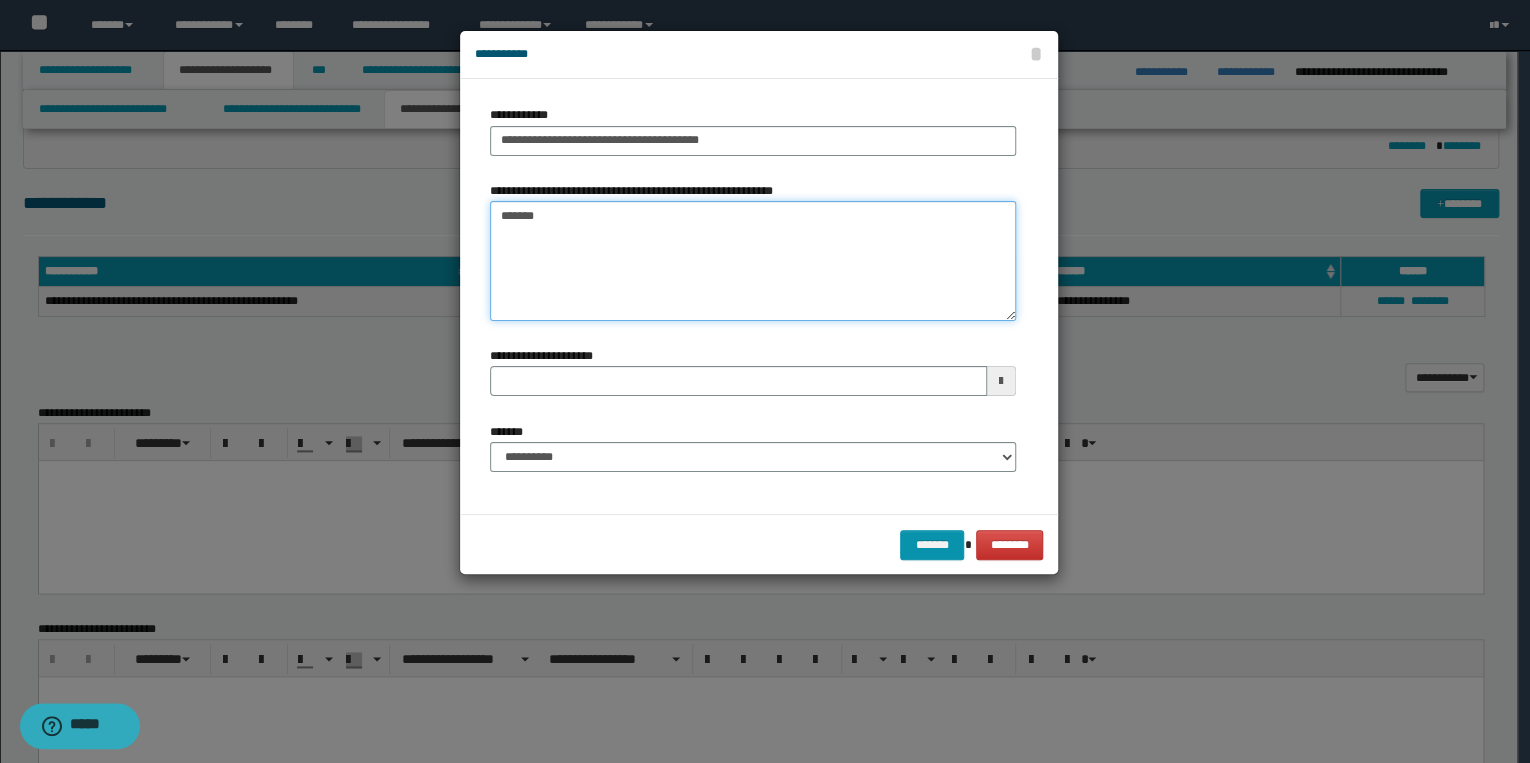 type 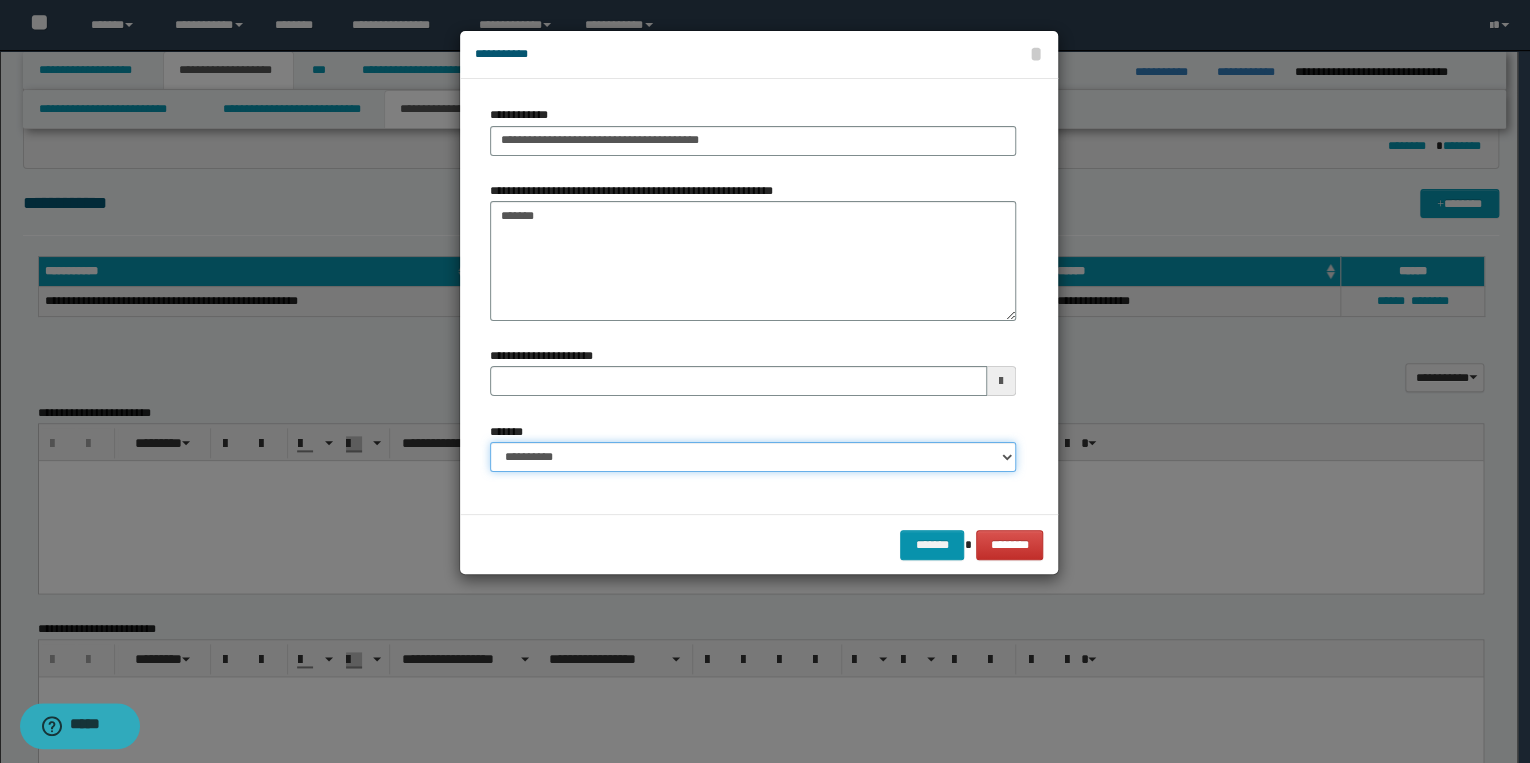 click on "**********" at bounding box center [753, 457] 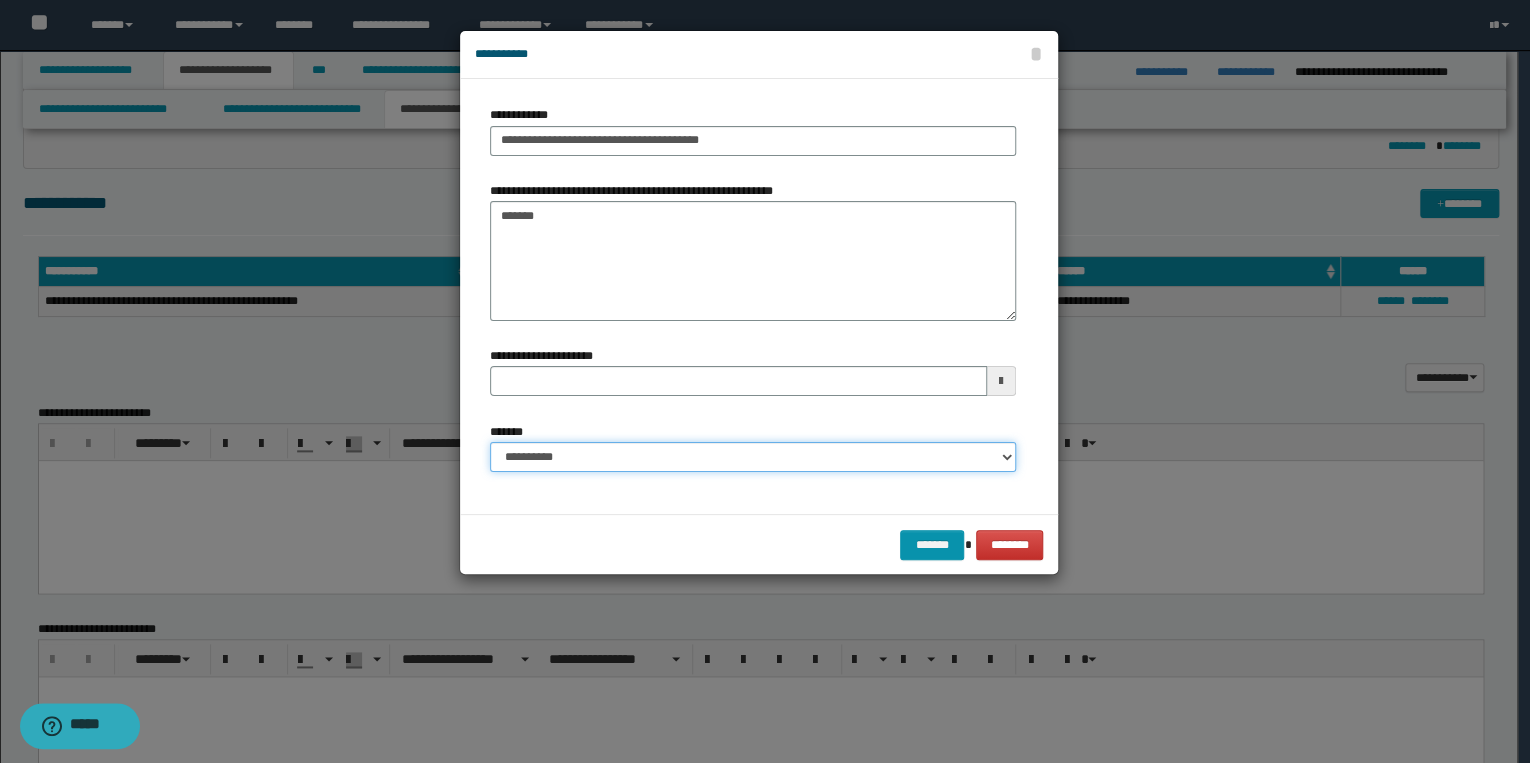 select on "*" 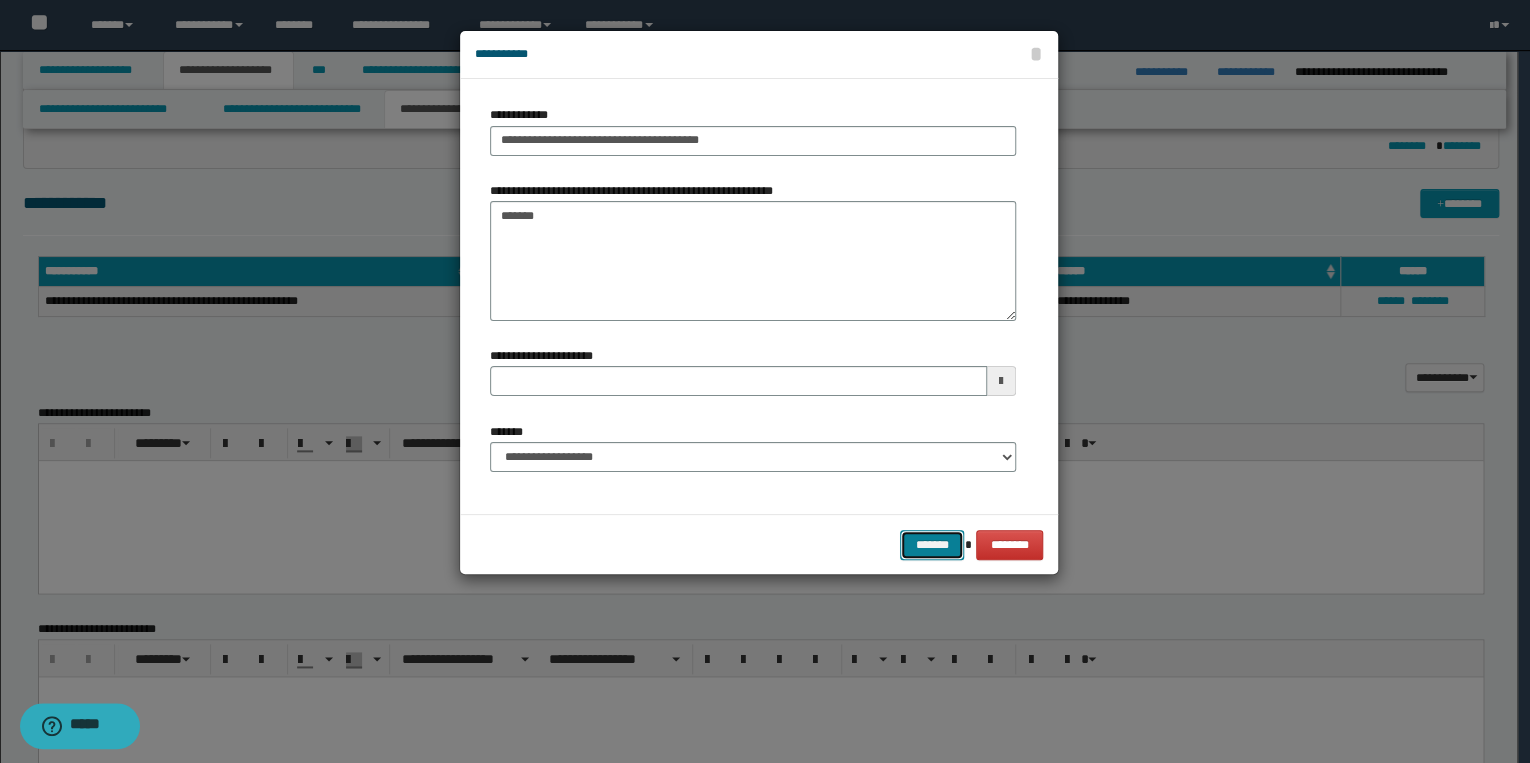 click on "*******" at bounding box center (932, 545) 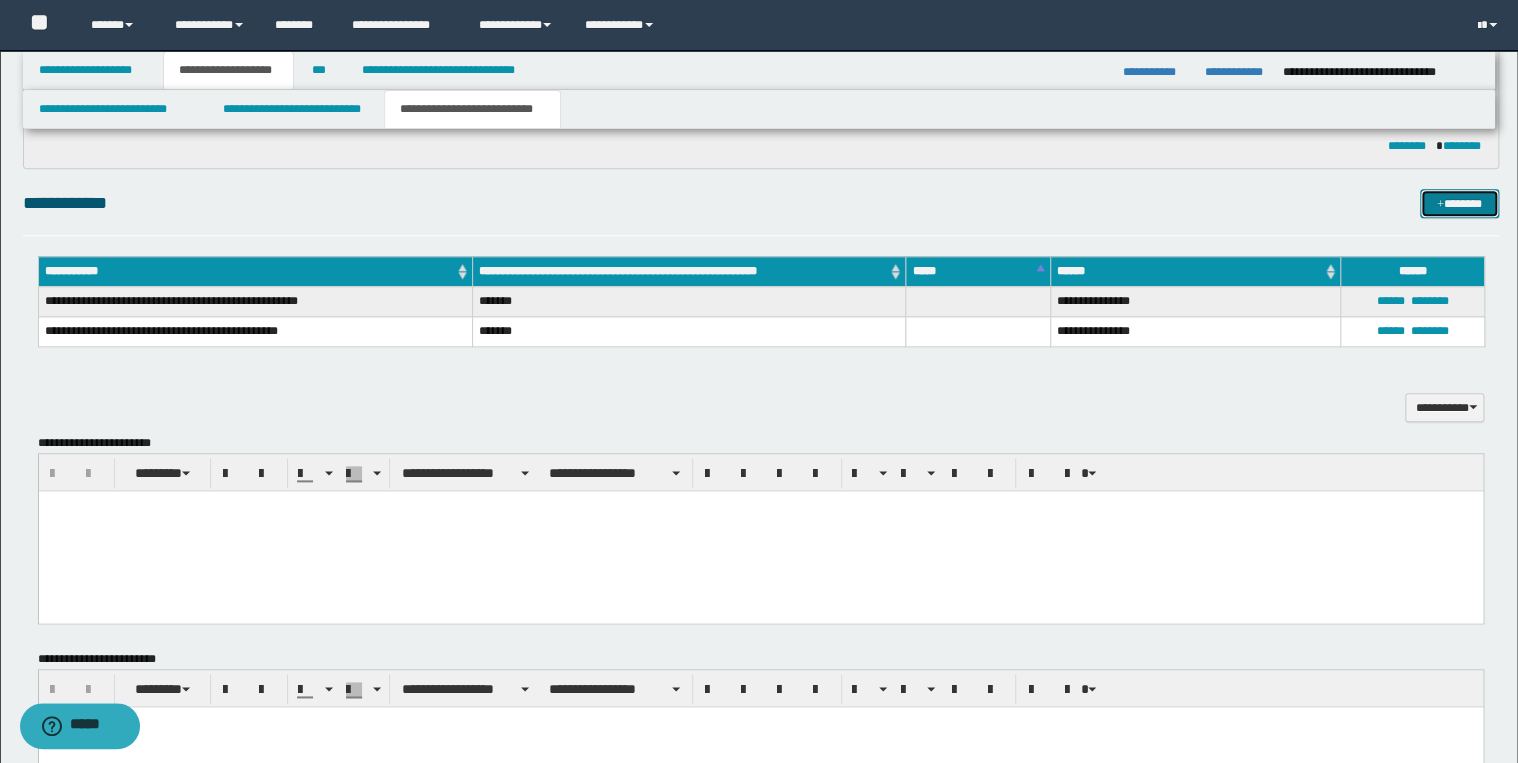click on "*******" at bounding box center (1459, 204) 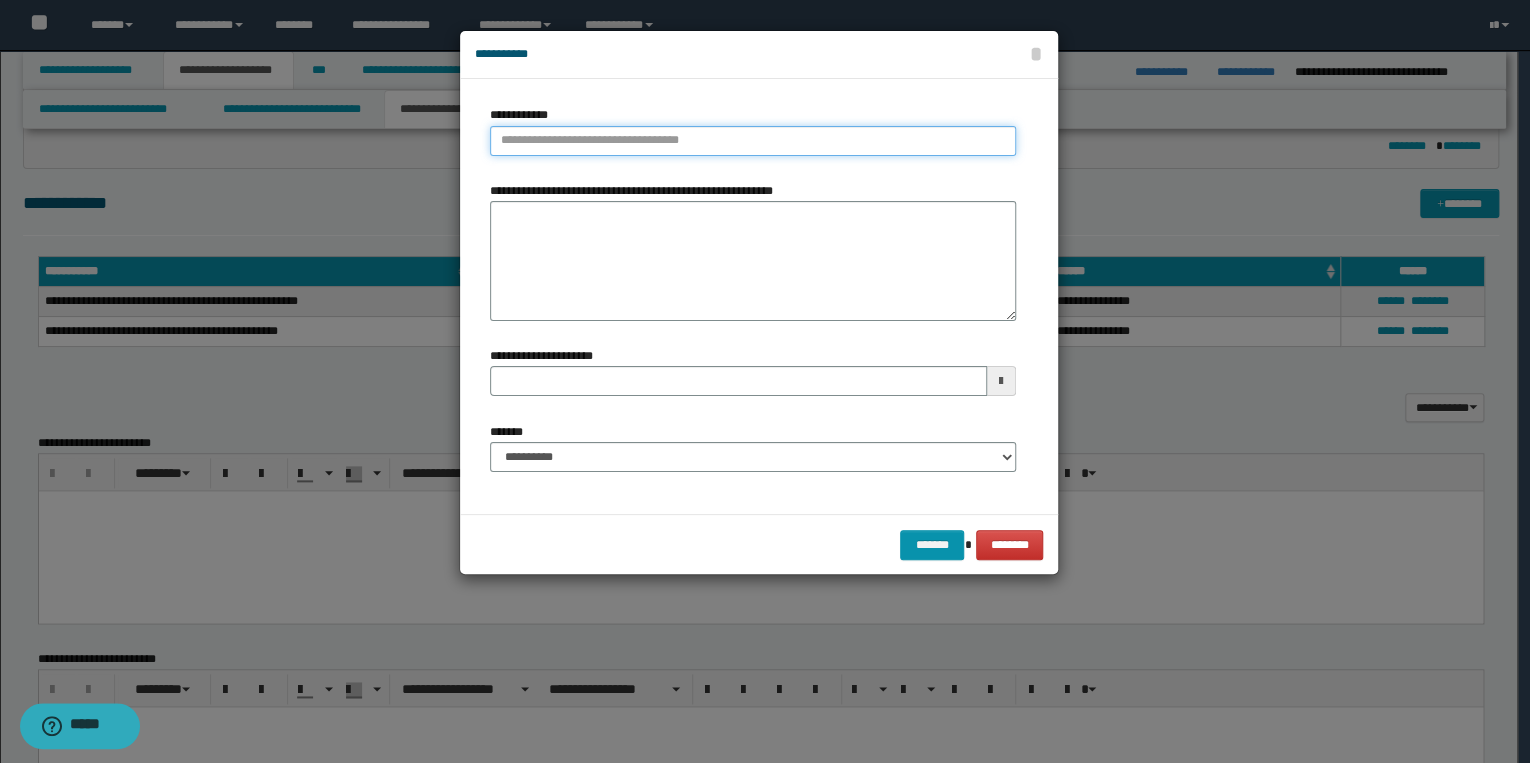 type on "**********" 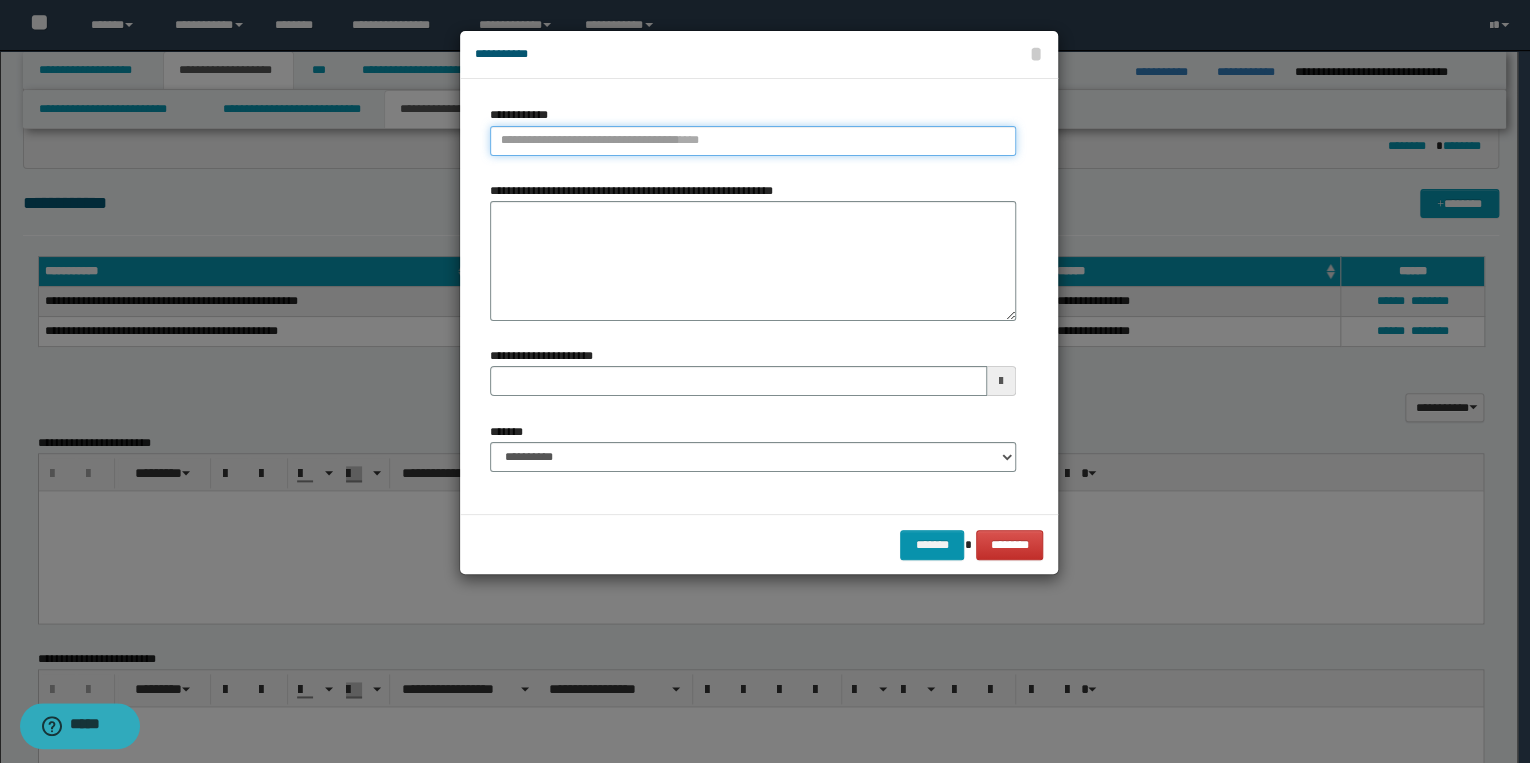 click on "**********" at bounding box center [753, 141] 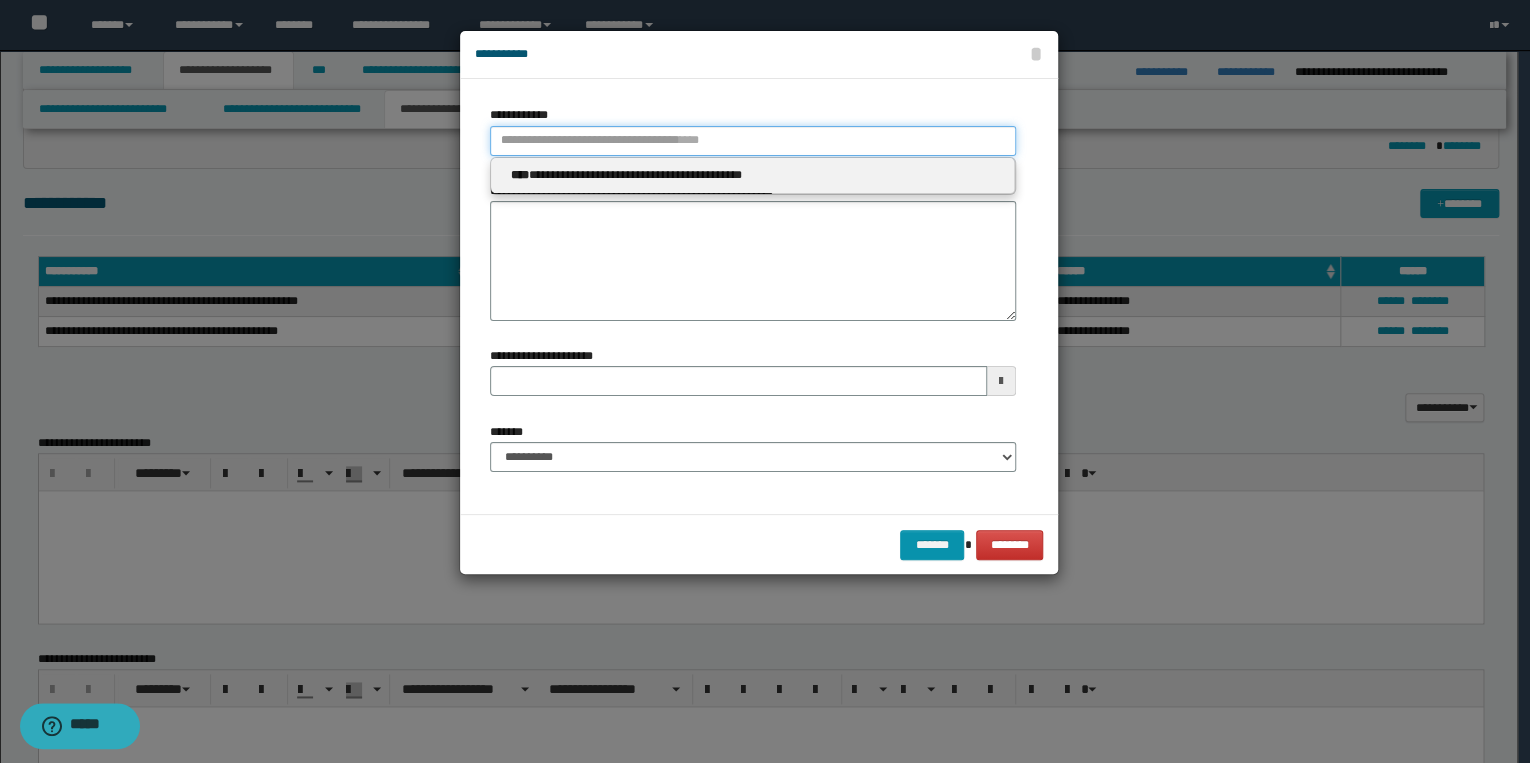 type 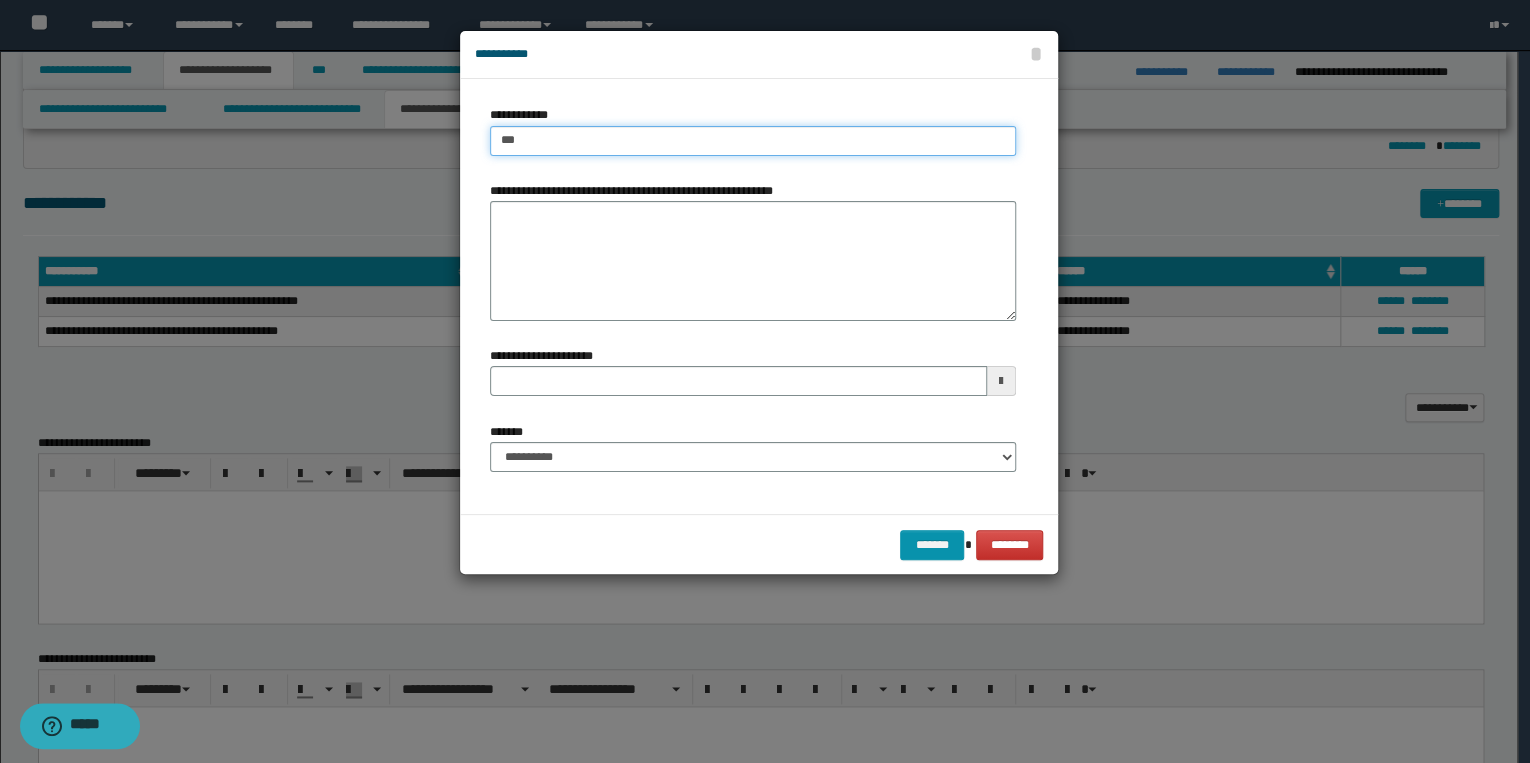 type on "****" 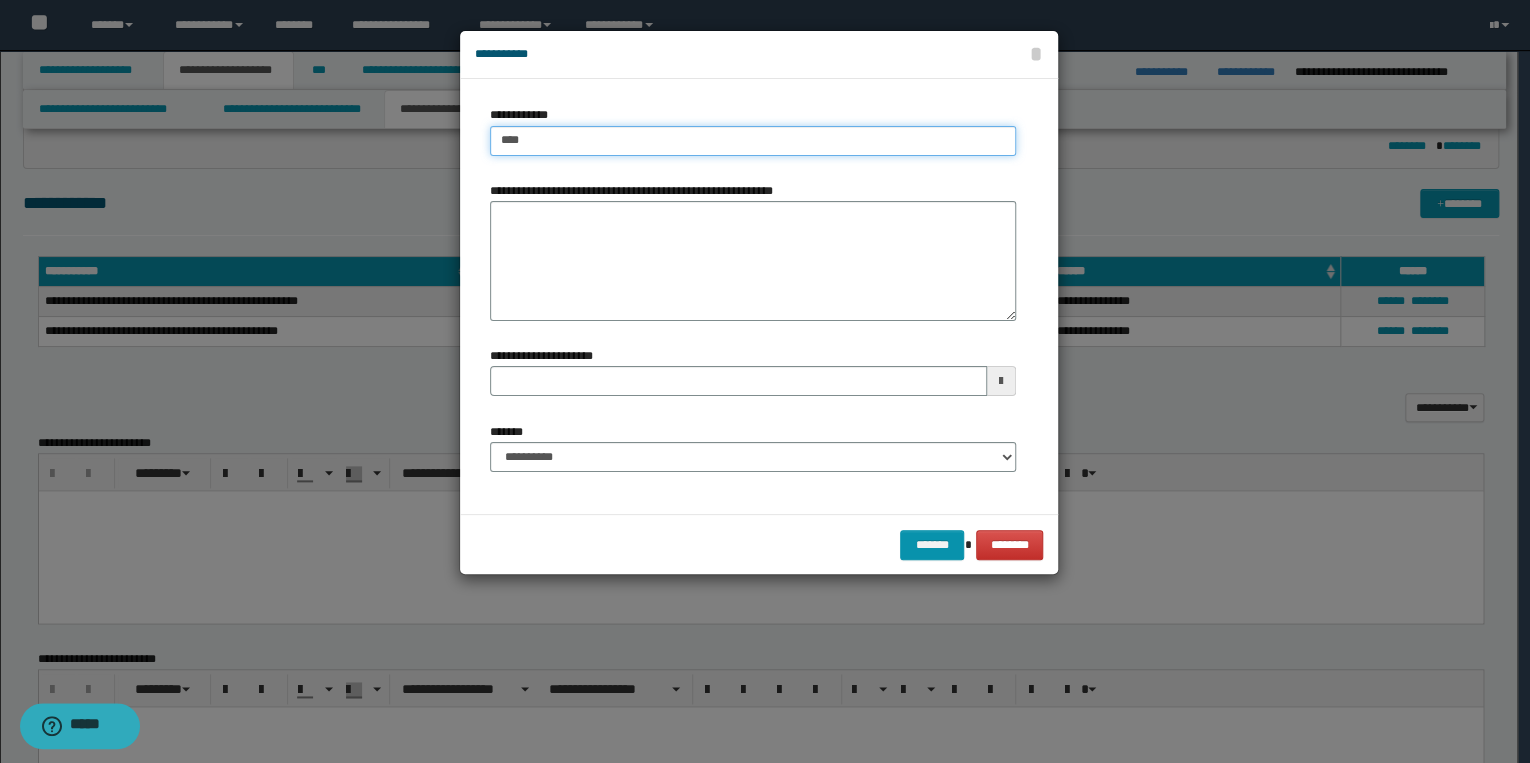 type on "****" 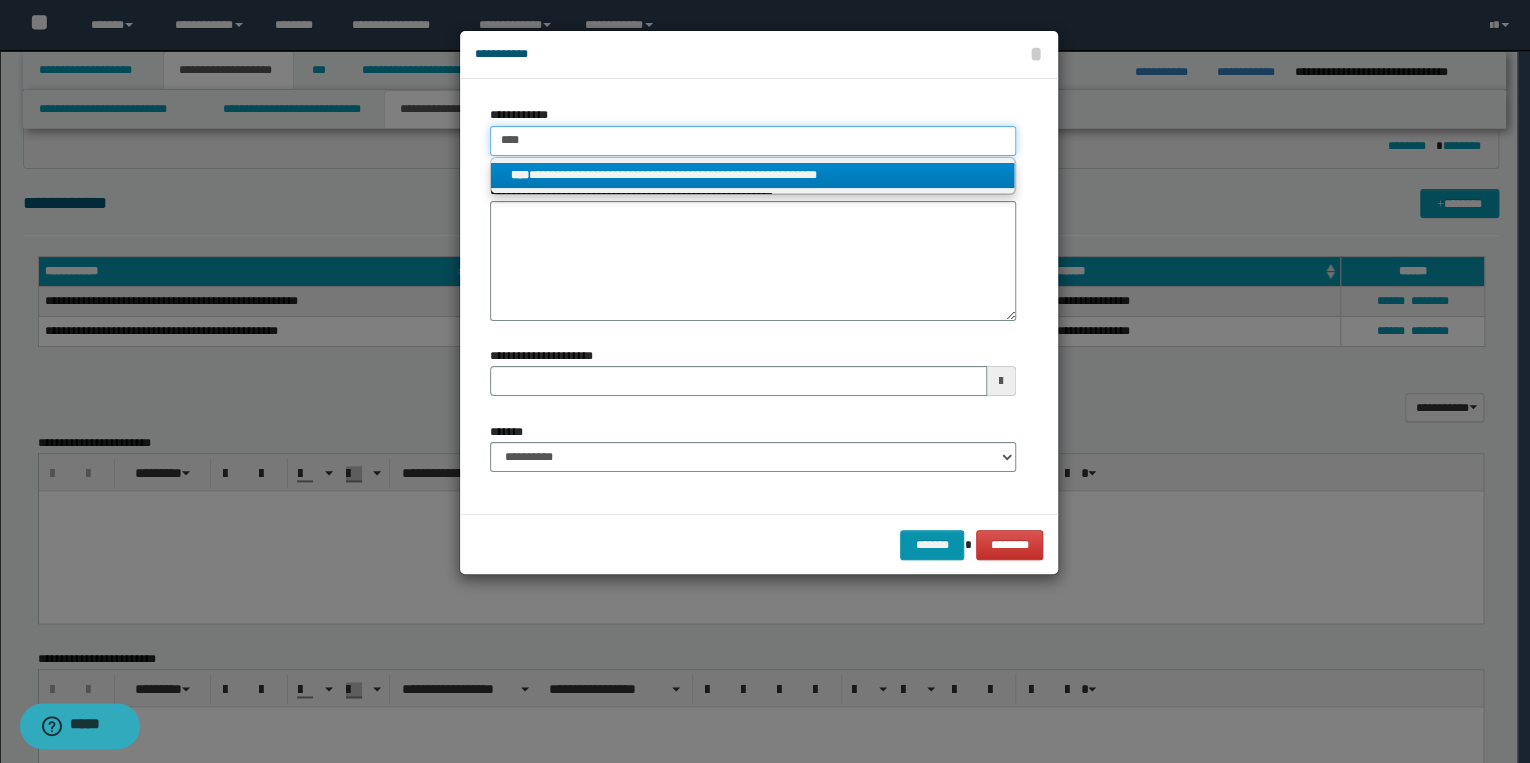 type on "****" 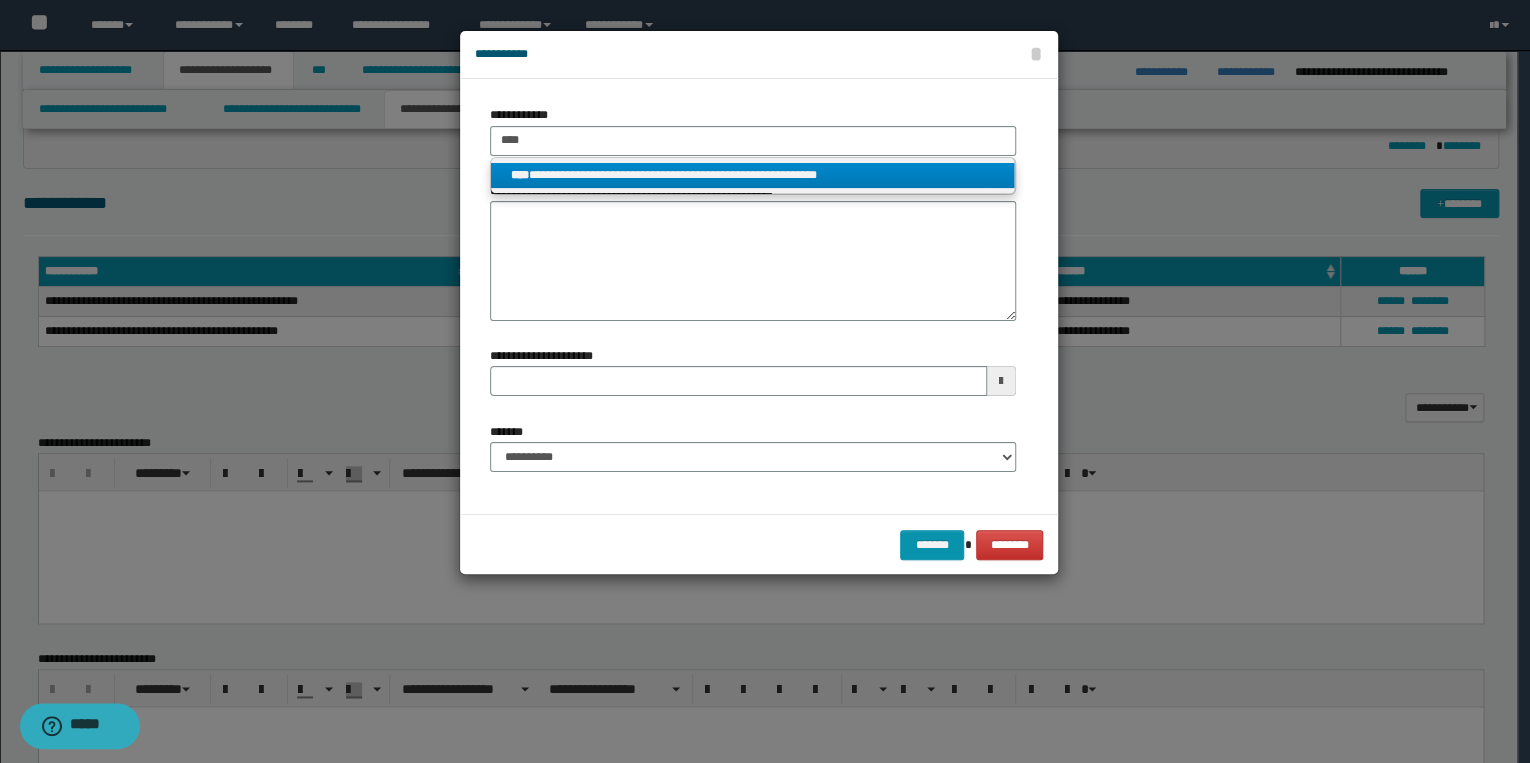 click on "**********" at bounding box center (753, 175) 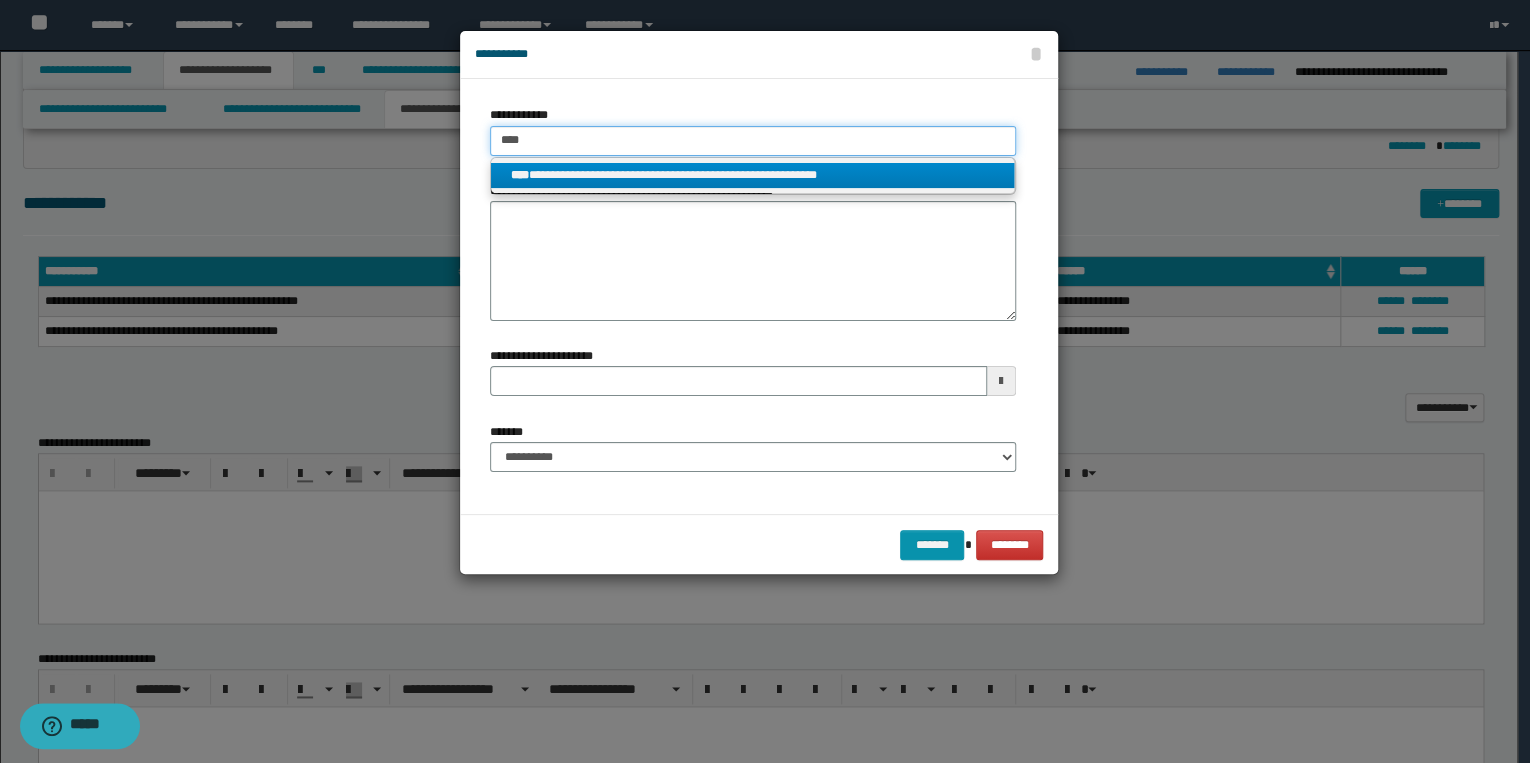 type 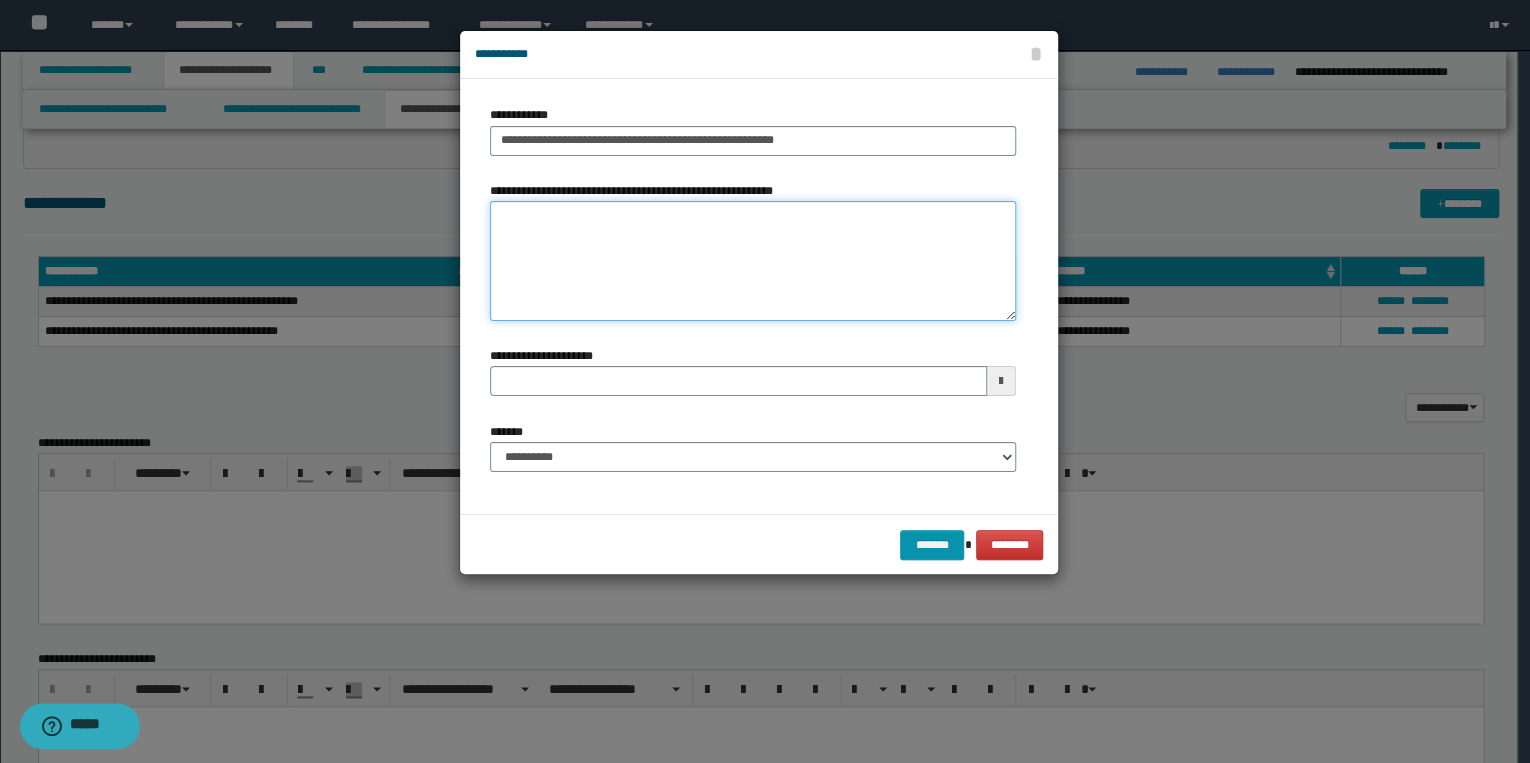 click on "**********" at bounding box center [753, 261] 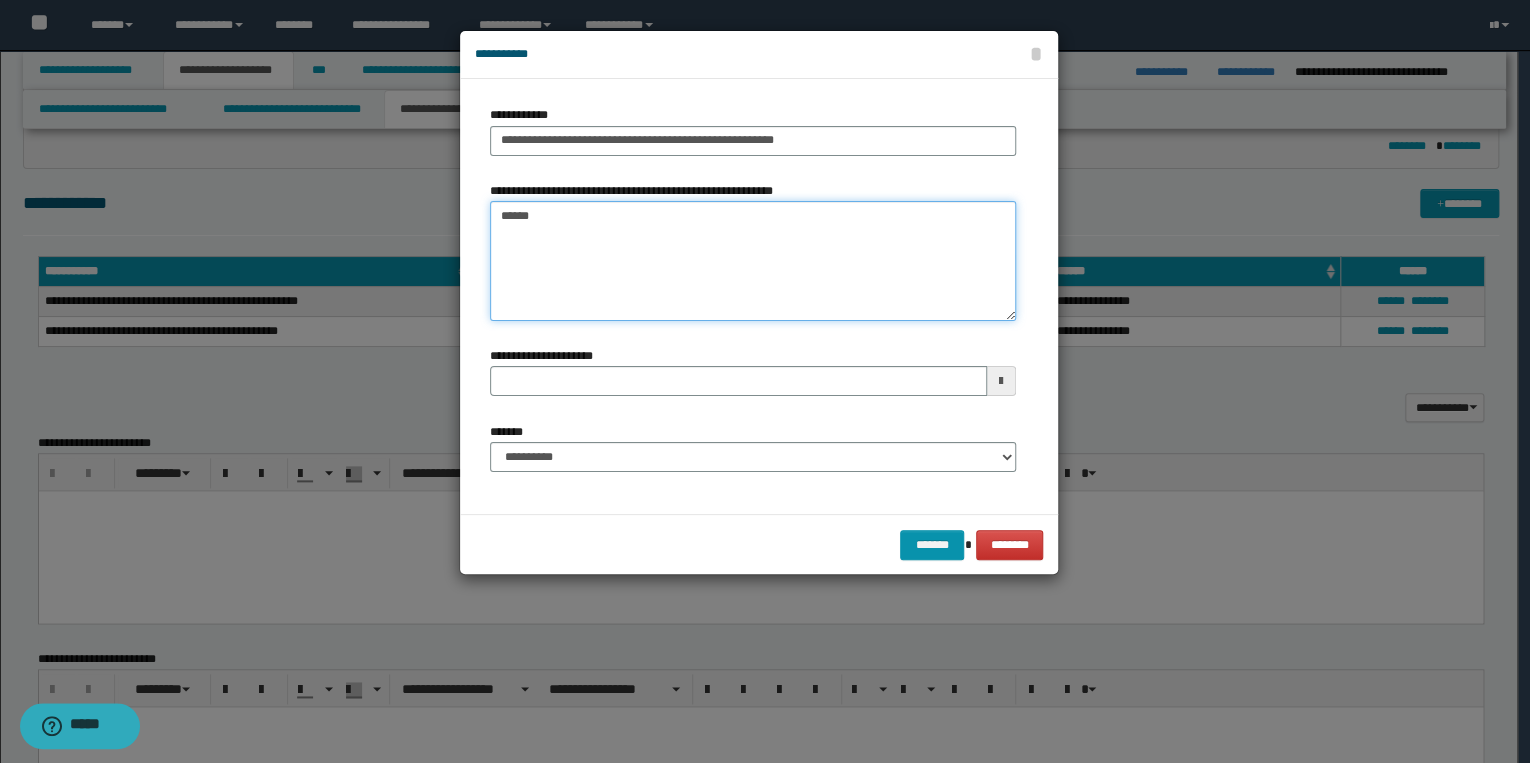 type on "*******" 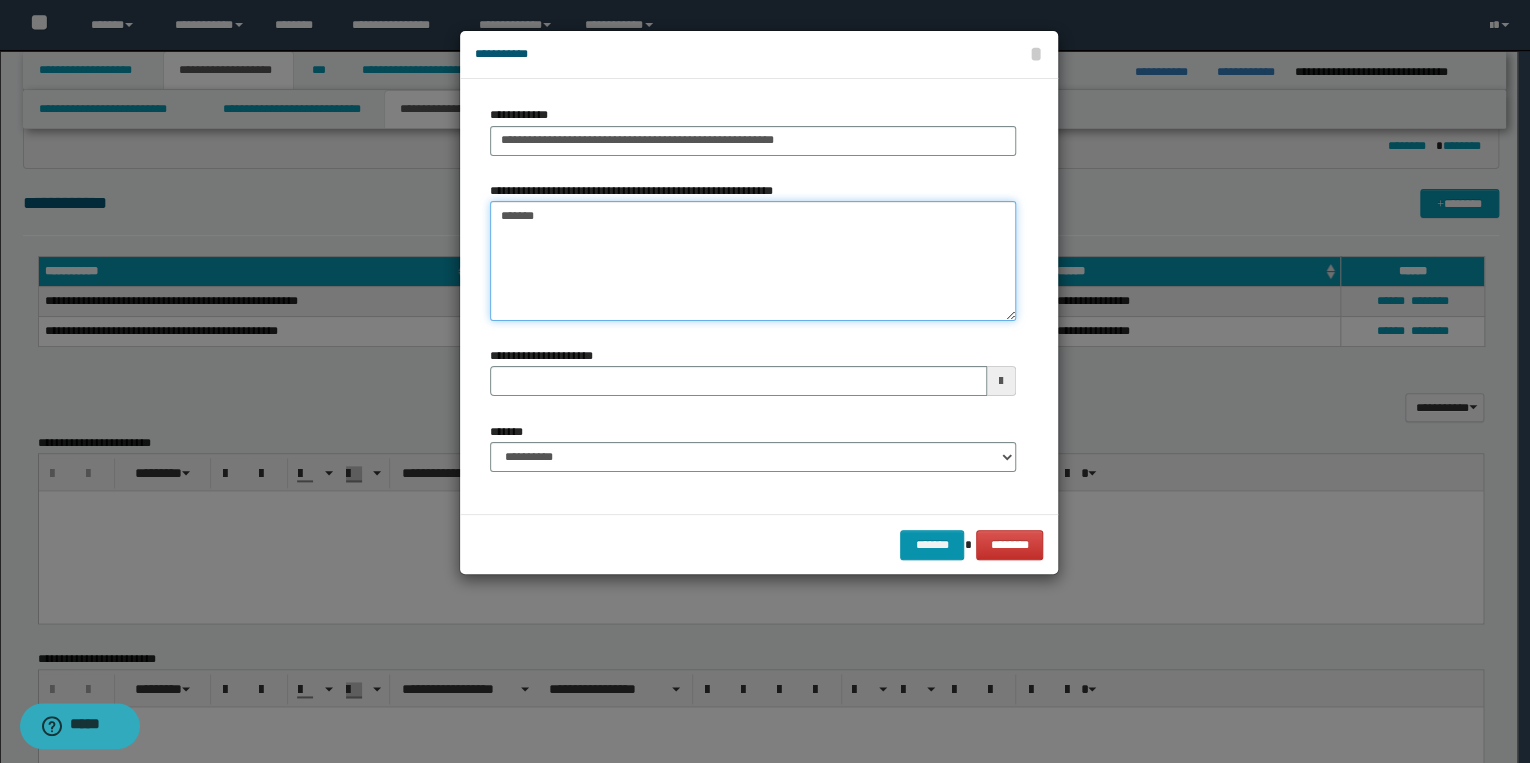 type 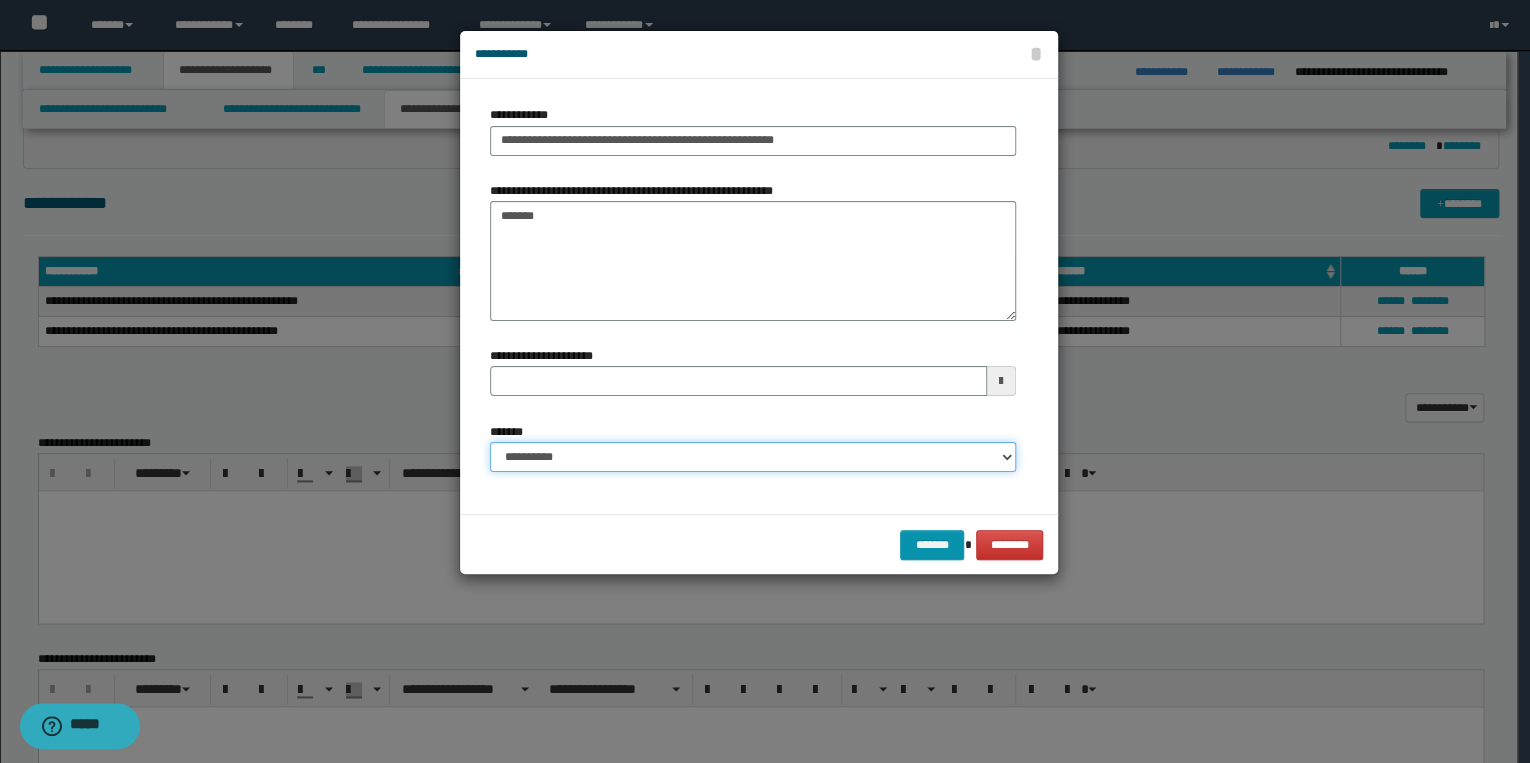 click on "**********" at bounding box center (753, 457) 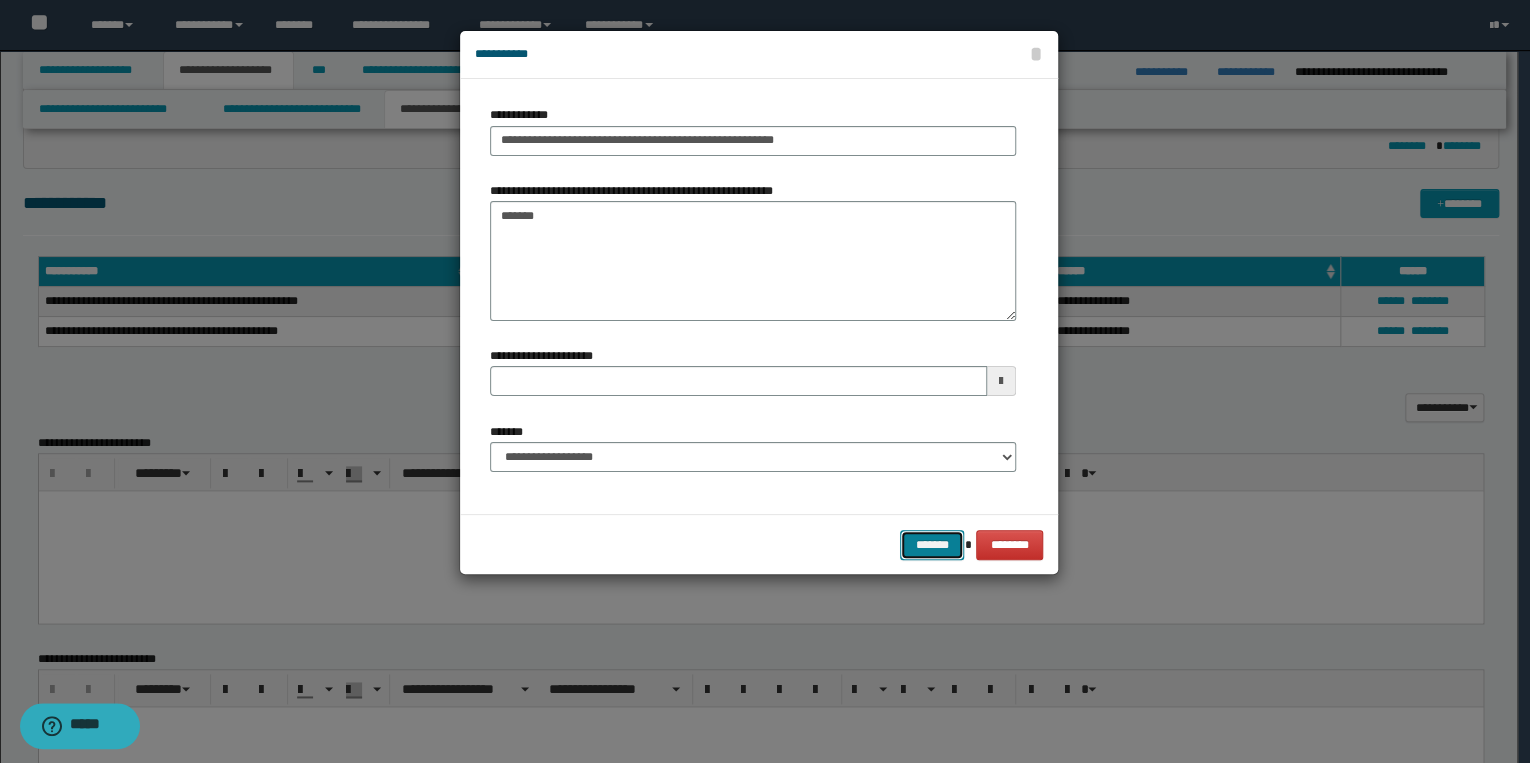 click on "*******" at bounding box center [932, 545] 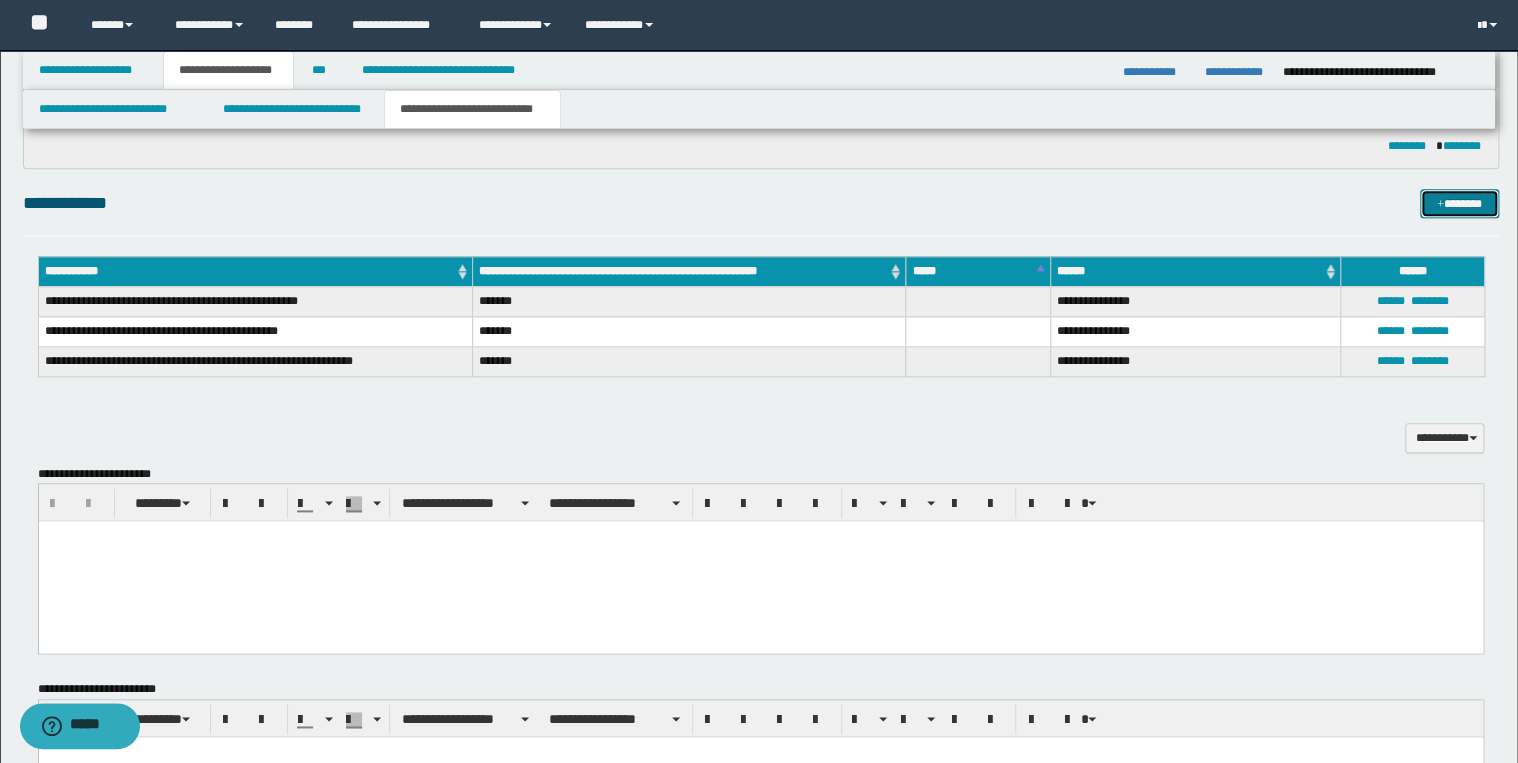 click on "*******" at bounding box center (1459, 204) 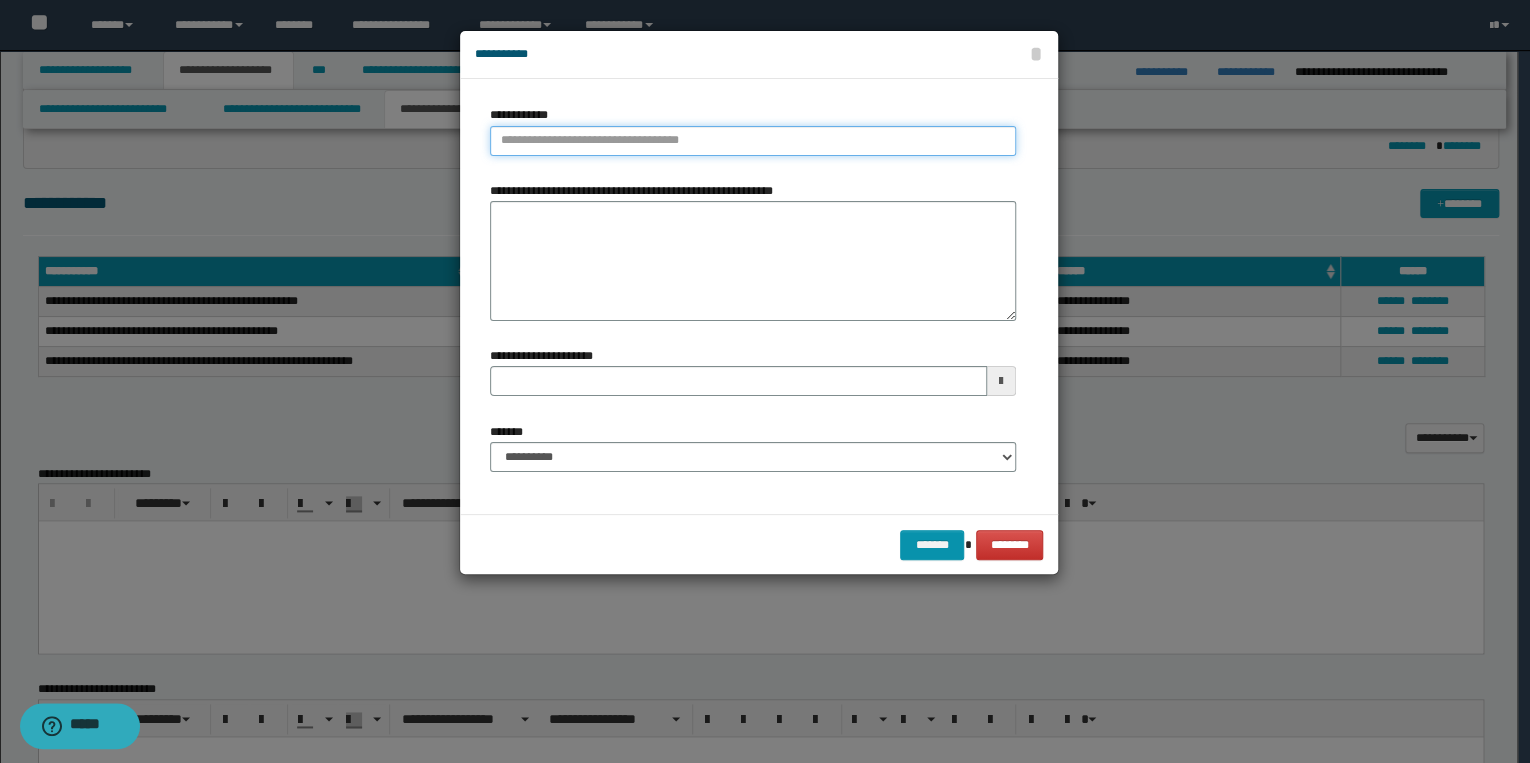 type on "**********" 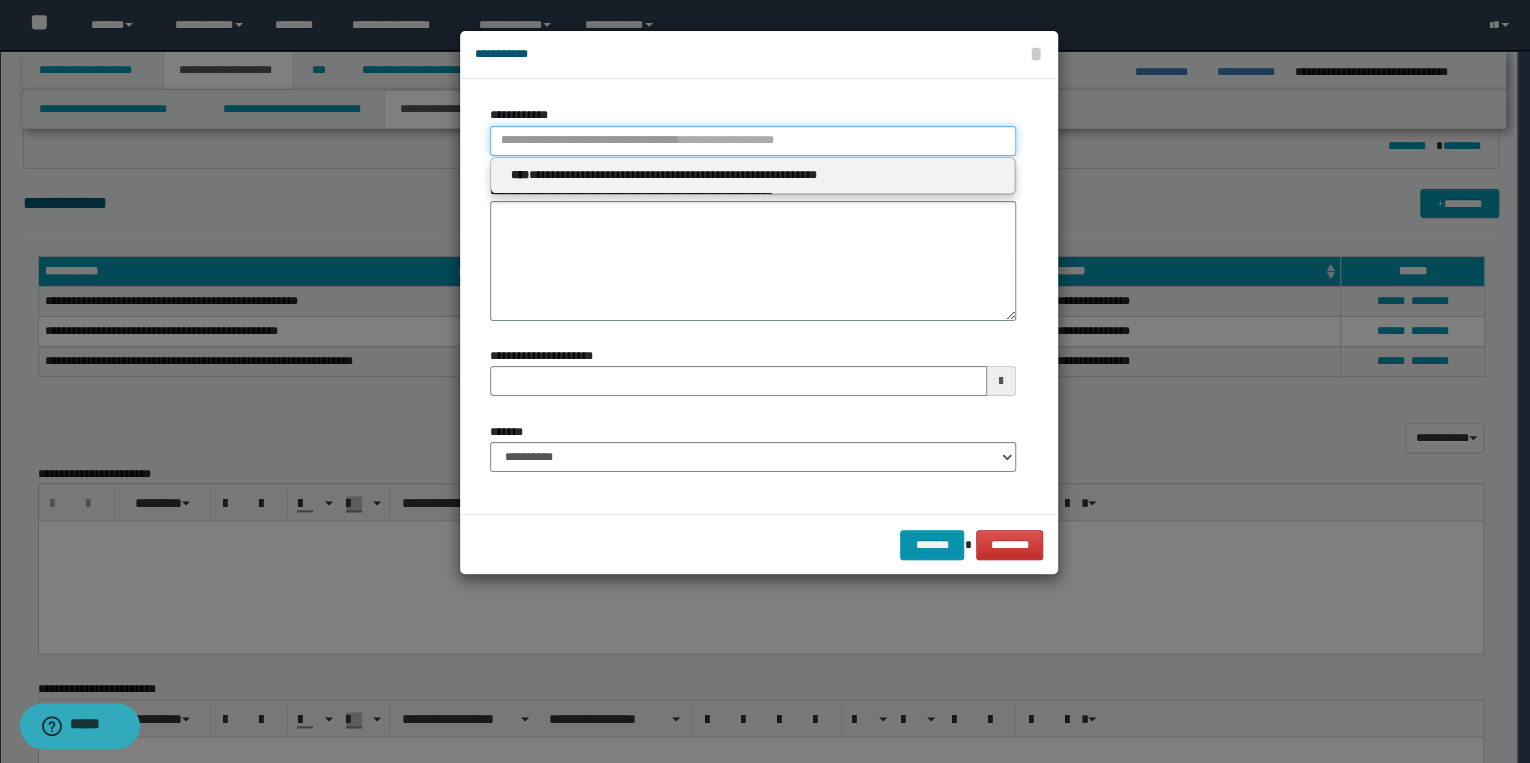 click on "**********" at bounding box center [753, 141] 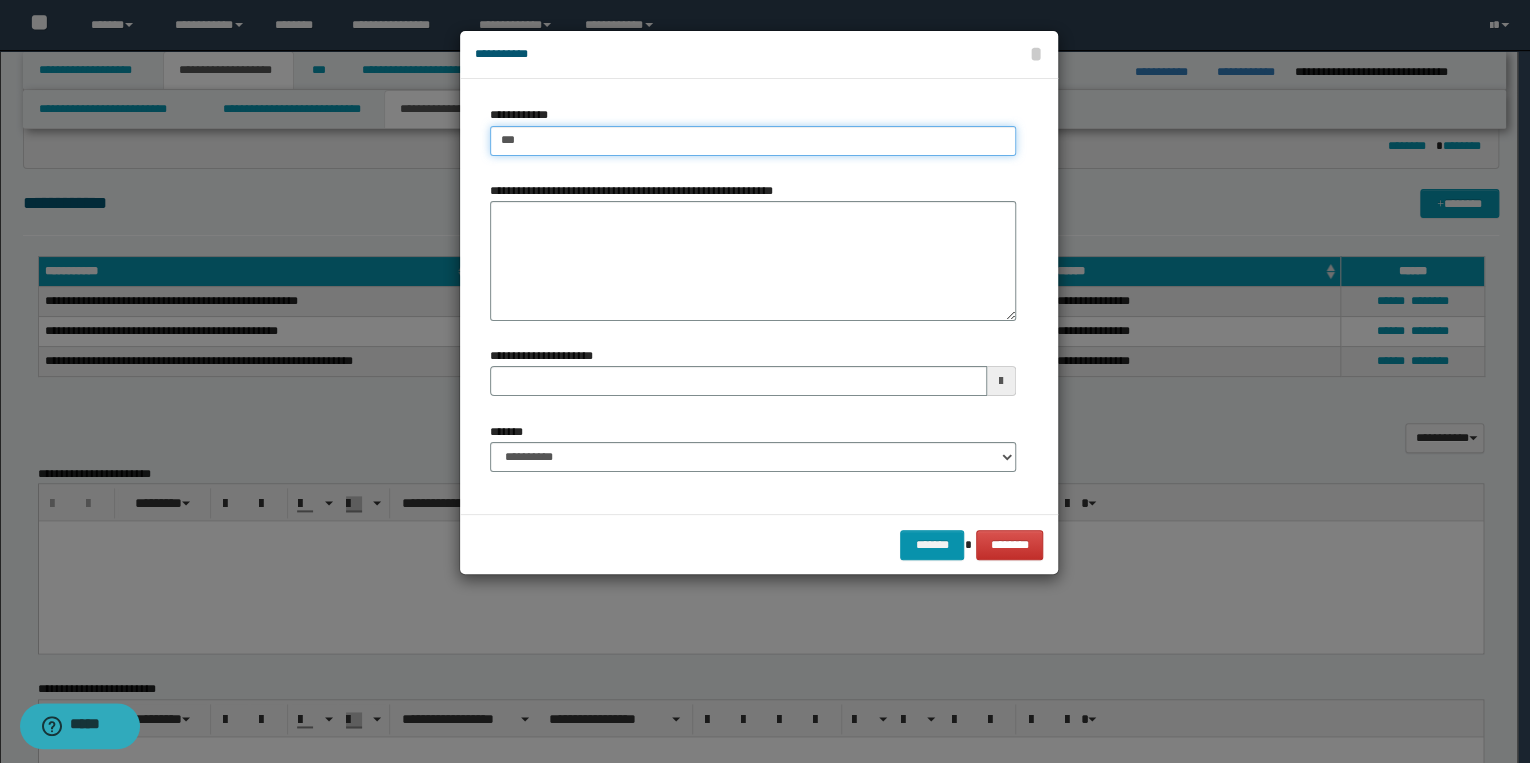 type on "****" 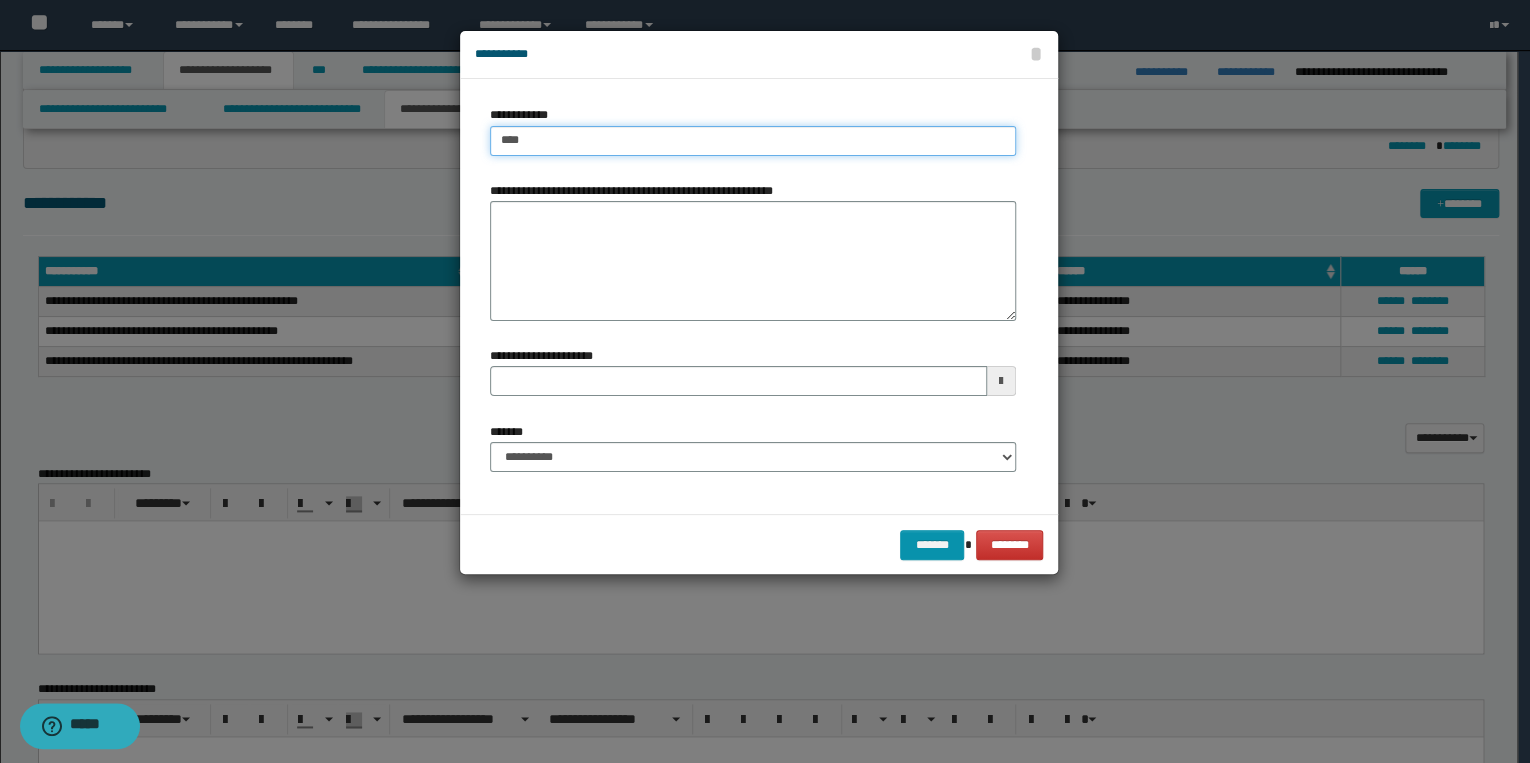 type on "****" 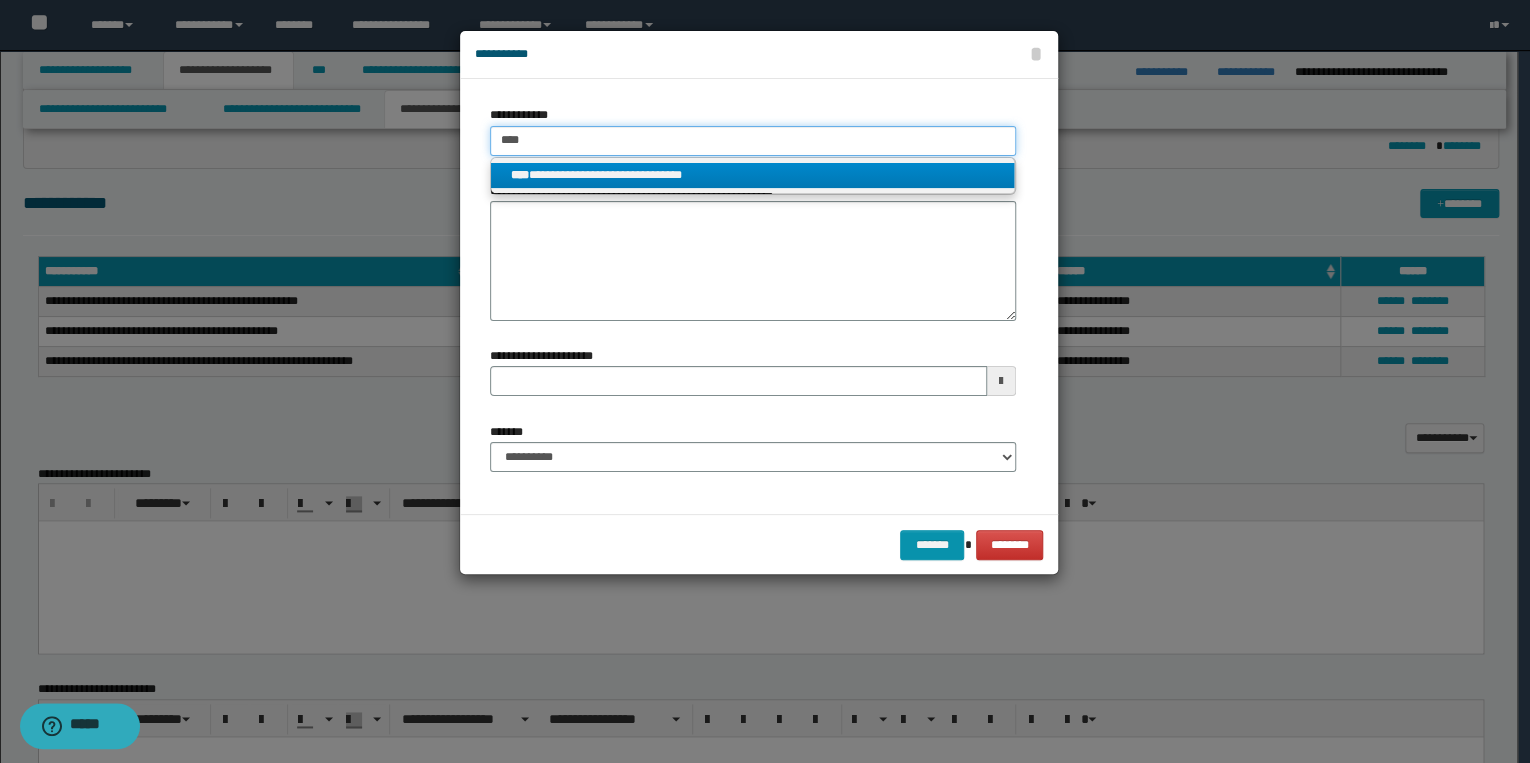 type on "****" 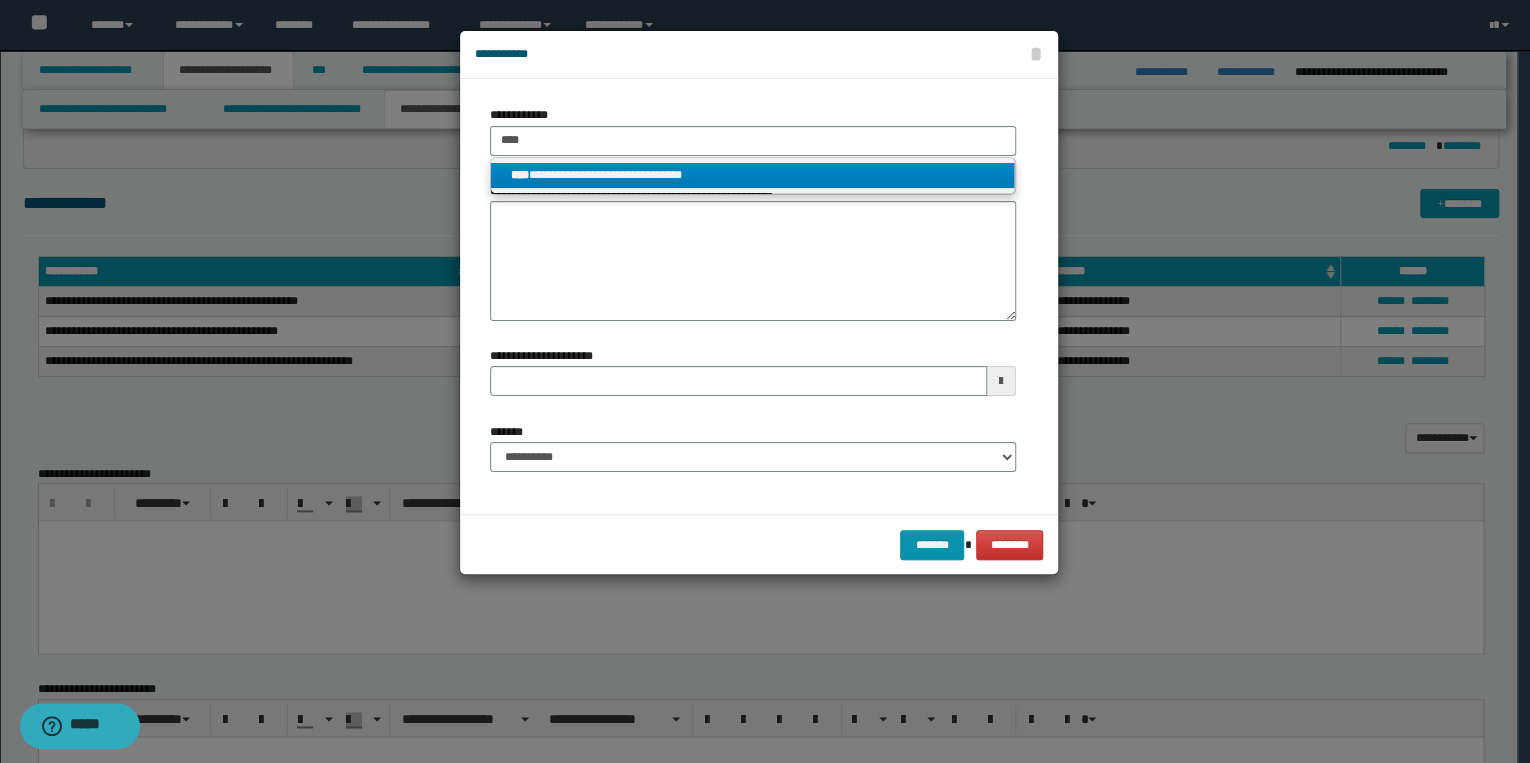 click on "**********" at bounding box center (753, 175) 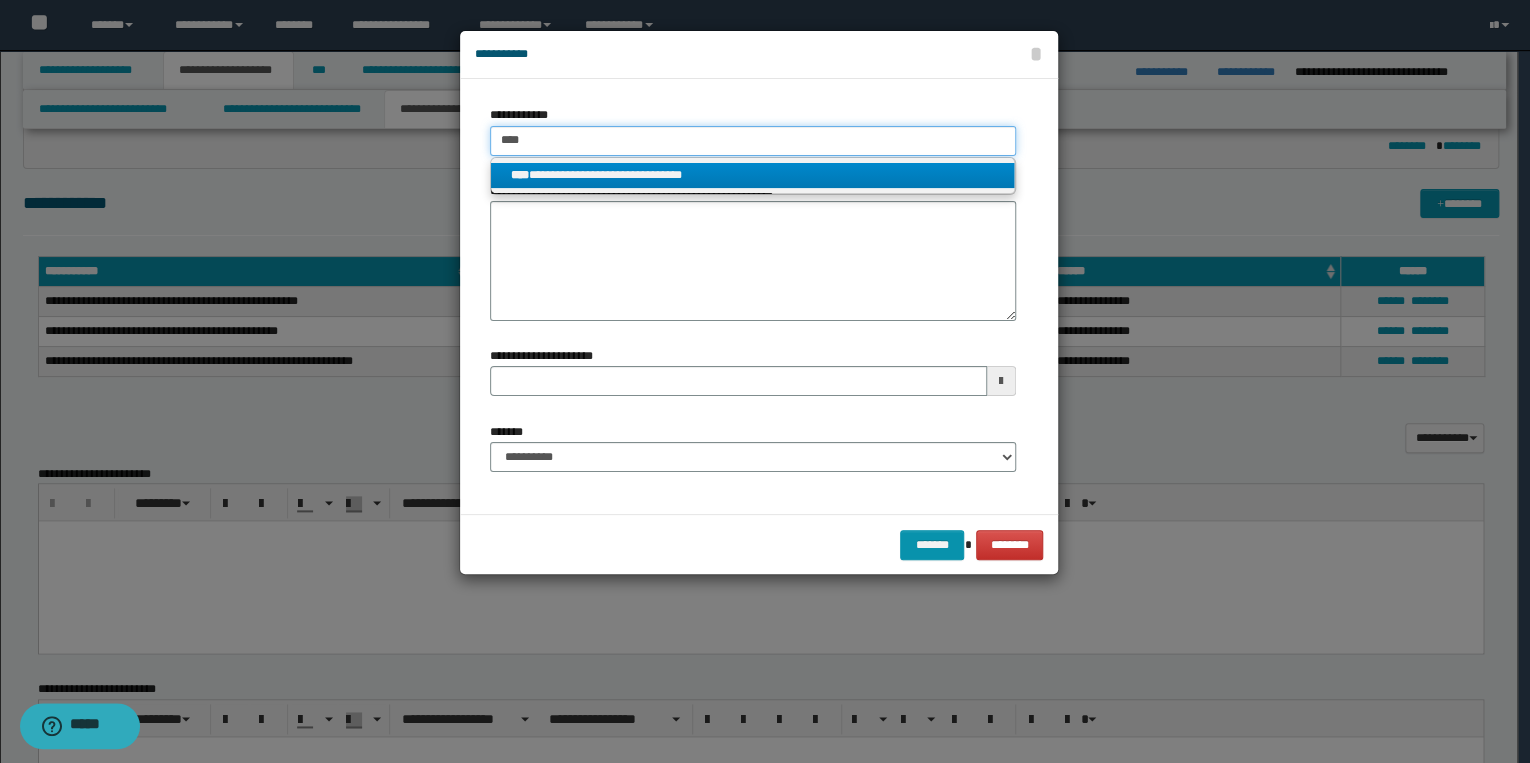 type 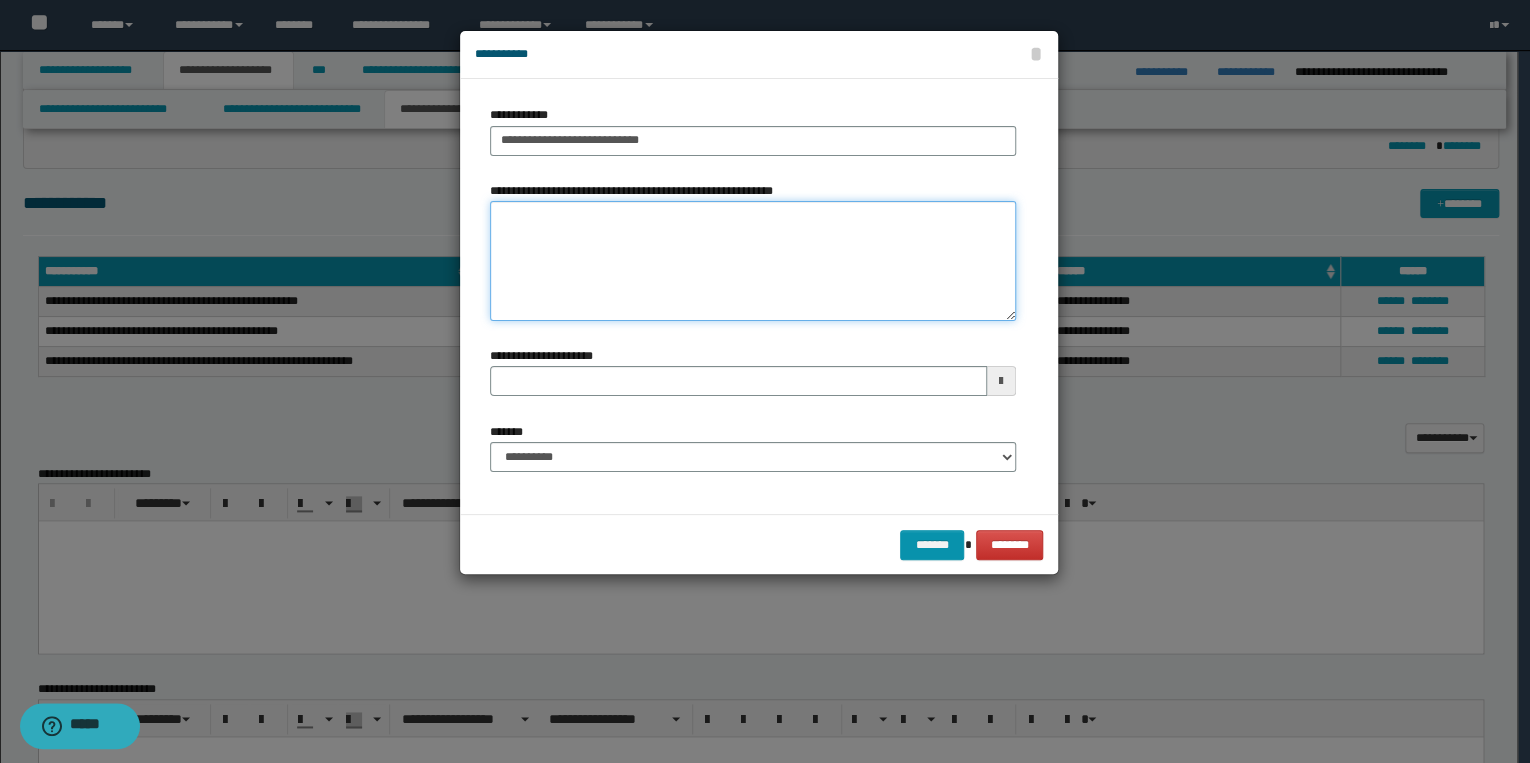 click on "**********" at bounding box center (753, 261) 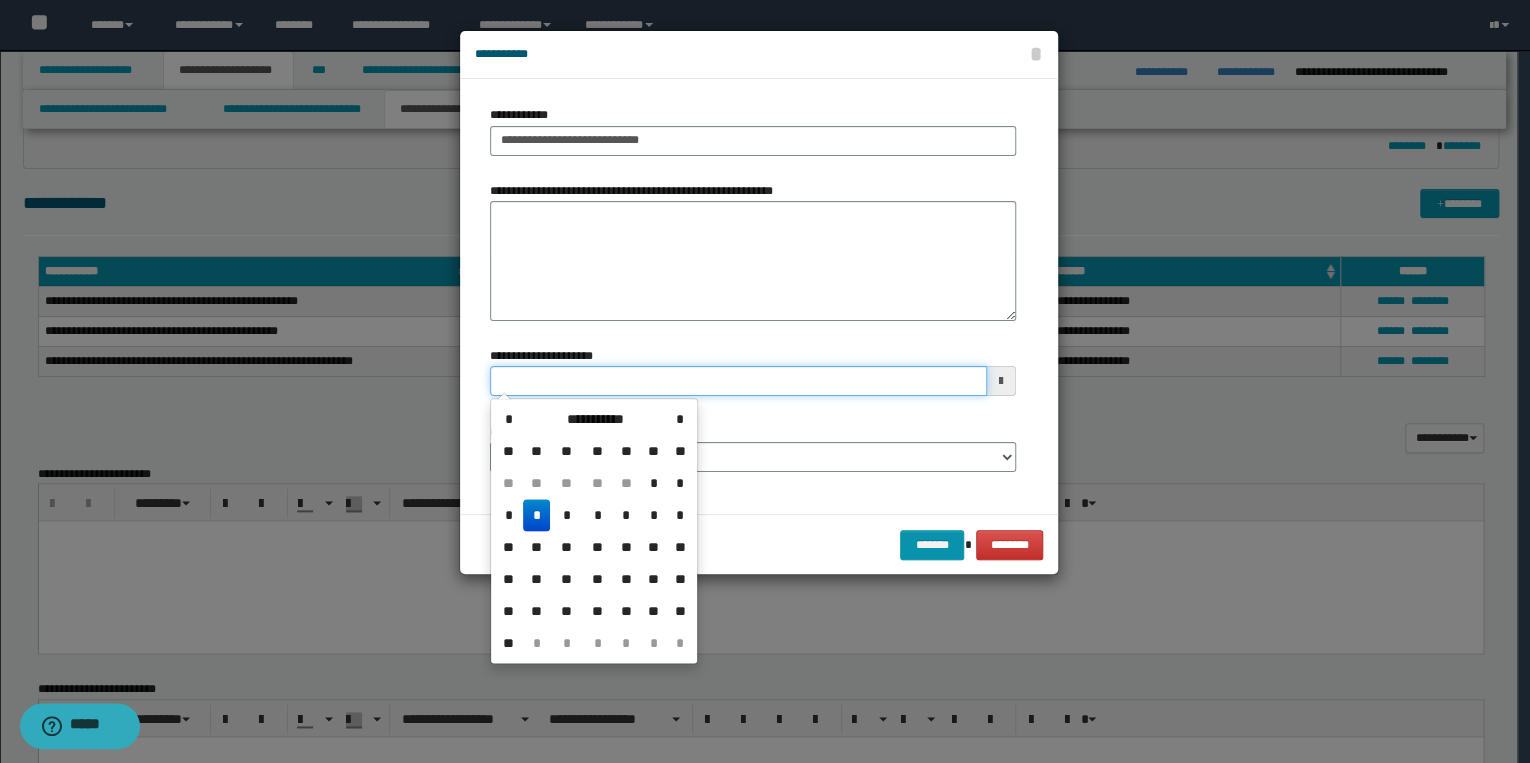 click on "**********" at bounding box center [738, 381] 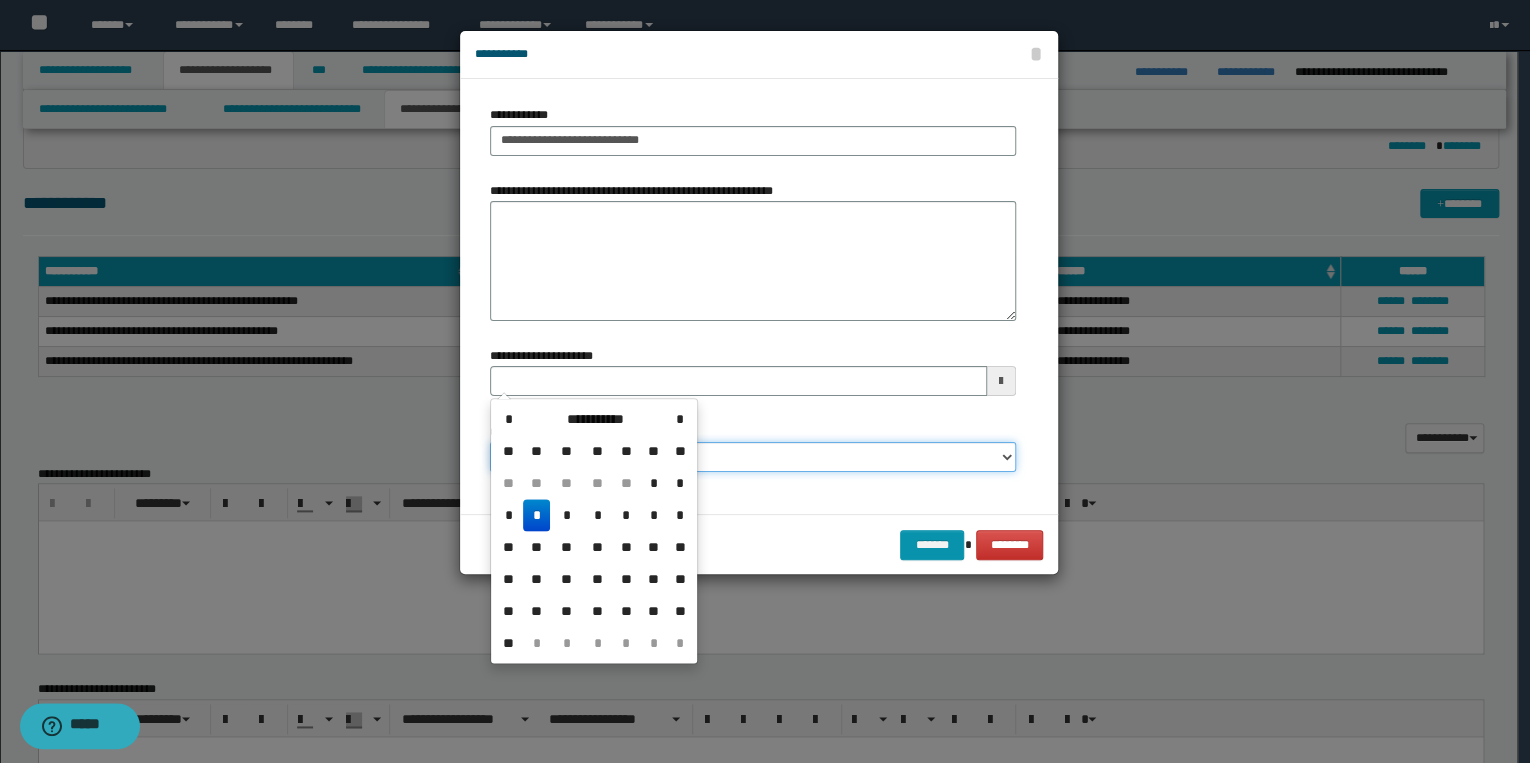type 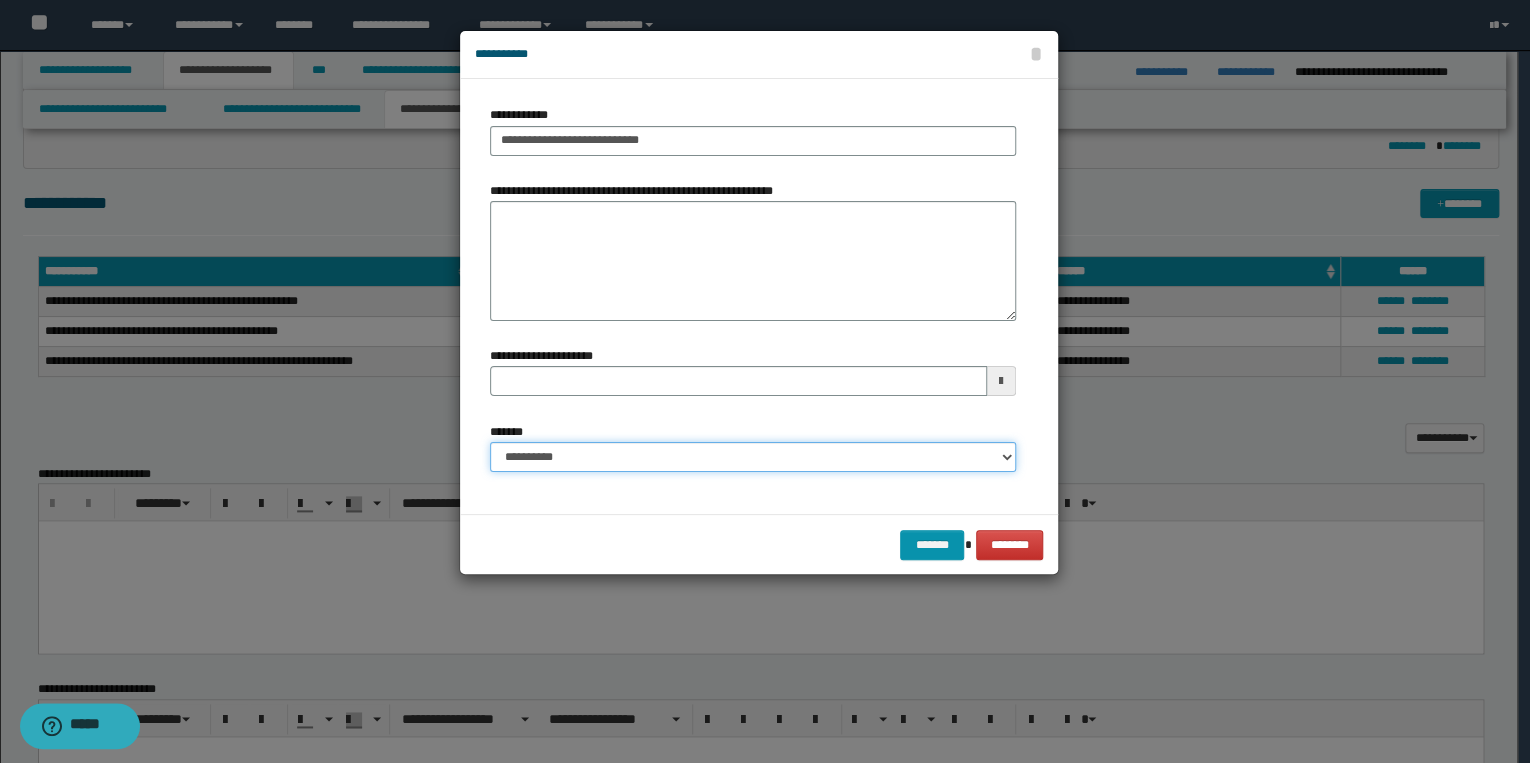 select on "*" 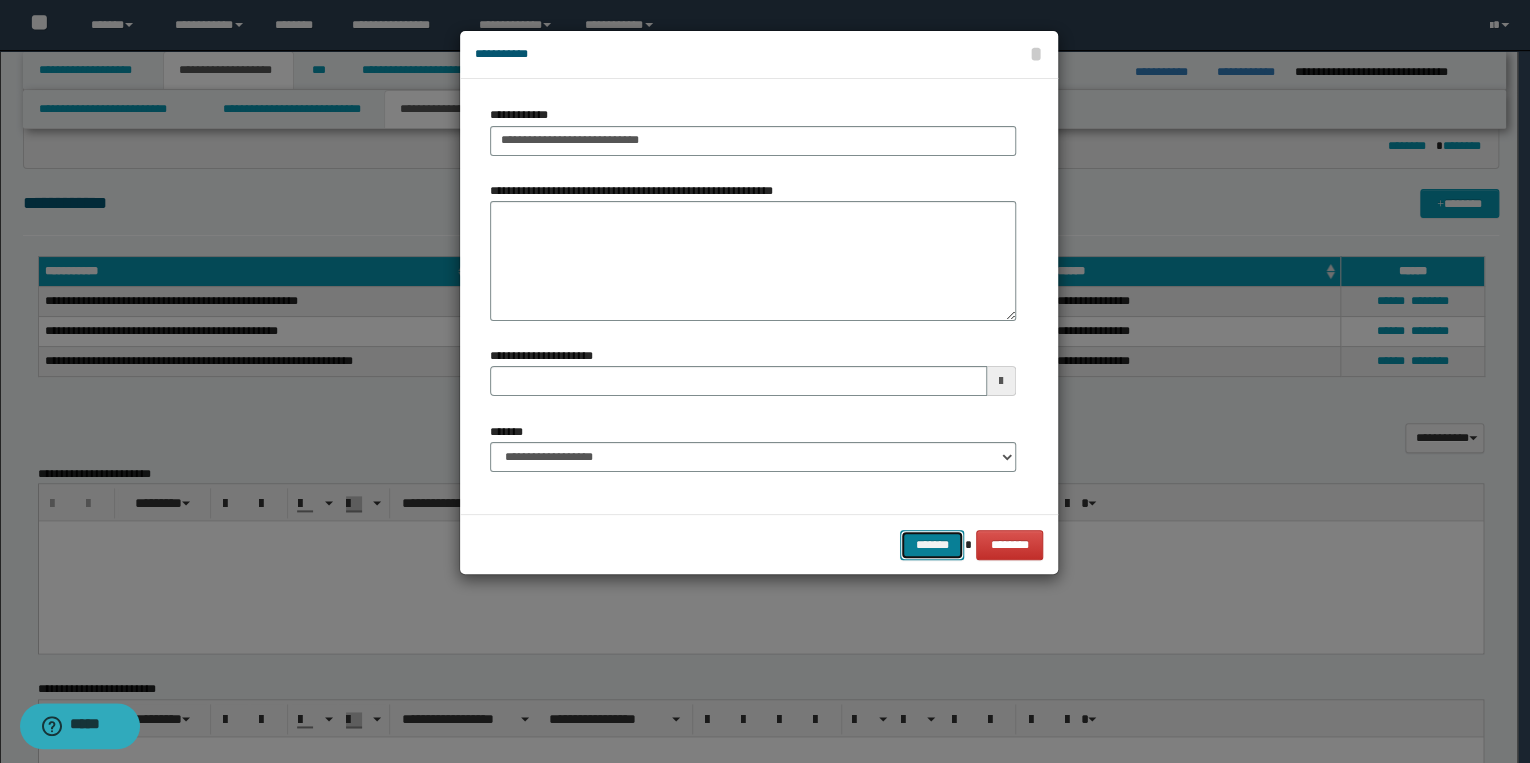click on "*******" at bounding box center [932, 545] 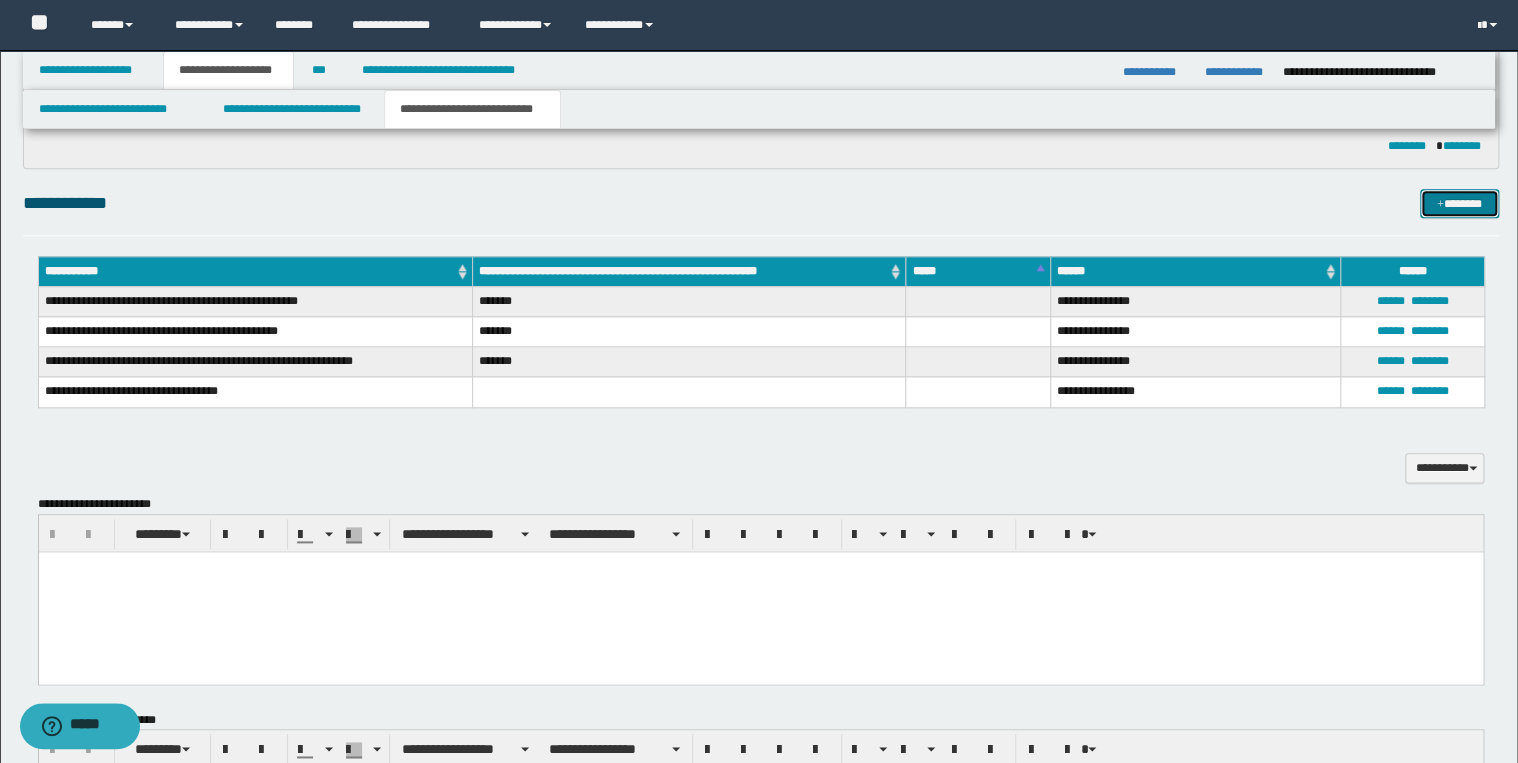 click on "*******" at bounding box center [1459, 204] 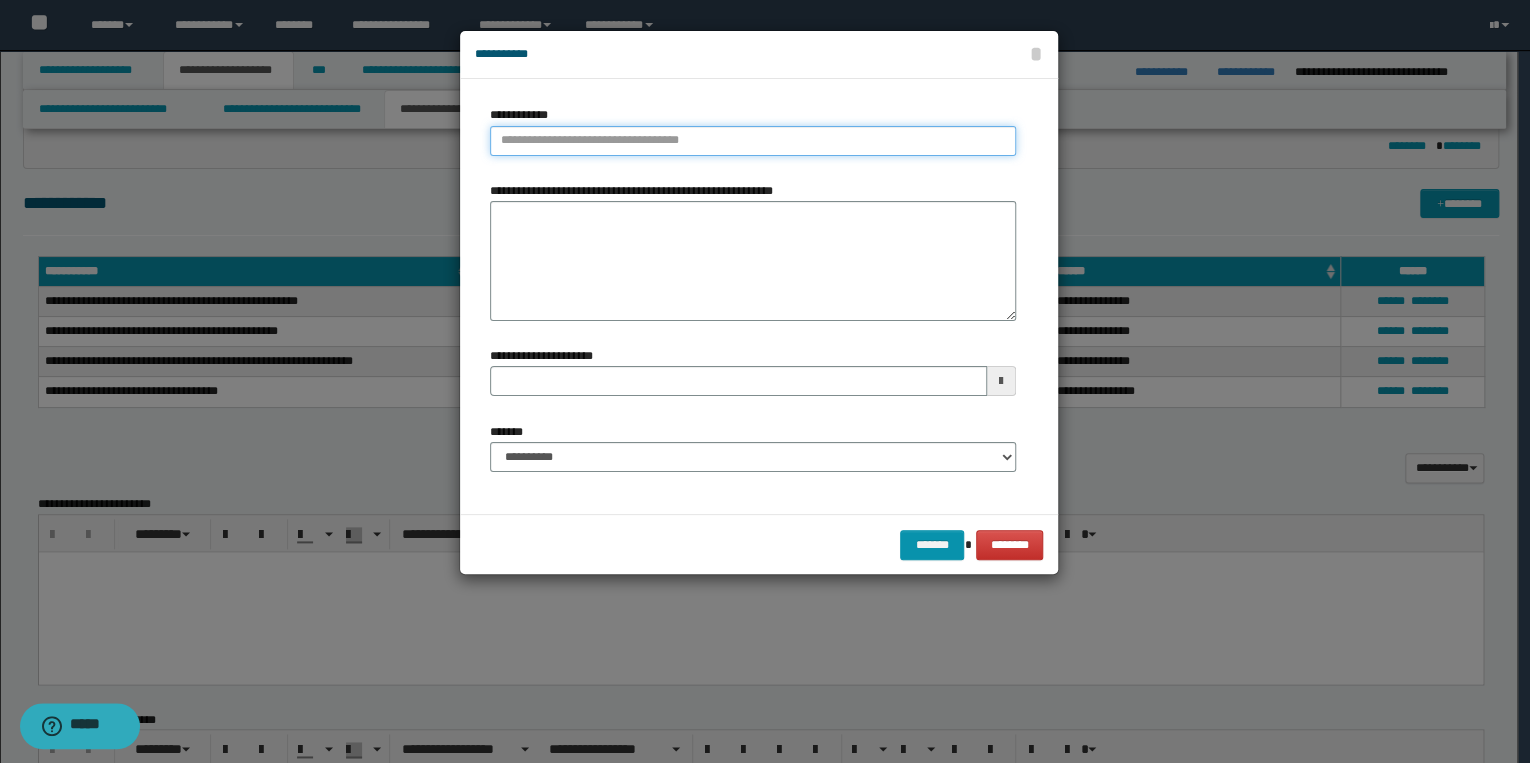 type on "**********" 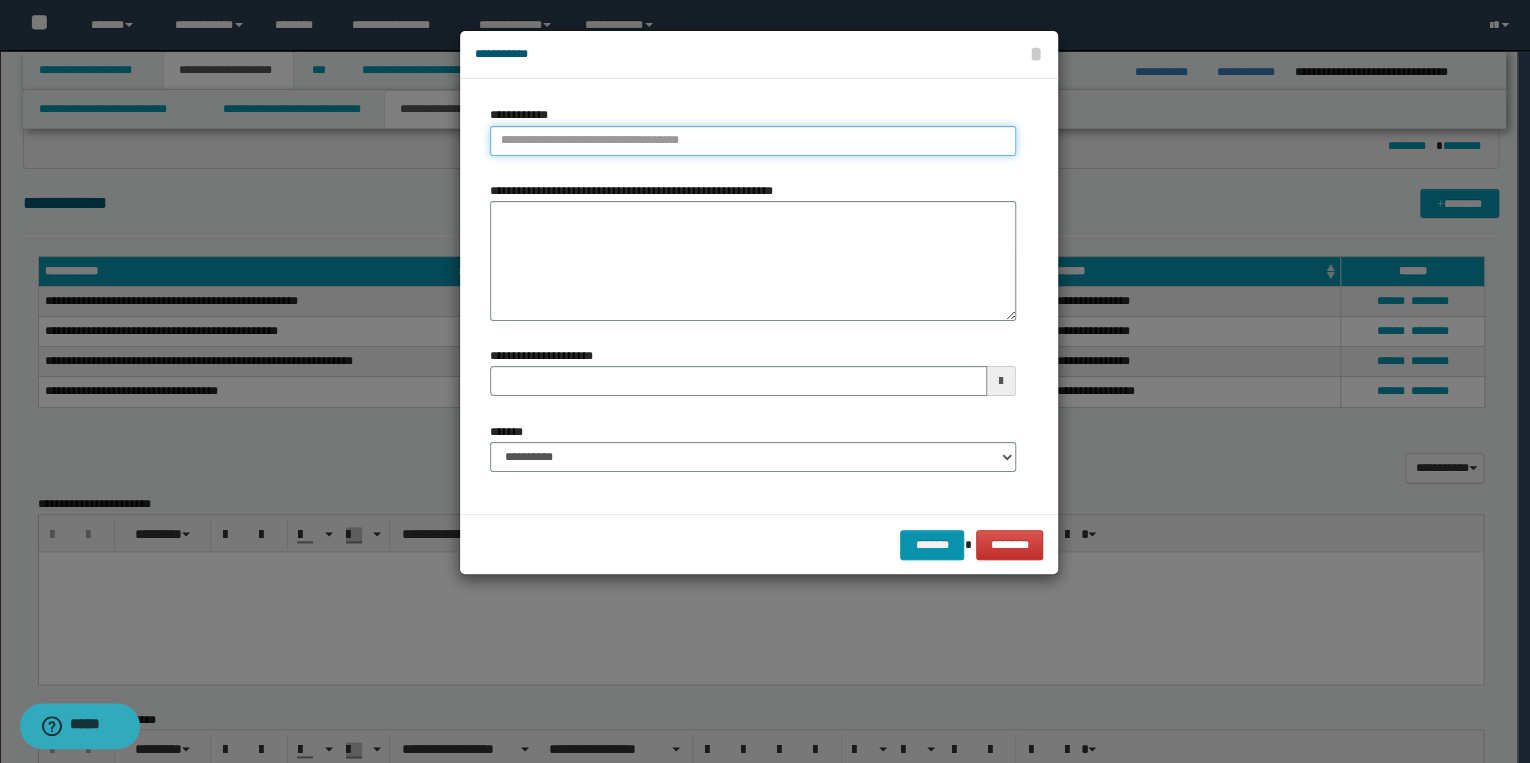 click on "**********" at bounding box center (753, 141) 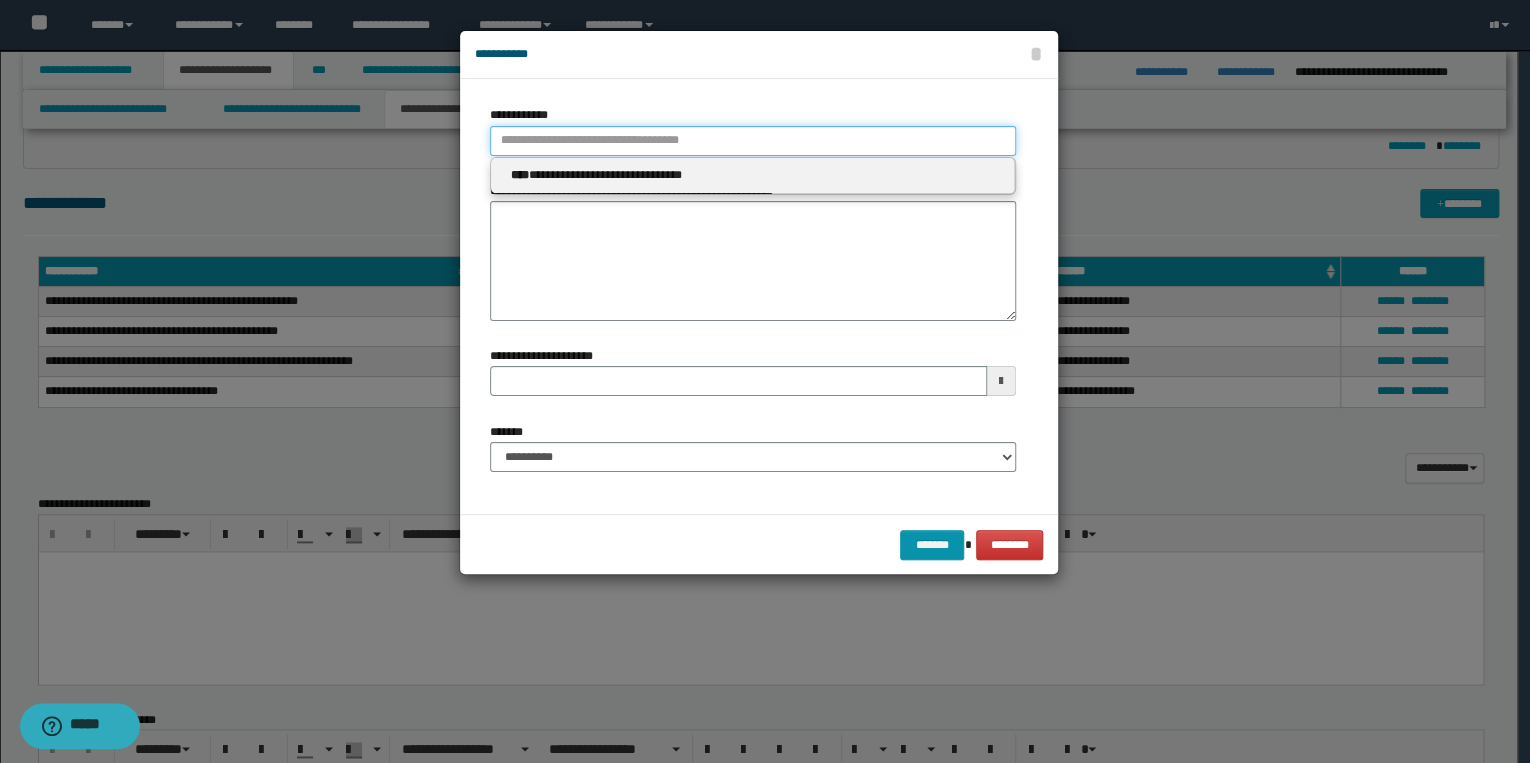 type 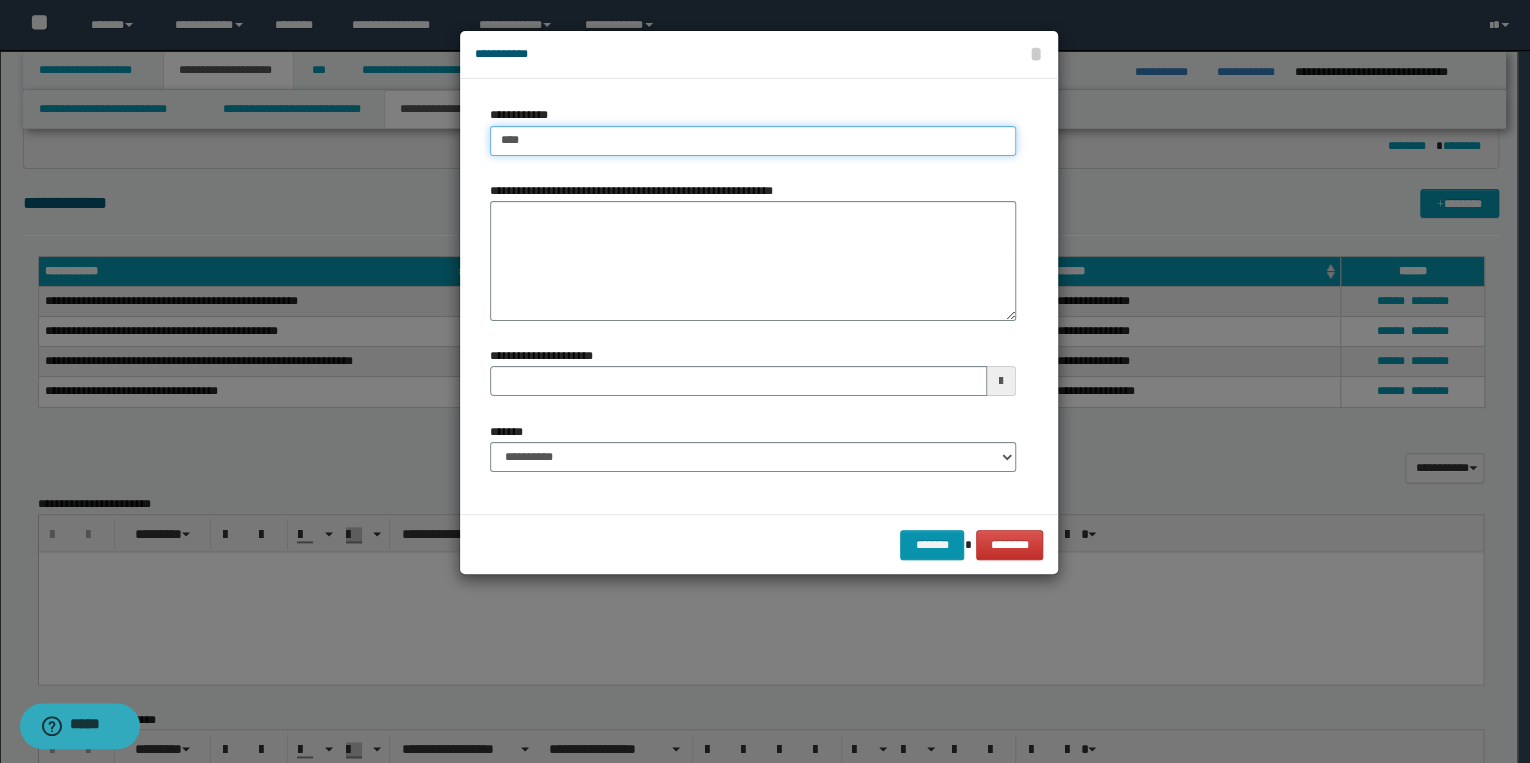 type on "****" 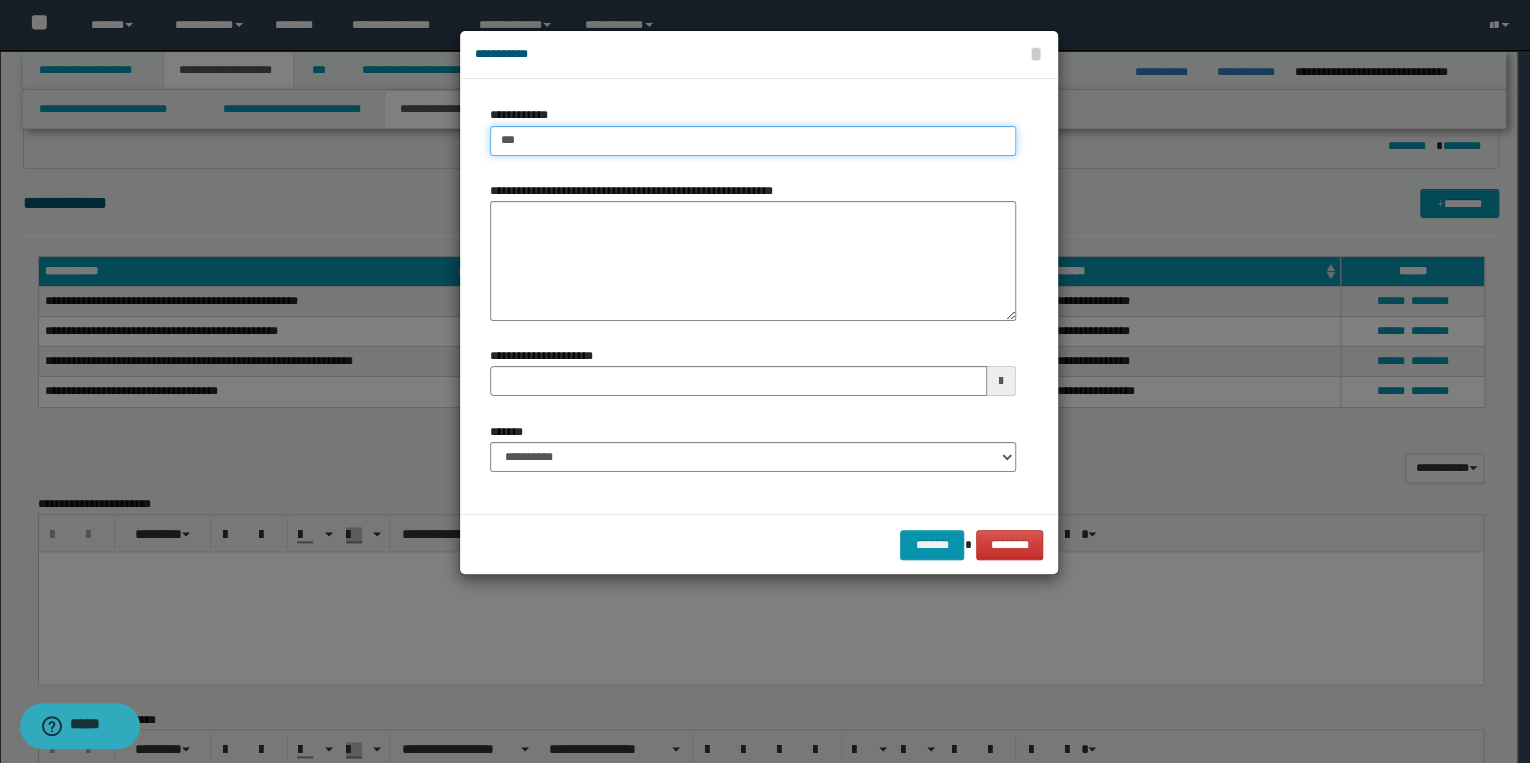 type on "***" 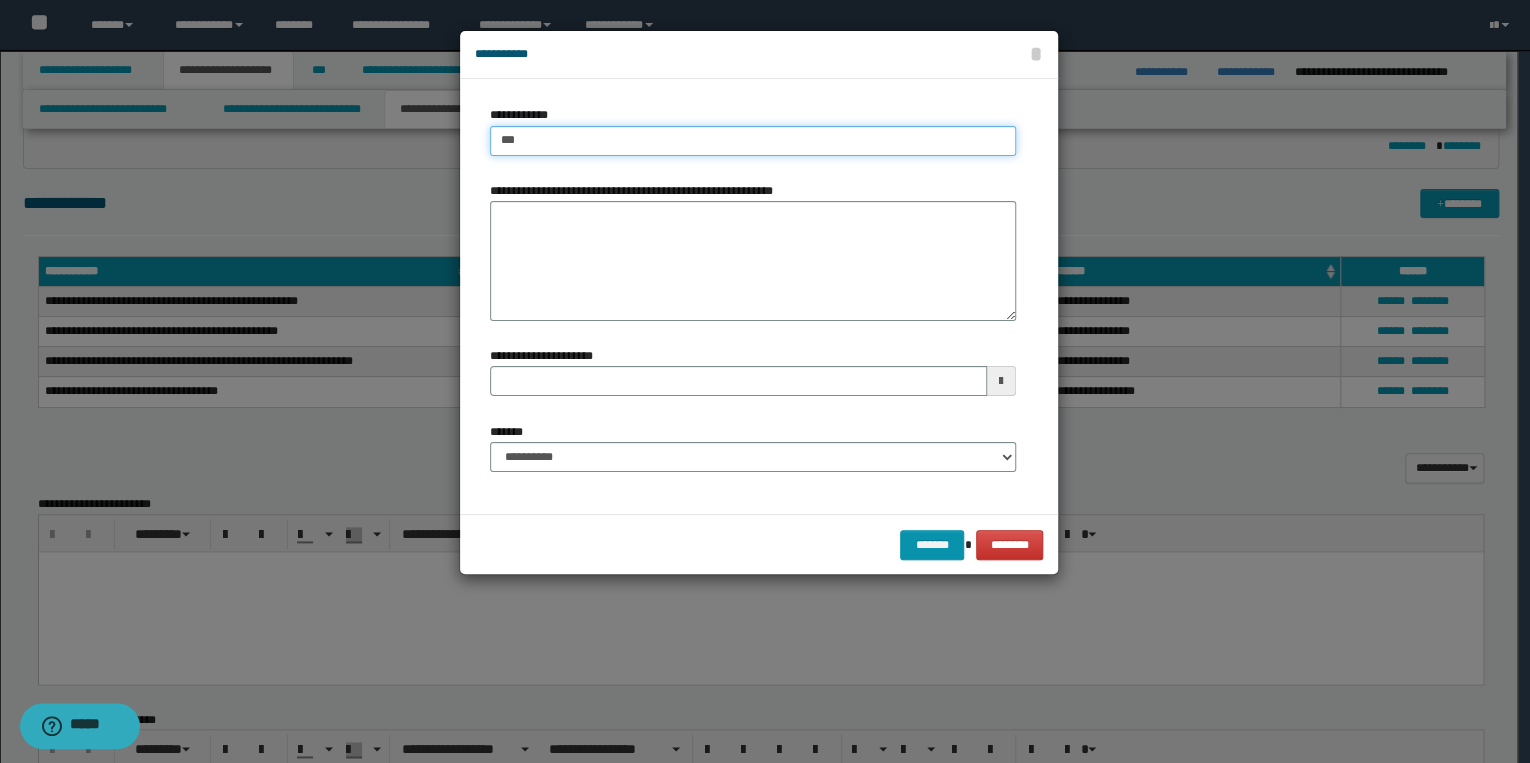 type 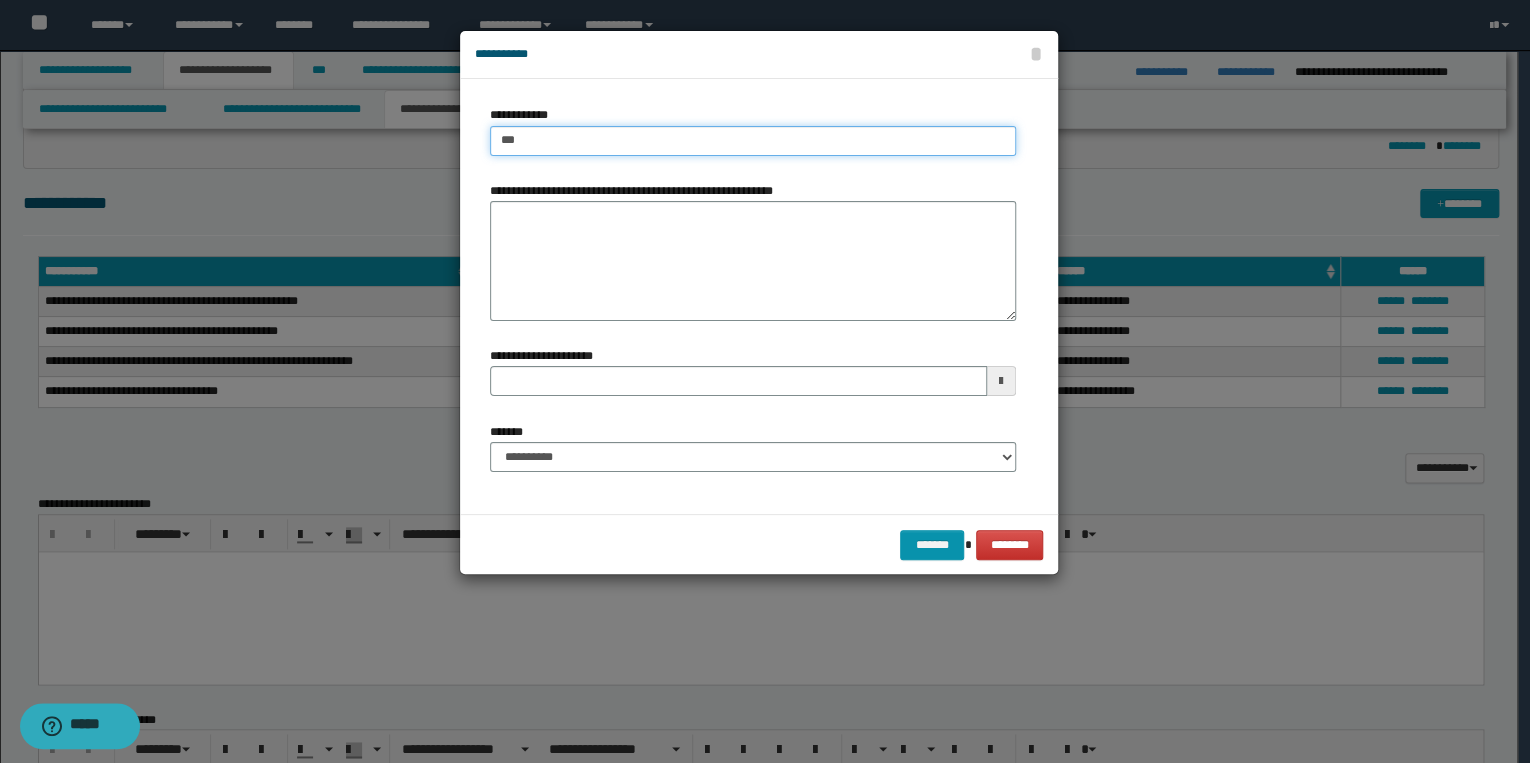 type on "****" 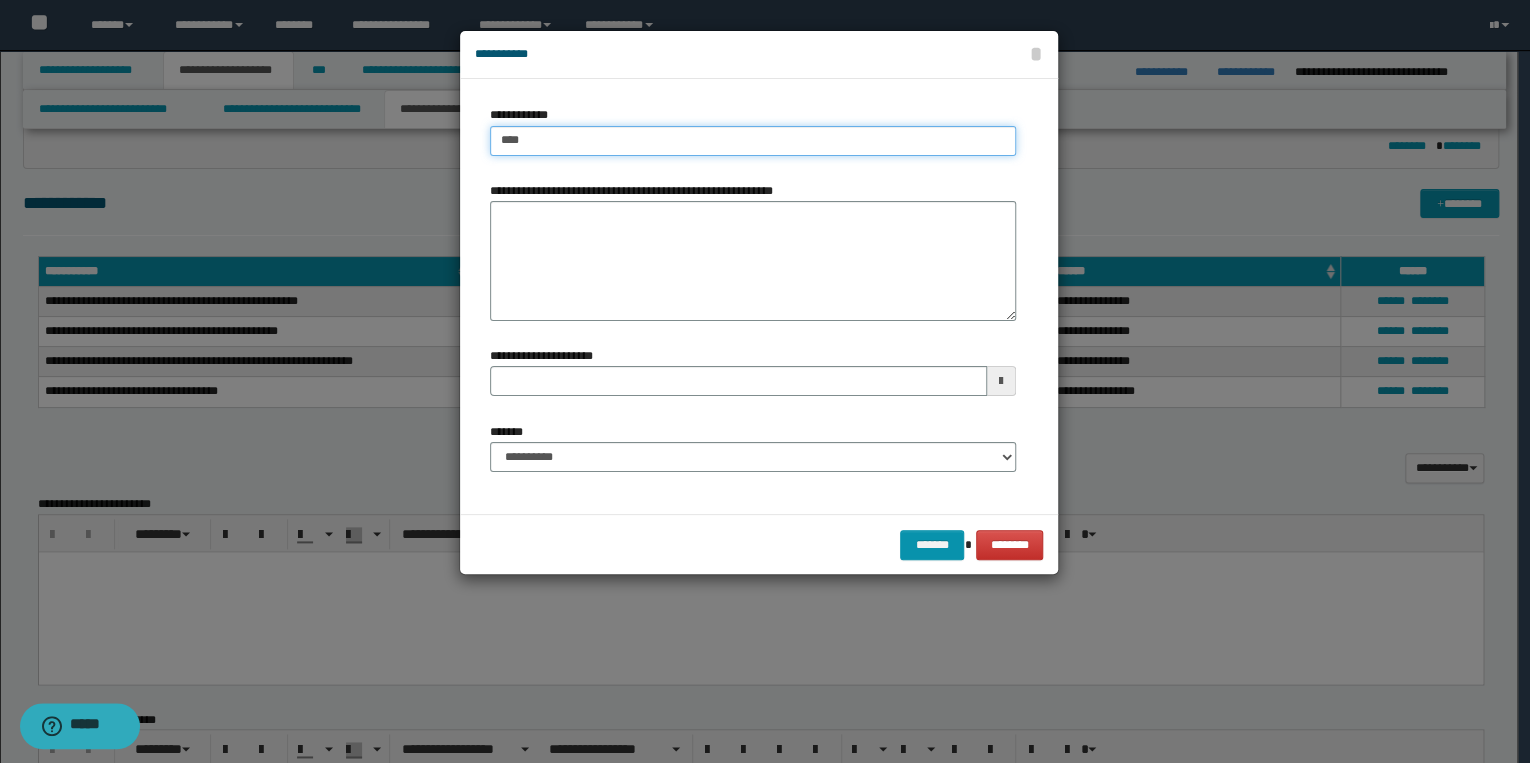 type on "****" 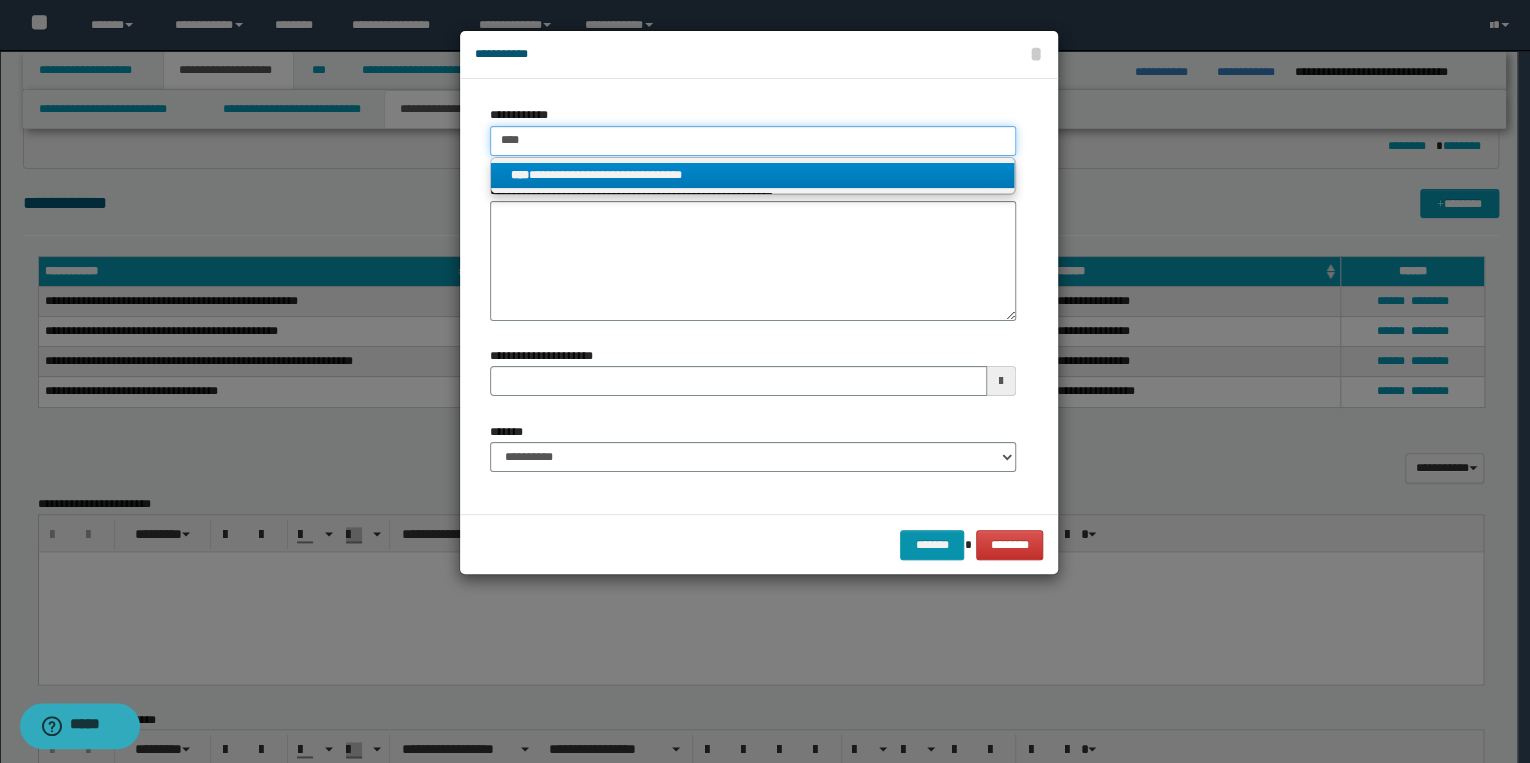 type 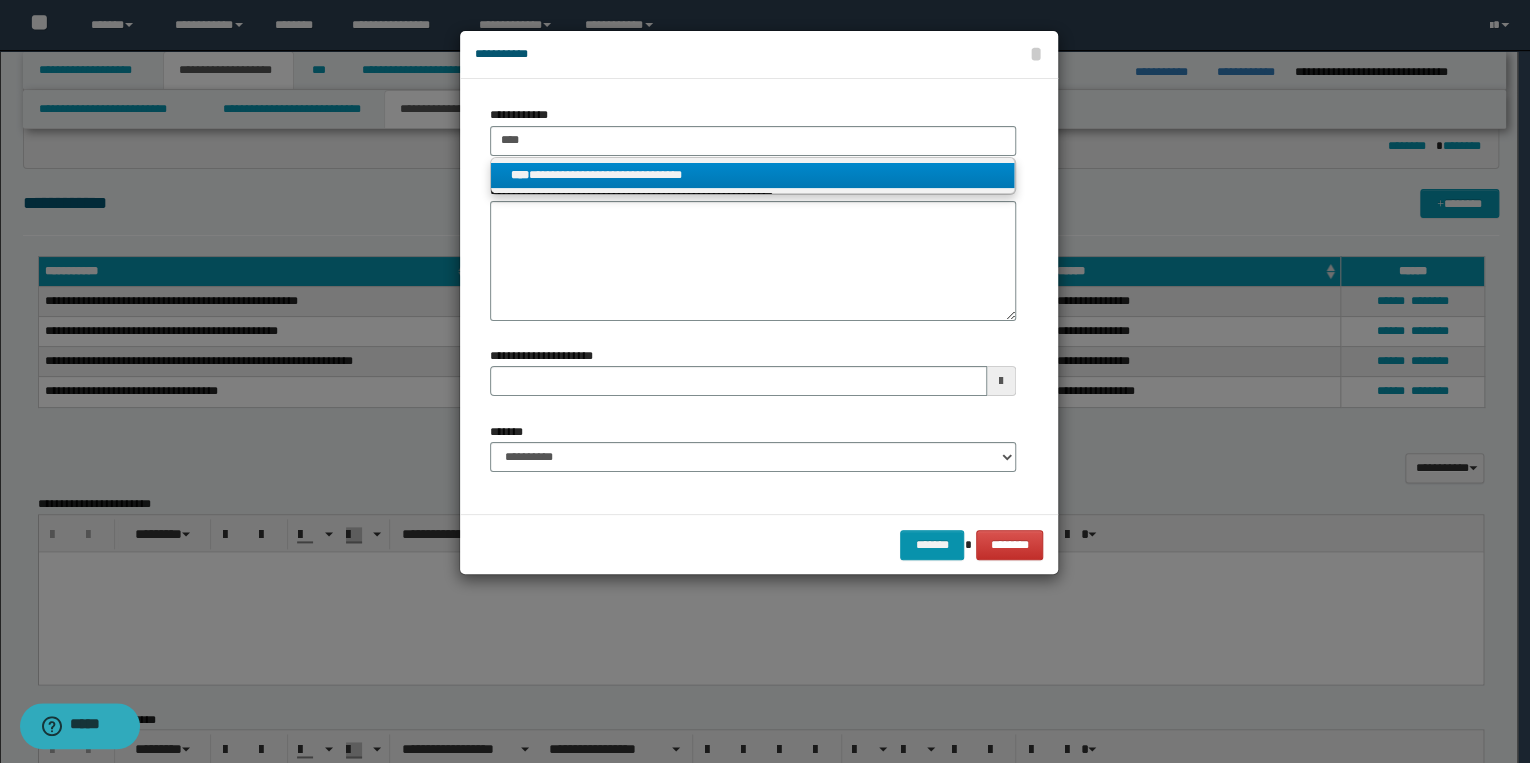 click on "**********" at bounding box center (753, 175) 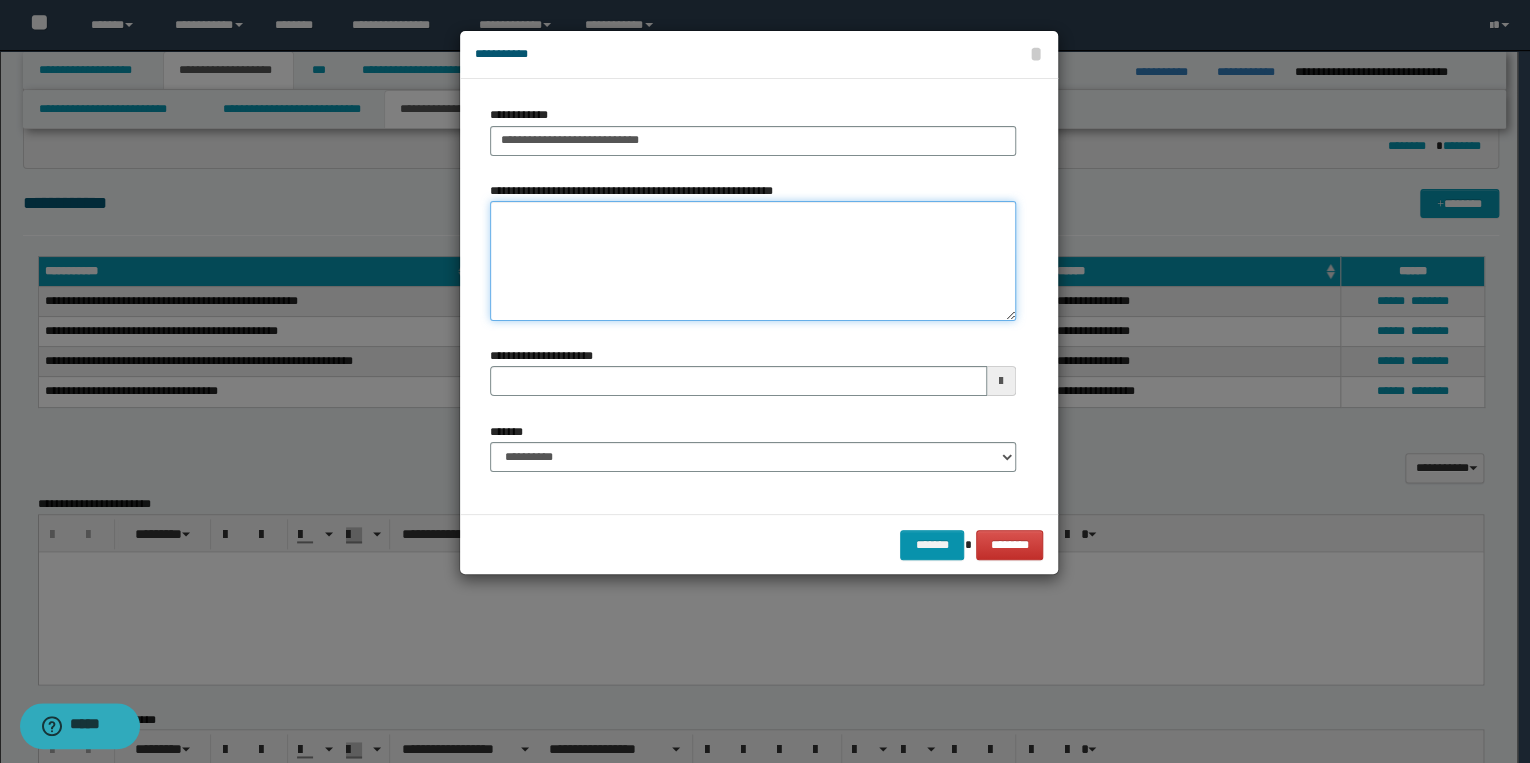 click on "**********" at bounding box center (753, 261) 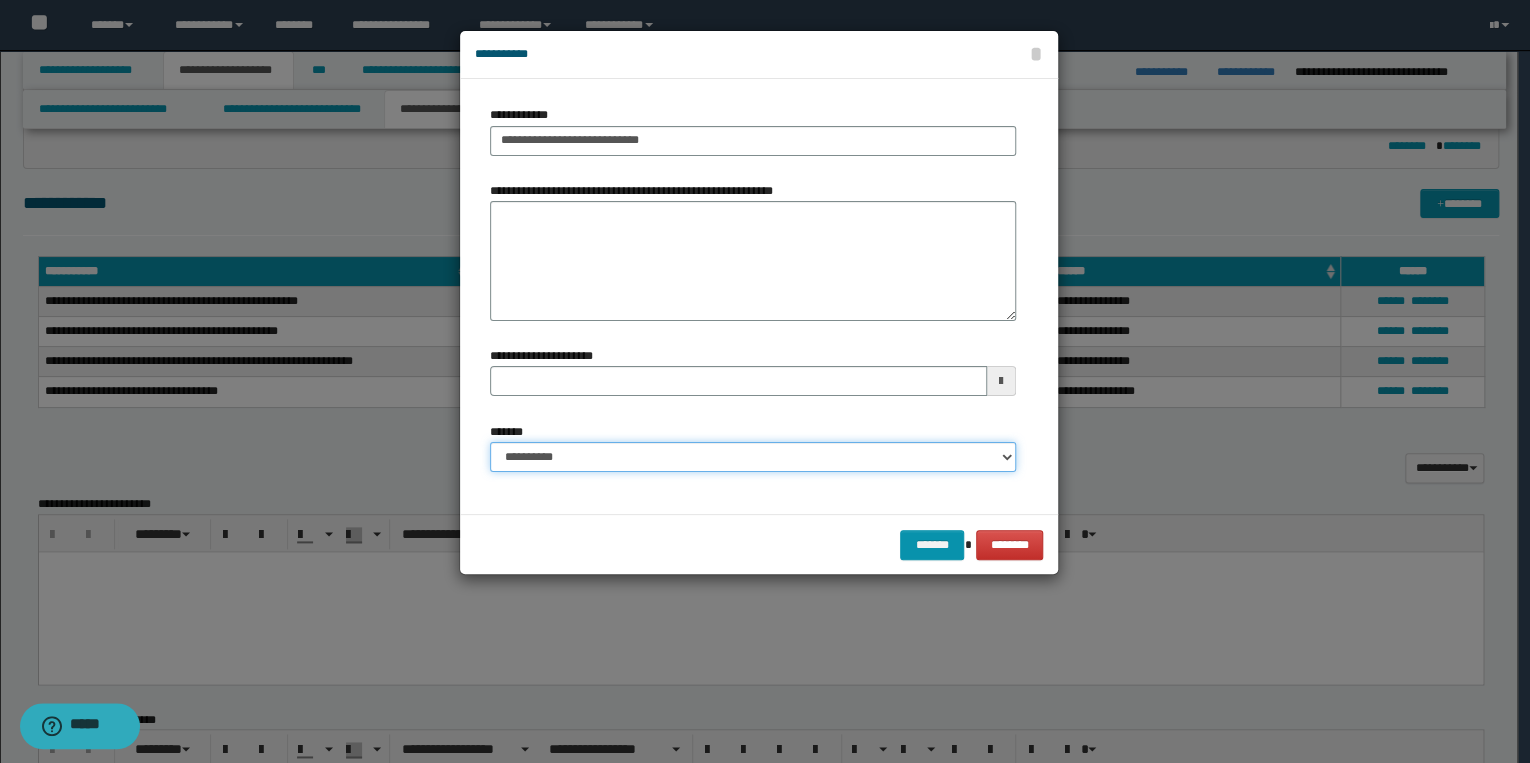 click on "**********" at bounding box center (753, 457) 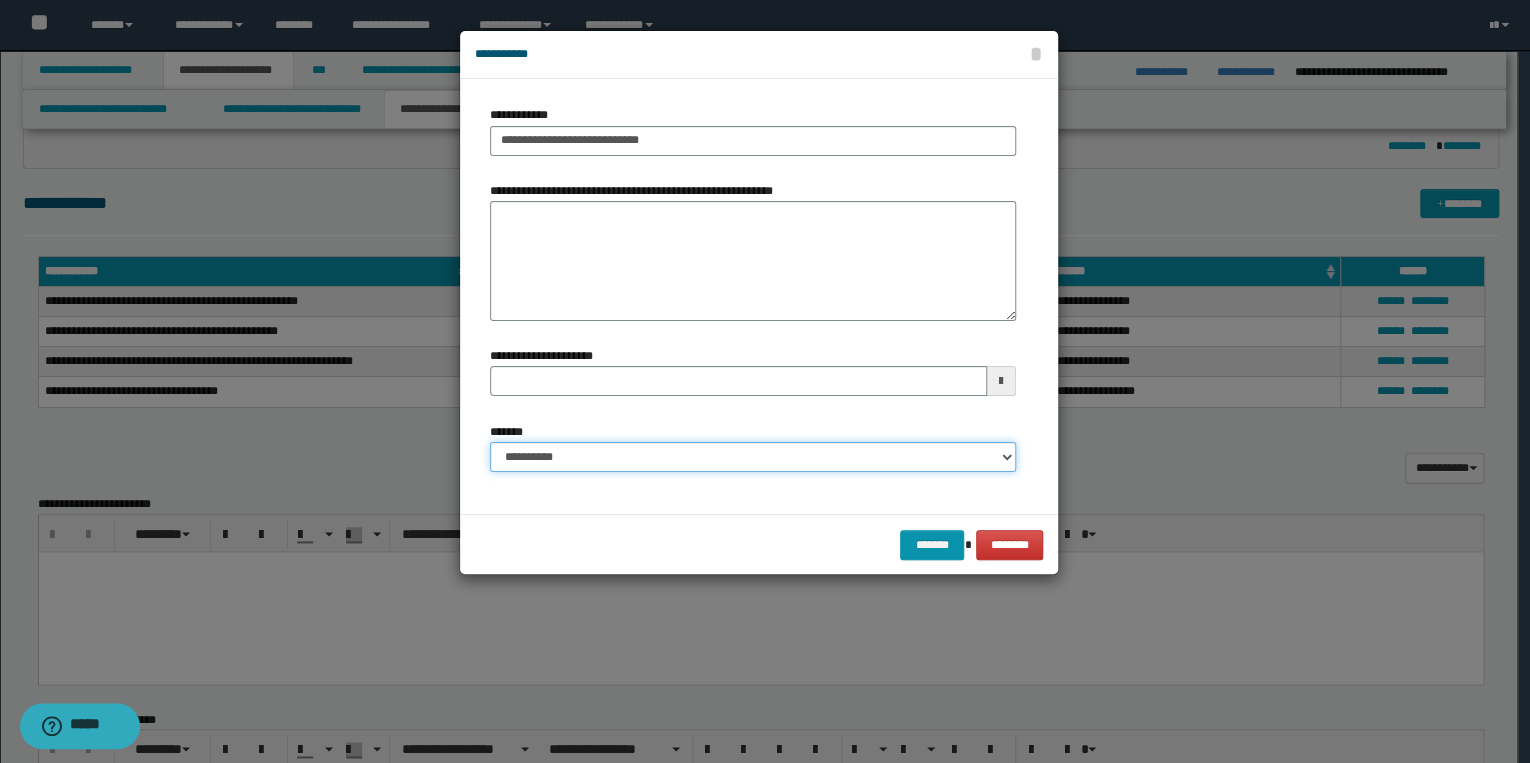 click on "**********" at bounding box center [753, 457] 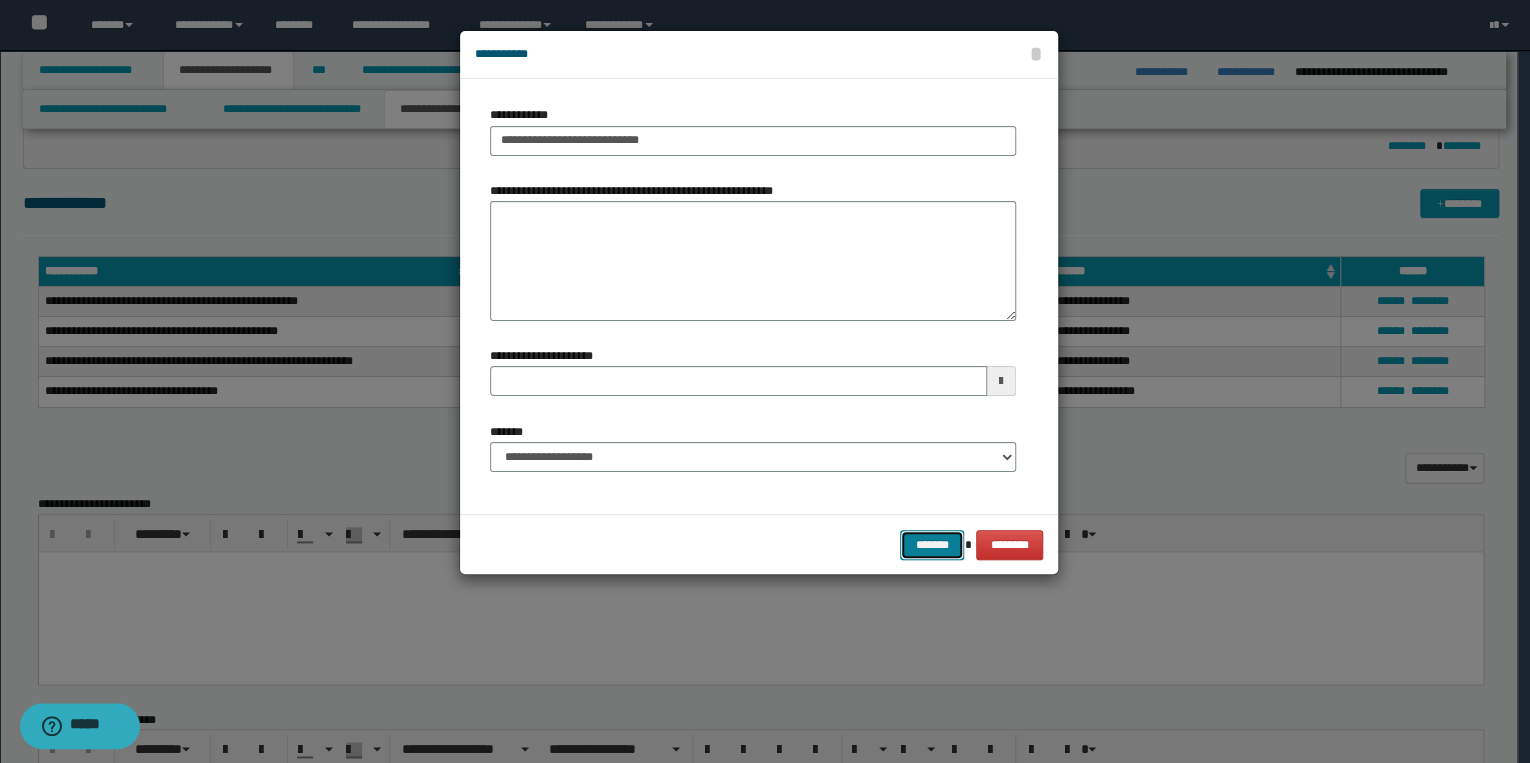 click on "*******" at bounding box center (932, 545) 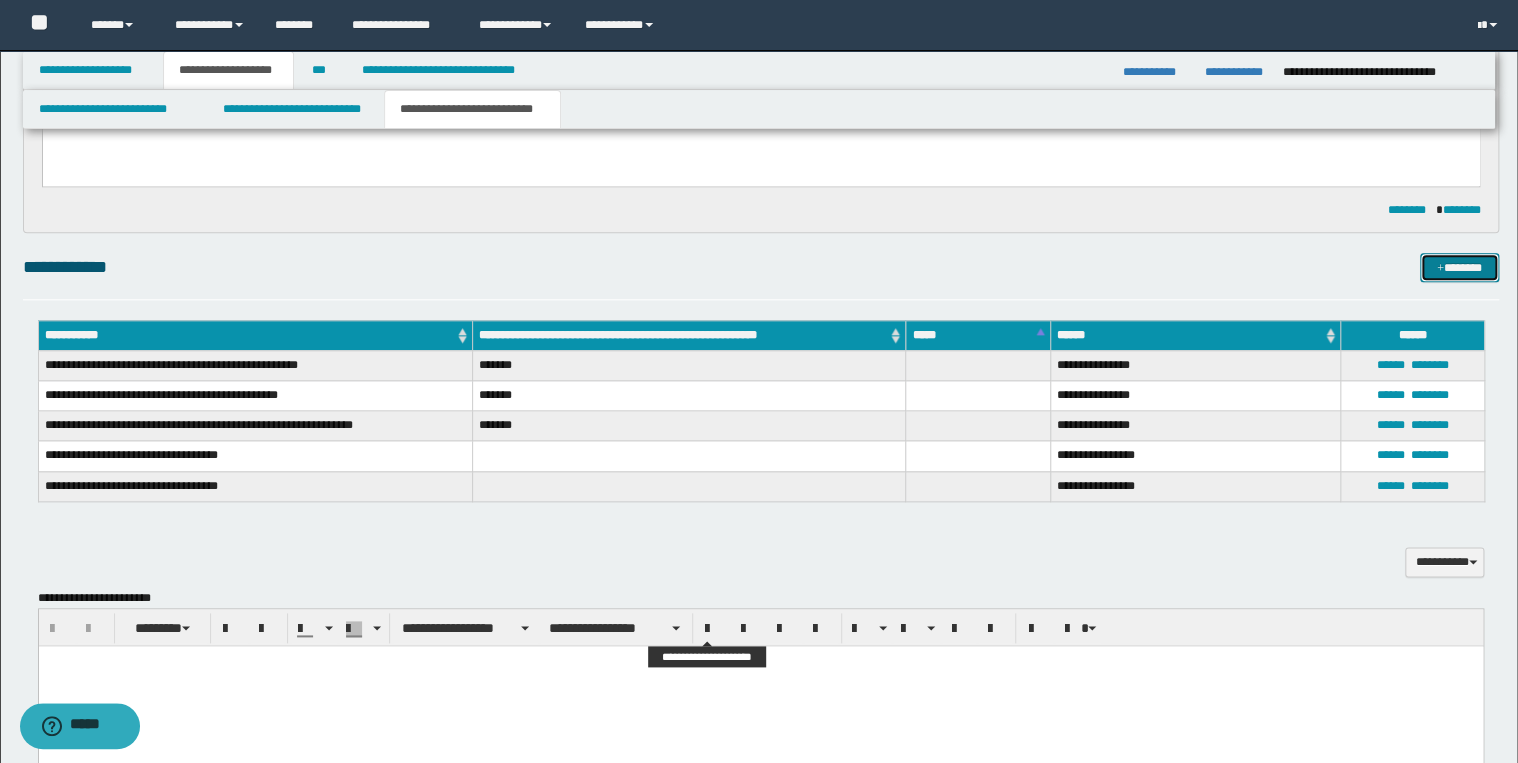 scroll, scrollTop: 776, scrollLeft: 0, axis: vertical 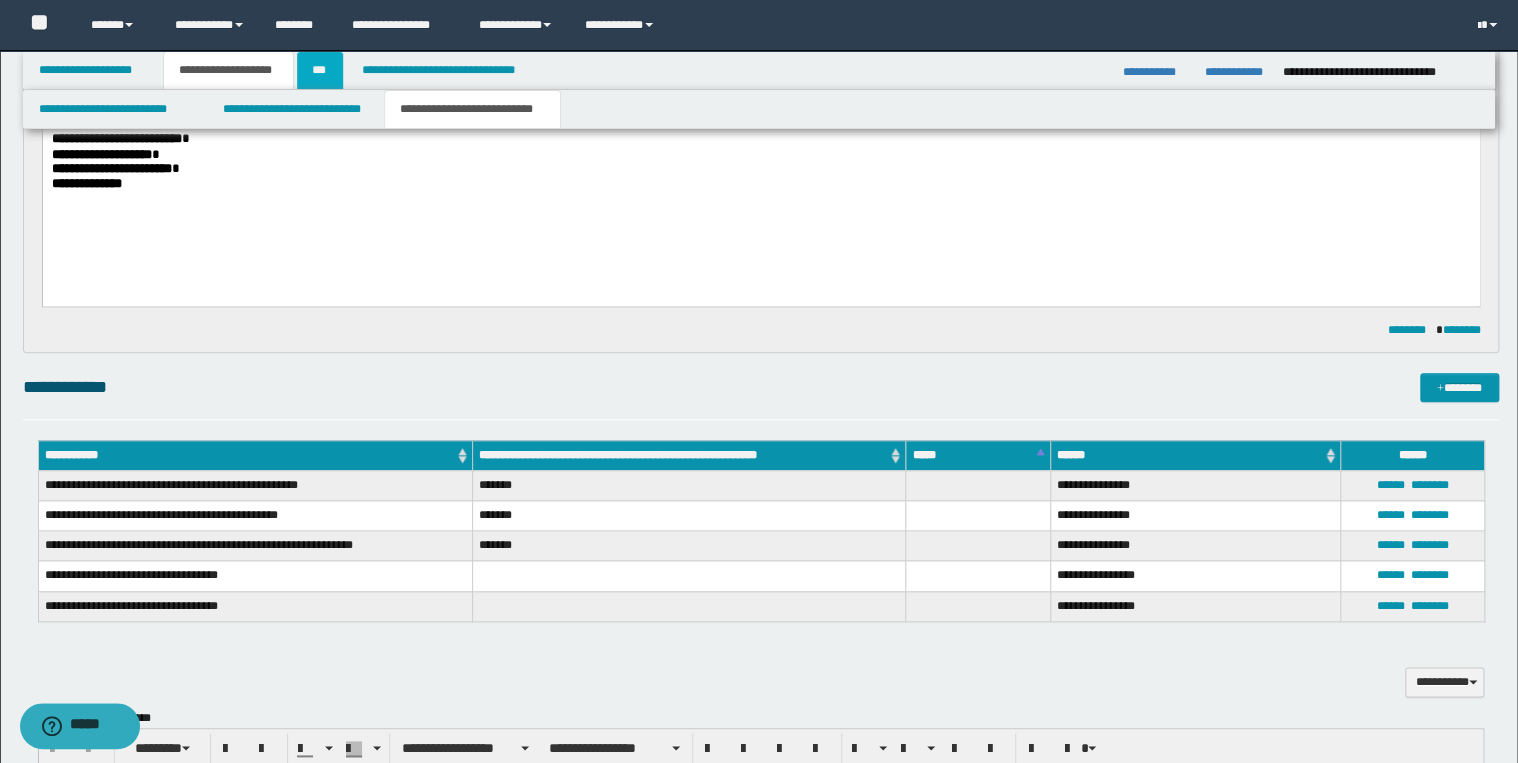 click on "***" at bounding box center [320, 70] 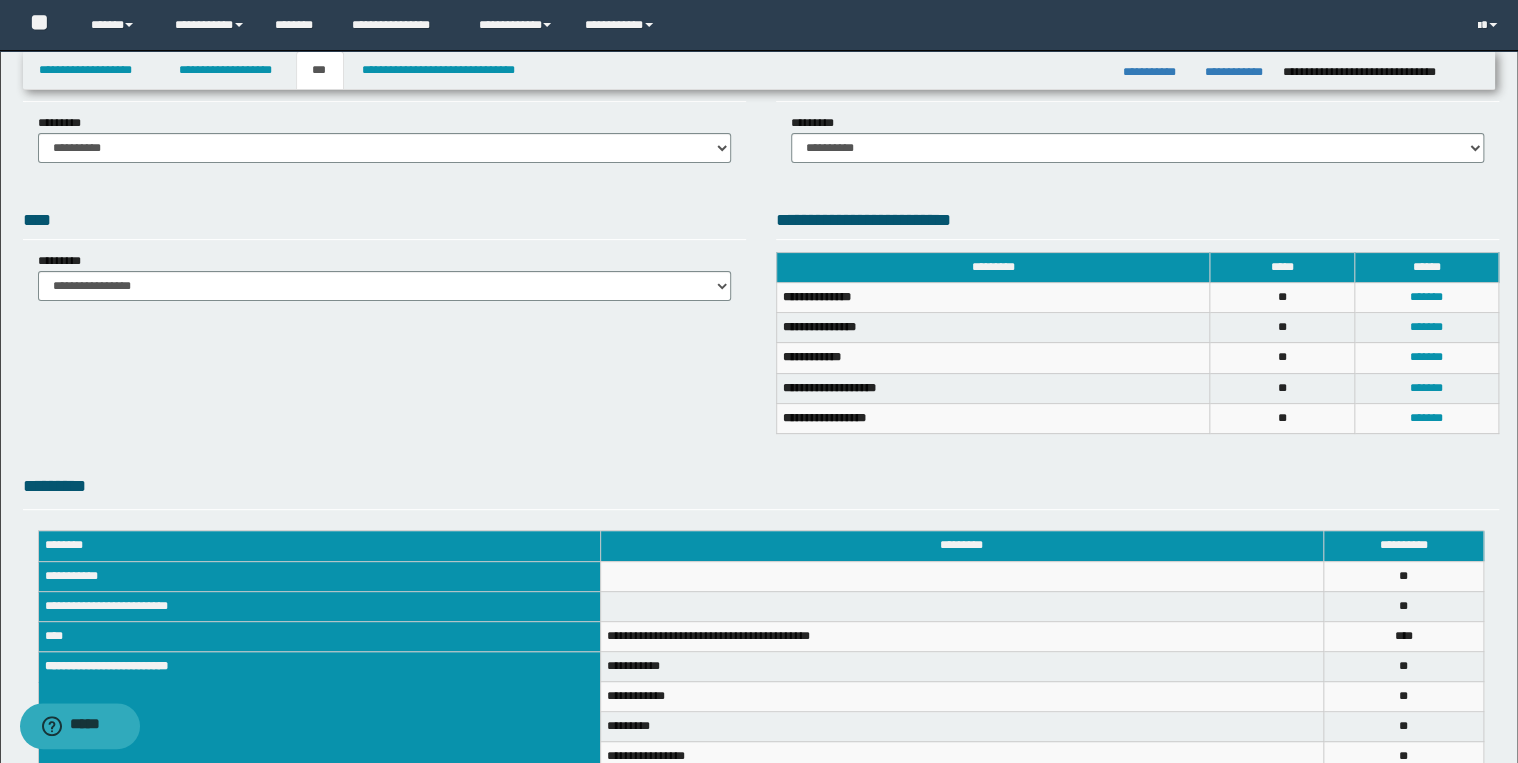 scroll, scrollTop: 33, scrollLeft: 0, axis: vertical 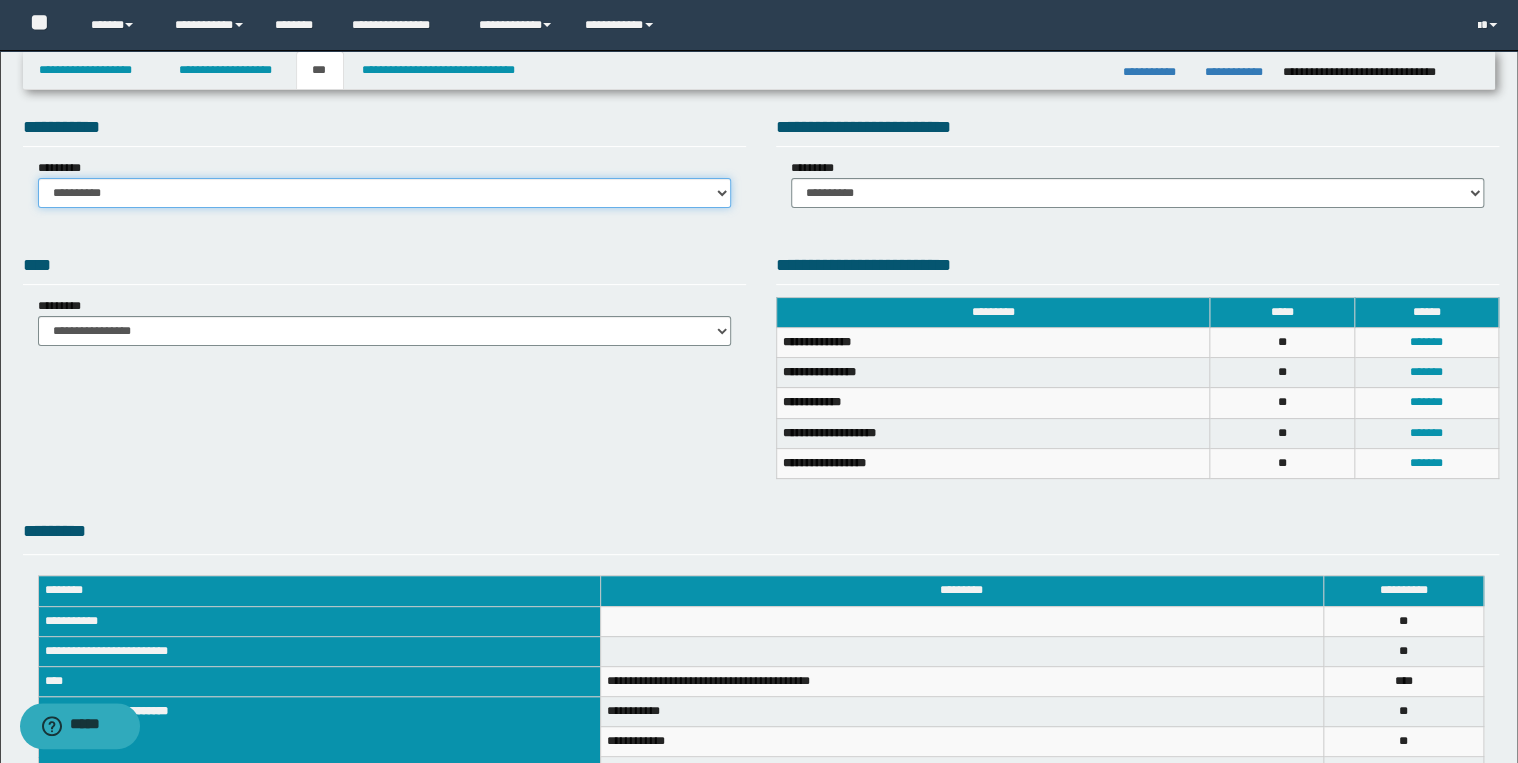 click on "**********" at bounding box center [384, 193] 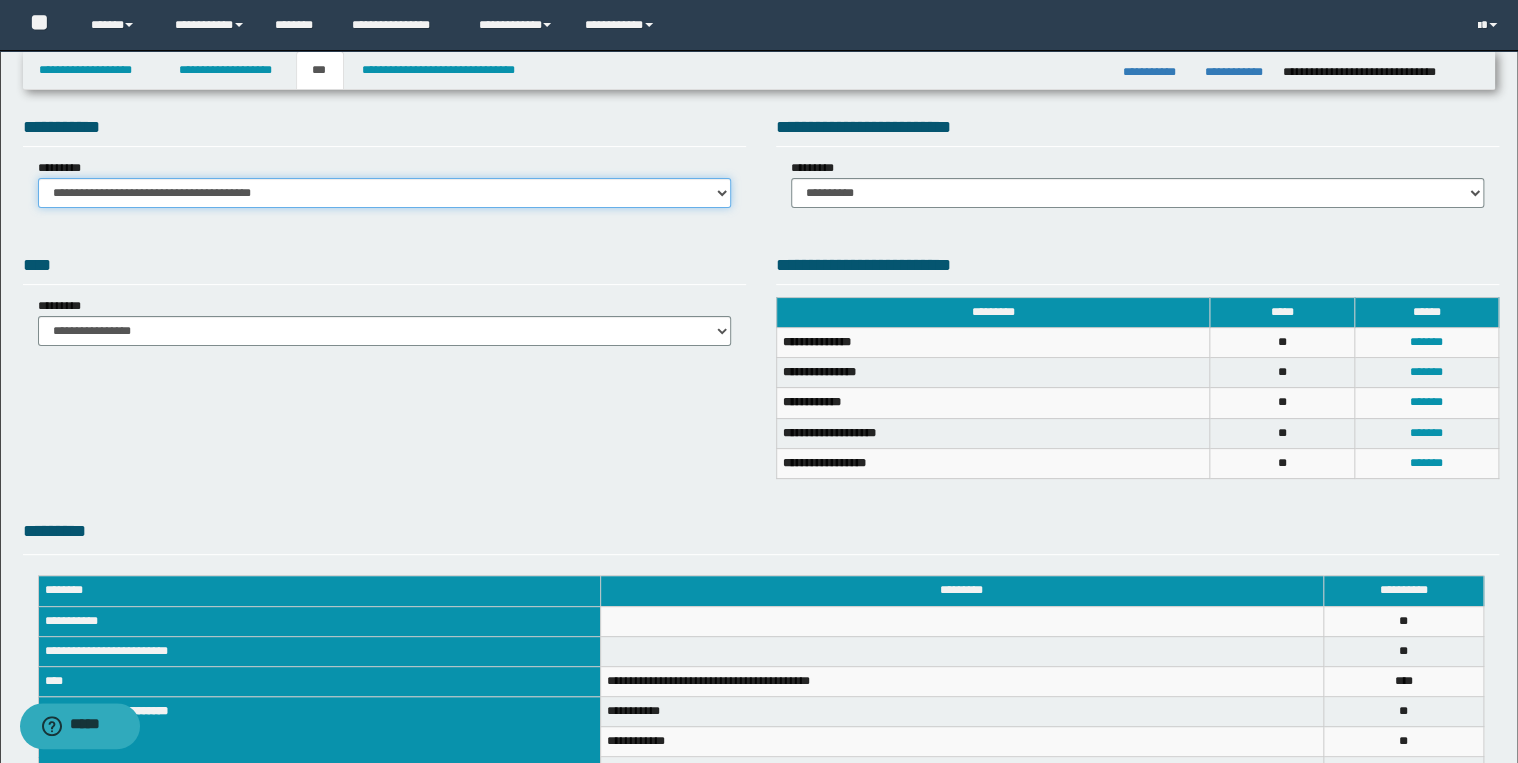 click on "**********" at bounding box center (384, 193) 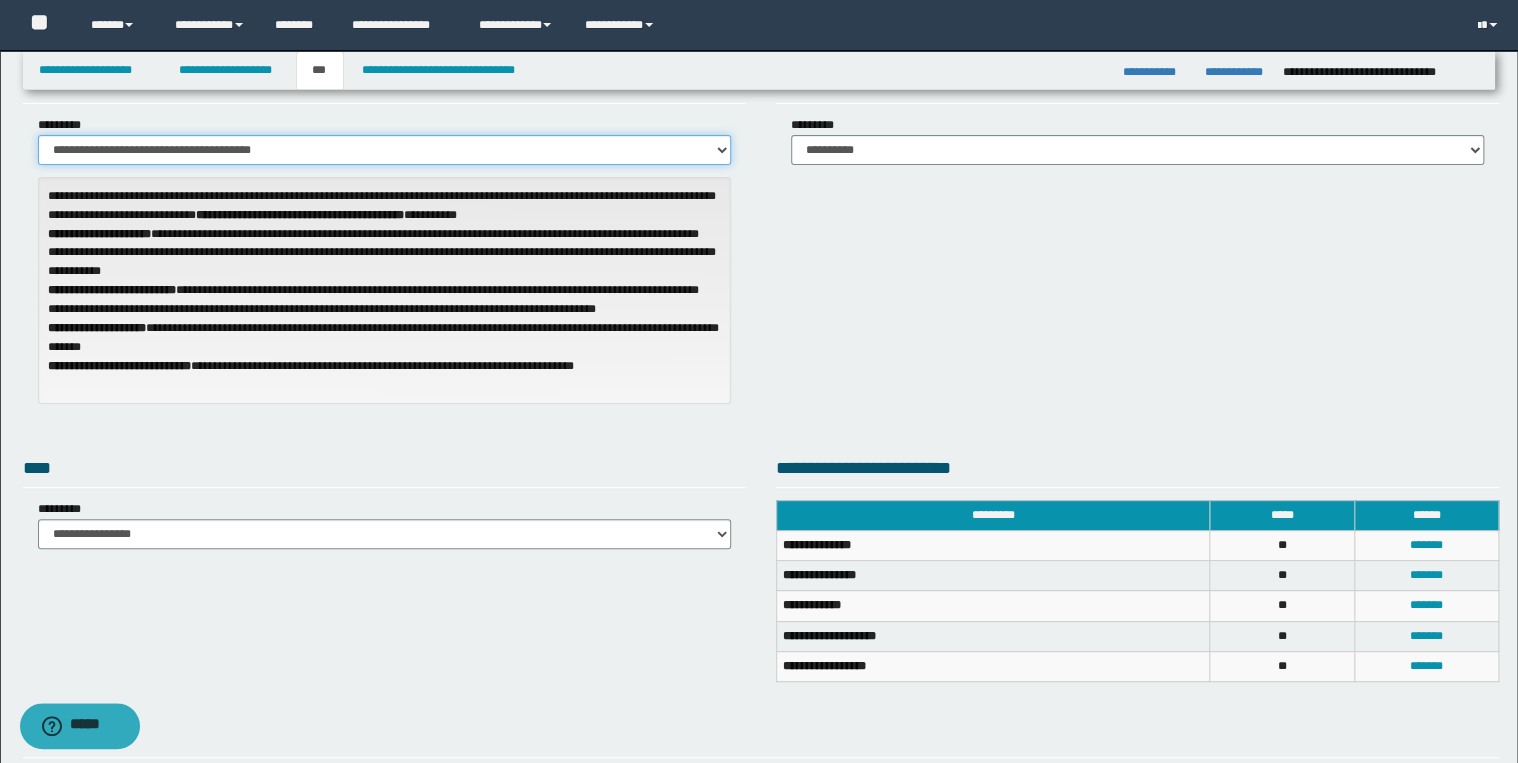 scroll, scrollTop: 0, scrollLeft: 0, axis: both 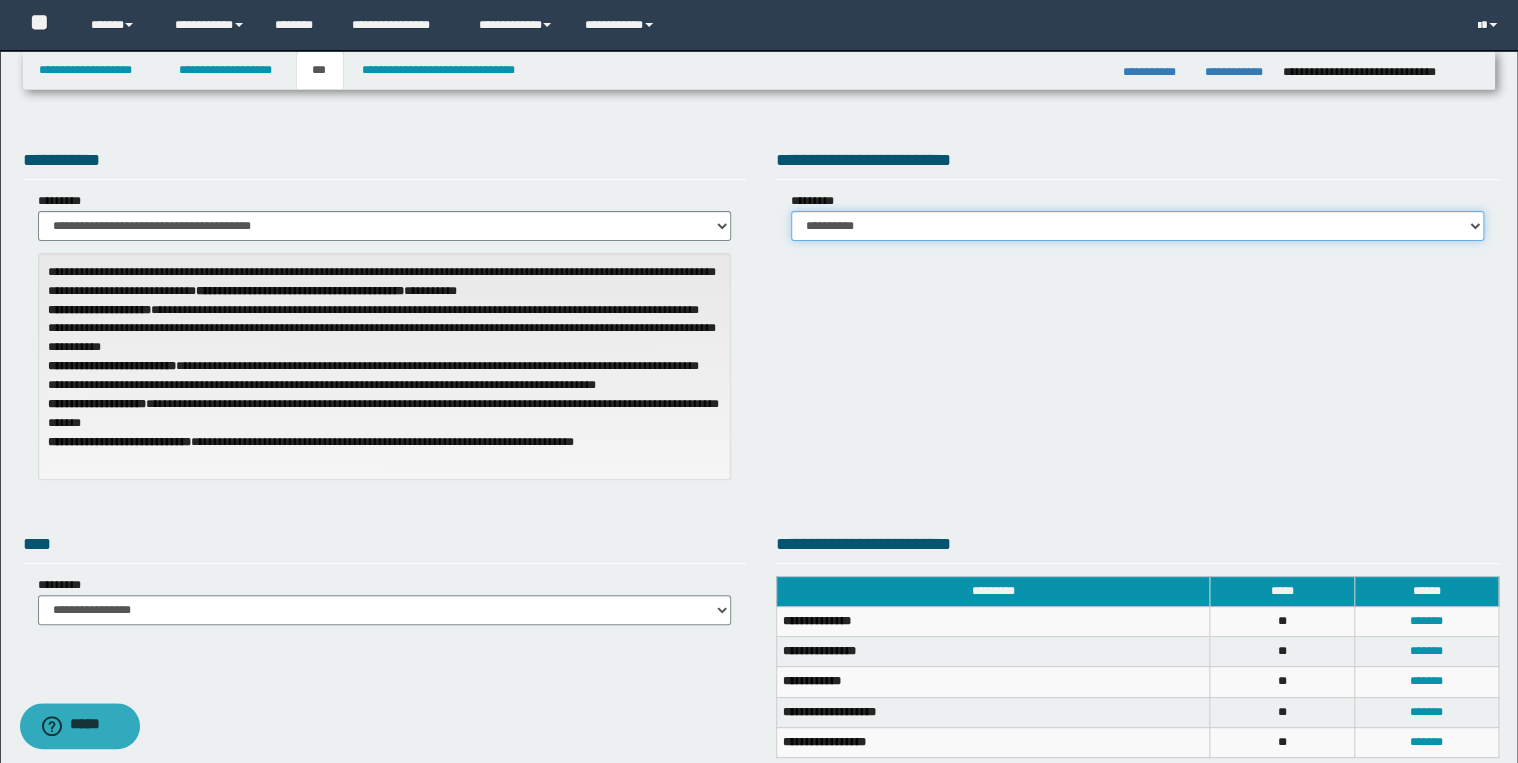 click on "**********" at bounding box center [1137, 226] 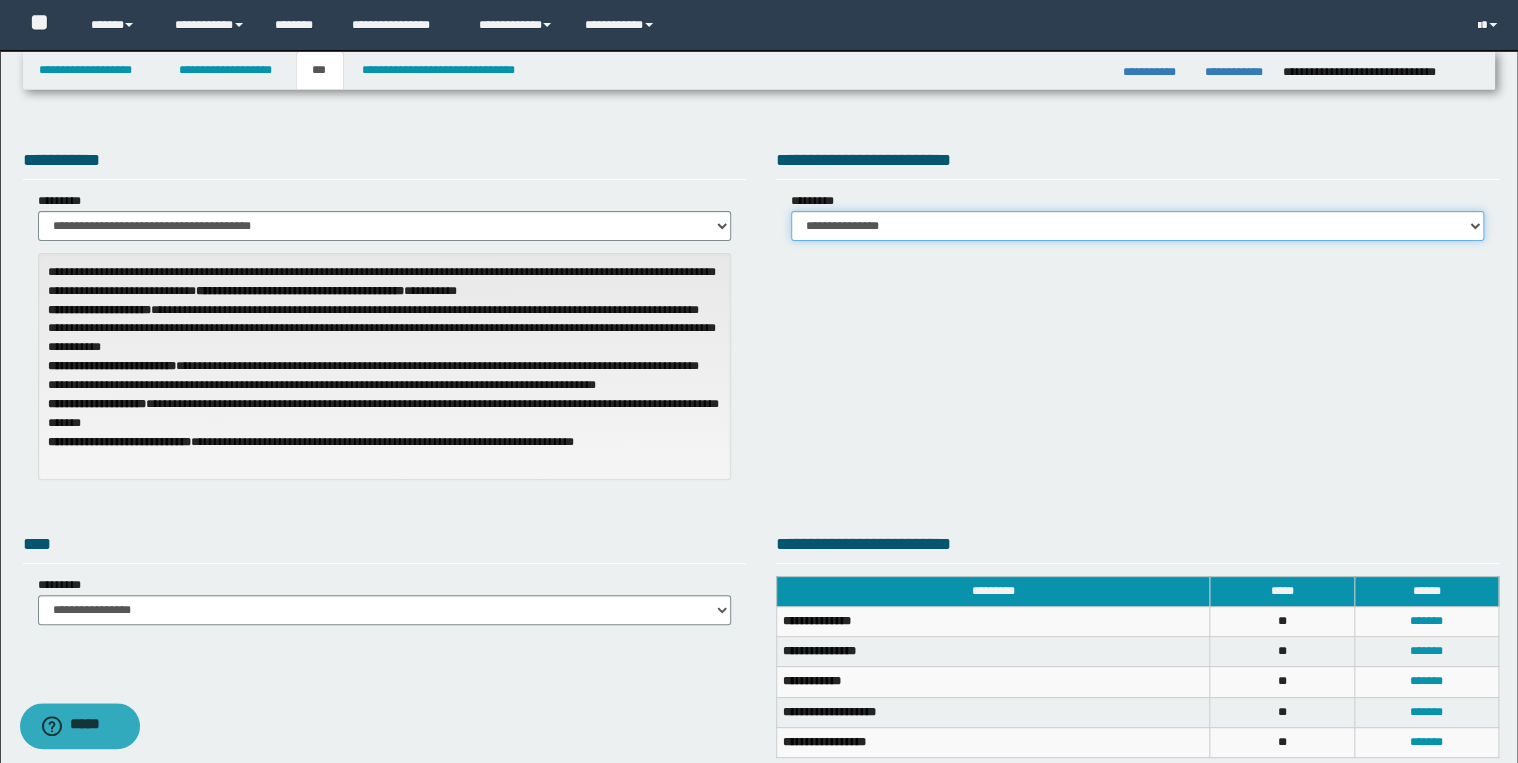click on "**********" at bounding box center (1137, 226) 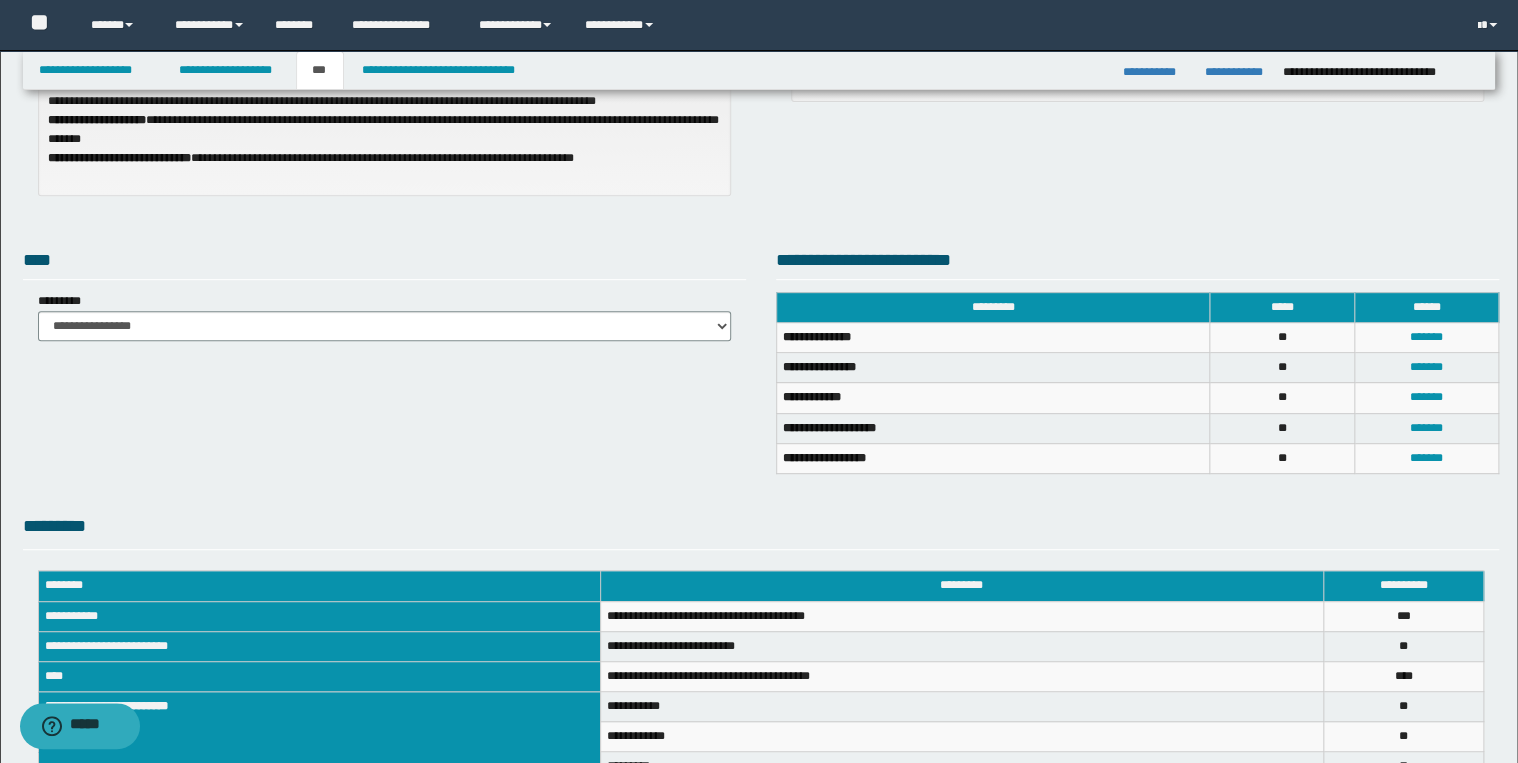 scroll, scrollTop: 280, scrollLeft: 0, axis: vertical 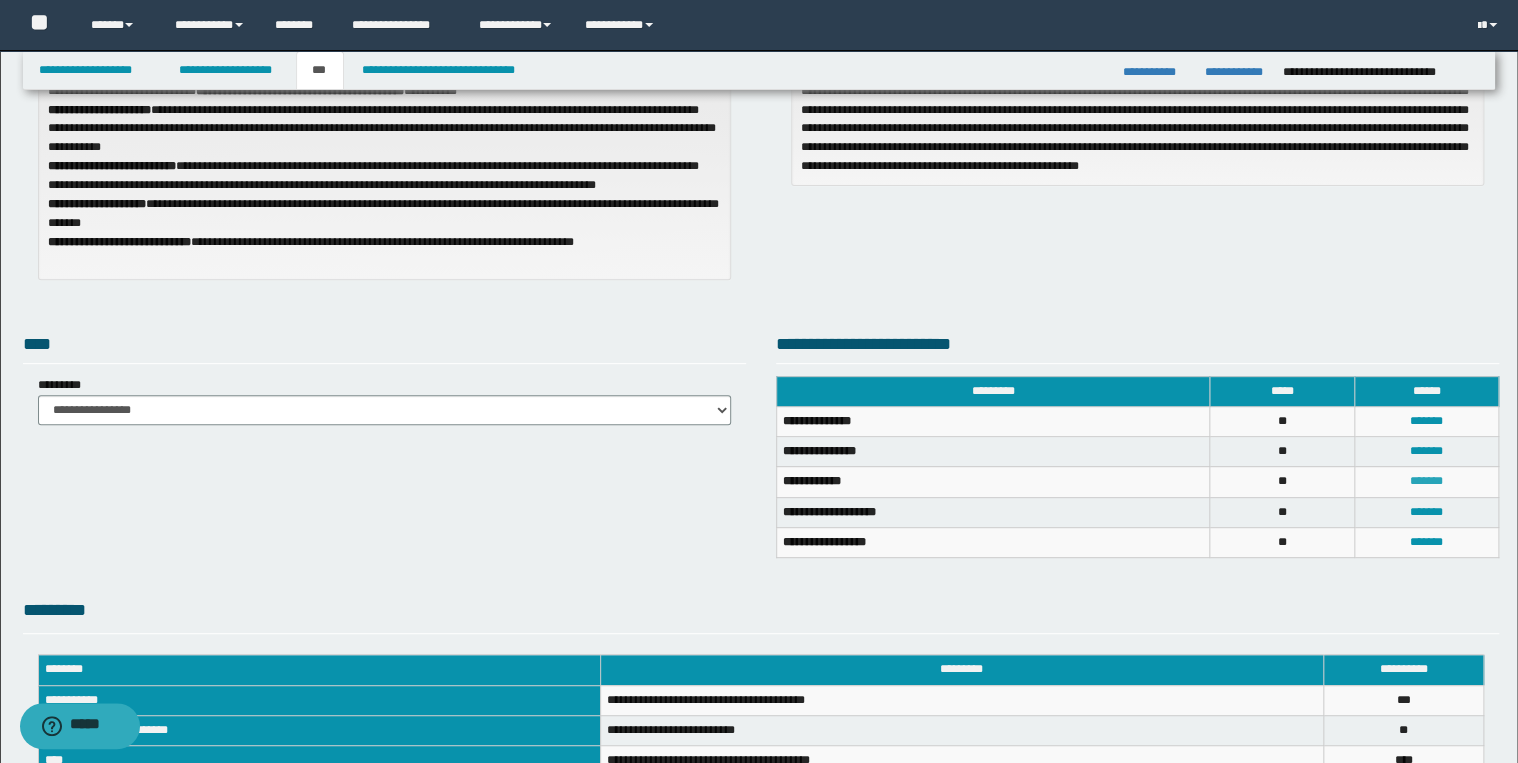 click on "*******" at bounding box center [1426, 481] 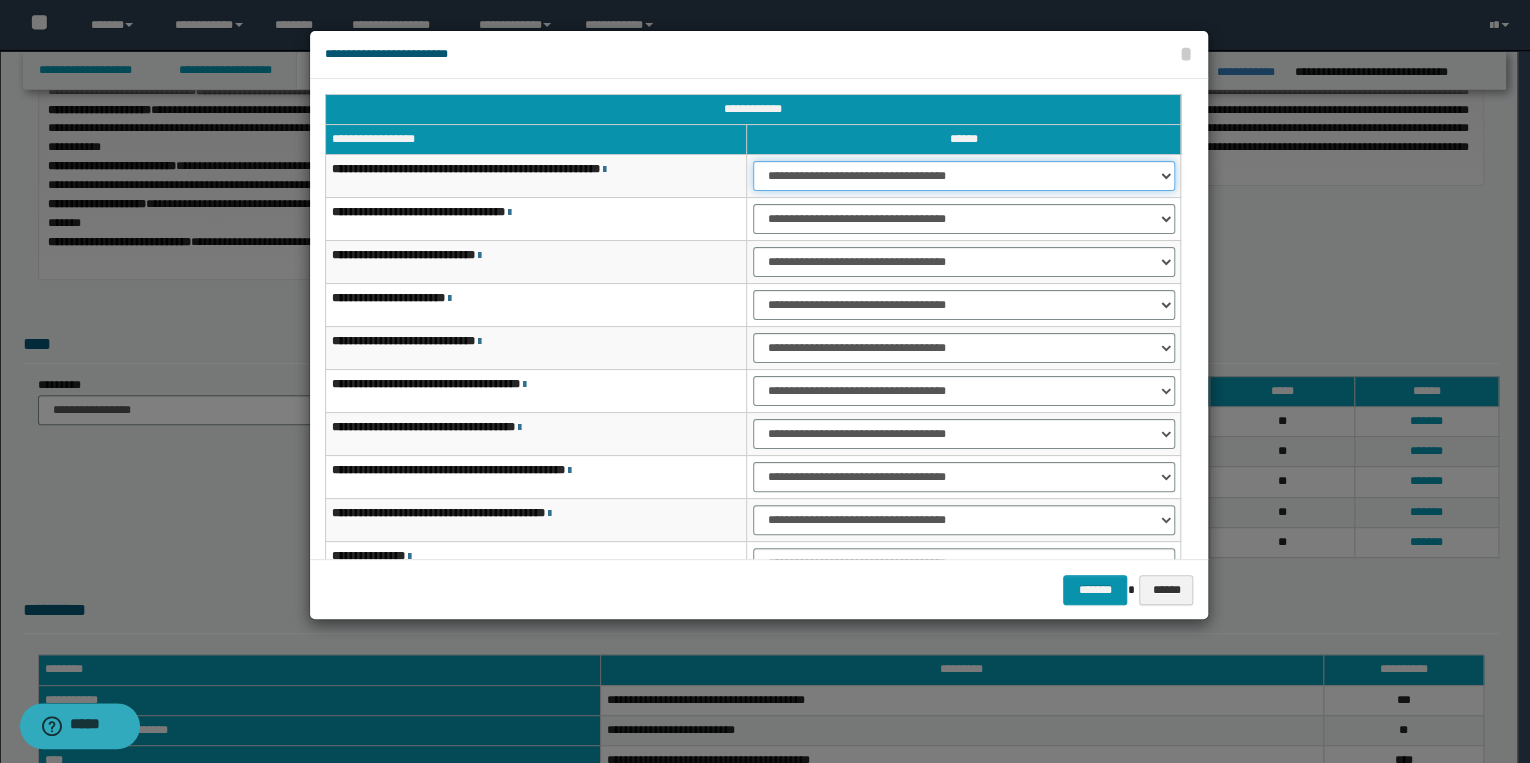 drag, startPoint x: 812, startPoint y: 173, endPoint x: 811, endPoint y: 191, distance: 18.027756 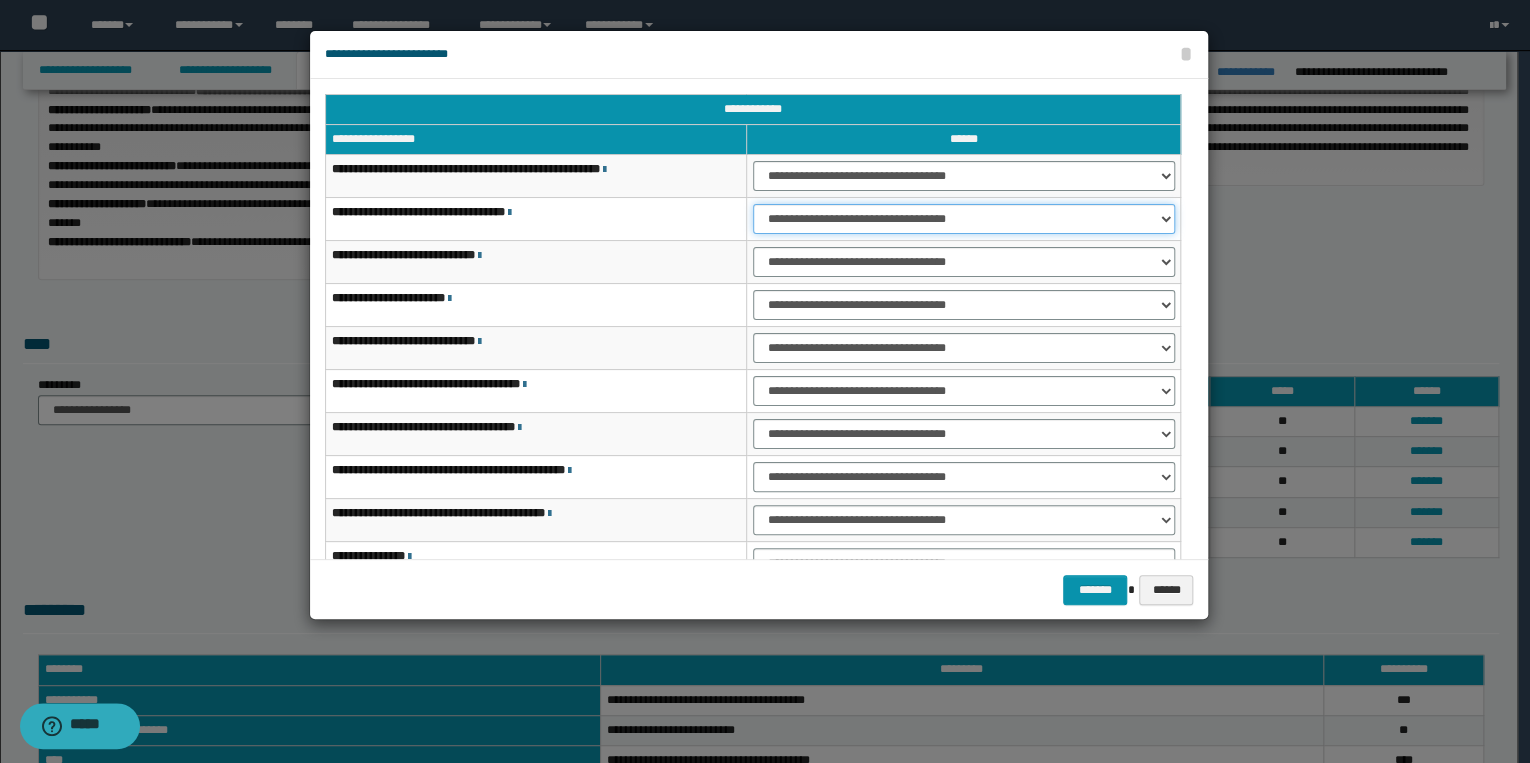 drag, startPoint x: 804, startPoint y: 217, endPoint x: 807, endPoint y: 233, distance: 16.27882 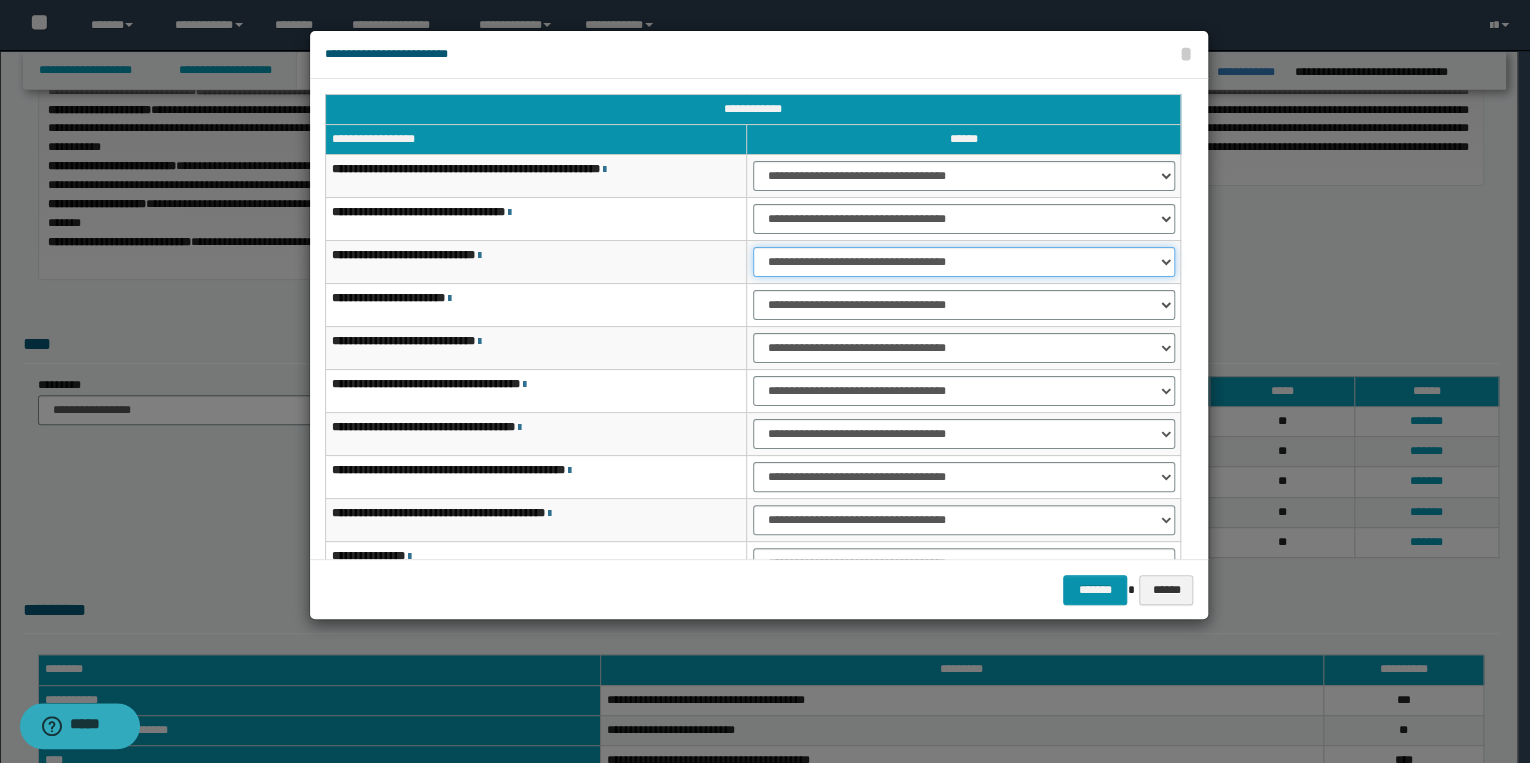 click on "**********" at bounding box center (964, 262) 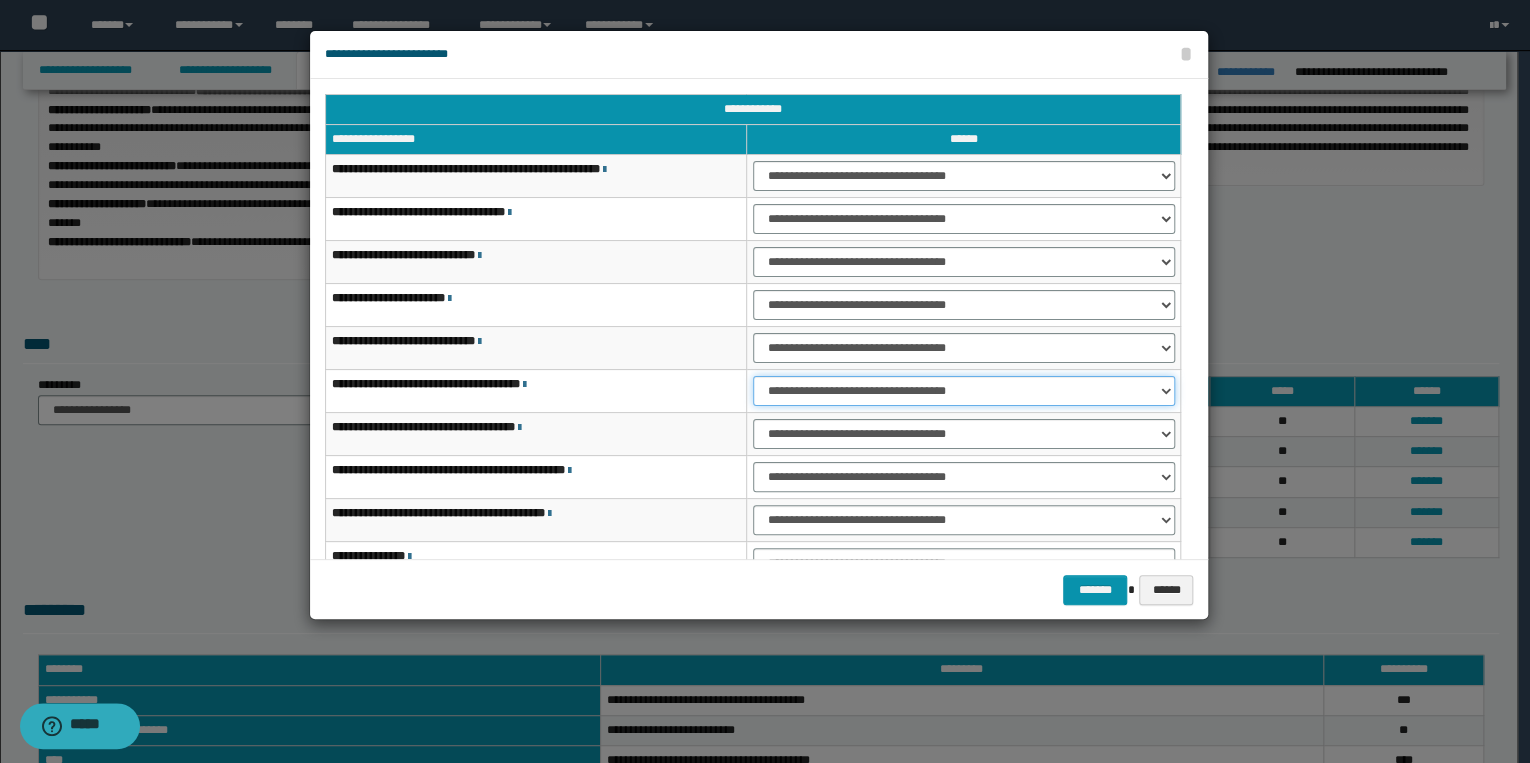 click on "**********" at bounding box center [964, 391] 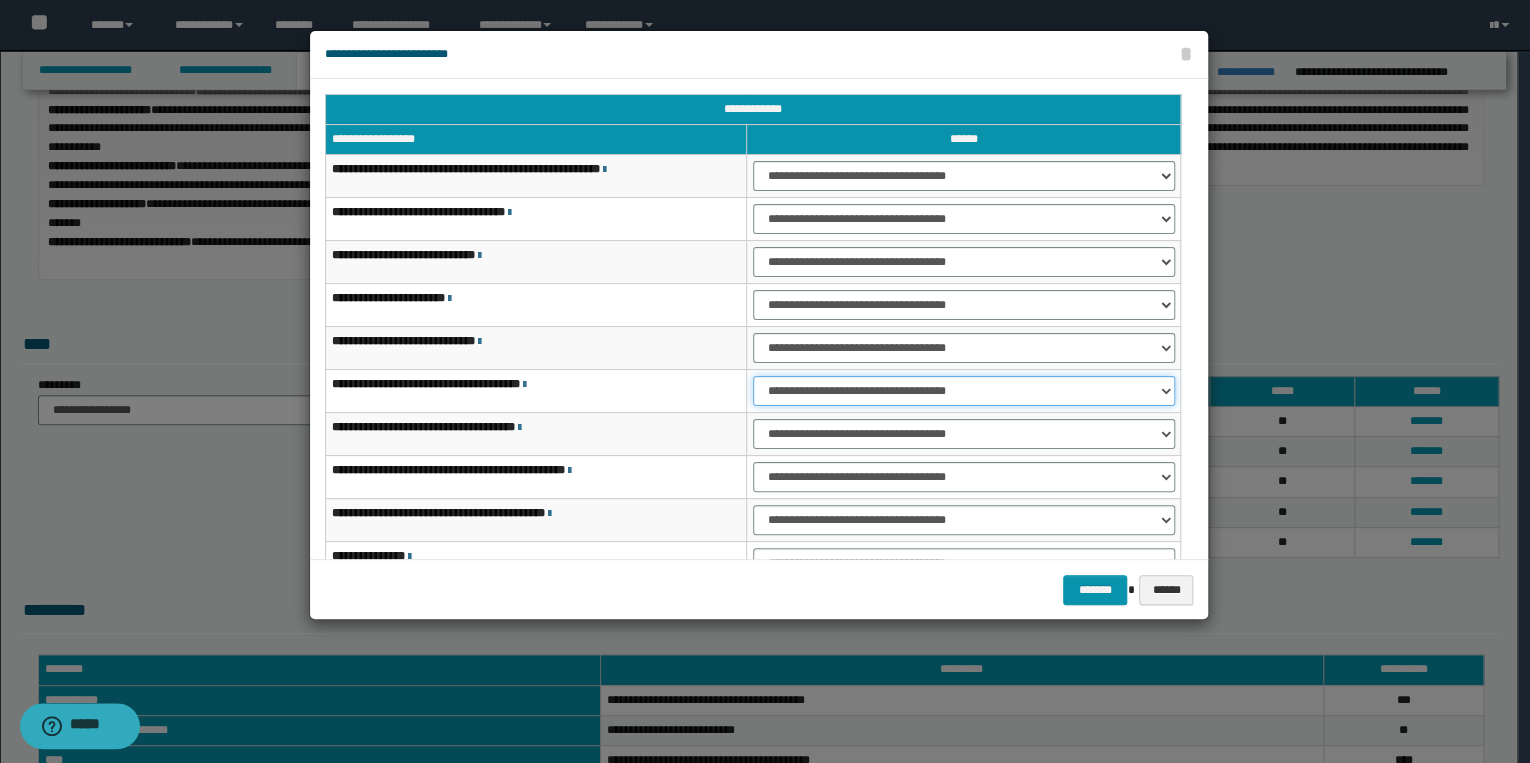 scroll, scrollTop: 80, scrollLeft: 0, axis: vertical 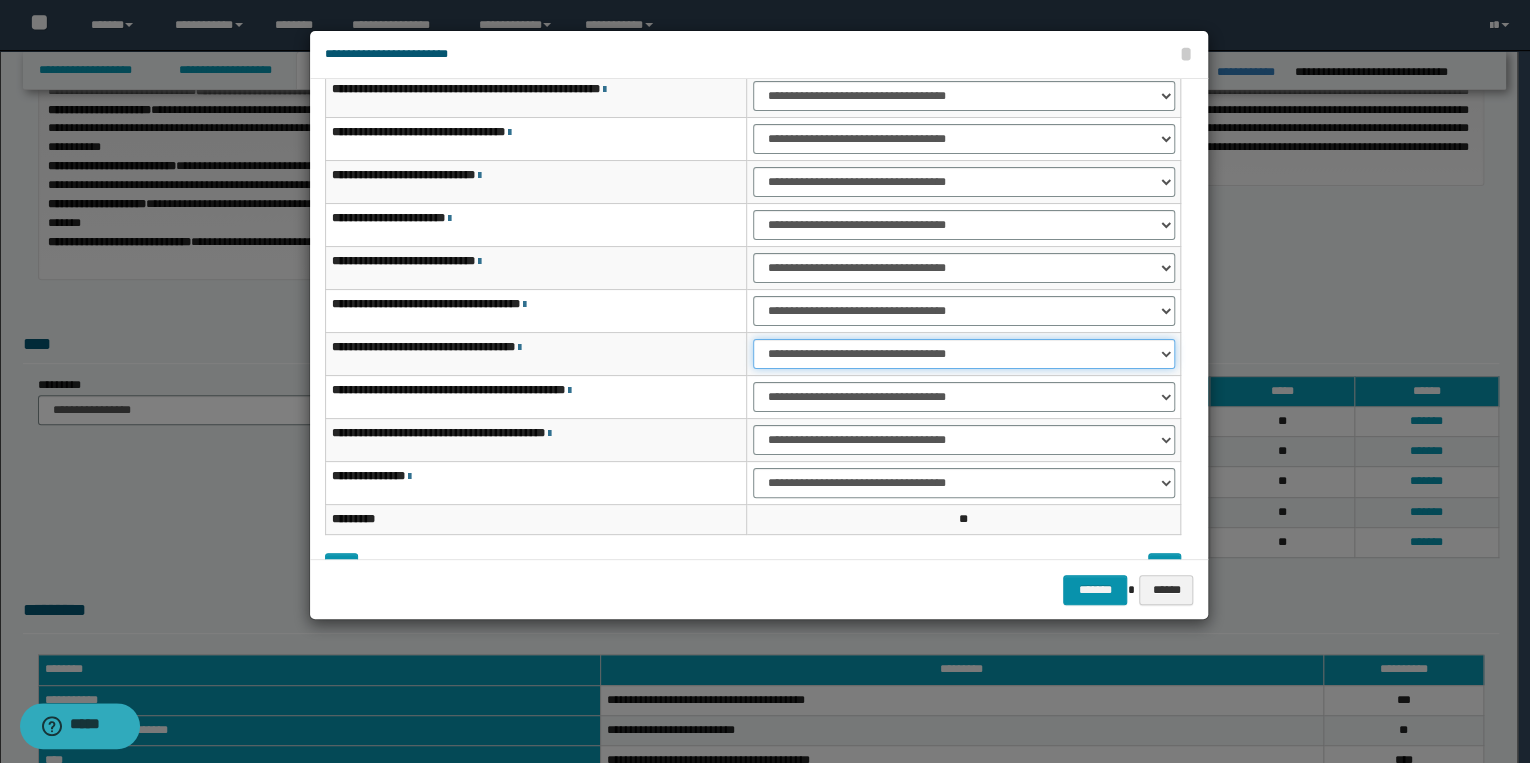 click on "**********" at bounding box center [964, 354] 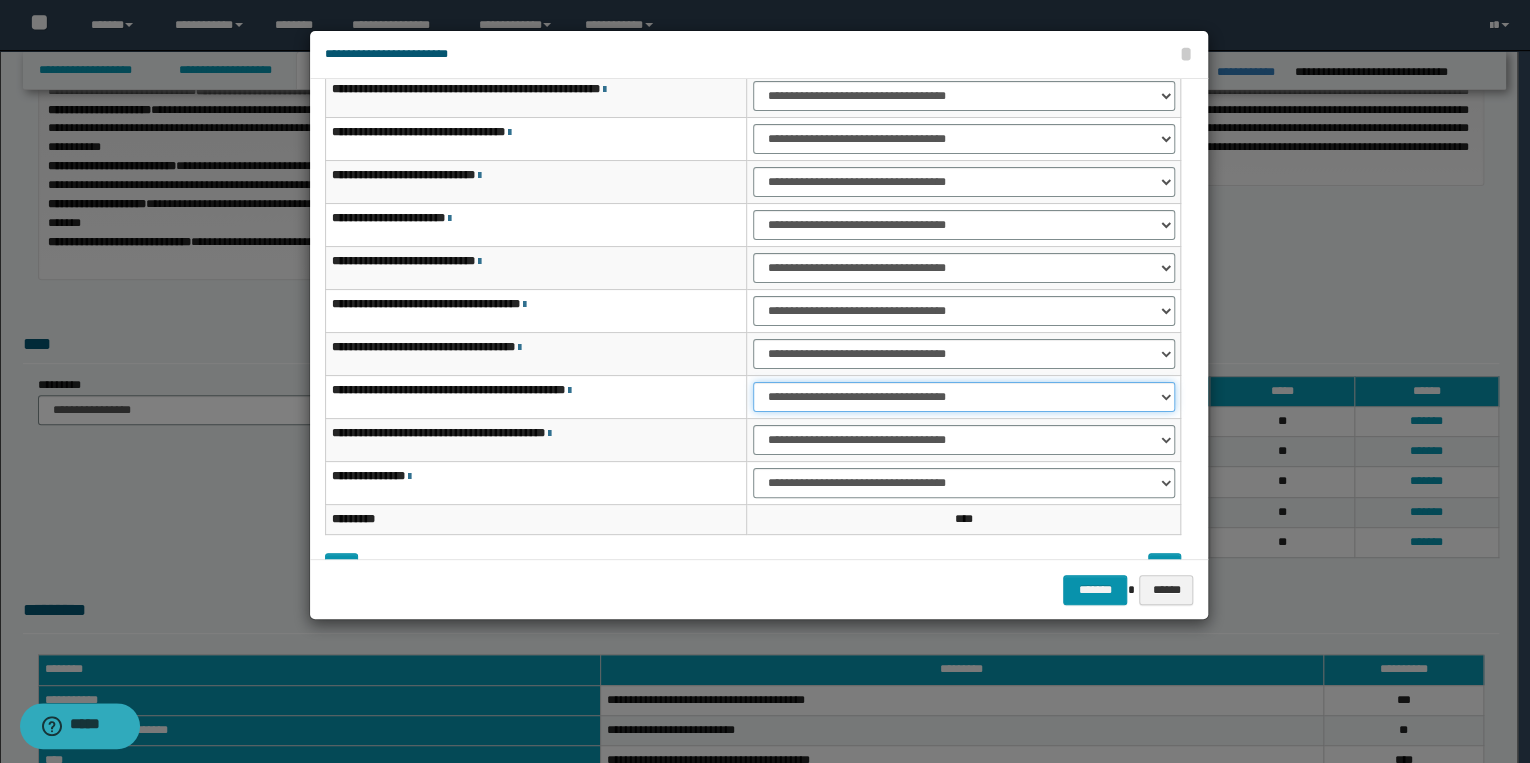 click on "**********" at bounding box center [964, 397] 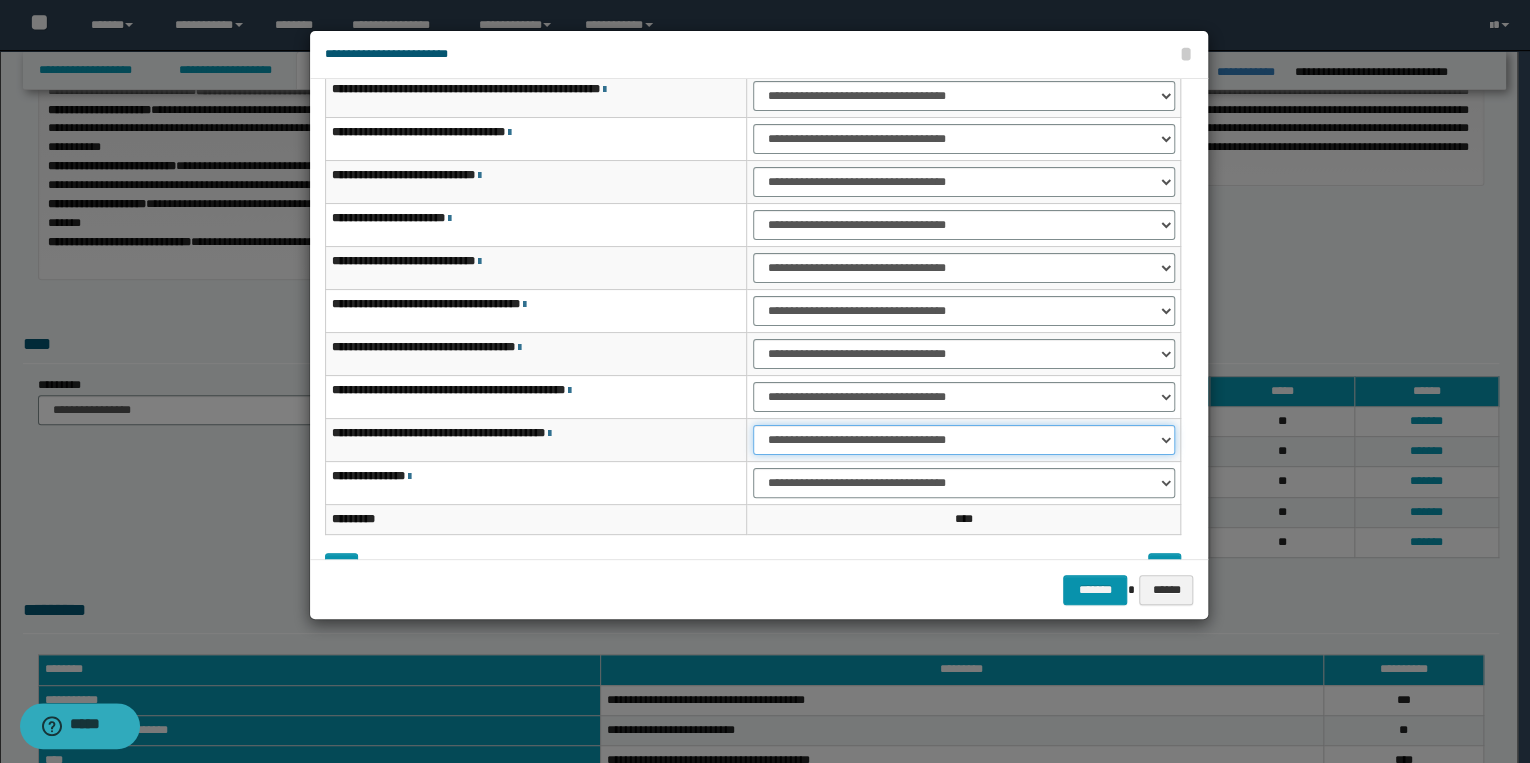 click on "**********" at bounding box center [964, 440] 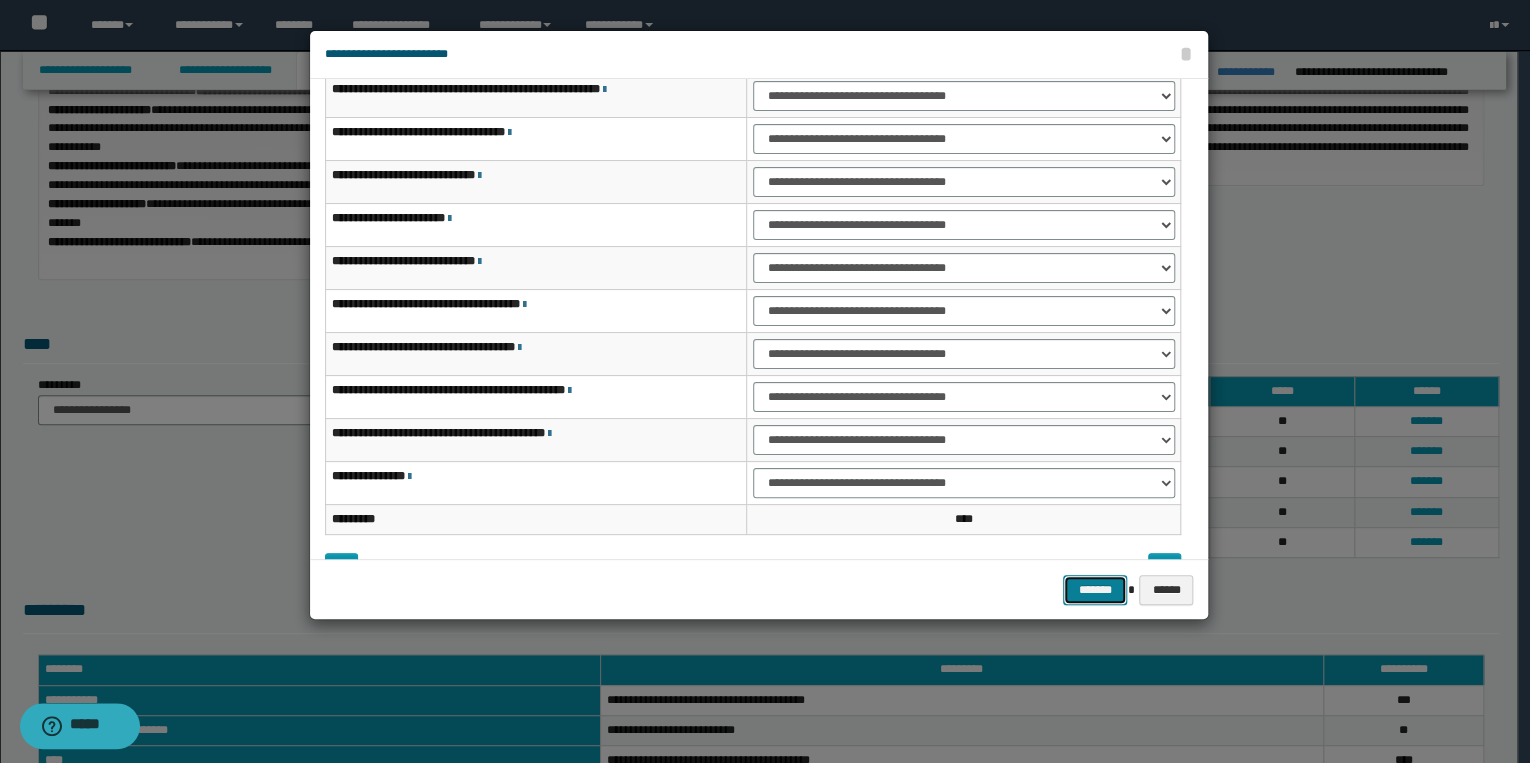 click on "*******" at bounding box center (1095, 590) 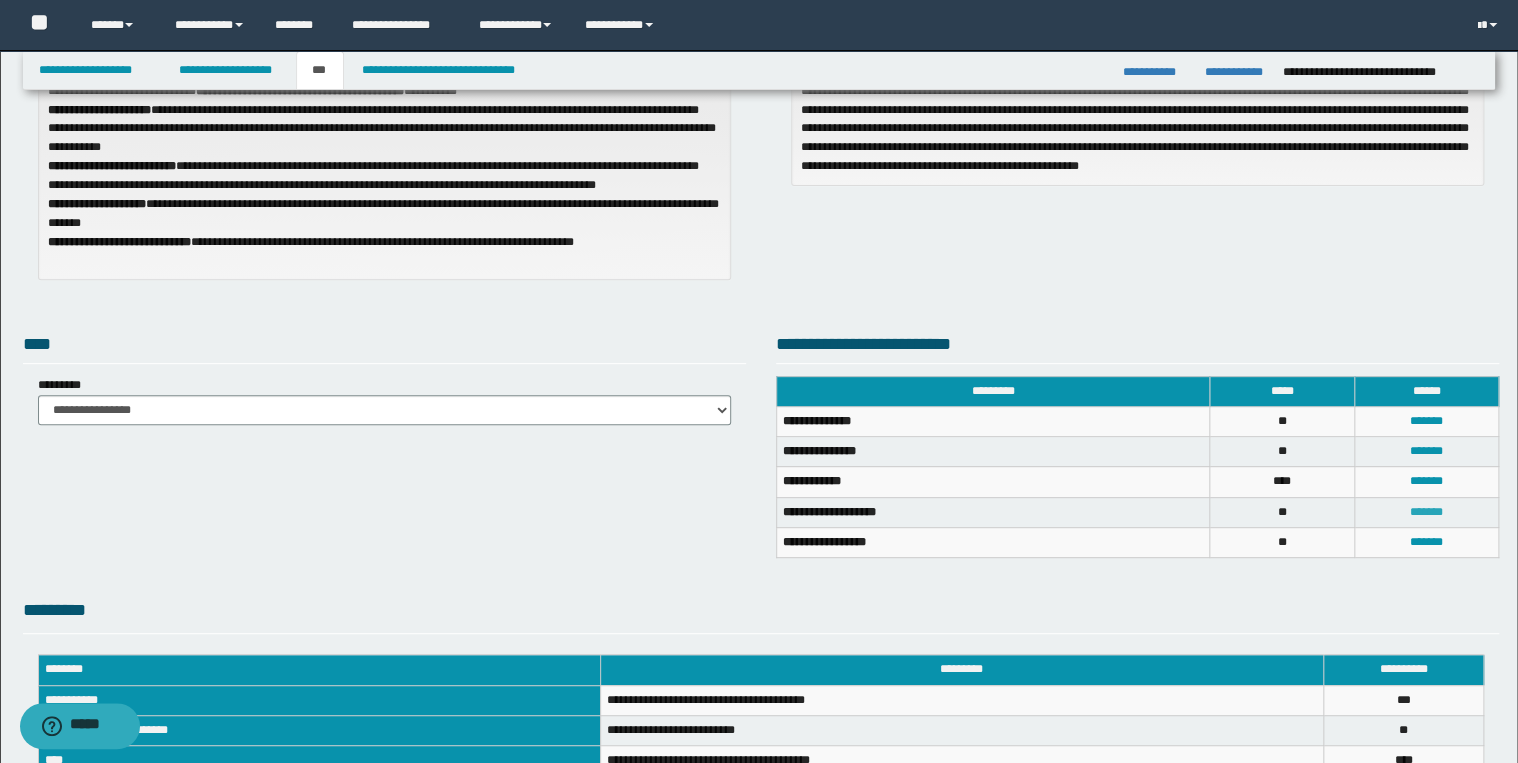 click on "*******" at bounding box center (1426, 512) 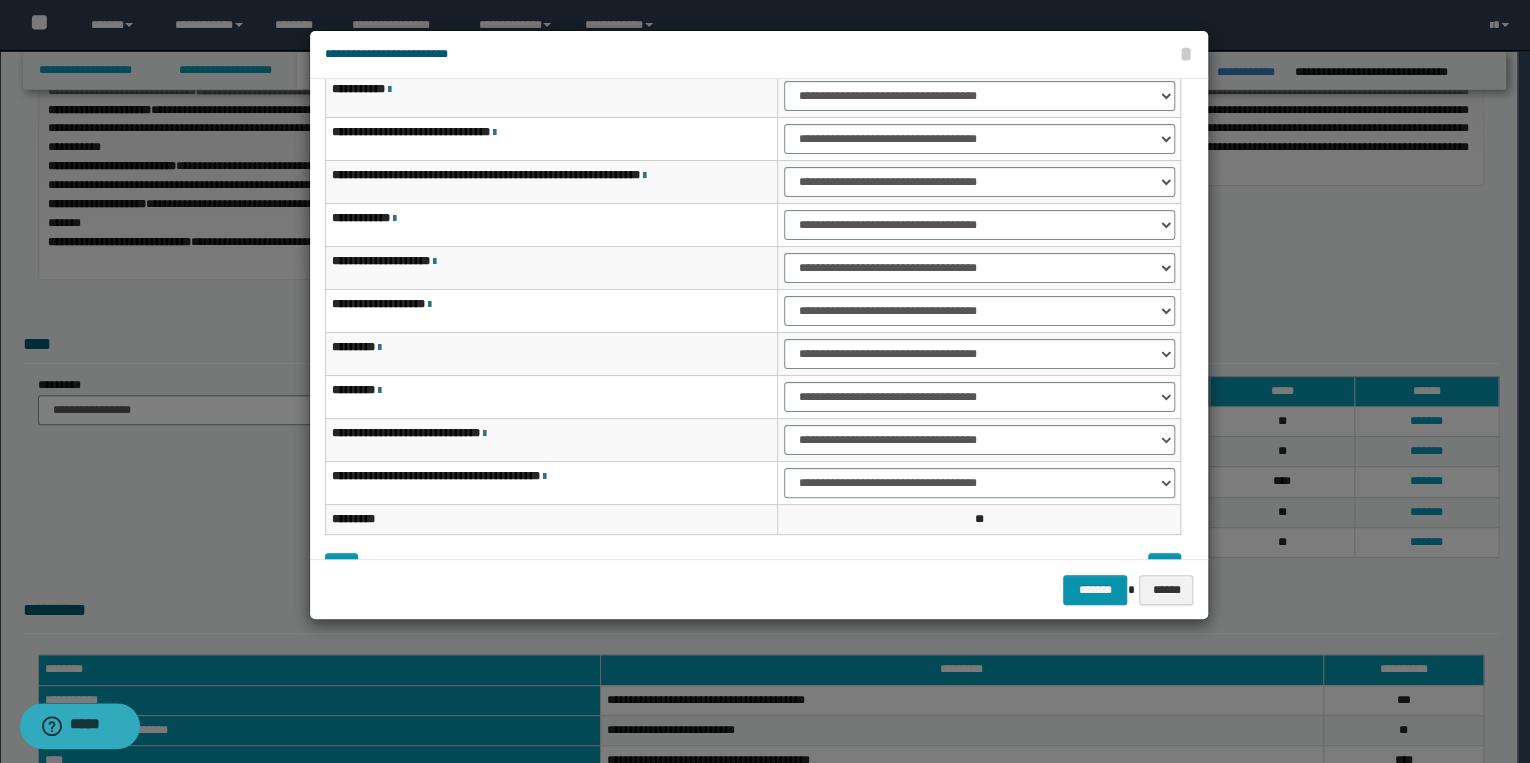 scroll, scrollTop: 0, scrollLeft: 0, axis: both 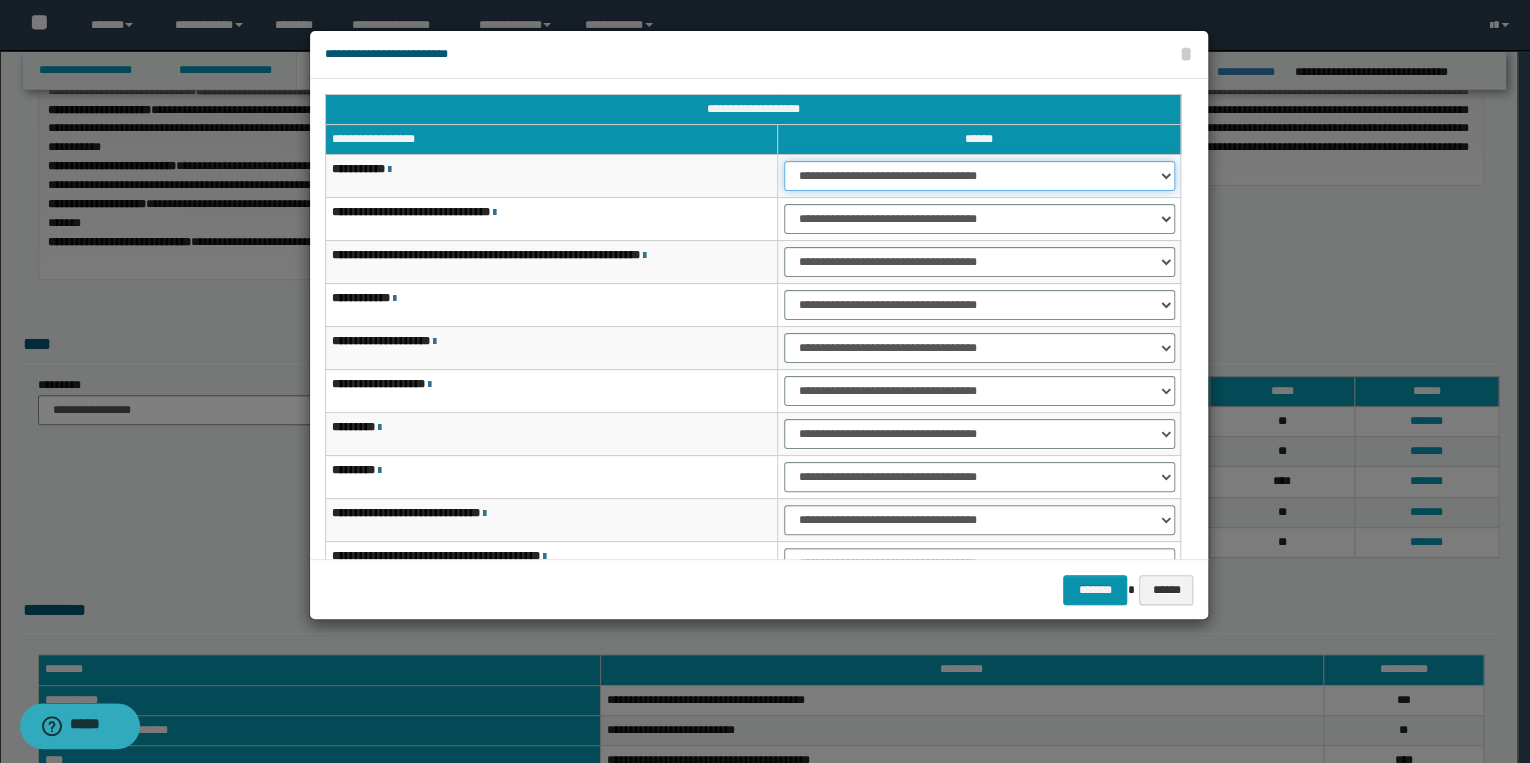 click on "**********" at bounding box center (979, 176) 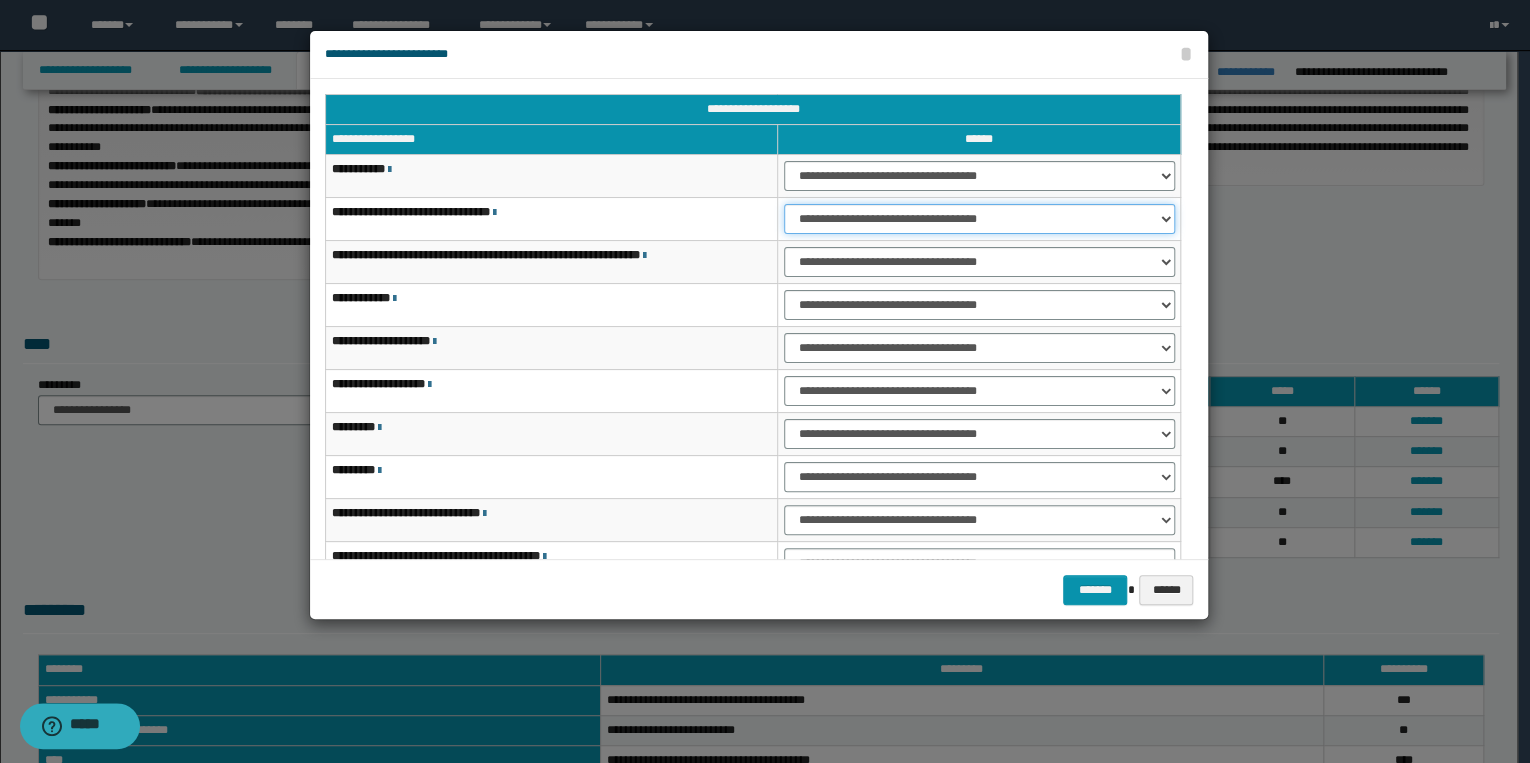 click on "**********" at bounding box center [979, 219] 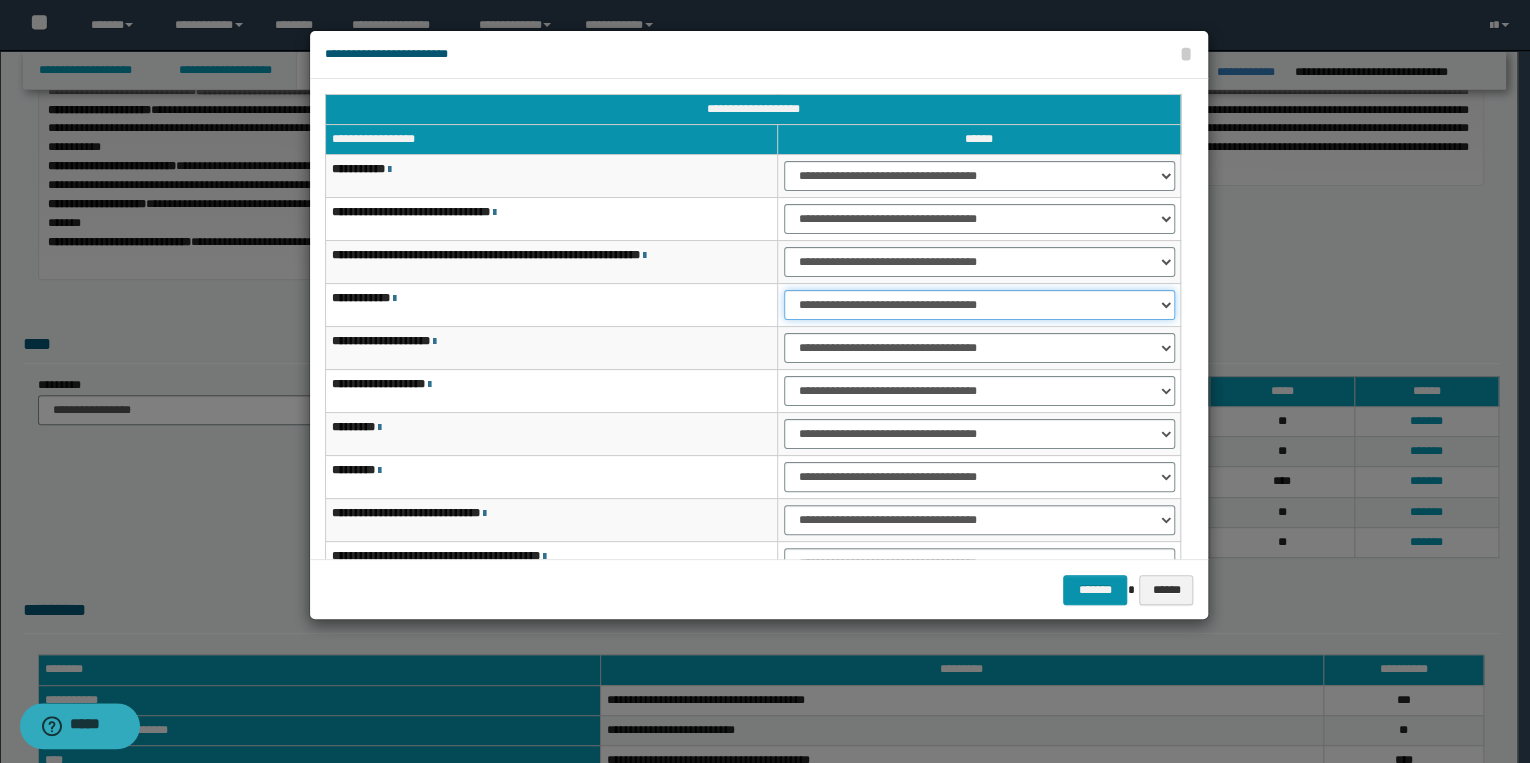 click on "**********" at bounding box center [979, 305] 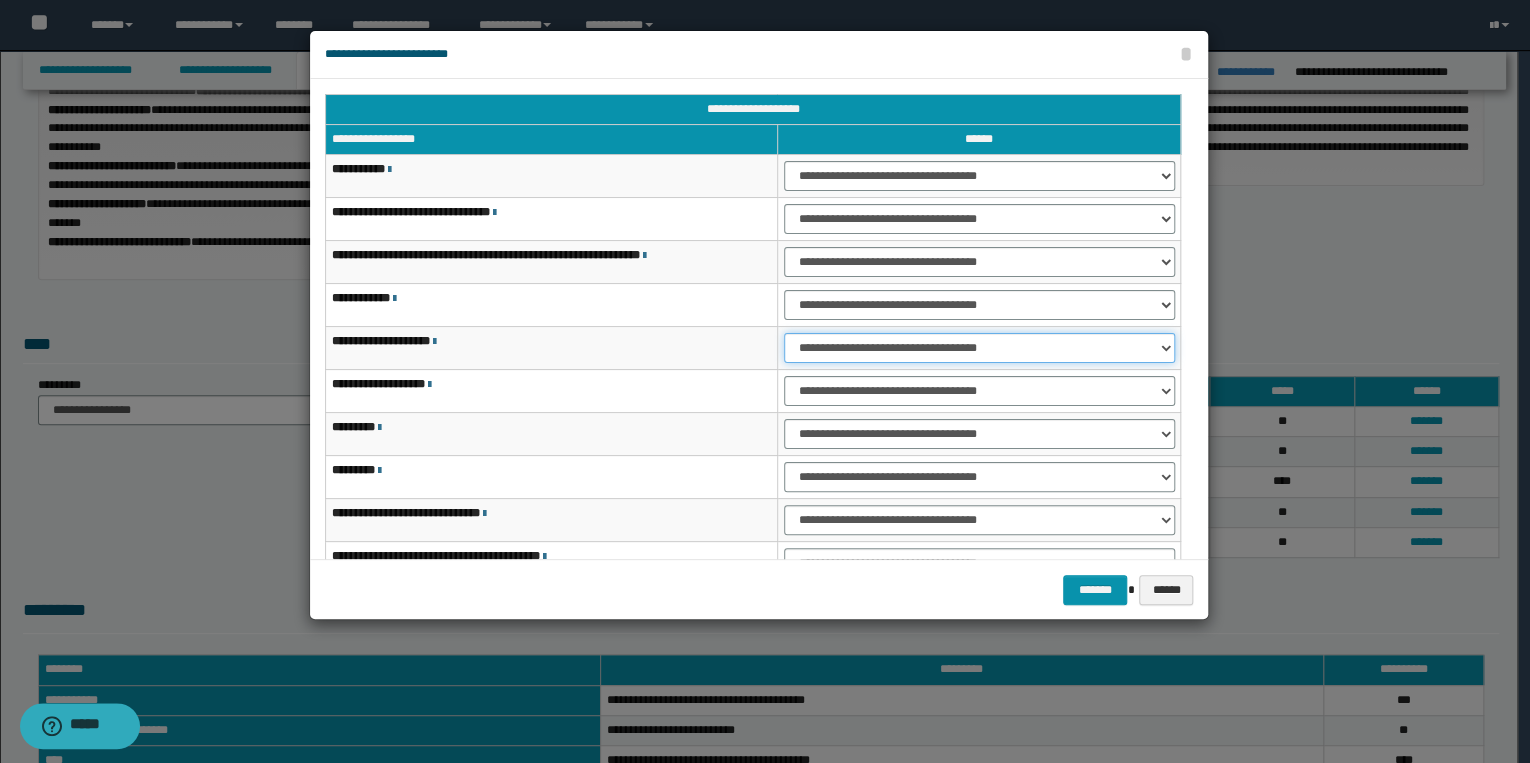drag, startPoint x: 827, startPoint y: 341, endPoint x: 828, endPoint y: 360, distance: 19.026299 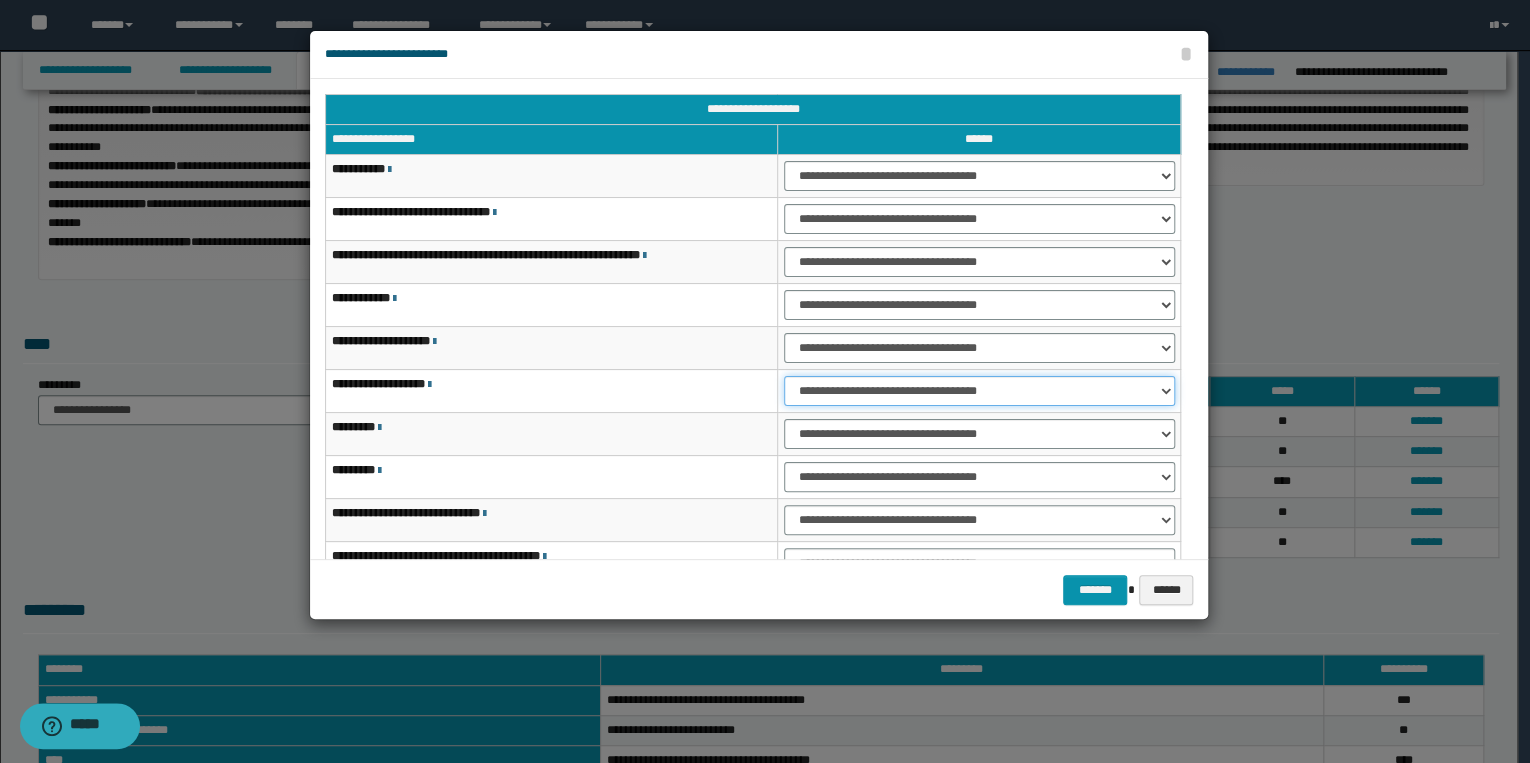 click on "**********" at bounding box center [979, 391] 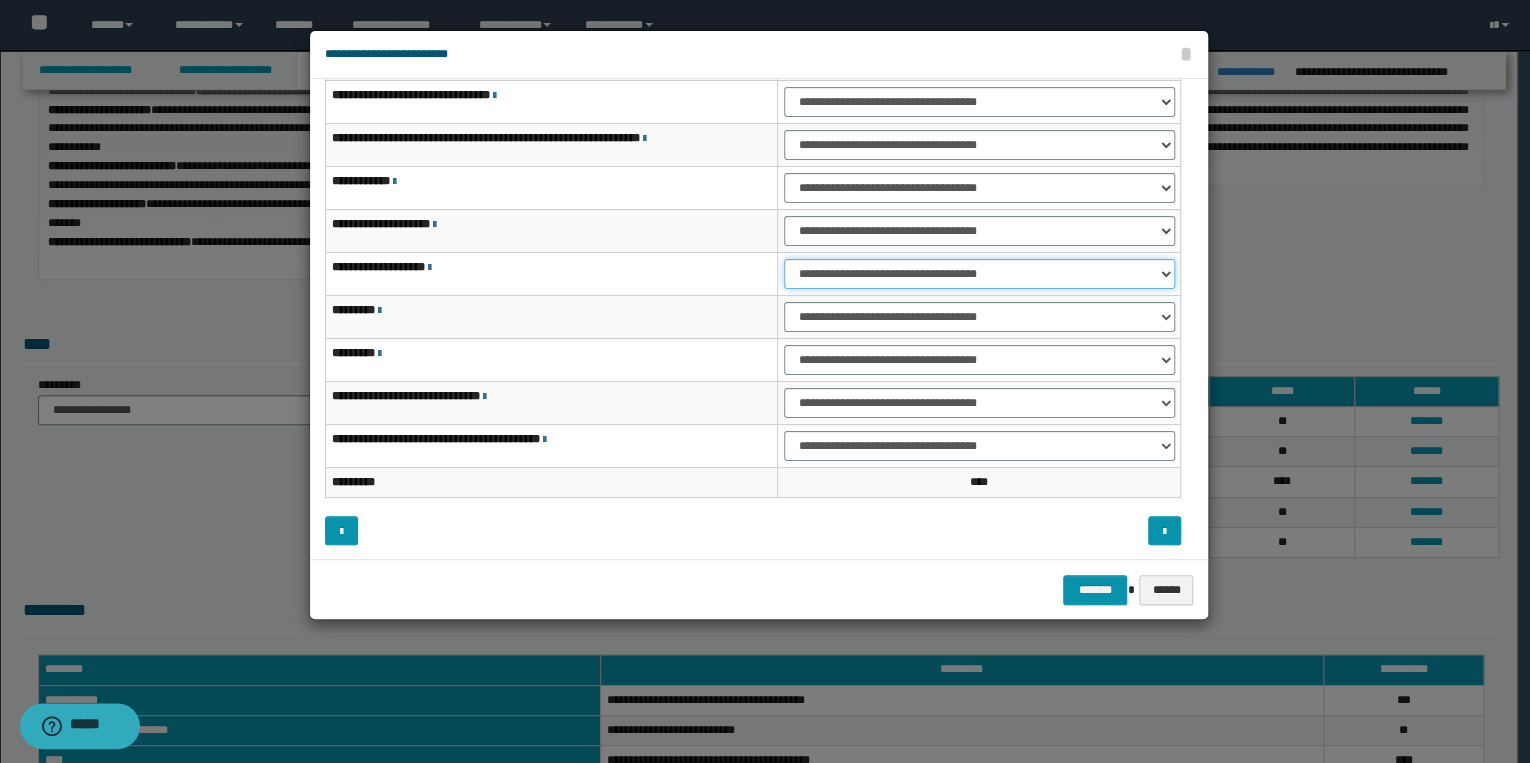 scroll, scrollTop: 118, scrollLeft: 0, axis: vertical 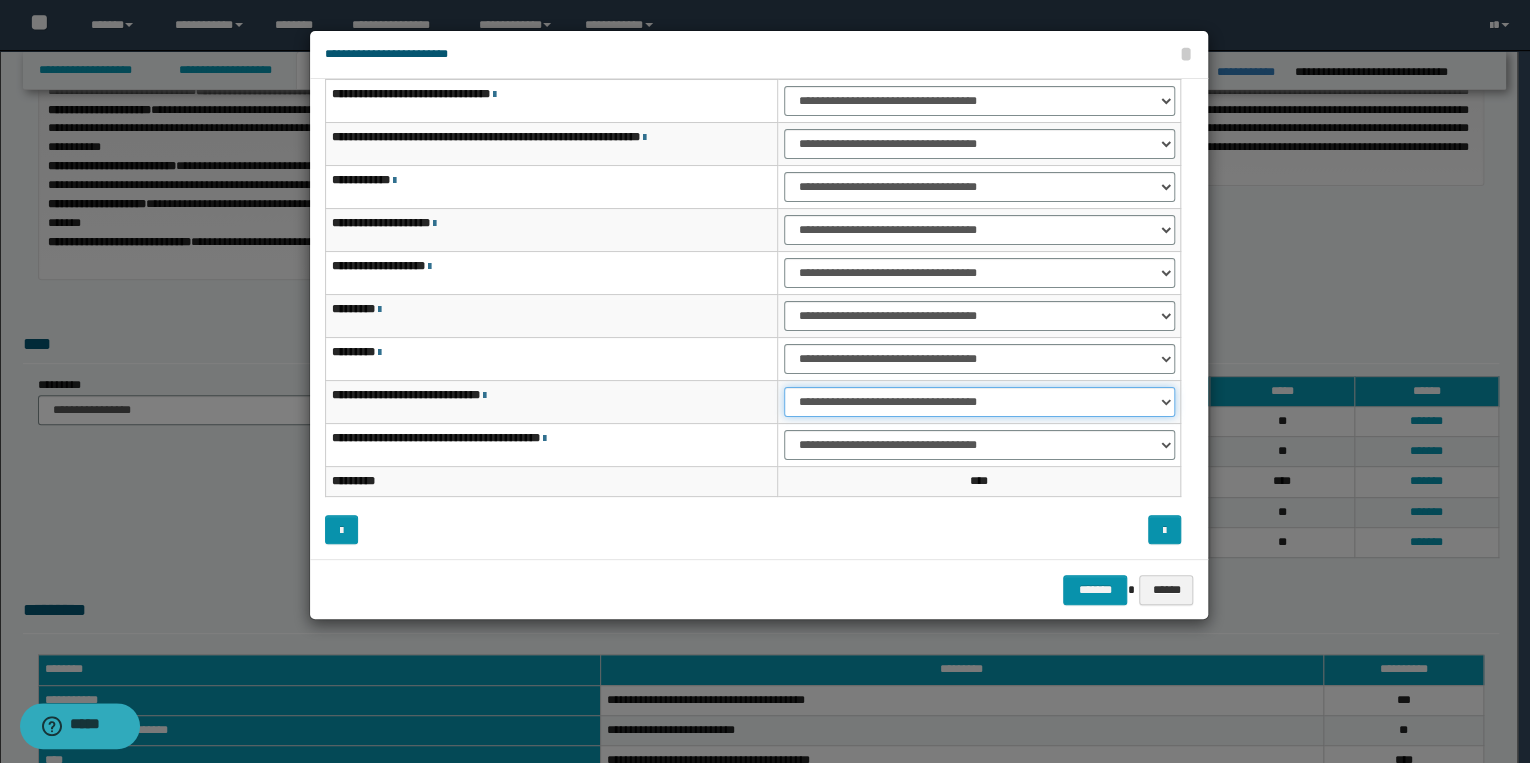 click on "**********" at bounding box center [979, 402] 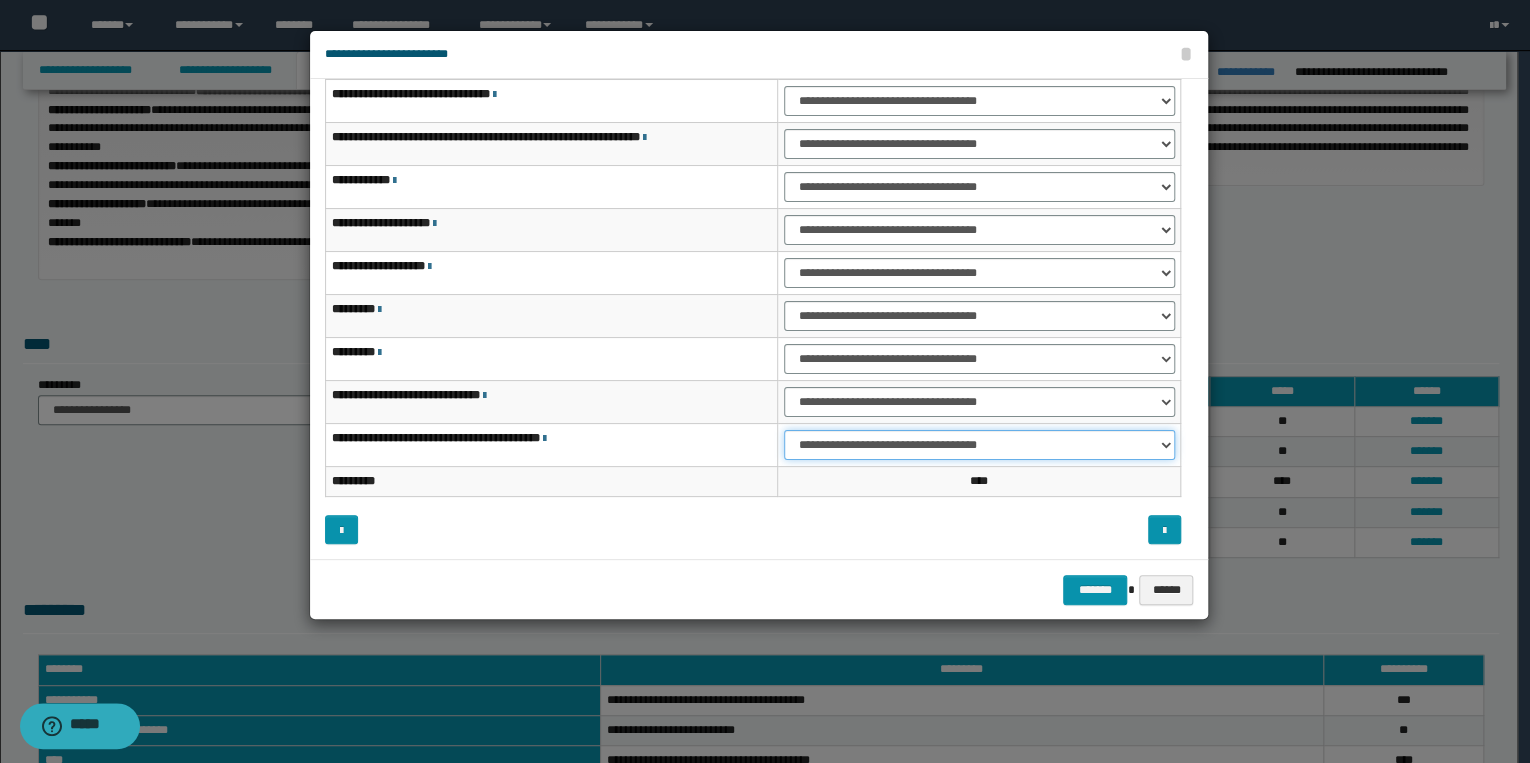 click on "**********" at bounding box center (979, 445) 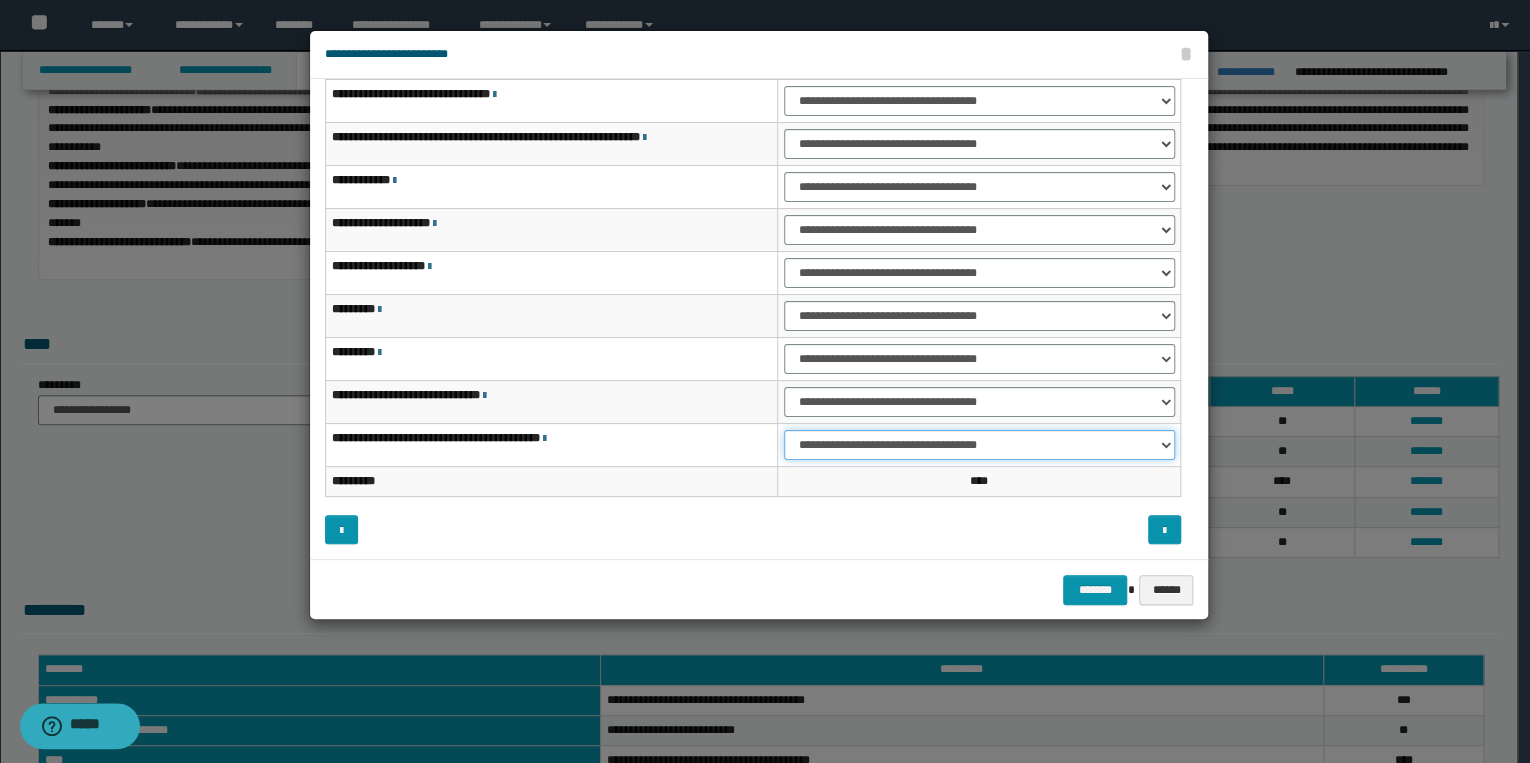 click on "**********" at bounding box center (979, 445) 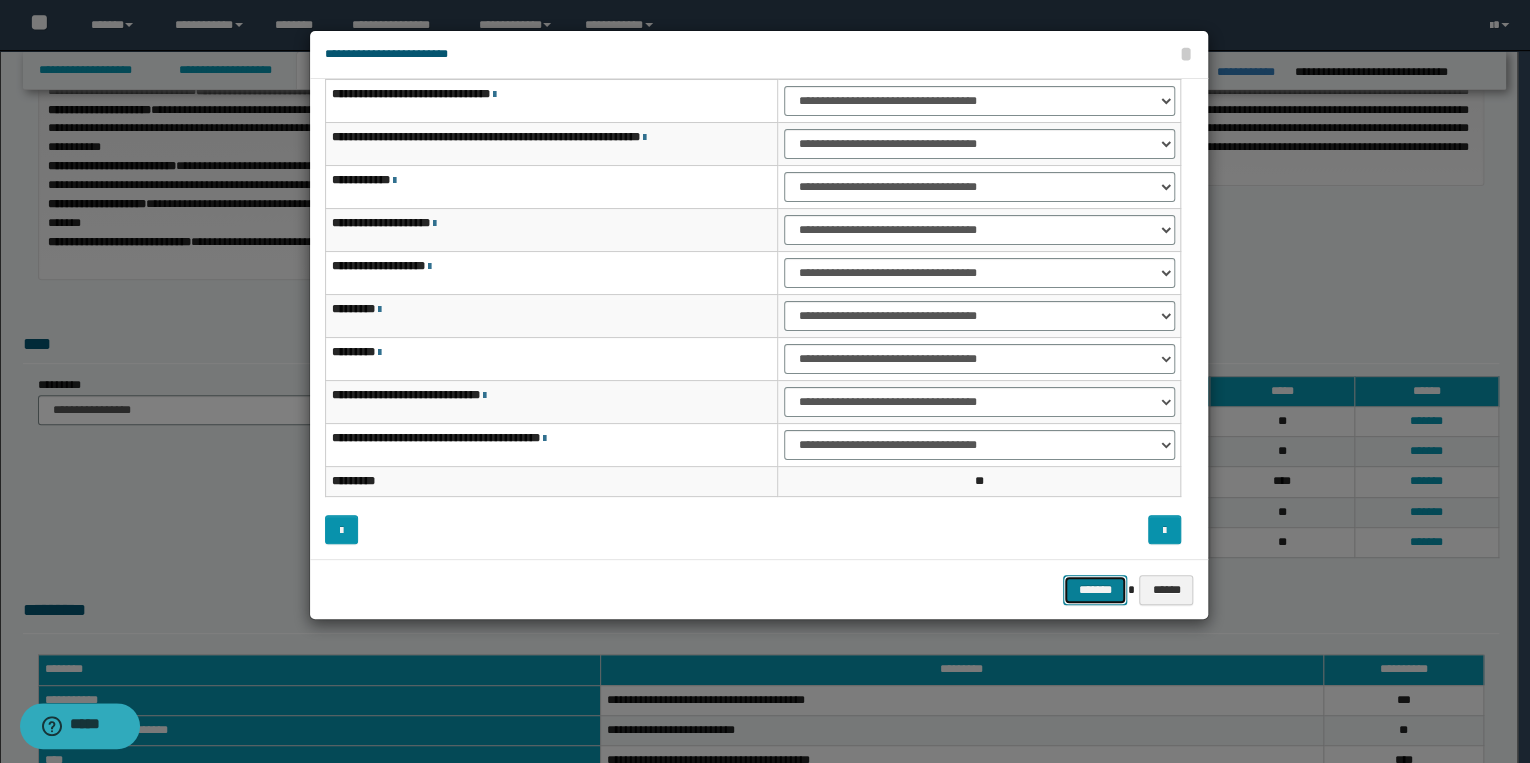 click on "*******" at bounding box center [1095, 590] 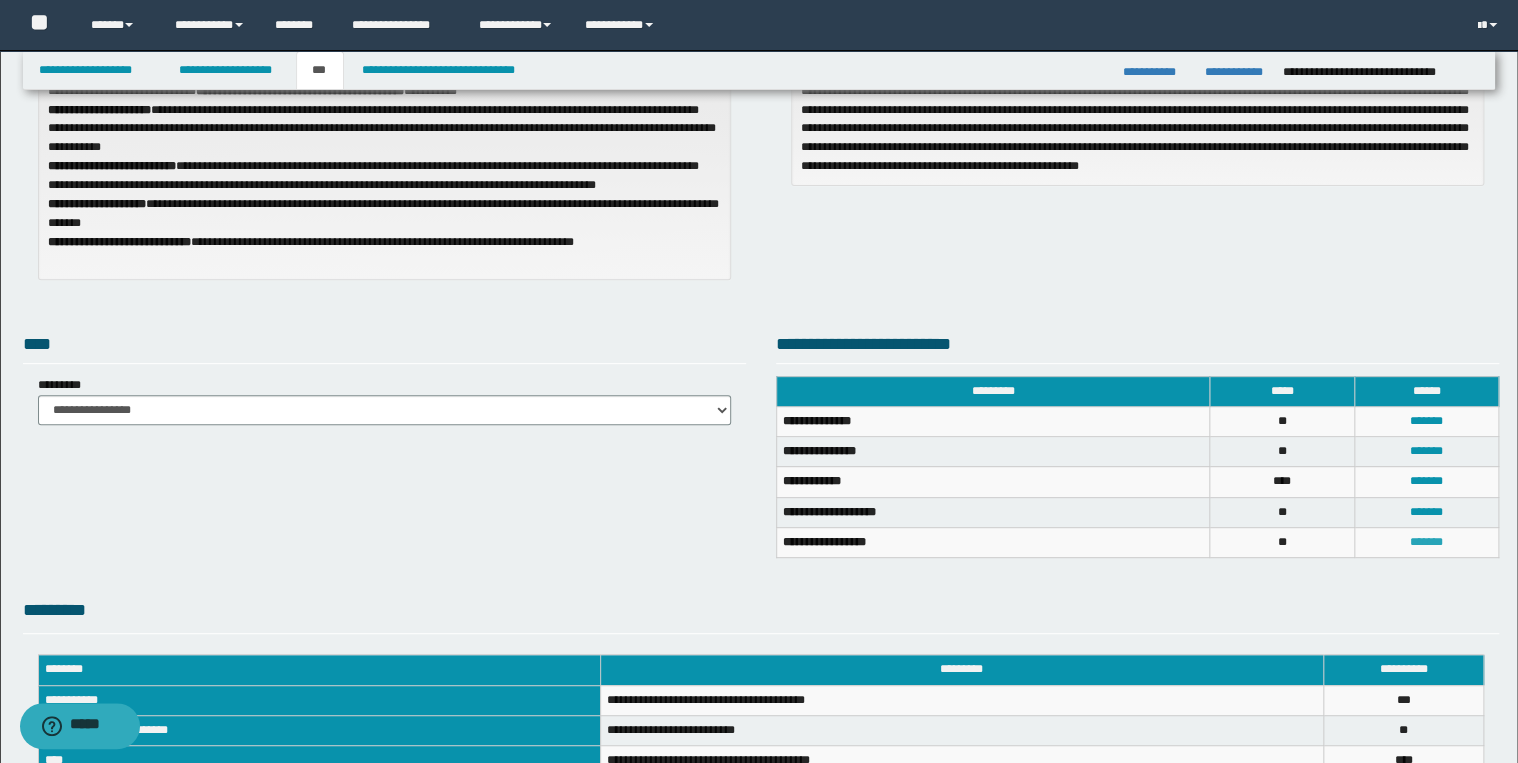 click on "*******" at bounding box center [1426, 542] 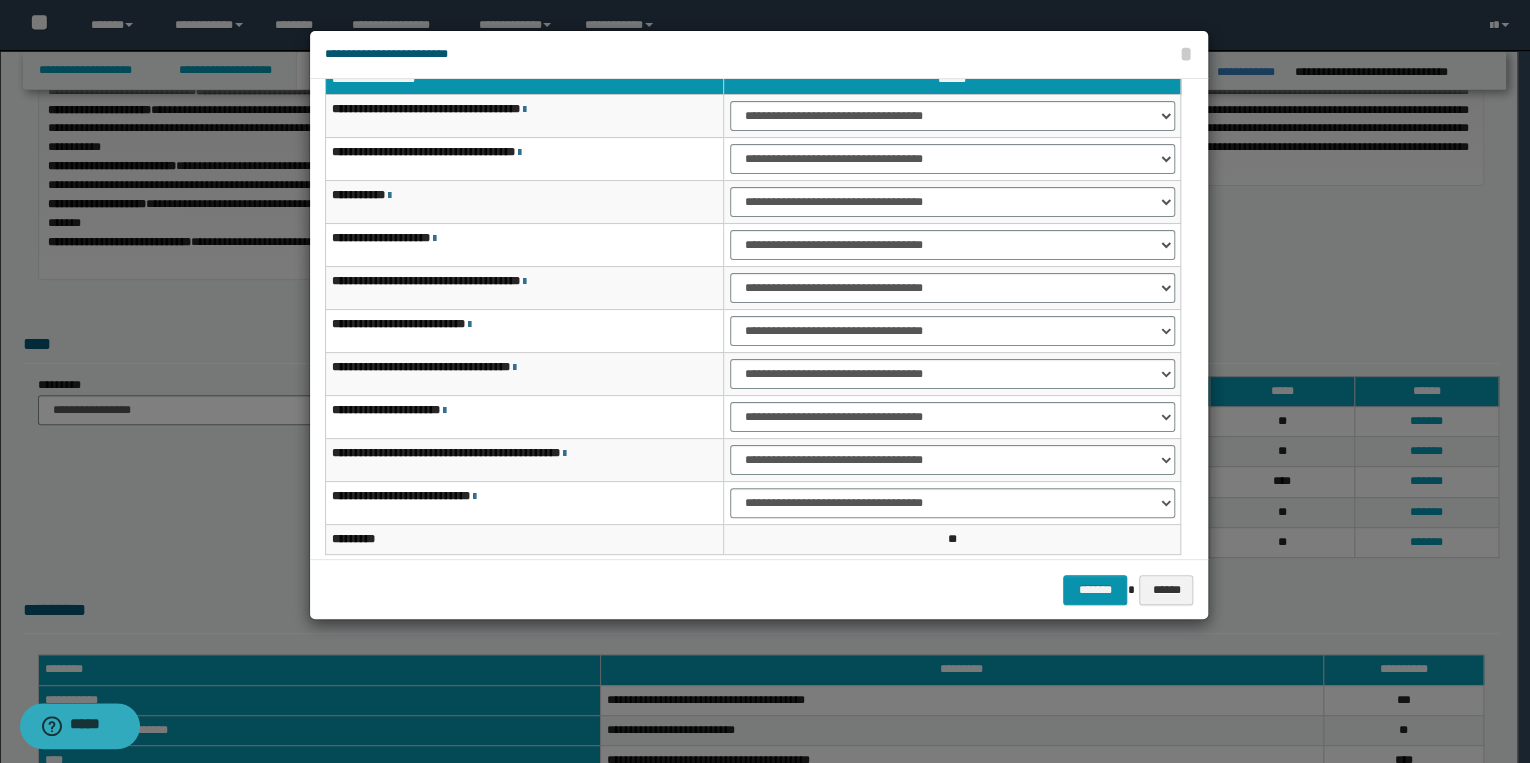 scroll, scrollTop: 0, scrollLeft: 0, axis: both 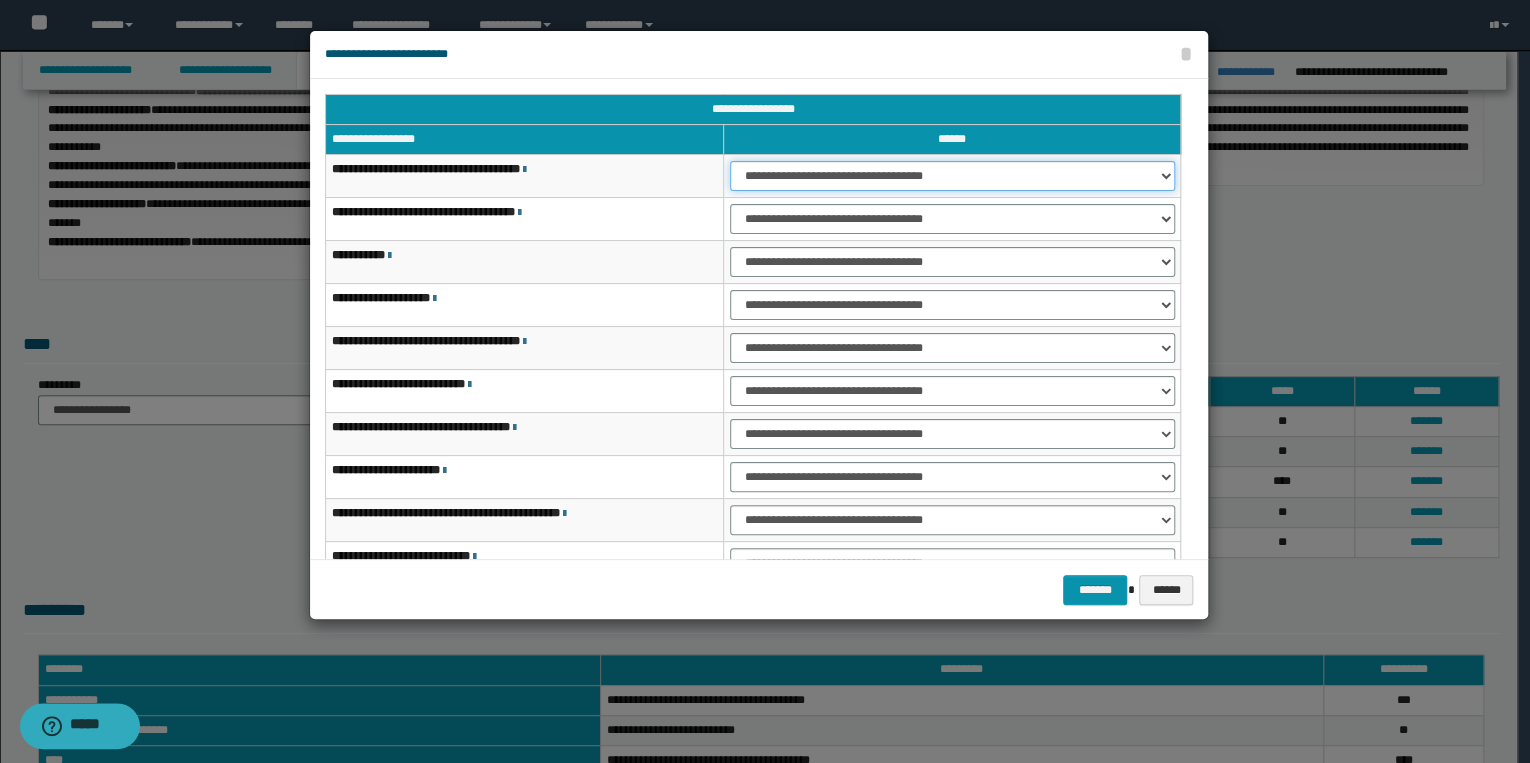 click on "**********" at bounding box center [952, 176] 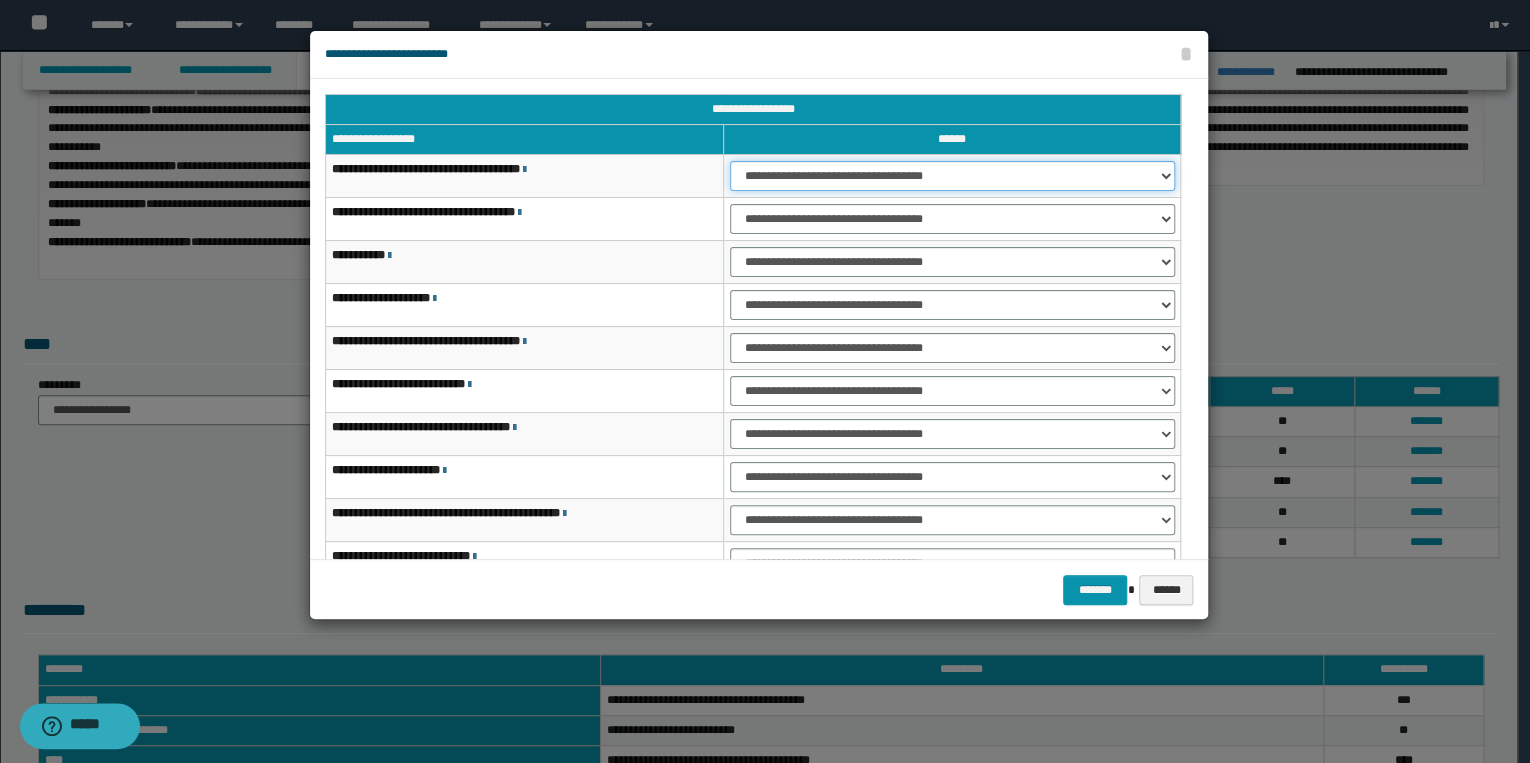 click on "**********" at bounding box center (952, 176) 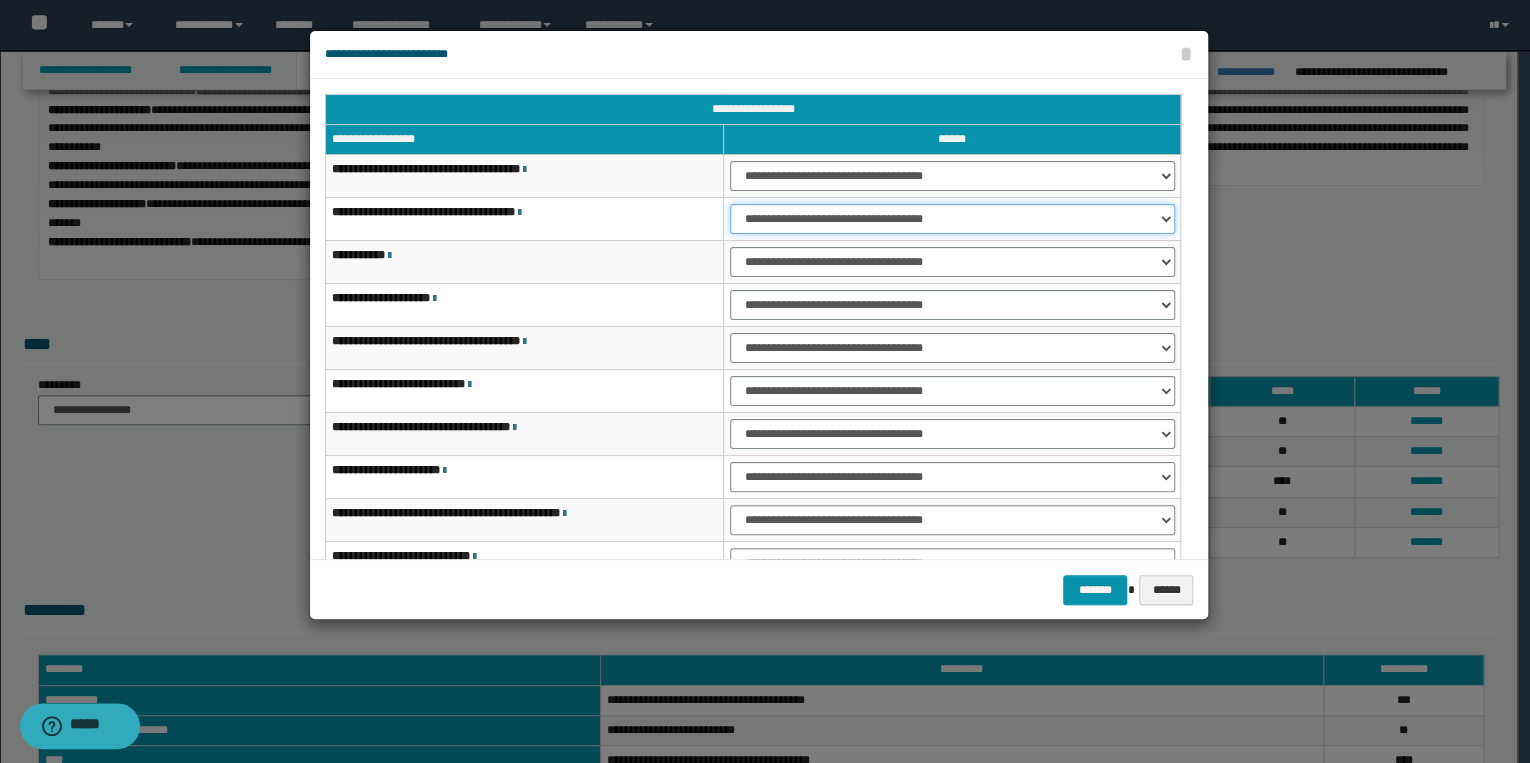 click on "**********" at bounding box center (952, 219) 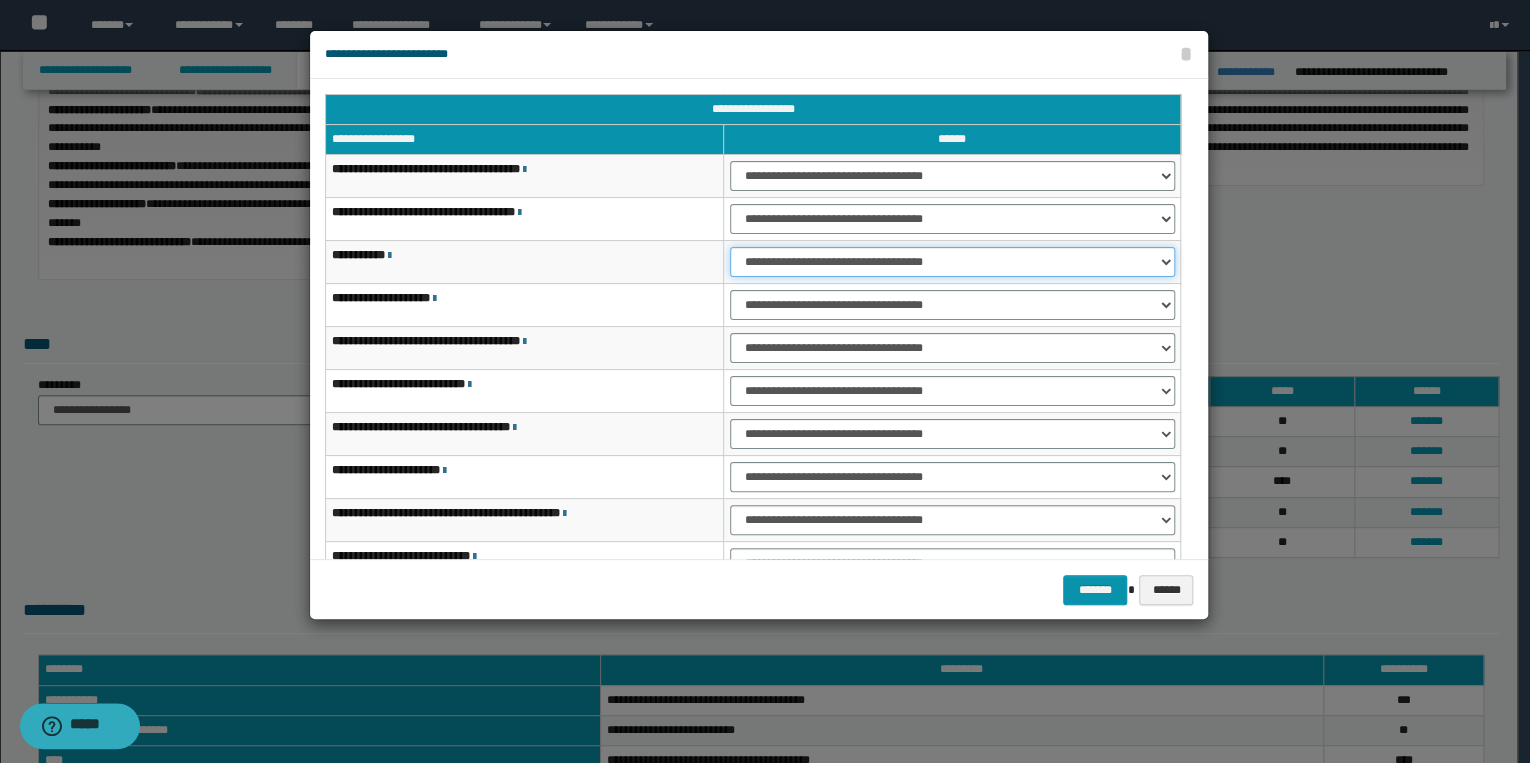 click on "**********" at bounding box center (952, 262) 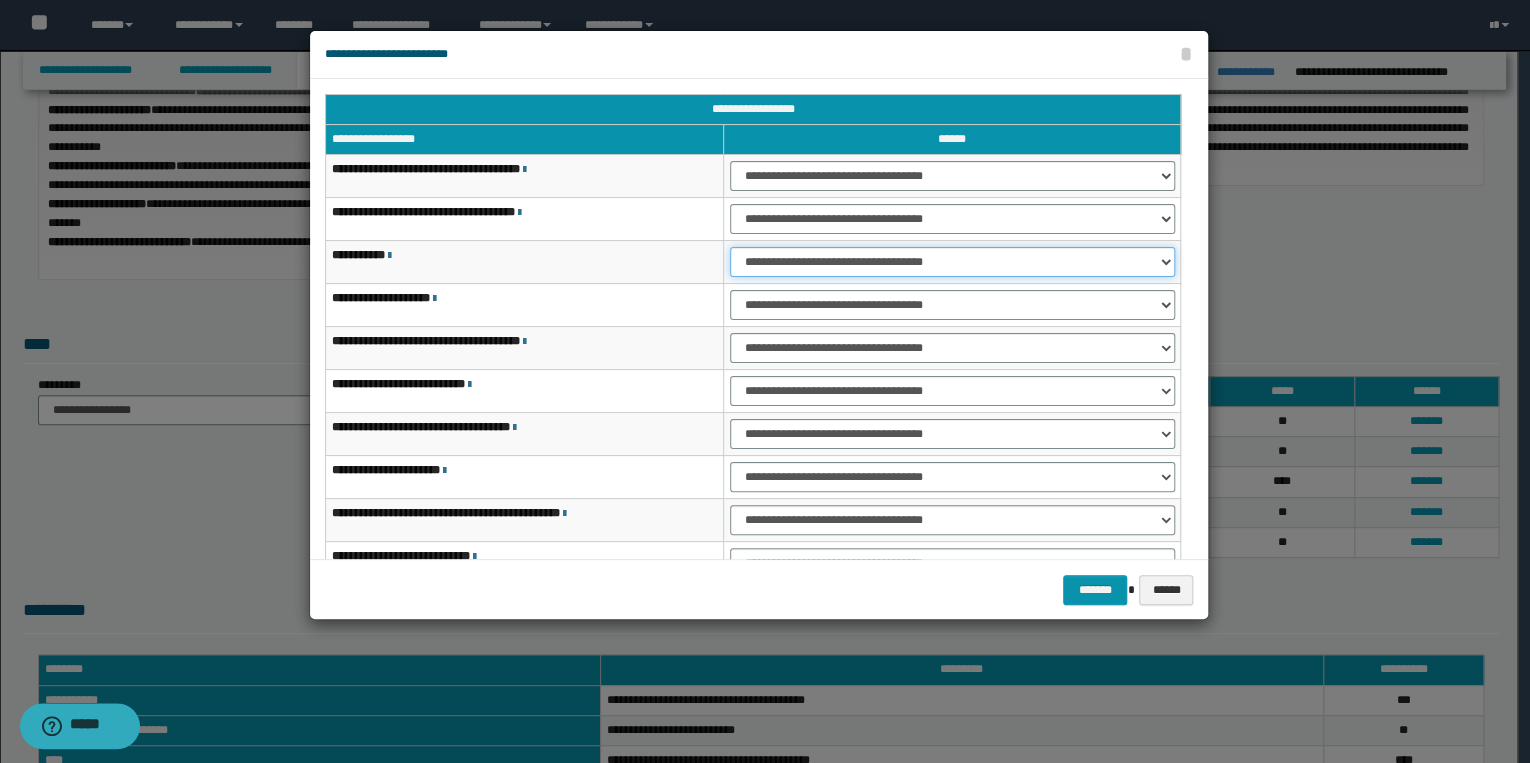click on "**********" at bounding box center (952, 262) 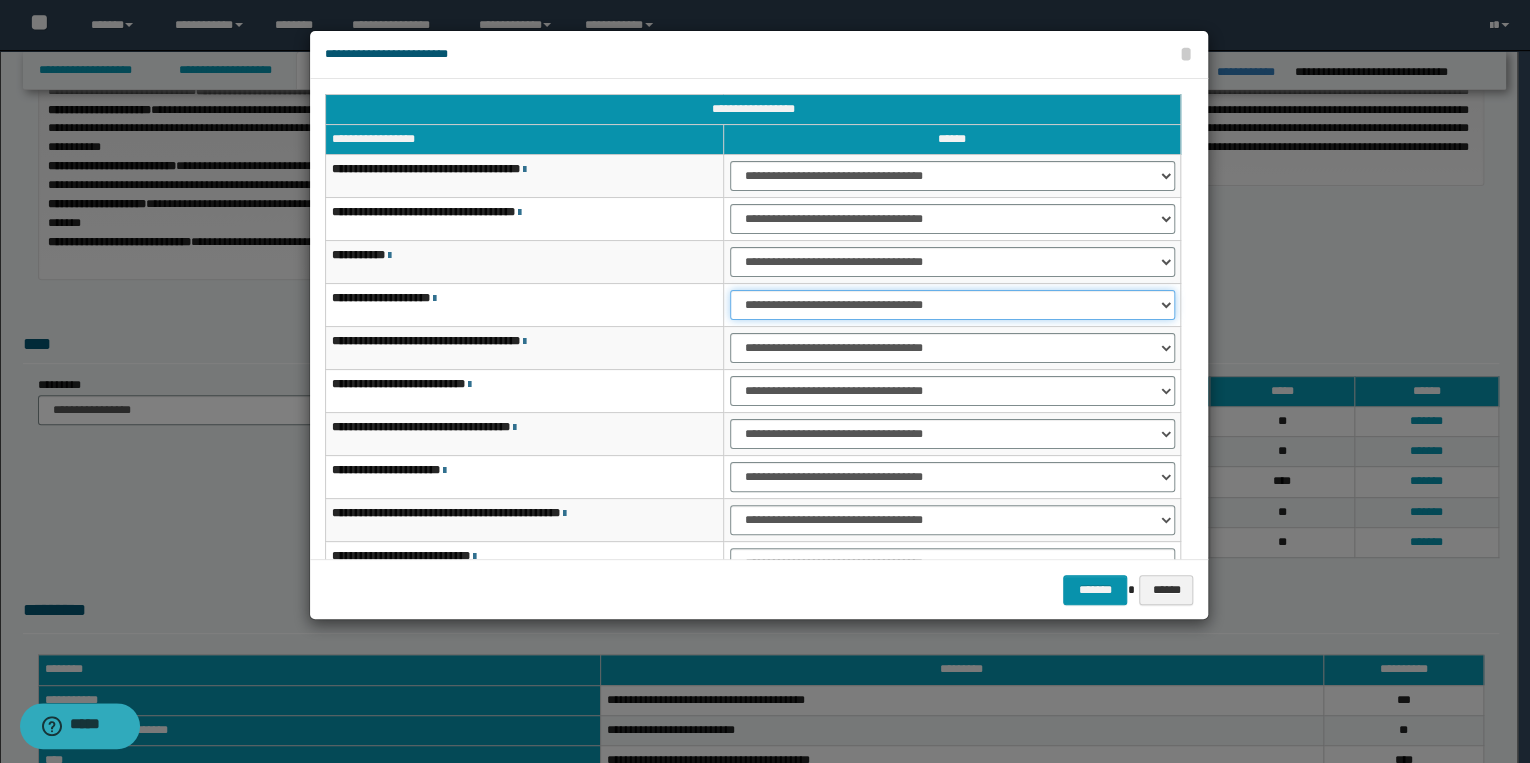 click on "**********" at bounding box center [952, 305] 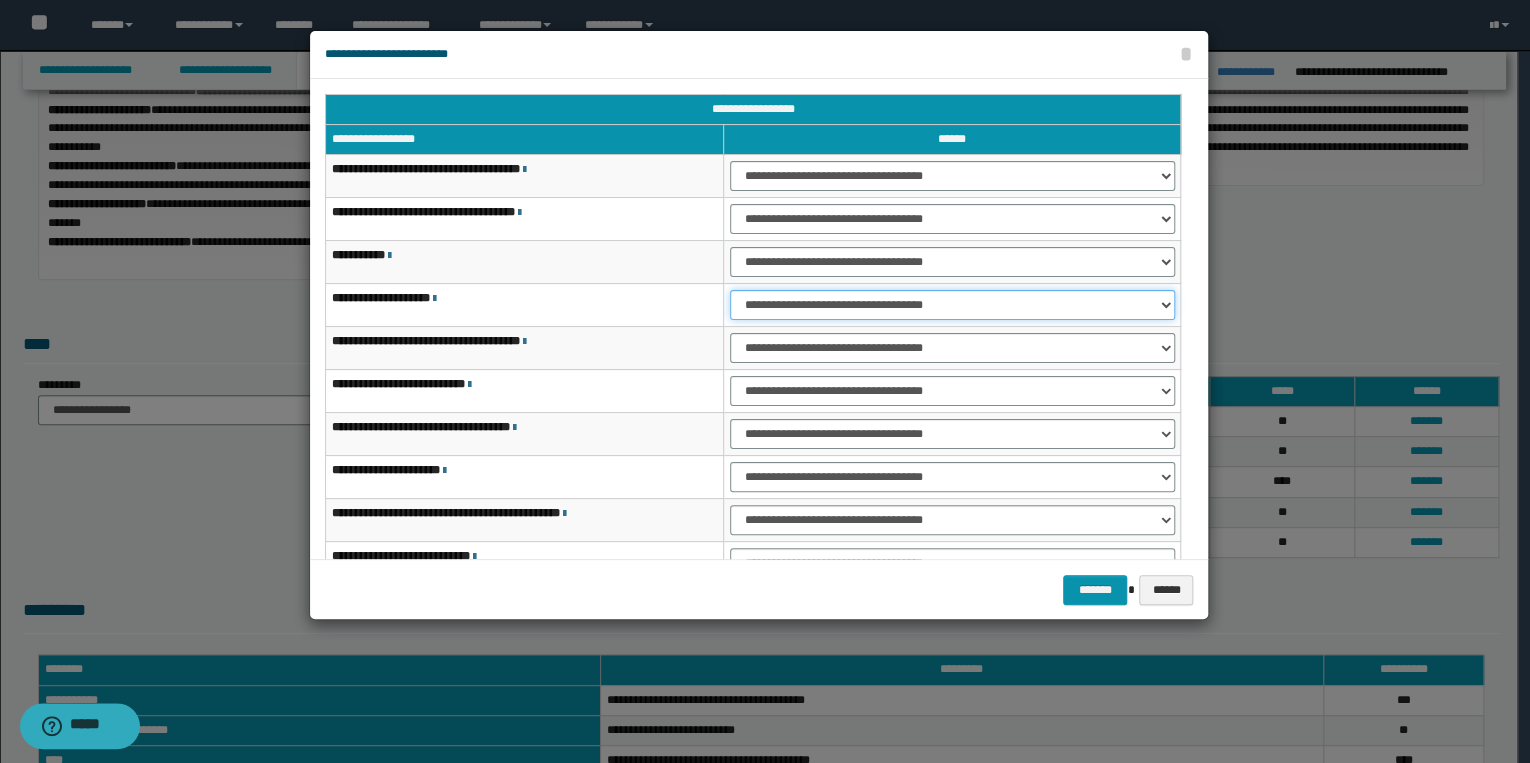 click on "**********" at bounding box center (952, 305) 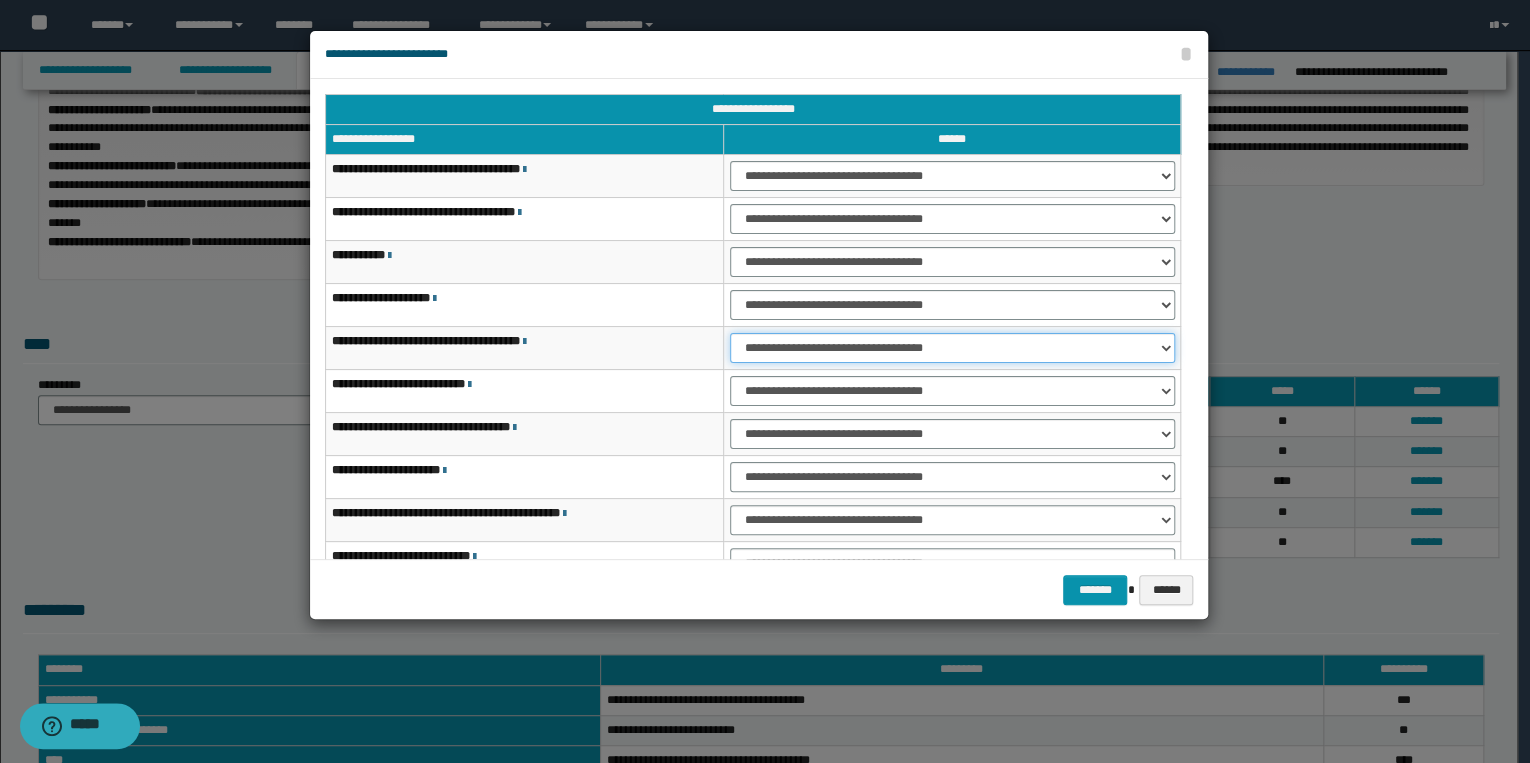 click on "**********" at bounding box center (952, 348) 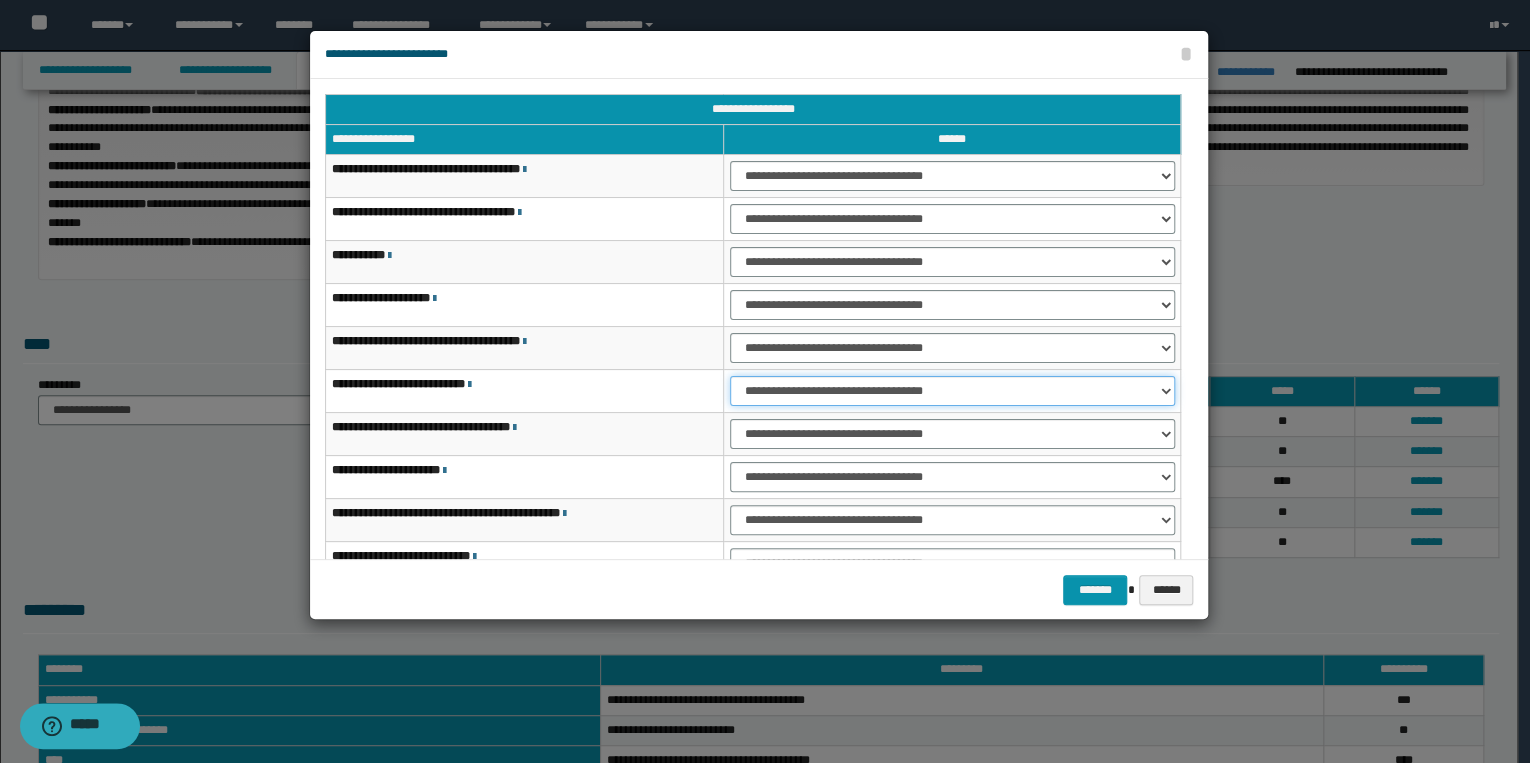click on "**********" at bounding box center [952, 391] 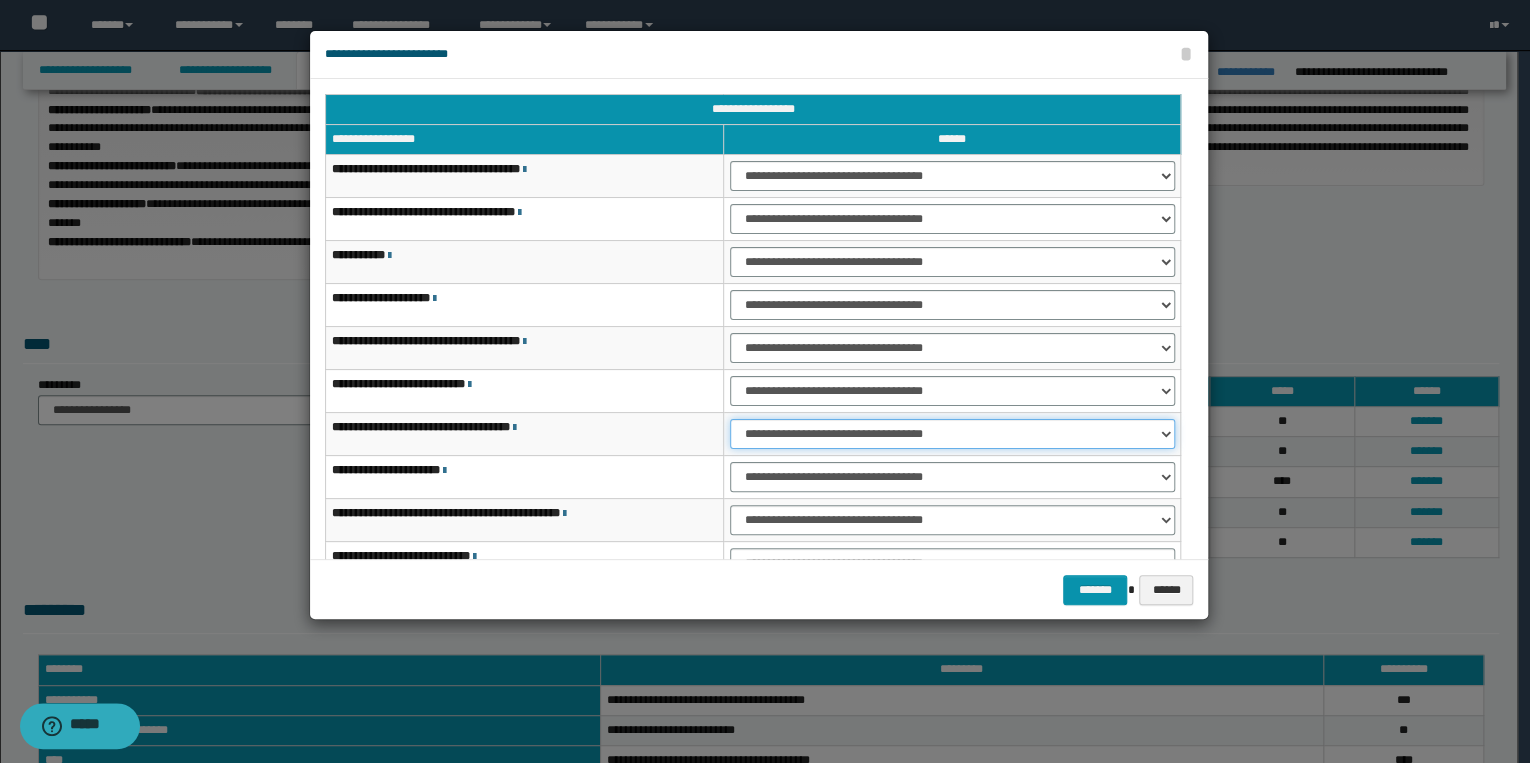 drag, startPoint x: 795, startPoint y: 428, endPoint x: 795, endPoint y: 440, distance: 12 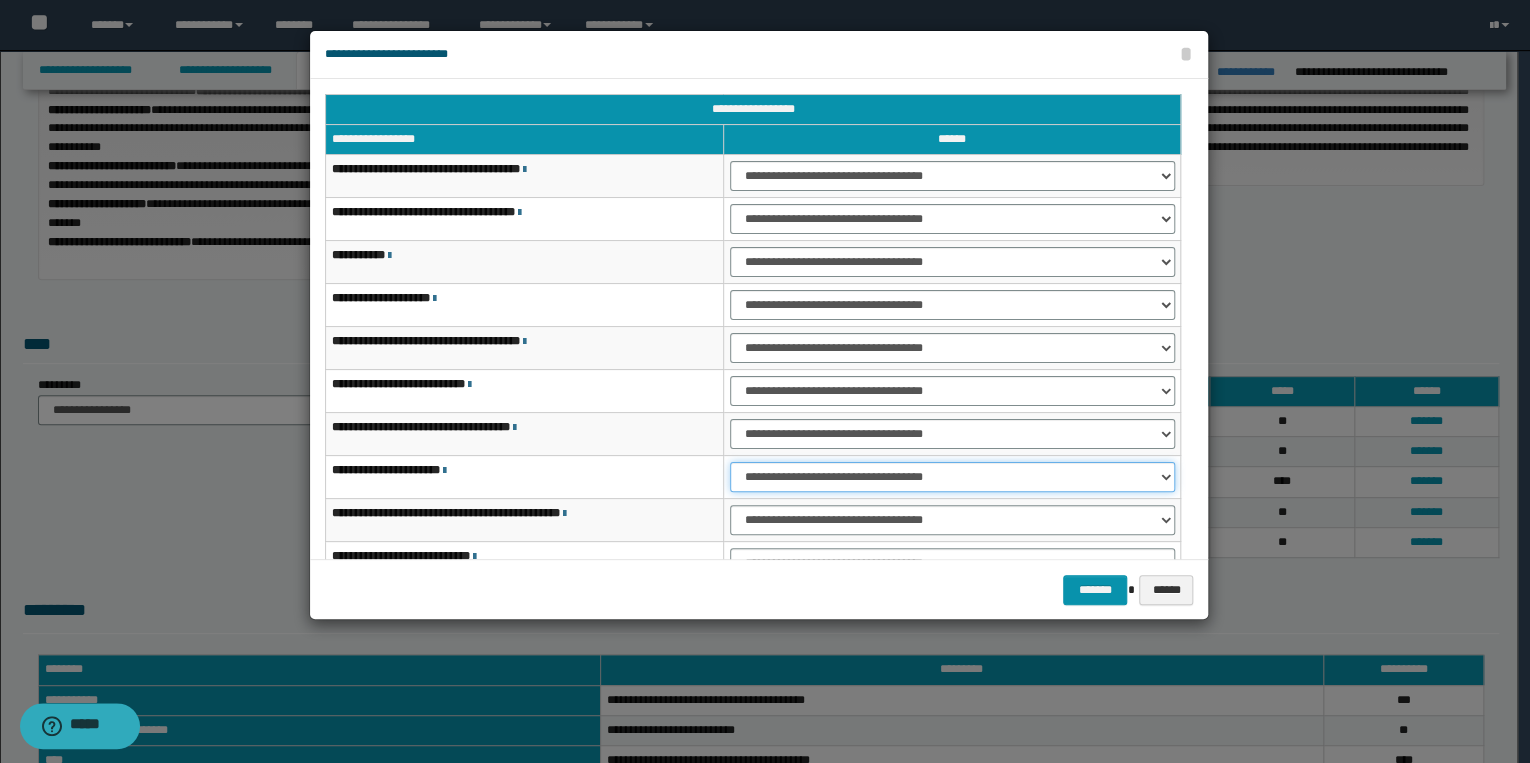 click on "**********" at bounding box center [952, 477] 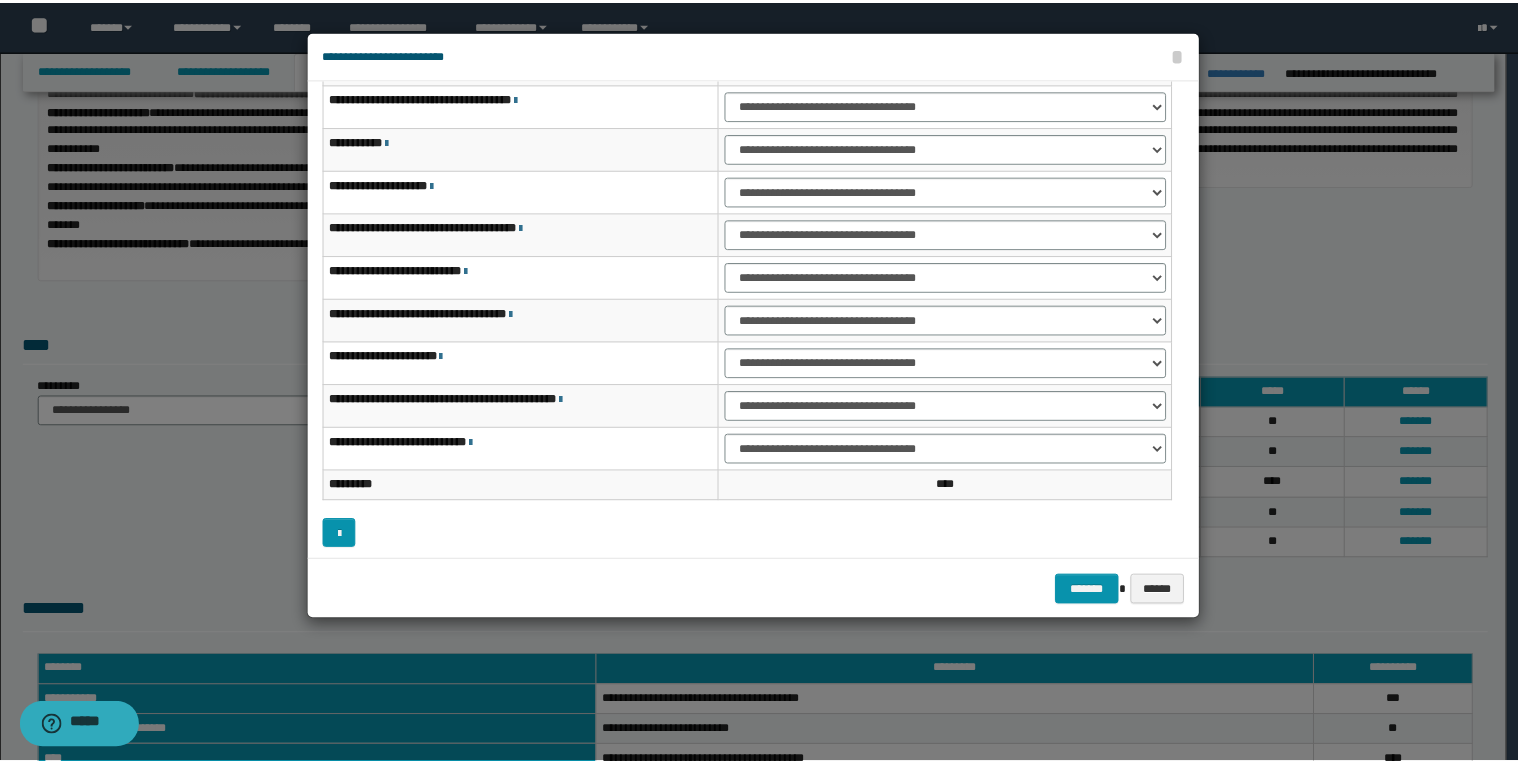 scroll, scrollTop: 118, scrollLeft: 0, axis: vertical 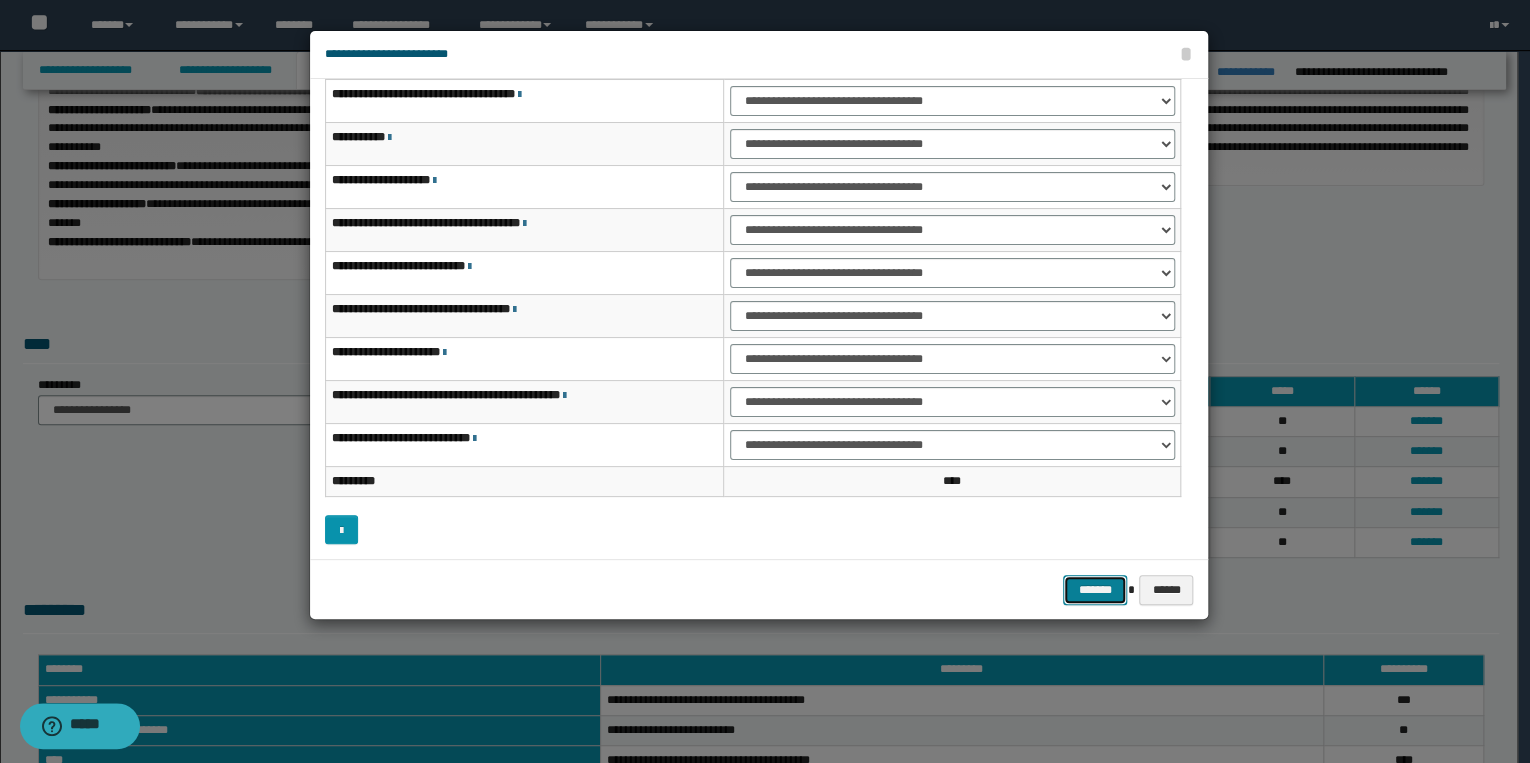 click on "*******" at bounding box center (1095, 590) 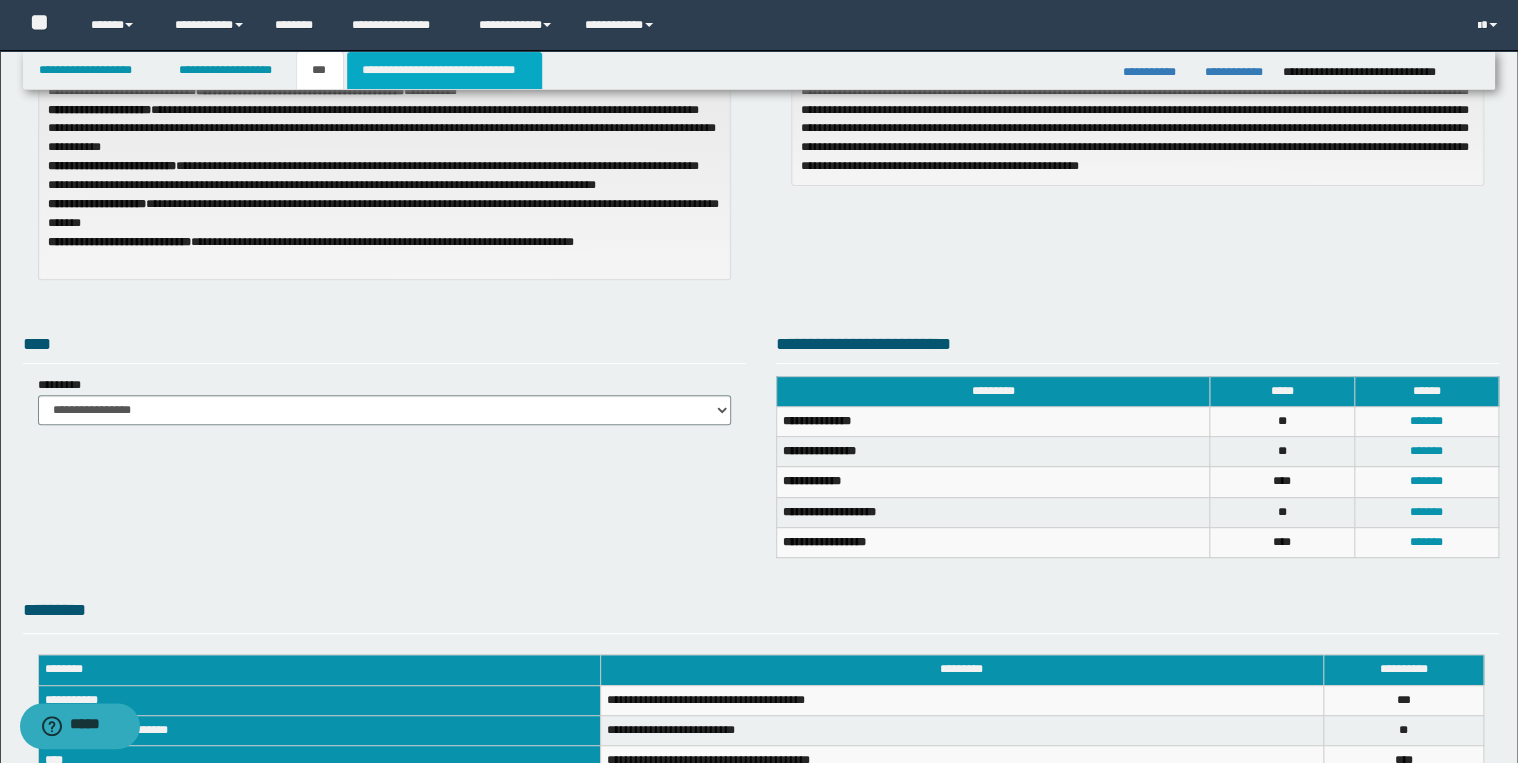 click on "**********" at bounding box center (444, 70) 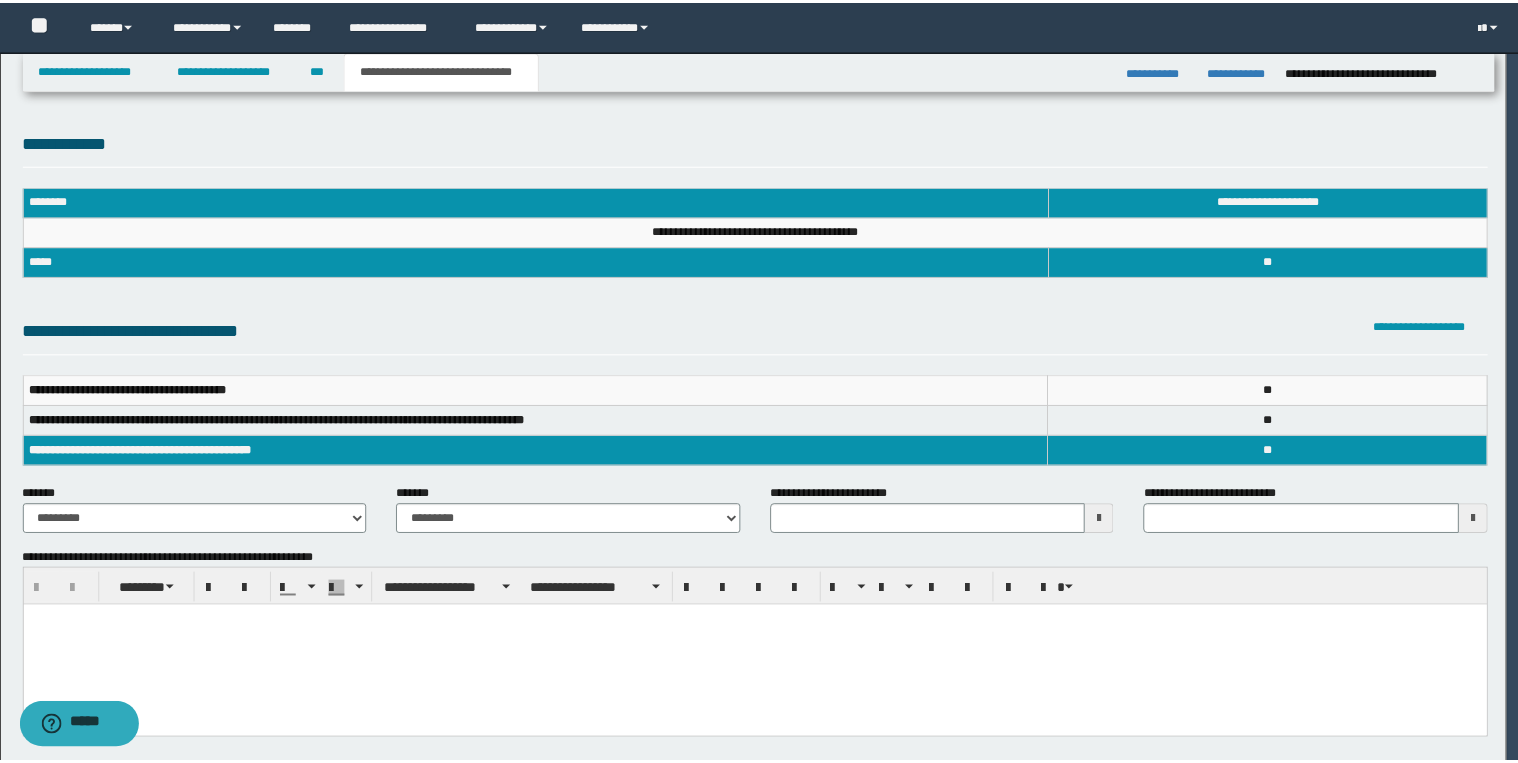 scroll, scrollTop: 0, scrollLeft: 0, axis: both 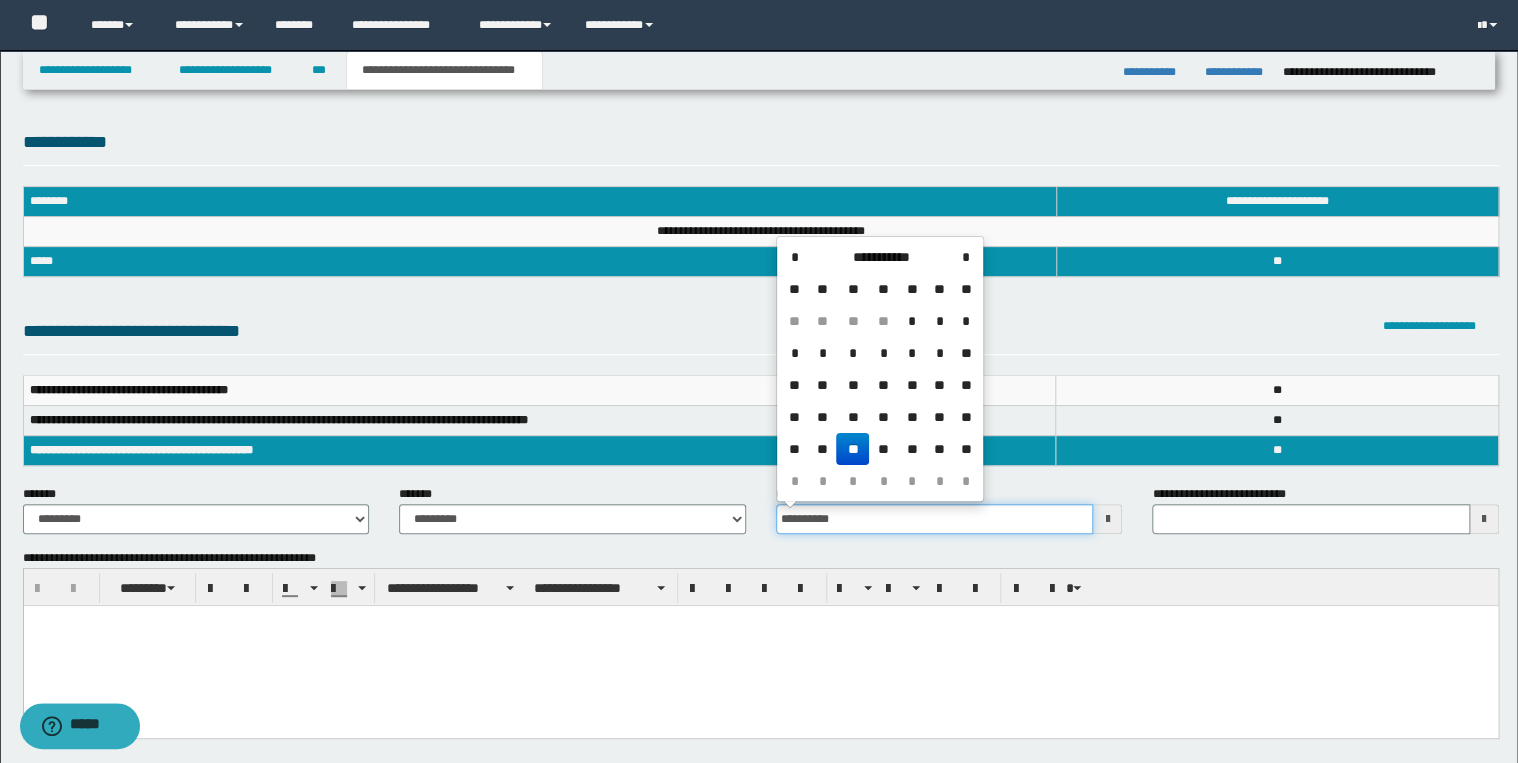 click on "**********" at bounding box center (935, 519) 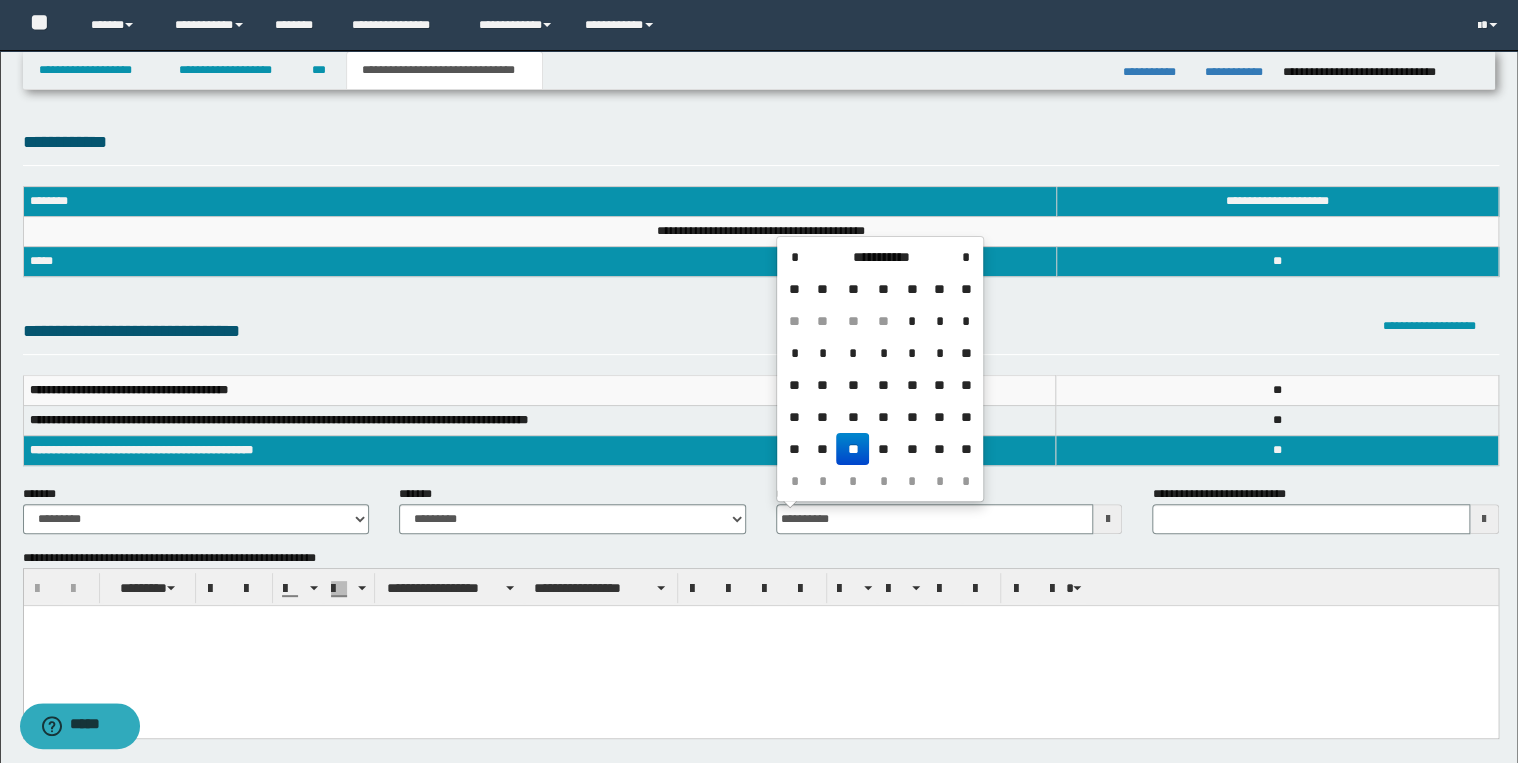 click on "**" at bounding box center (852, 449) 